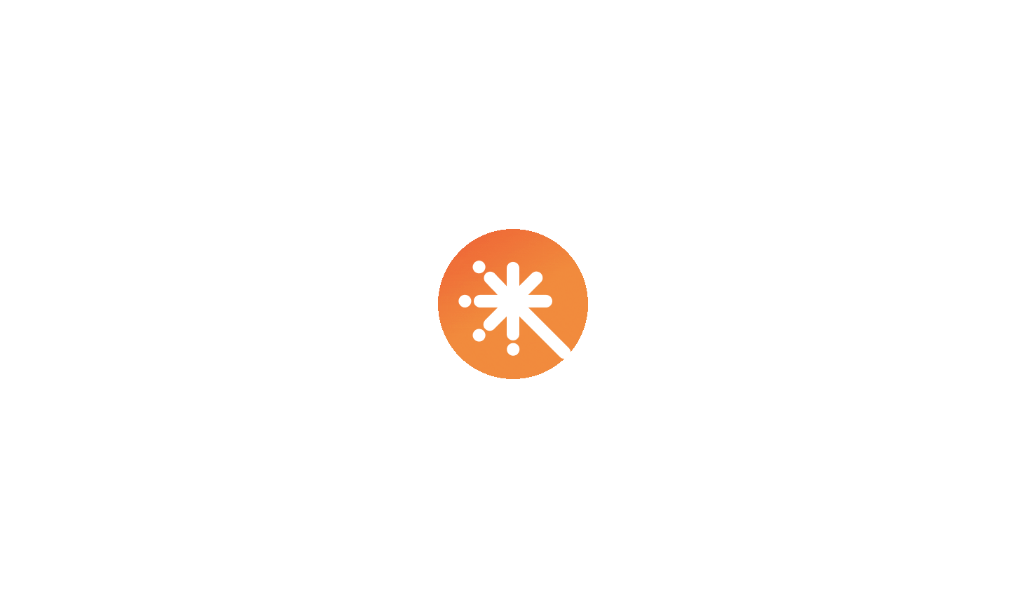 scroll, scrollTop: 0, scrollLeft: 0, axis: both 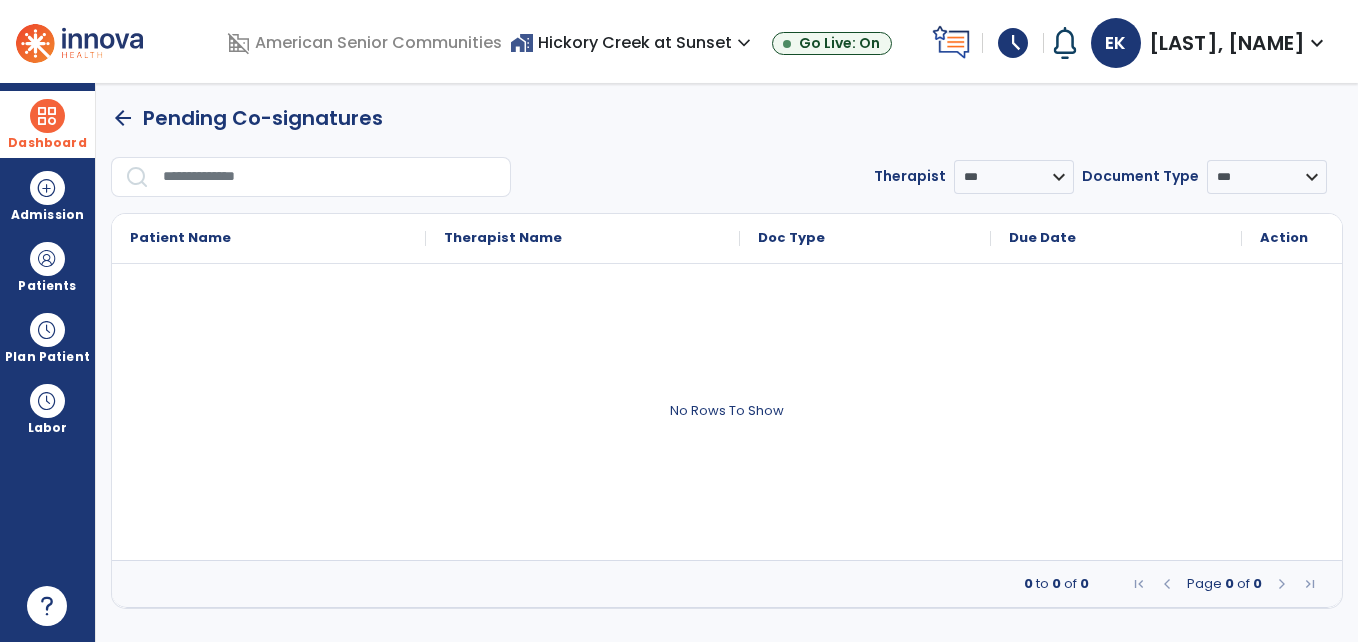 click at bounding box center [47, 116] 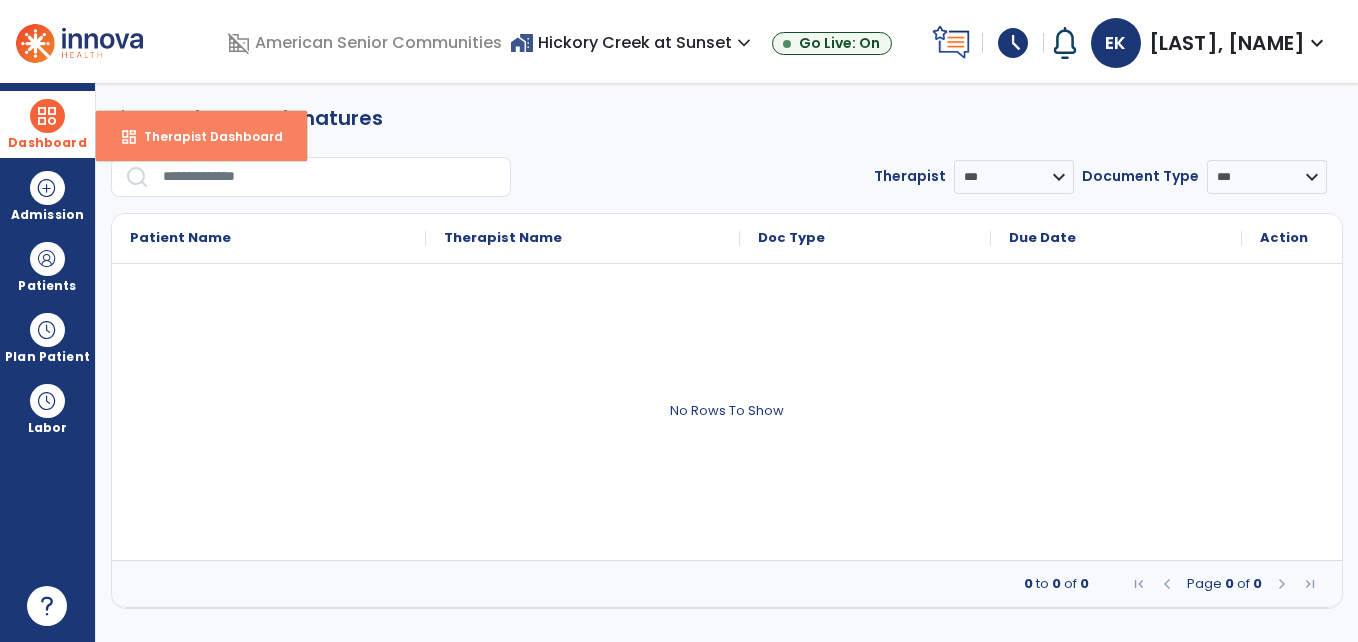 click on "dashboard  Therapist Dashboard" at bounding box center (201, 136) 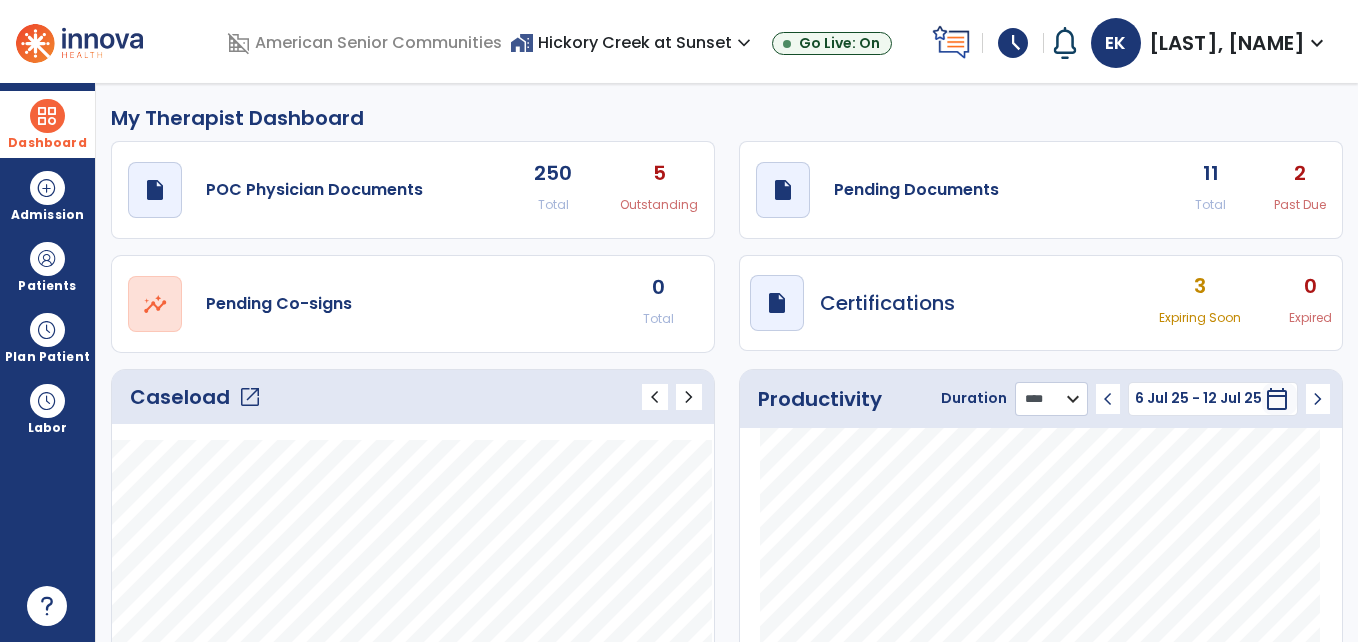 click on "******** **** ***" 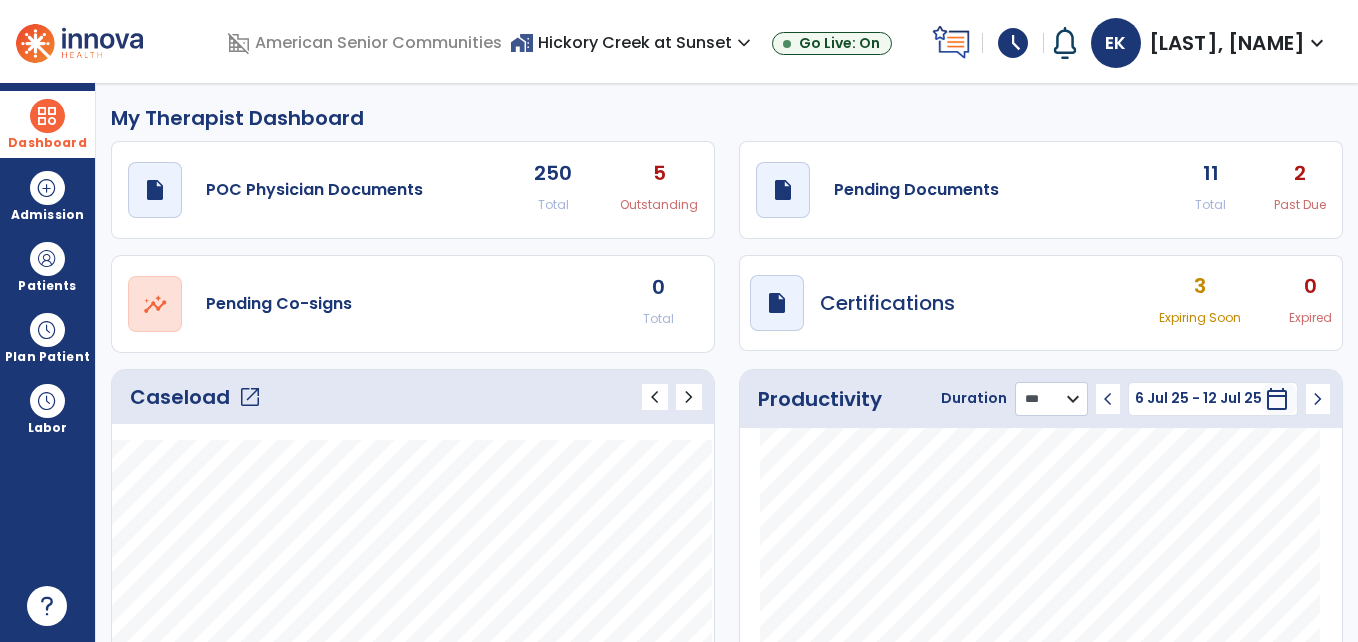 click on "******** **** ***" 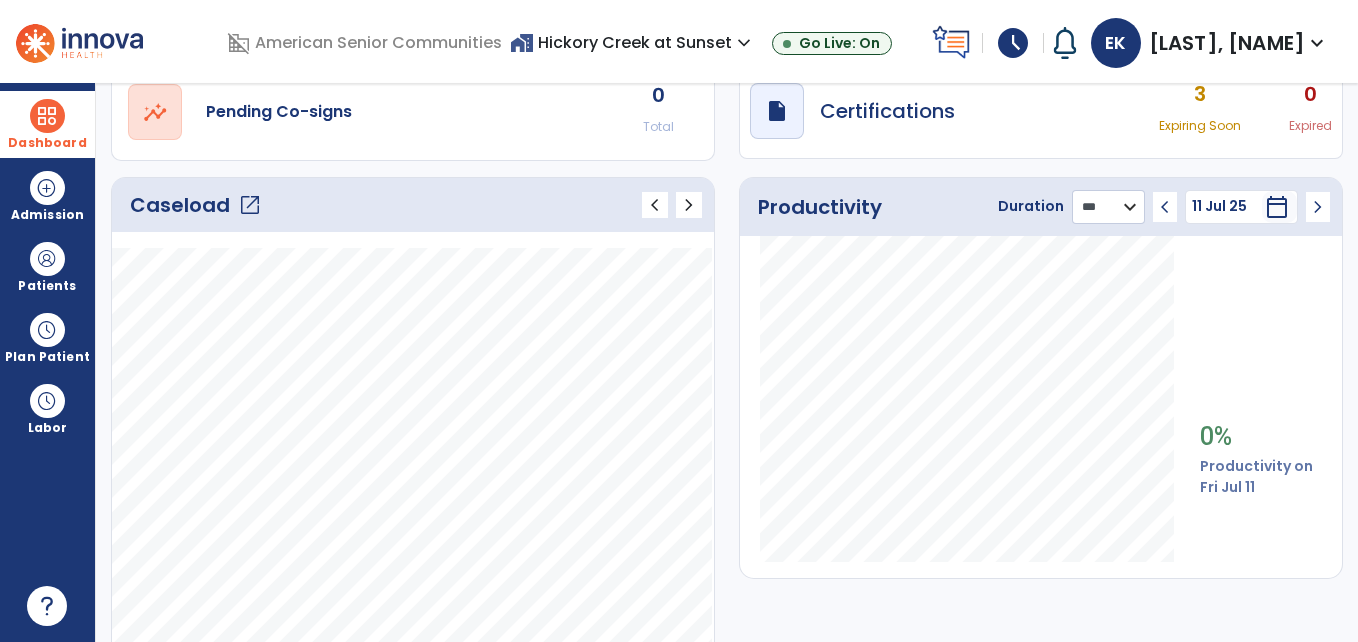 scroll, scrollTop: 198, scrollLeft: 0, axis: vertical 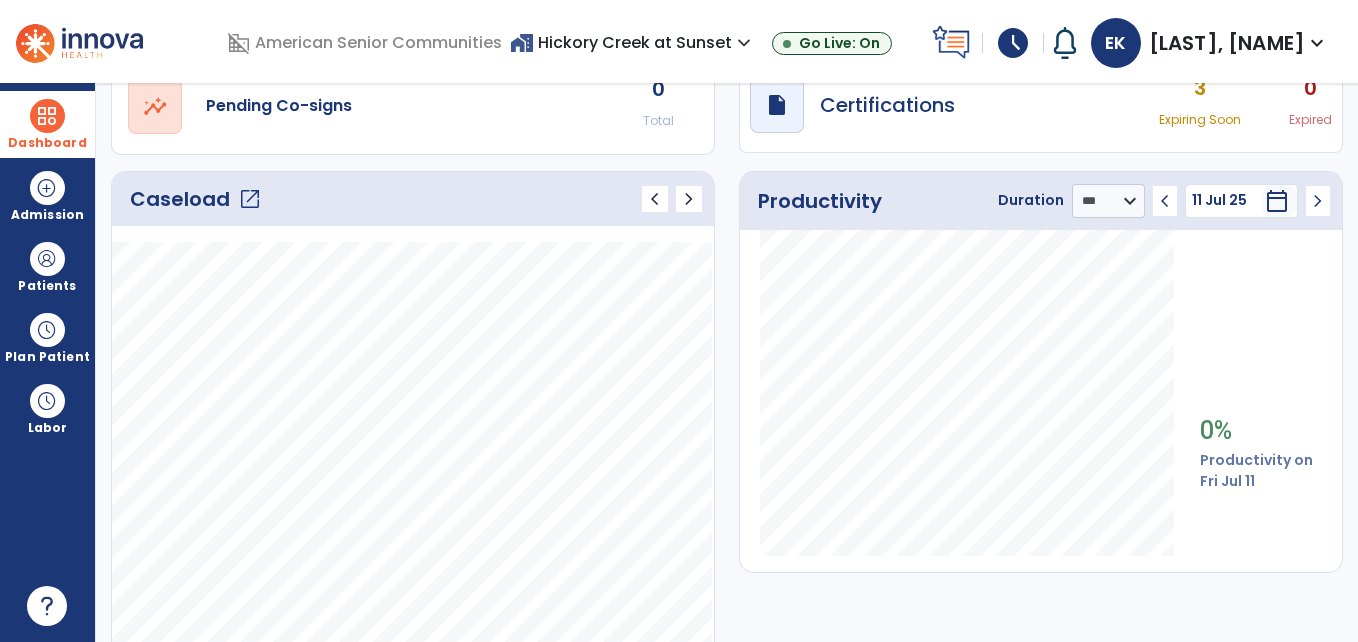 click on "chevron_left" 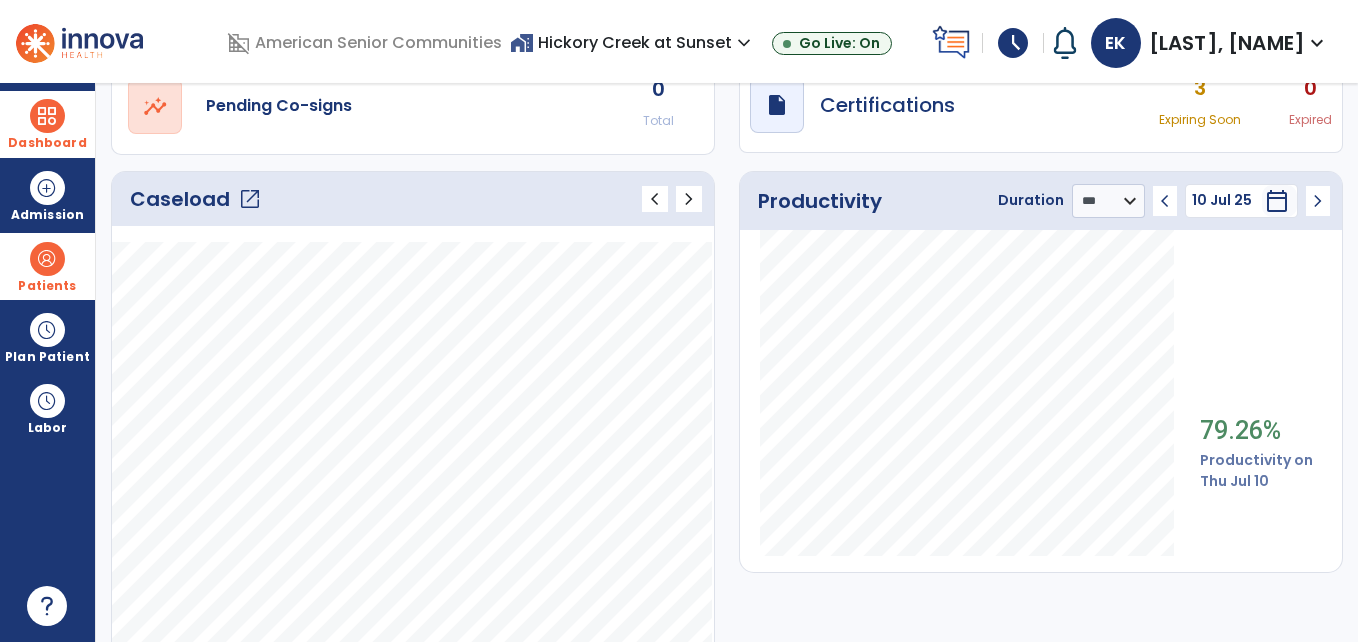 click at bounding box center [47, 259] 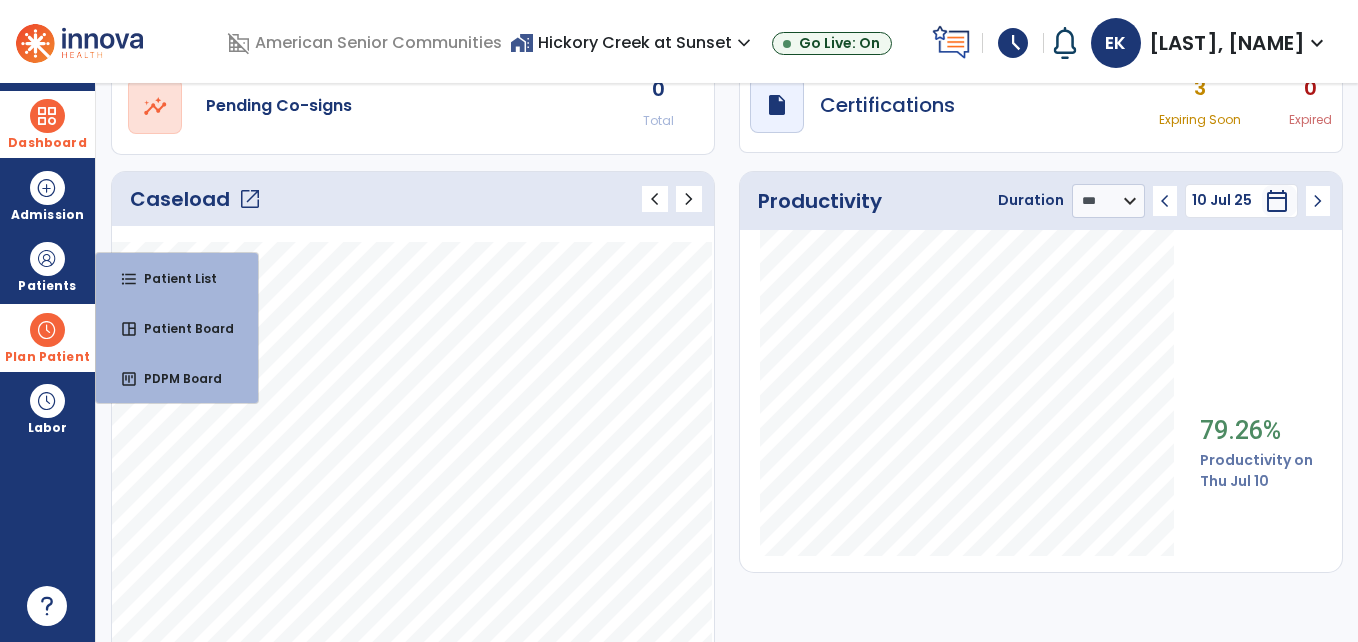 click at bounding box center (47, 330) 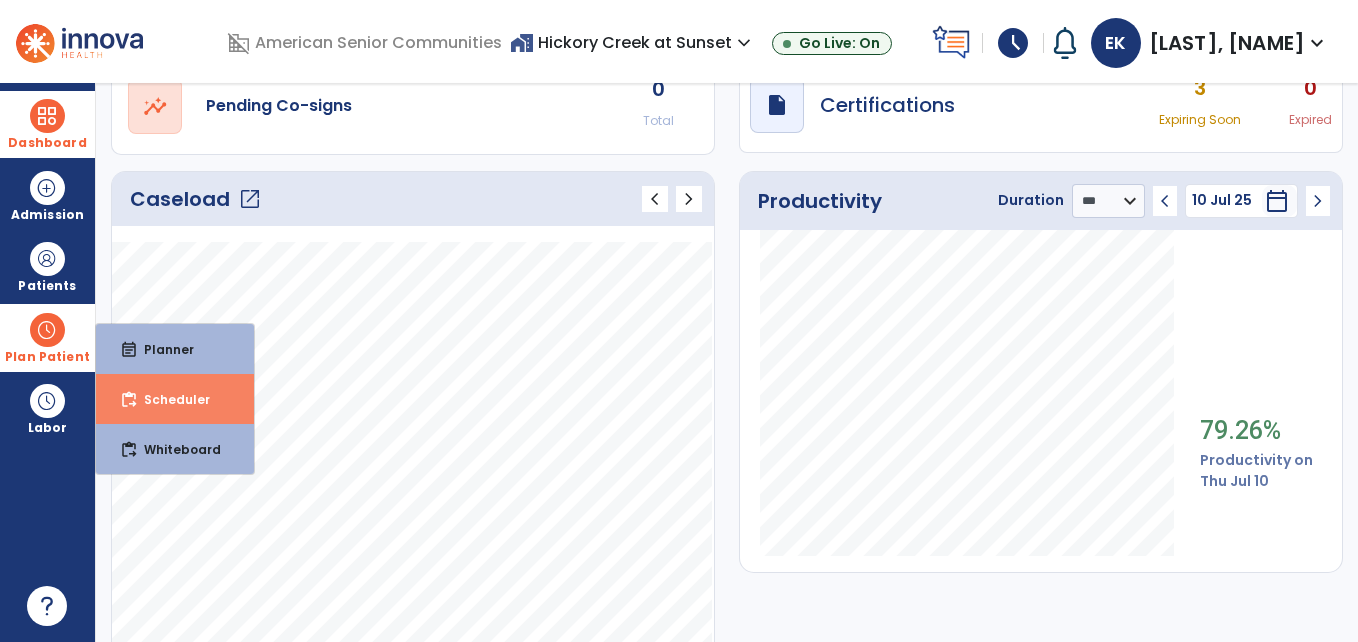 click on "content_paste_go  Scheduler" at bounding box center [175, 399] 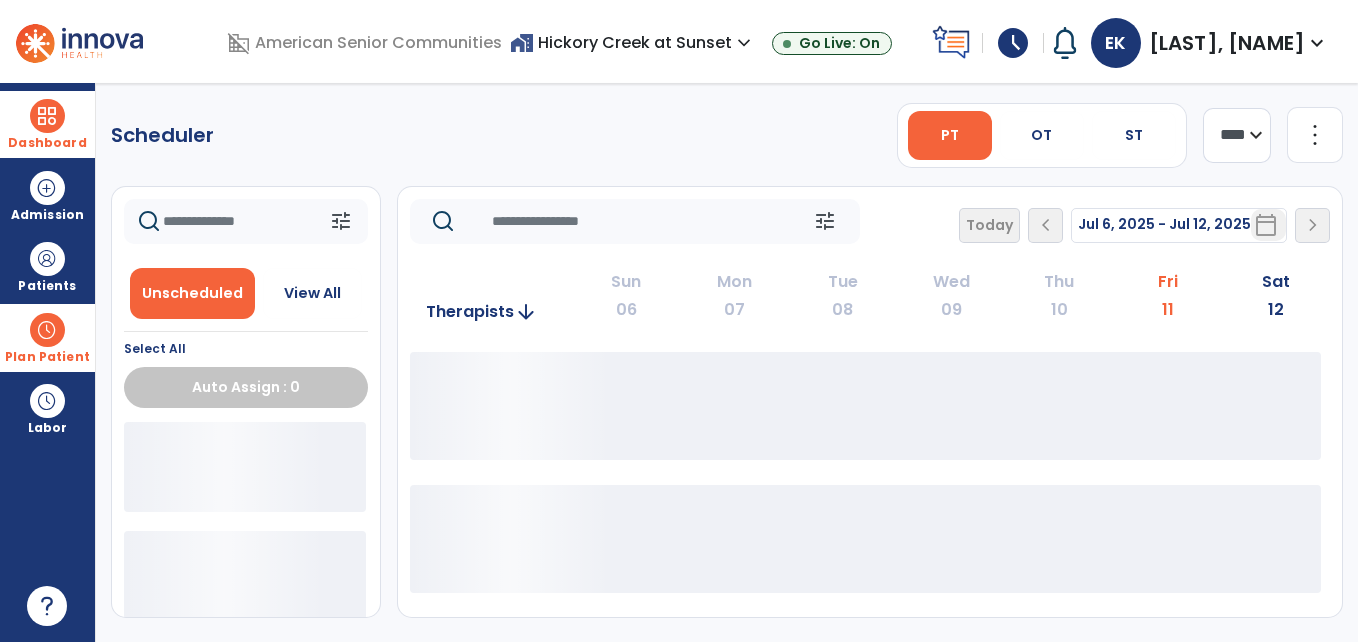 scroll, scrollTop: 0, scrollLeft: 0, axis: both 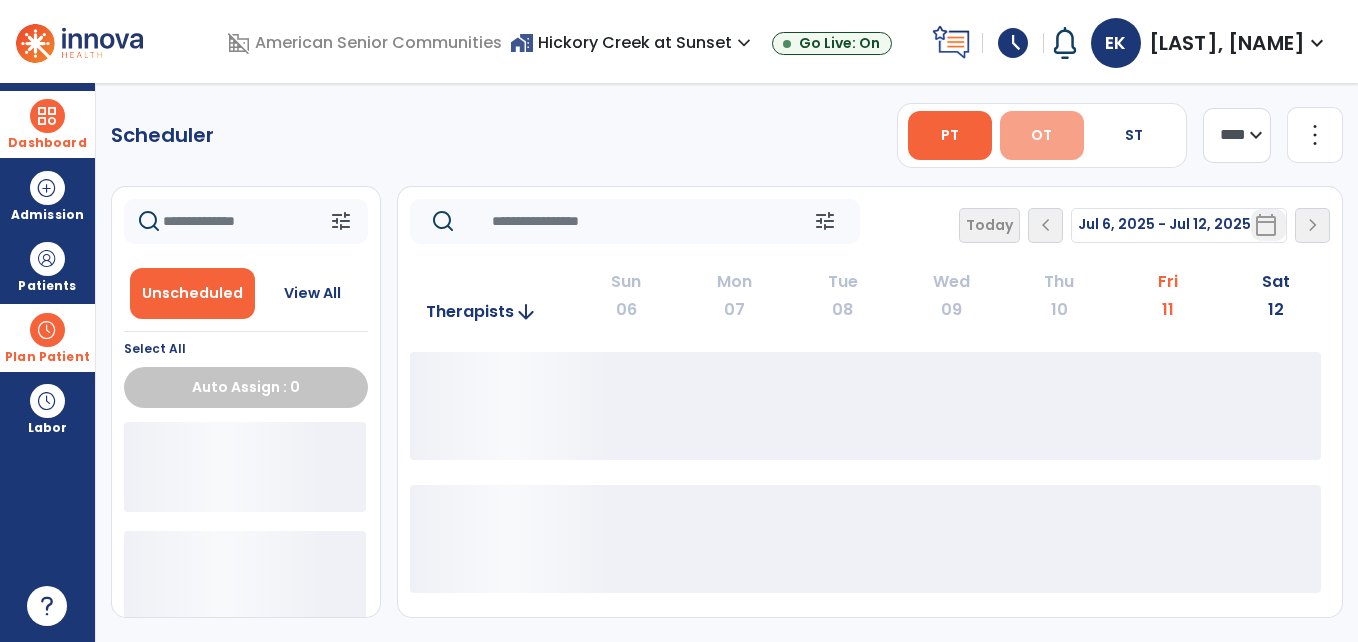 click on "OT" at bounding box center (1041, 135) 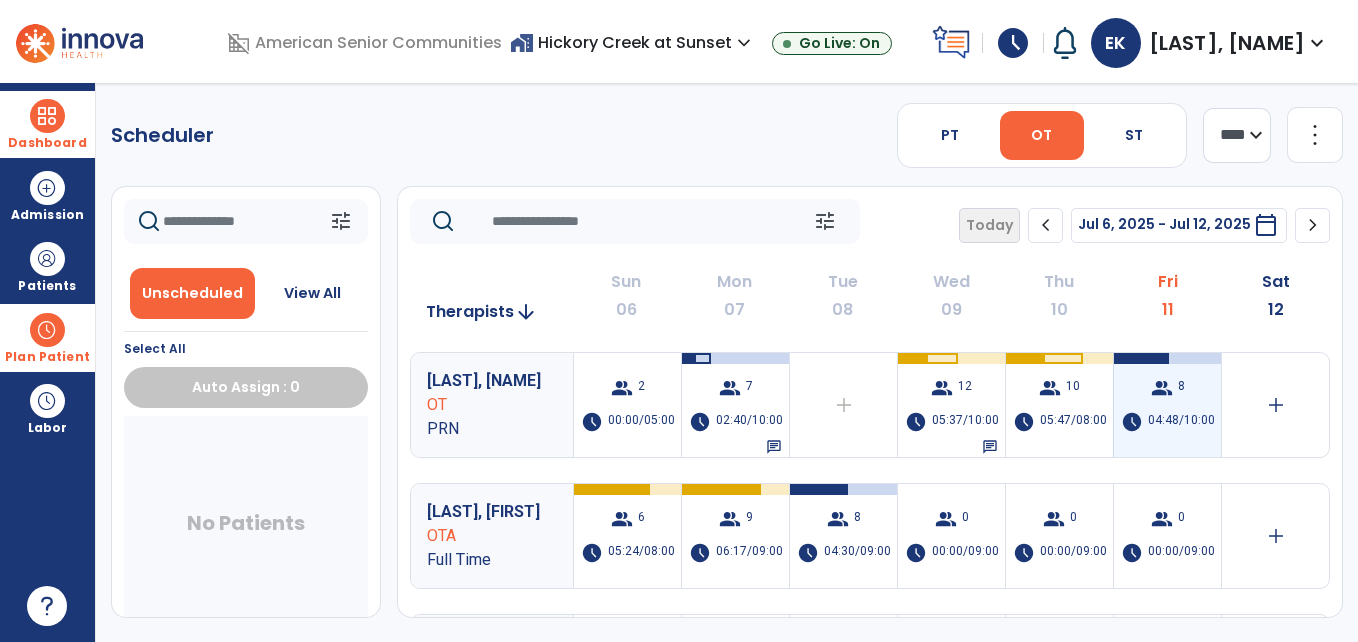 click on "04:48/10:00" at bounding box center [1181, 422] 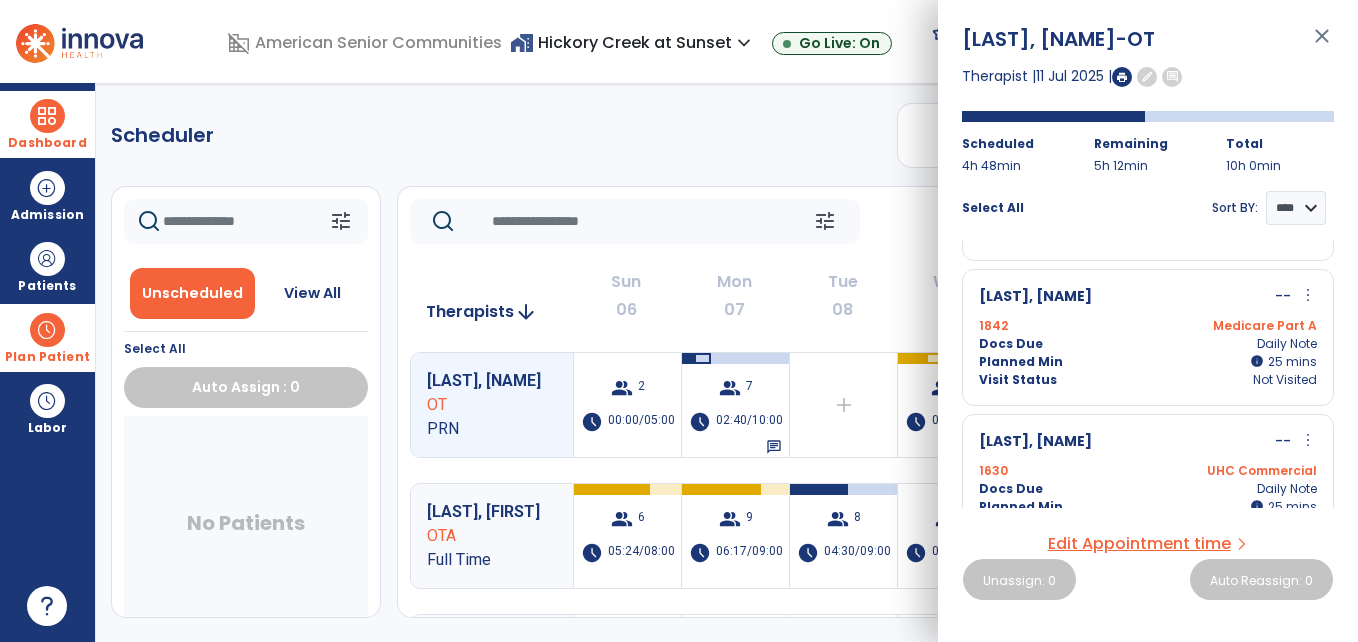 scroll, scrollTop: 893, scrollLeft: 0, axis: vertical 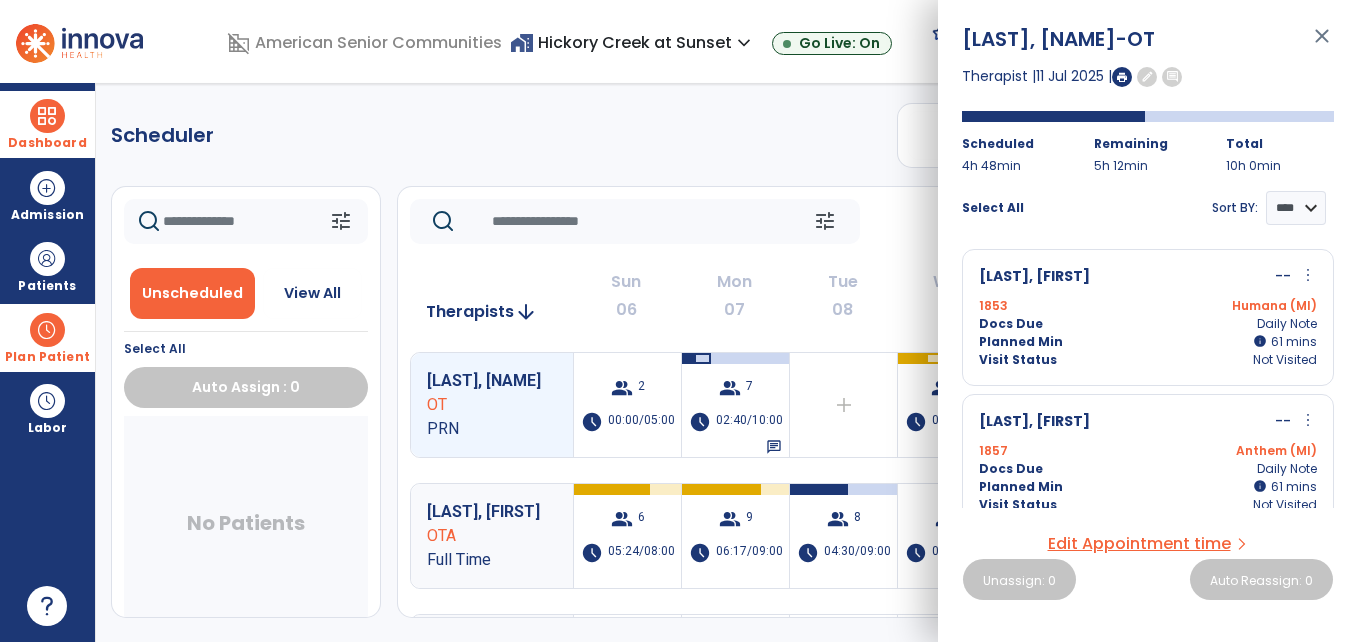 click on "close" at bounding box center (1322, 45) 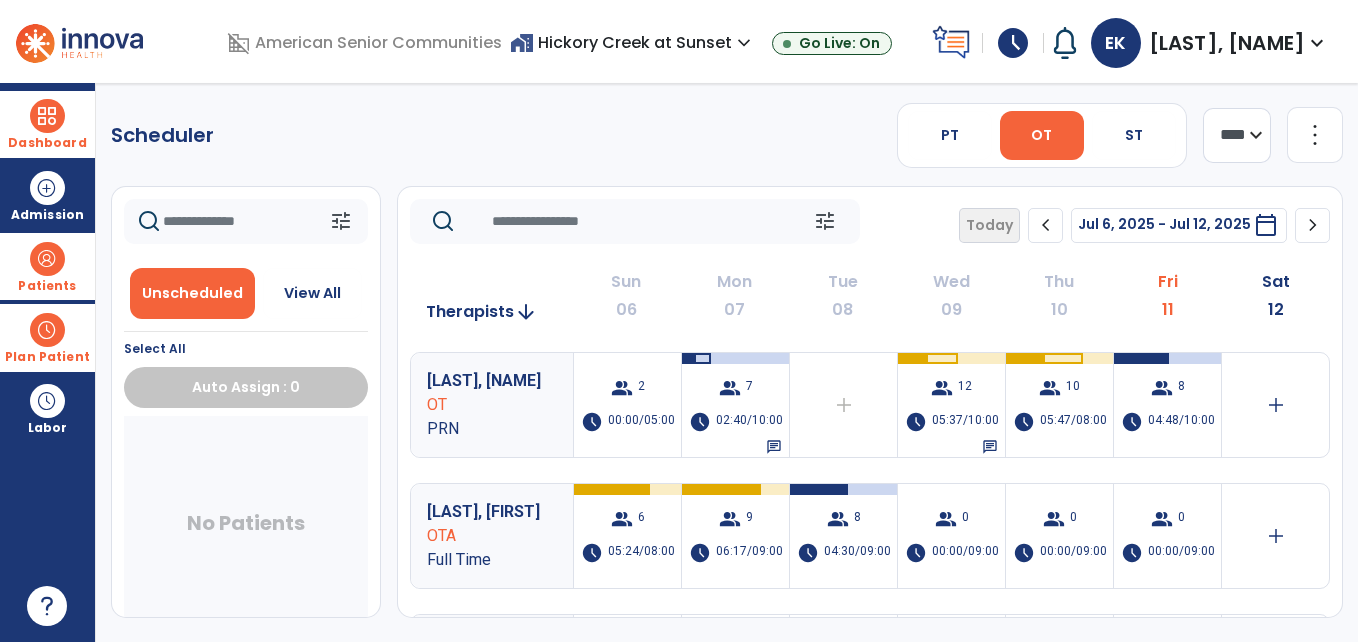 click at bounding box center [47, 259] 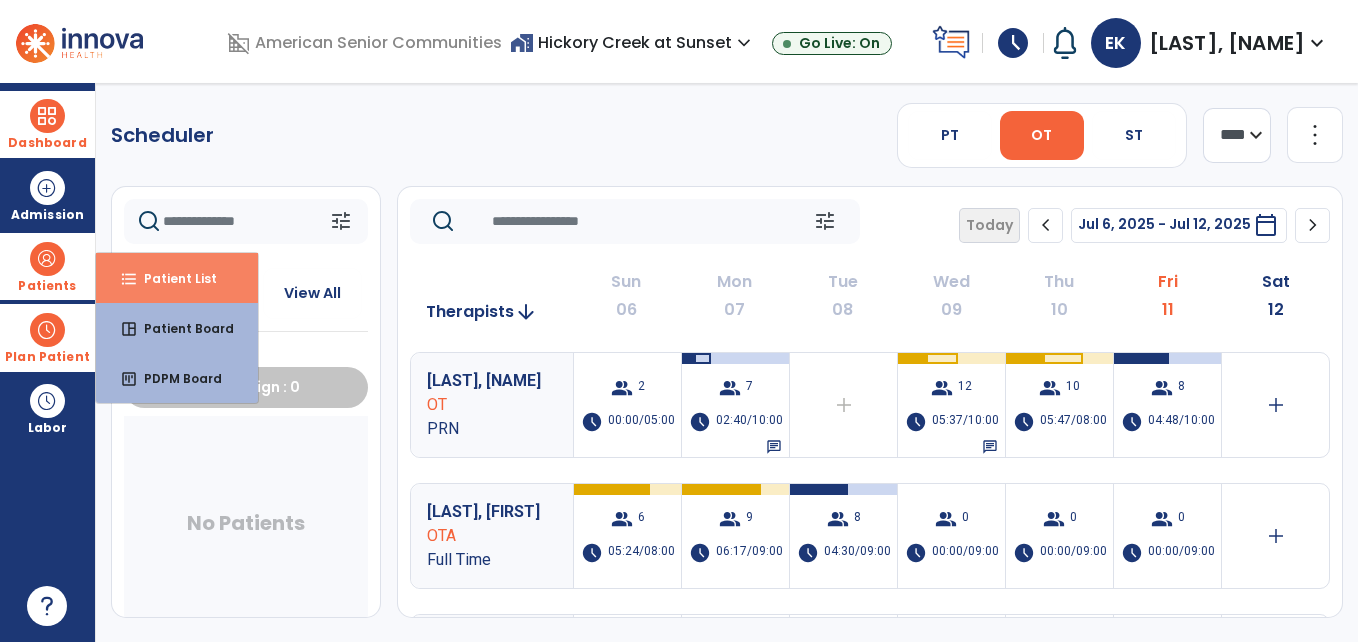 click on "Patient List" at bounding box center [172, 278] 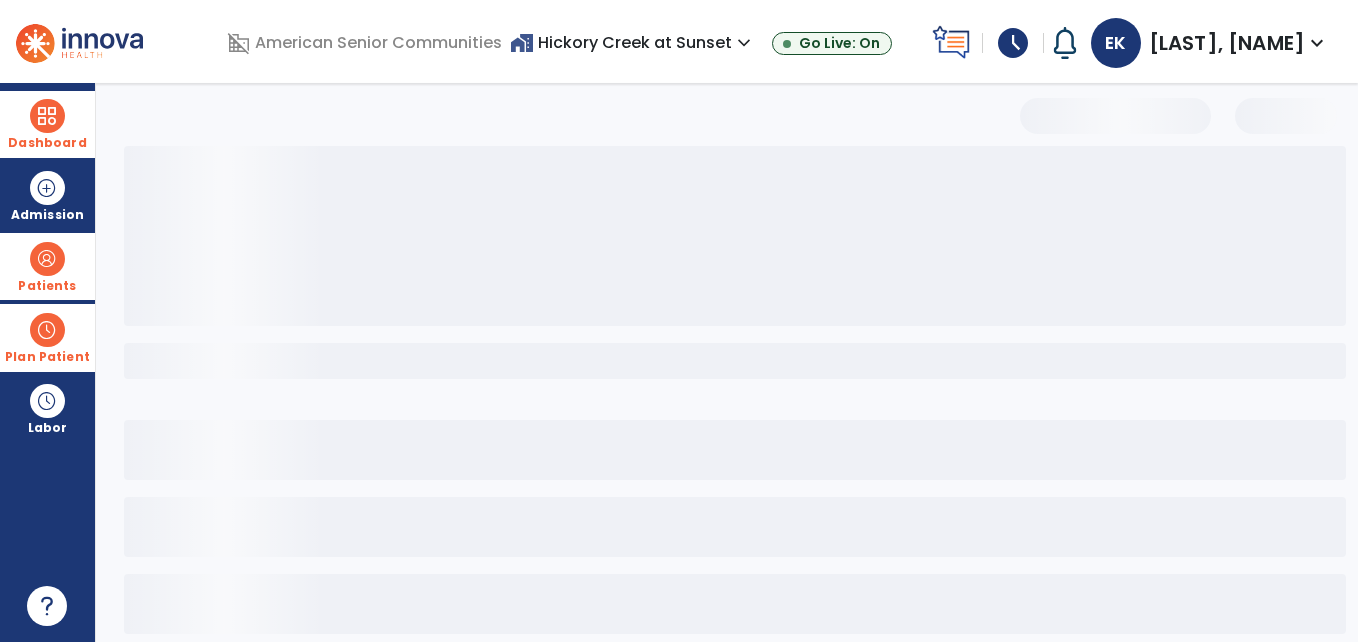 select on "***" 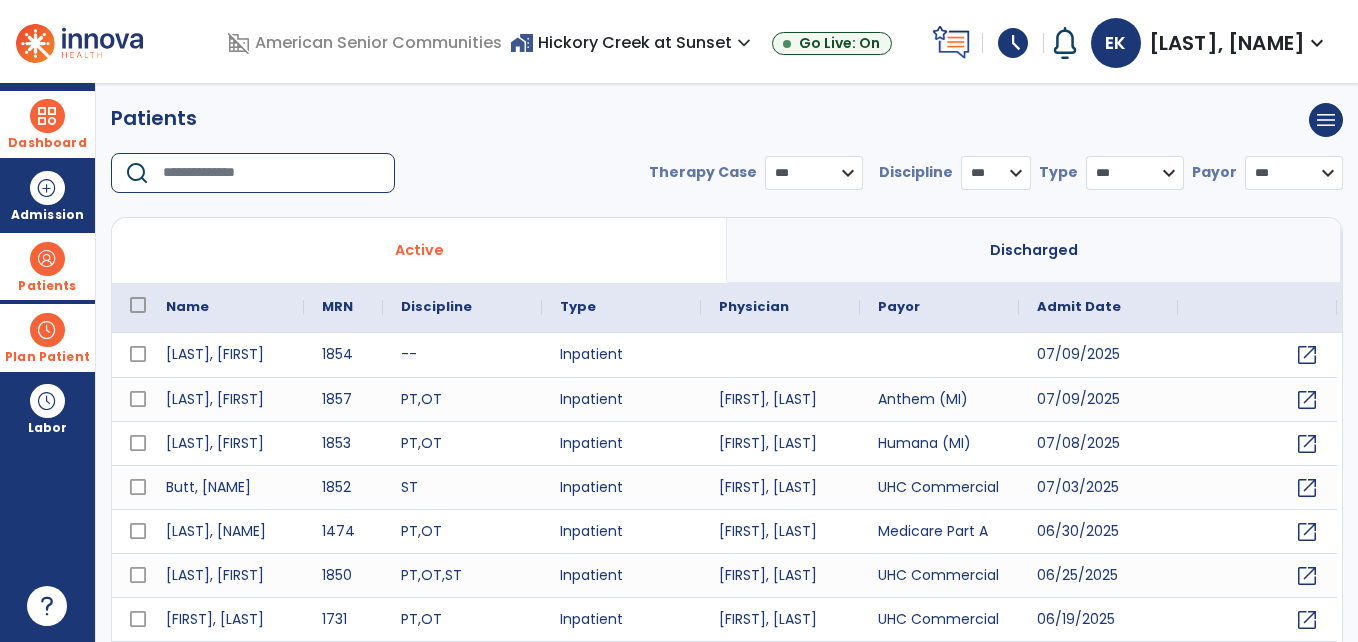 click at bounding box center [272, 173] 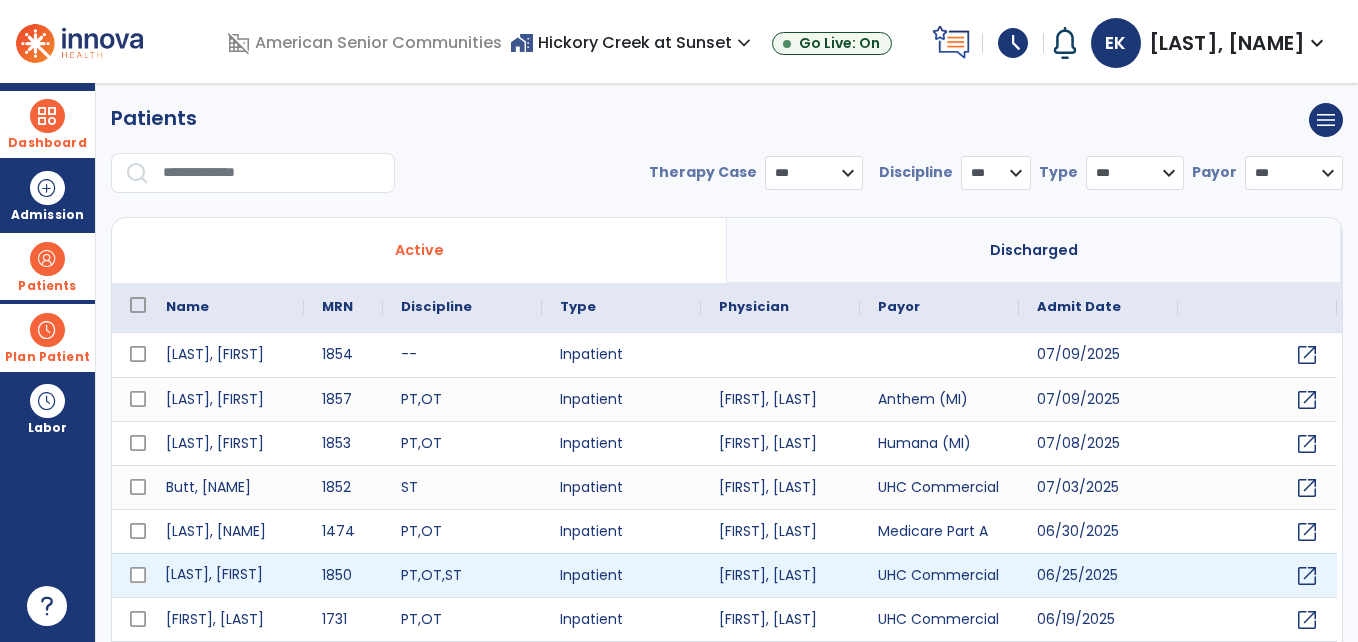 click on "[LAST], [FIRST]" at bounding box center (226, 575) 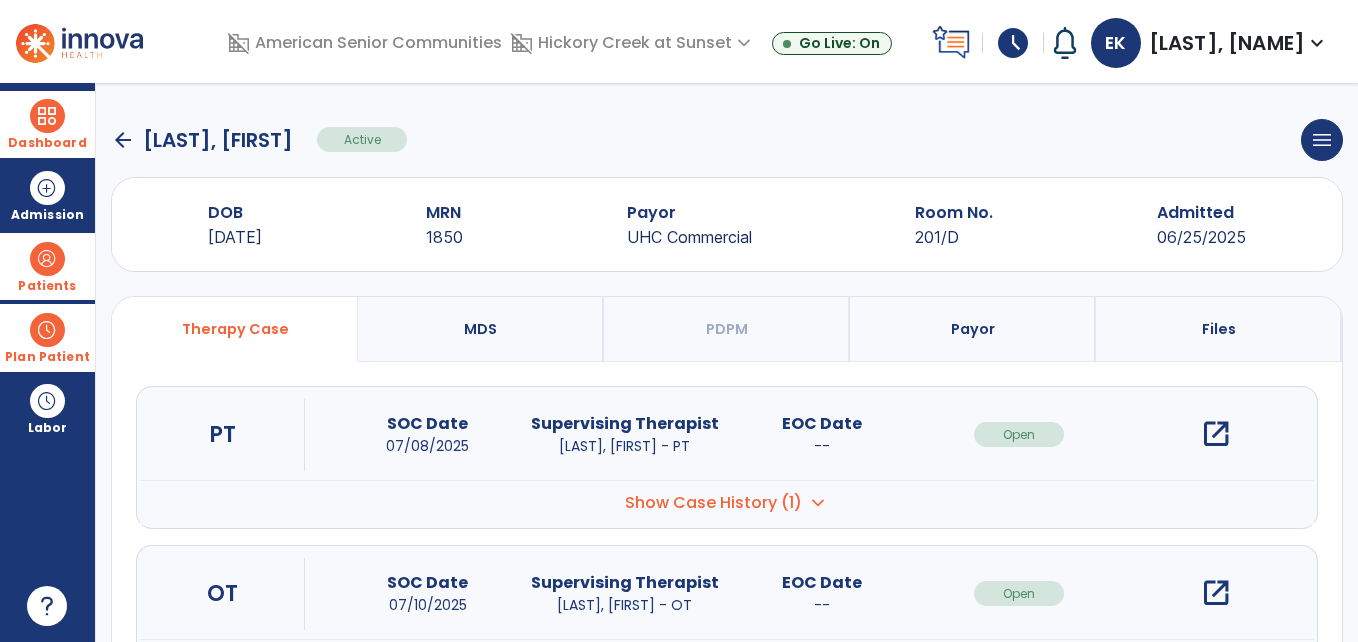 click on "open_in_new" at bounding box center (1216, 593) 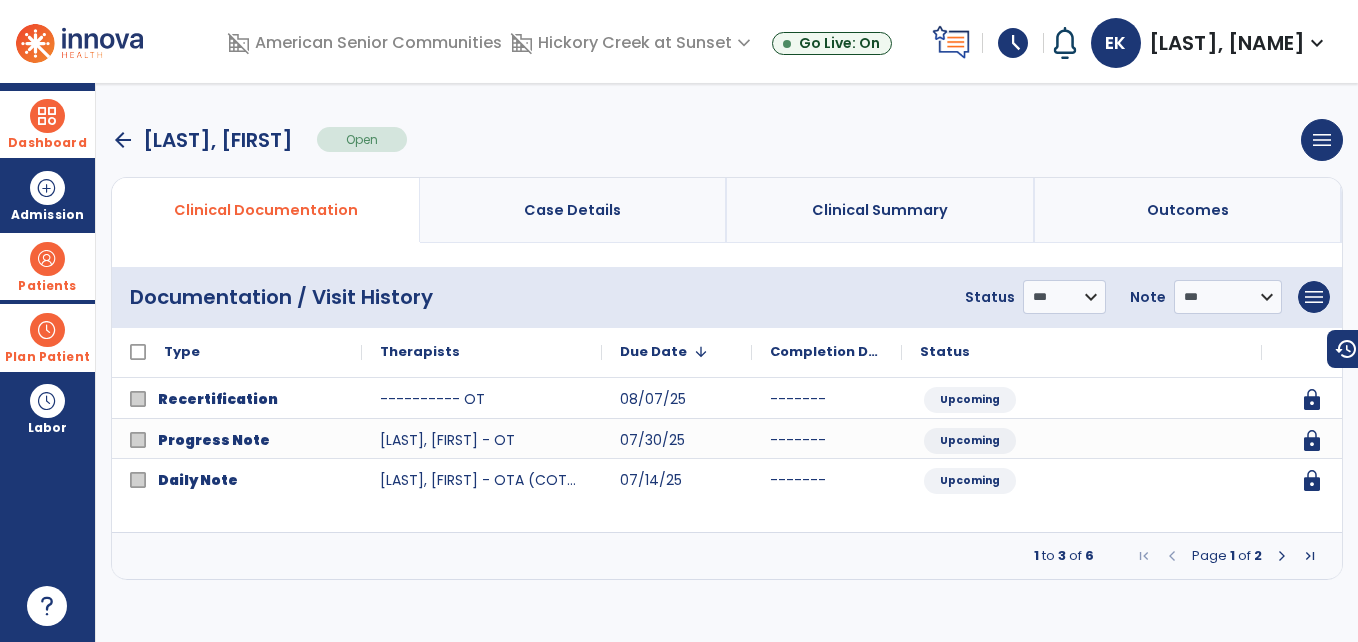 click at bounding box center (1282, 556) 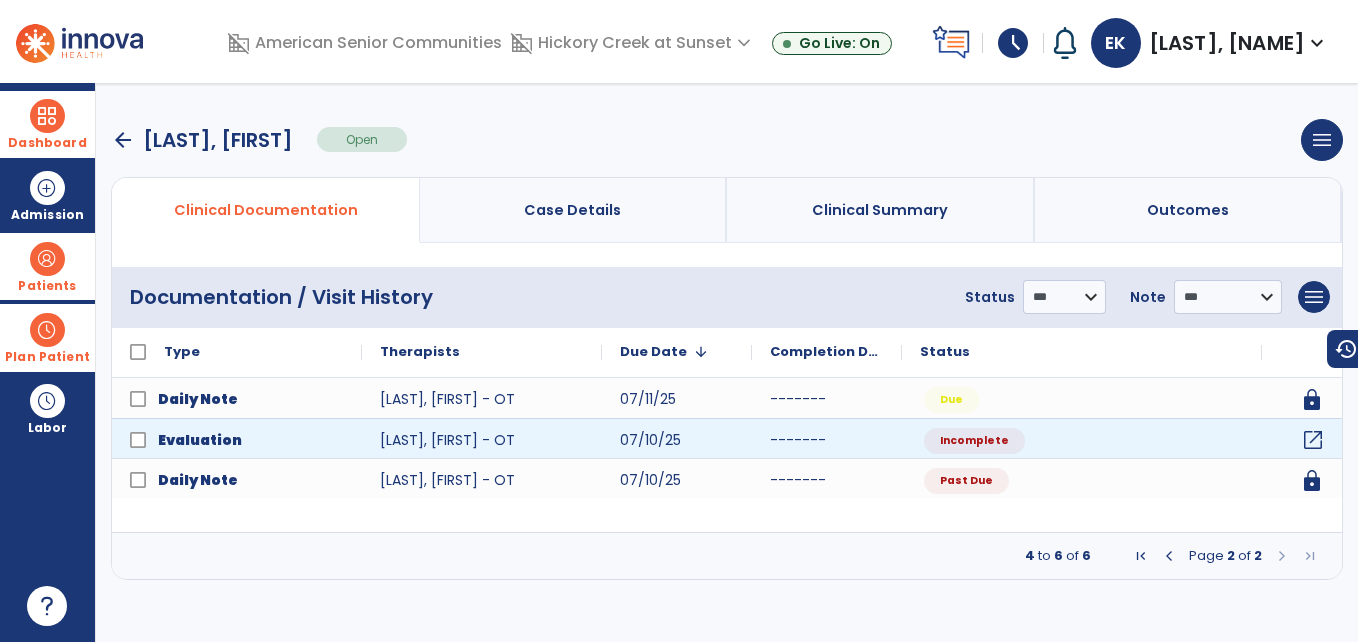click on "open_in_new" 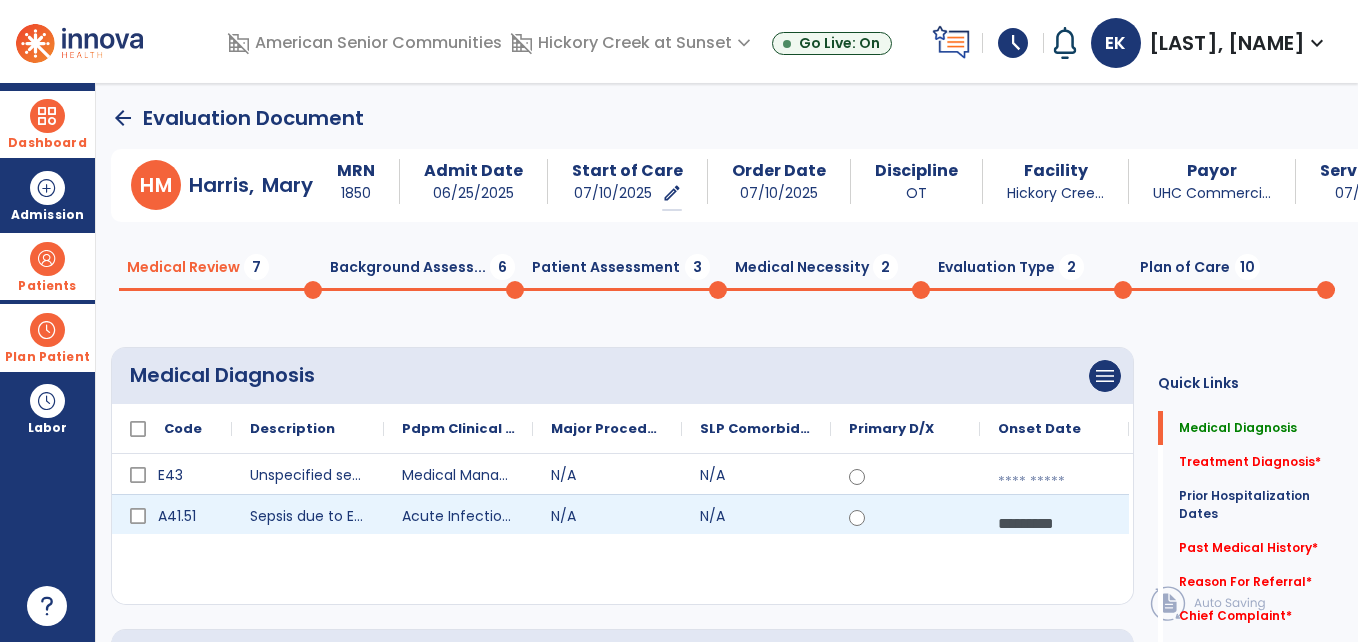 click on "*********" at bounding box center (1054, 523) 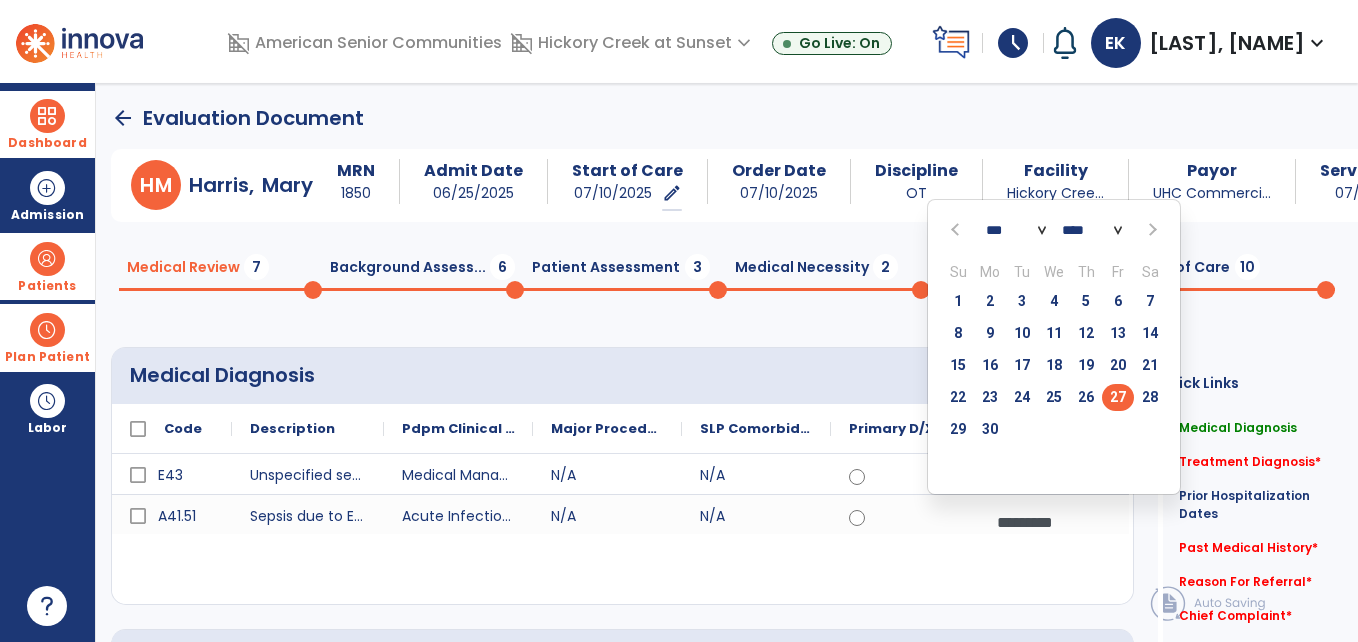 click 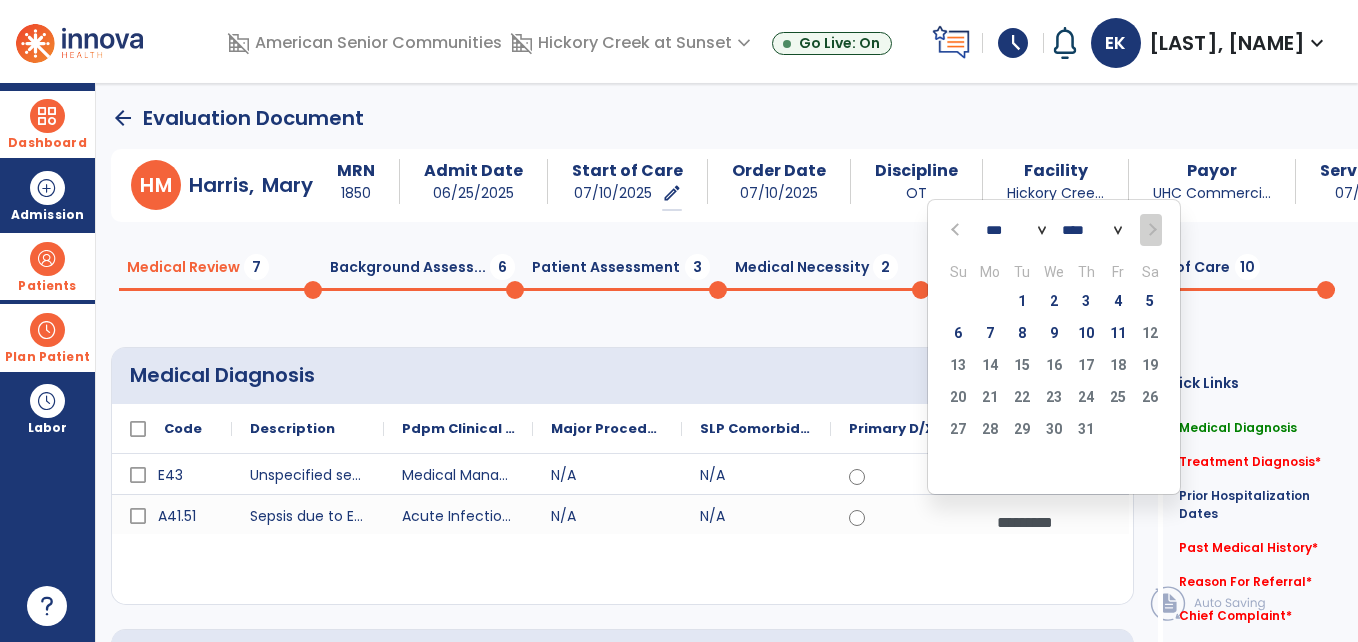 click on "10" 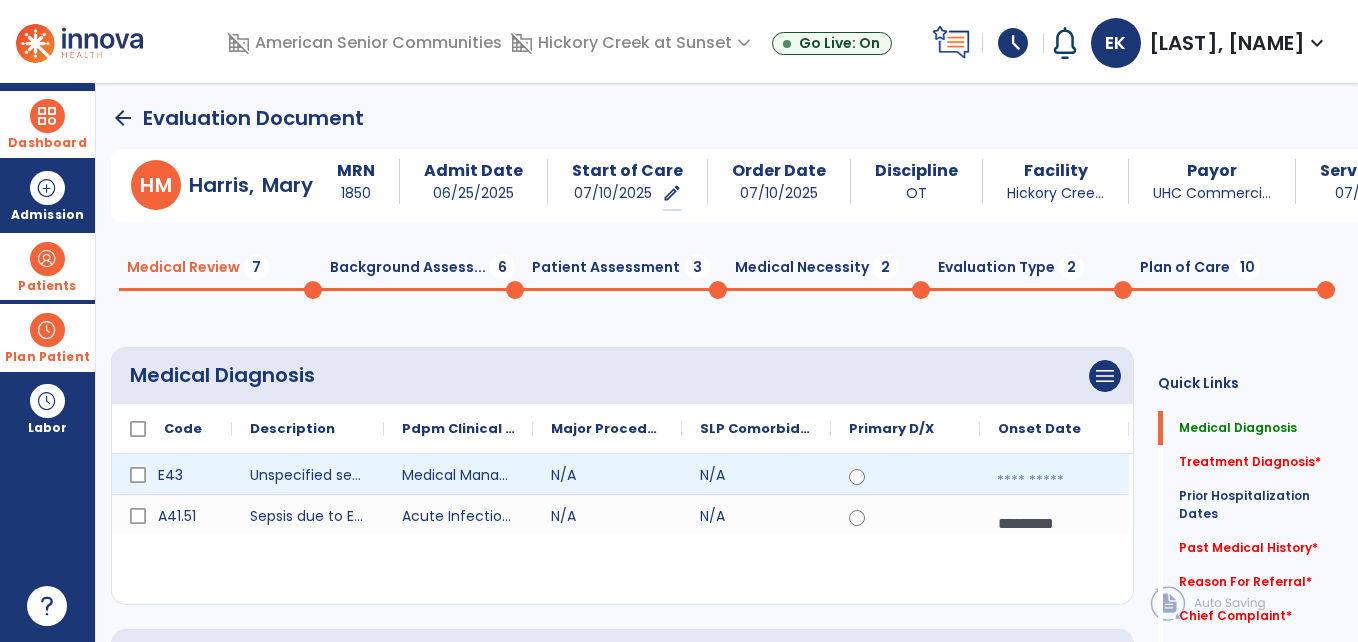 click at bounding box center [1054, 481] 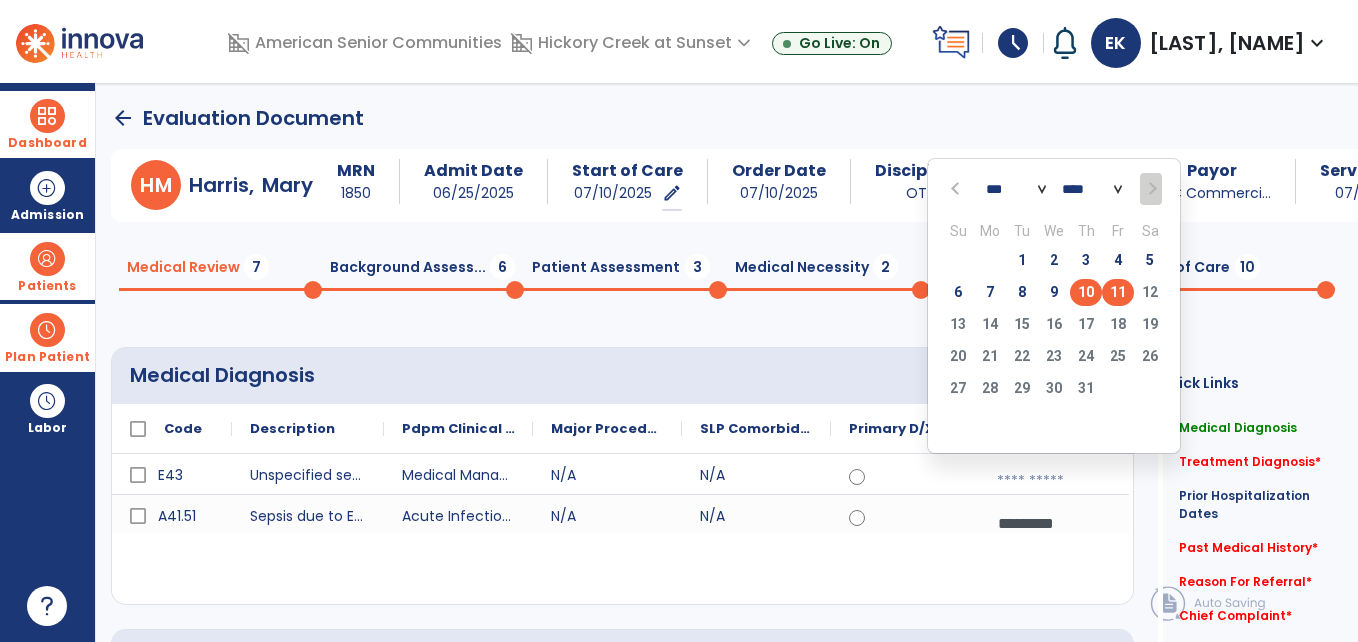 click on "10" 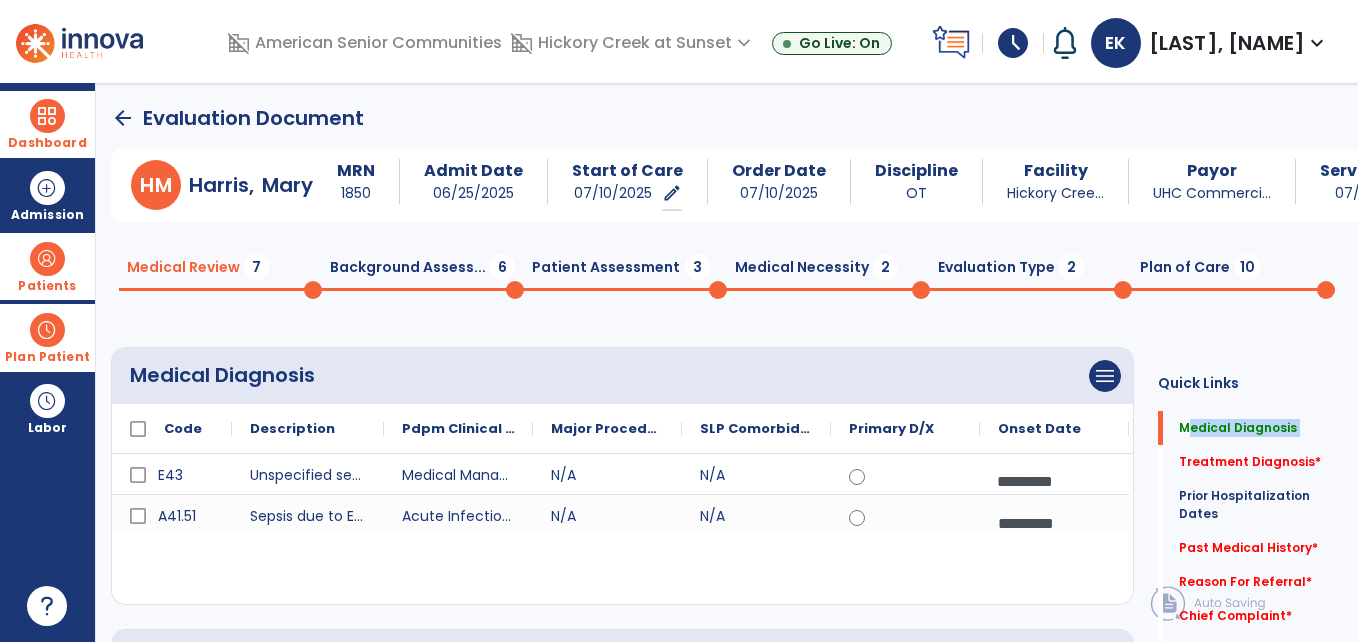 drag, startPoint x: 1156, startPoint y: 426, endPoint x: 1156, endPoint y: 449, distance: 23 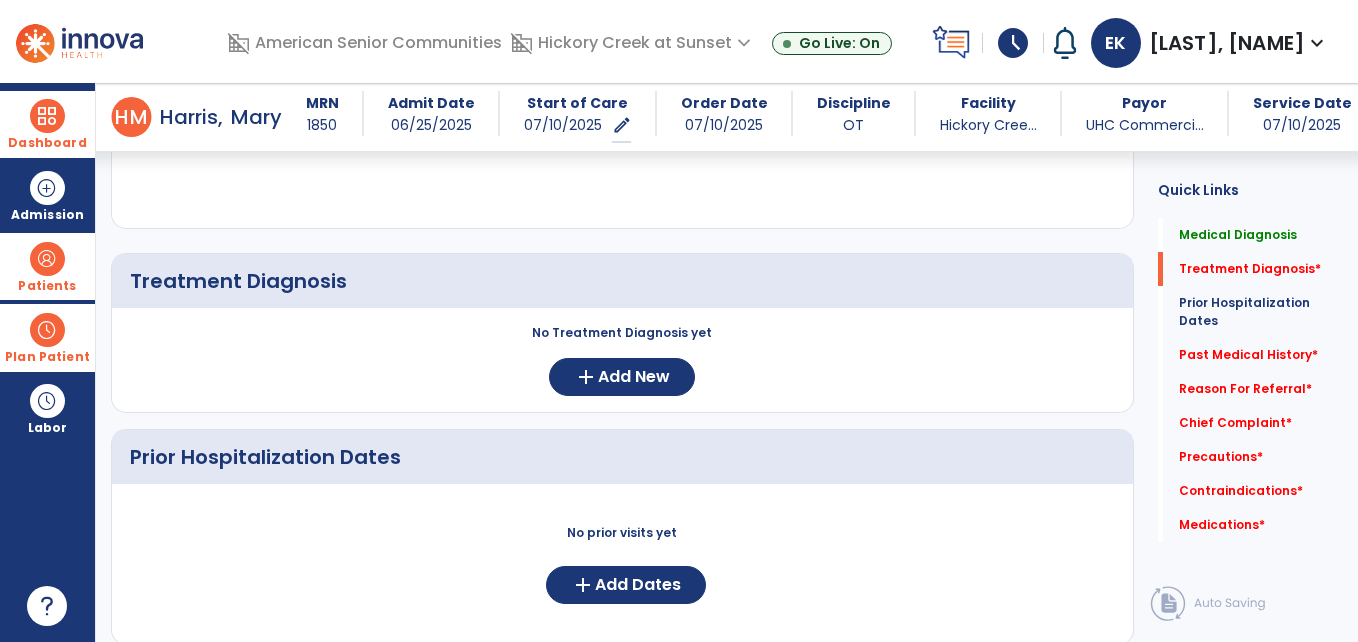 scroll, scrollTop: 360, scrollLeft: 0, axis: vertical 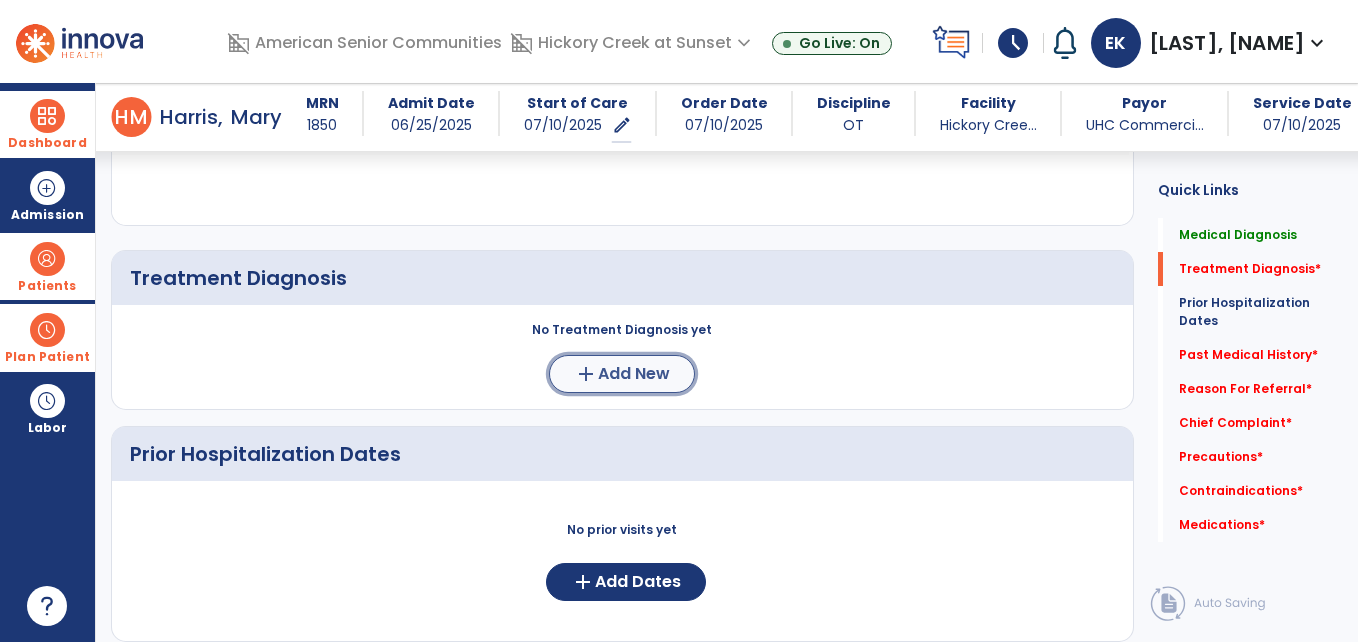 click on "Add New" 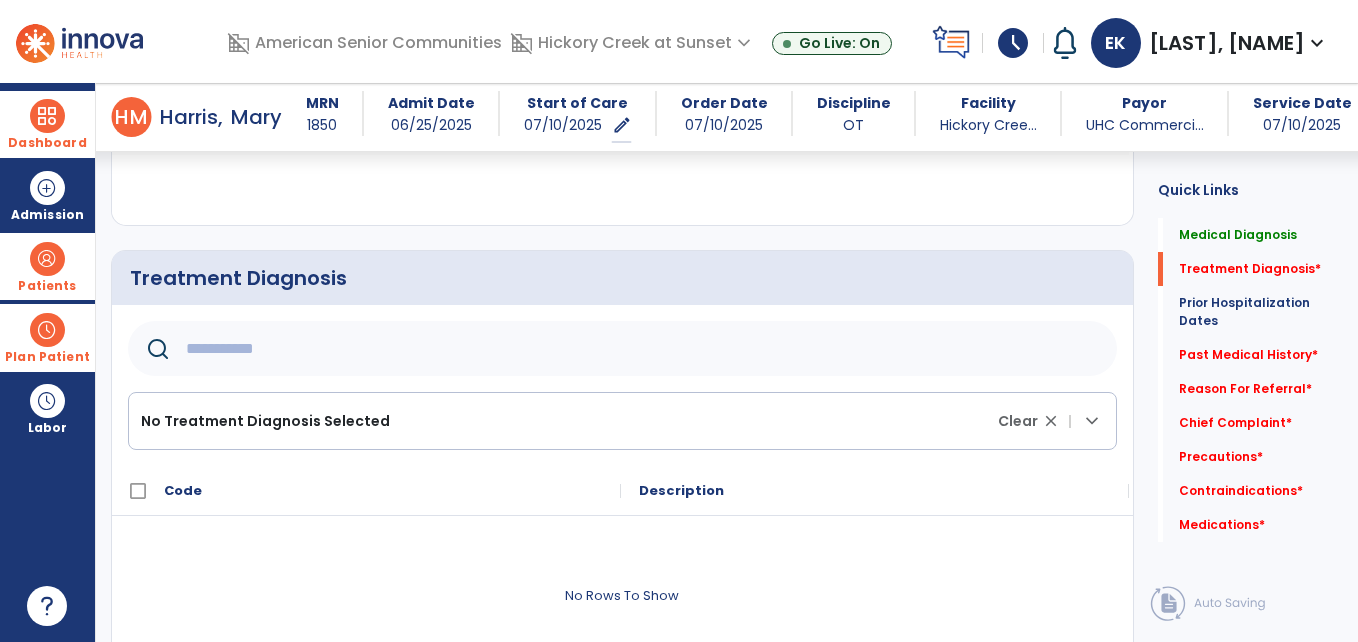 click 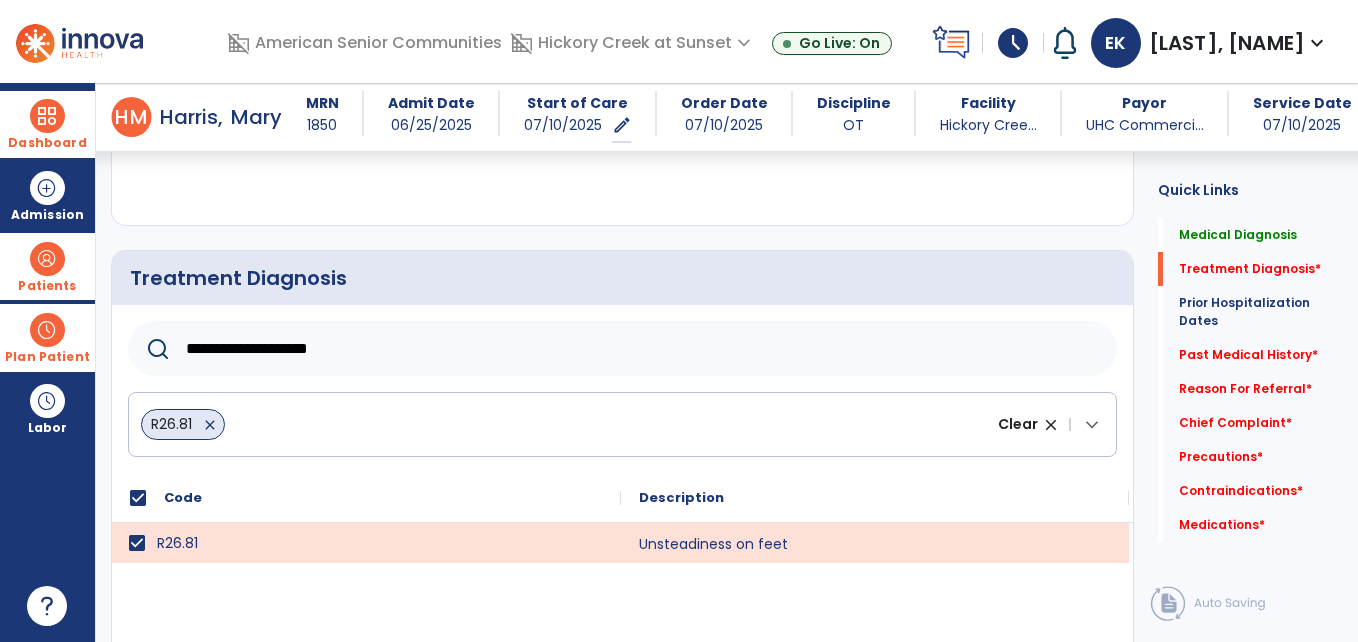 click on "**********" 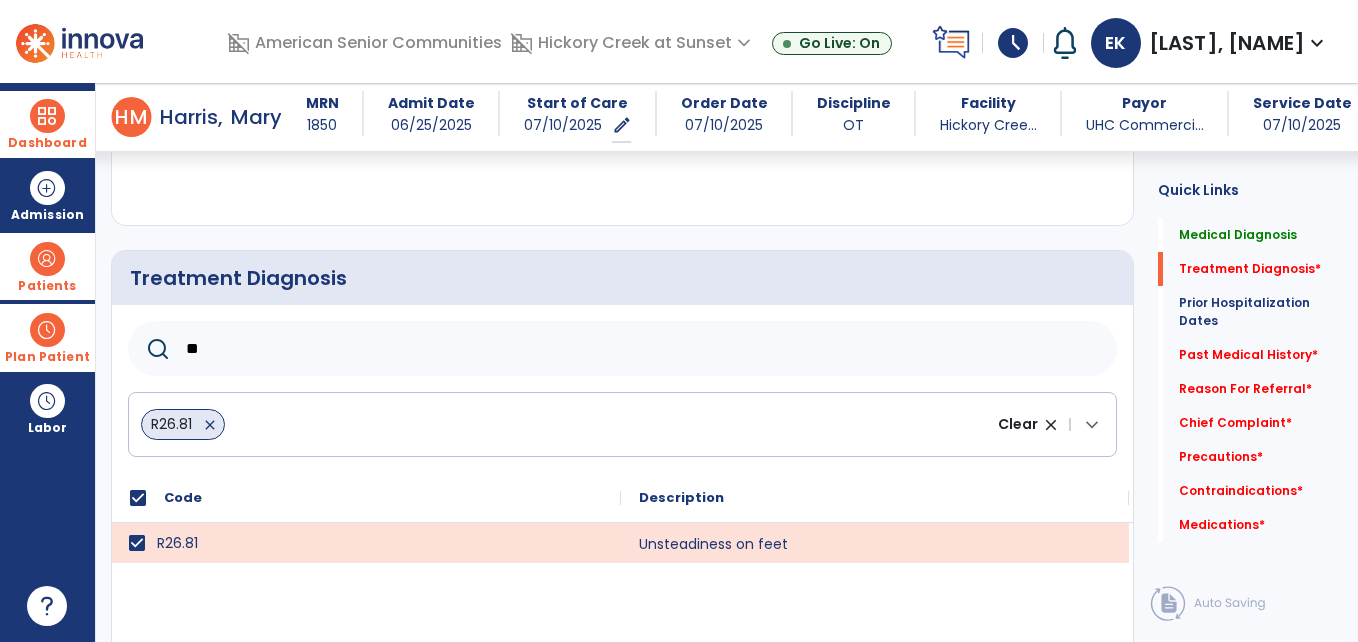 type on "*" 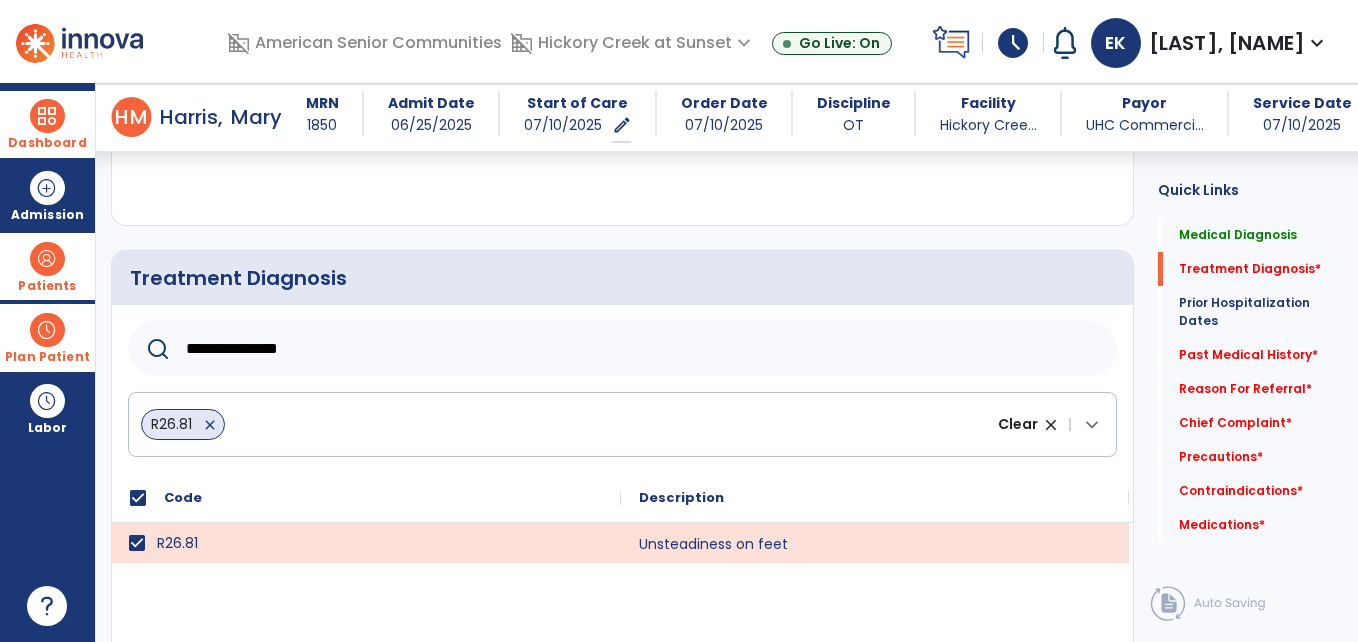 type on "**********" 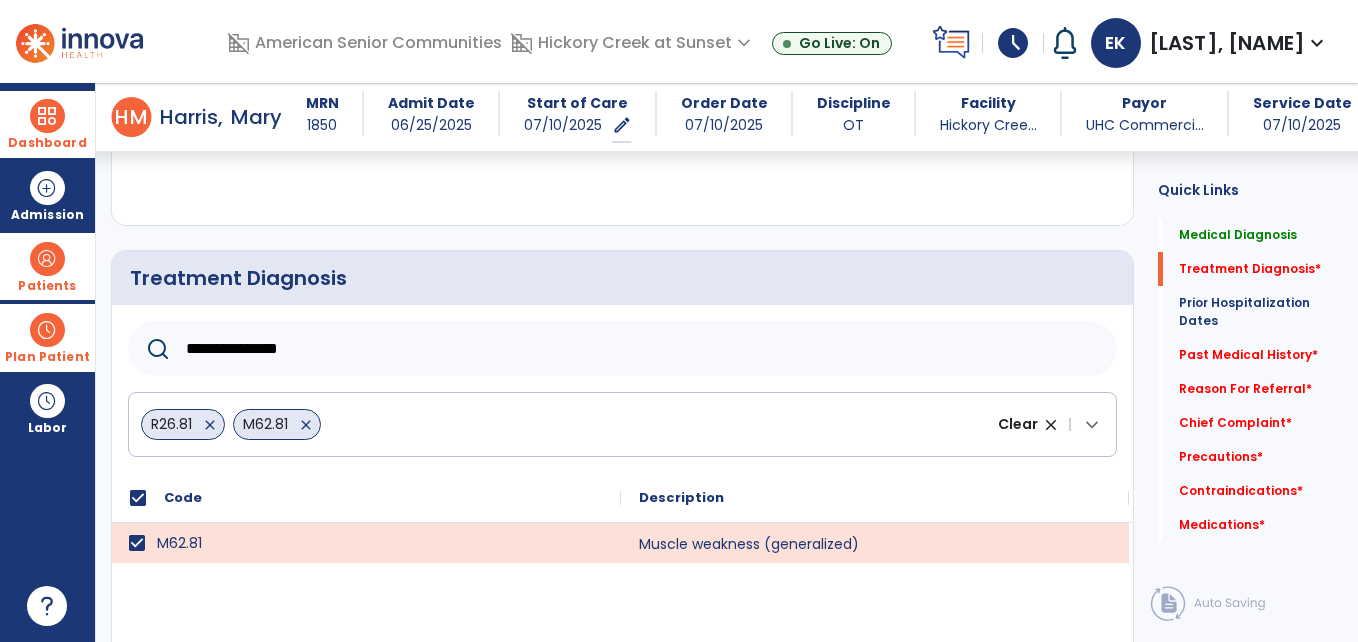 click on "Treatment Diagnosis   *  Treatment Diagnosis   *" 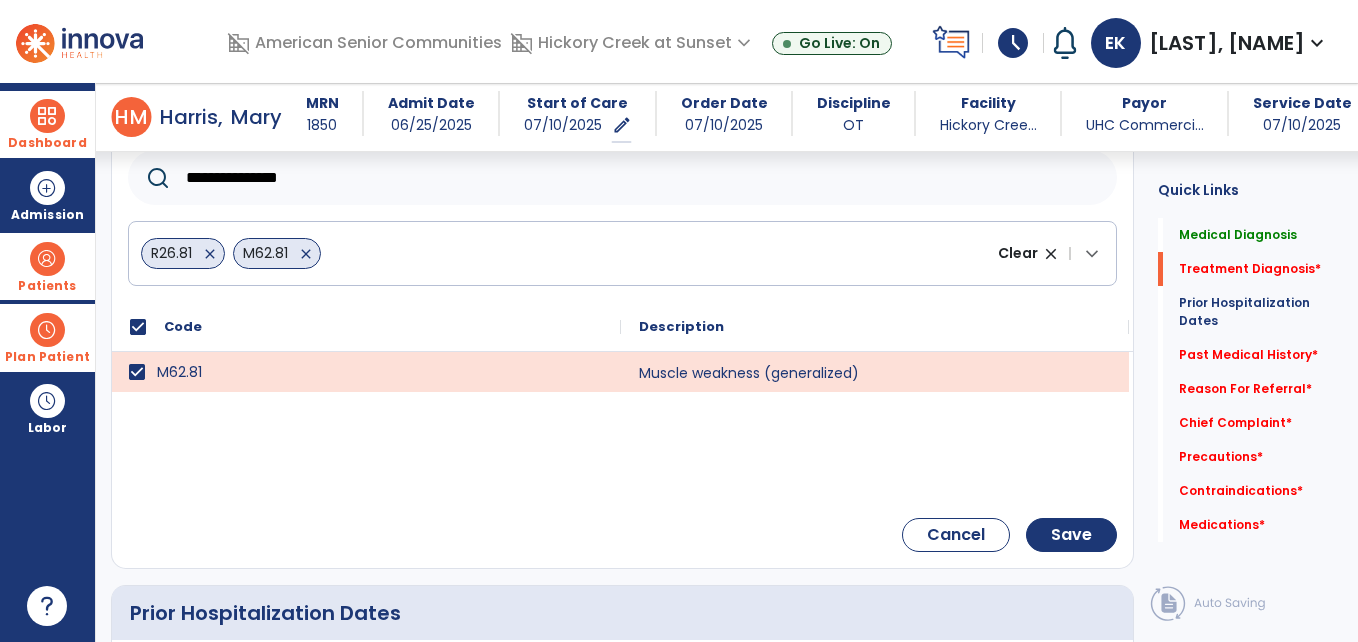 scroll, scrollTop: 560, scrollLeft: 0, axis: vertical 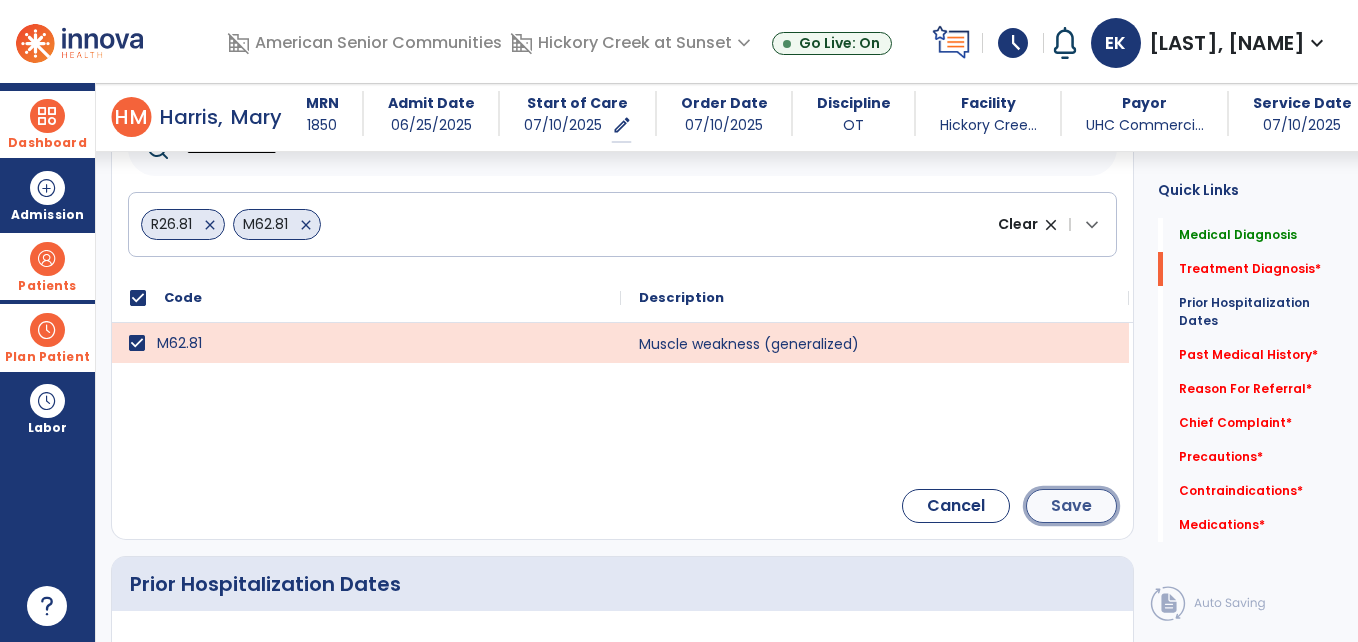 click on "Save" 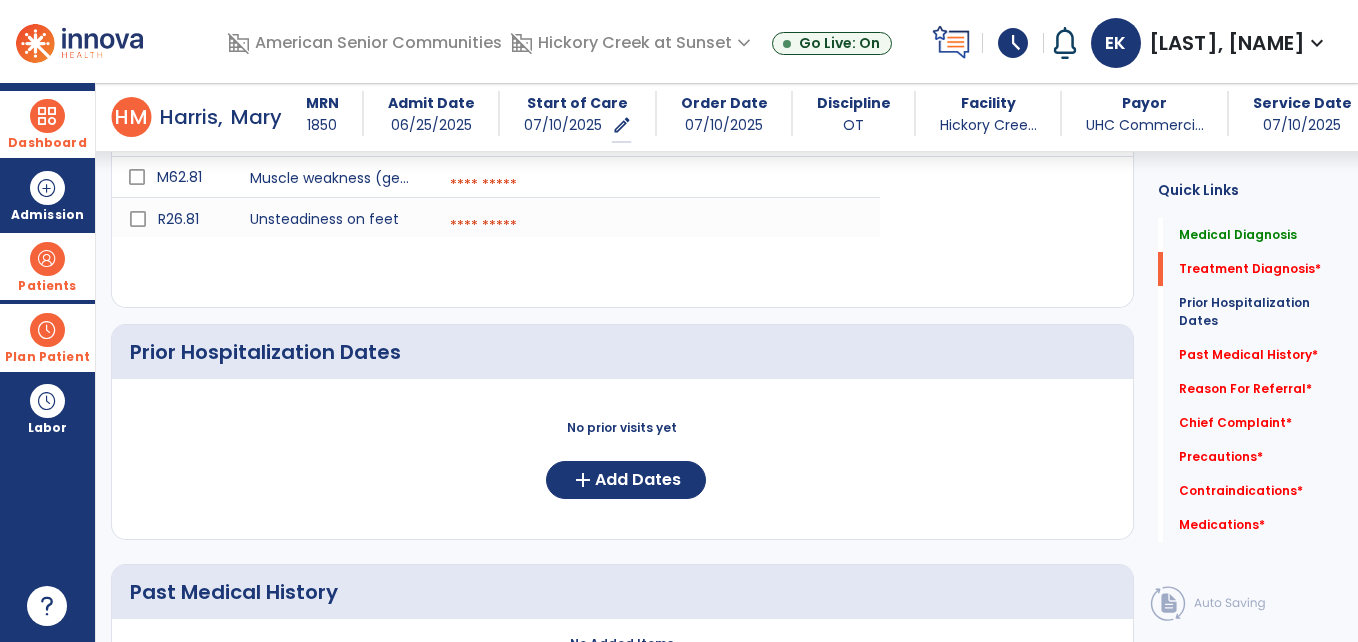 click on "Treatment Diagnosis   *  Treatment Diagnosis   *" 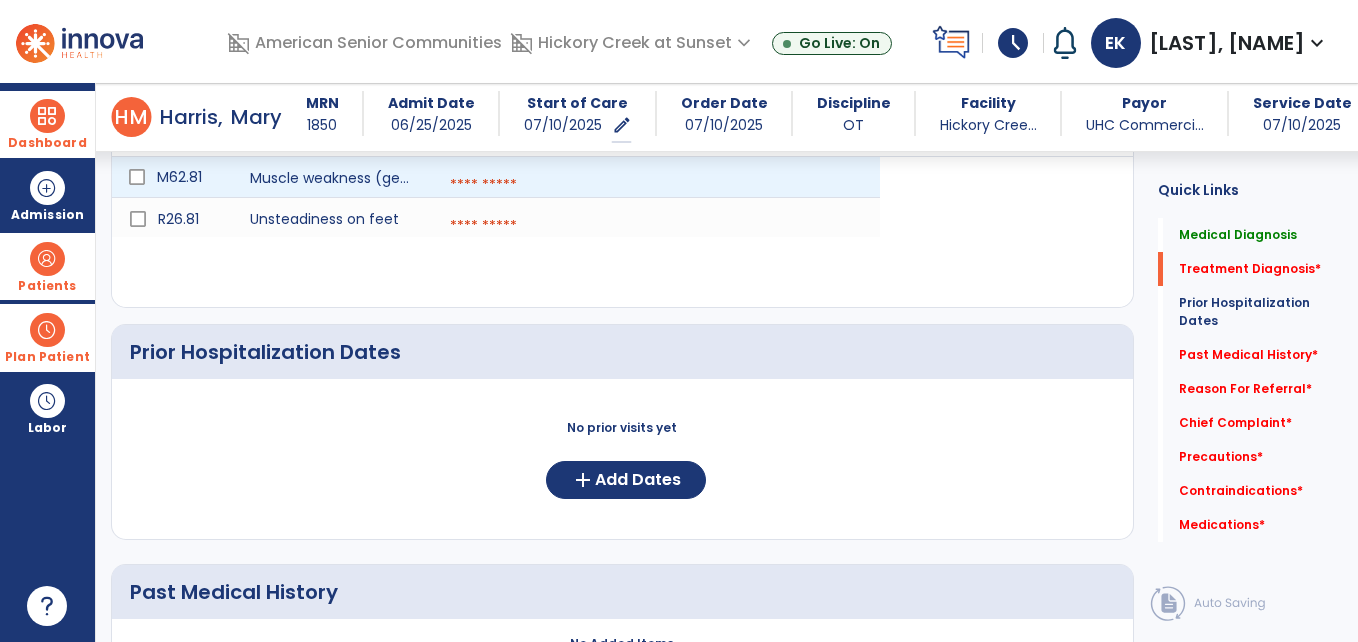 click at bounding box center (656, 185) 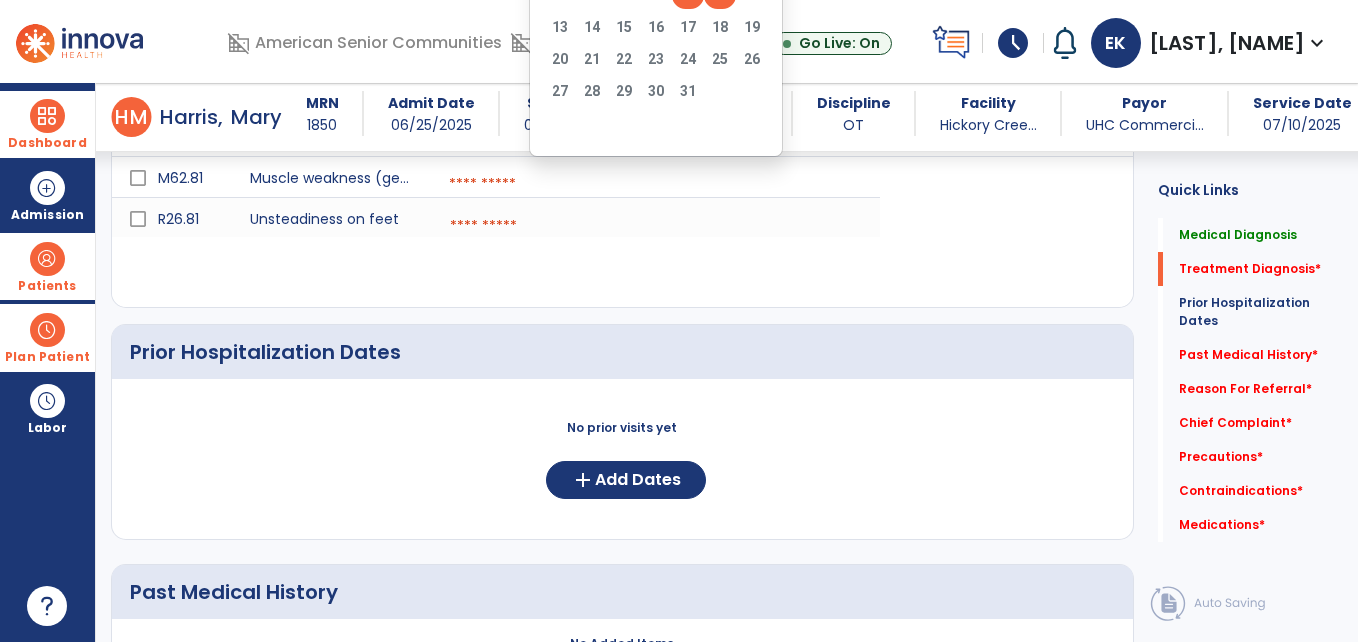 click on "10" 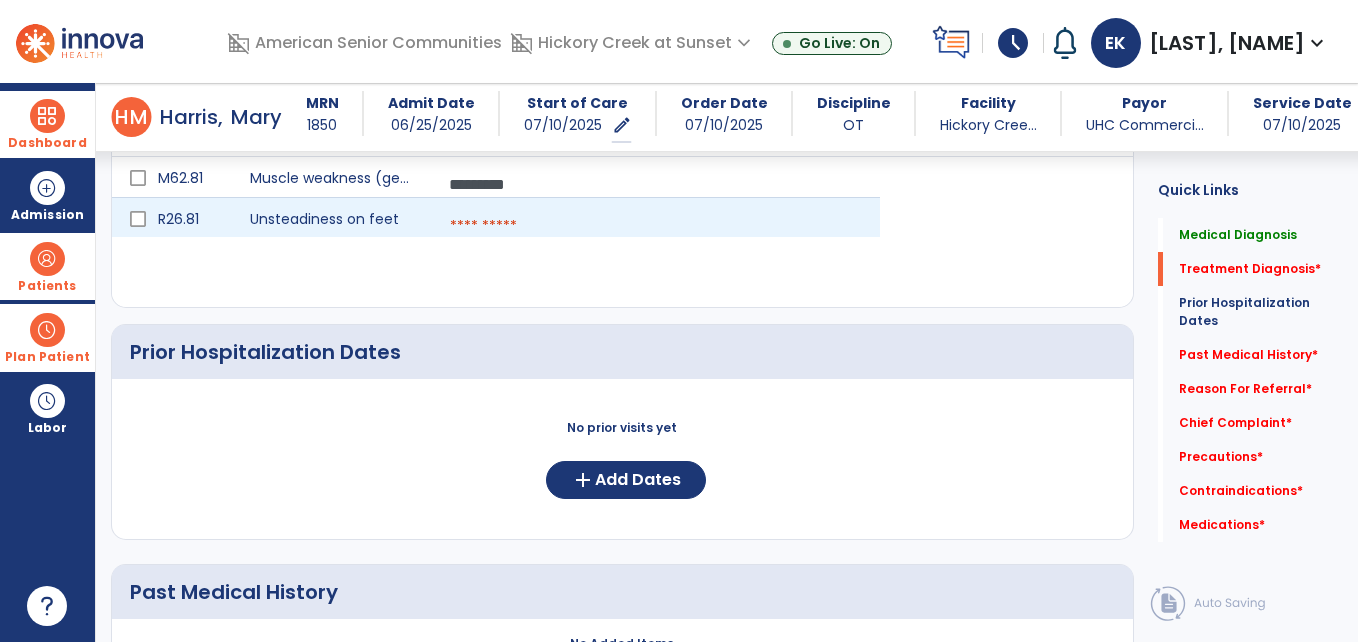 click at bounding box center (656, 226) 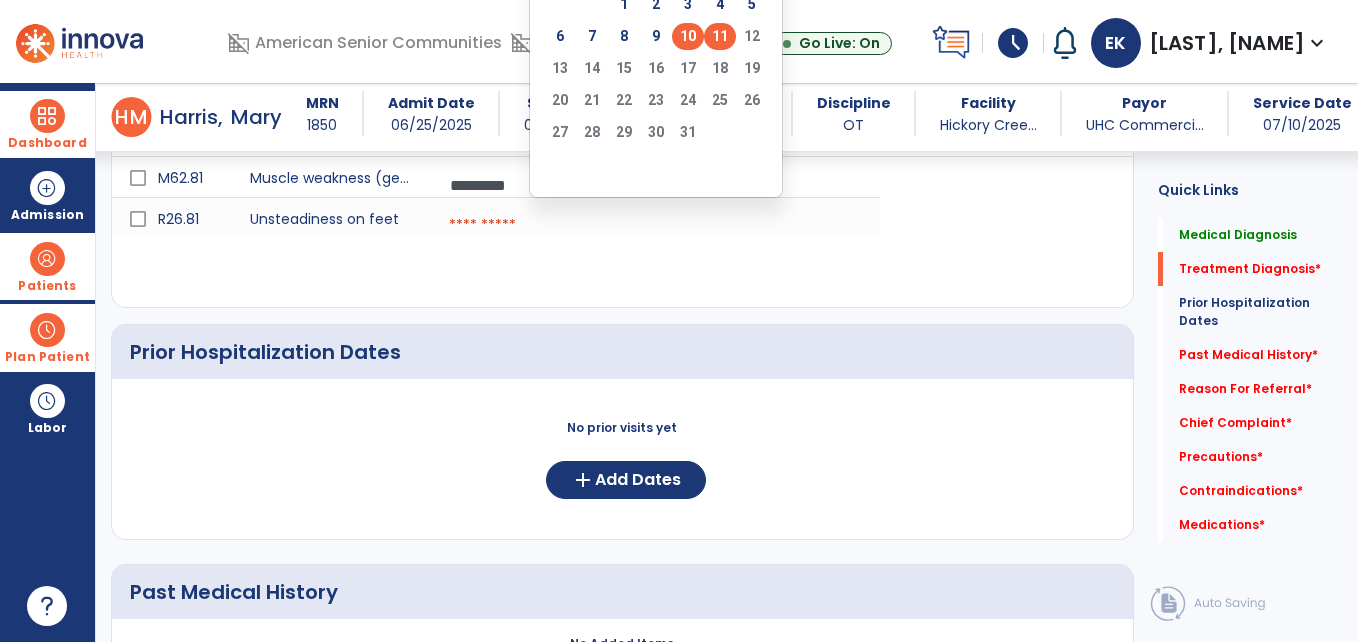 click on "10" 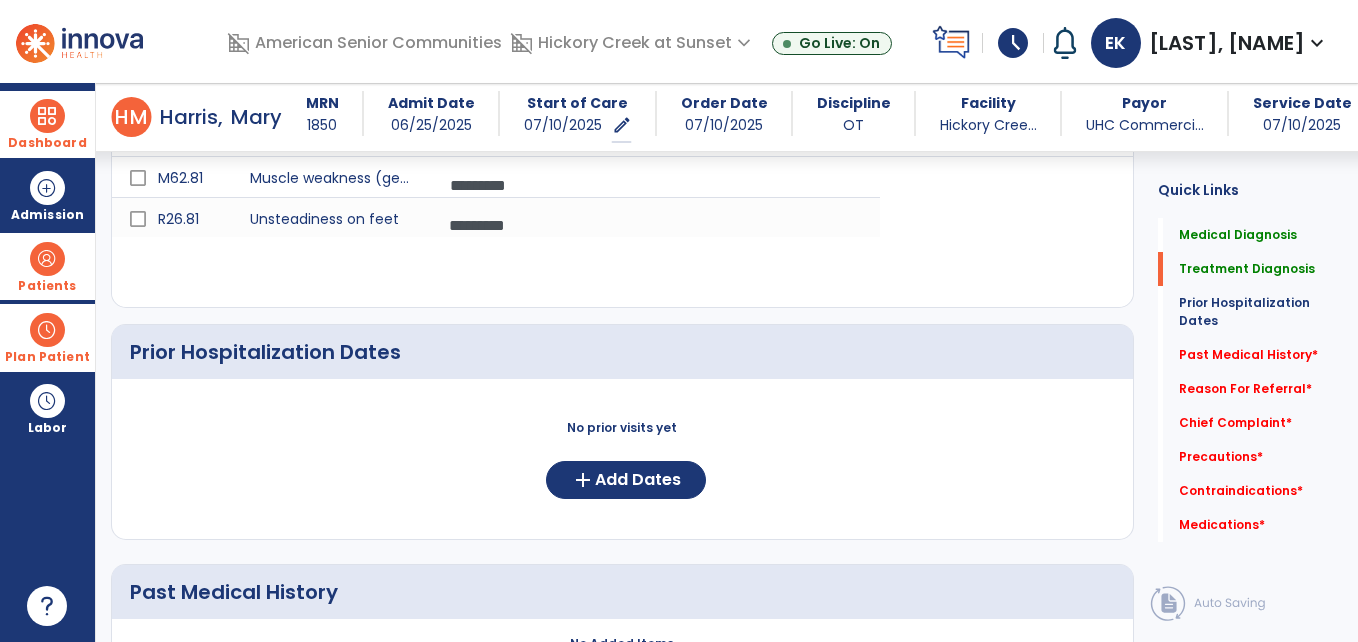 drag, startPoint x: 1162, startPoint y: 275, endPoint x: 1155, endPoint y: 267, distance: 10.630146 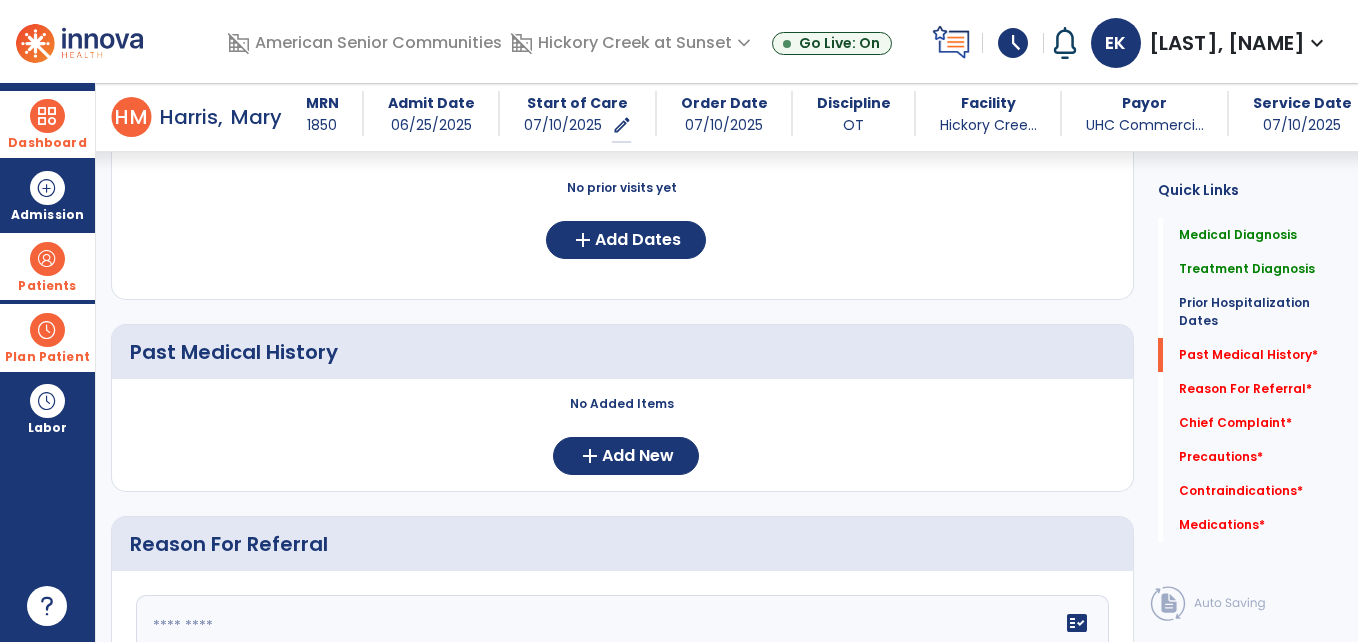 scroll, scrollTop: 840, scrollLeft: 0, axis: vertical 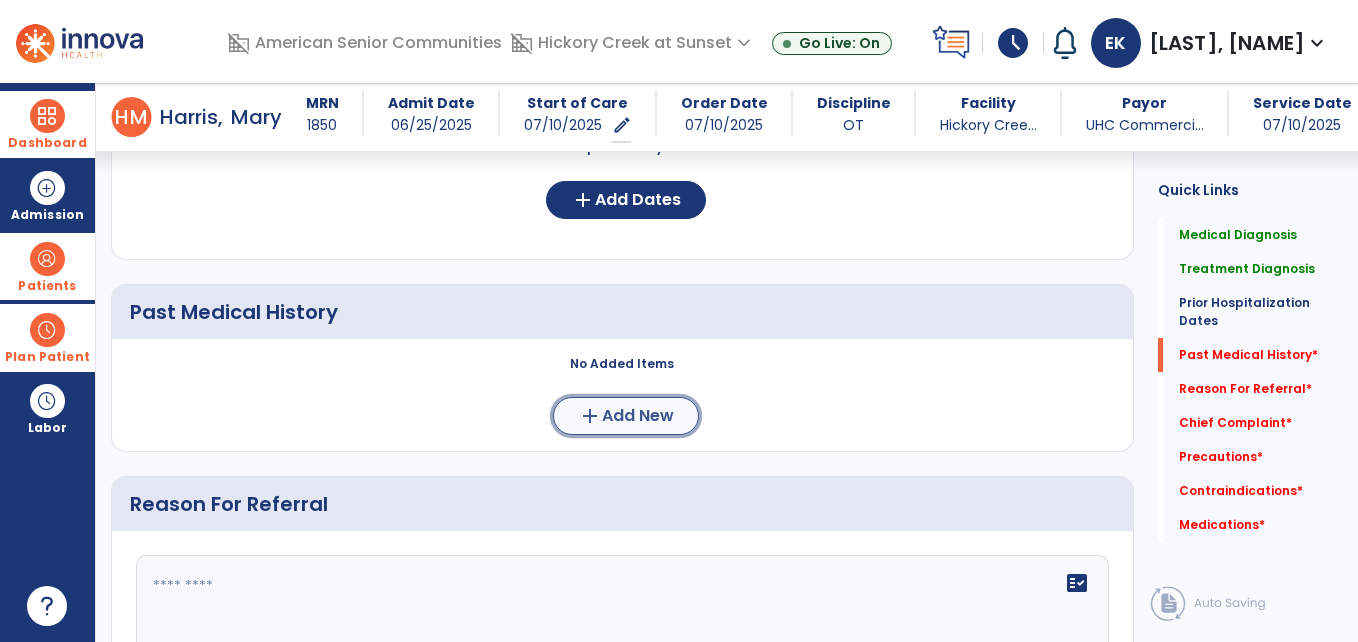 click on "add  Add New" 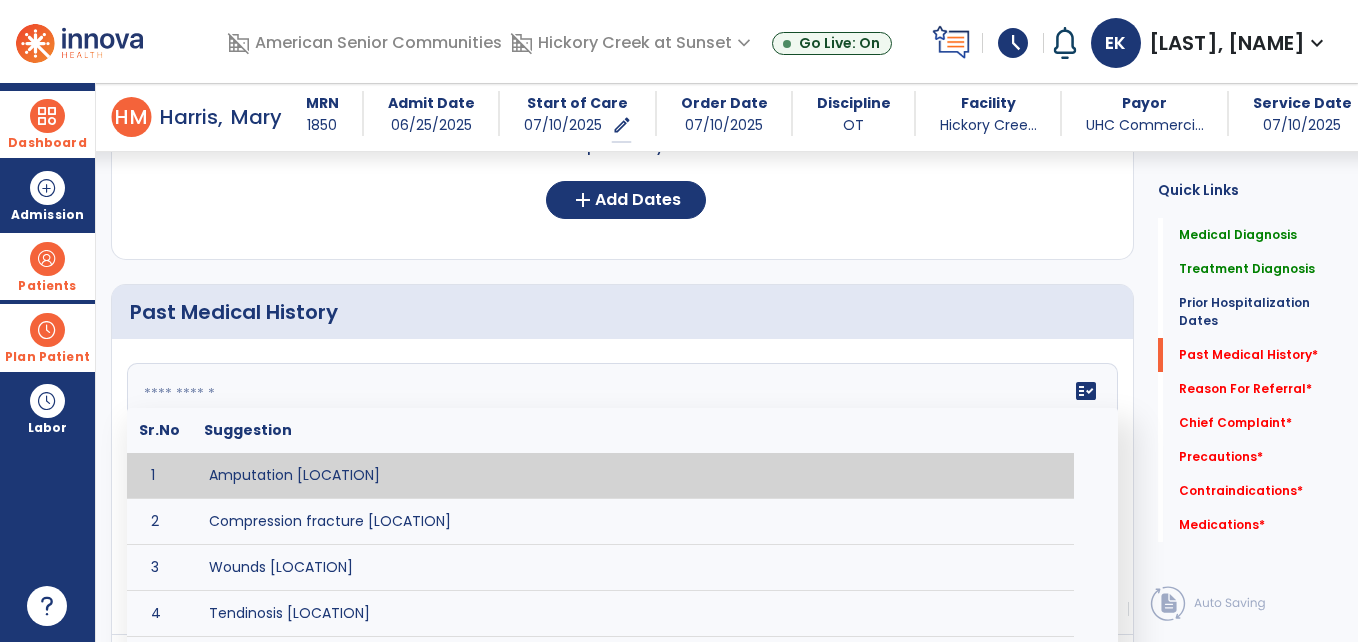 click 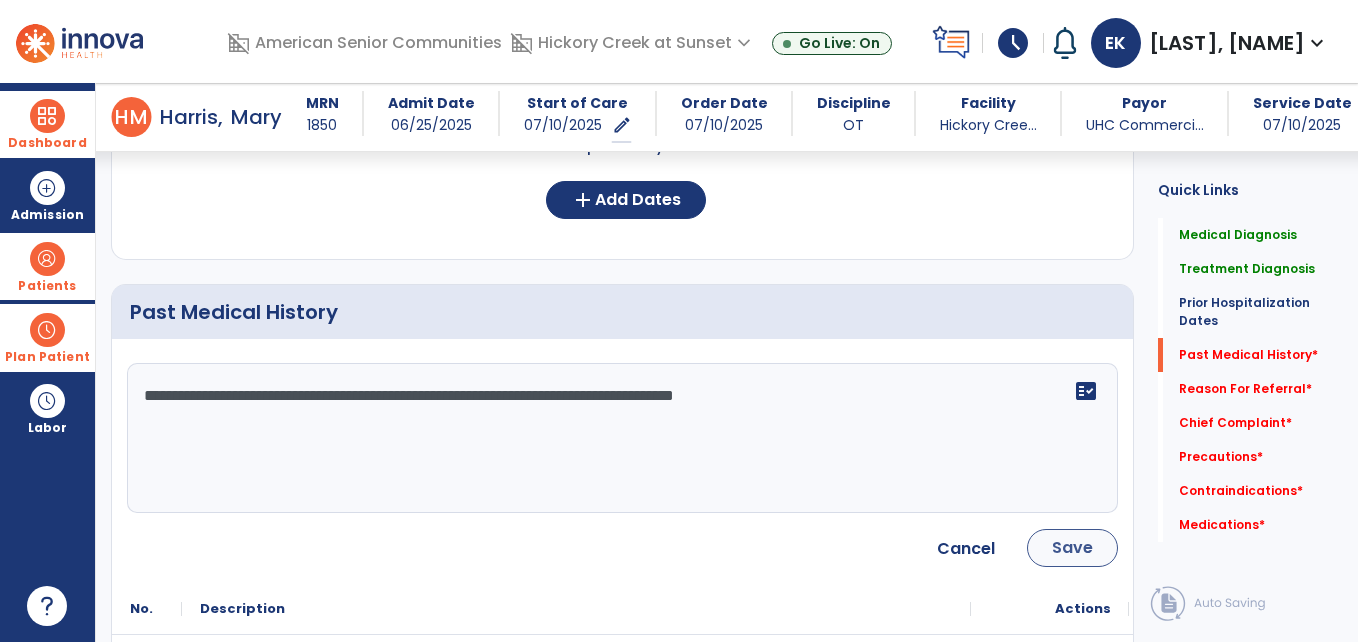type on "**********" 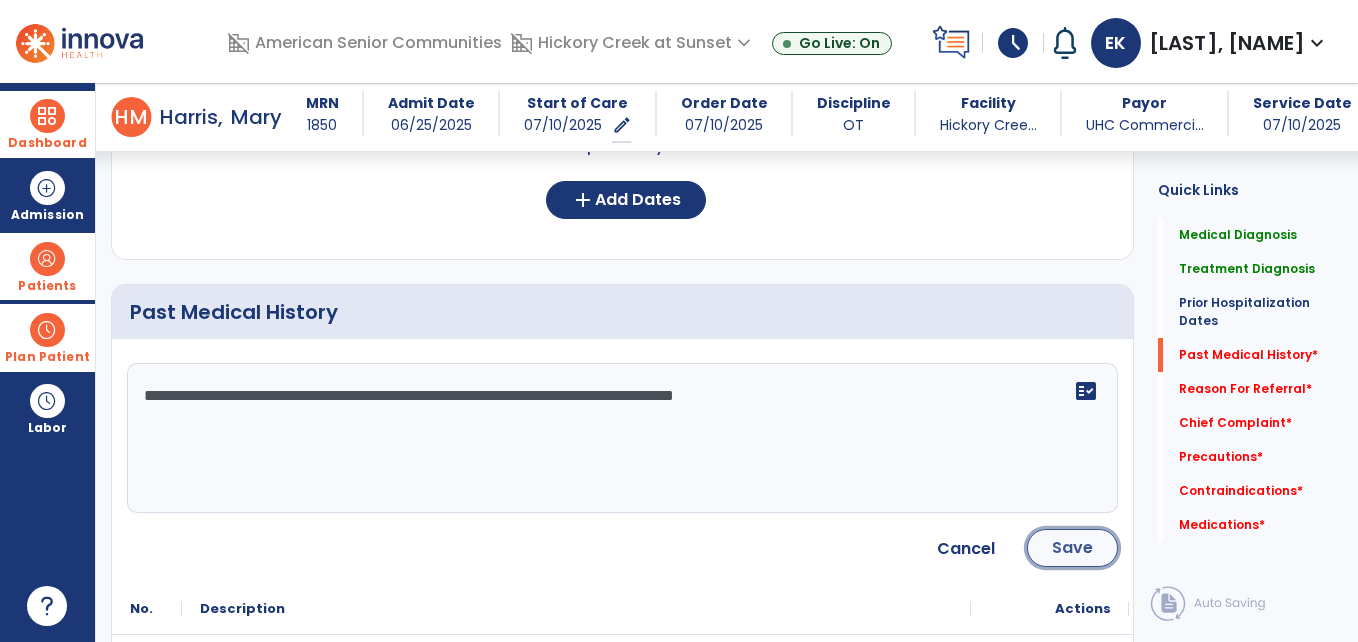click on "Save" 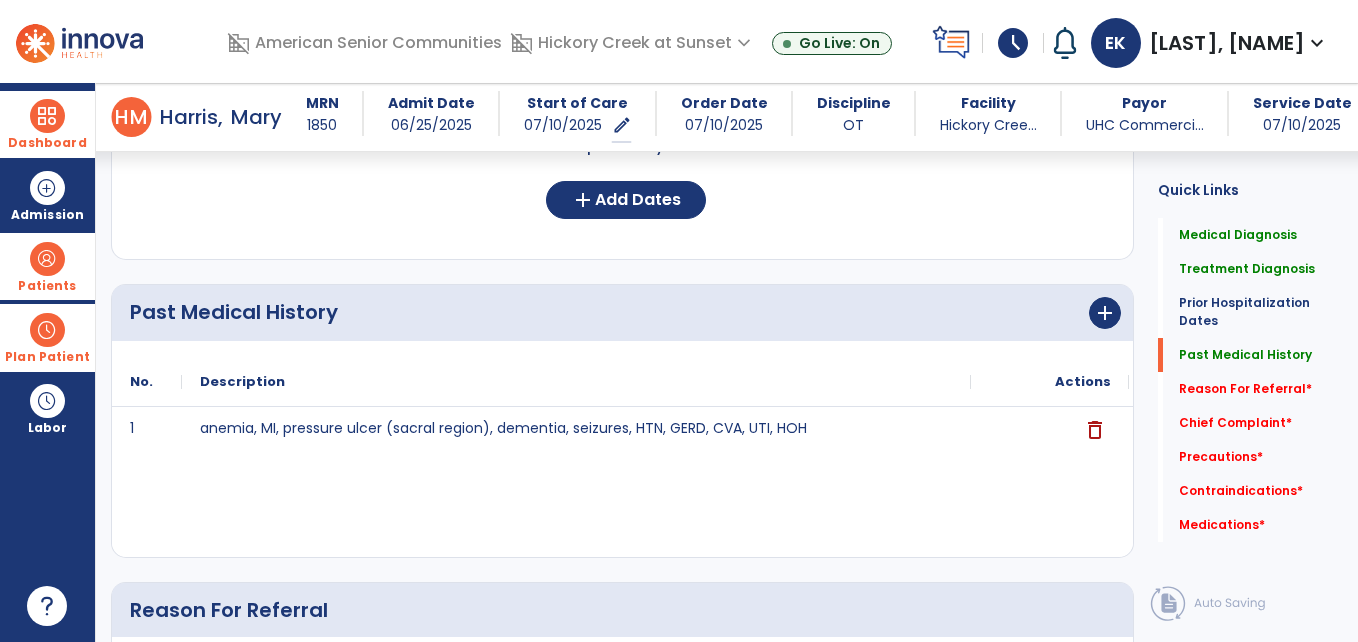 click on "Past Medical History   Past Medical History" 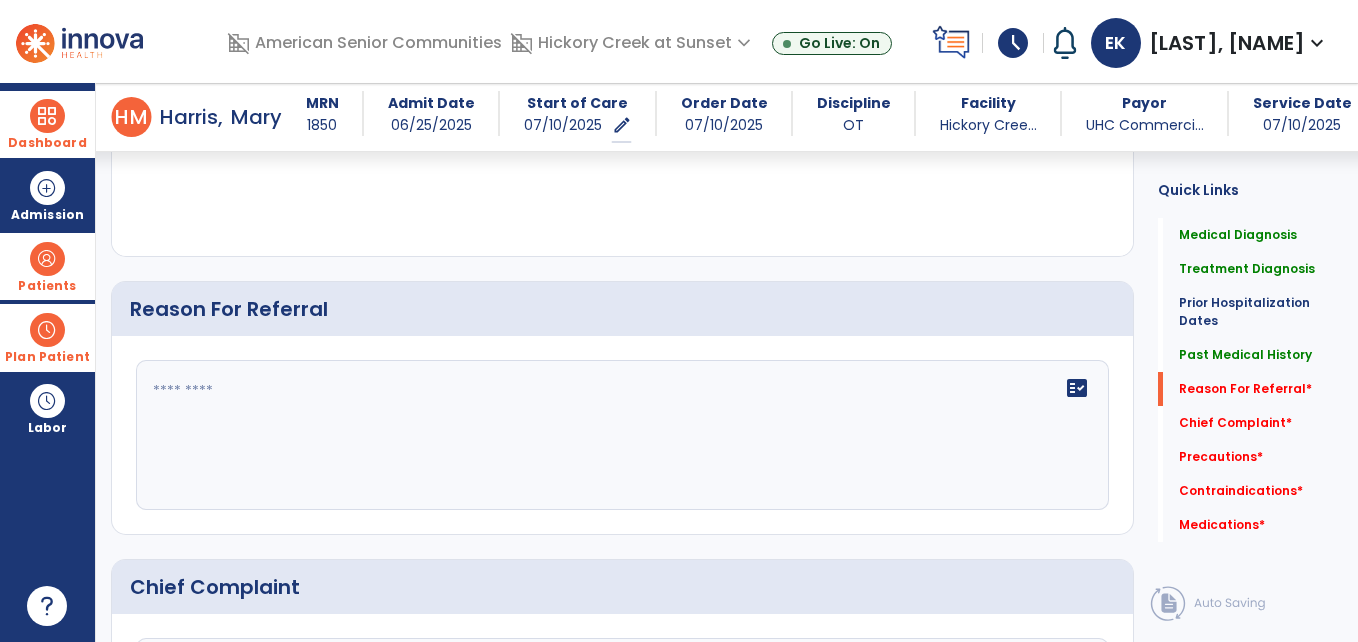 scroll, scrollTop: 1240, scrollLeft: 0, axis: vertical 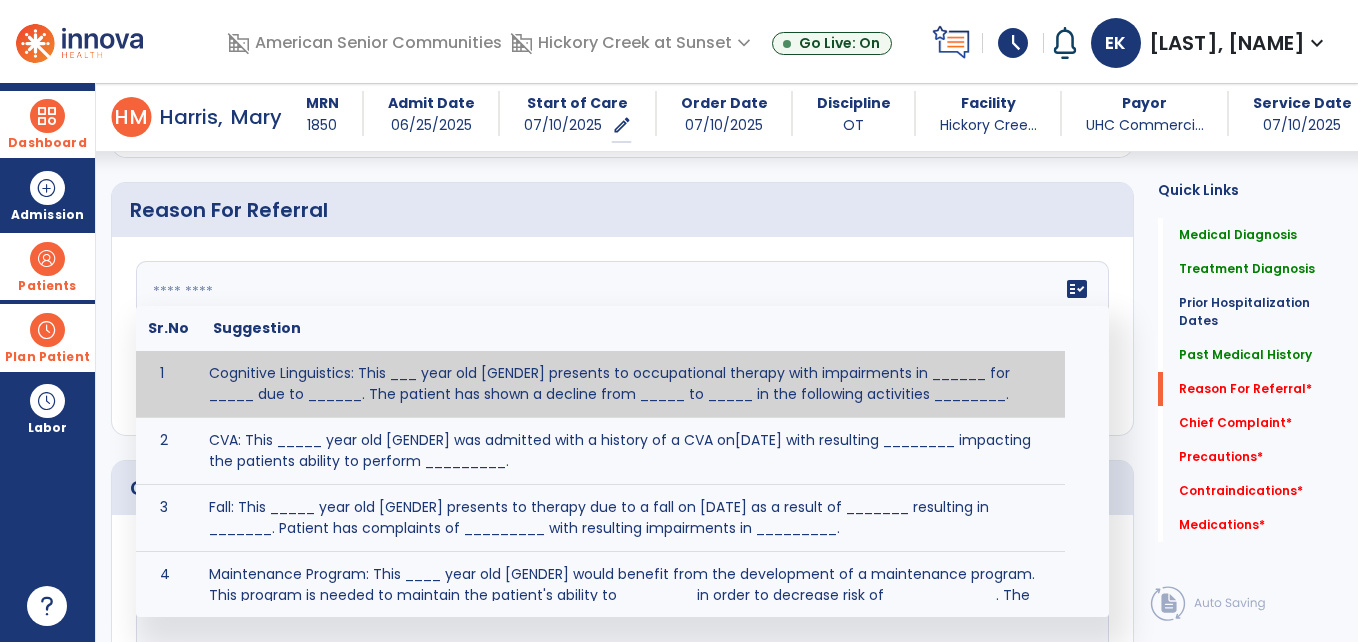 click on "fact_check  Sr.No Suggestion 1 Cognitive Linguistics: This ___ year old [GENDER] presents to occupational therapy with impairments in ______ for _____ due to ______.  The patient has shown a decline from _____ to _____ in the following activities ________. 2 CVA: This _____ year old [GENDER] was admitted with a history of a CVA on[DATE] with resulting ________ impacting the patients ability to perform _________. 3 Fall: This _____ year old [GENDER] presents to therapy due to a fall on [DATE] as a result of _______ resulting in _______.  Patient has complaints of _________ with resulting impairments in _________. 4 5 Fall at Home: This _____ year old [GENDER] fell at home, resulting  in ________.  This has impacted this patient's _______.  As a result of these noted limitations in functional activities, this patient is unable to safely return to home.  This patient requires skilled therapy in order to improve safety and function. 6 7 8 9 10 11" 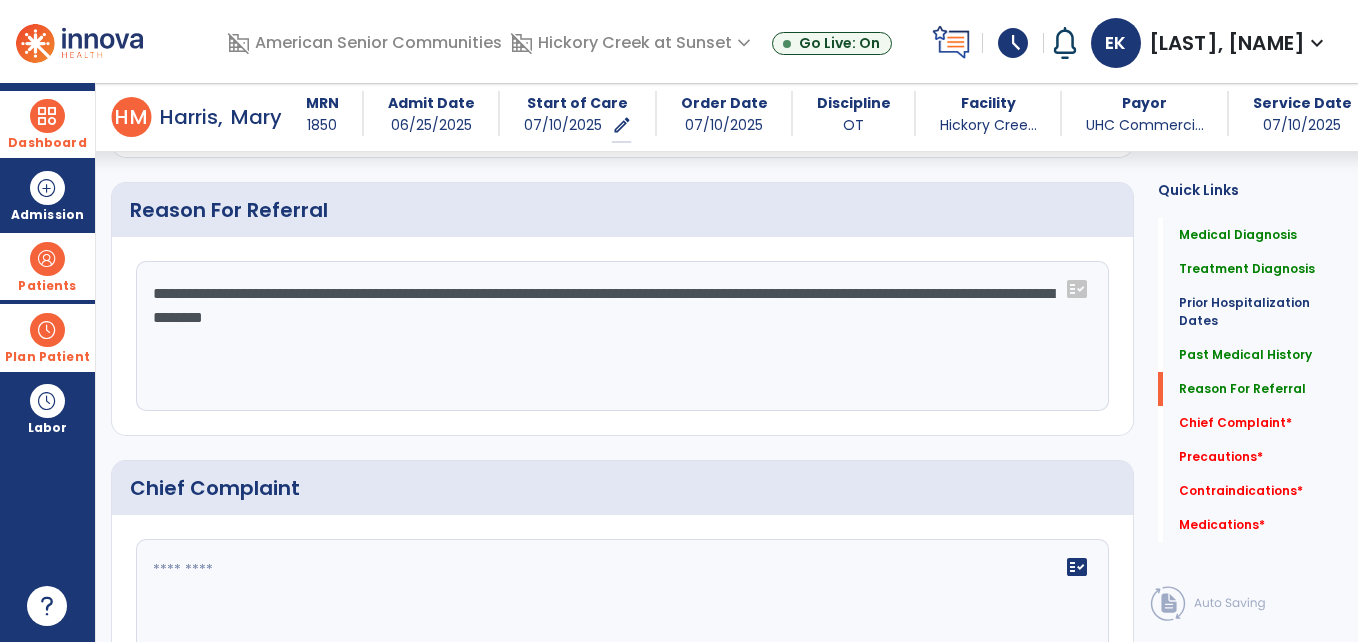 click on "**********" 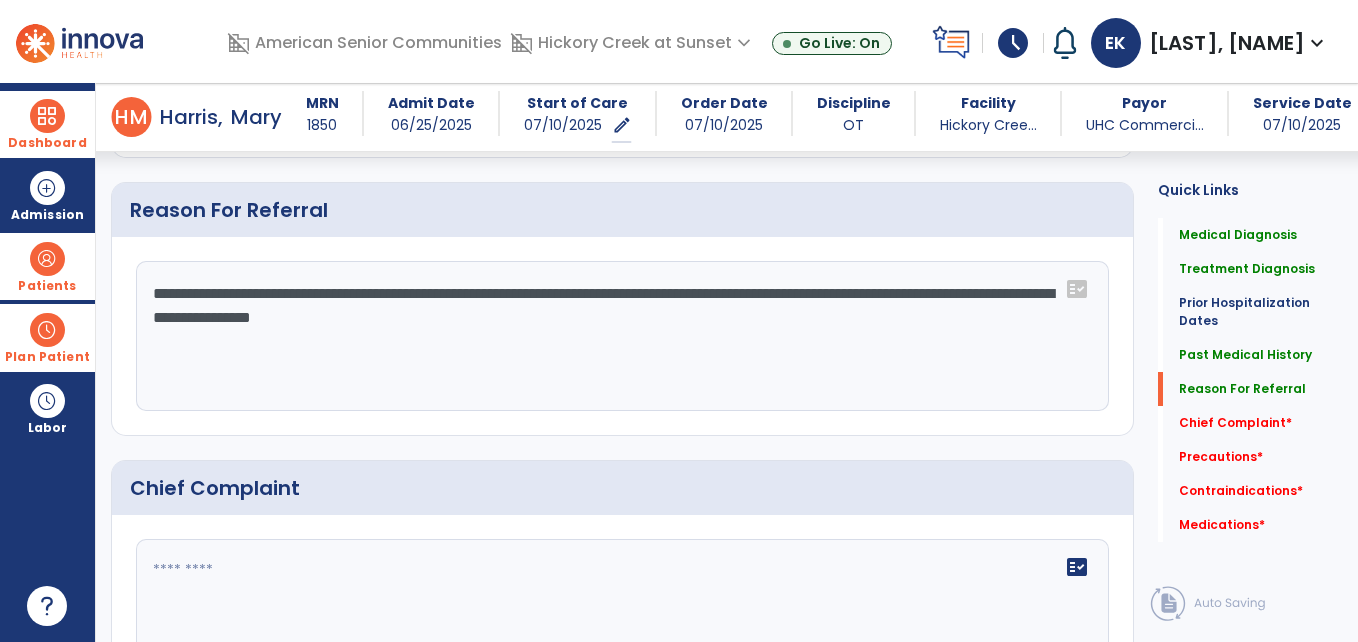 type on "**********" 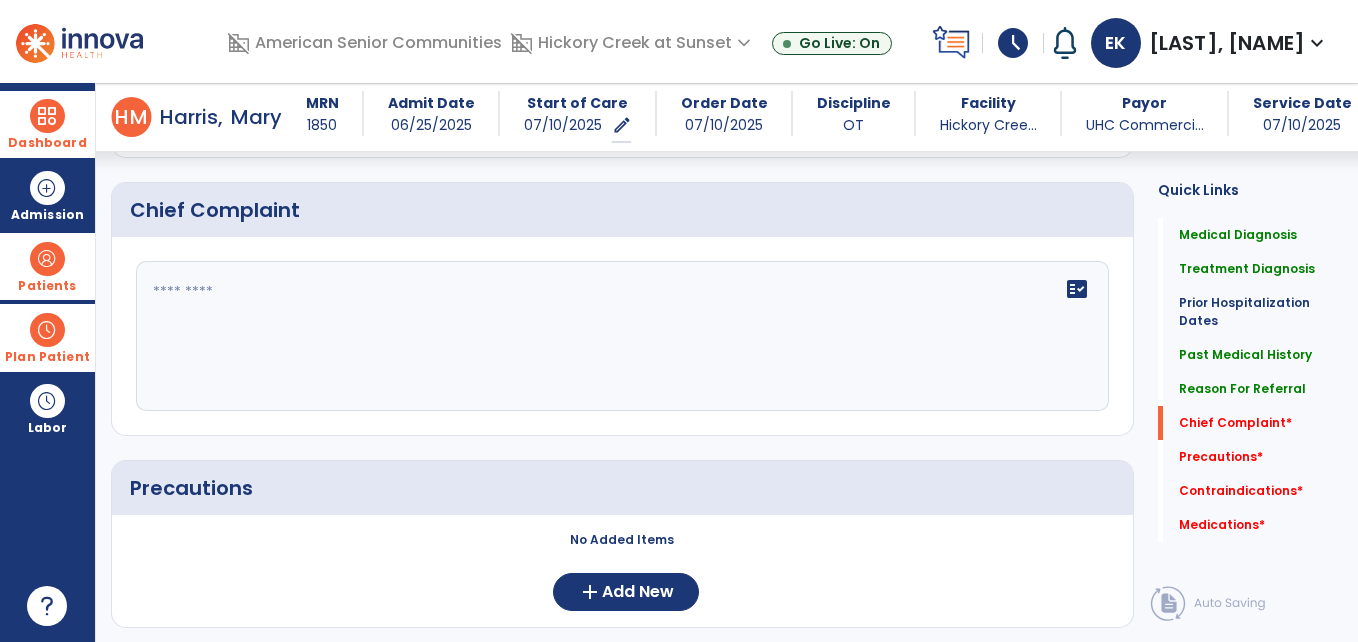 scroll, scrollTop: 1560, scrollLeft: 0, axis: vertical 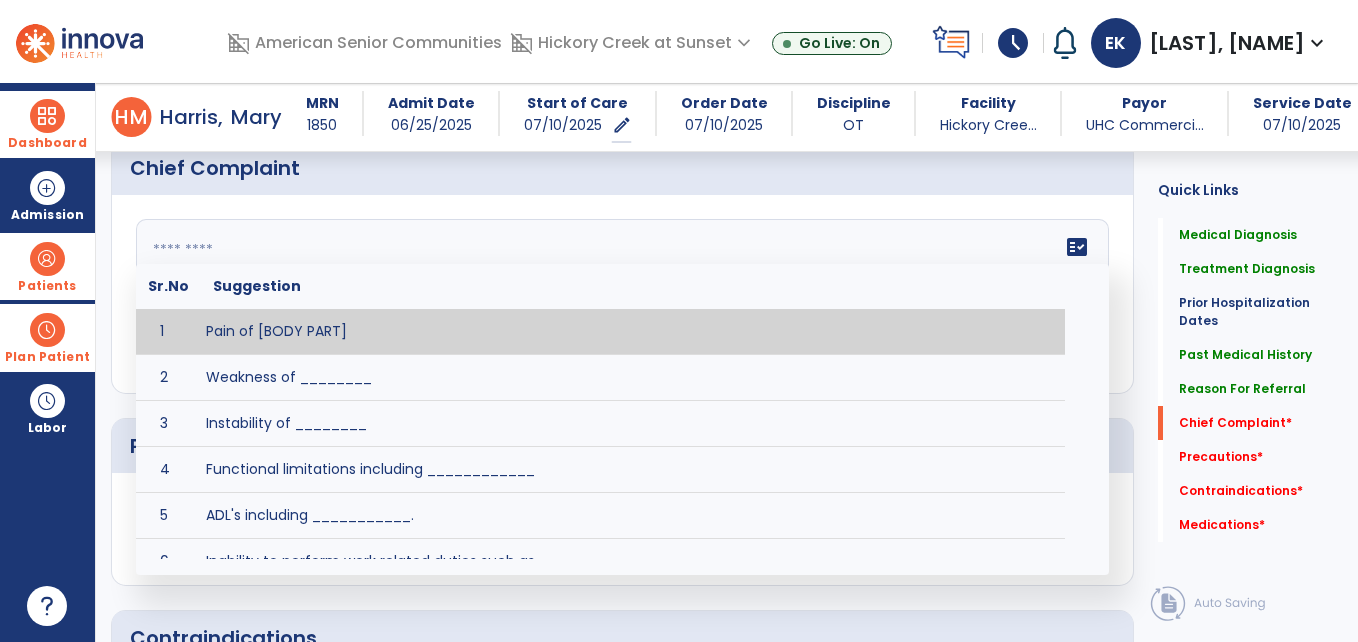 click on "fact_check  Sr.No Suggestion 1 Pain of [BODY PART] 2 Weakness of ________ 3 Instability of ________ 4 Functional limitations including ____________ 5 ADL's including ___________. 6 Inability to perform work related duties such as _________ 7 Inability to perform house hold duties such as __________. 8 Loss of balance. 9 Problems with gait including _________." 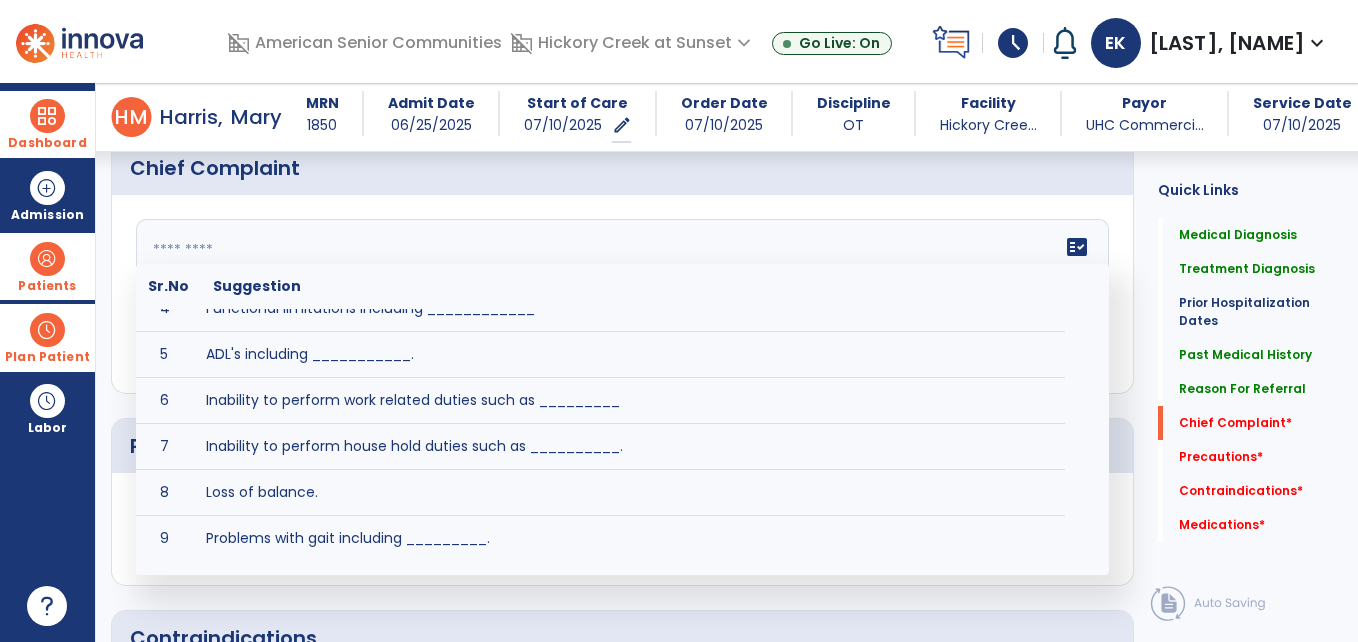 scroll, scrollTop: 164, scrollLeft: 0, axis: vertical 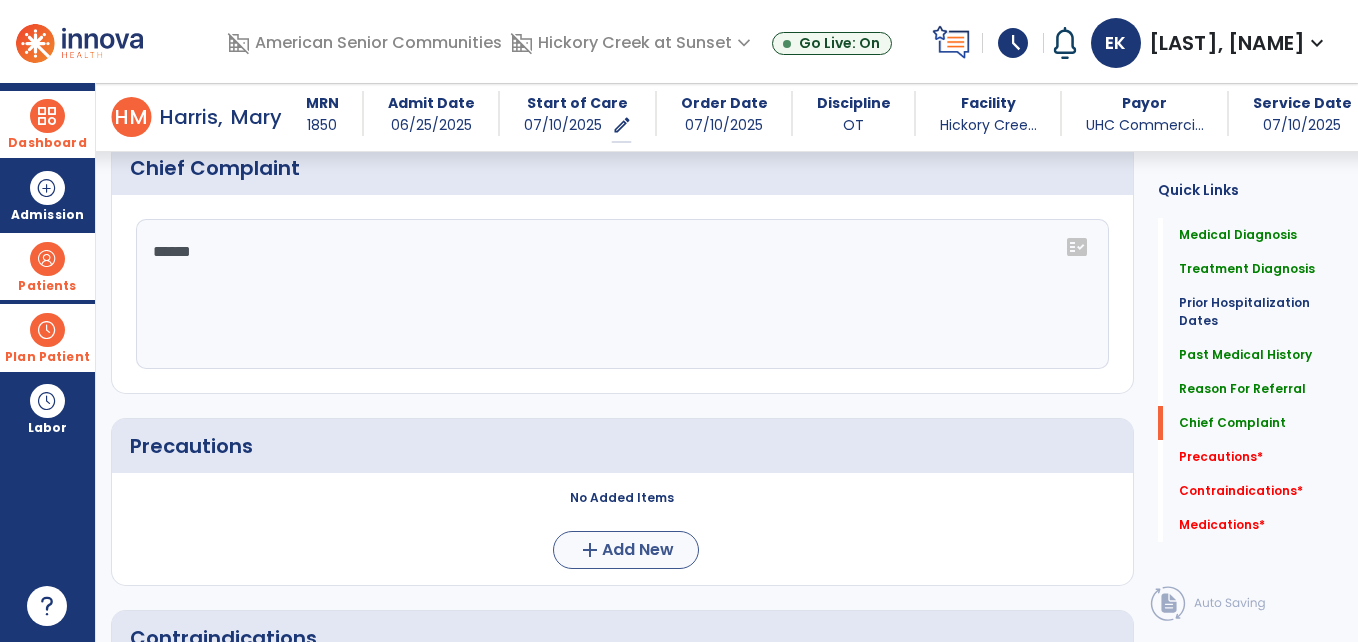 type on "******" 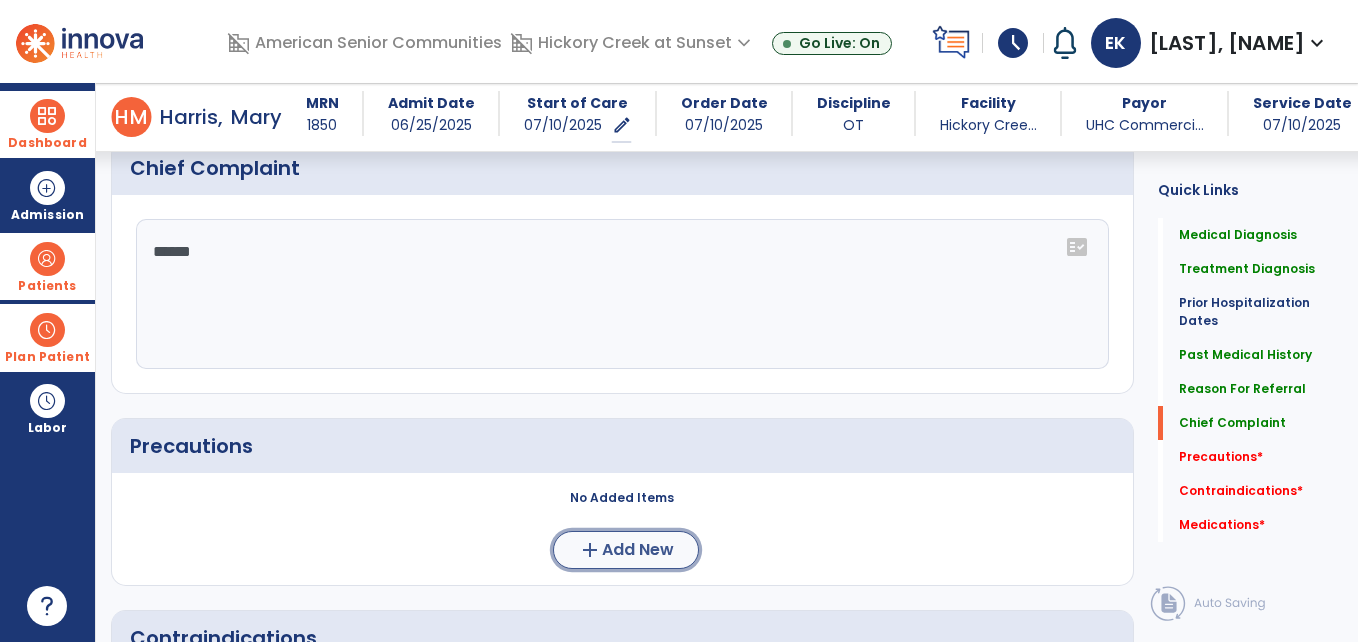 click on "Add New" 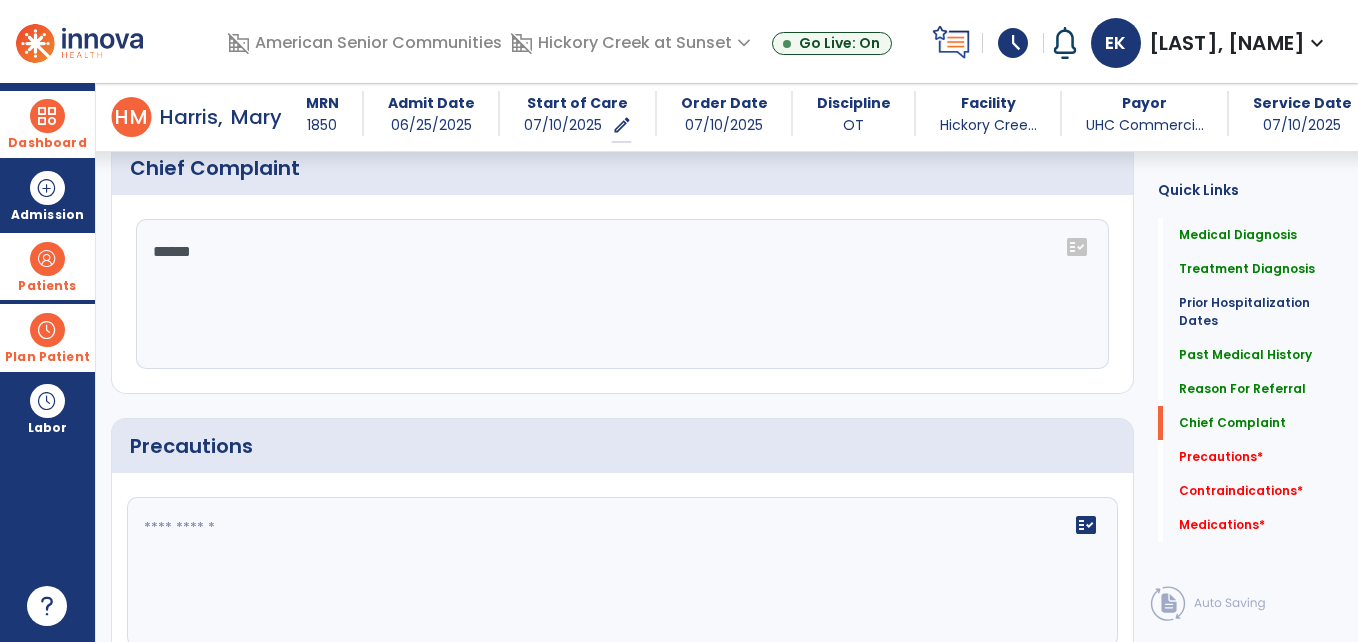 click on "fact_check" 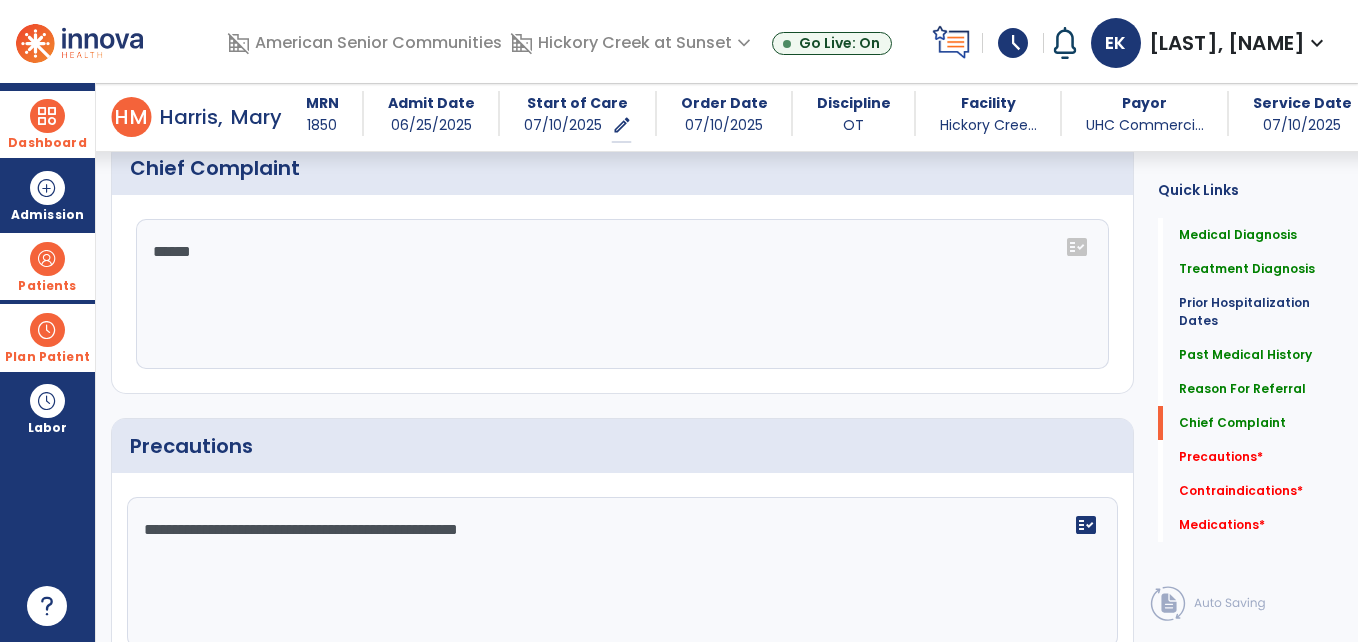 click on "**********" 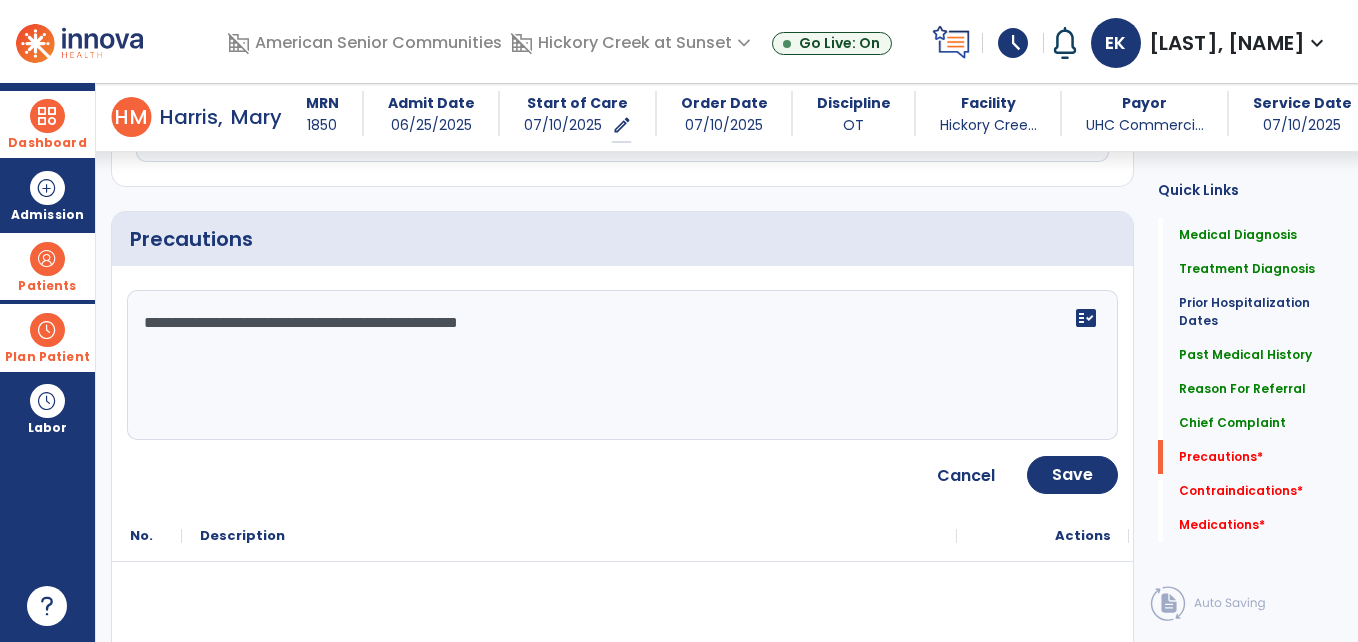 scroll, scrollTop: 1800, scrollLeft: 0, axis: vertical 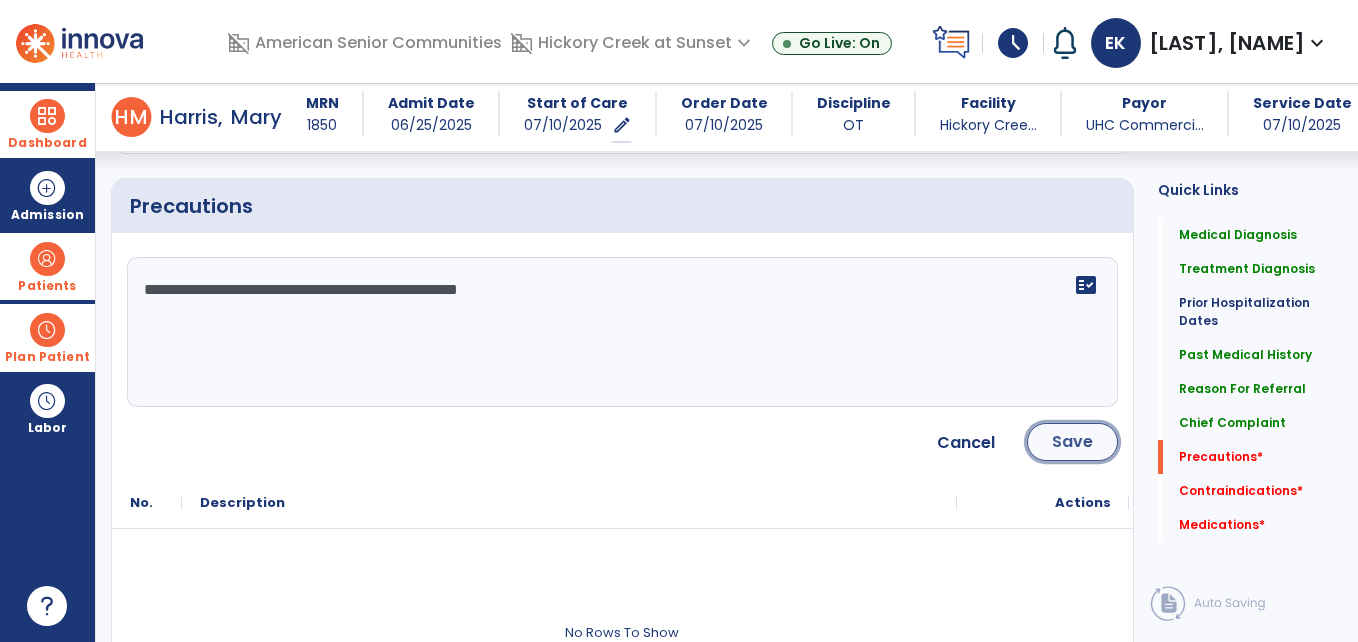 click on "Save" 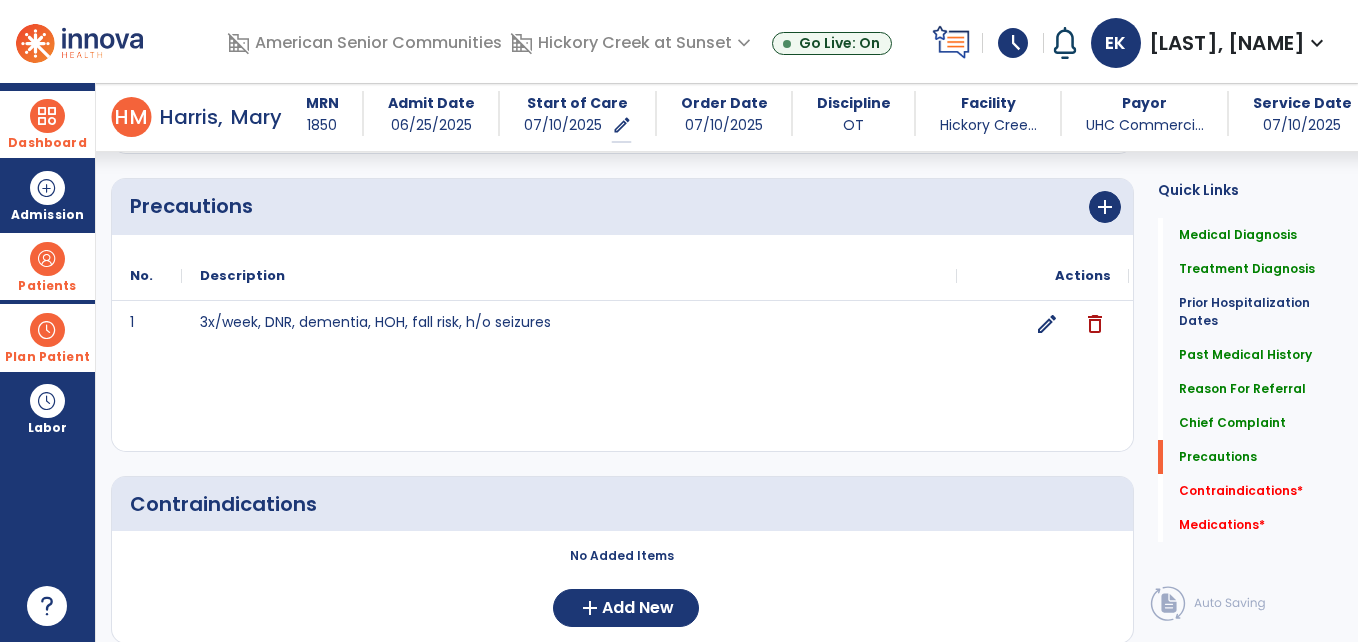 click on "Precautions   Precautions" 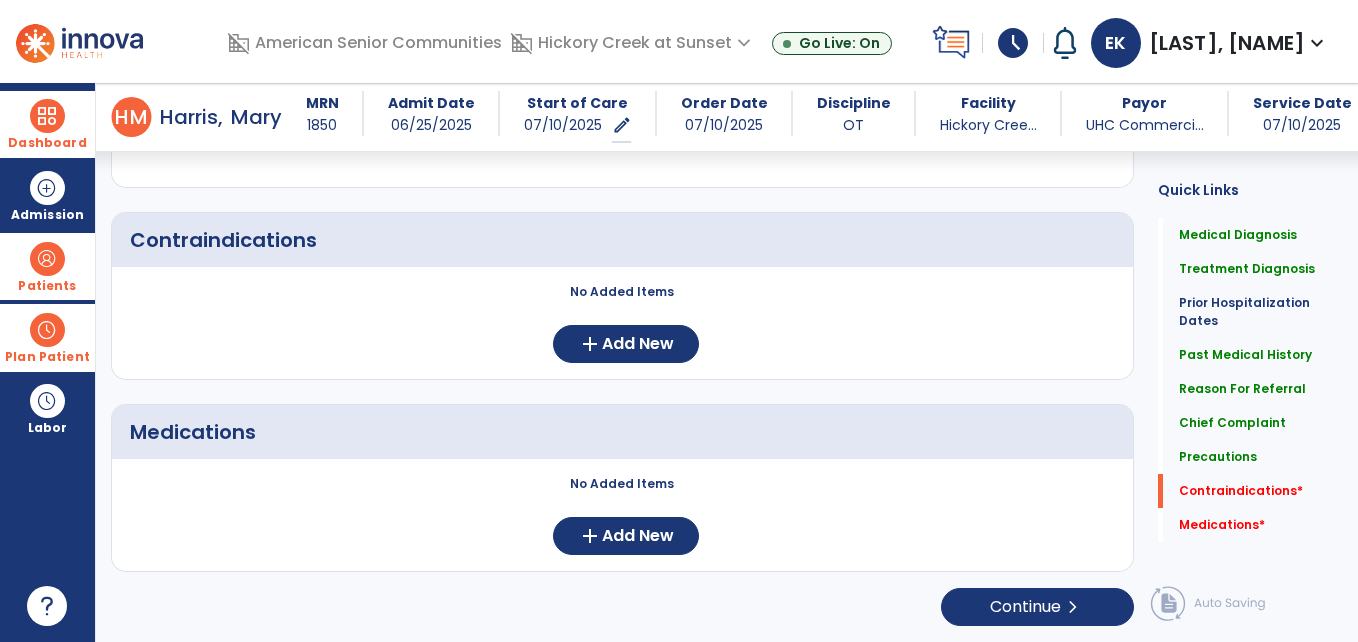 scroll, scrollTop: 2065, scrollLeft: 0, axis: vertical 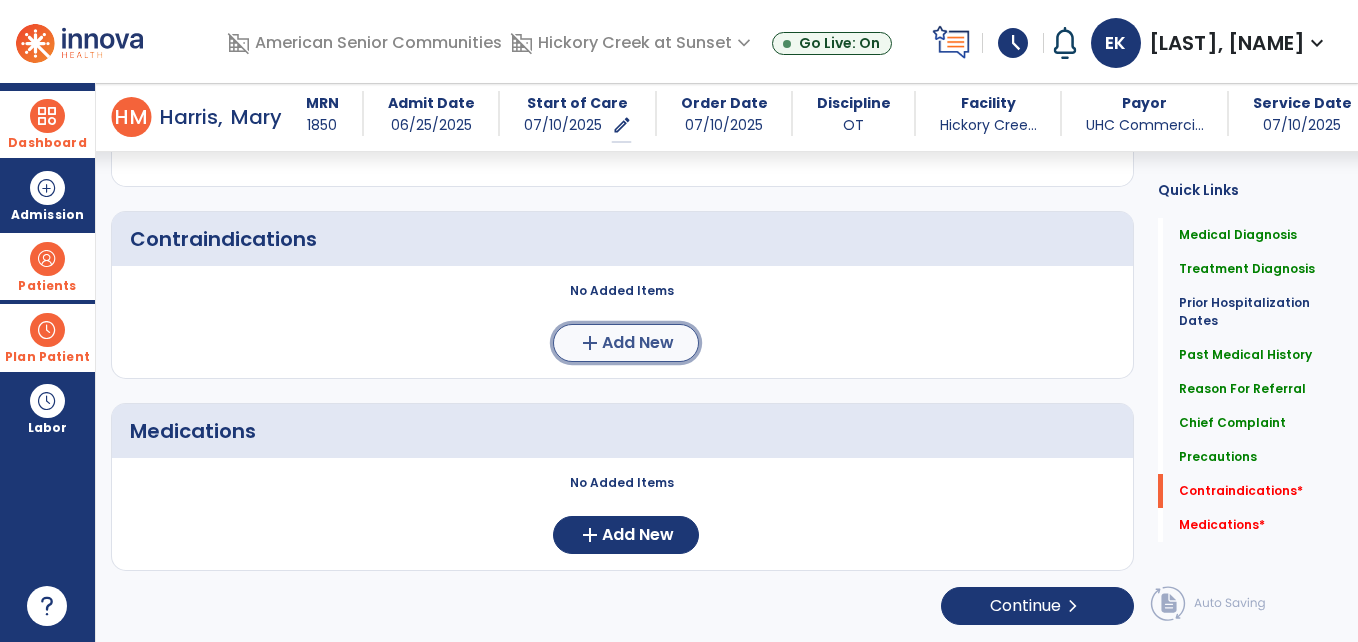 click on "Add New" 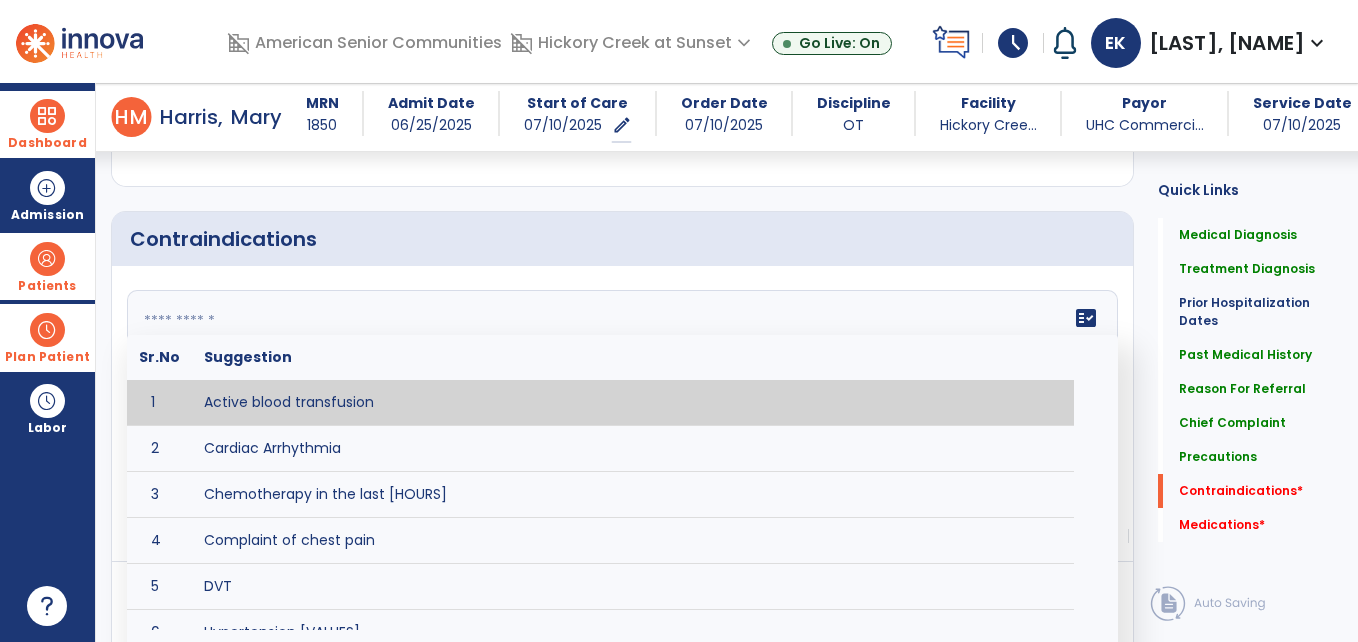 click 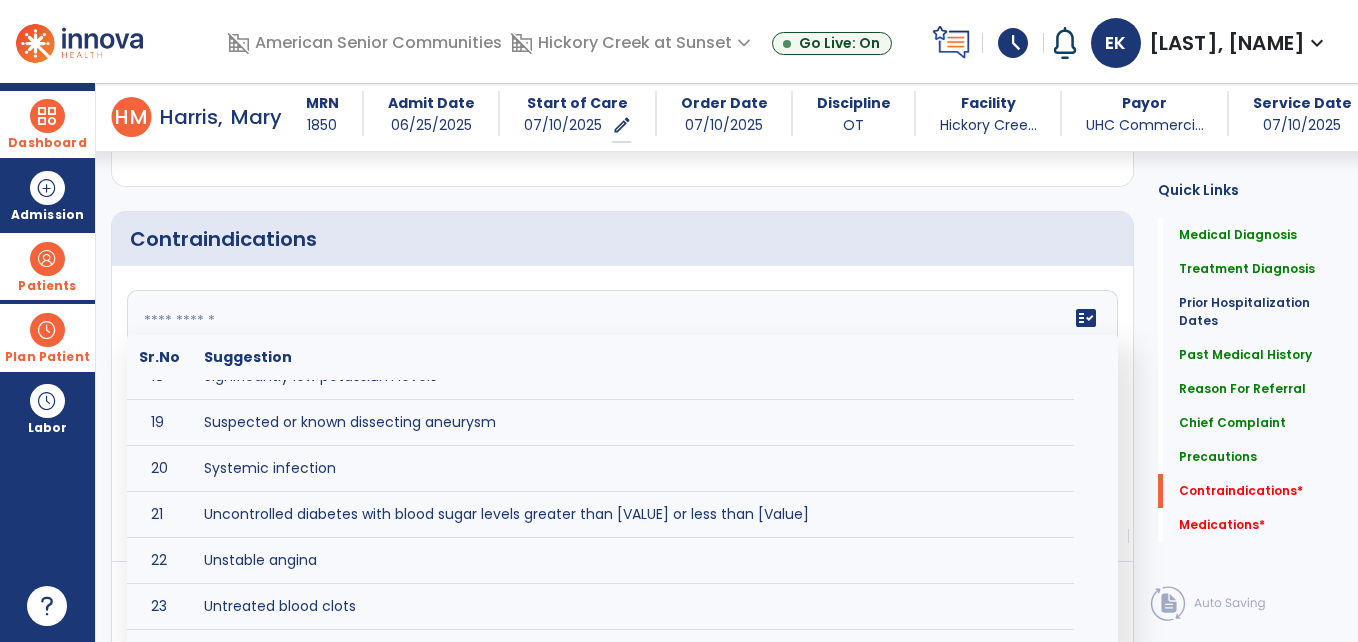 scroll, scrollTop: 0, scrollLeft: 0, axis: both 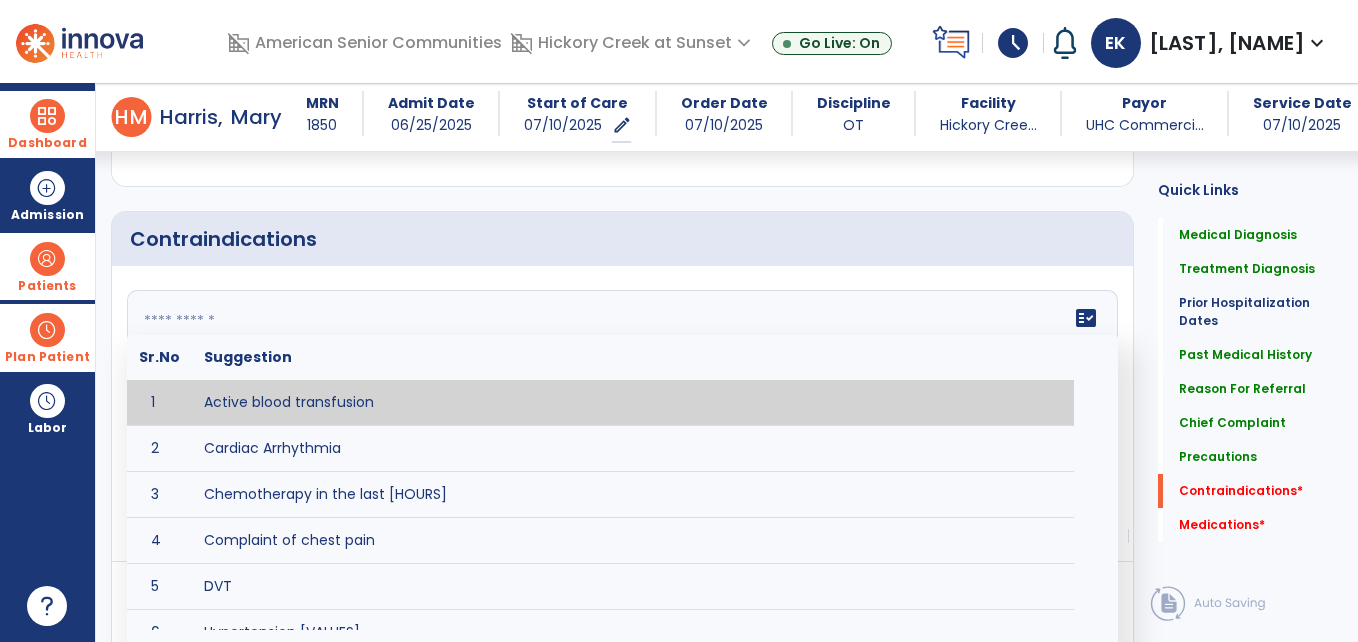 click 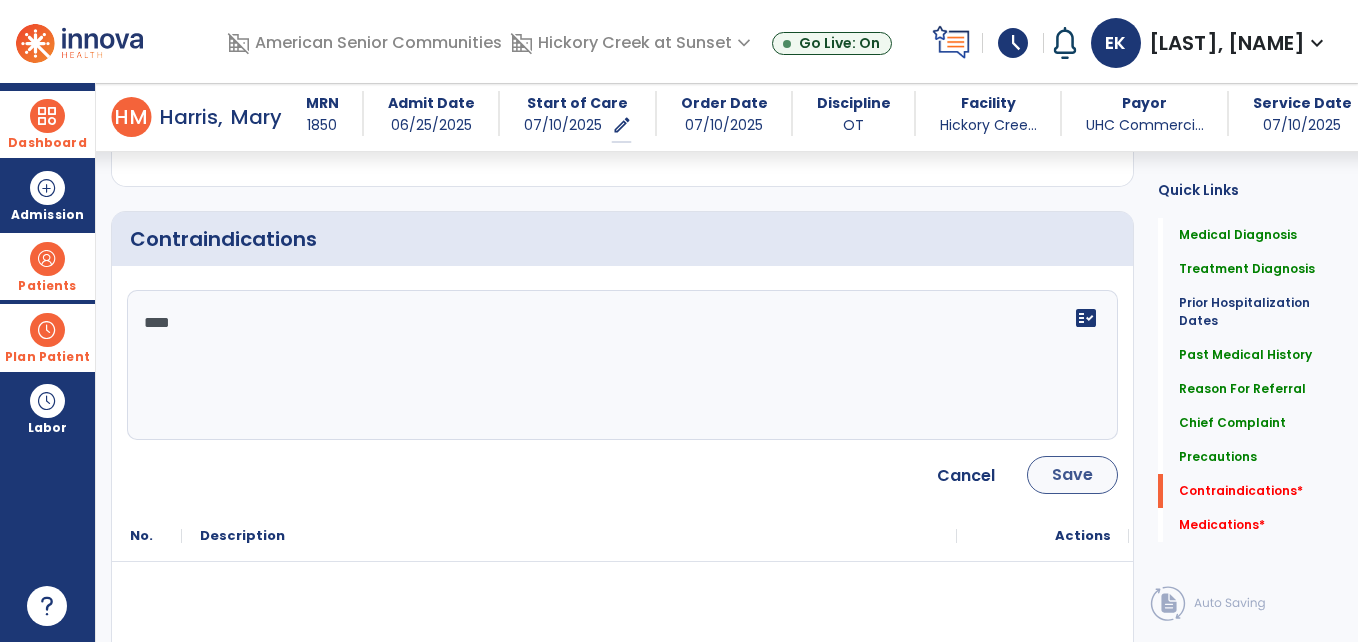 type on "****" 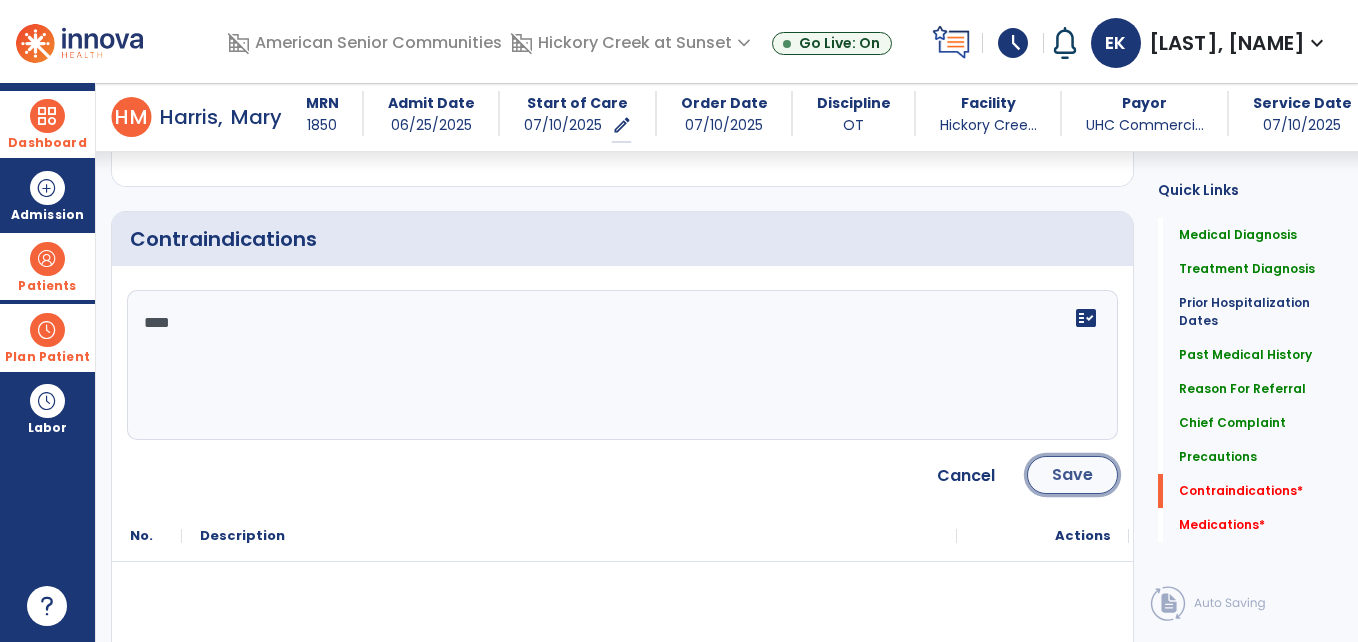 click on "Save" 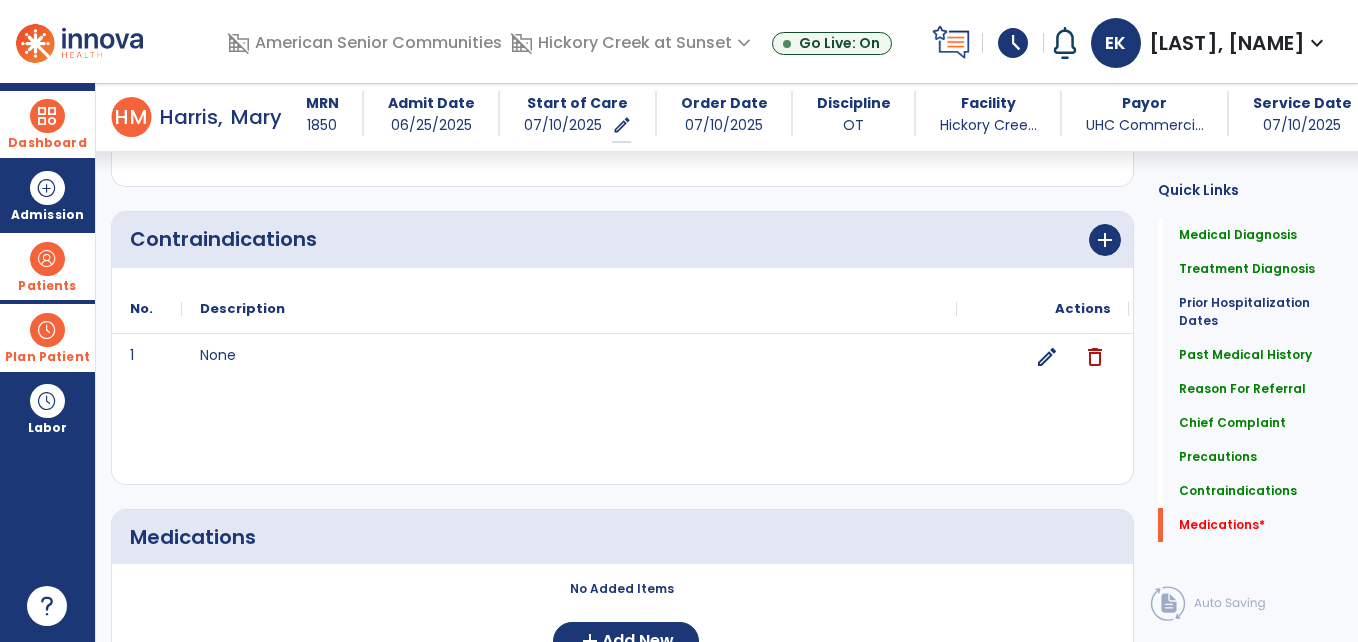 click on "Quick Links  Medical Diagnosis   Medical Diagnosis   Treatment Diagnosis   Treatment Diagnosis   Prior Hospitalization Dates   Prior Hospitalization Dates   Past Medical History   Past Medical History   Reason For Referral   Reason For Referral   Chief Complaint   Chief Complaint   Precautions   Precautions   Contraindications   Contraindications   Medications   *  Medications   *" 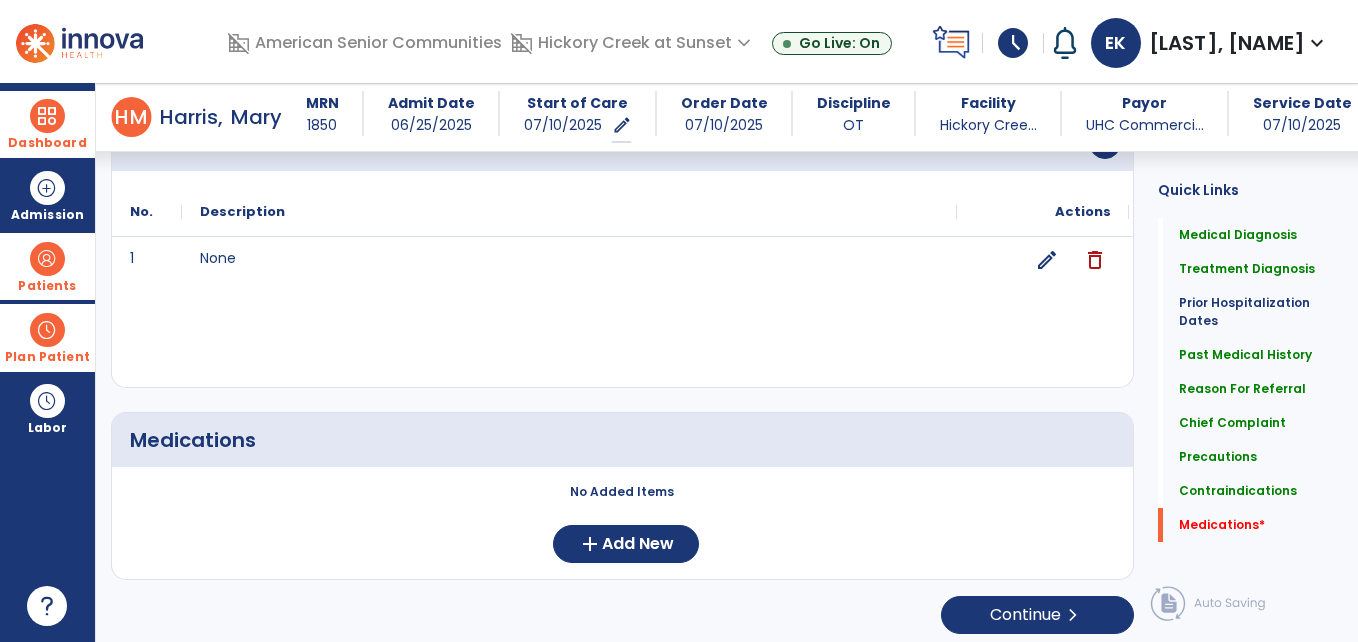 scroll, scrollTop: 2171, scrollLeft: 0, axis: vertical 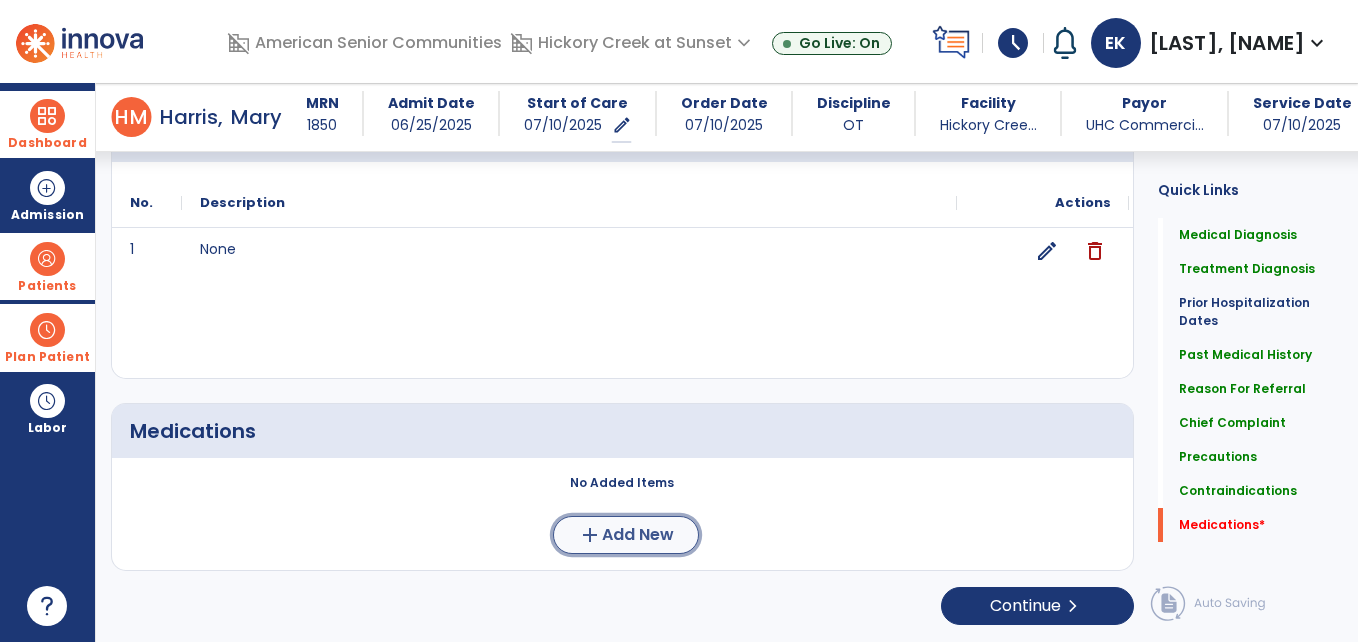 click on "Add New" 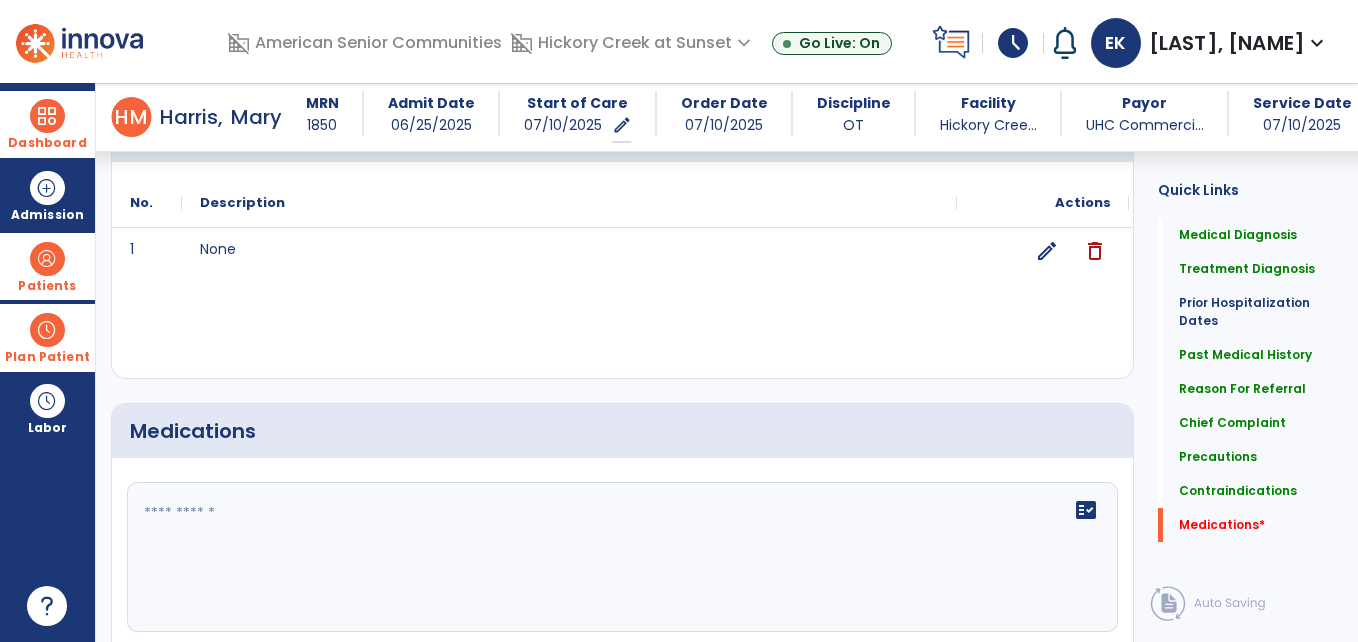 click 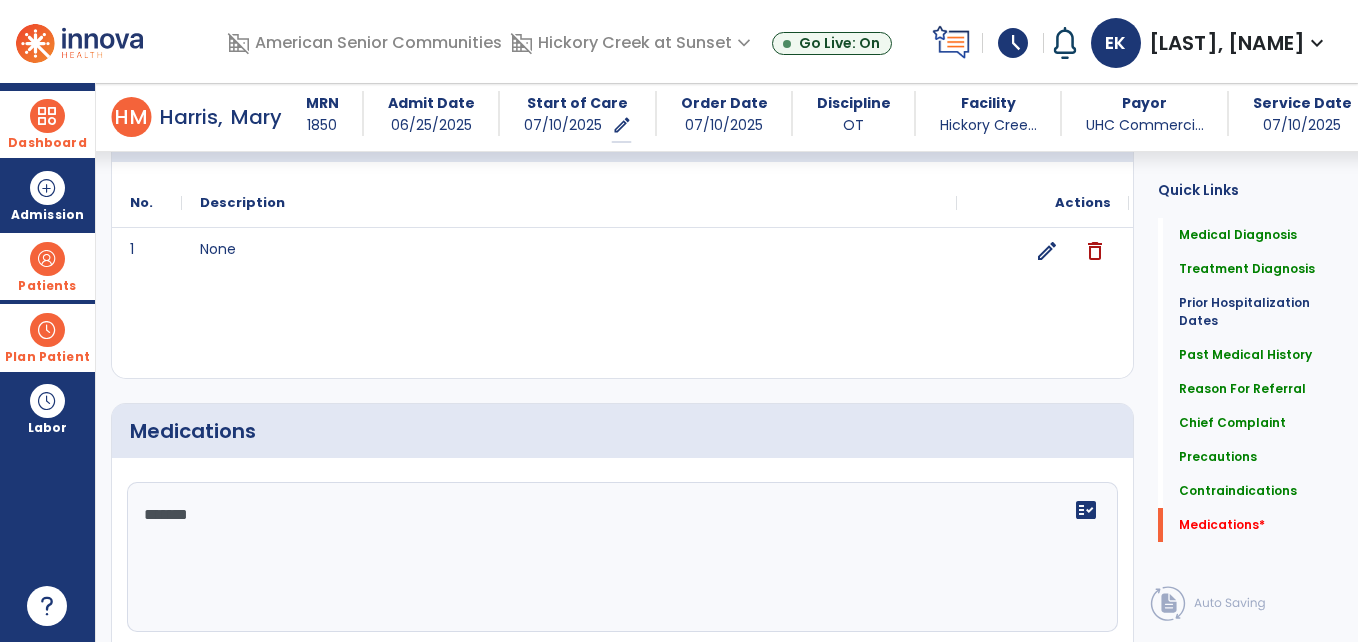 type on "*******" 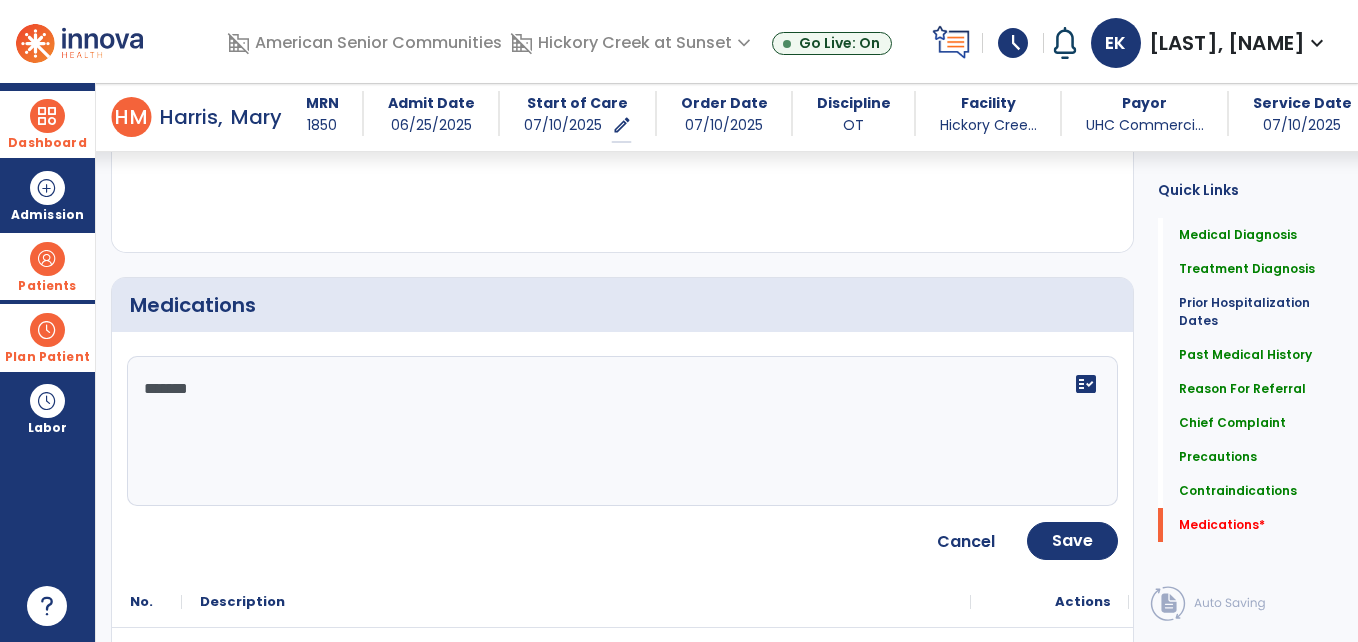 scroll, scrollTop: 2331, scrollLeft: 0, axis: vertical 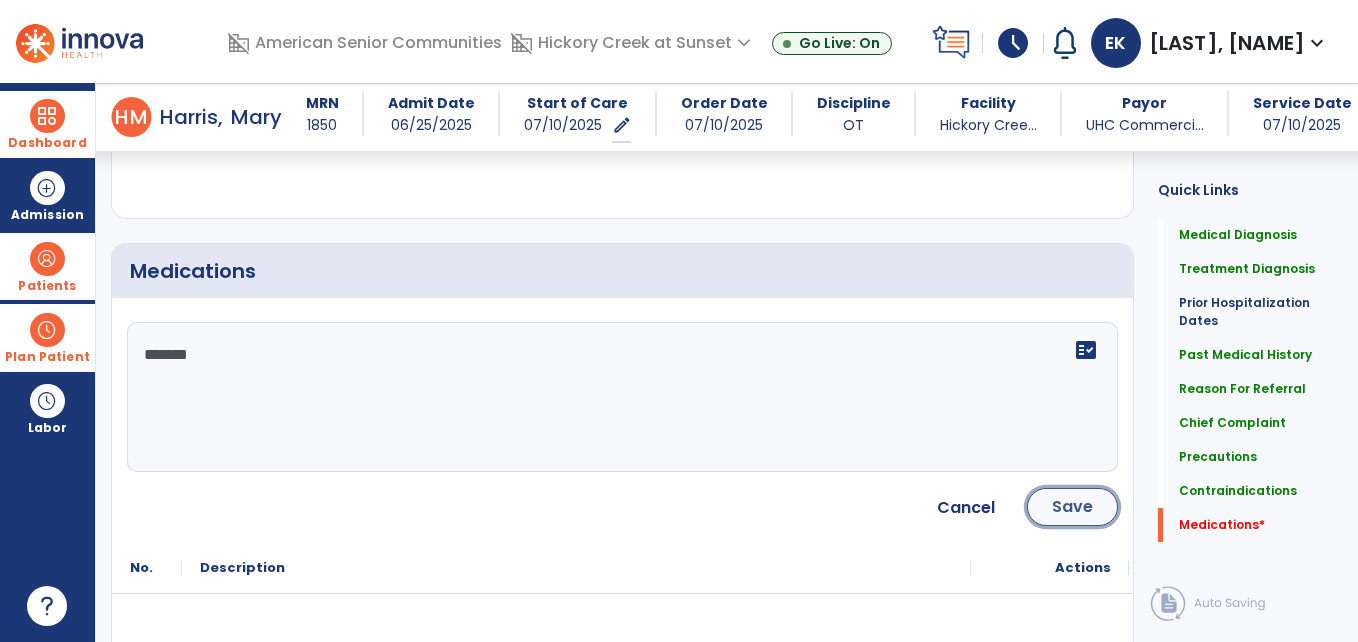 click on "Save" 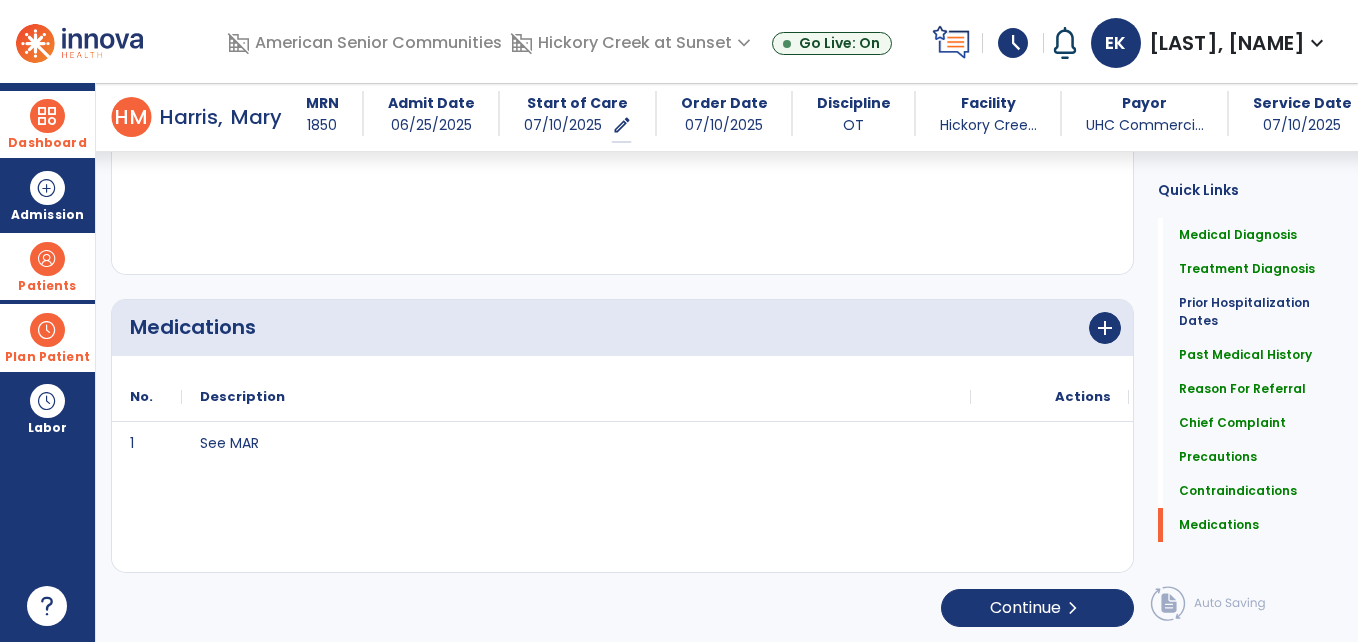 scroll, scrollTop: 2277, scrollLeft: 0, axis: vertical 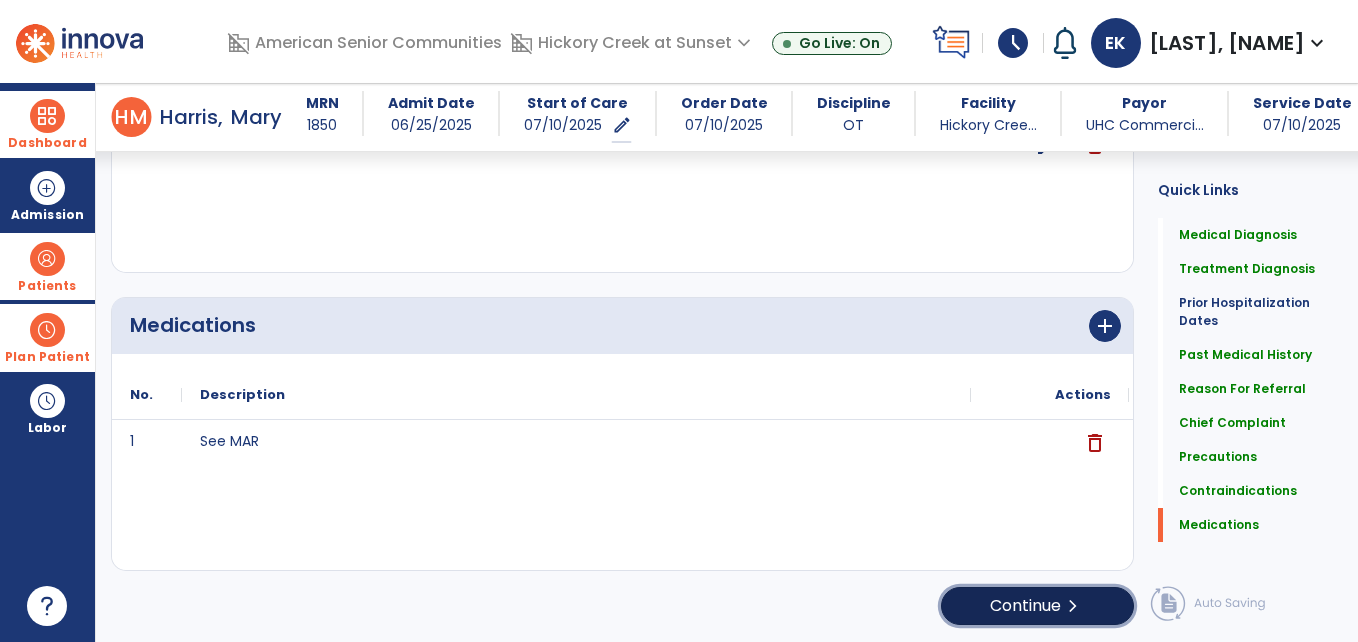 click on "Continue  chevron_right" 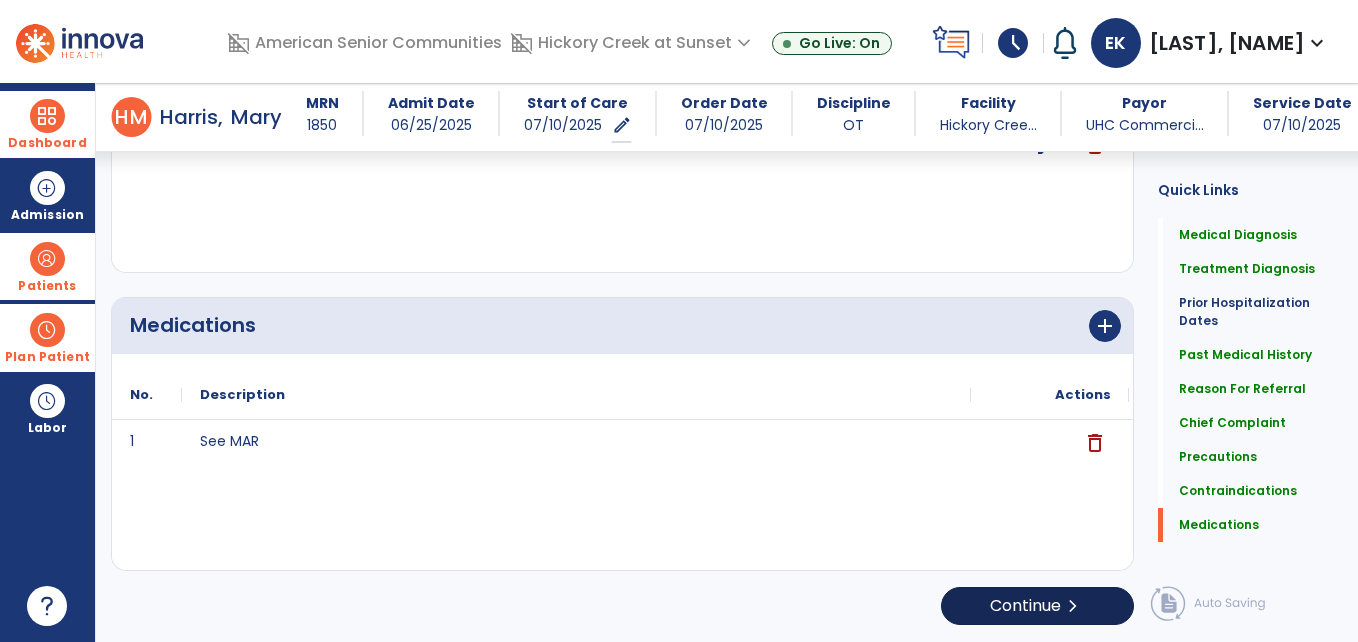 scroll, scrollTop: 63, scrollLeft: 0, axis: vertical 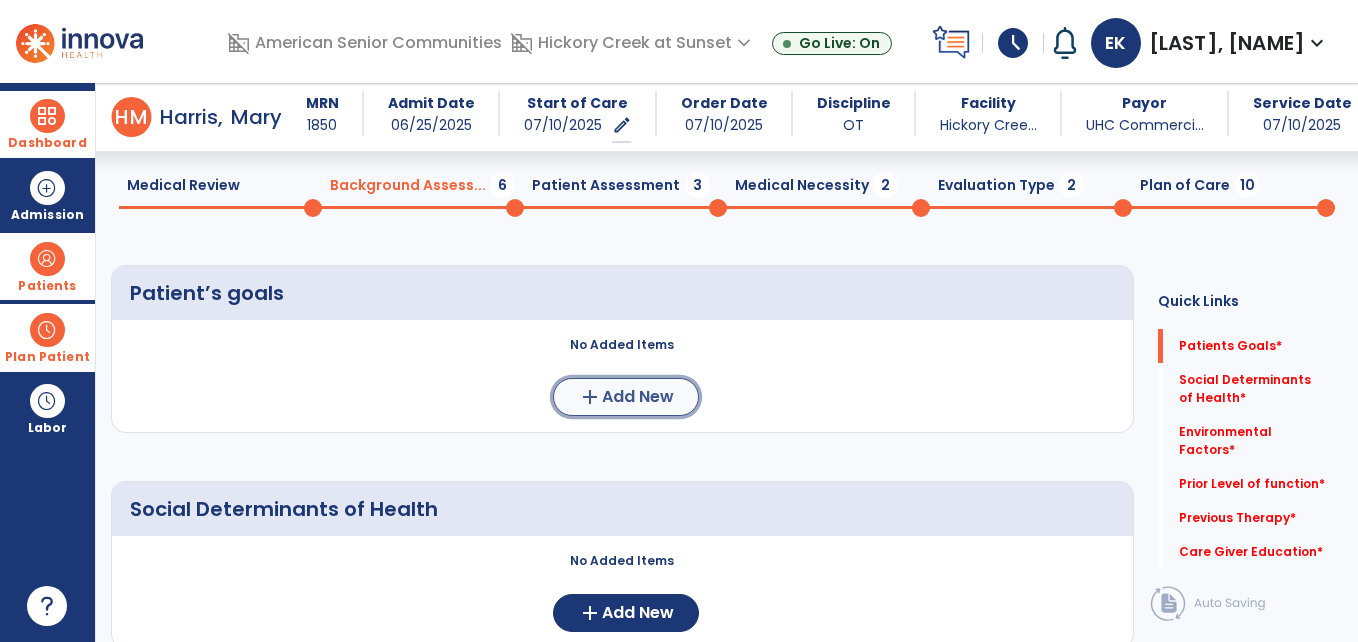 click on "Add New" 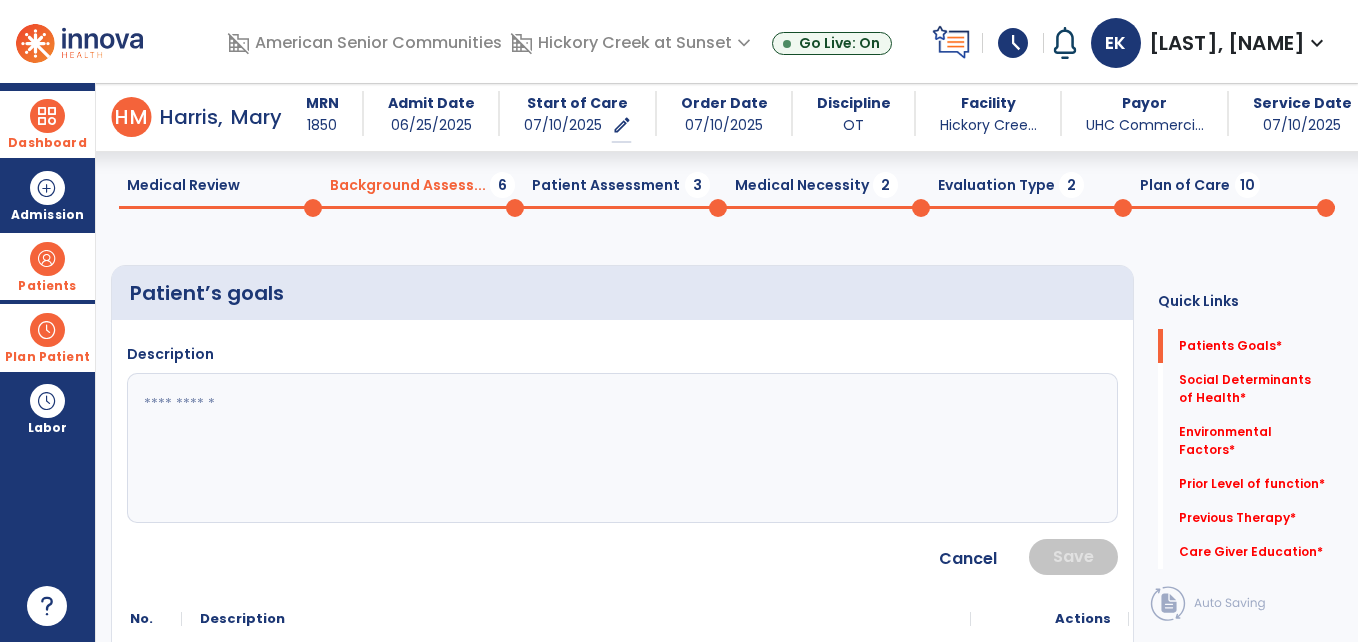 click 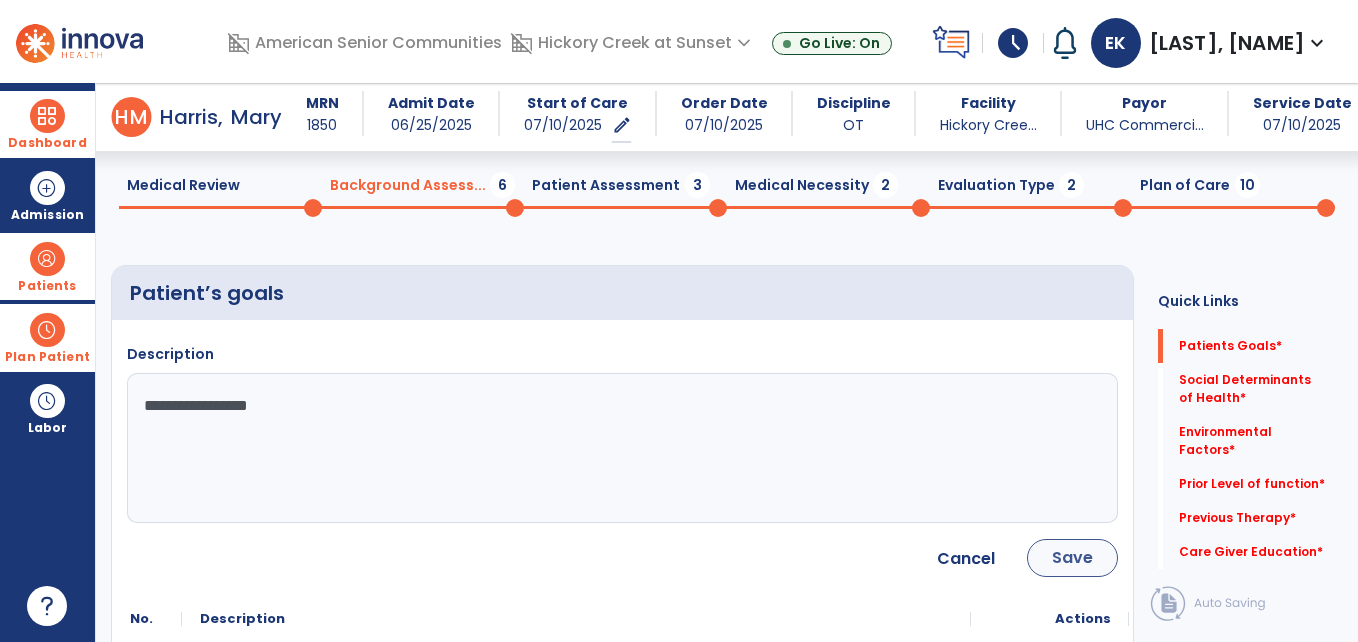 type on "**********" 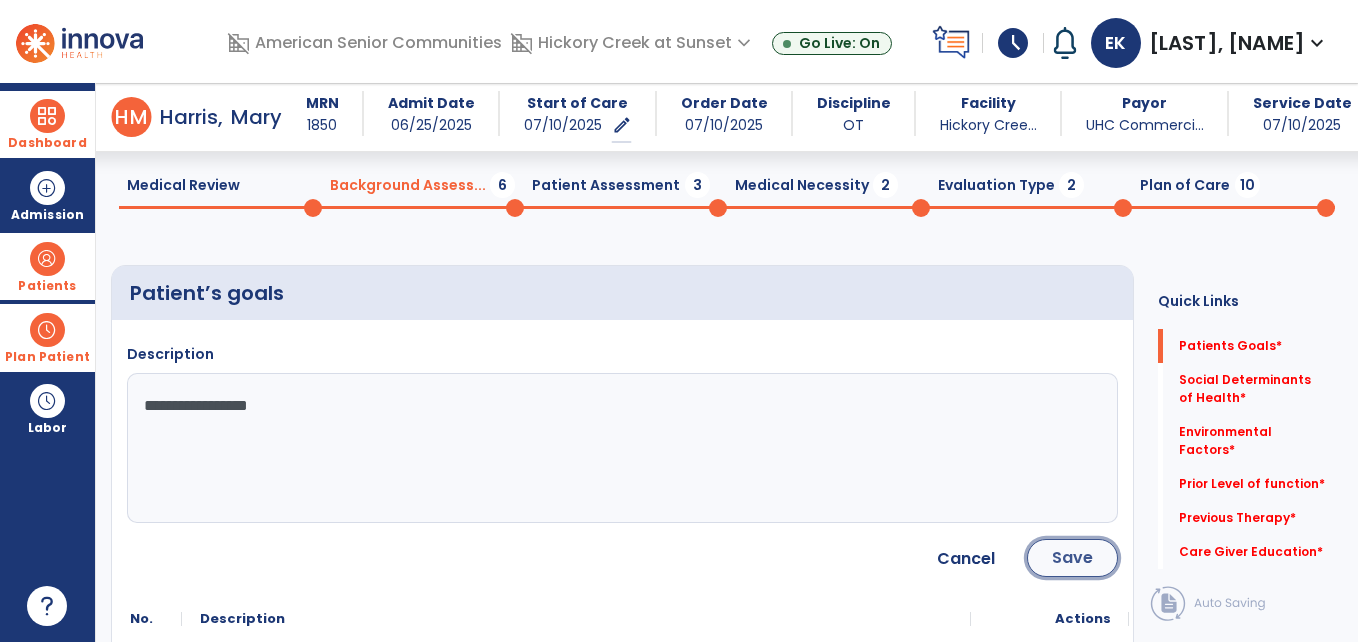 click on "Save" 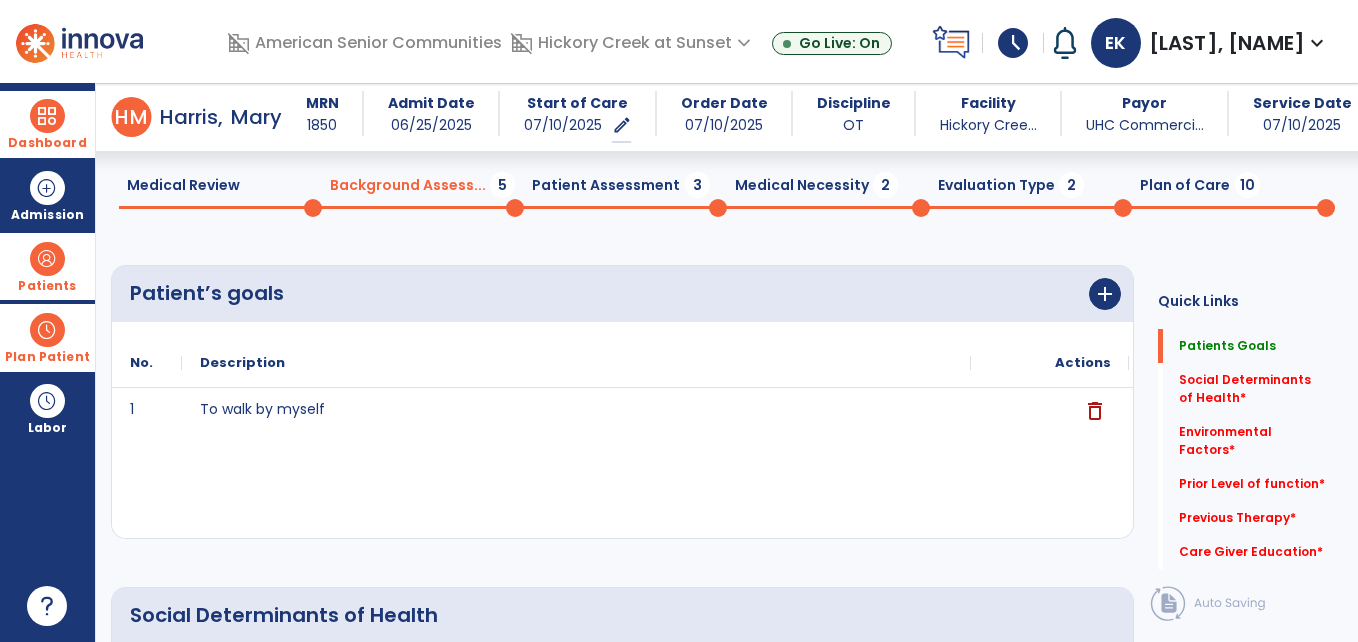 click on "Patients Goals   Patients Goals" 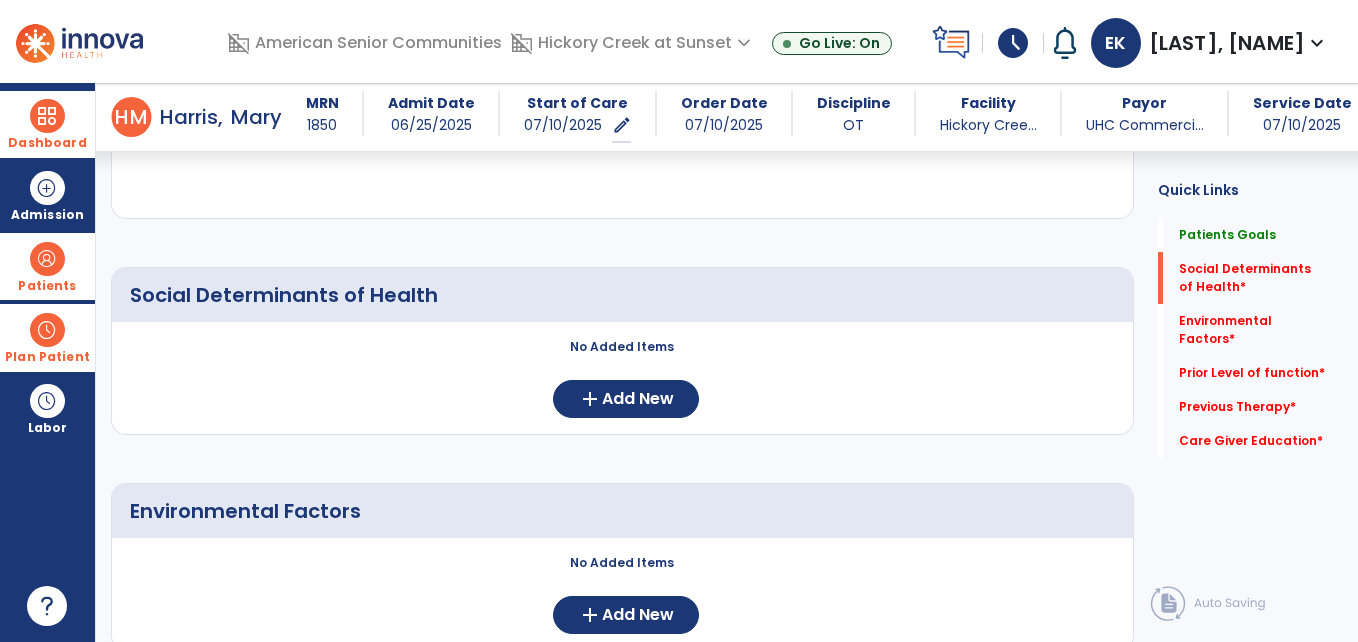 scroll, scrollTop: 423, scrollLeft: 0, axis: vertical 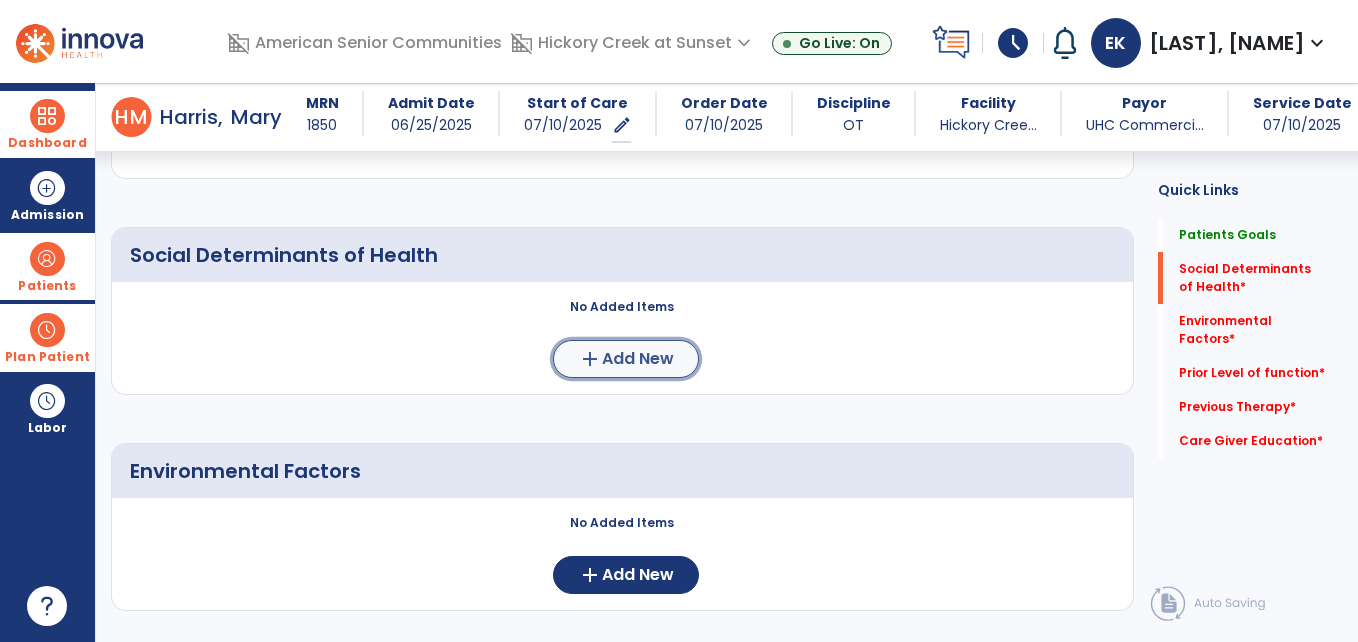 click on "Add New" 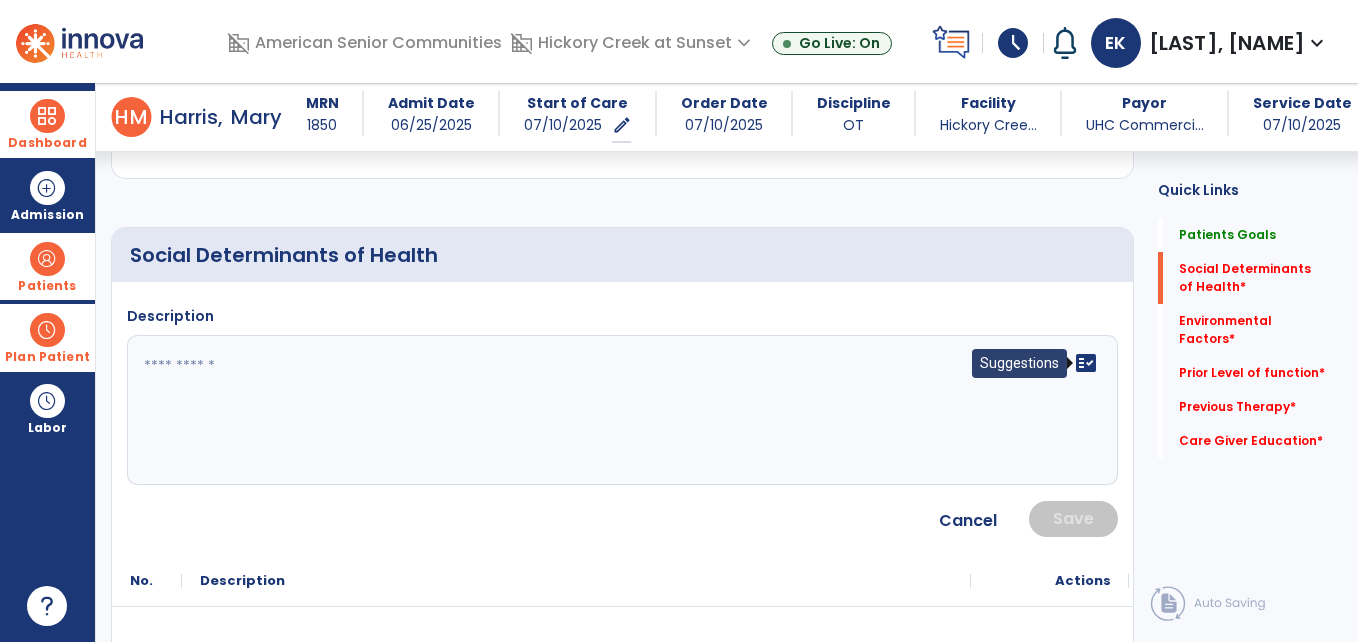 click on "fact_check" 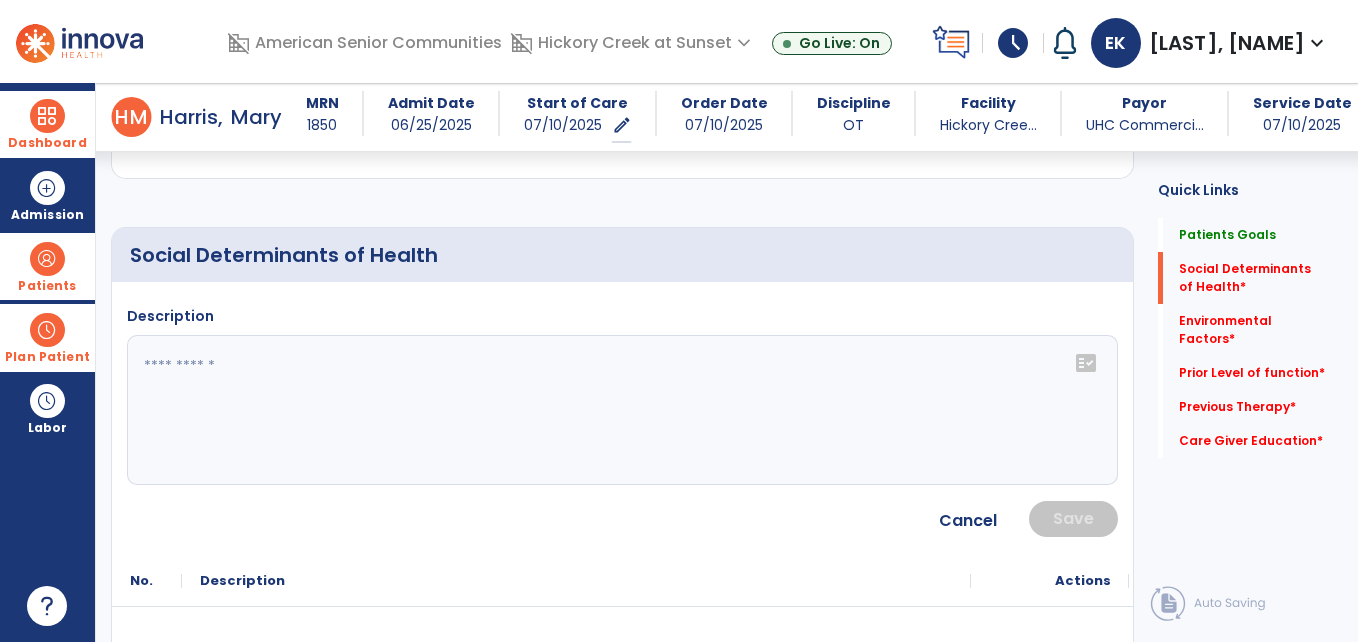 click on "fact_check" 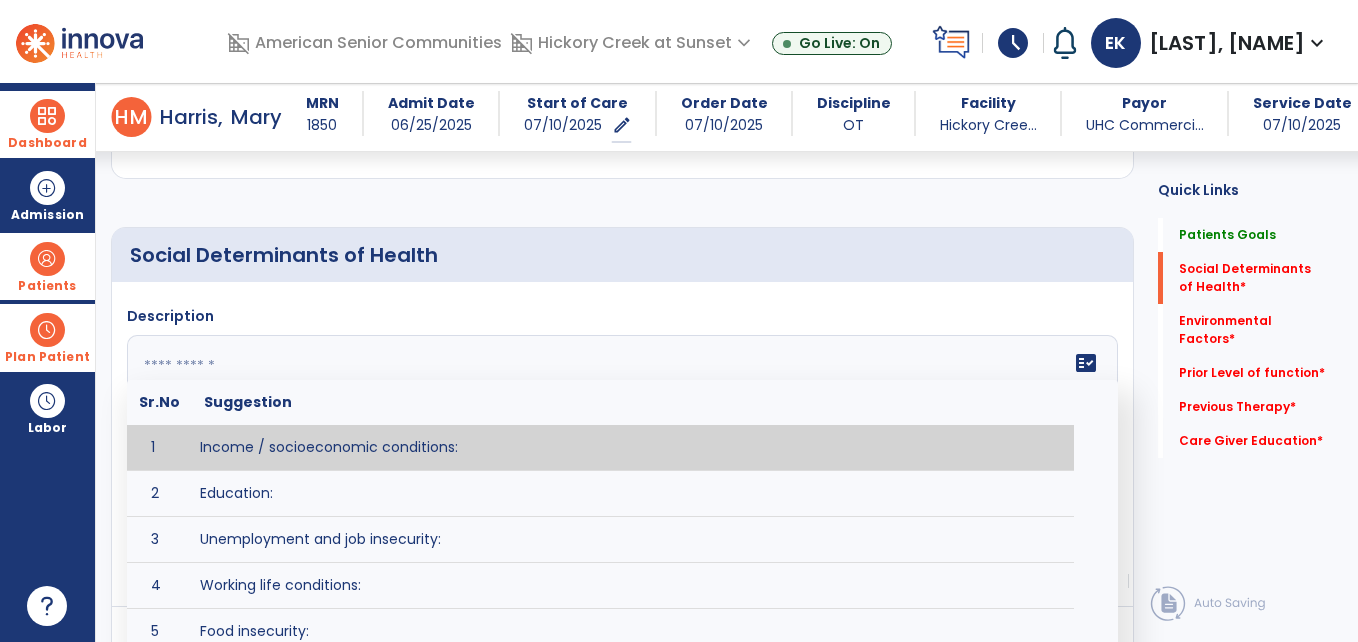 type on "**********" 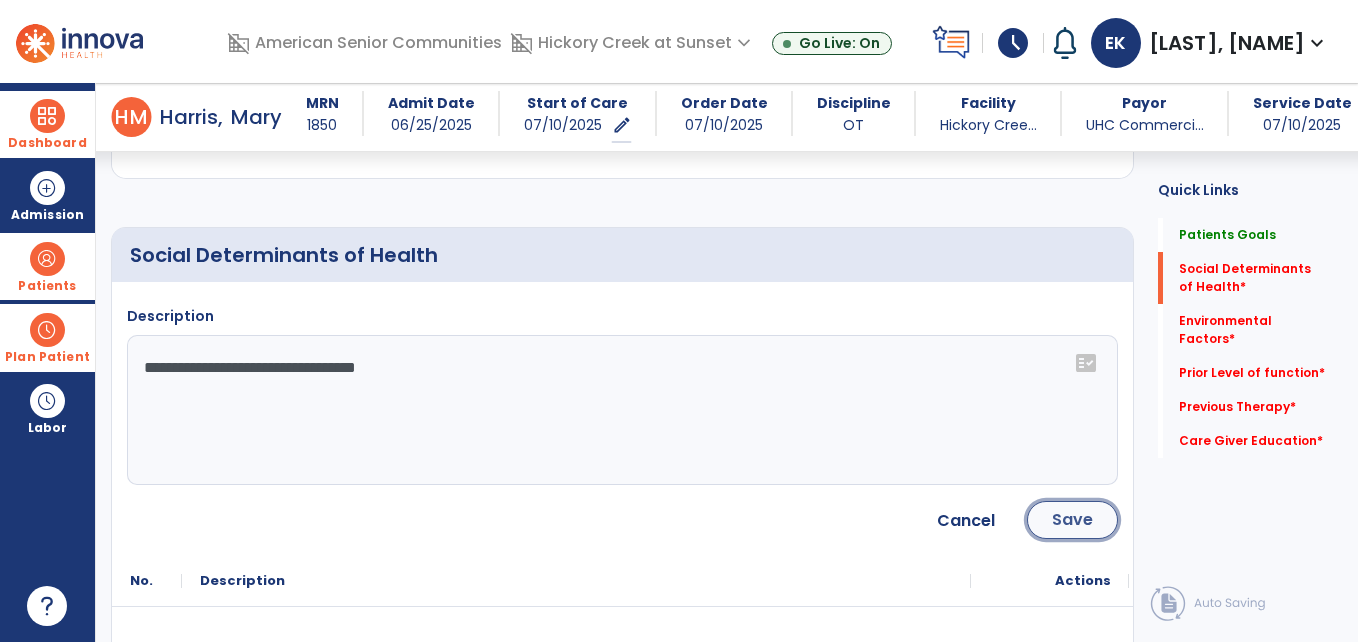 click on "Save" 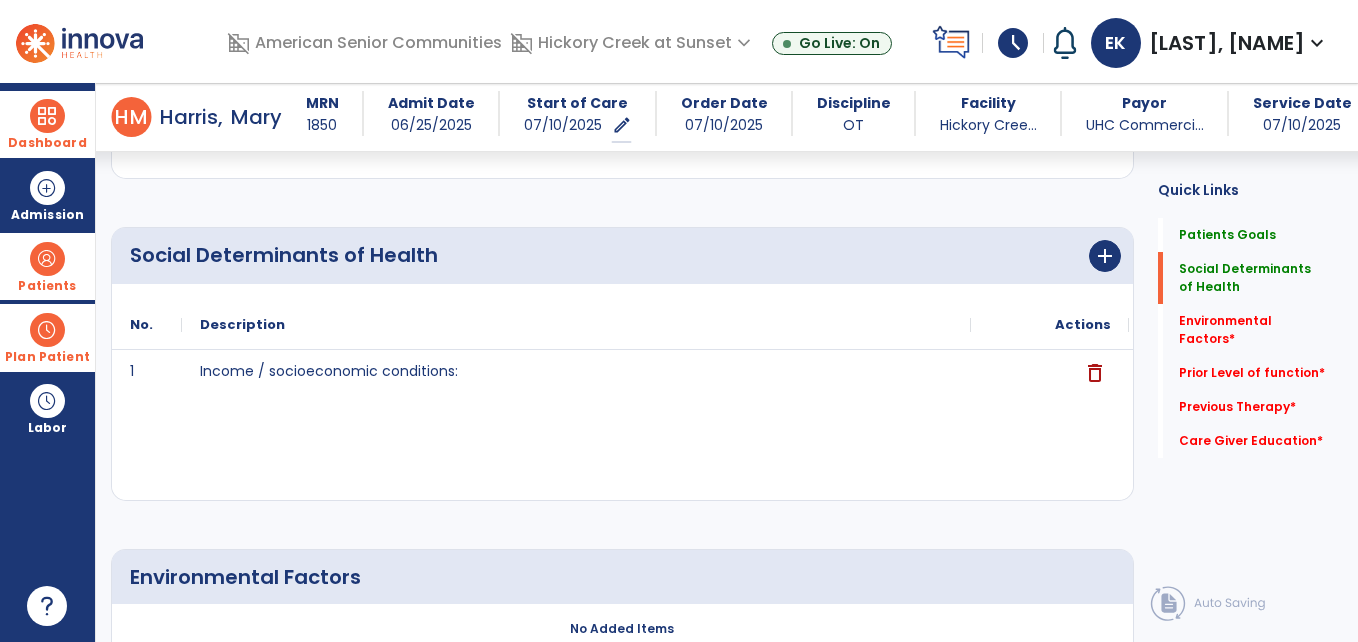 click on "Social Determinants of Health   Social Determinants of Health" 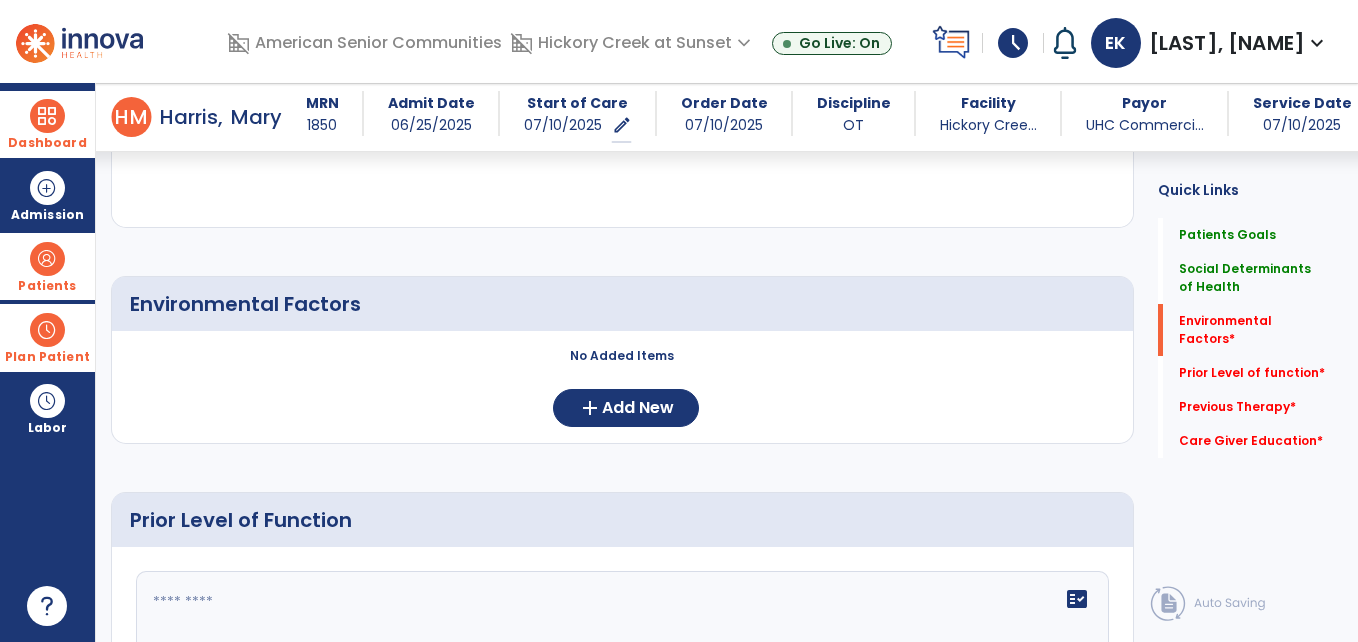 scroll, scrollTop: 783, scrollLeft: 0, axis: vertical 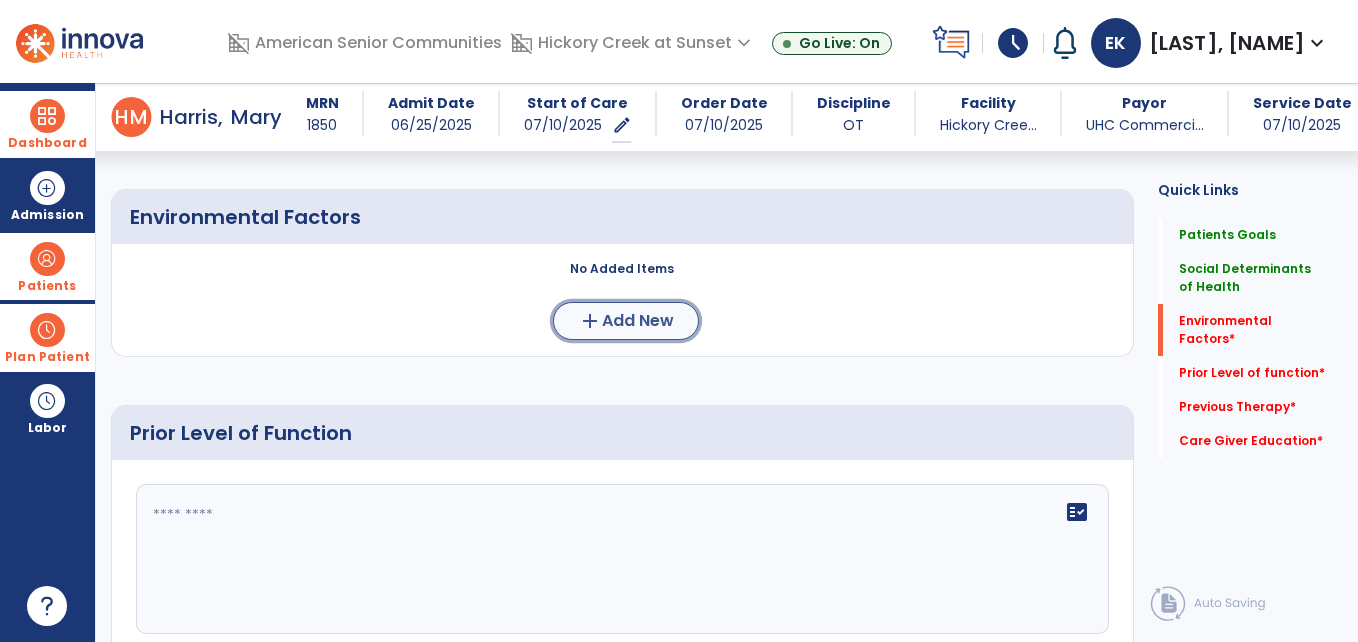 click on "Add New" 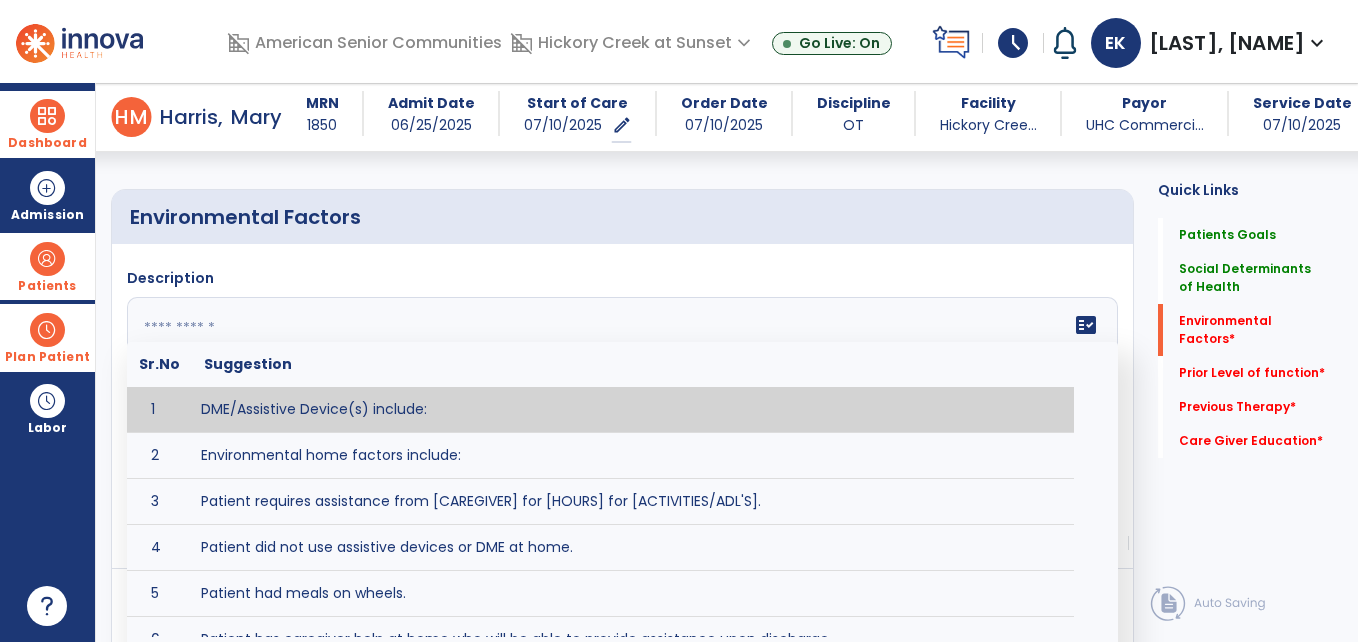click 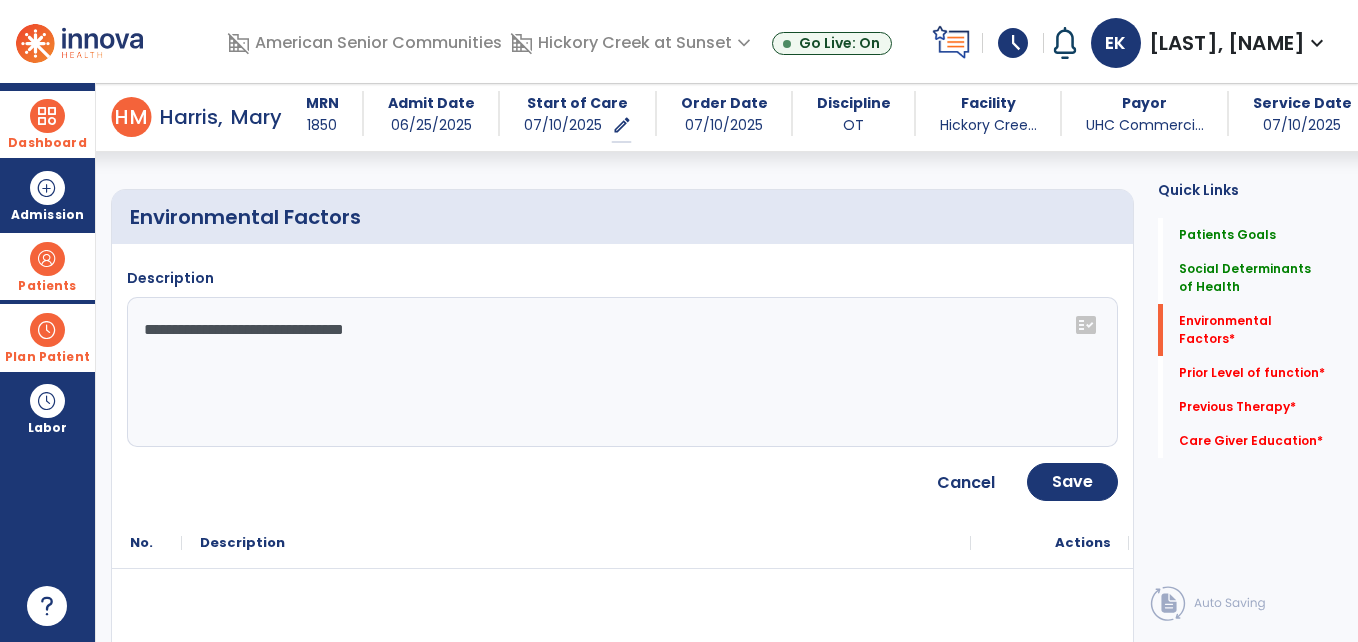 click on "**********" 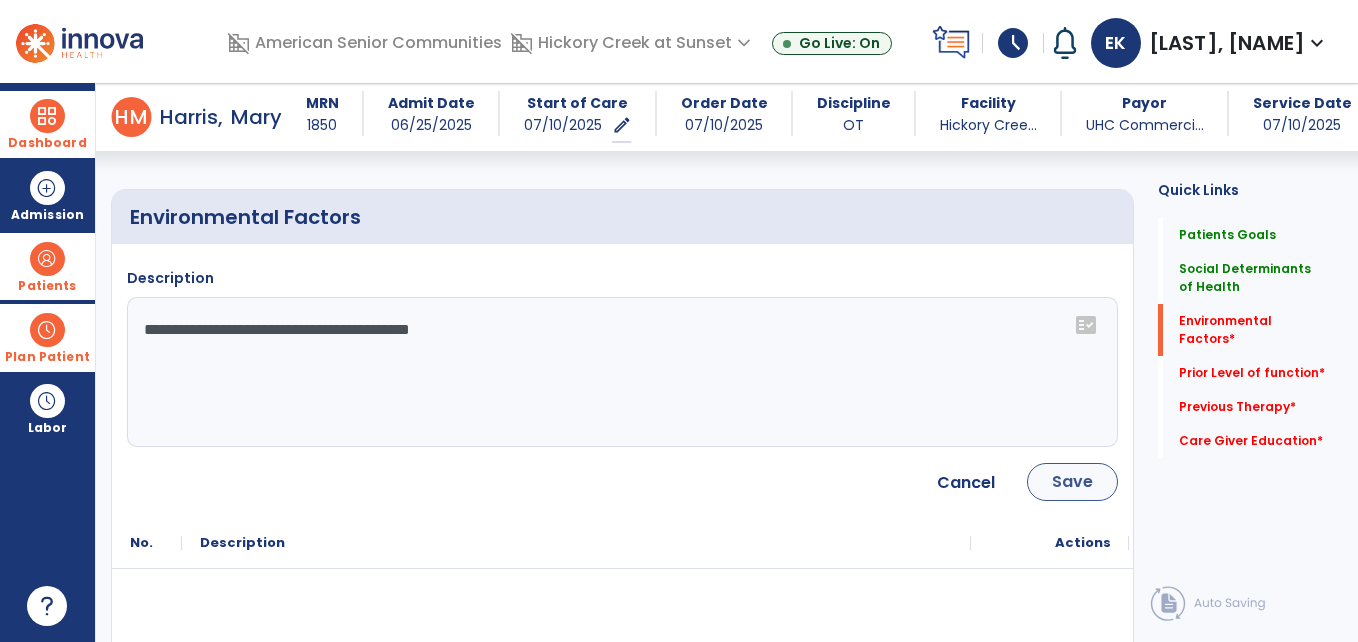 type on "**********" 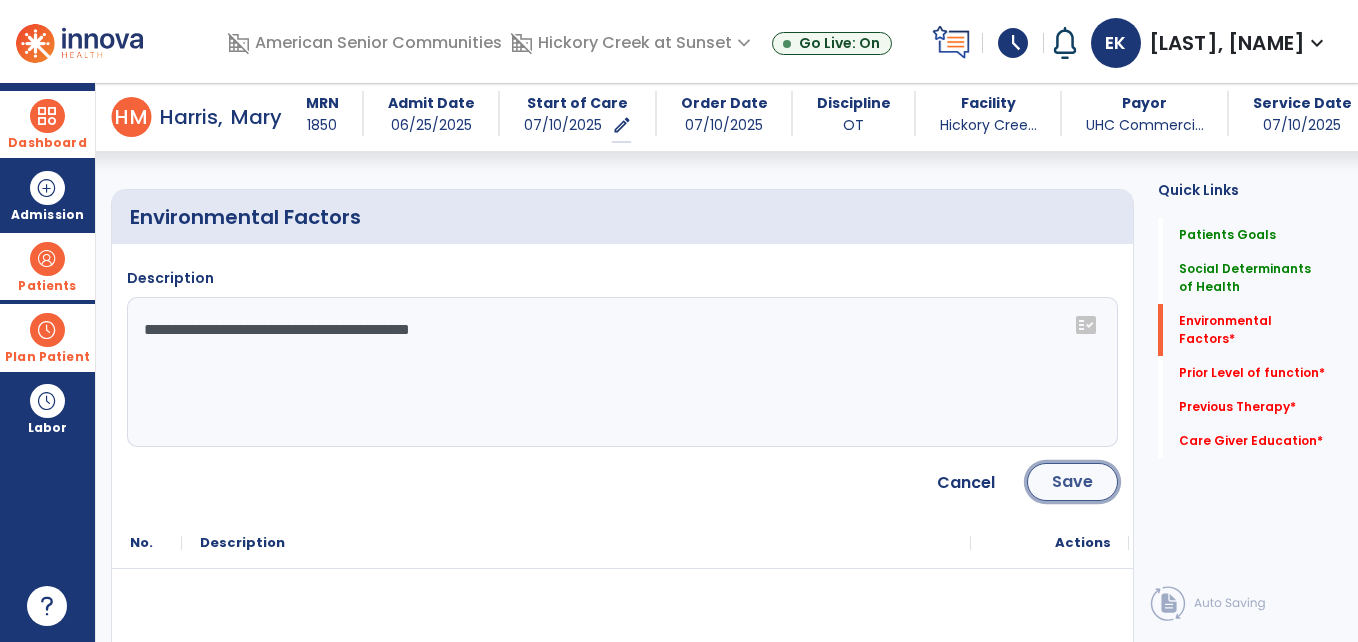 click on "Save" 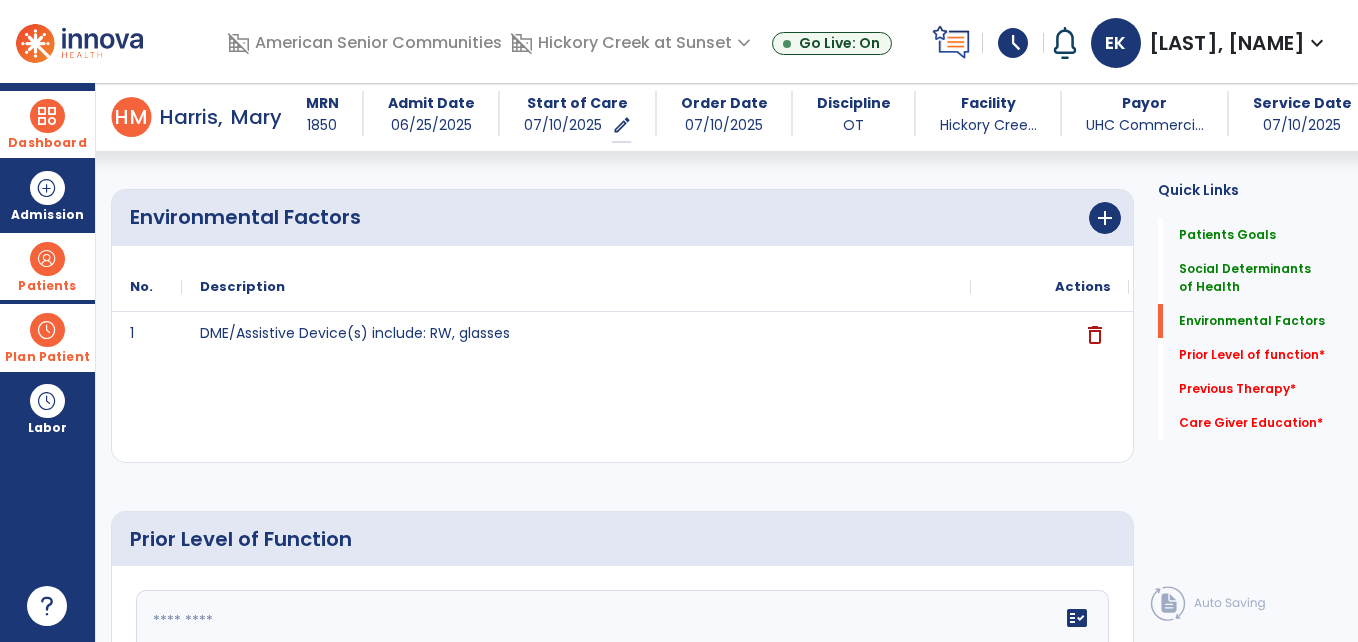 click on "Environmental Factors   Environmental Factors" 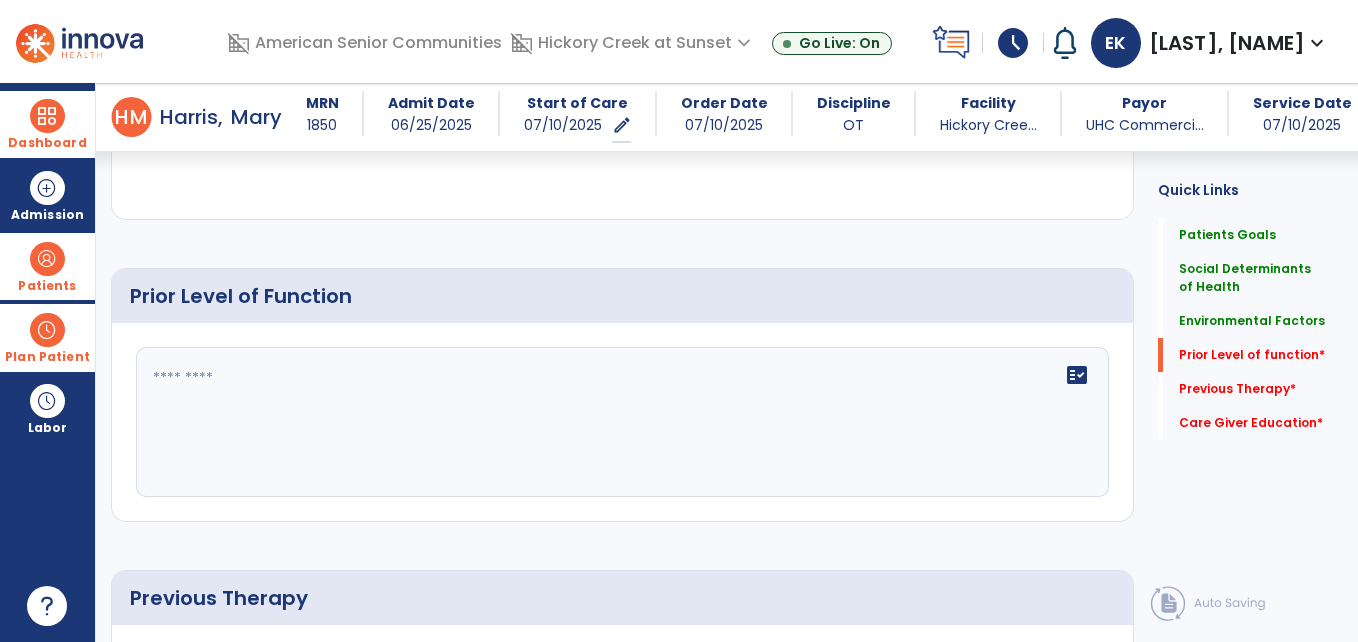scroll, scrollTop: 1103, scrollLeft: 0, axis: vertical 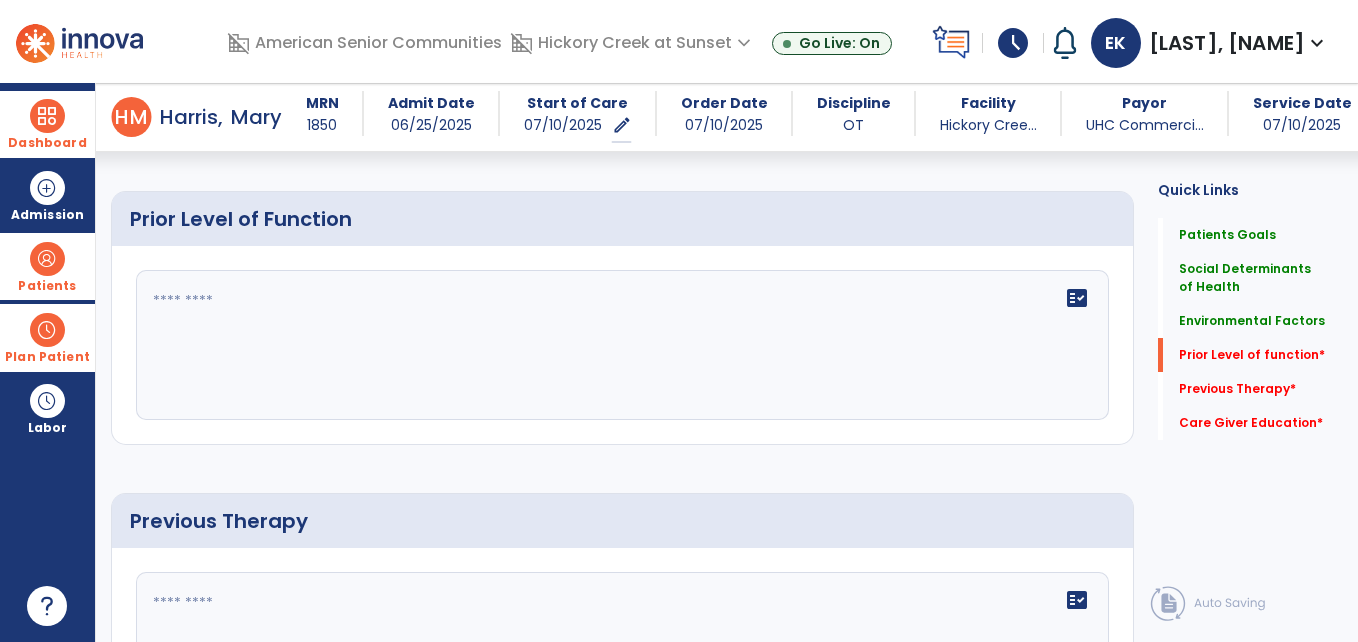 click on "fact_check" 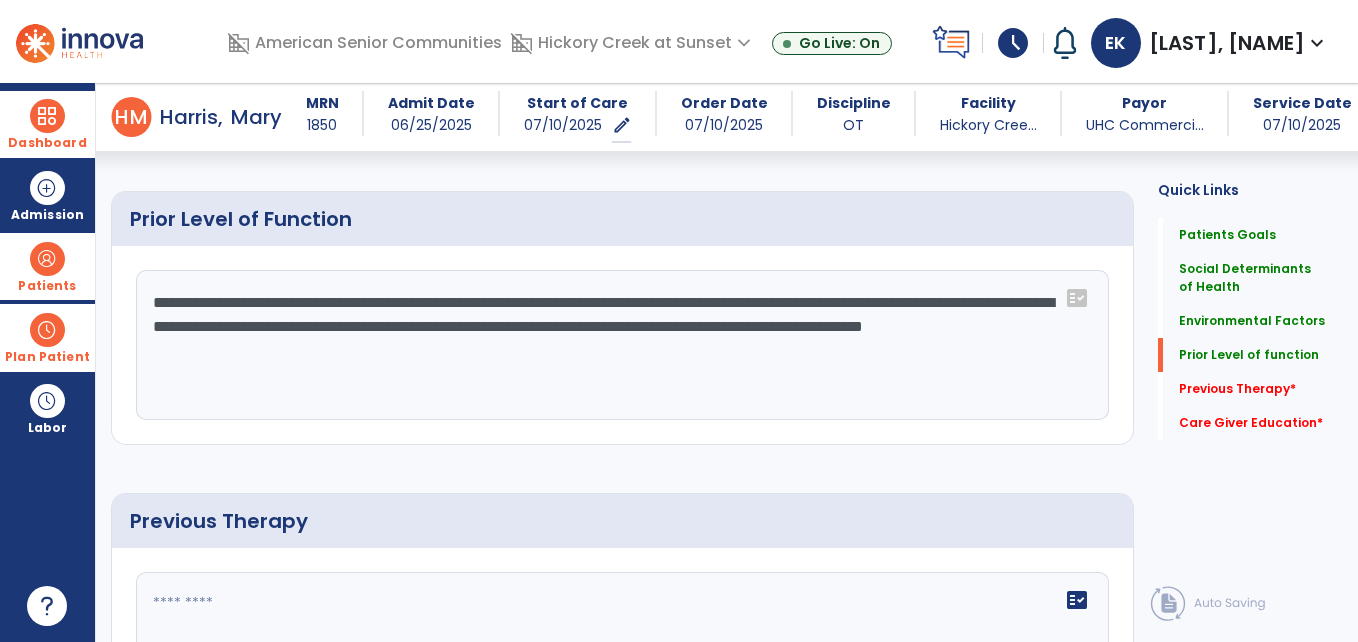 type on "**********" 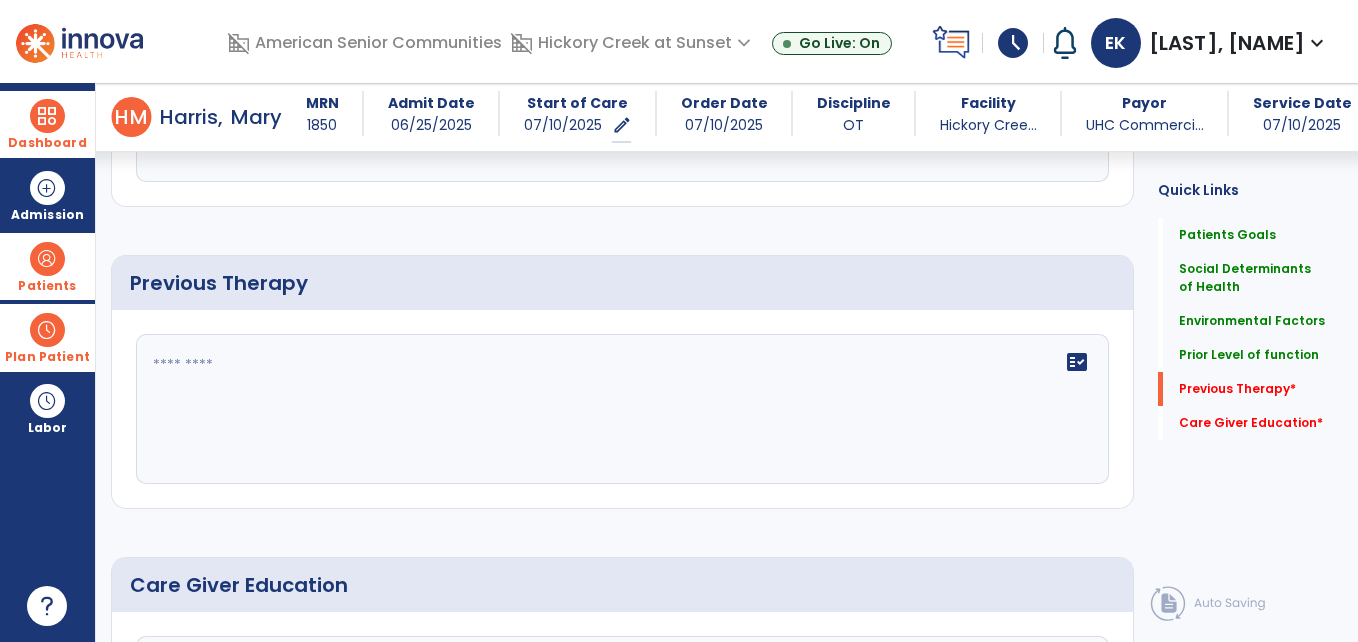 scroll, scrollTop: 1343, scrollLeft: 0, axis: vertical 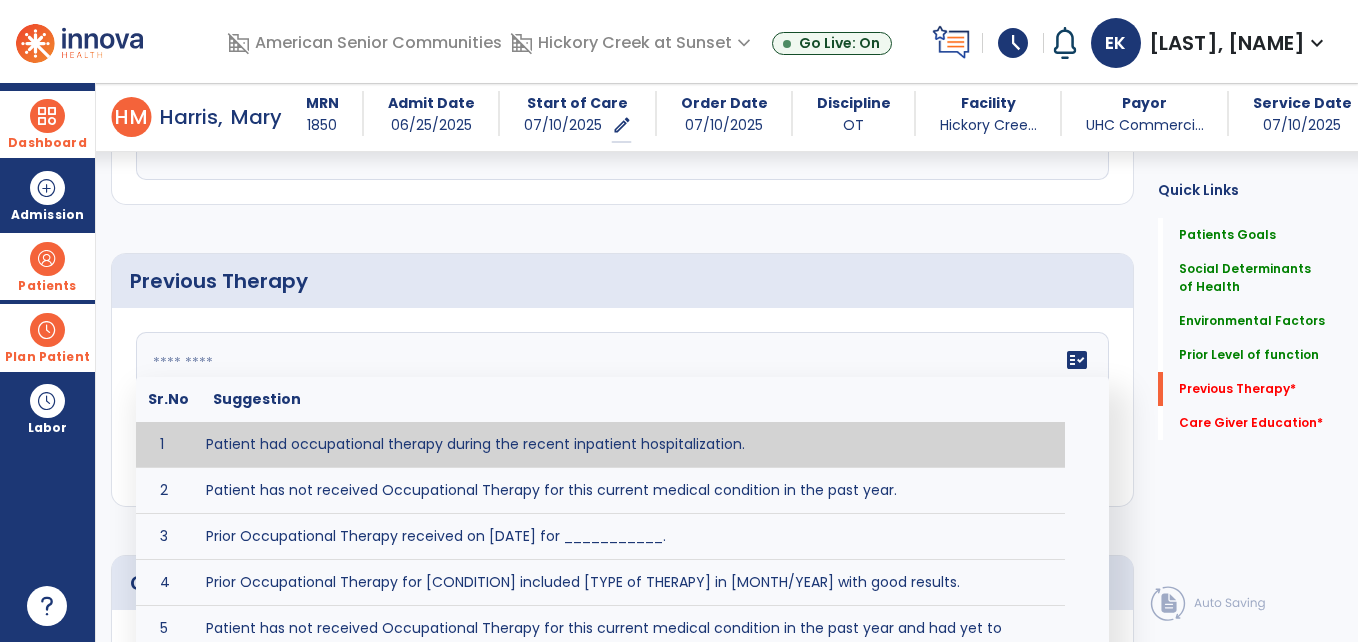 click on "fact_check  Sr.No Suggestion 1 Patient had occupational therapy during the recent inpatient hospitalization. 2 Patient has not received Occupational Therapy for this current medical condition in the past year. 3 Prior Occupational Therapy received on [DATE] for ___________. 4 Prior Occupational Therapy for [CONDITION] included [TYPE of THERAPY] in [MONTH/YEAR] with good results. 5 Patient has not received Occupational Therapy for this current medical condition in the past year and had yet to achieve LTGs prior to being hospitalized. 6 Prior to this recent hospitalization, the patient had been on therapy case load for [TIME]and was still working to achieve LTGs before being hospitalized." 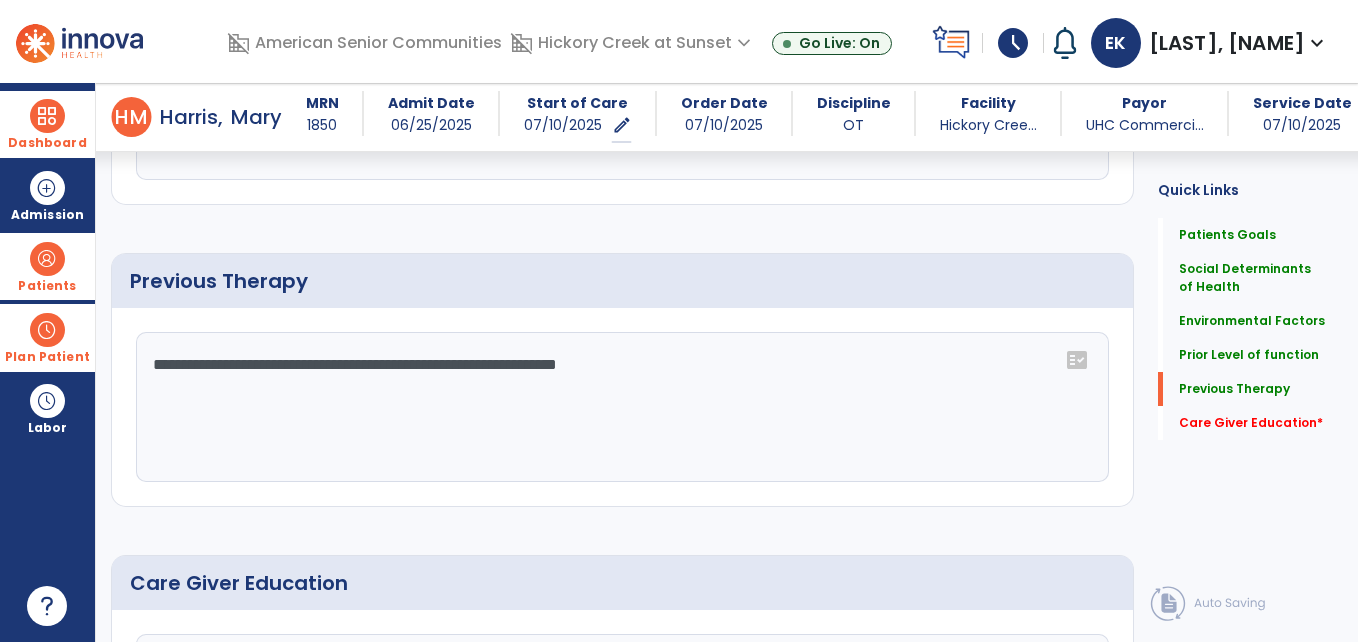 type on "**********" 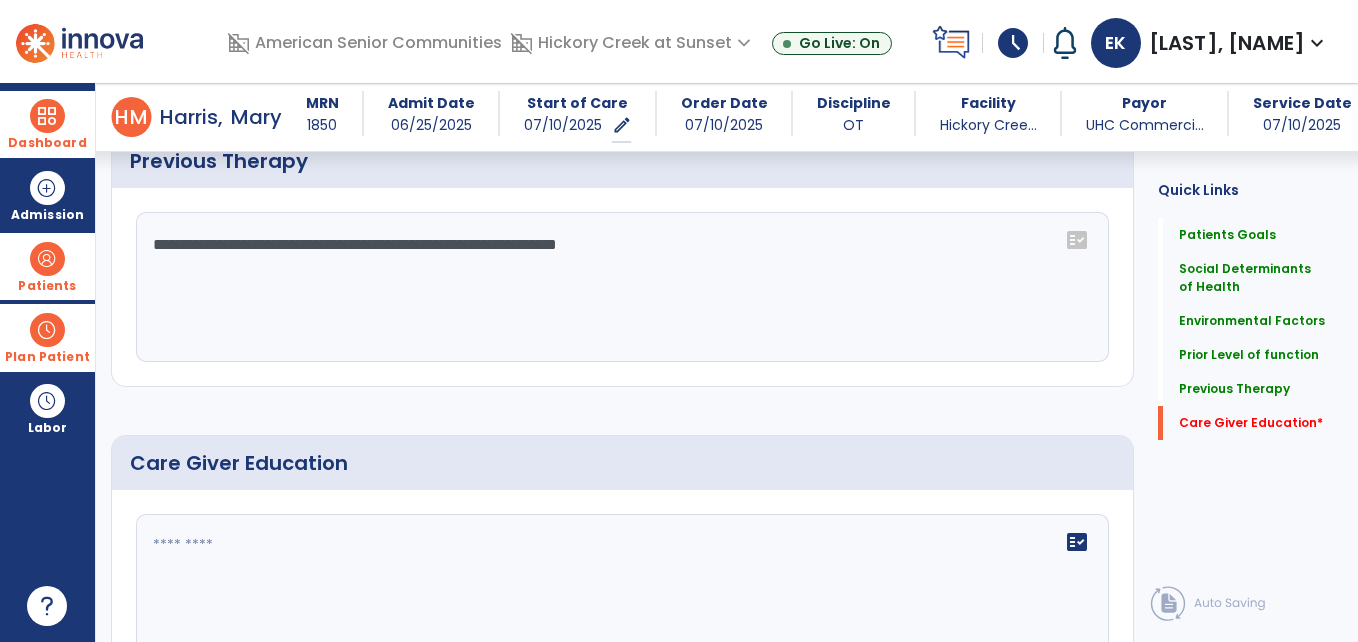 scroll, scrollTop: 1581, scrollLeft: 0, axis: vertical 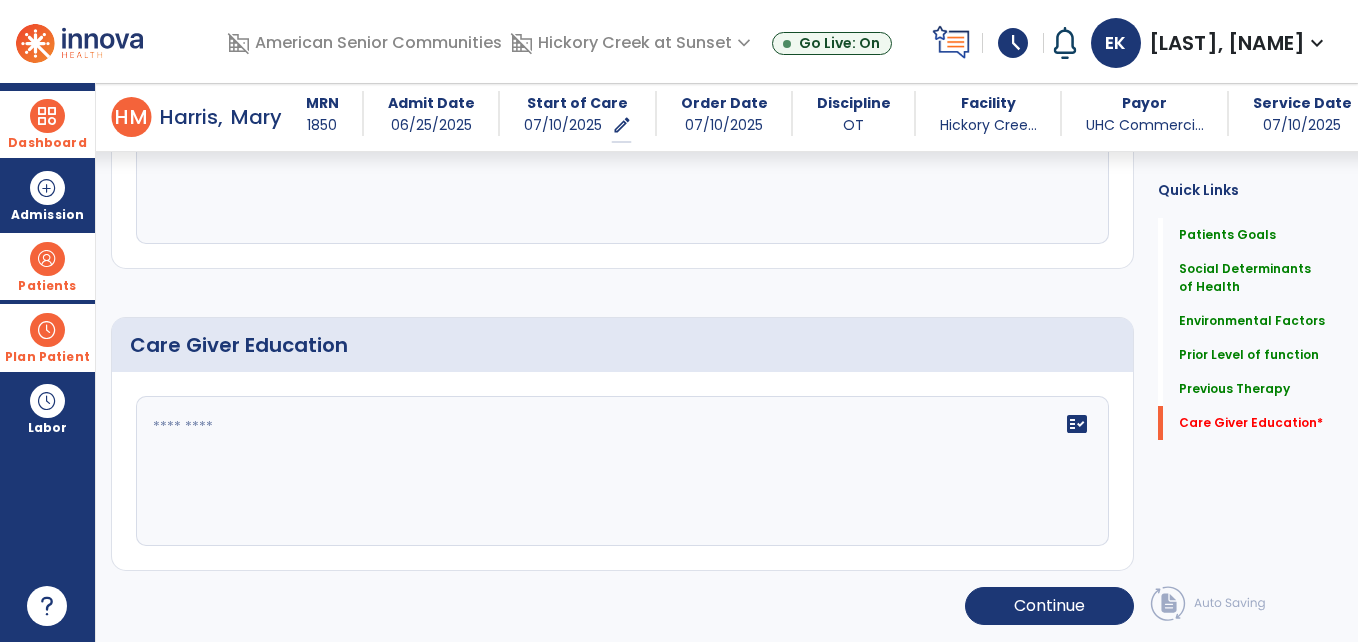 click on "fact_check" 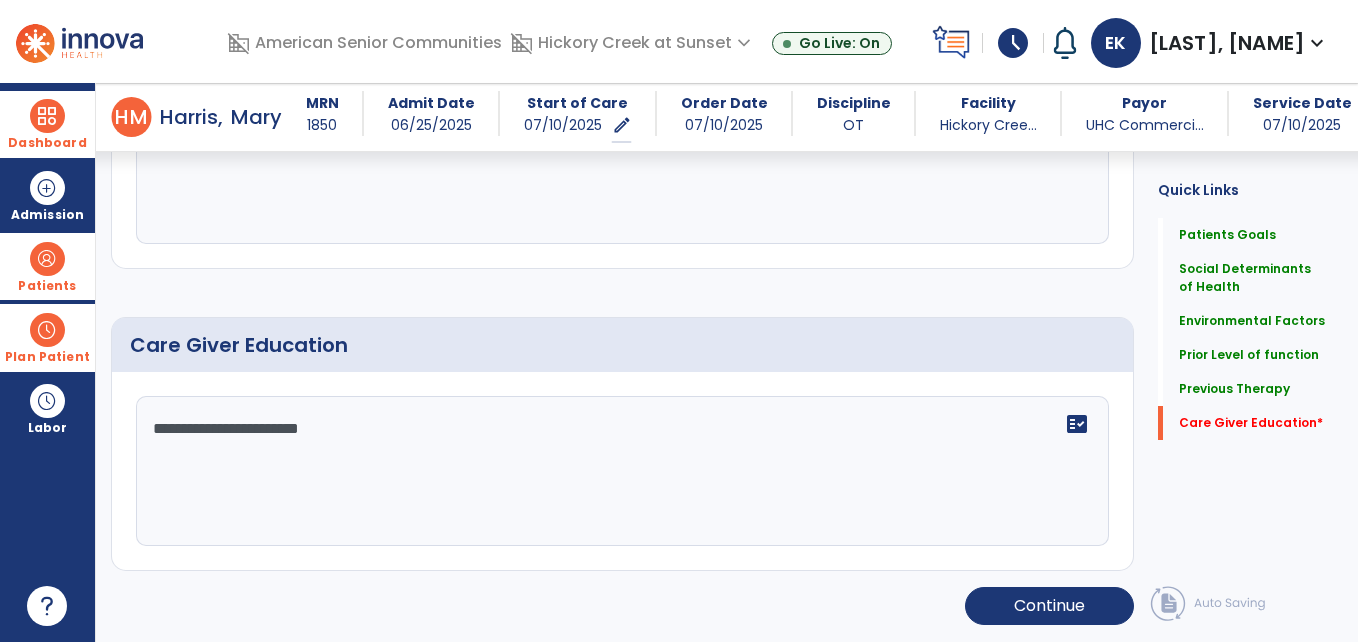 scroll, scrollTop: 1581, scrollLeft: 0, axis: vertical 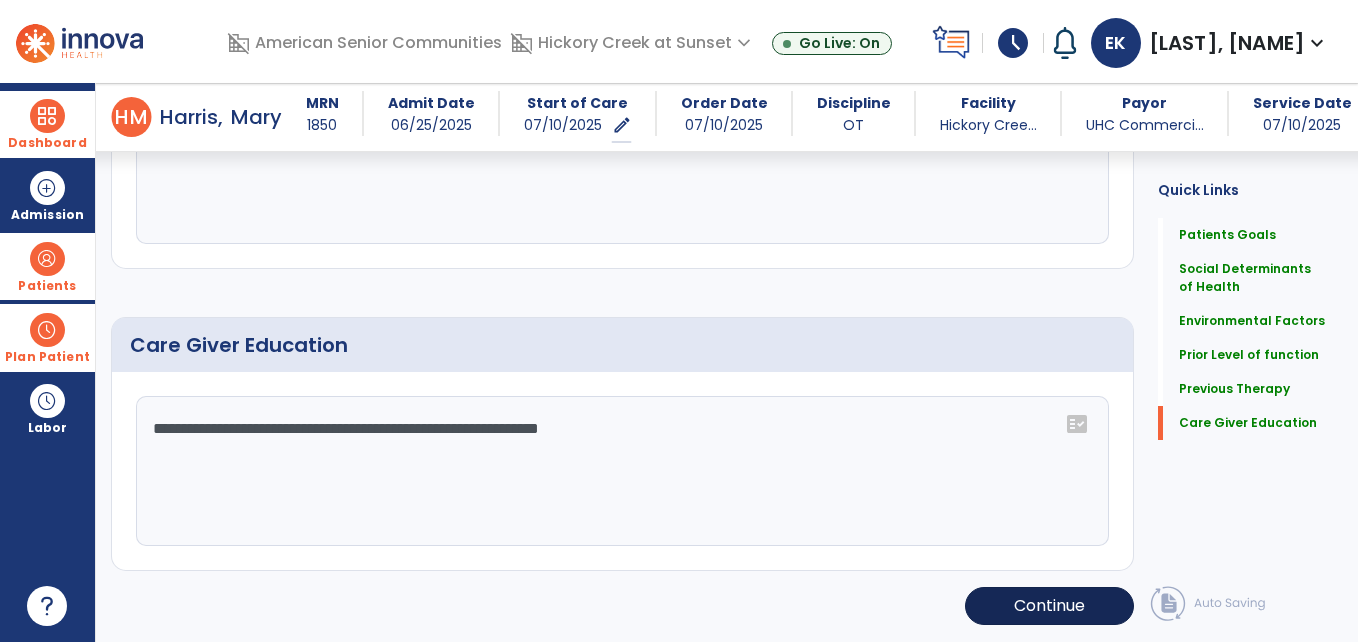 type on "**********" 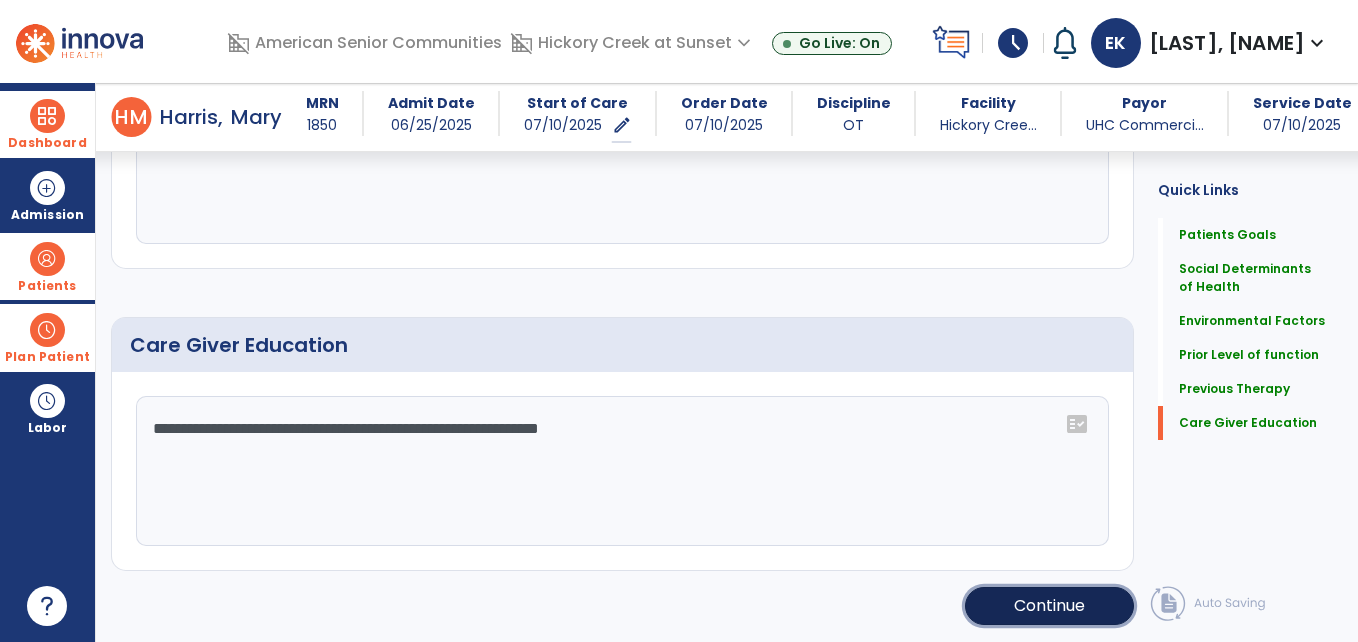 click on "Continue" 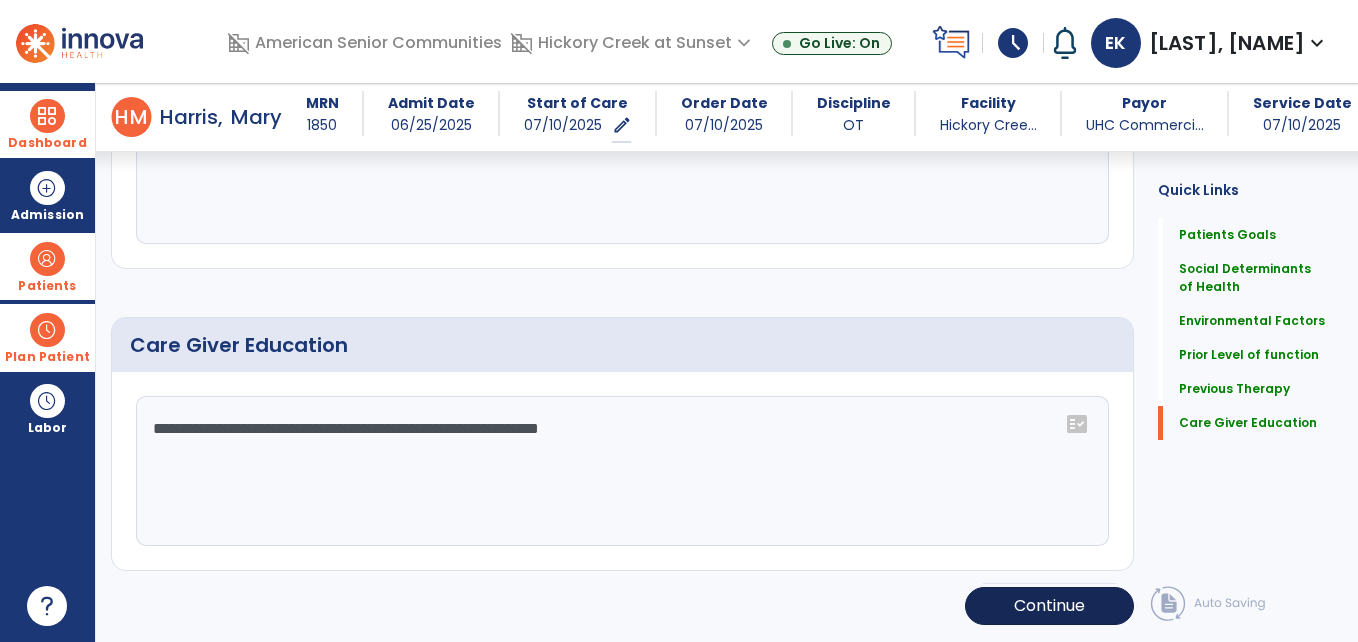 scroll, scrollTop: 309, scrollLeft: 0, axis: vertical 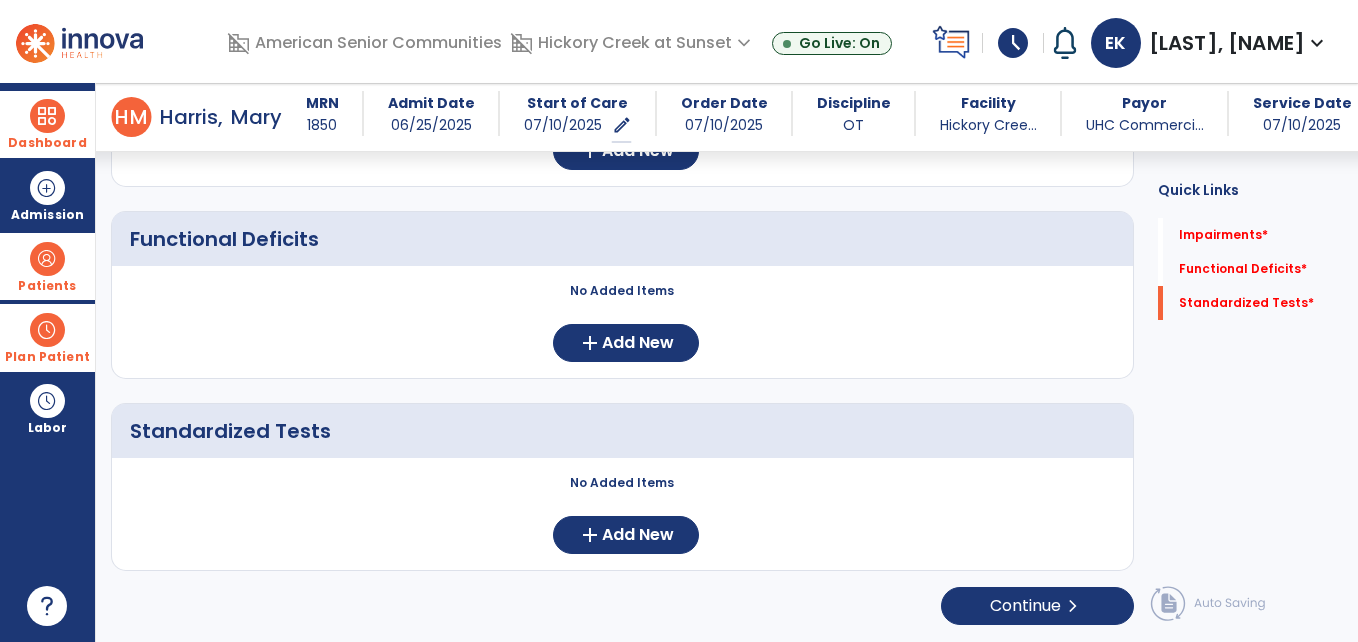 click on "Standardized Tests   *  Standardized Tests   *" 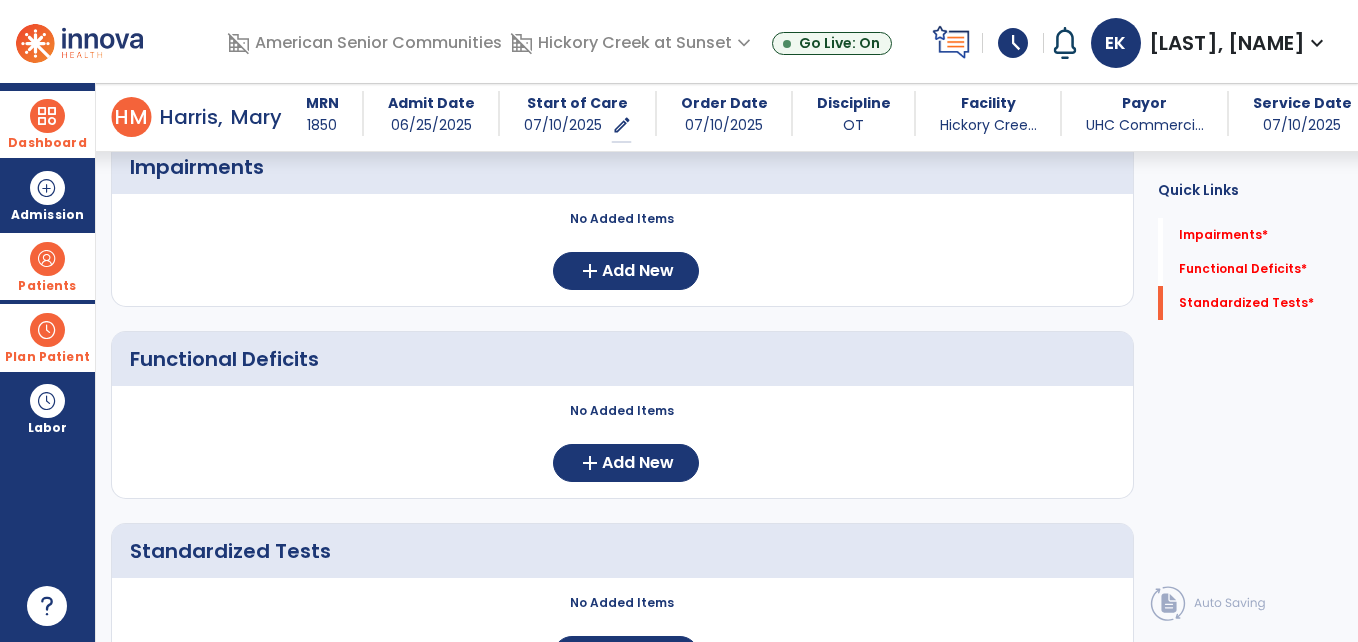 scroll, scrollTop: 149, scrollLeft: 0, axis: vertical 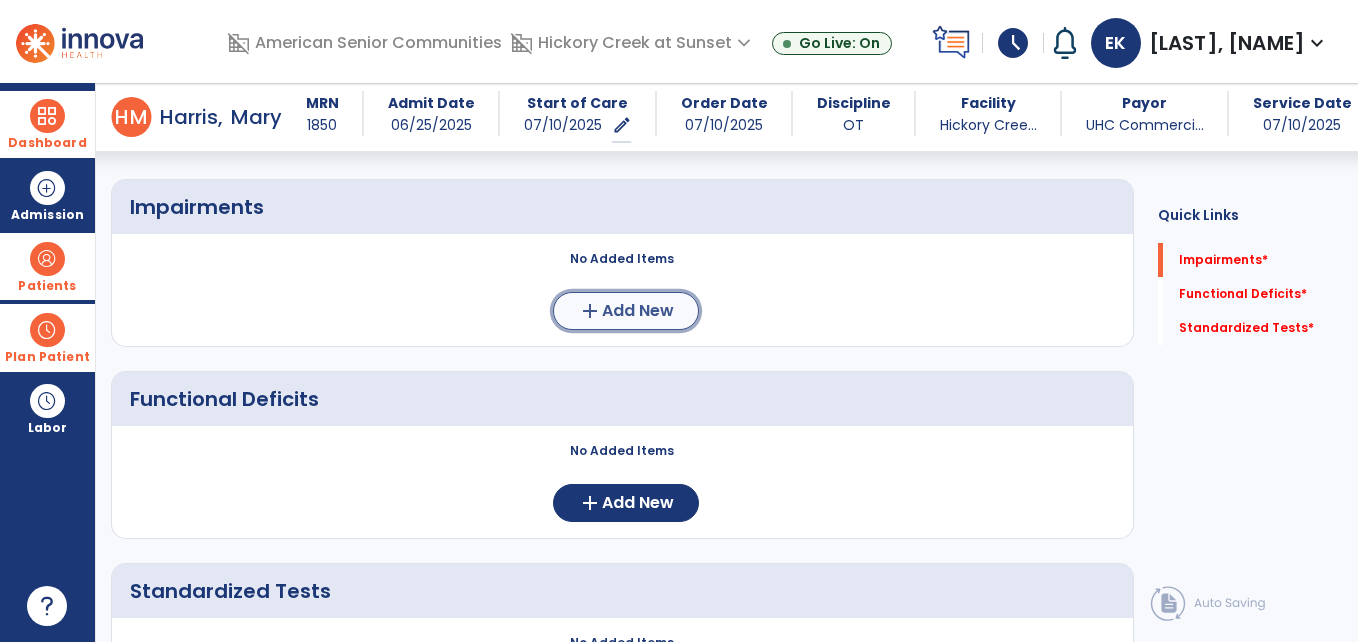 click on "Add New" 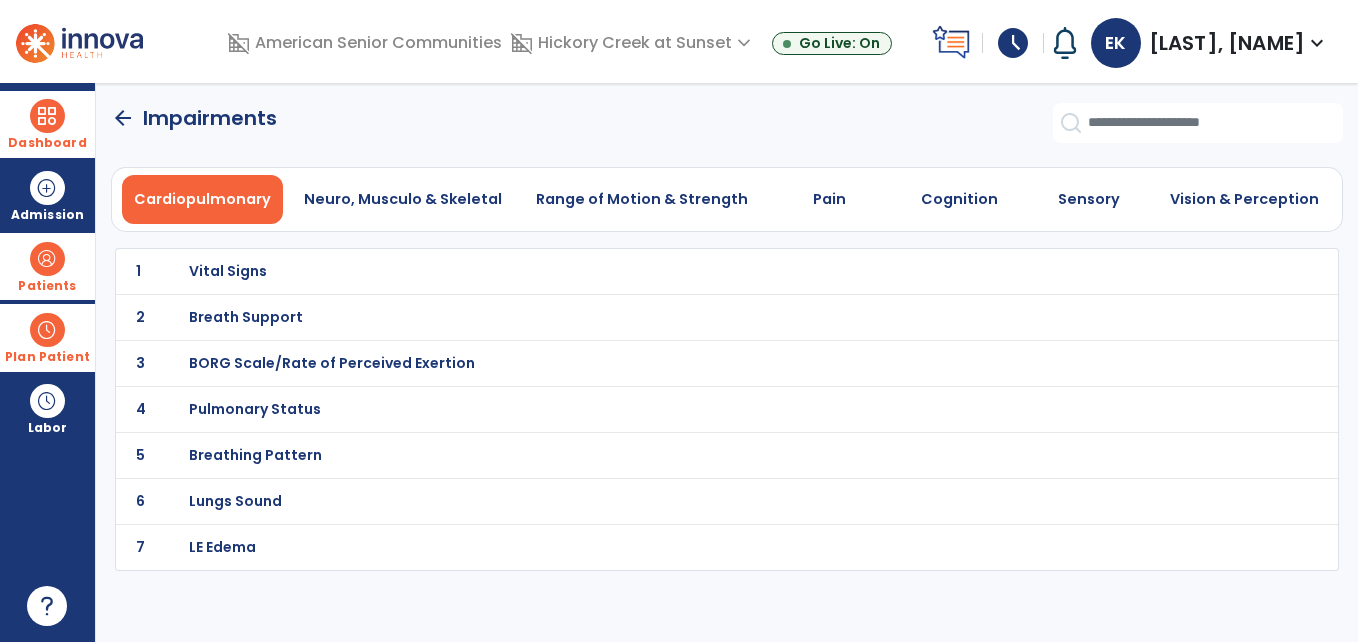 scroll, scrollTop: 0, scrollLeft: 0, axis: both 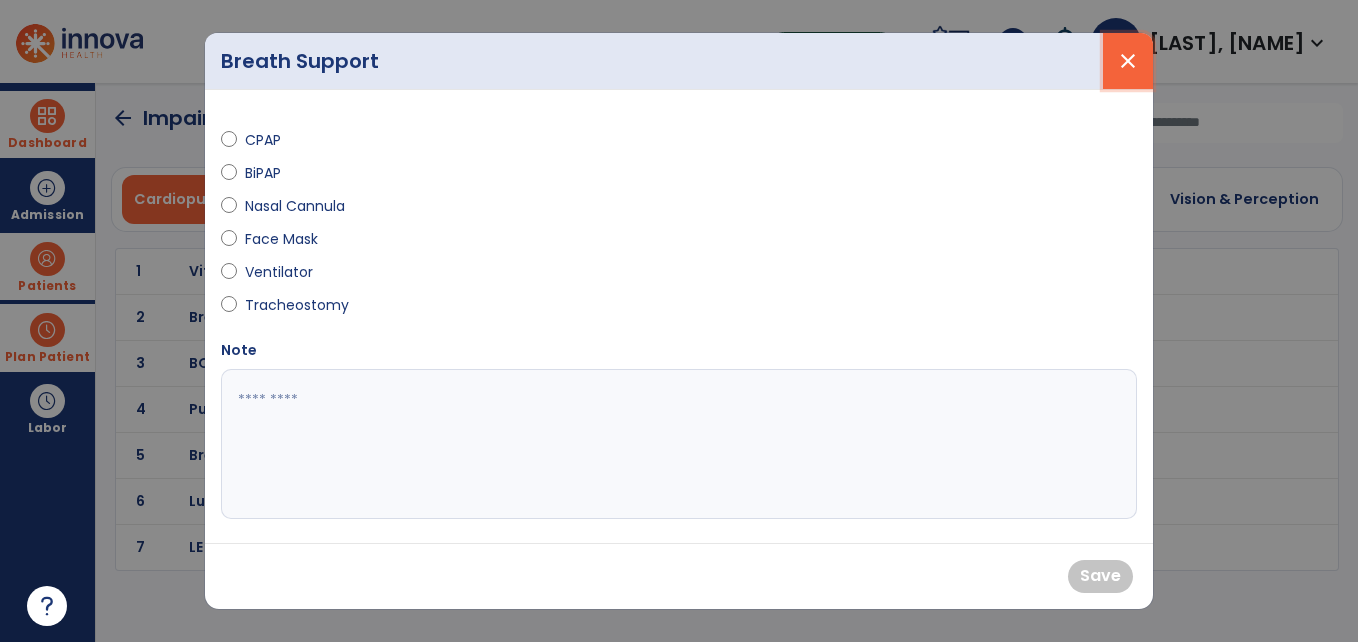 click on "close" at bounding box center (1128, 61) 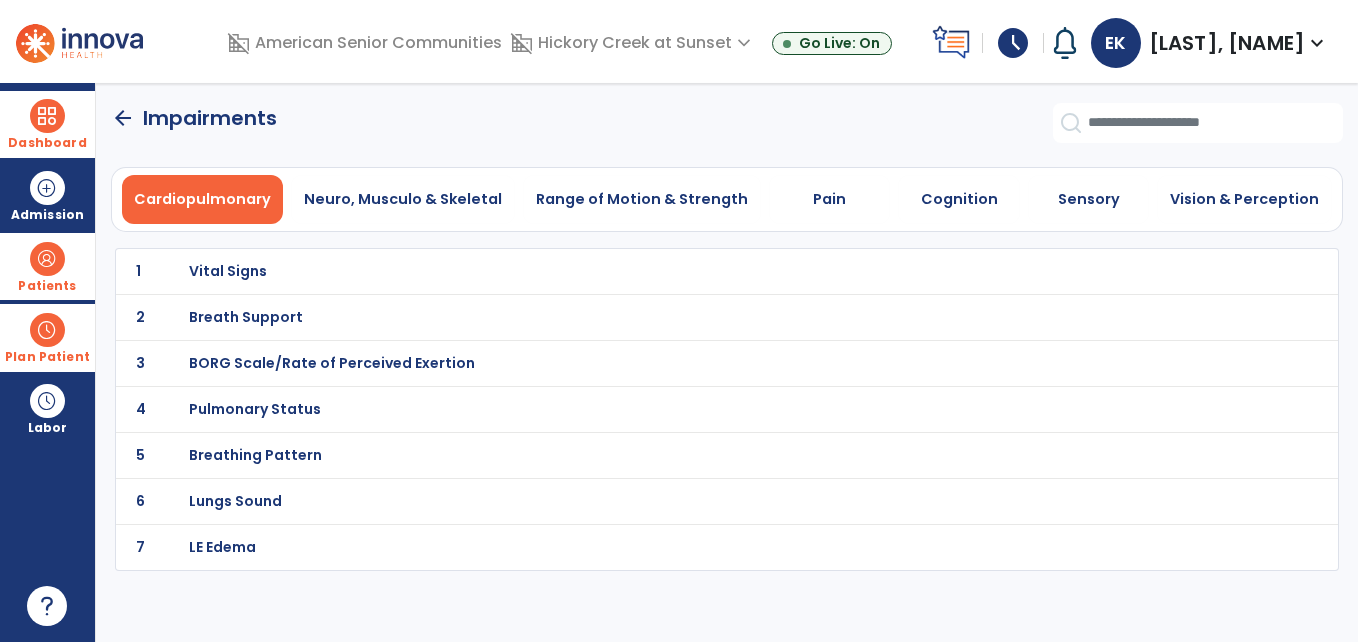 click on "Breathing Pattern" at bounding box center (228, 271) 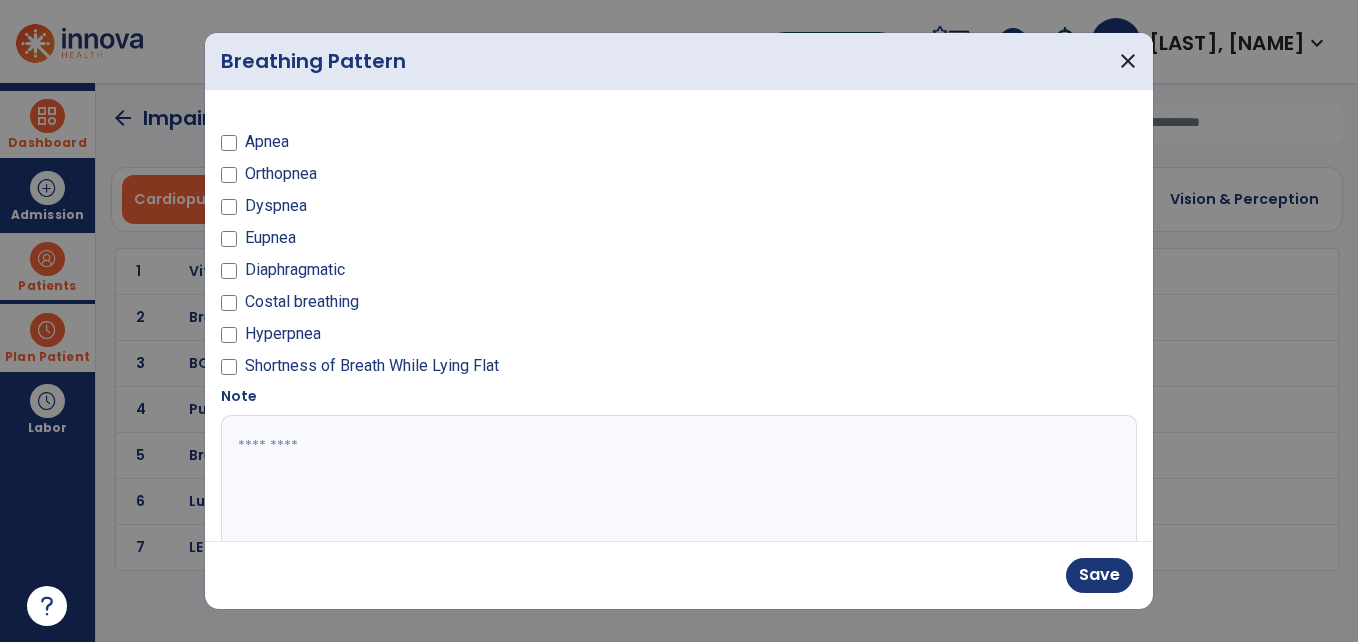 click at bounding box center (676, 490) 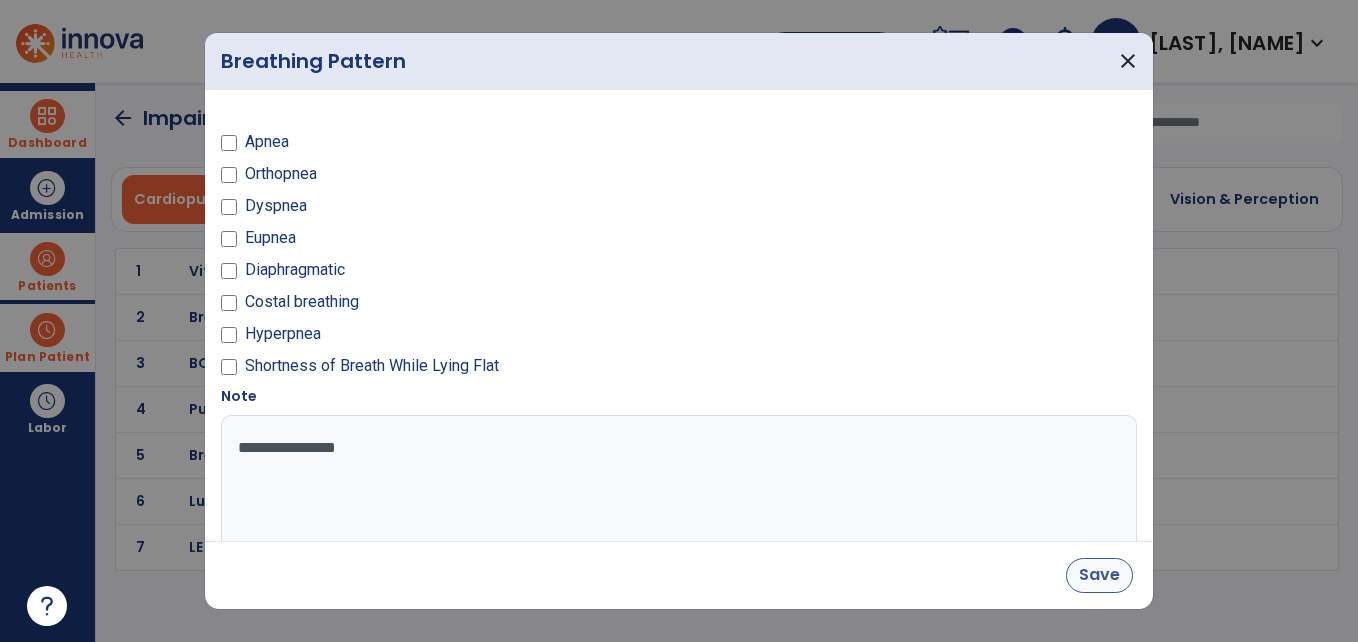 type on "**********" 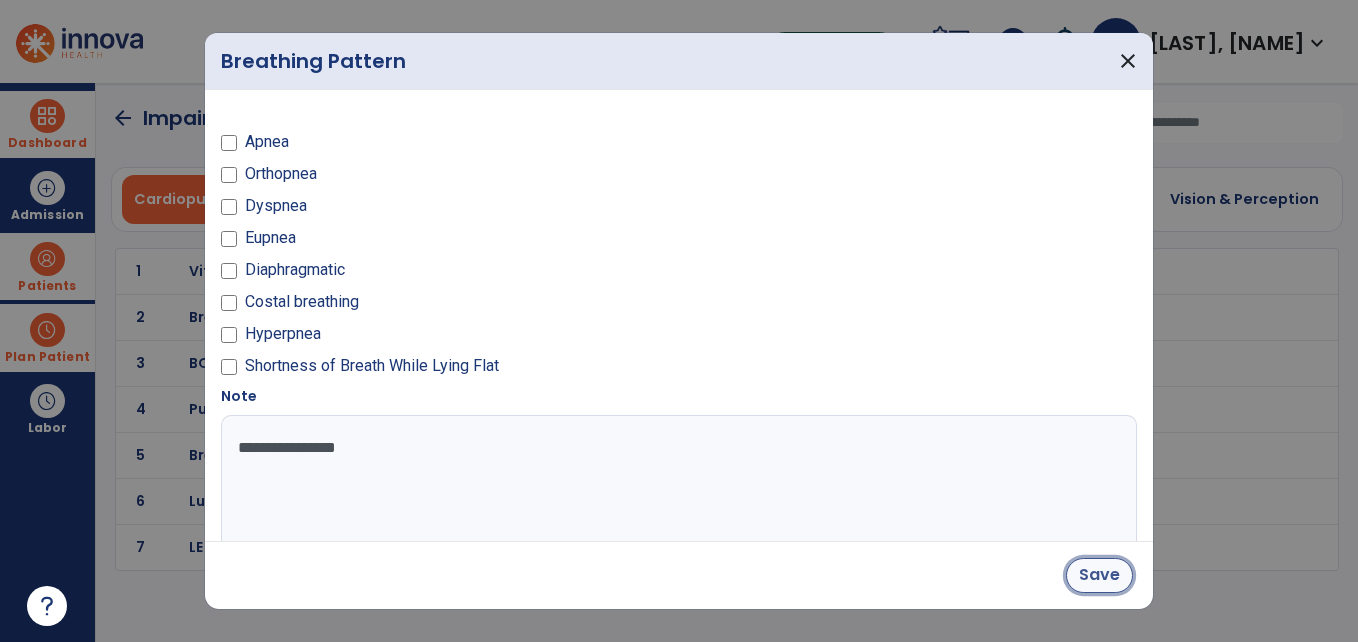 click on "Save" at bounding box center (1099, 575) 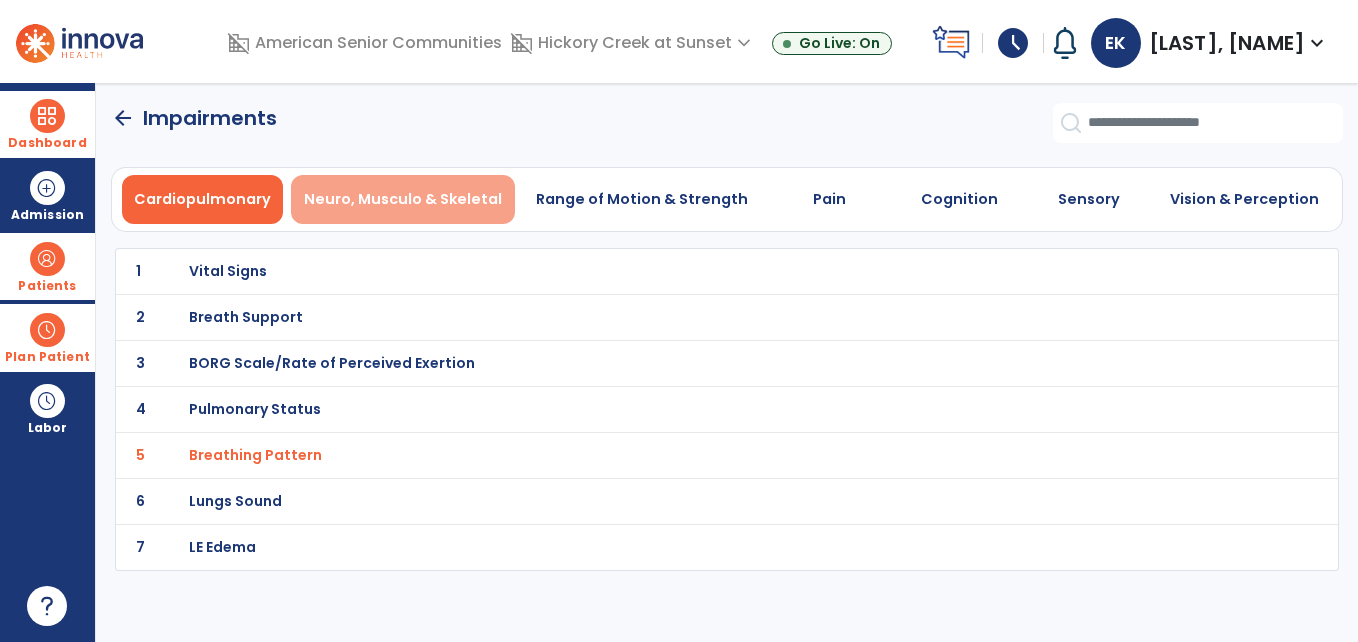 click on "Neuro, Musculo & Skeletal" at bounding box center (403, 199) 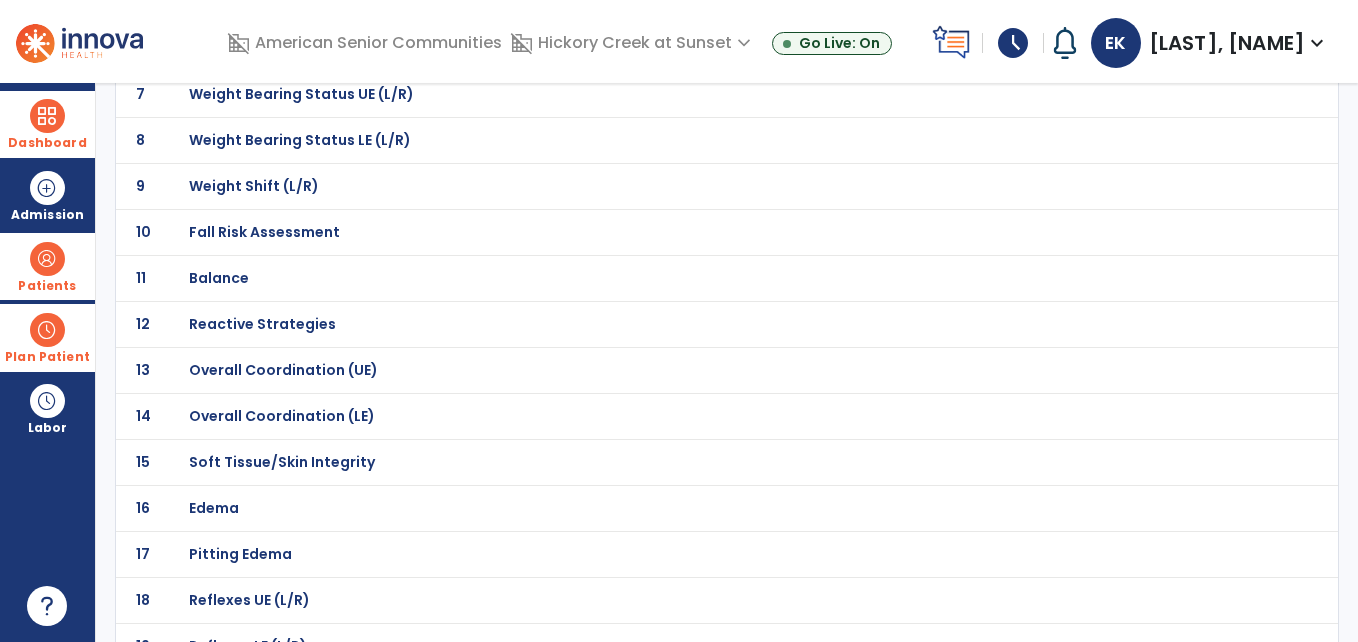 scroll, scrollTop: 483, scrollLeft: 0, axis: vertical 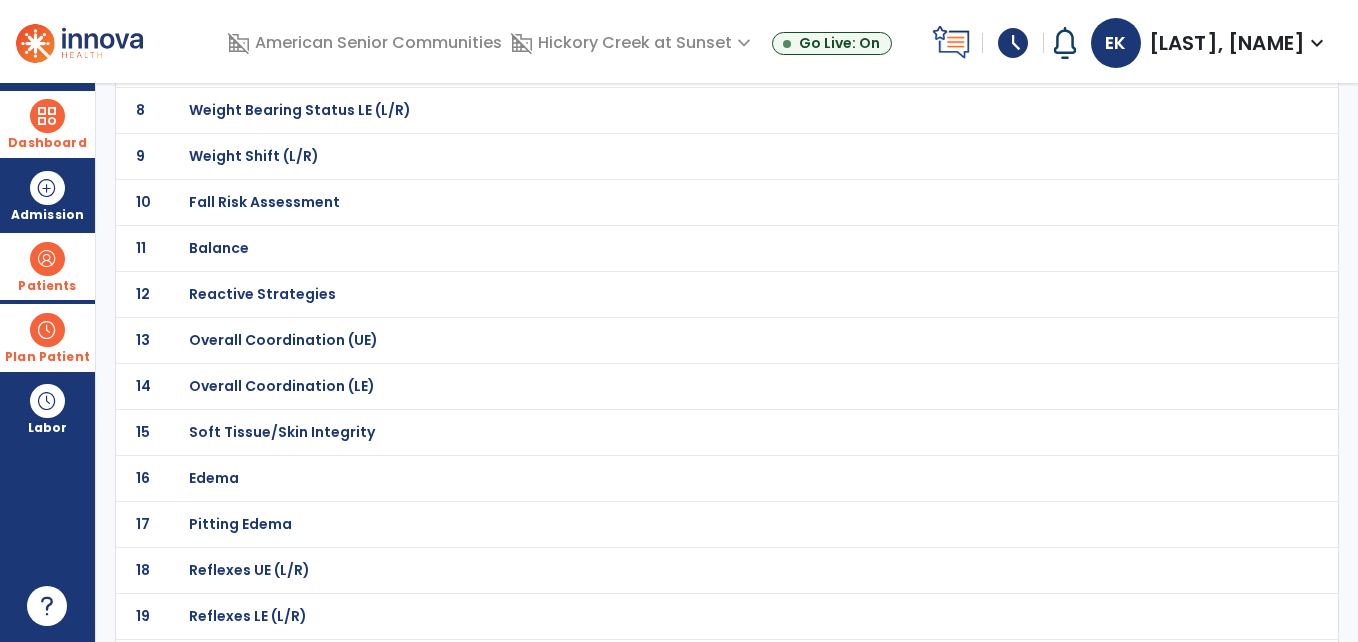 click on "Soft Tissue/Skin Integrity" at bounding box center (260, -212) 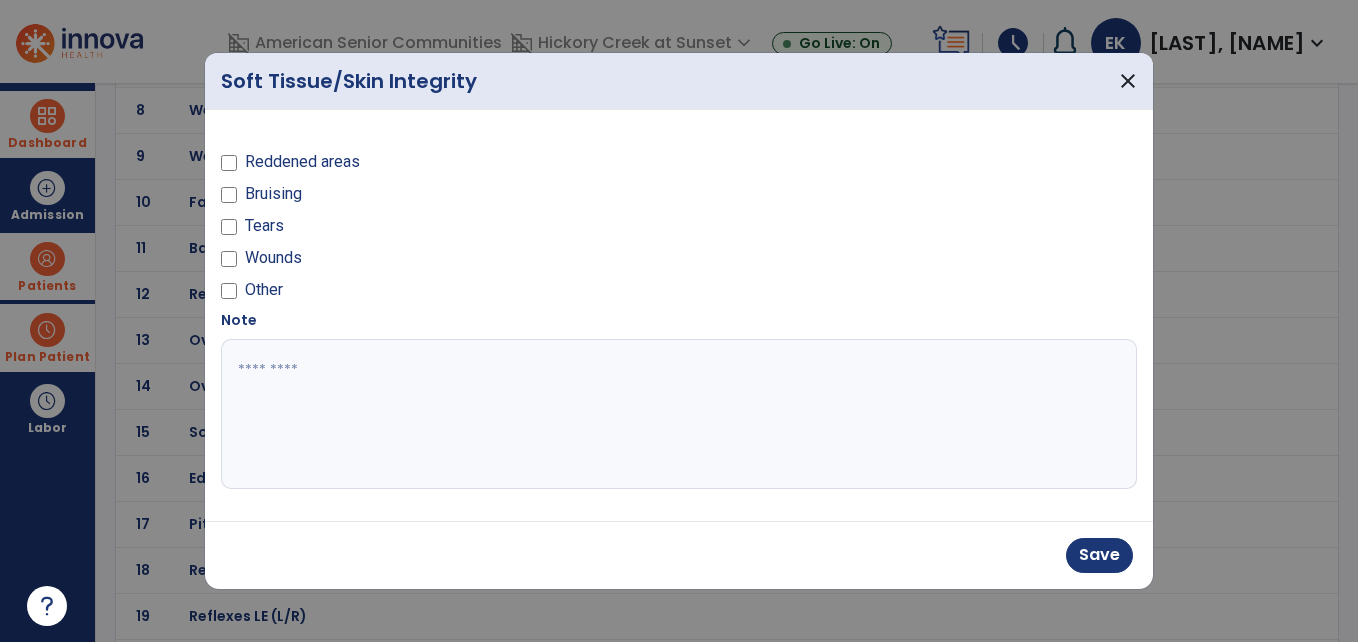click at bounding box center (679, 414) 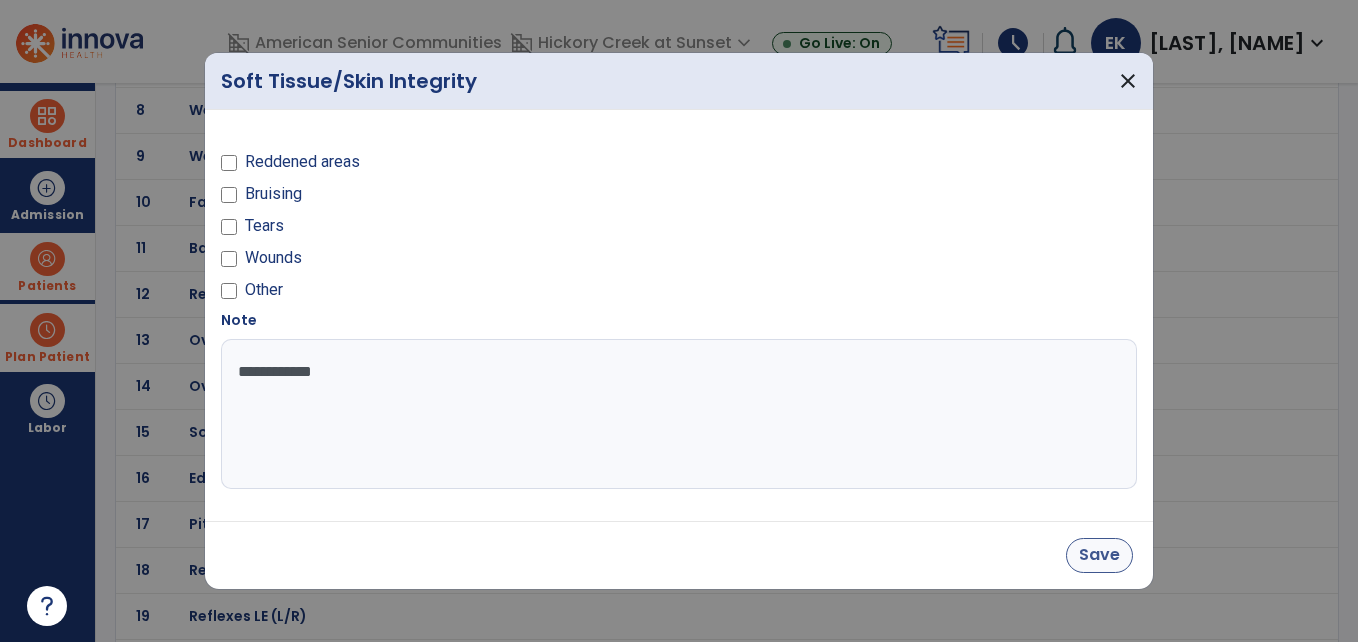type on "**********" 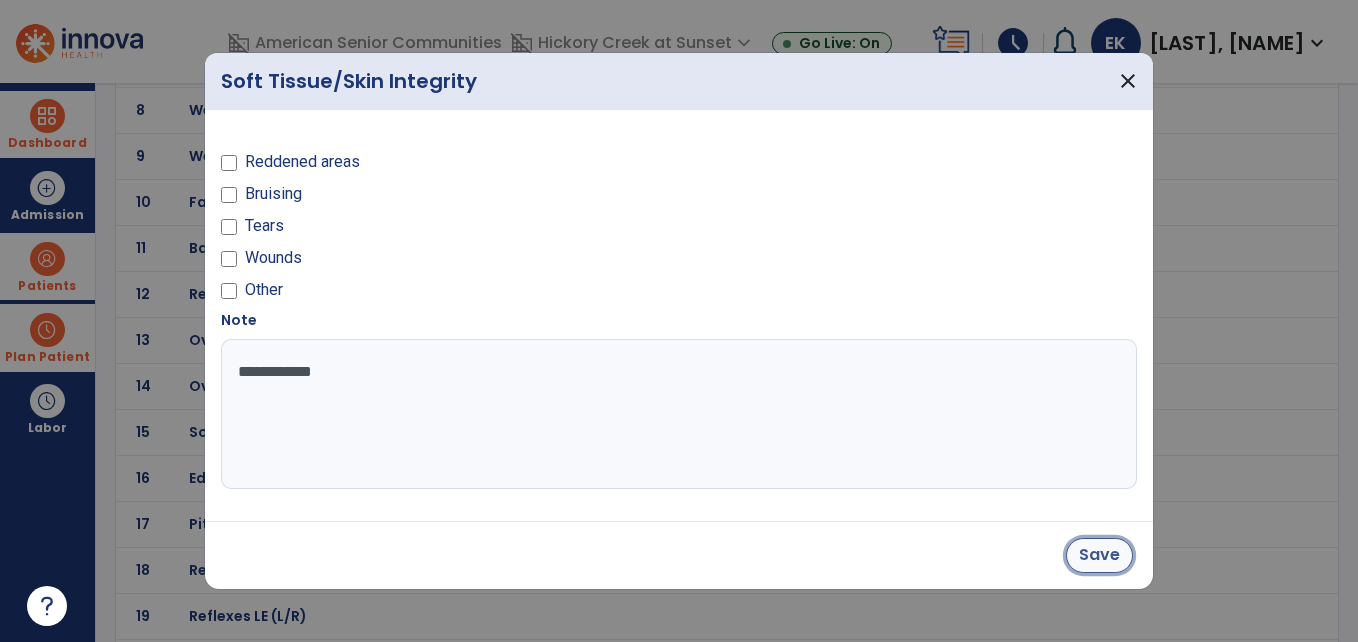 click on "Save" at bounding box center [1099, 555] 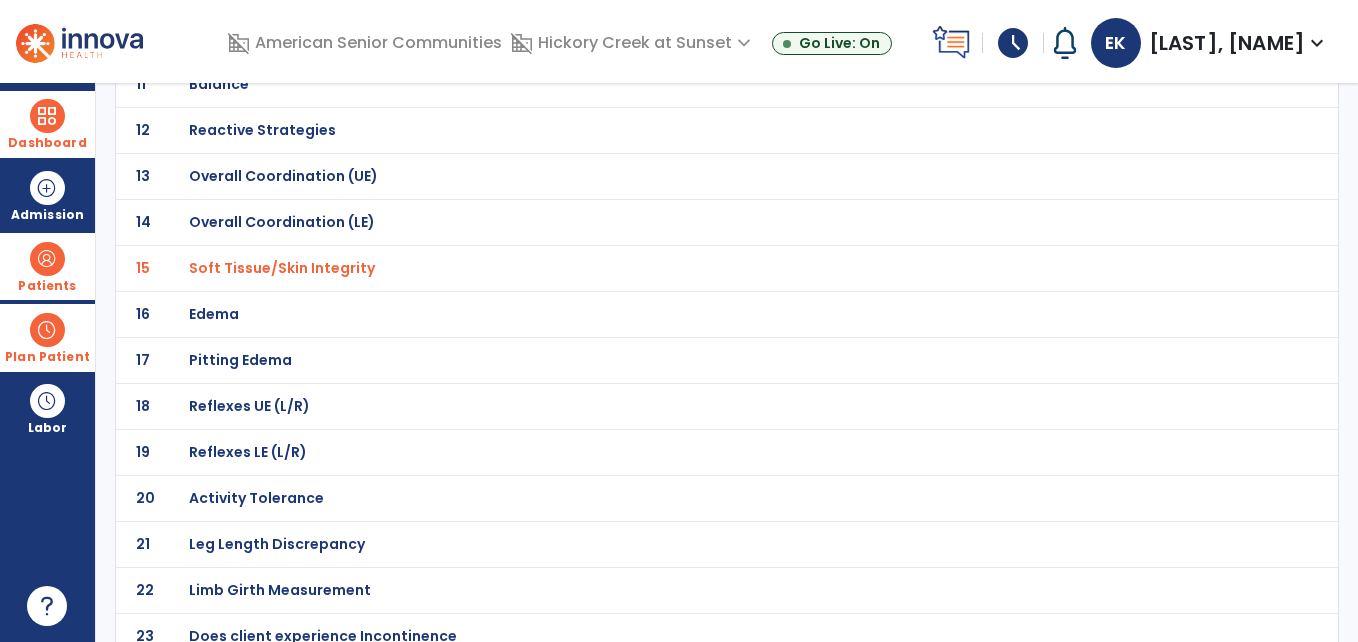 scroll, scrollTop: 665, scrollLeft: 0, axis: vertical 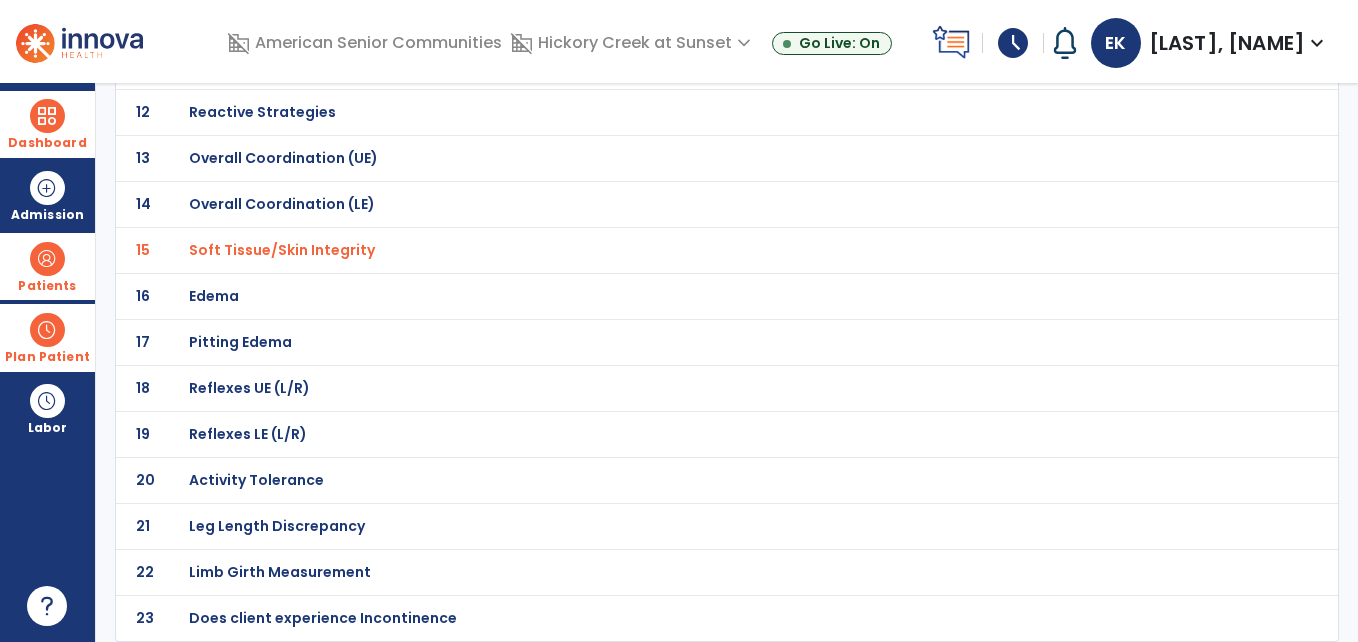 click on "Activity Tolerance" at bounding box center (260, -394) 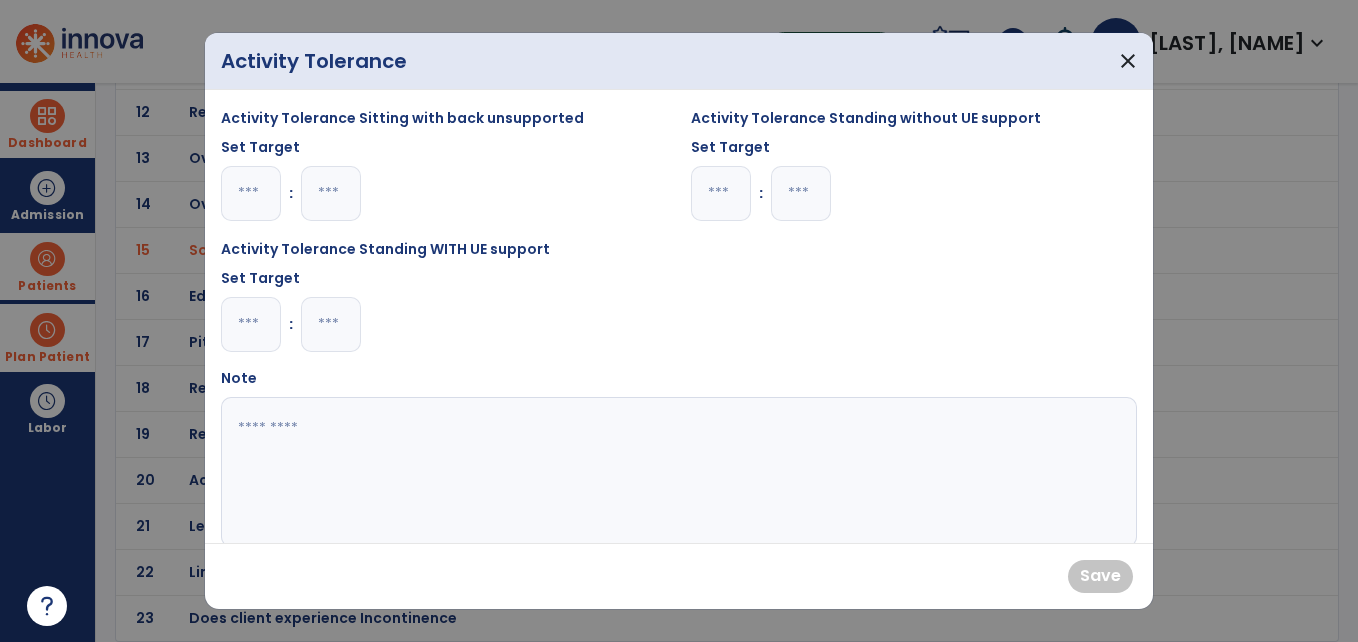 click at bounding box center (251, 324) 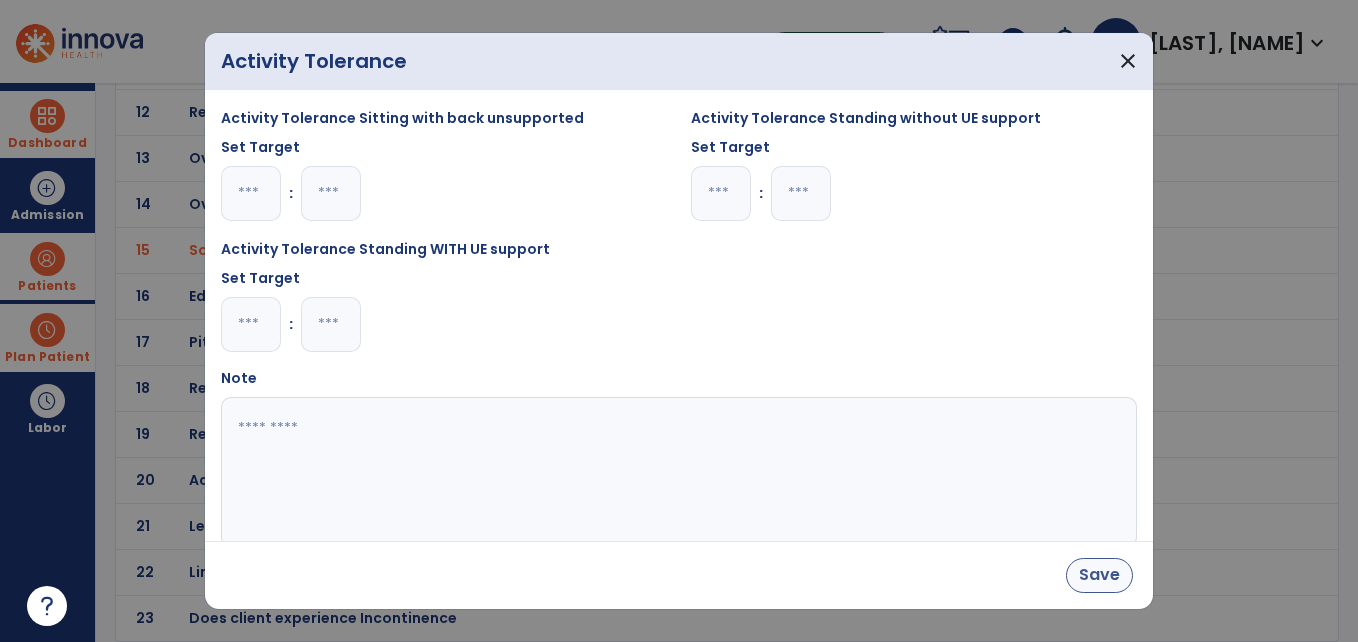type on "*" 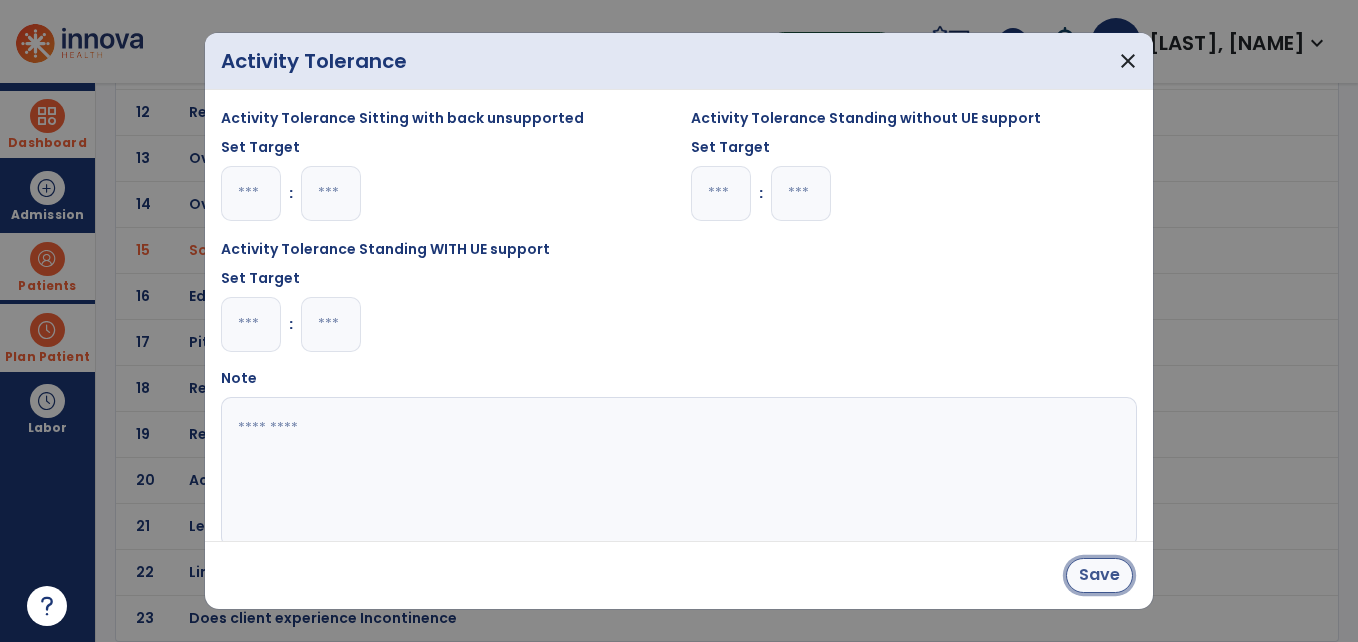 click on "Save" at bounding box center (1099, 575) 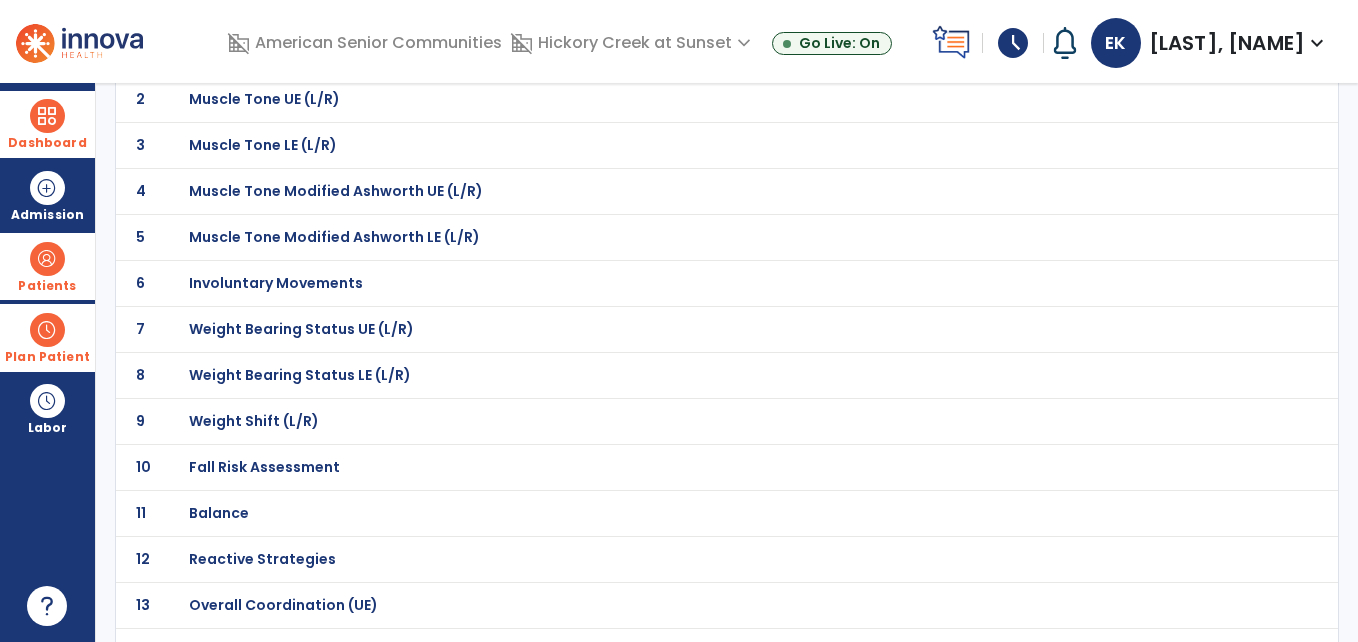 scroll, scrollTop: 208, scrollLeft: 0, axis: vertical 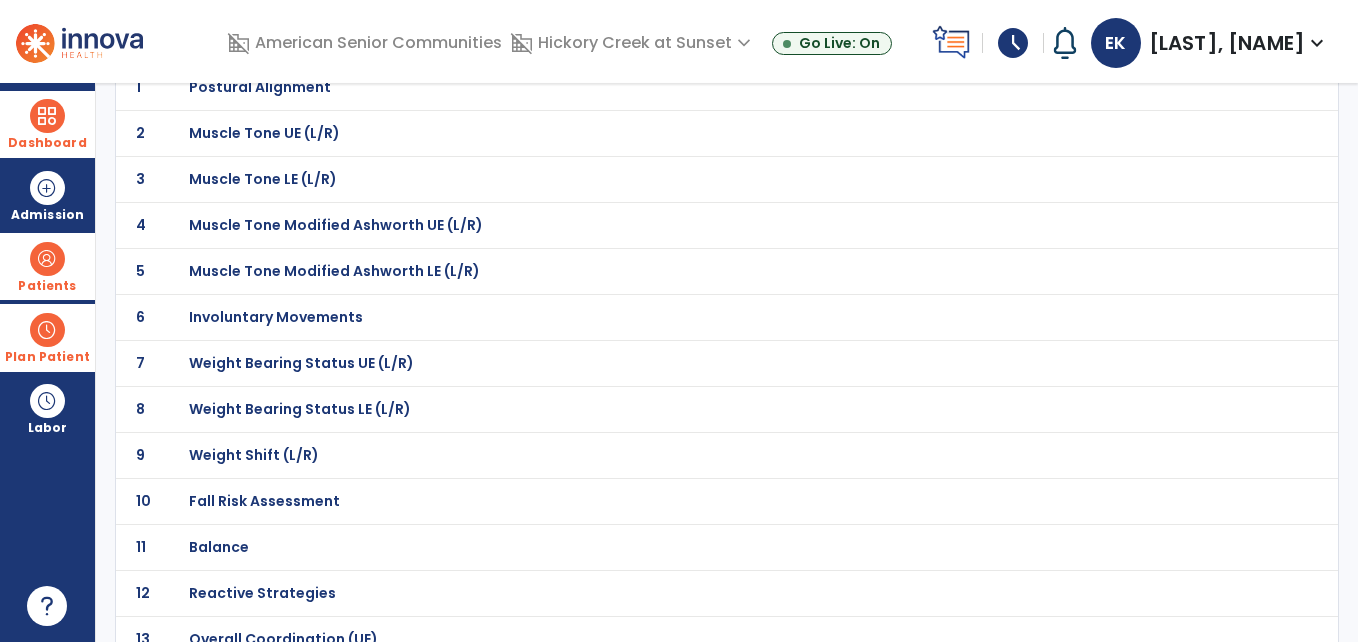 click on "Balance" at bounding box center [260, 87] 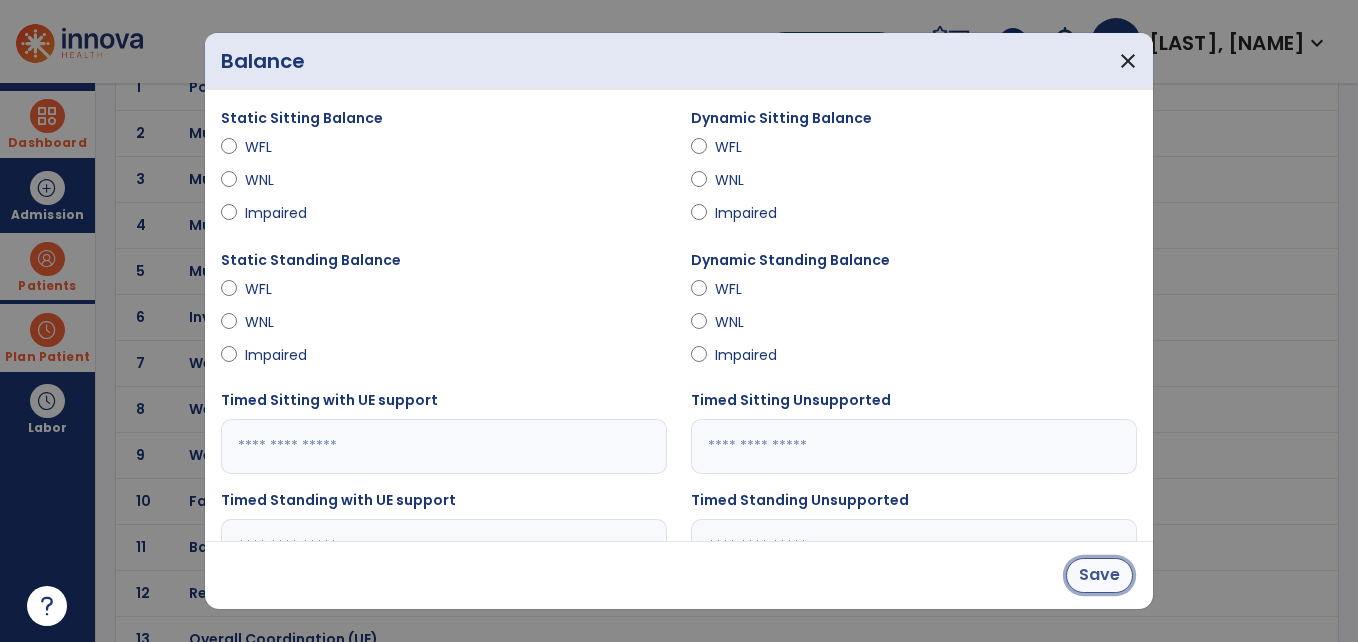 click on "Save" at bounding box center [1099, 575] 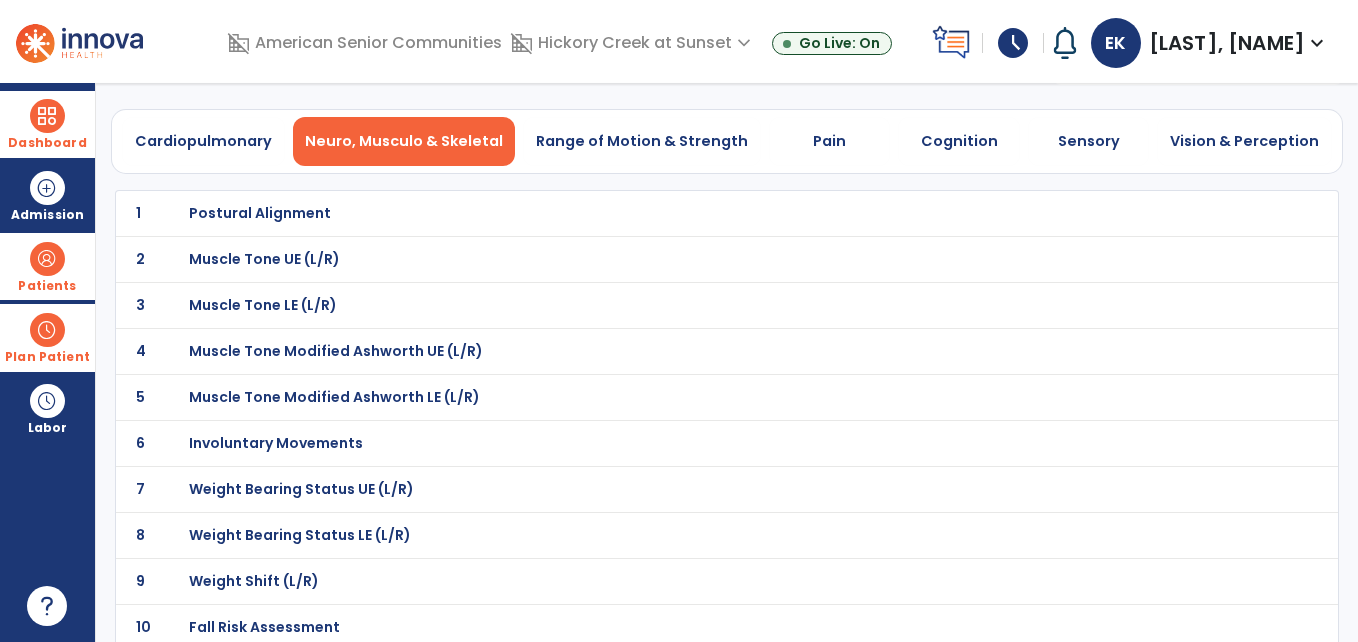 scroll, scrollTop: 0, scrollLeft: 0, axis: both 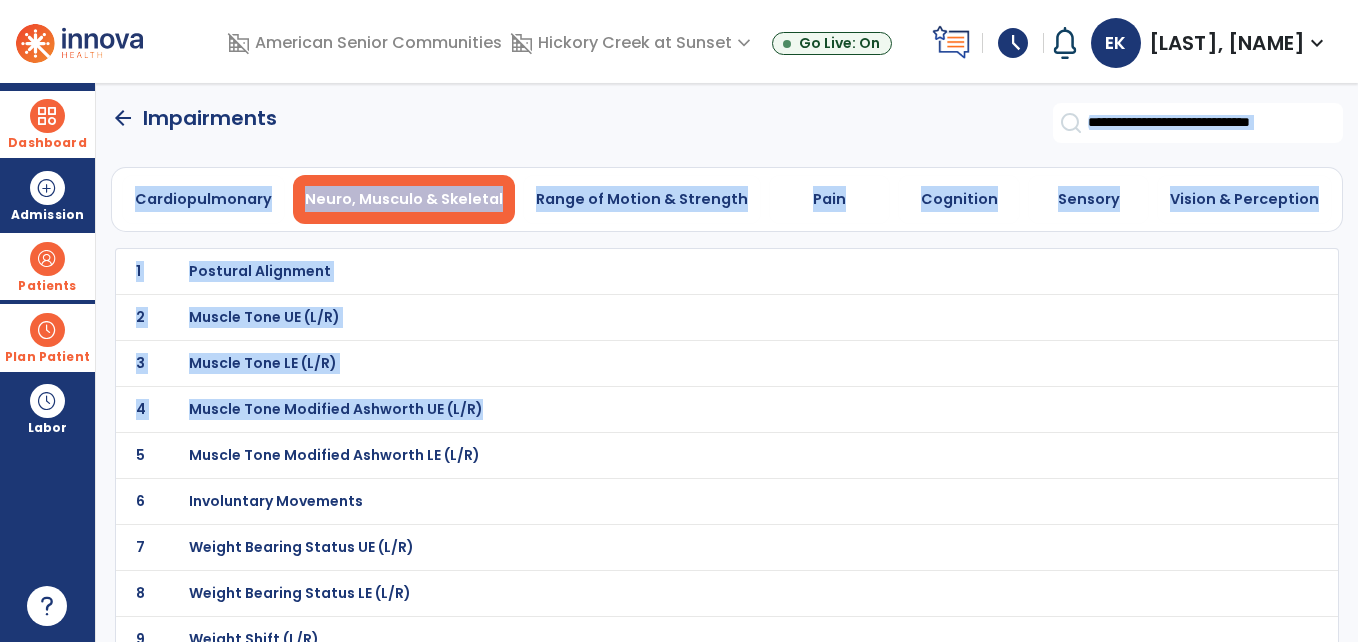 drag, startPoint x: 1352, startPoint y: 224, endPoint x: 1345, endPoint y: 96, distance: 128.19127 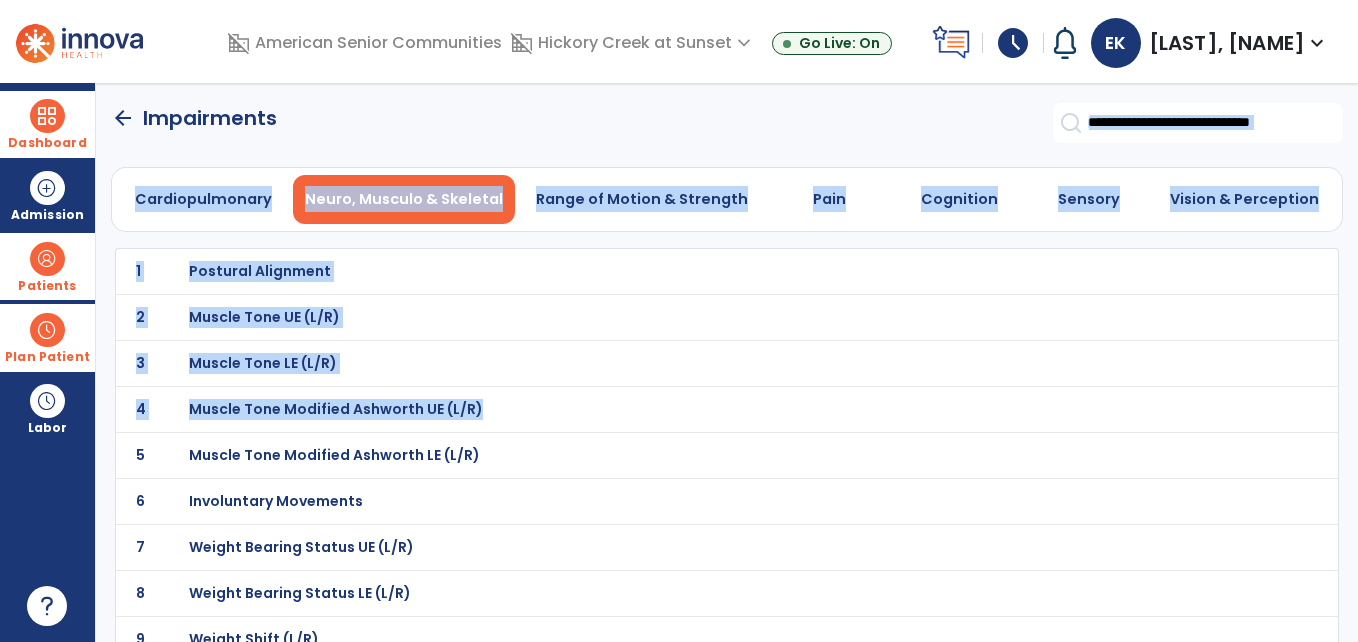click on "arrow_back   Impairments   Cardiopulmonary   Neuro, Musculo & Skeletal   Range of Motion & Strength   Pain   Cognition   Sensory   Vision & Perception  1 Postural Alignment 2 Muscle Tone UE (L/R) 3 Muscle Tone LE (L/R) 4 Muscle Tone Modified Ashworth UE (L/R) 5 Muscle Tone Modified Ashworth LE (L/R) 6 Involuntary Movements 7 Weight Bearing Status UE (L/R) 8 Weight Bearing Status LE (L/R) 9 Weight Shift (L/R) 10 Fall Risk Assessment 11 Balance 12 Reactive Strategies 13 Overall Coordination (UE) 14 Overall Coordination (LE) 15 Soft Tissue/Skin Integrity 16 Edema 17 Pitting Edema 18 Reflexes UE (L/R) 19 Reflexes LE (L/R) 20 Activity Tolerance 21 Leg Length Discrepancy 22 Limb Girth Measurement 23 Does client experience Incontinence" at bounding box center [727, 362] 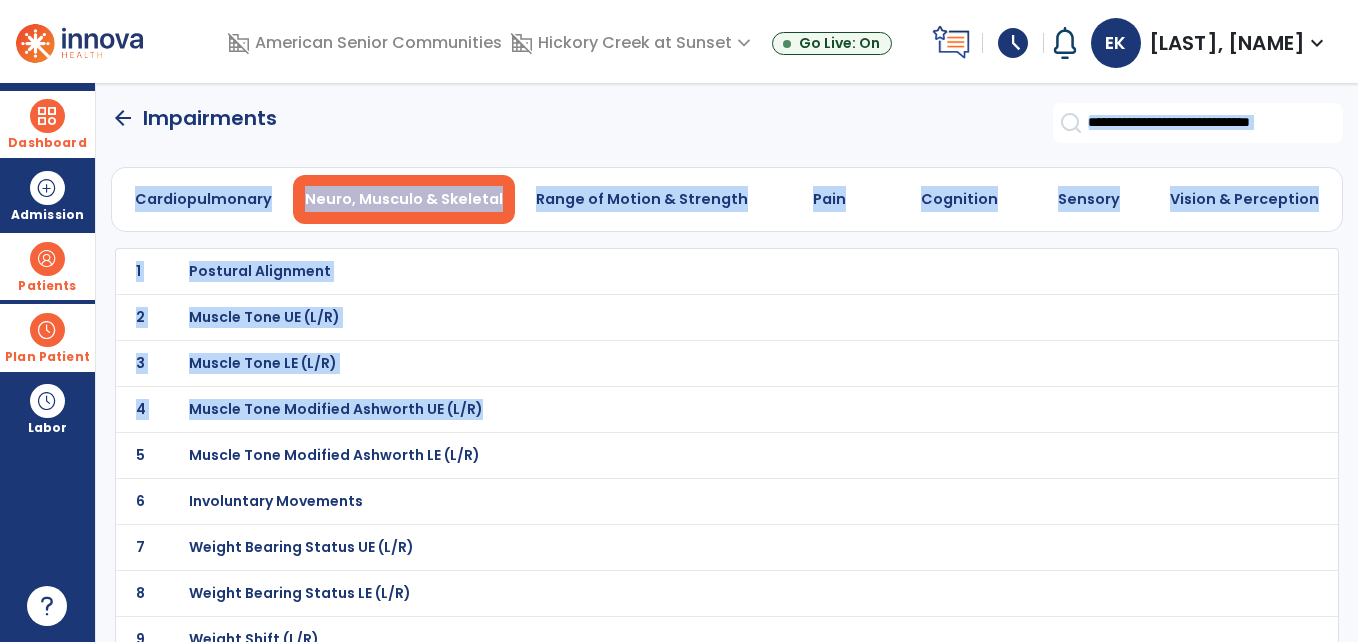 click on "Muscle Tone UE (L/R)" at bounding box center [683, 271] 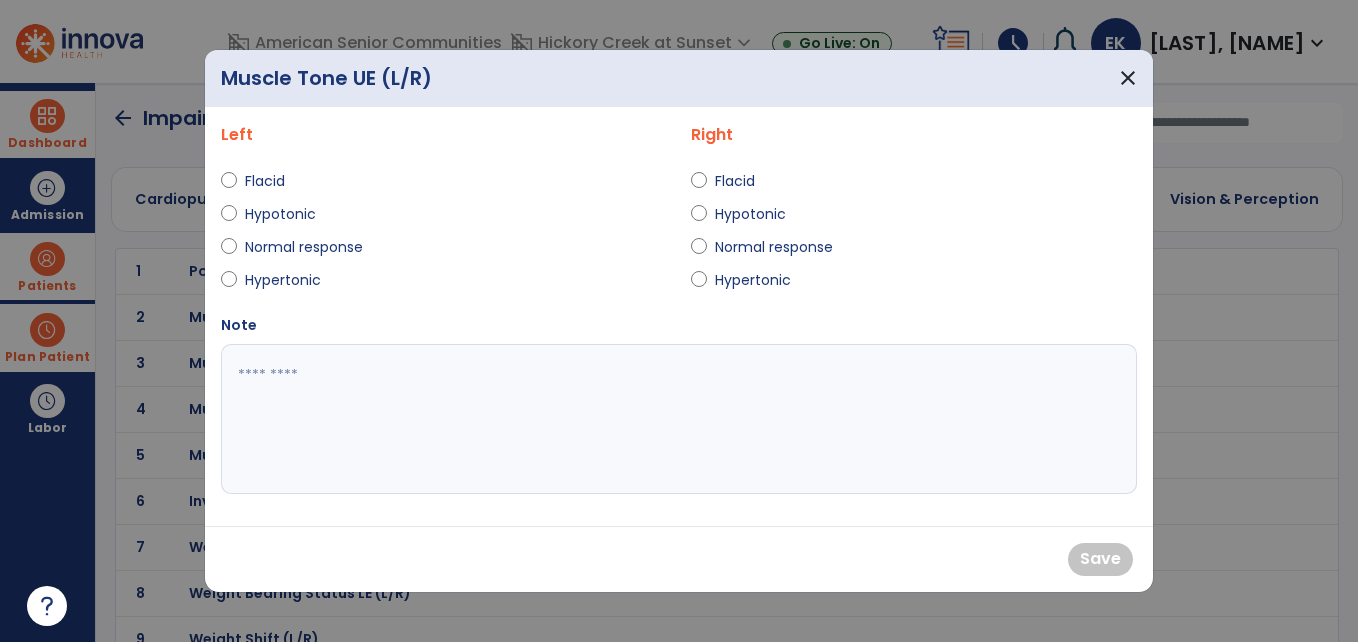 scroll, scrollTop: 1, scrollLeft: 0, axis: vertical 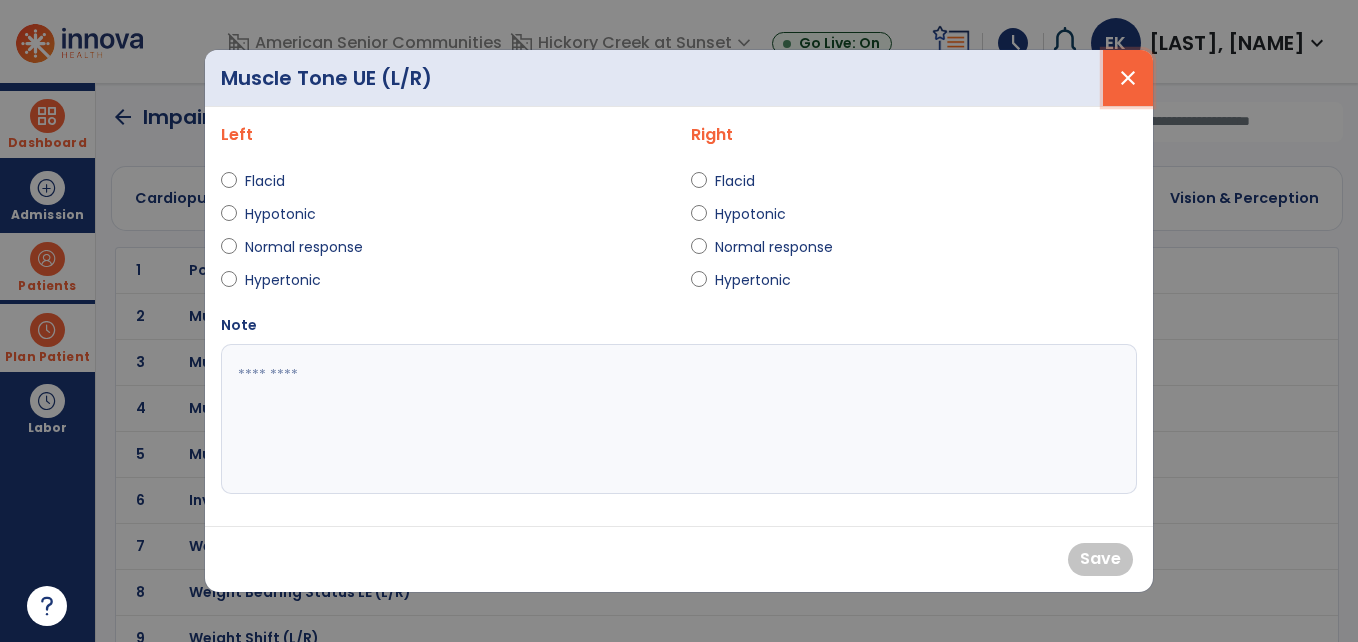 click on "close" at bounding box center [1128, 78] 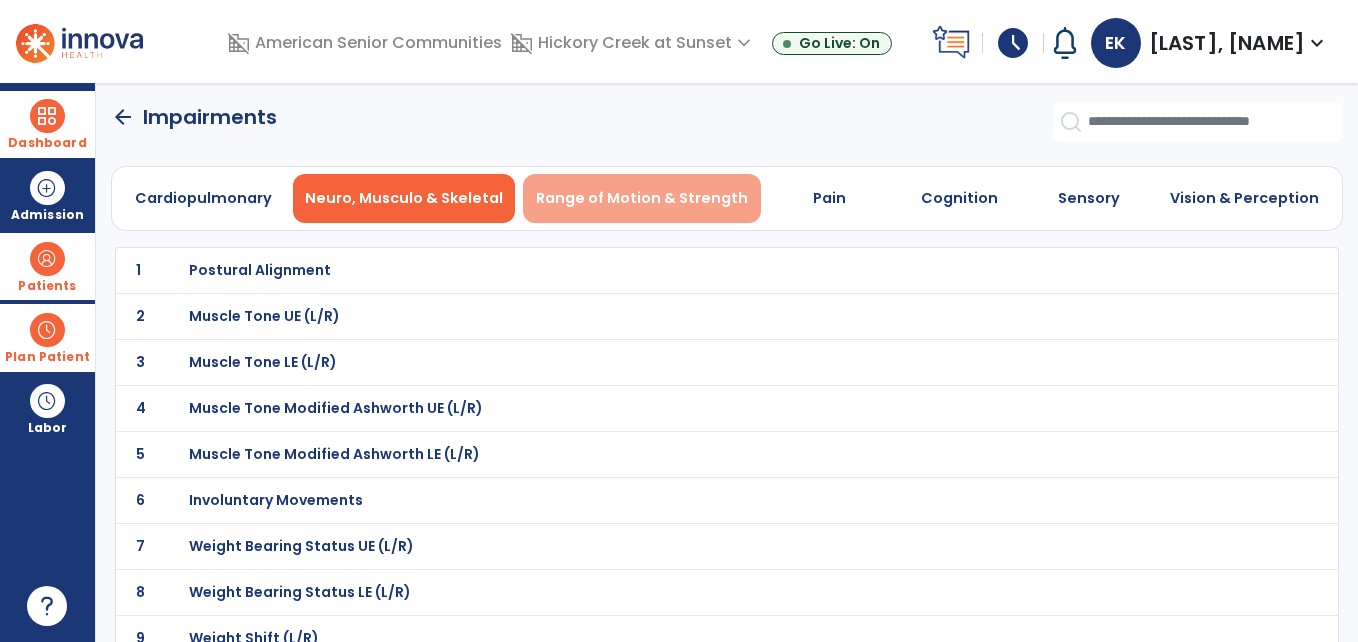 click on "Range of Motion & Strength" at bounding box center (642, 198) 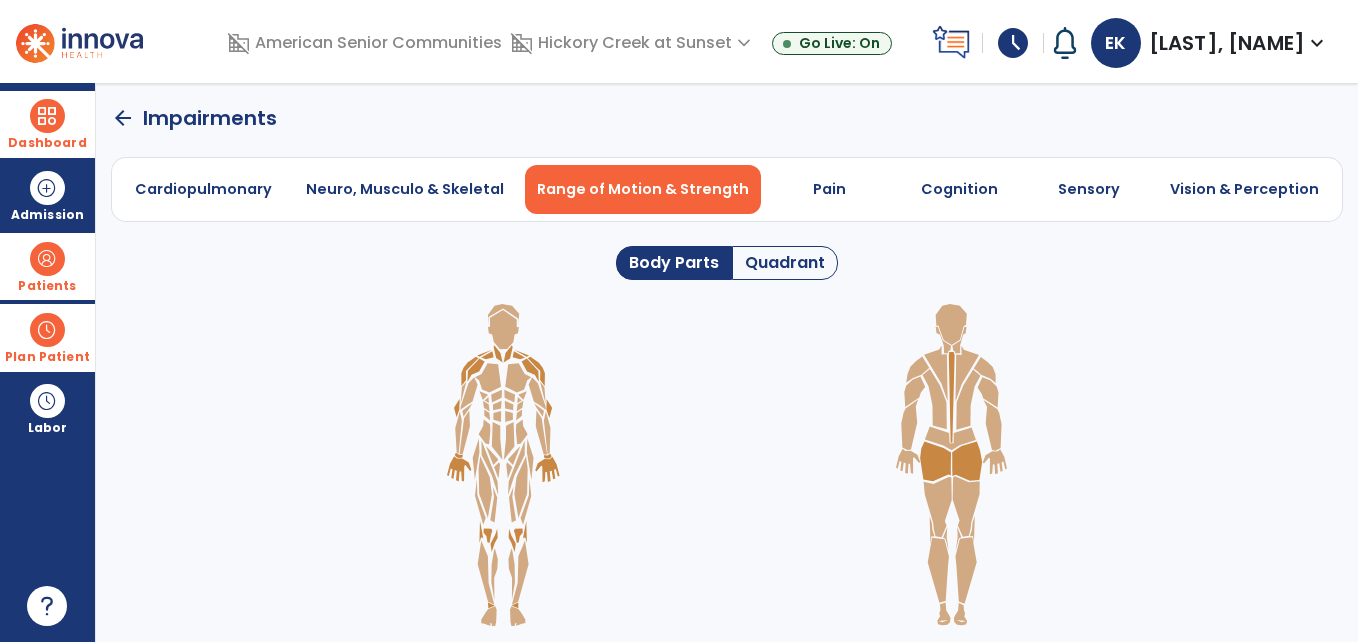 click on "Quadrant" 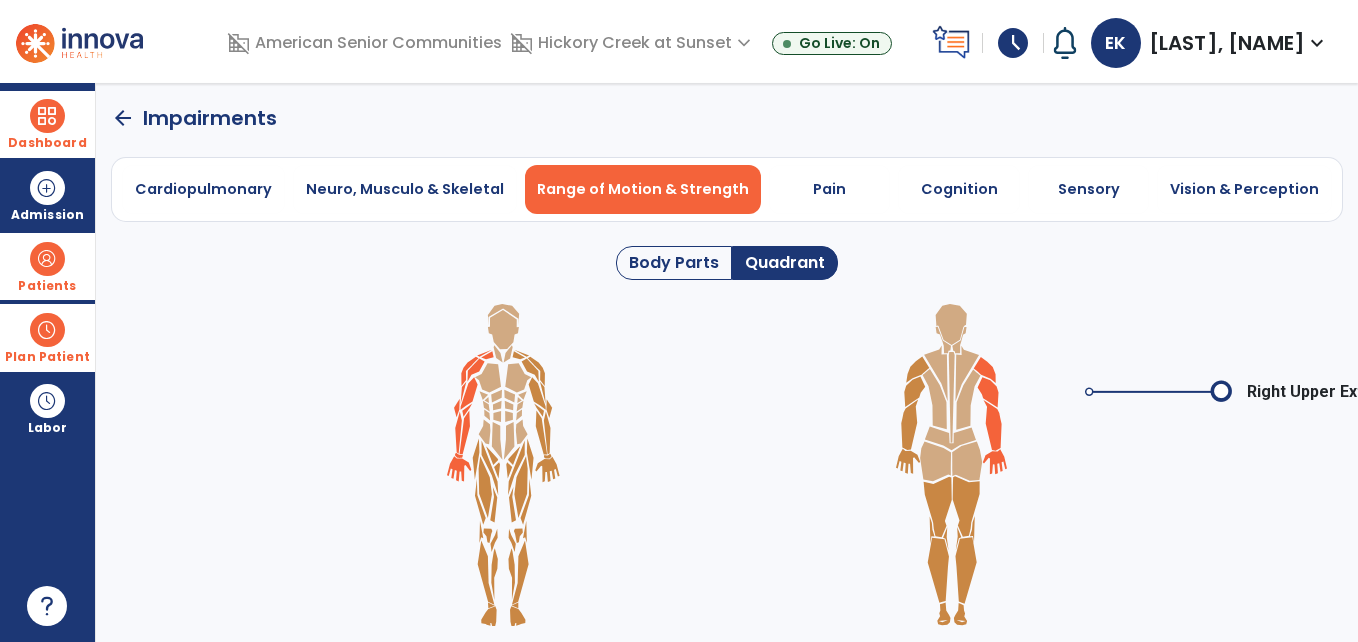 click 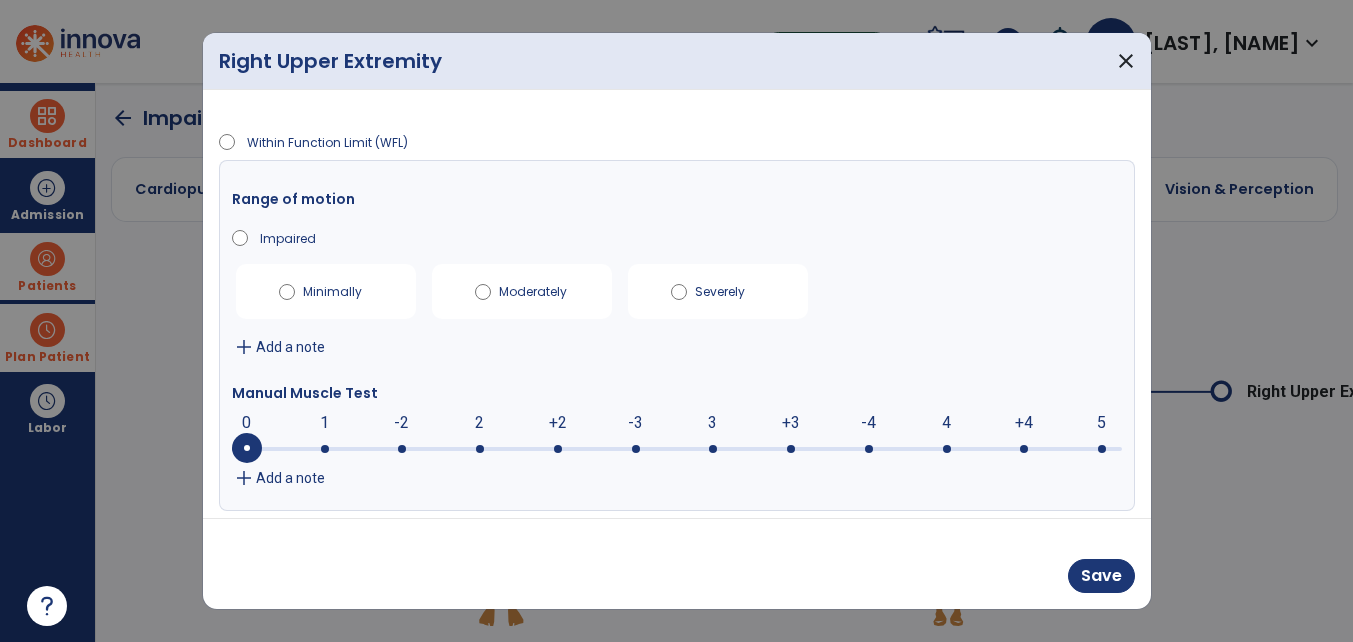 click at bounding box center [869, 449] 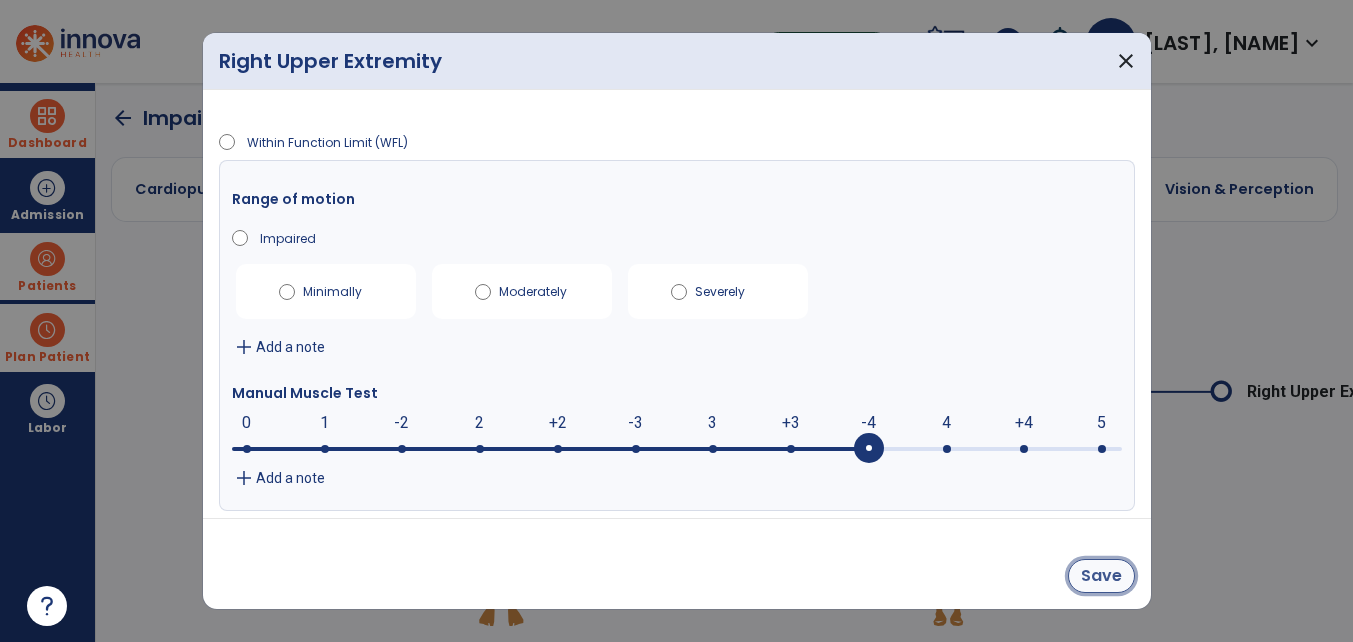 click on "Save" at bounding box center [1101, 576] 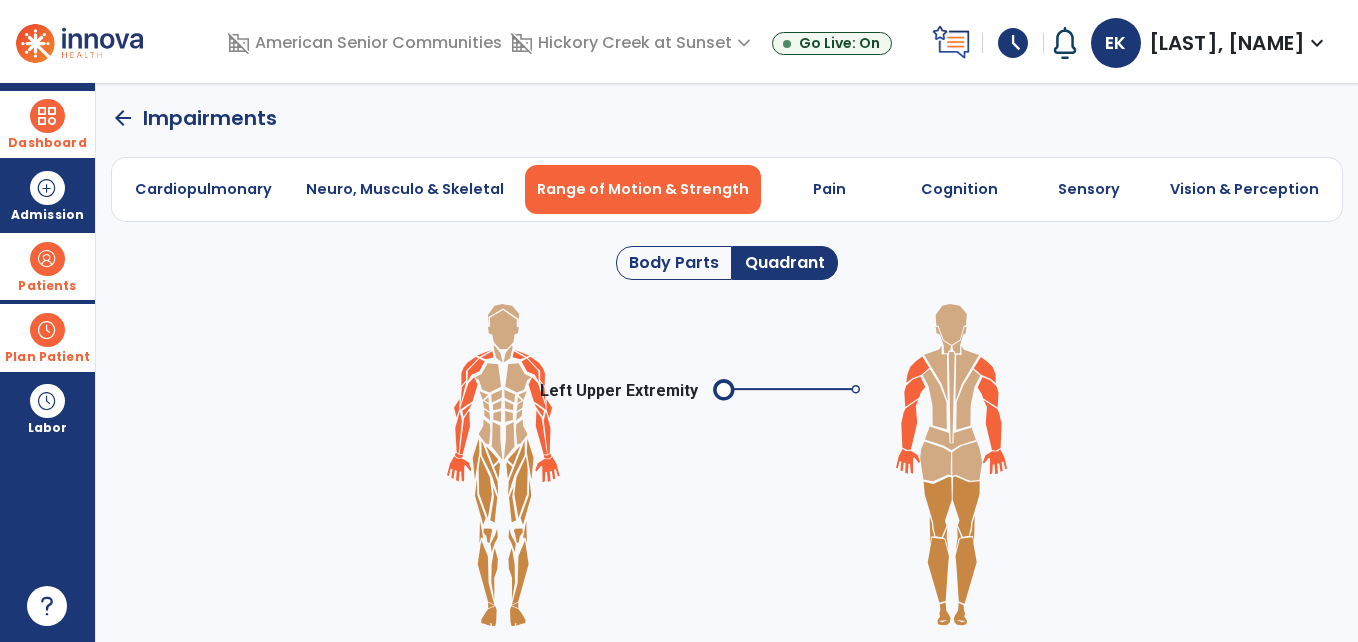 click 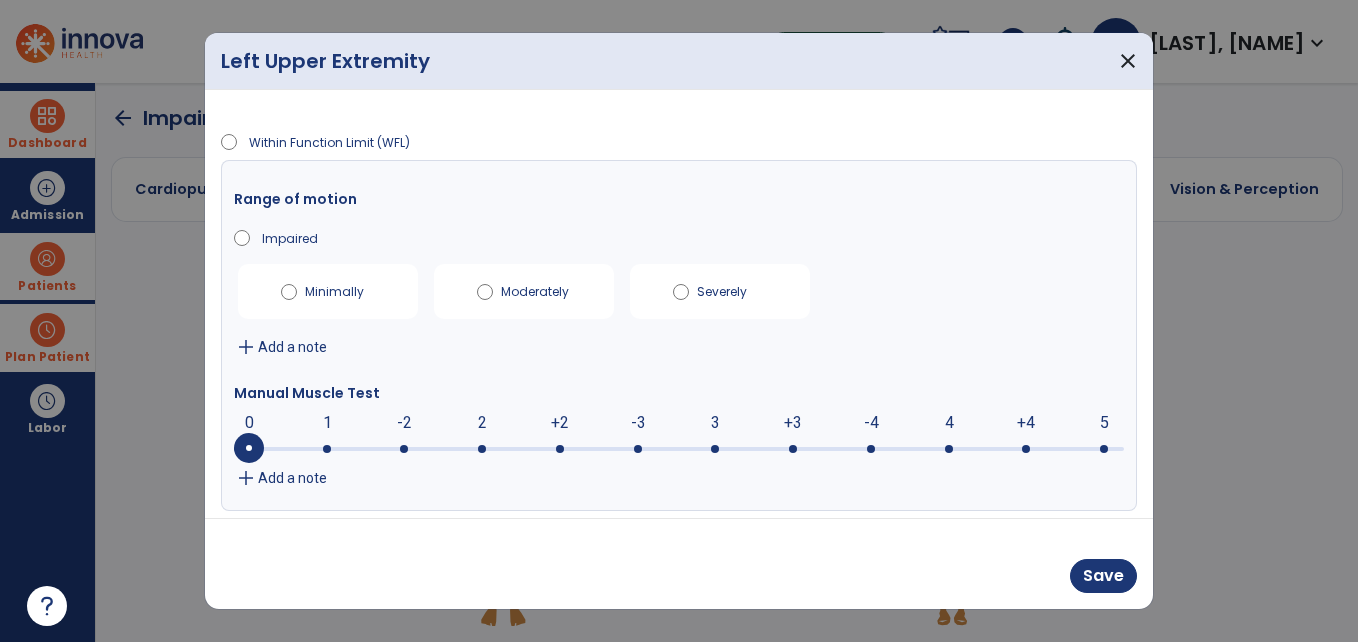 click at bounding box center (679, 447) 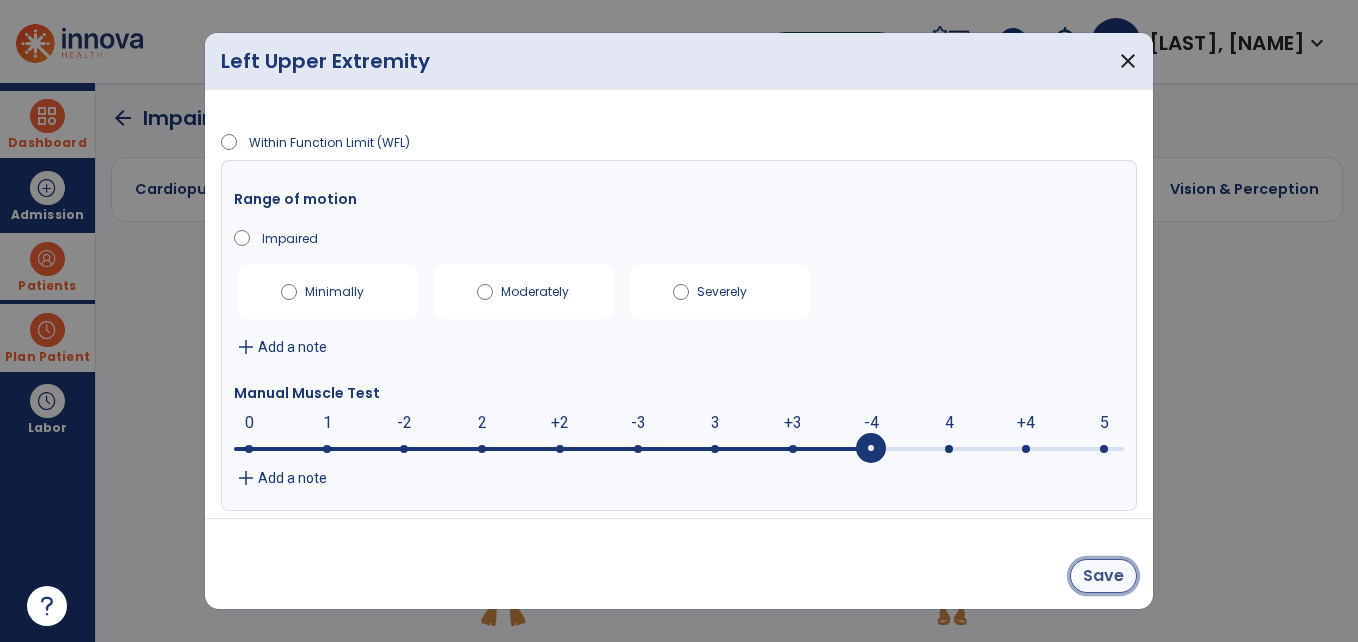 click on "Save" at bounding box center (1103, 576) 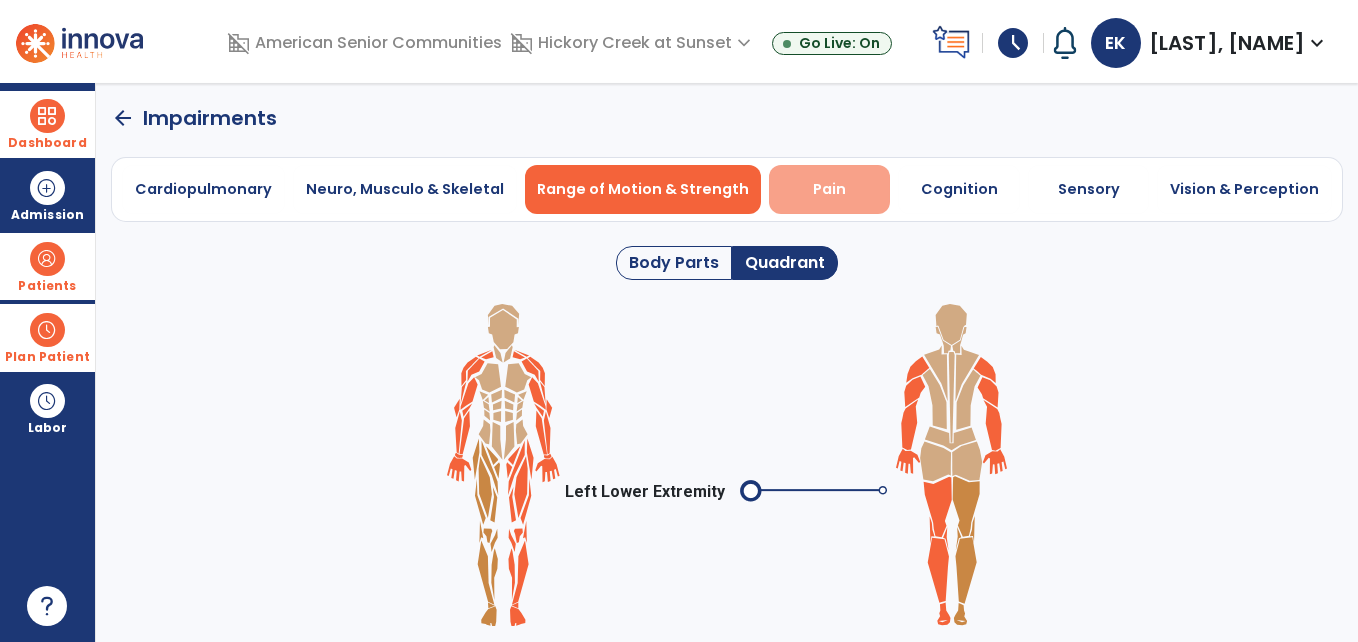 click on "Pain" at bounding box center (829, 189) 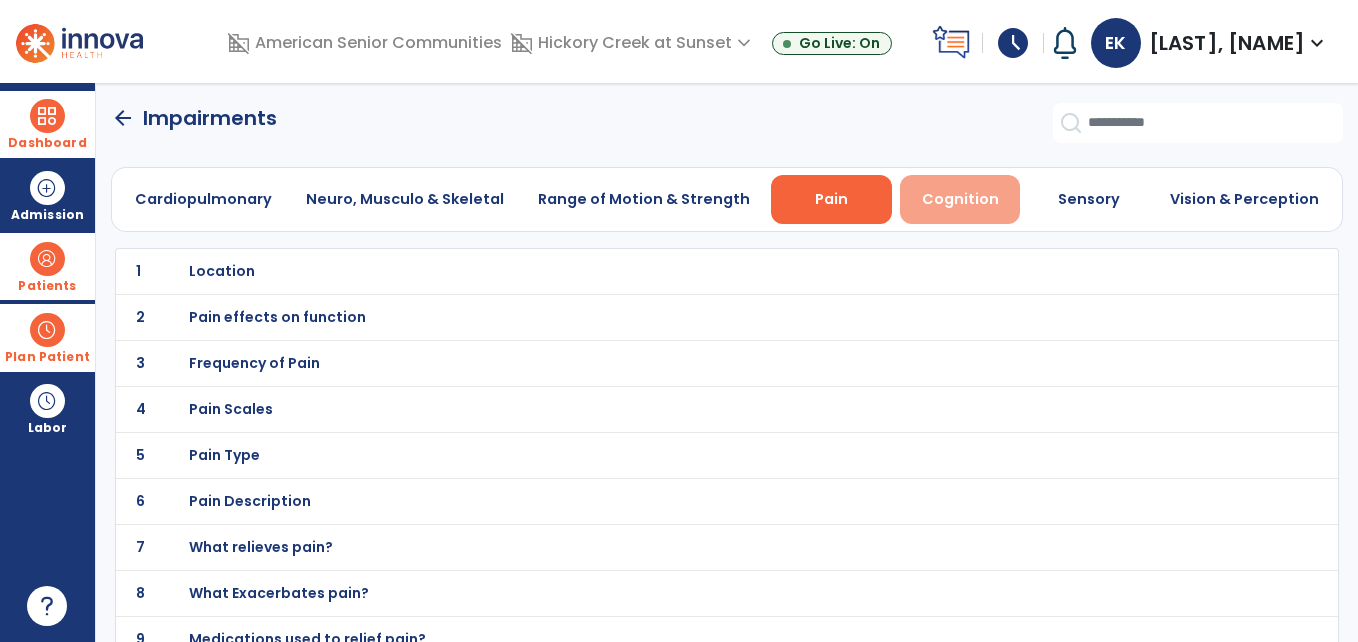 click on "Cognition" at bounding box center [960, 199] 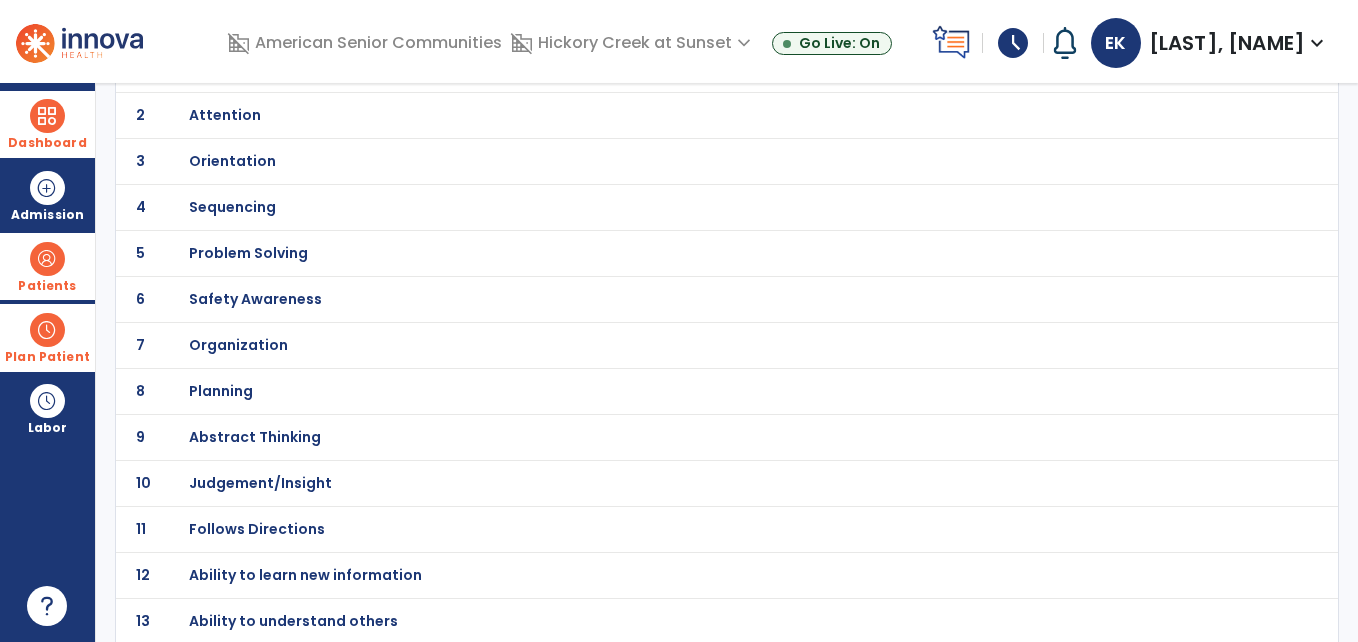 scroll, scrollTop: 214, scrollLeft: 0, axis: vertical 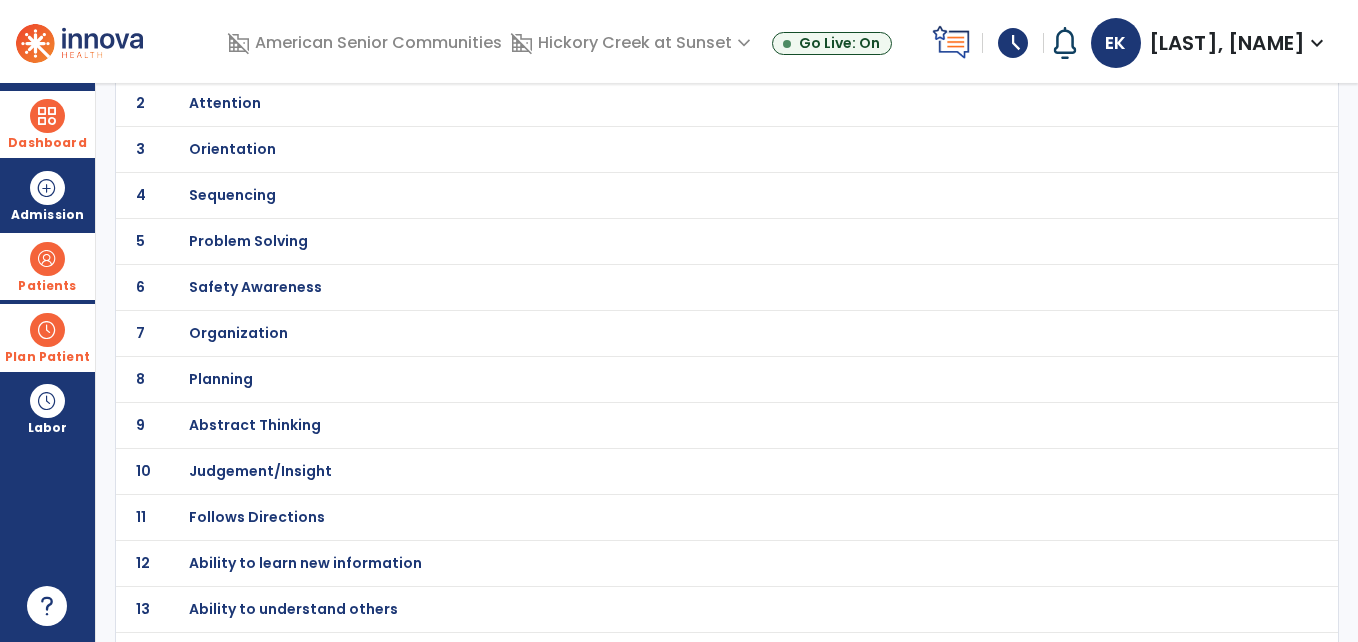 click on "Abstract Thinking" at bounding box center (285, 57) 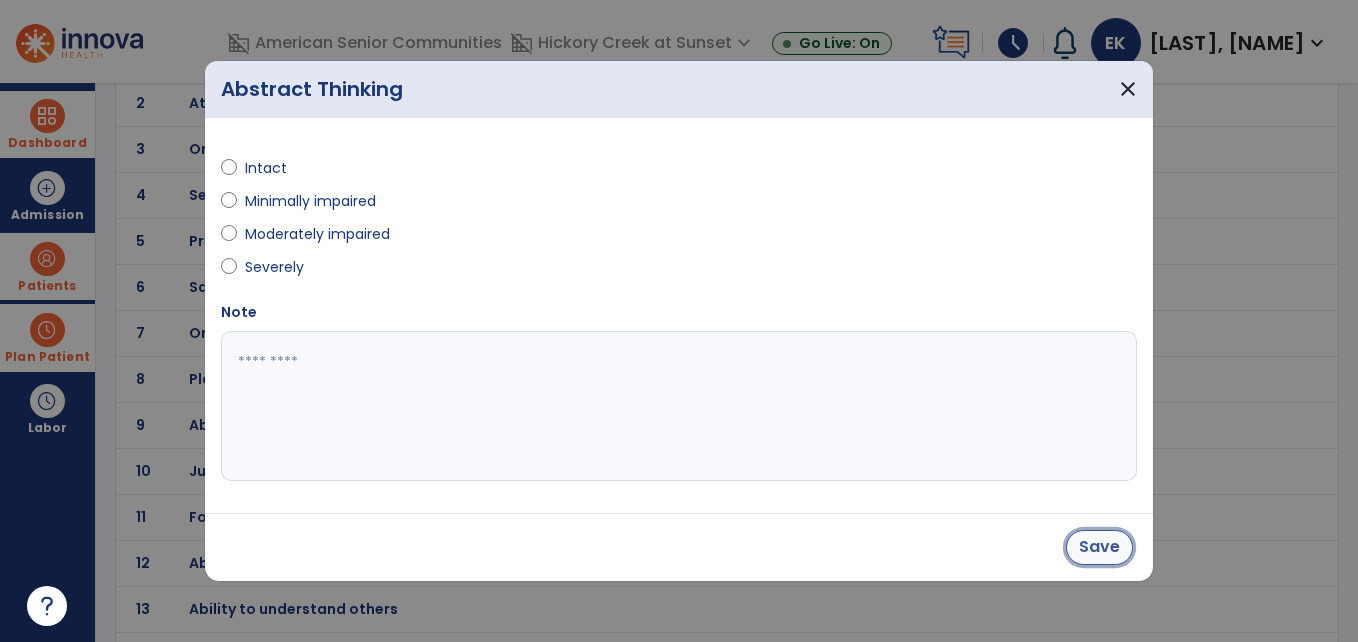 click on "Save" at bounding box center (1099, 547) 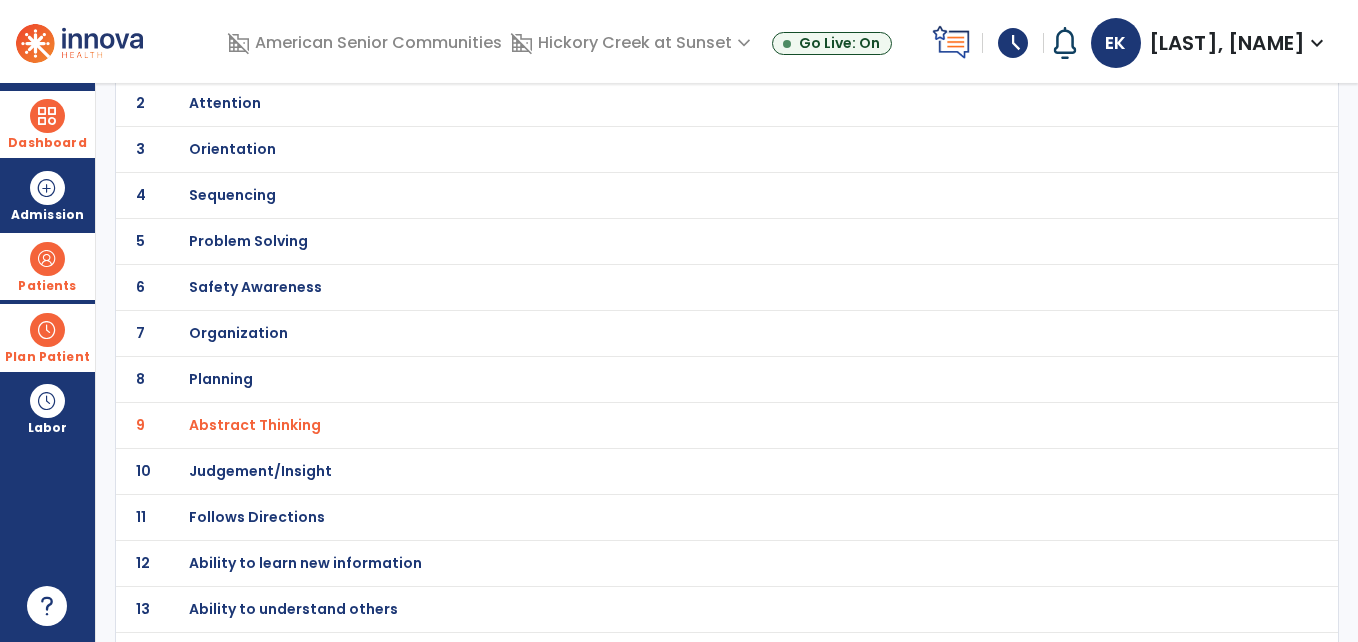 click on "Planning" at bounding box center (285, 57) 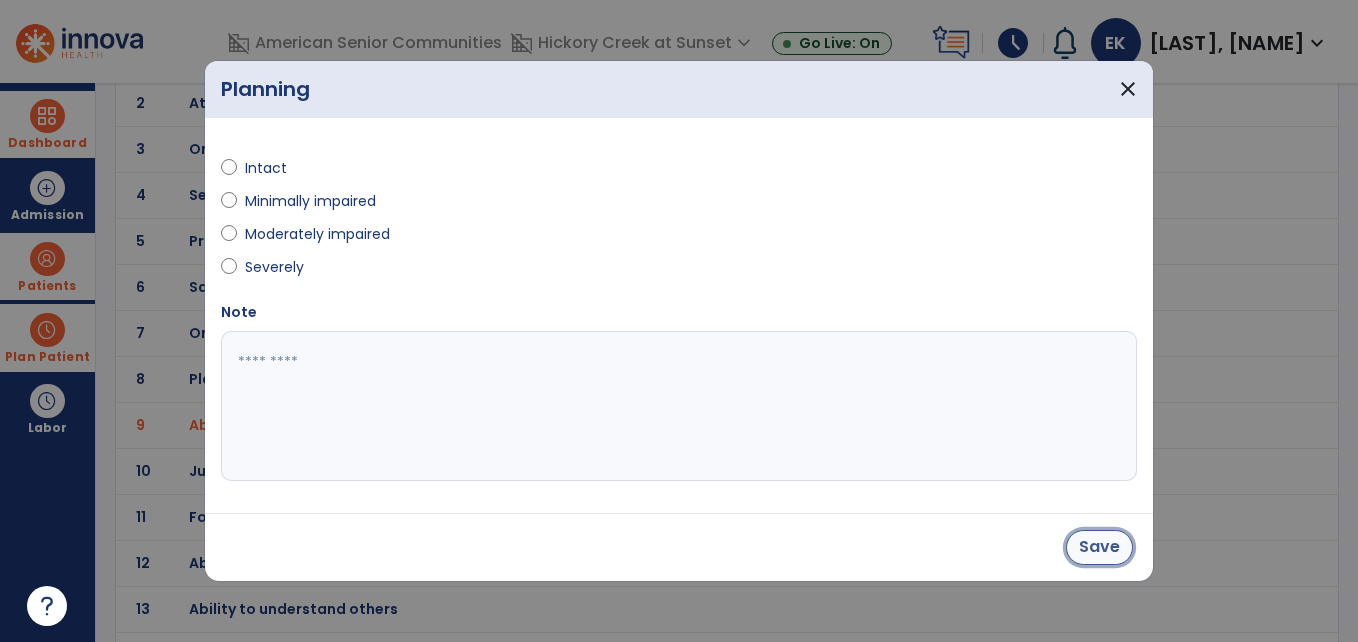 click on "Save" at bounding box center (1099, 547) 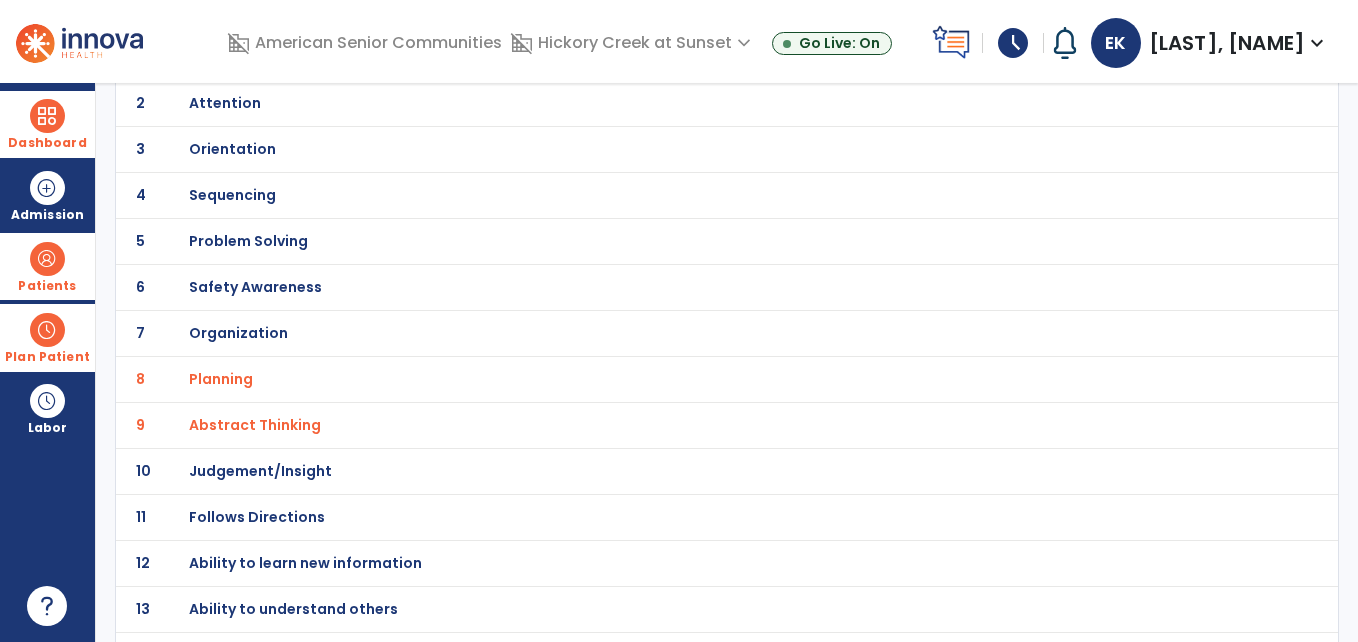 scroll, scrollTop: 0, scrollLeft: 0, axis: both 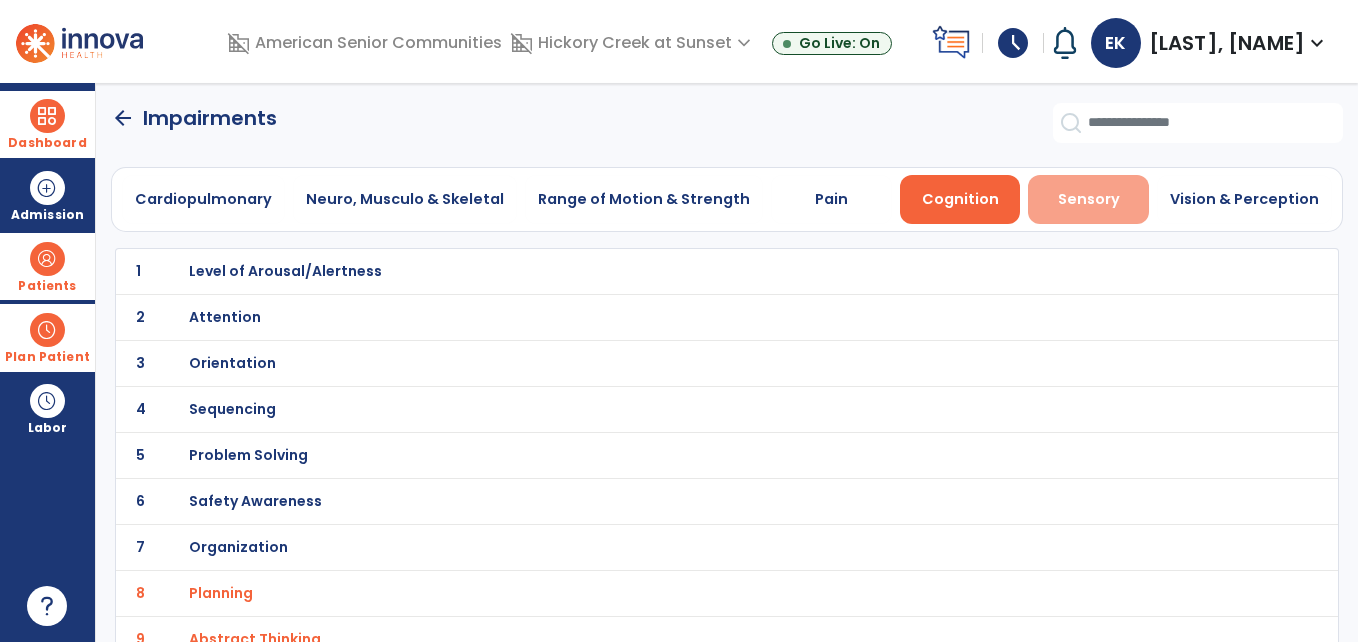 click on "Sensory" at bounding box center [1089, 199] 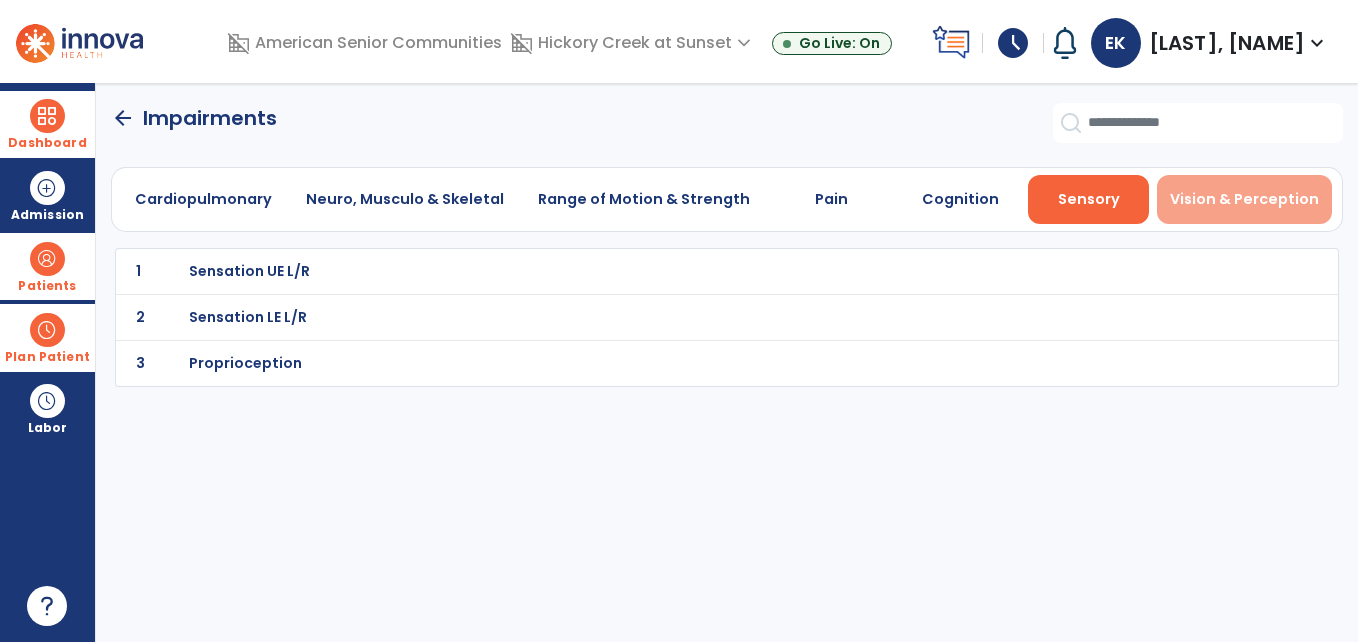 click on "Vision & Perception" at bounding box center (1244, 199) 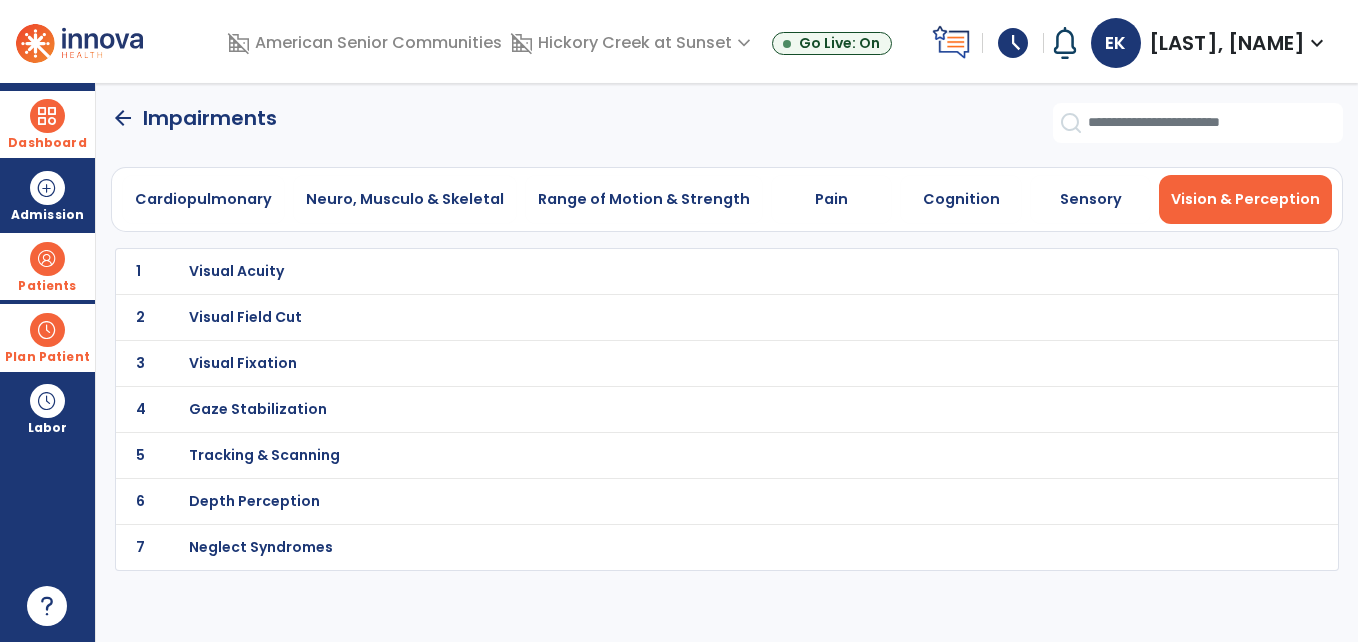 click on "Depth Perception" at bounding box center (236, 271) 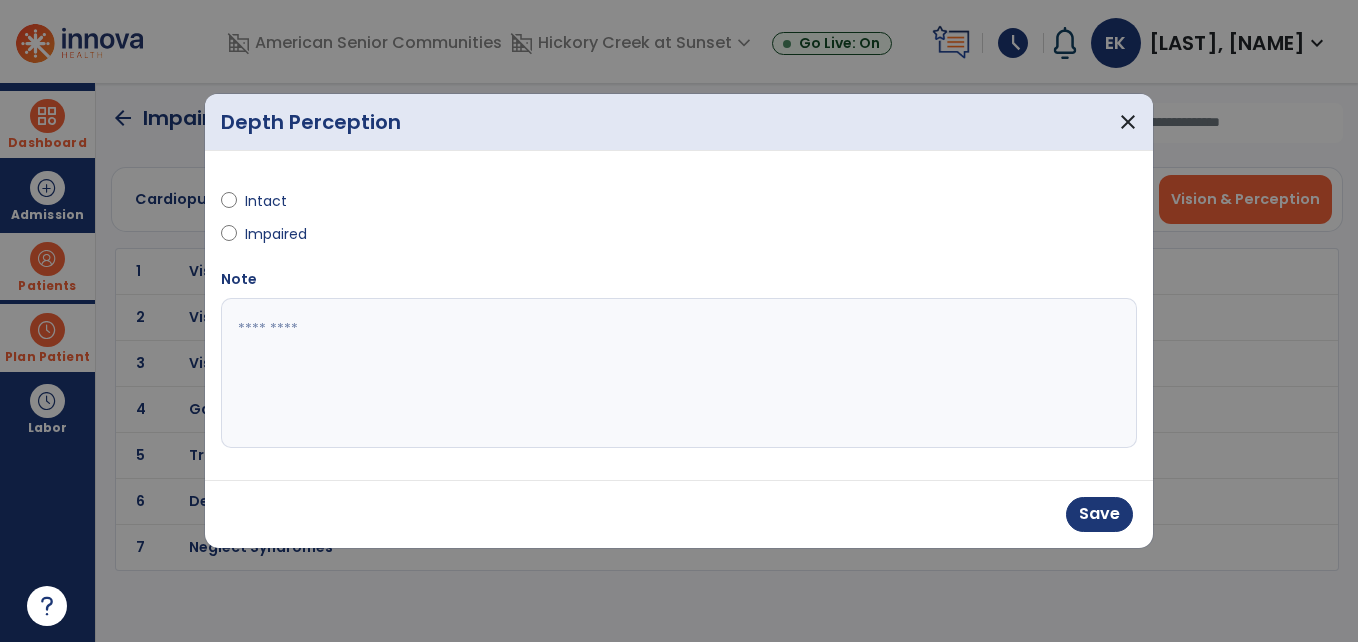 click at bounding box center (679, 373) 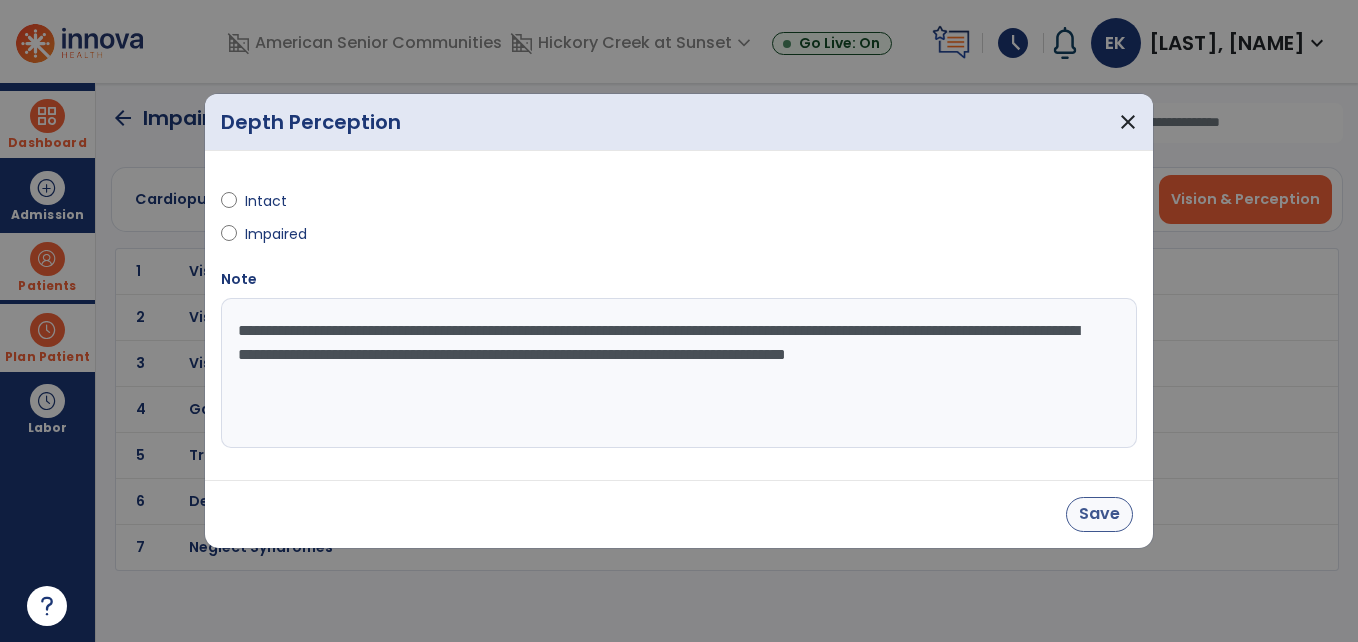 type on "**********" 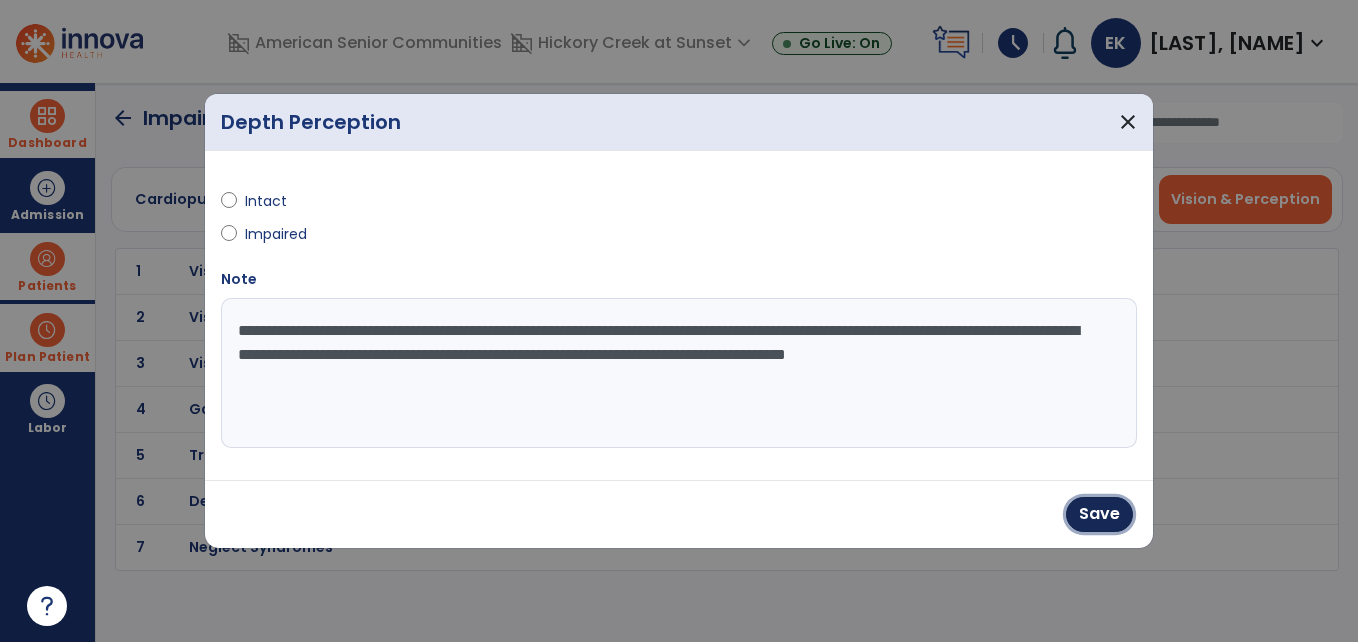 click on "Save" at bounding box center [1099, 514] 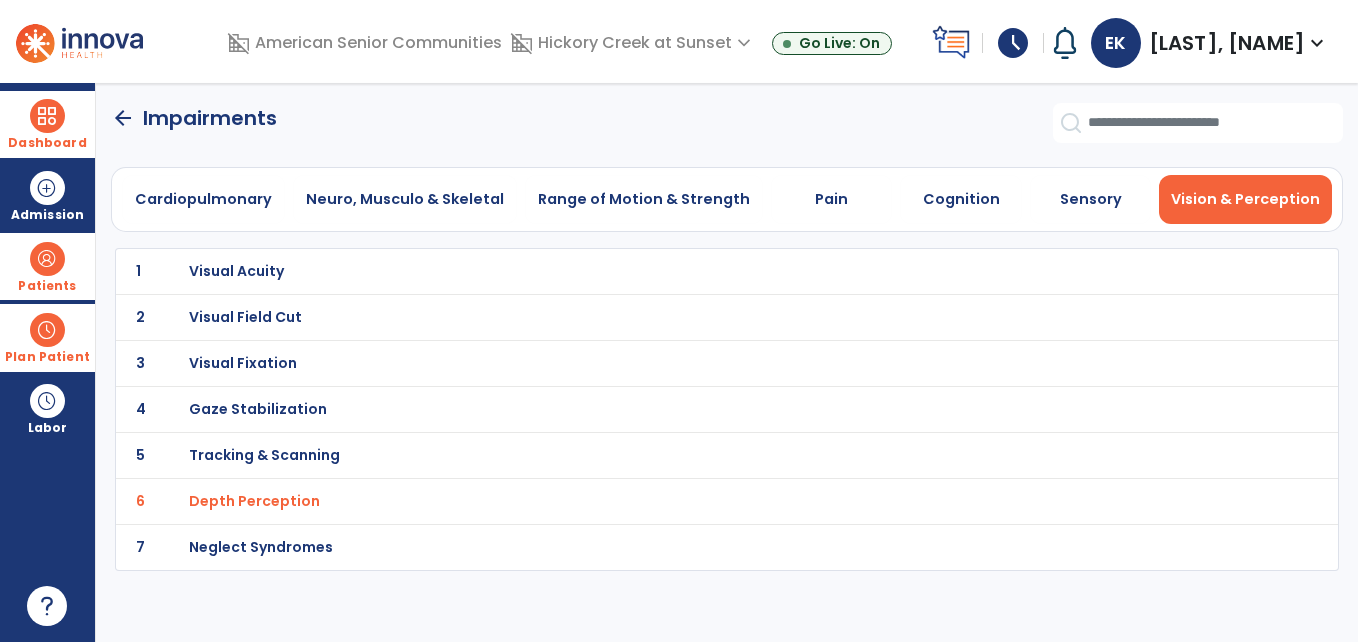 click on "arrow_back" 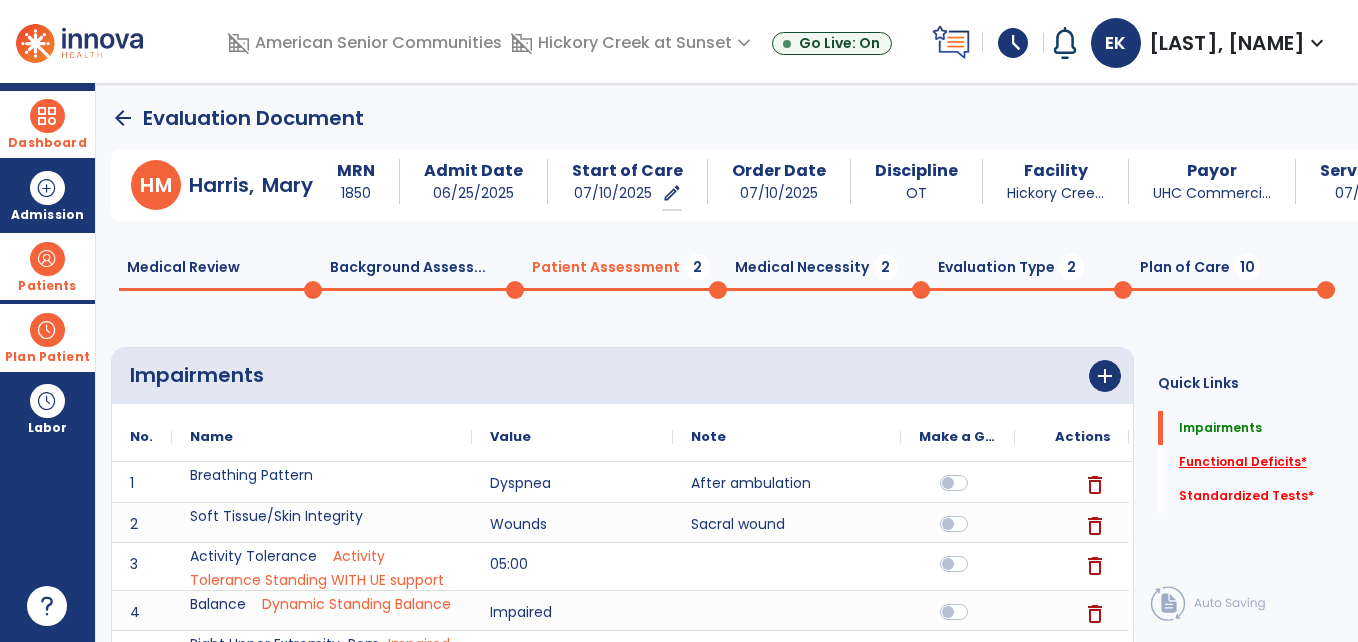 click on "Functional Deficits   *" 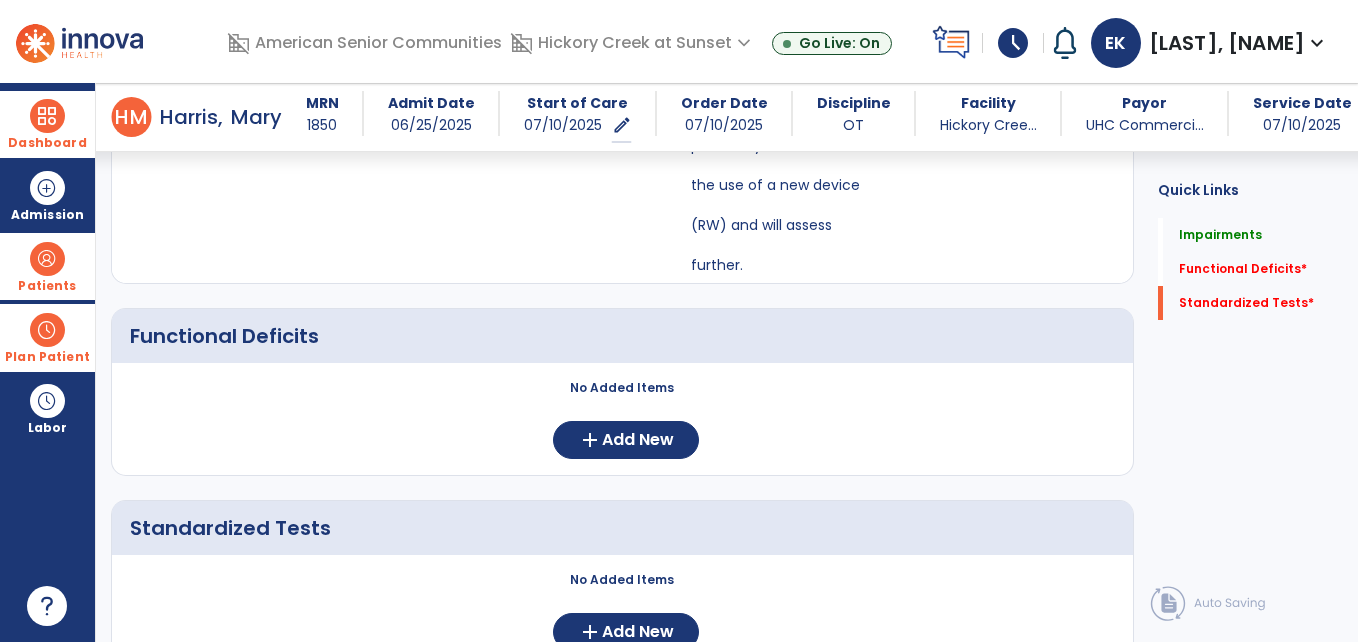 scroll, scrollTop: 1017, scrollLeft: 0, axis: vertical 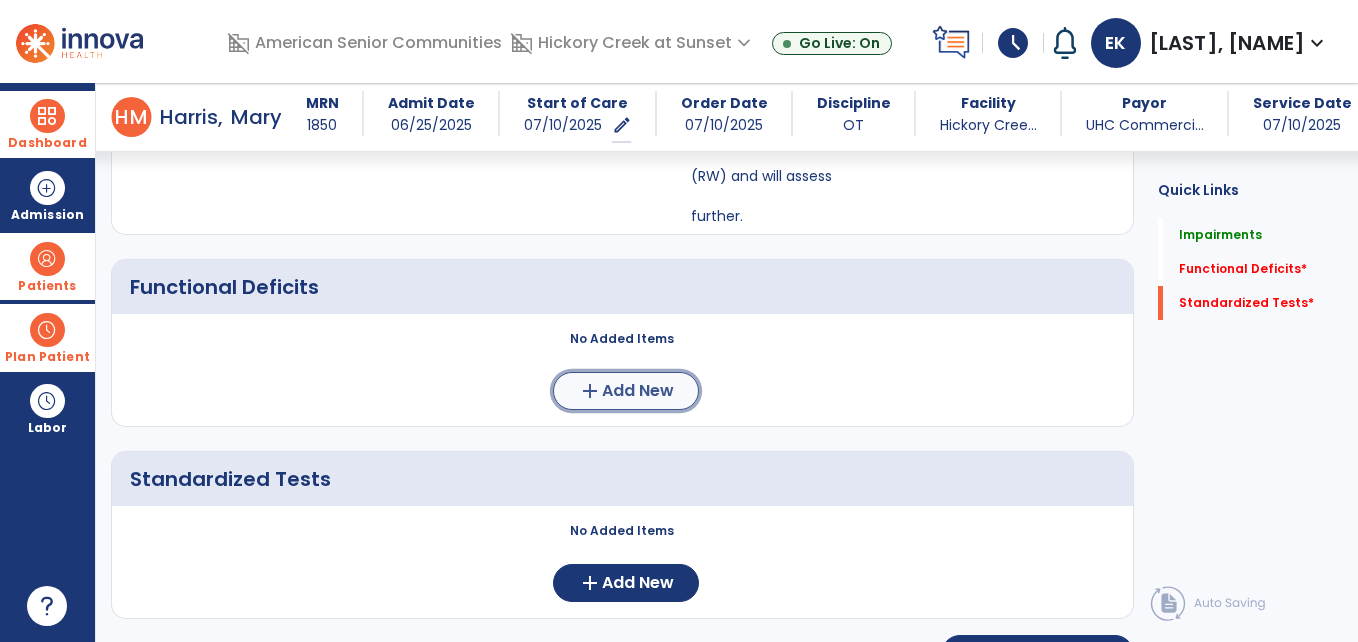 click on "Add New" 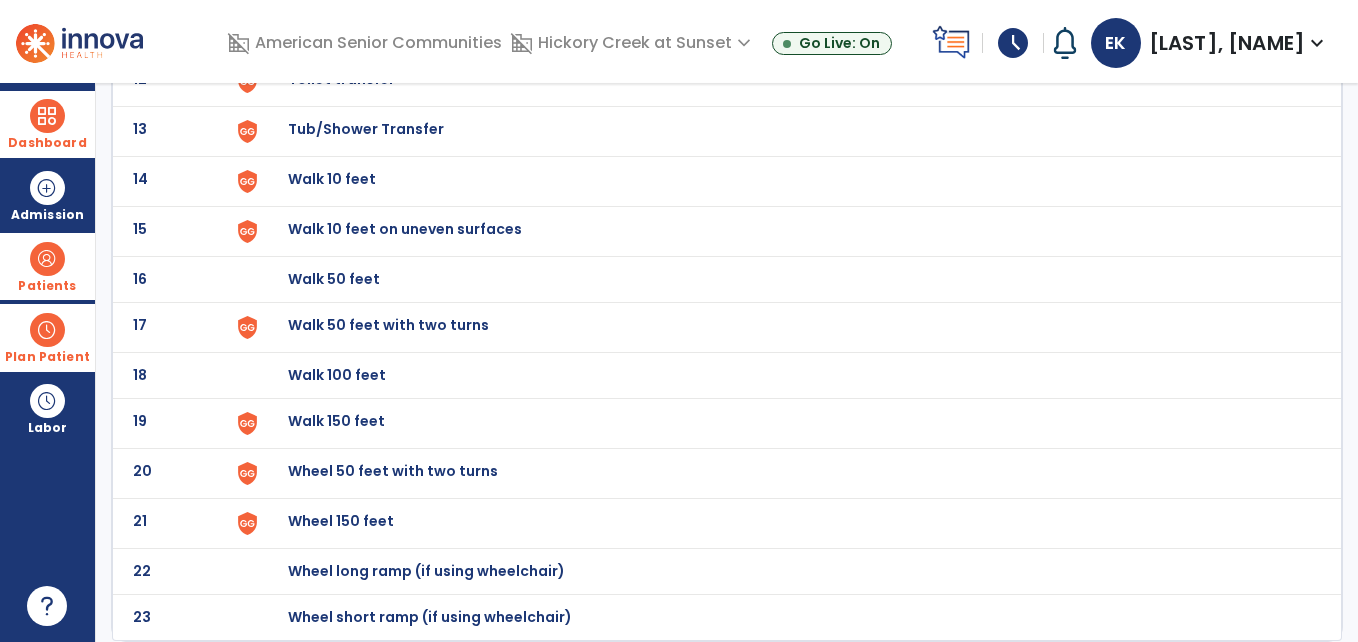 scroll, scrollTop: 0, scrollLeft: 0, axis: both 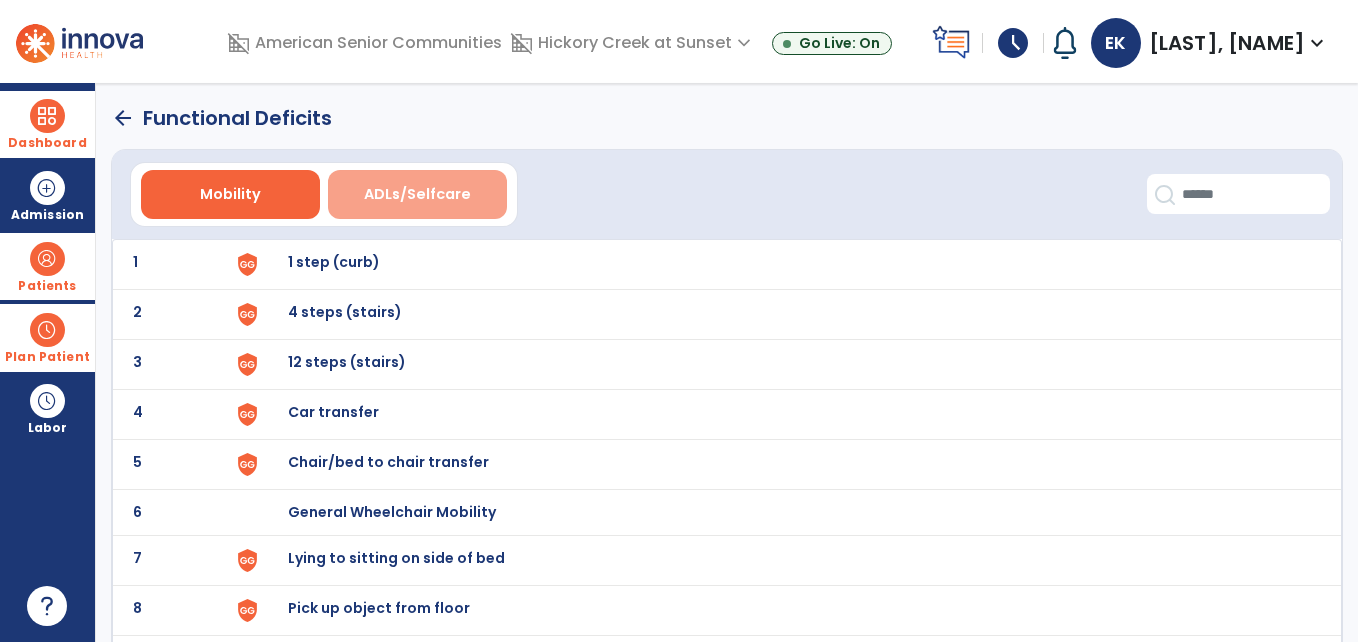 click on "ADLs/Selfcare" at bounding box center (417, 194) 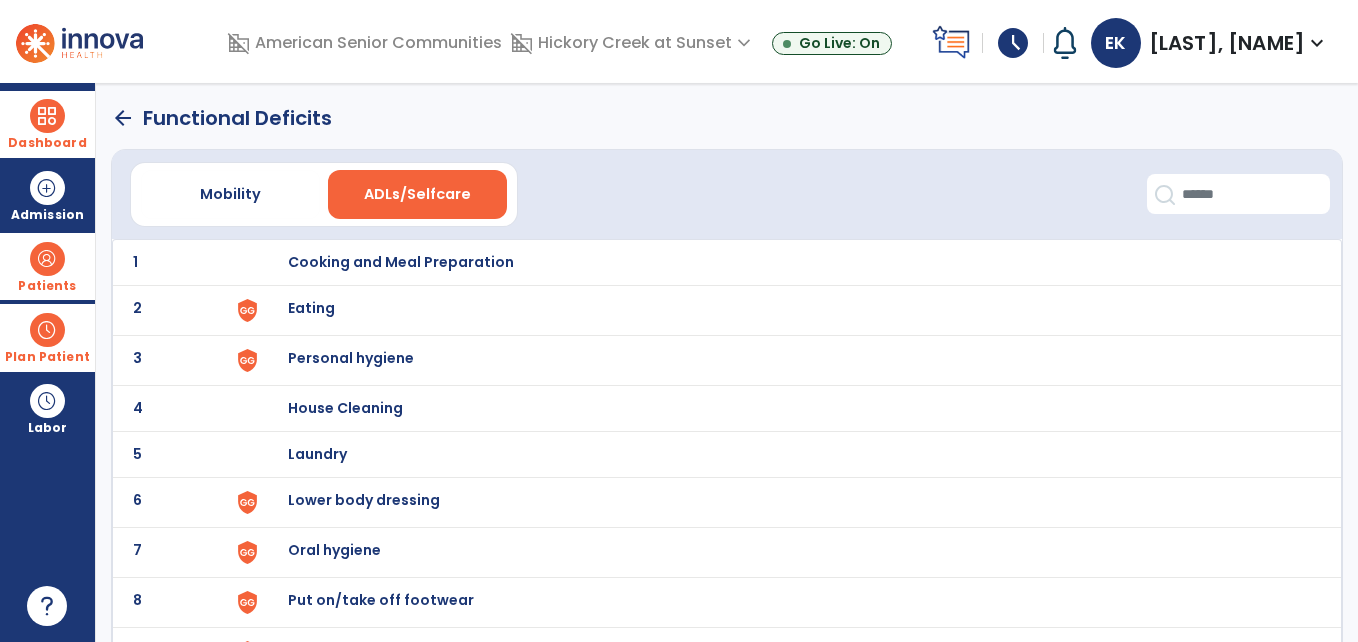 click on "Eating" at bounding box center [401, 262] 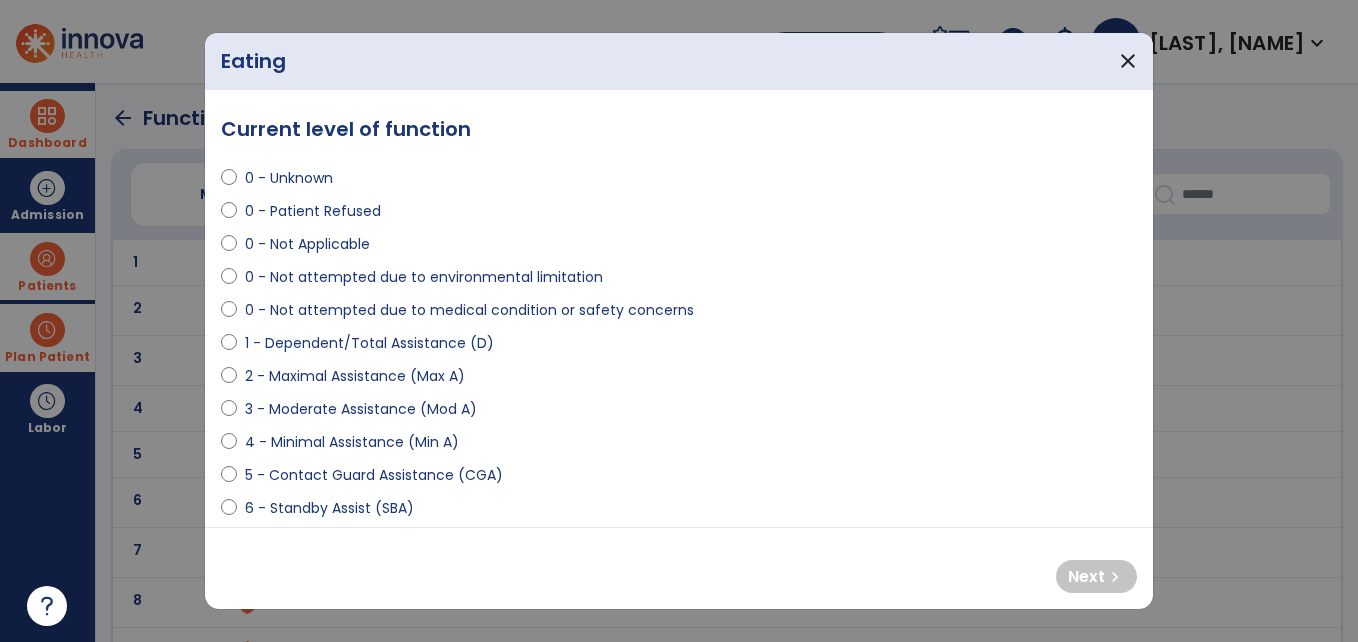 click at bounding box center (679, 321) 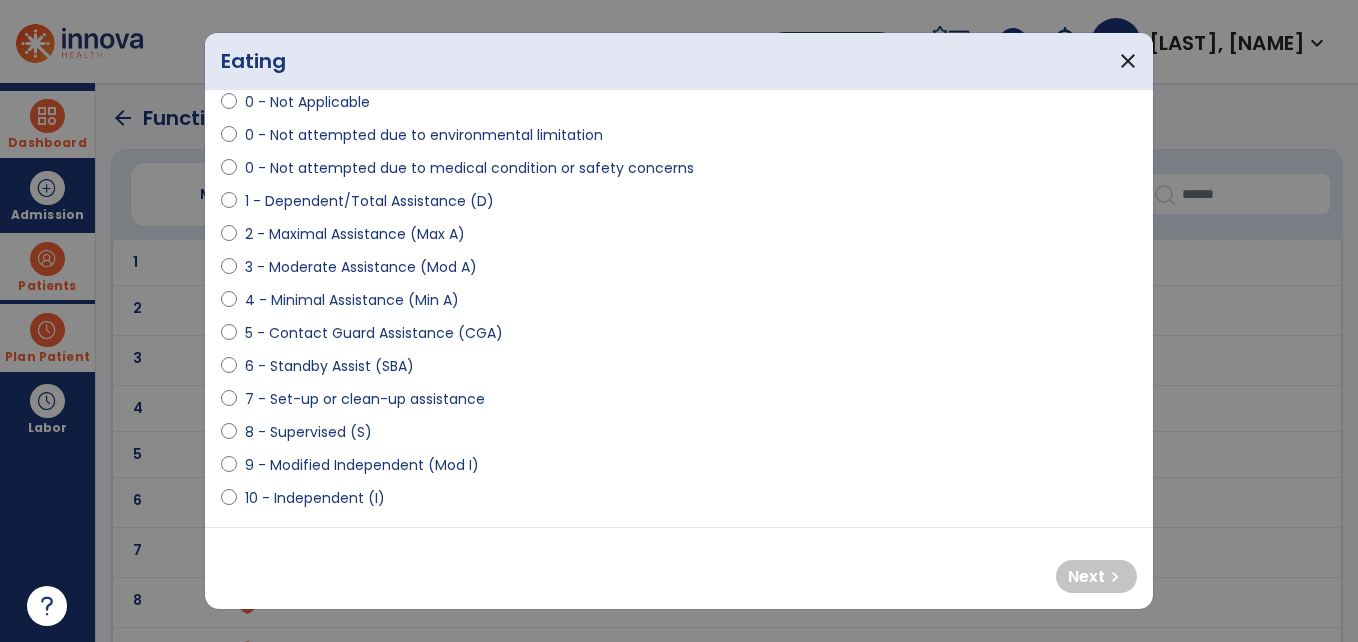 scroll, scrollTop: 180, scrollLeft: 0, axis: vertical 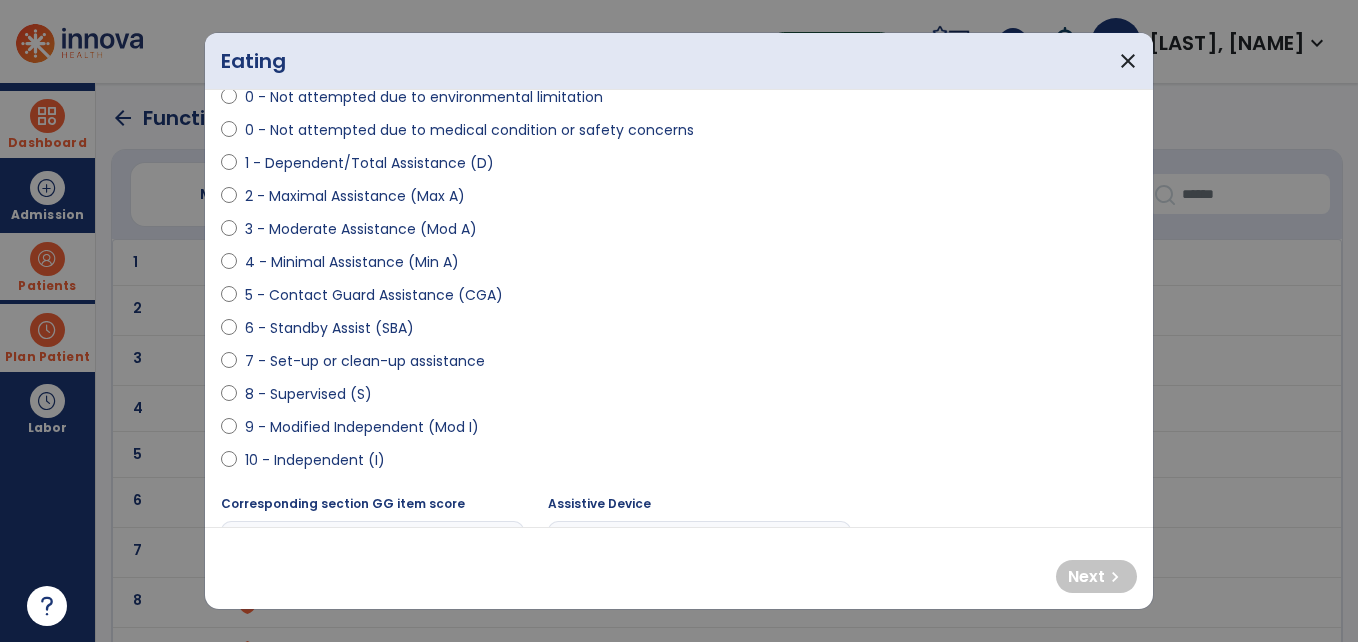 select on "**********" 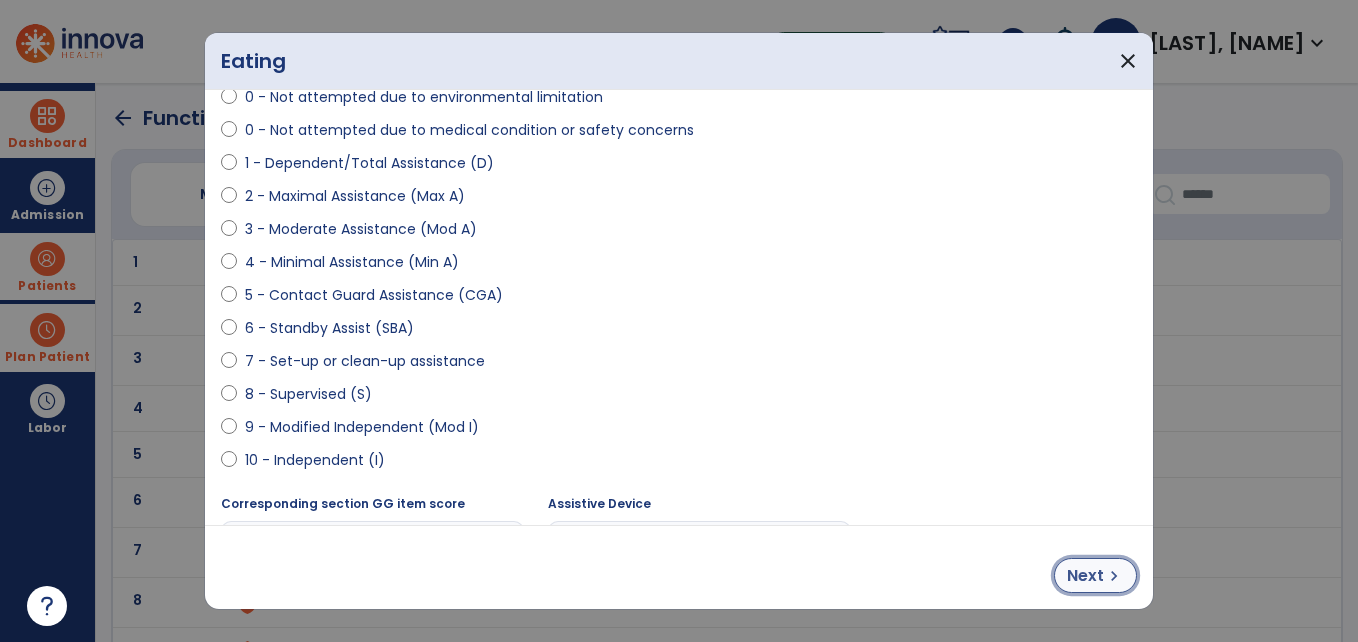 click on "Next" at bounding box center (1085, 576) 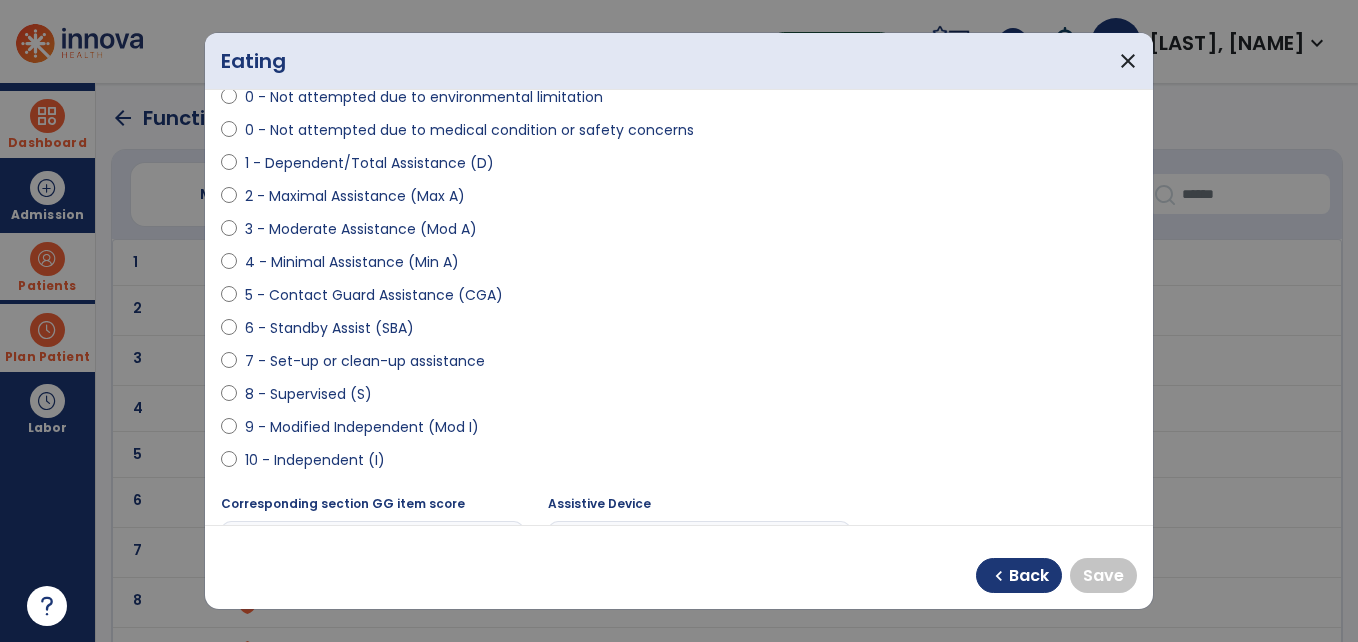 click on "**********" at bounding box center [679, 307] 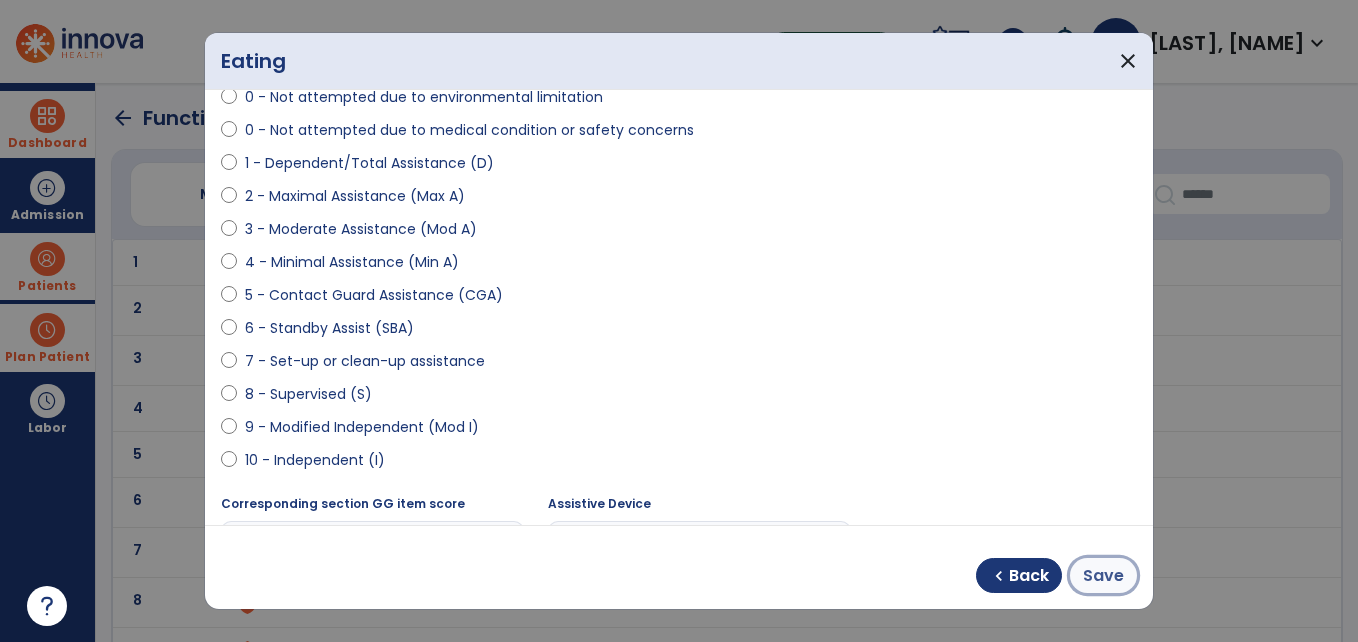 click on "Save" at bounding box center [1103, 575] 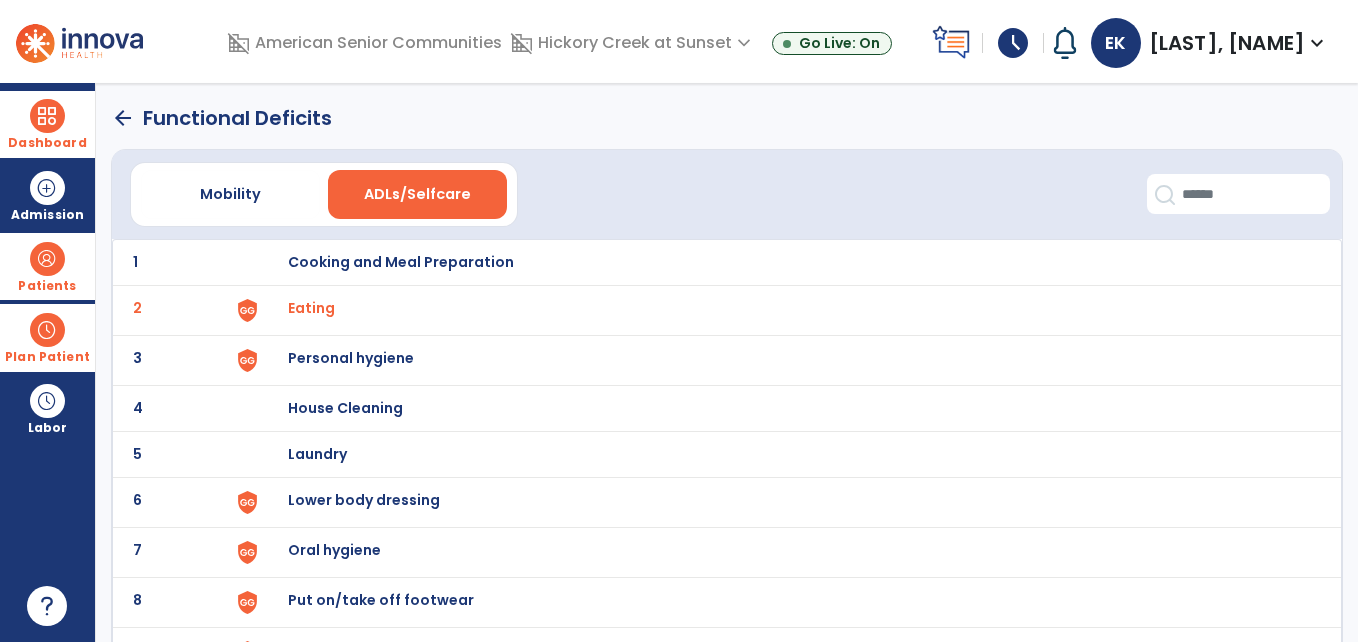 click on "3 Personal hygiene" 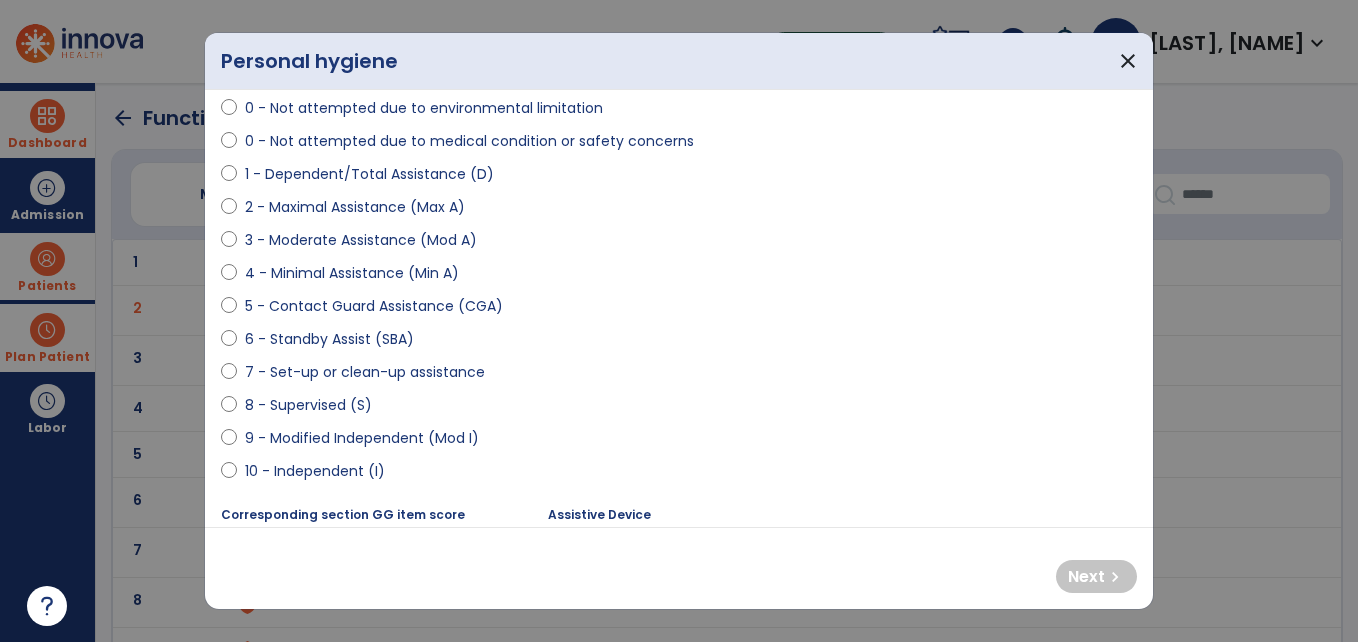 scroll, scrollTop: 182, scrollLeft: 0, axis: vertical 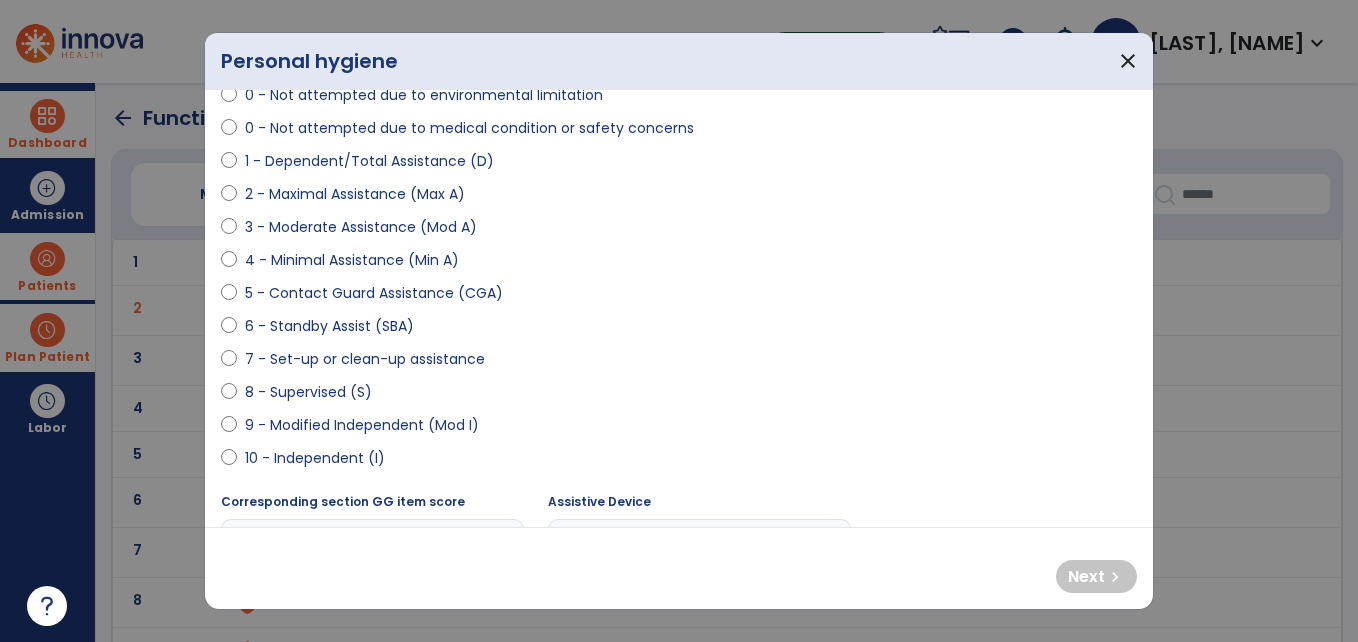 select on "**********" 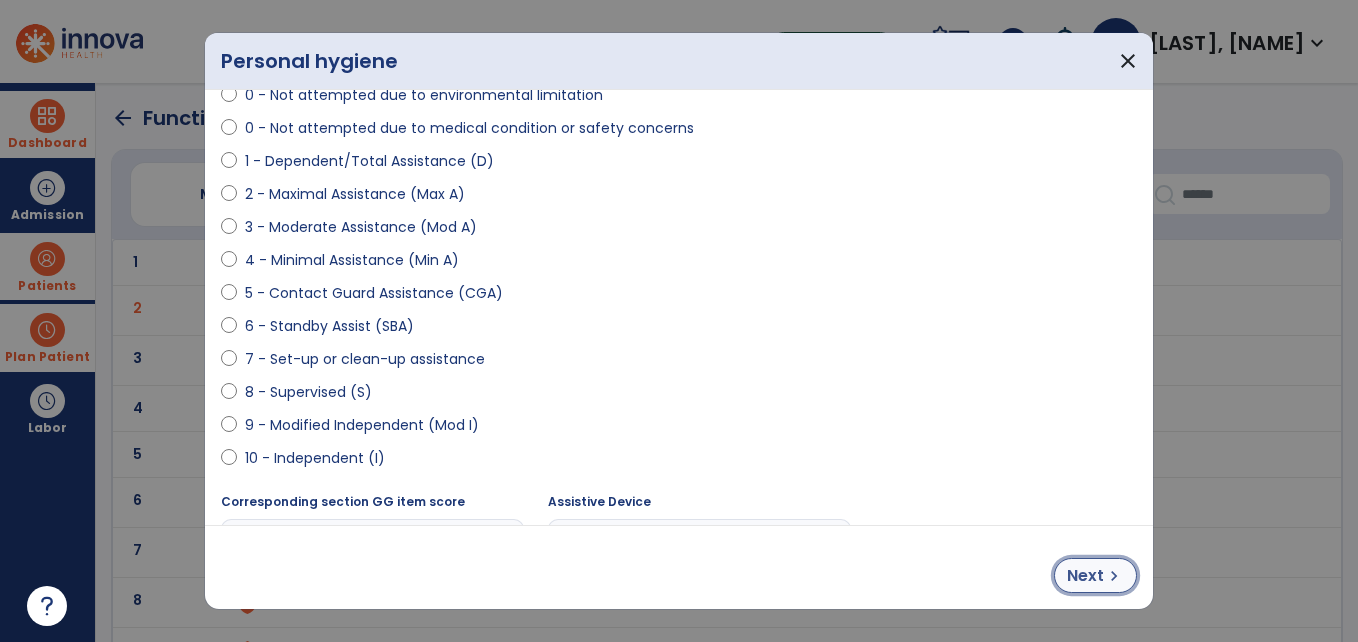 click on "Next" at bounding box center (1085, 576) 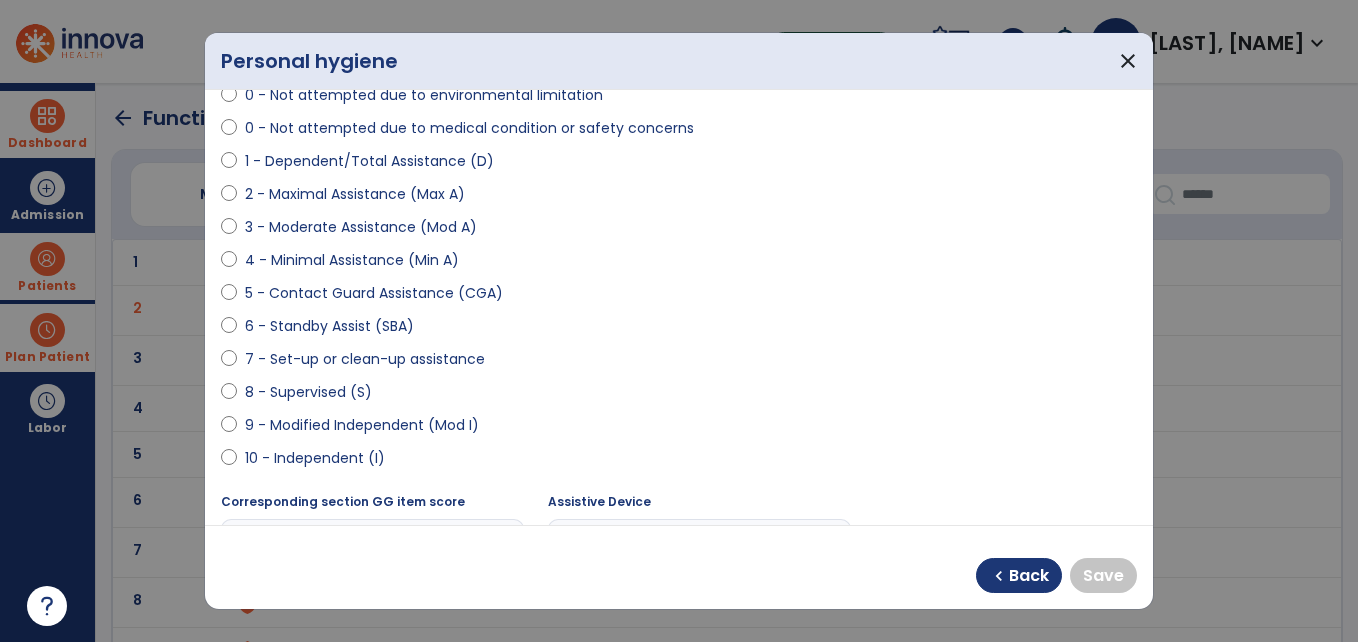 select on "**********" 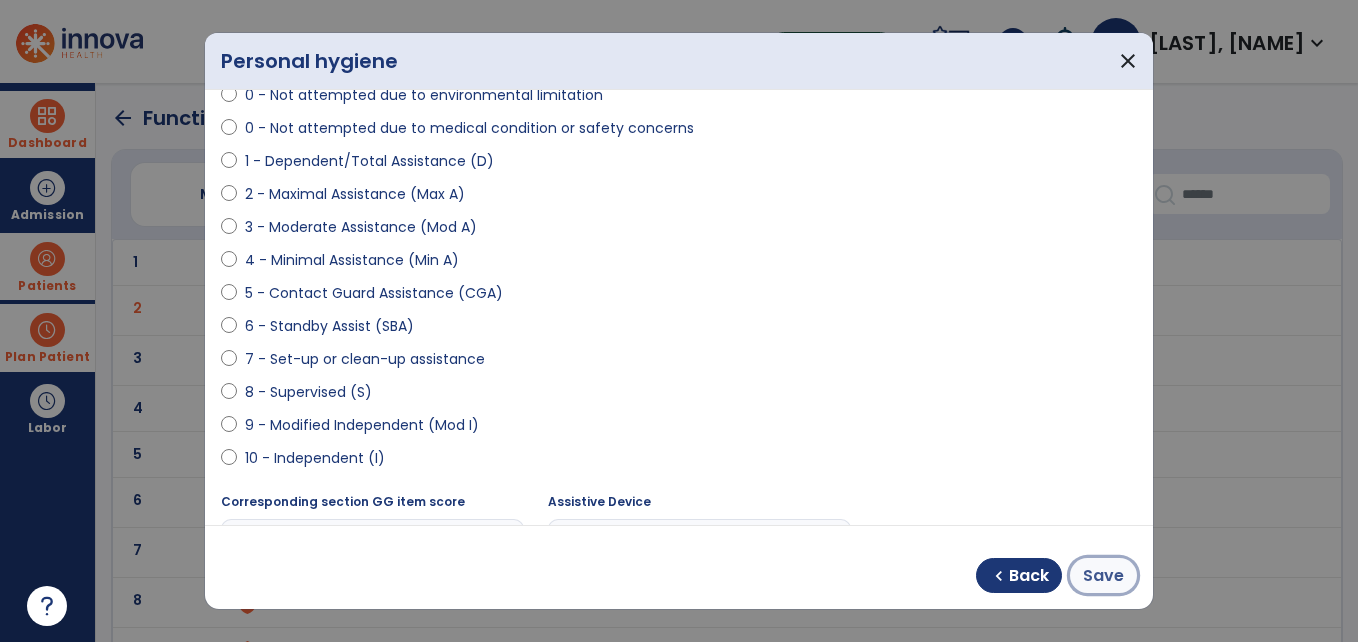 click on "Save" at bounding box center [1103, 576] 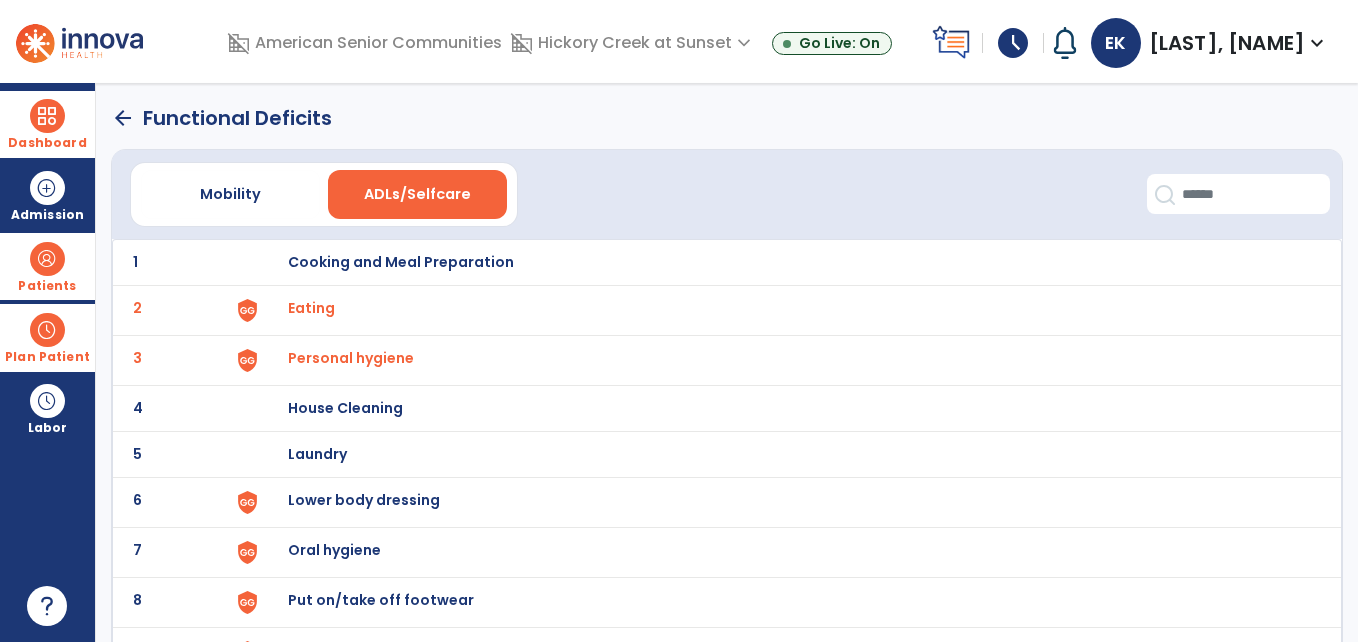 click on "Lower body dressing" at bounding box center (401, 262) 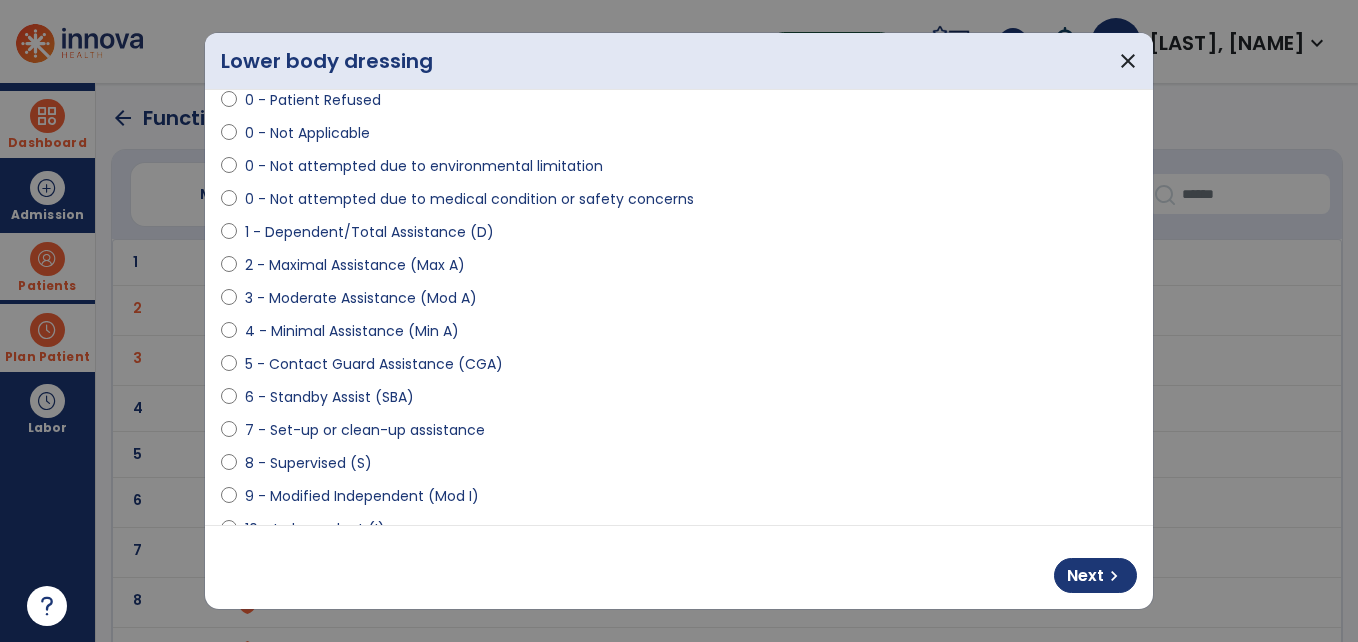 scroll, scrollTop: 115, scrollLeft: 0, axis: vertical 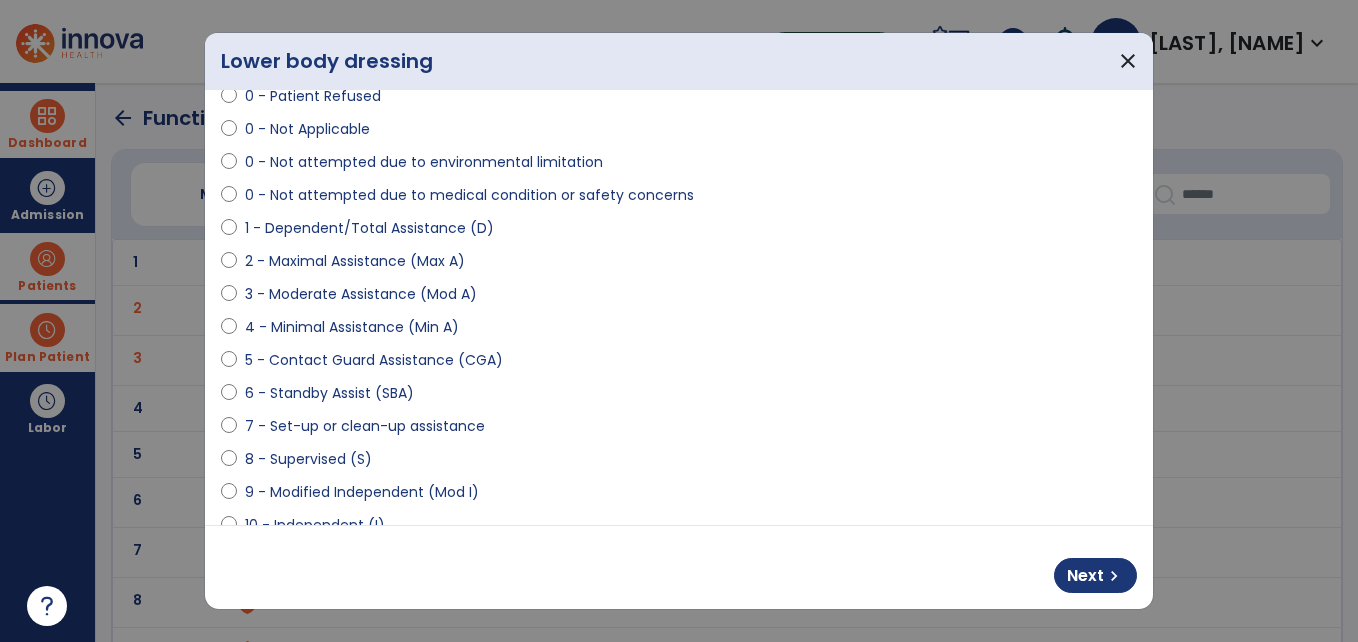 select on "**********" 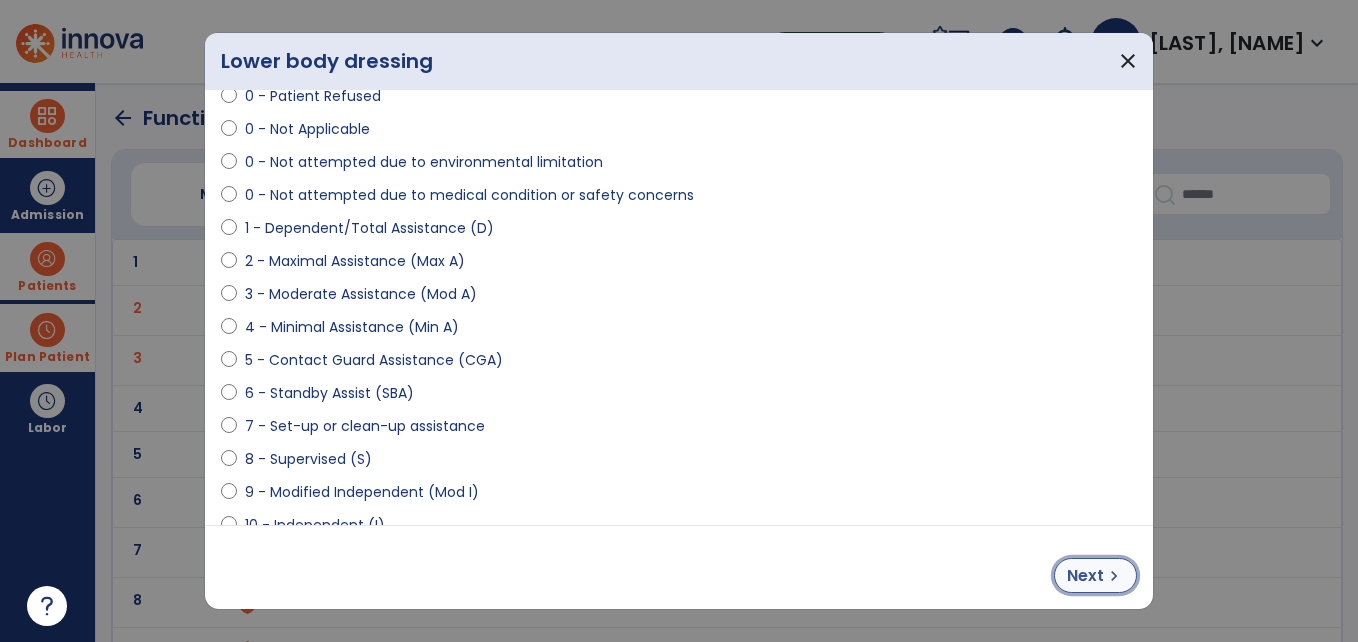 click on "chevron_right" at bounding box center [1114, 576] 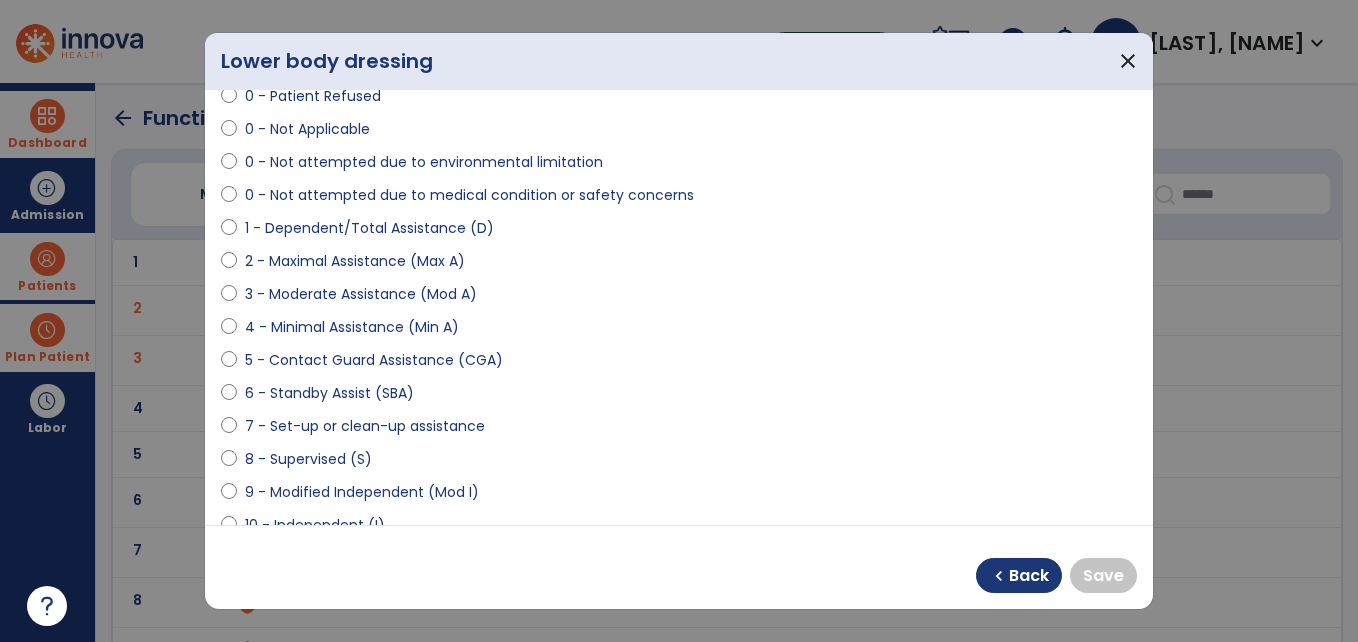 select on "**********" 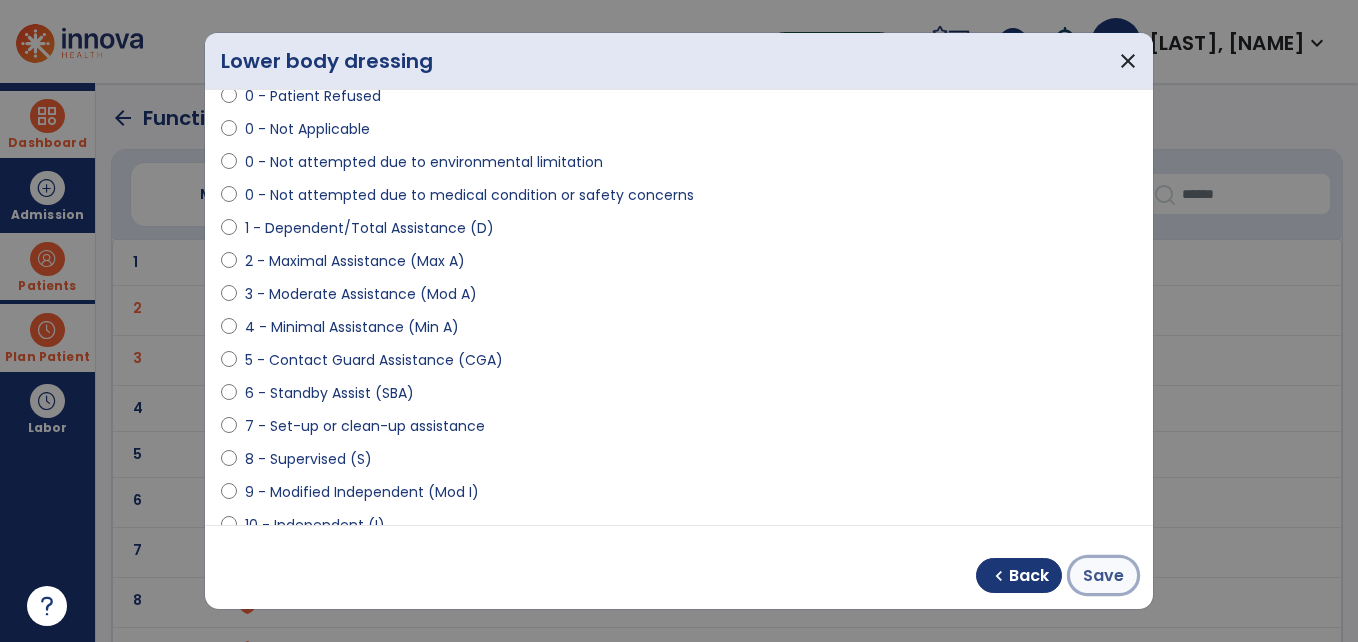 click on "Save" at bounding box center [1103, 576] 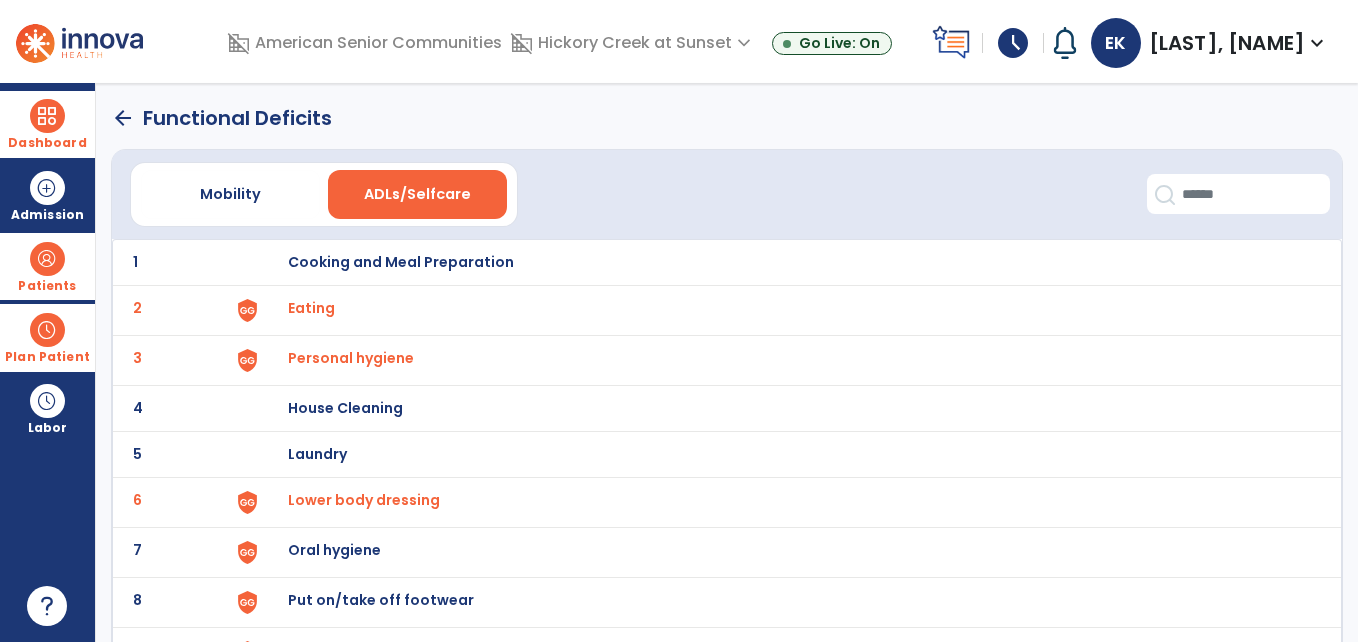click on "Oral hygiene" at bounding box center (784, 262) 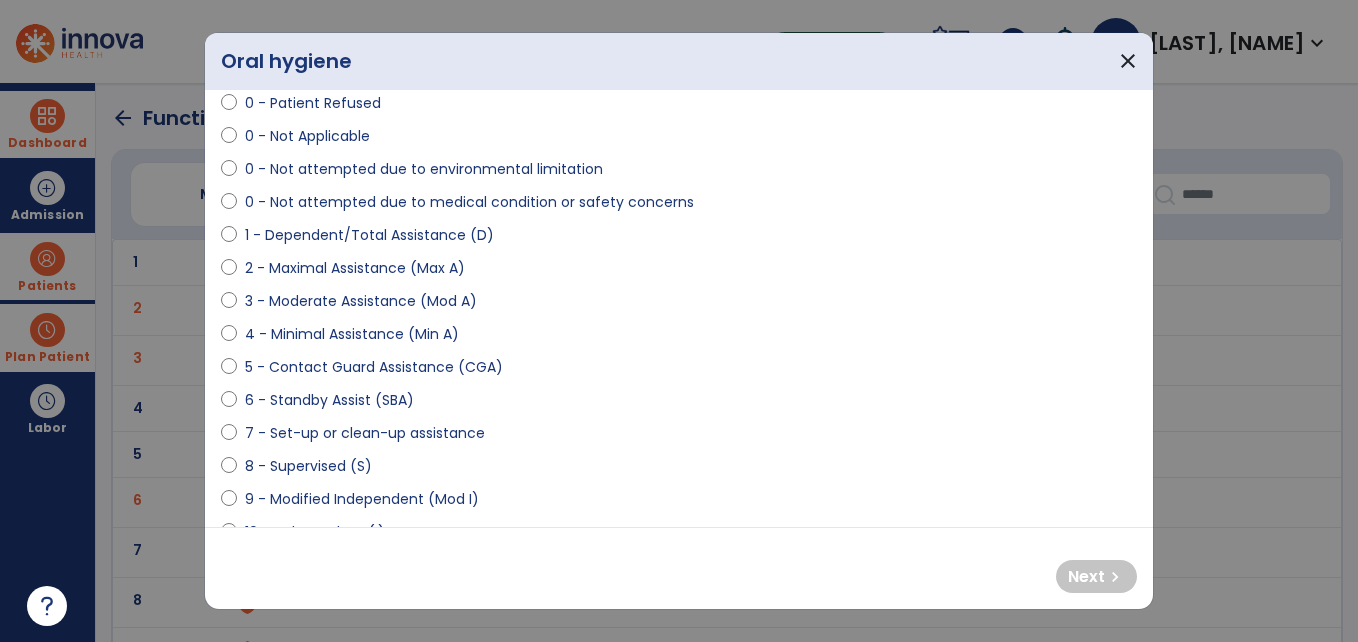 scroll, scrollTop: 123, scrollLeft: 0, axis: vertical 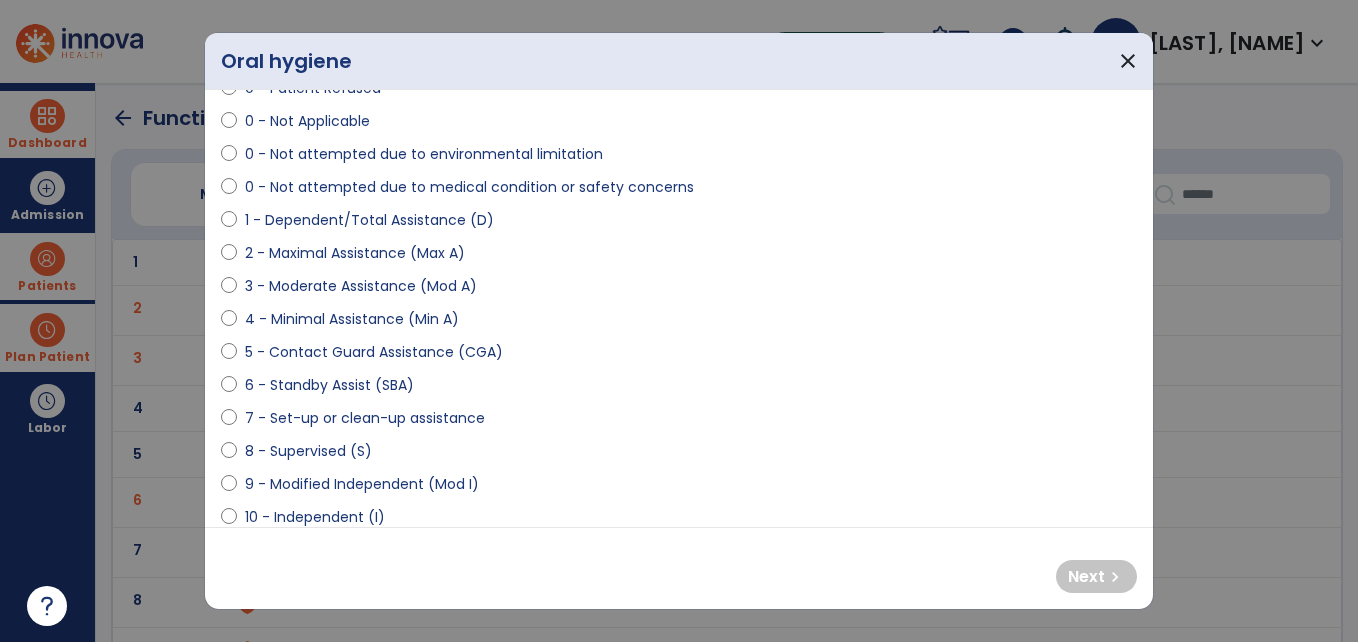 select on "**********" 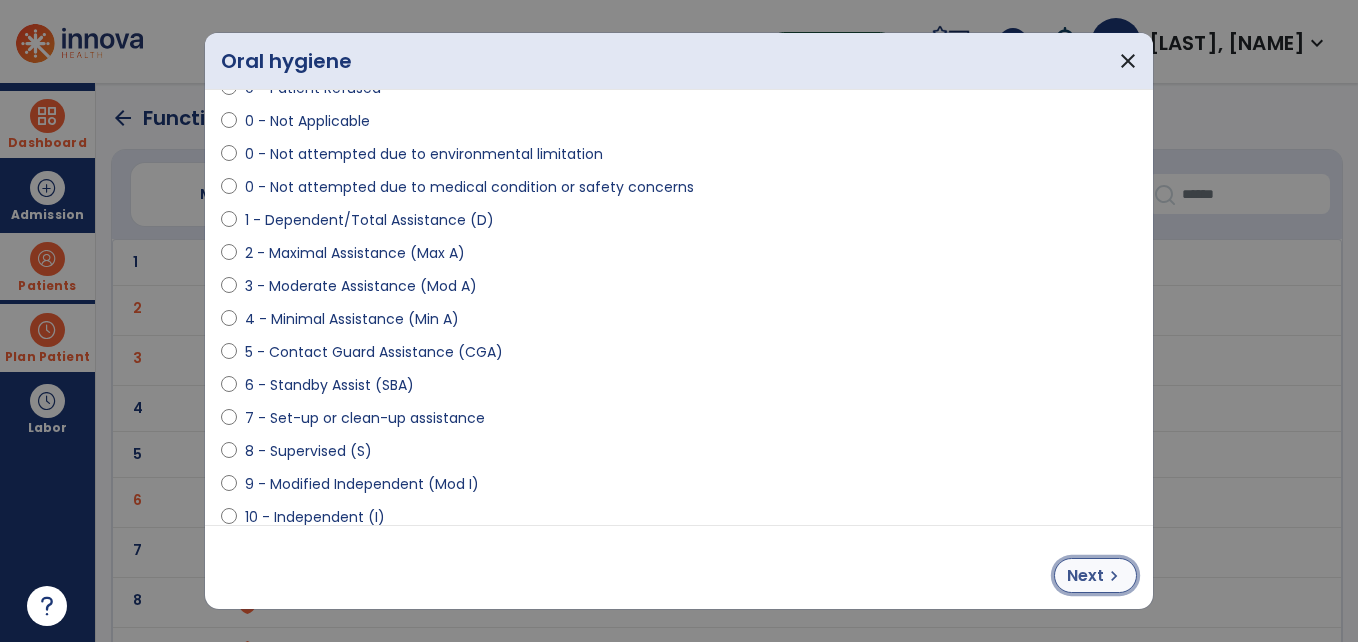 click on "chevron_right" at bounding box center (1114, 576) 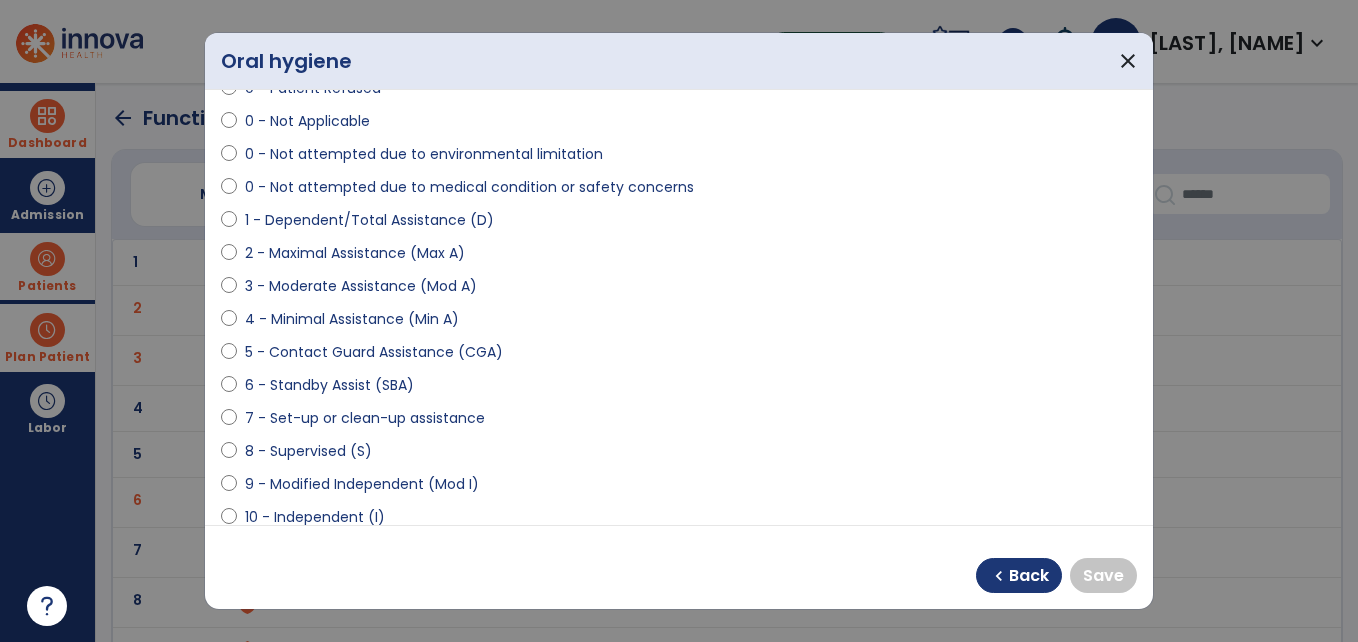 select on "**********" 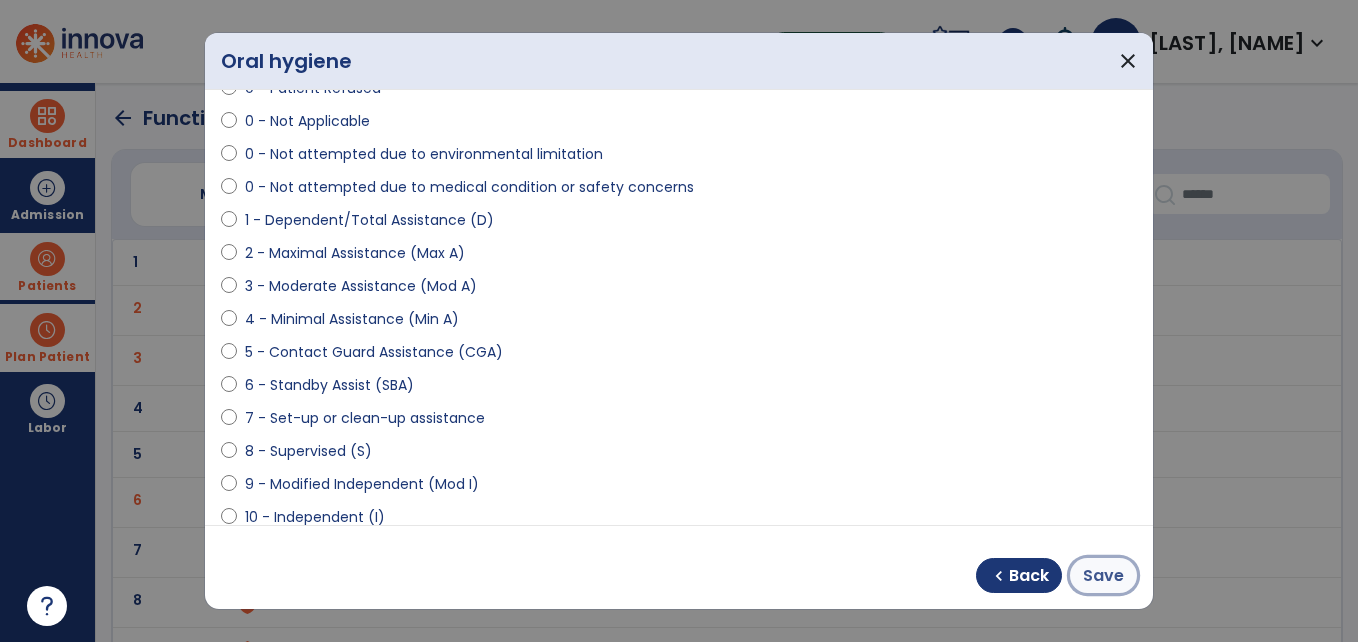 click on "Save" at bounding box center [1103, 576] 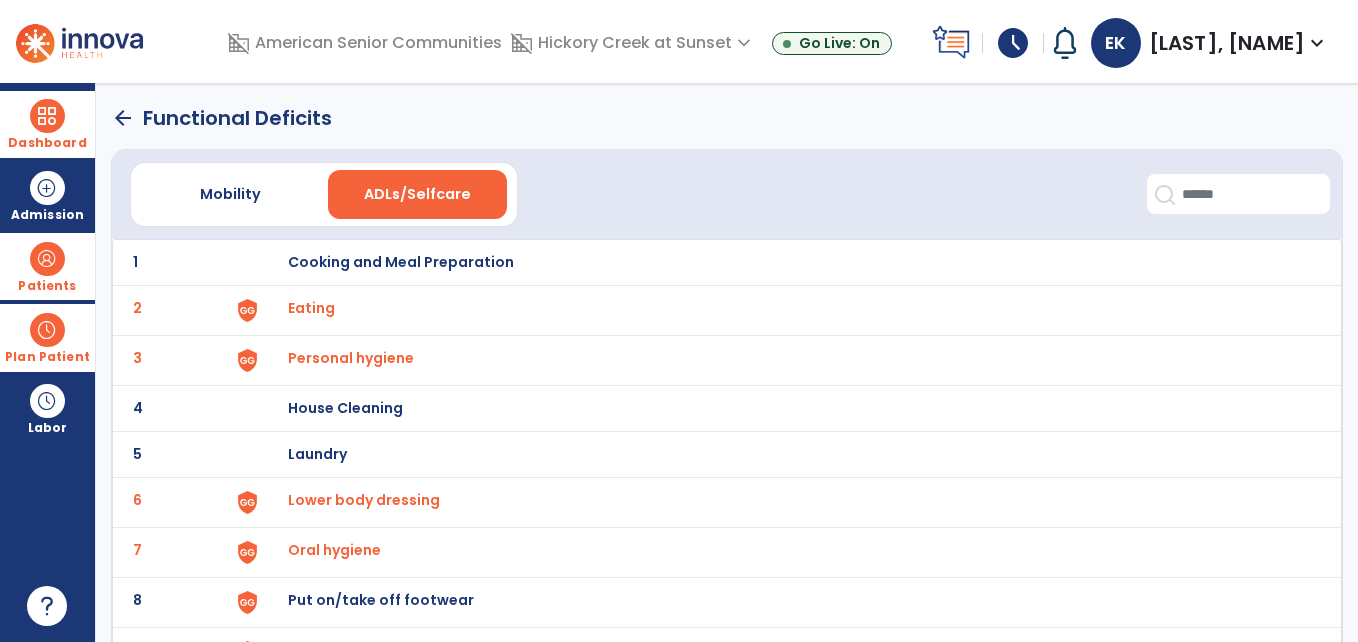 click on "Put on/take off footwear" at bounding box center [401, 262] 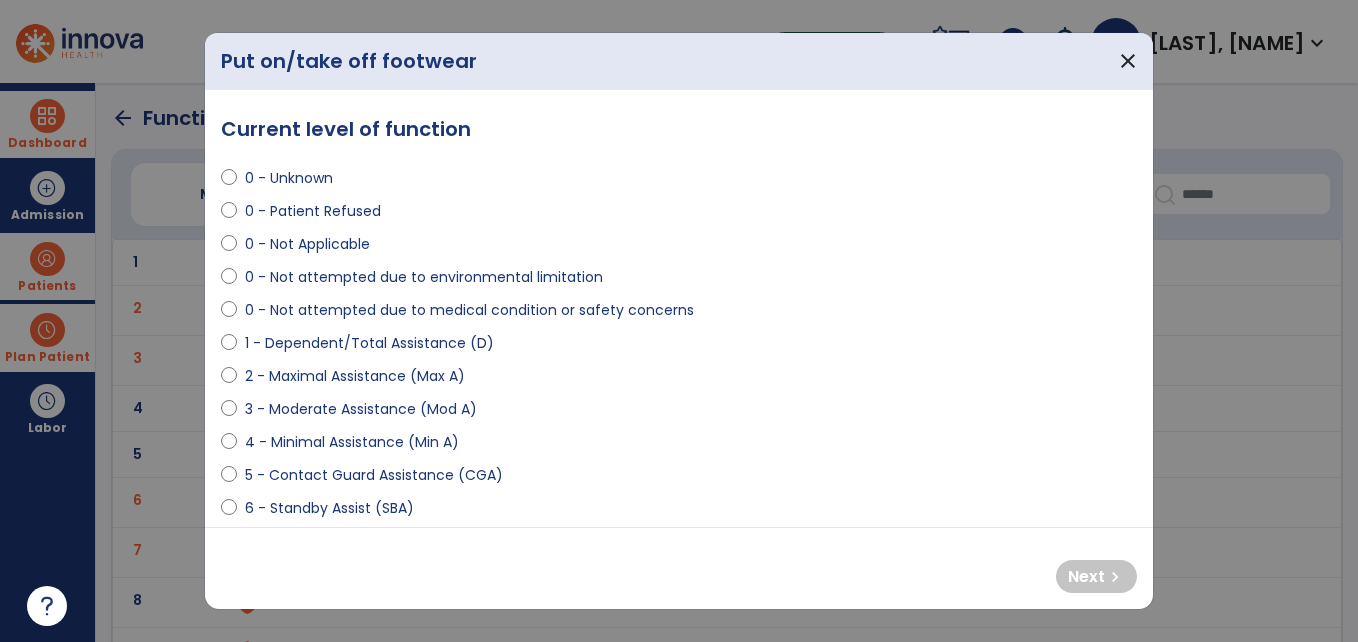 select on "**********" 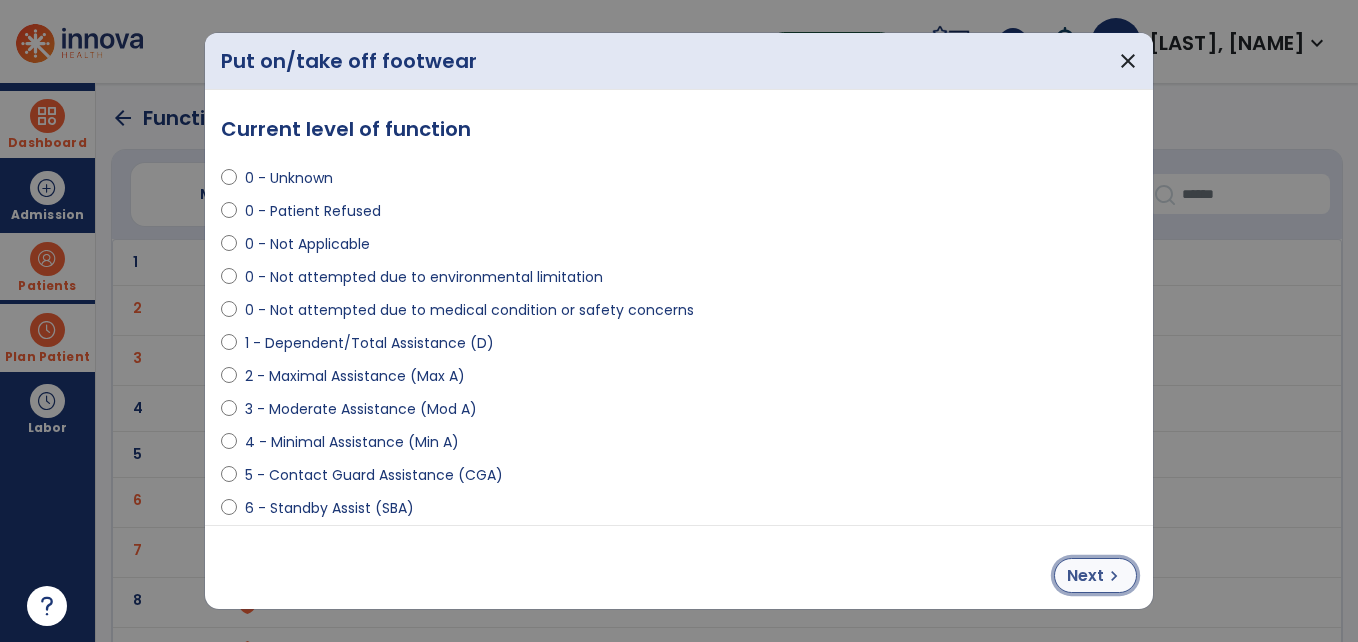 click on "chevron_right" at bounding box center [1114, 576] 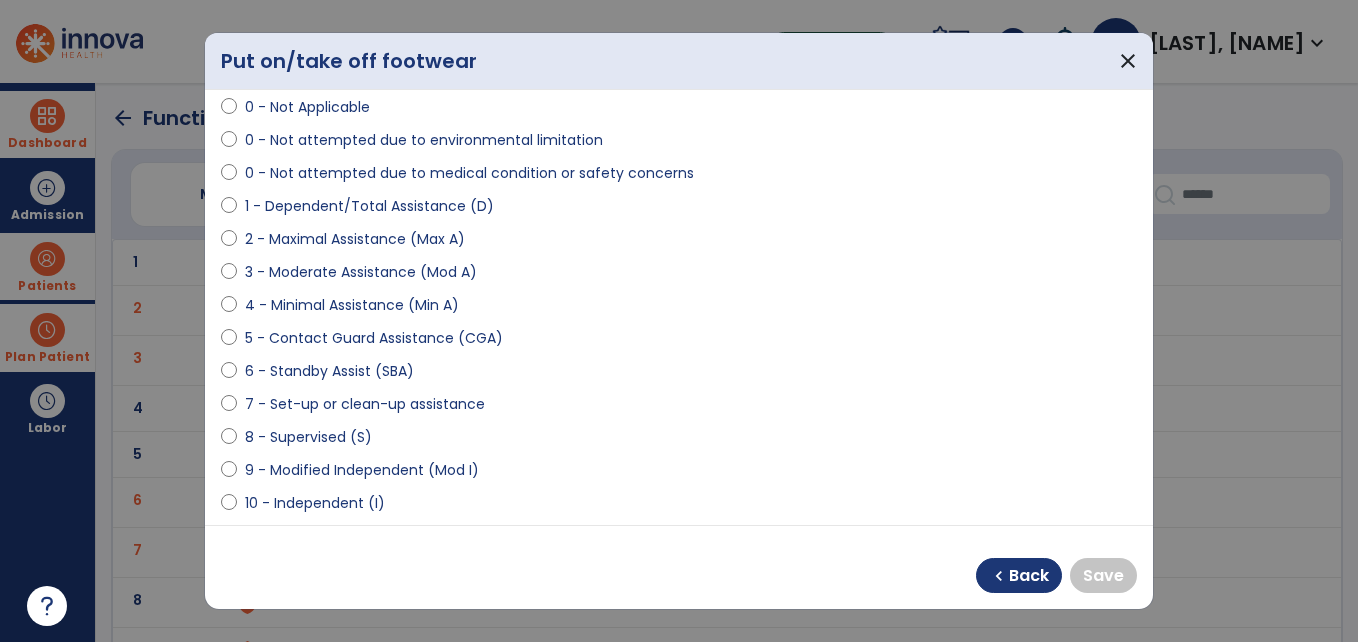 scroll, scrollTop: 169, scrollLeft: 0, axis: vertical 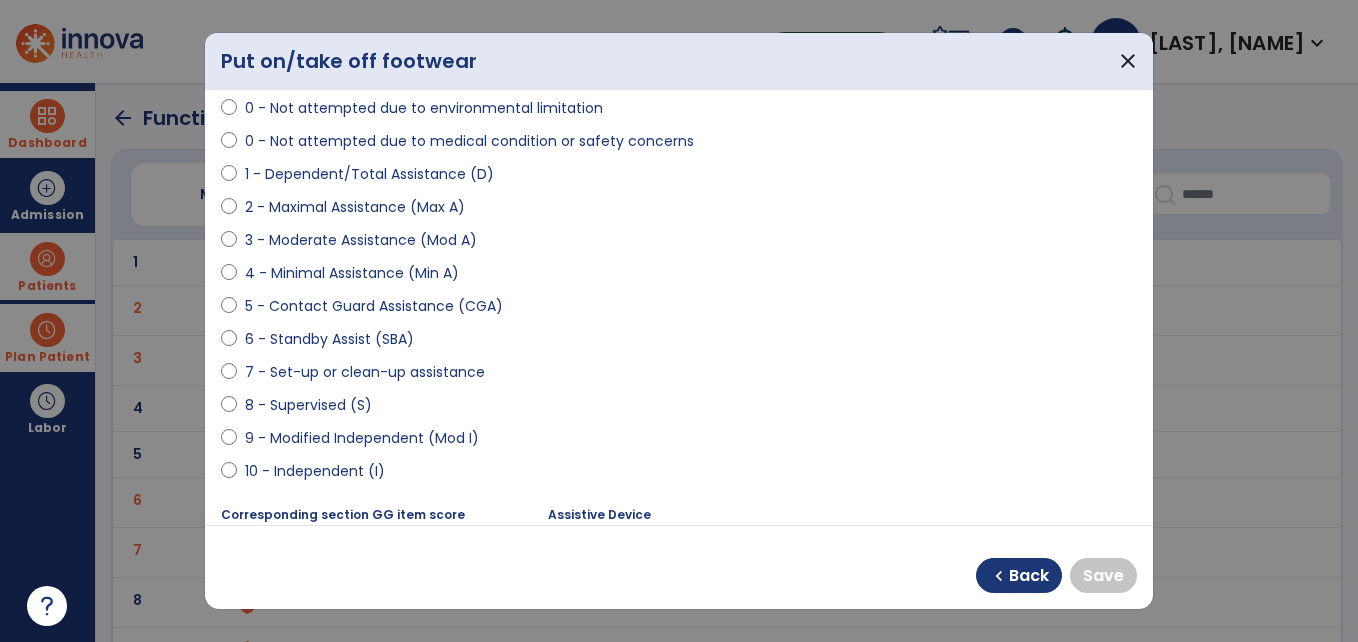 select on "**********" 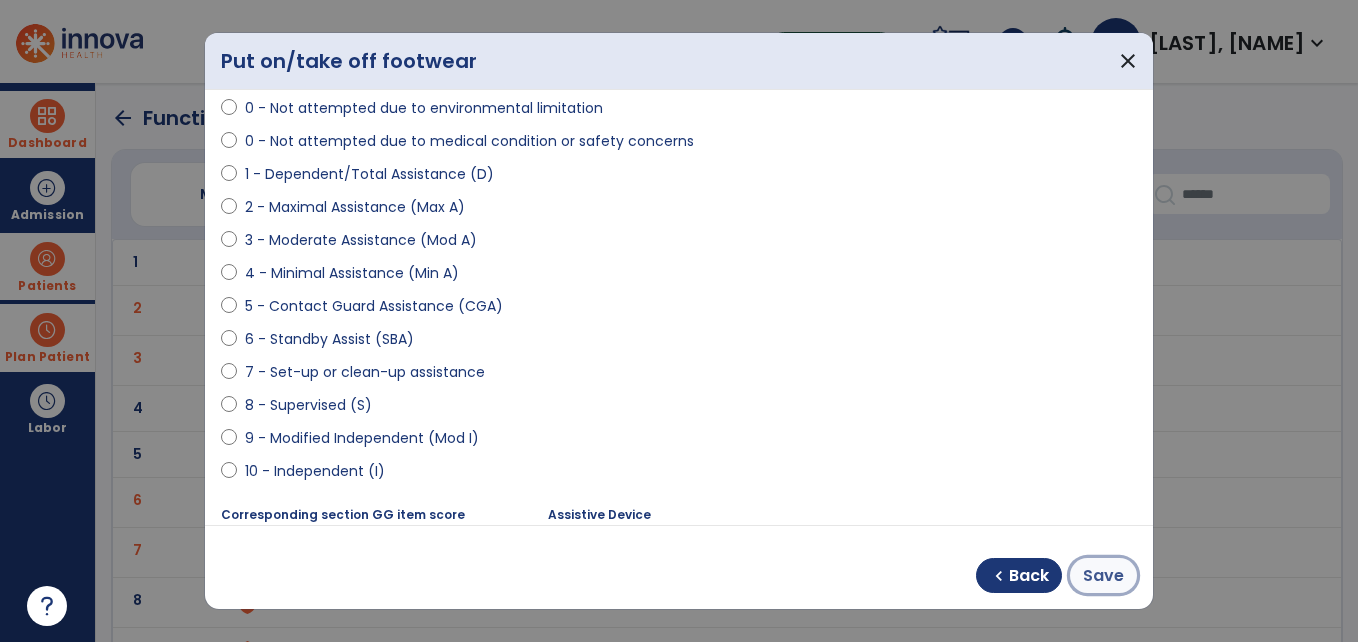 click on "Save" at bounding box center [1103, 576] 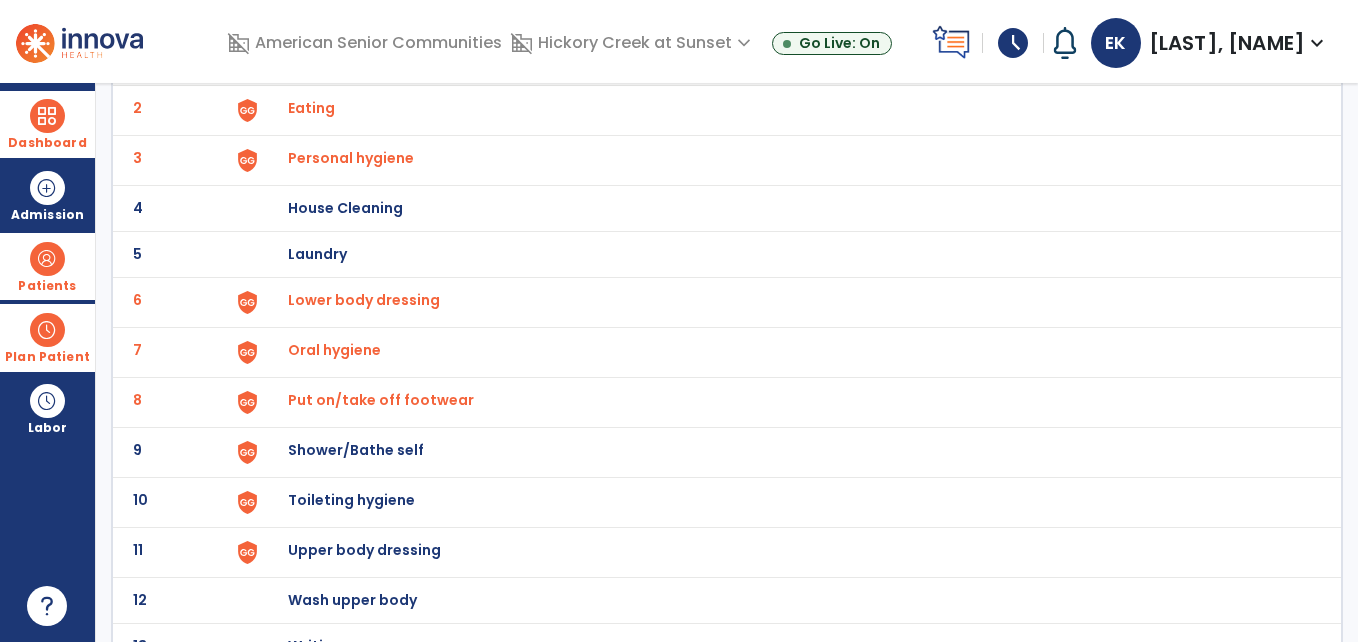scroll, scrollTop: 229, scrollLeft: 0, axis: vertical 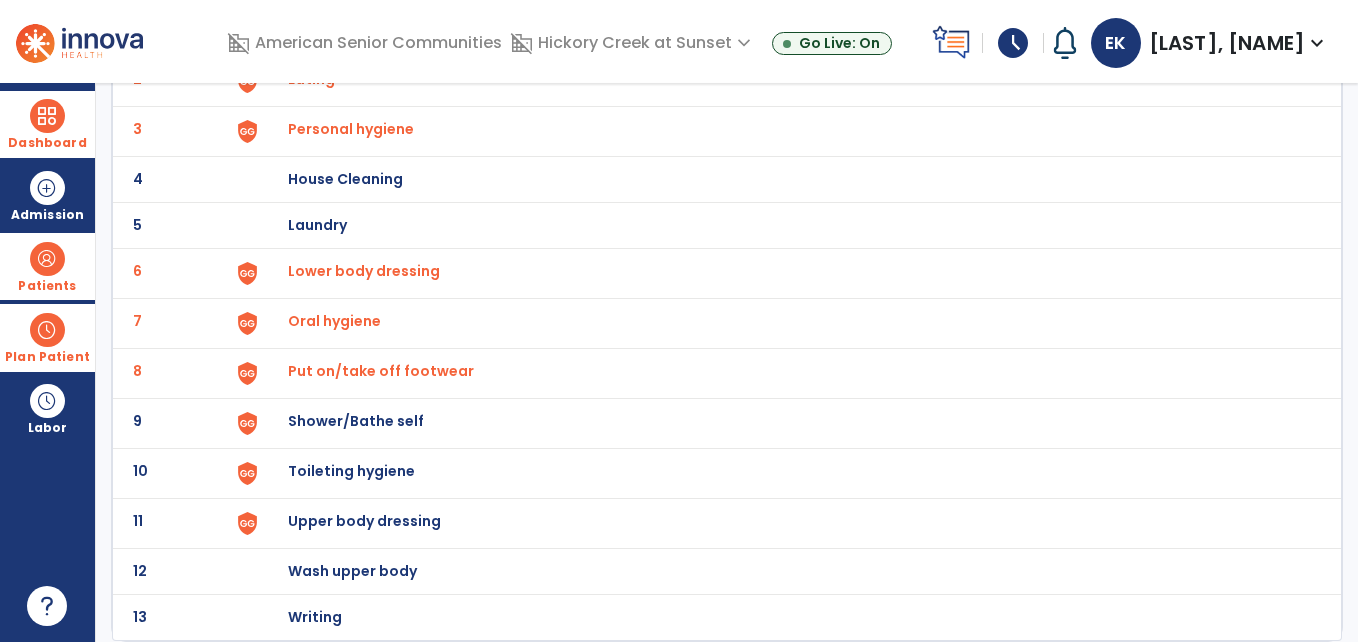 click on "Shower/Bathe self" at bounding box center (401, 33) 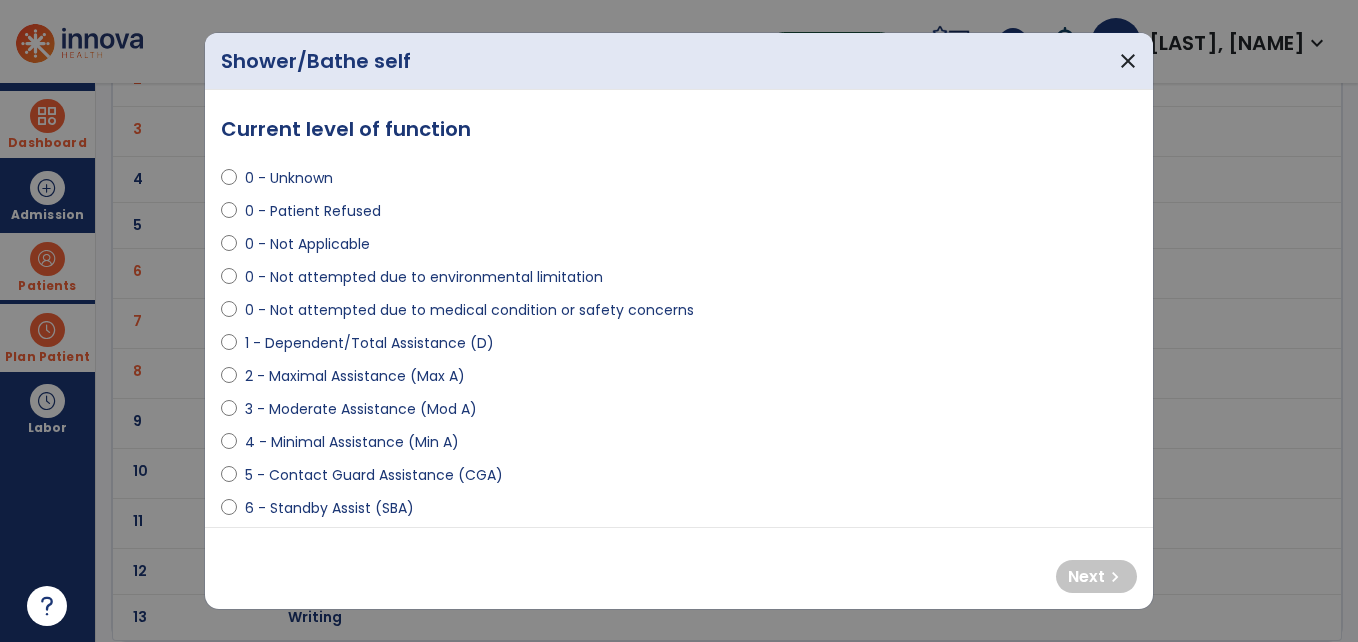 click on "0 - Unknown 0 - Patient Refused 0 - Not Applicable 0 - Not attempted due to environmental limitation 0 - Not attempted due to medical condition or safety concerns 1 - Dependent/Total Assistance (D) 2 - Maximal Assistance (Max A) 3 - Moderate Assistance (Mod A) 4 - Minimal Assistance (Min A) 5 - Contact Guard Assistance (CGA) 6 - Standby Assist (SBA) 7 - Set-up or clean-up assistance 8 - Supervised (S) 9 - Modified Independent (Mod I) 10 - Independent (I)" at bounding box center (679, 401) 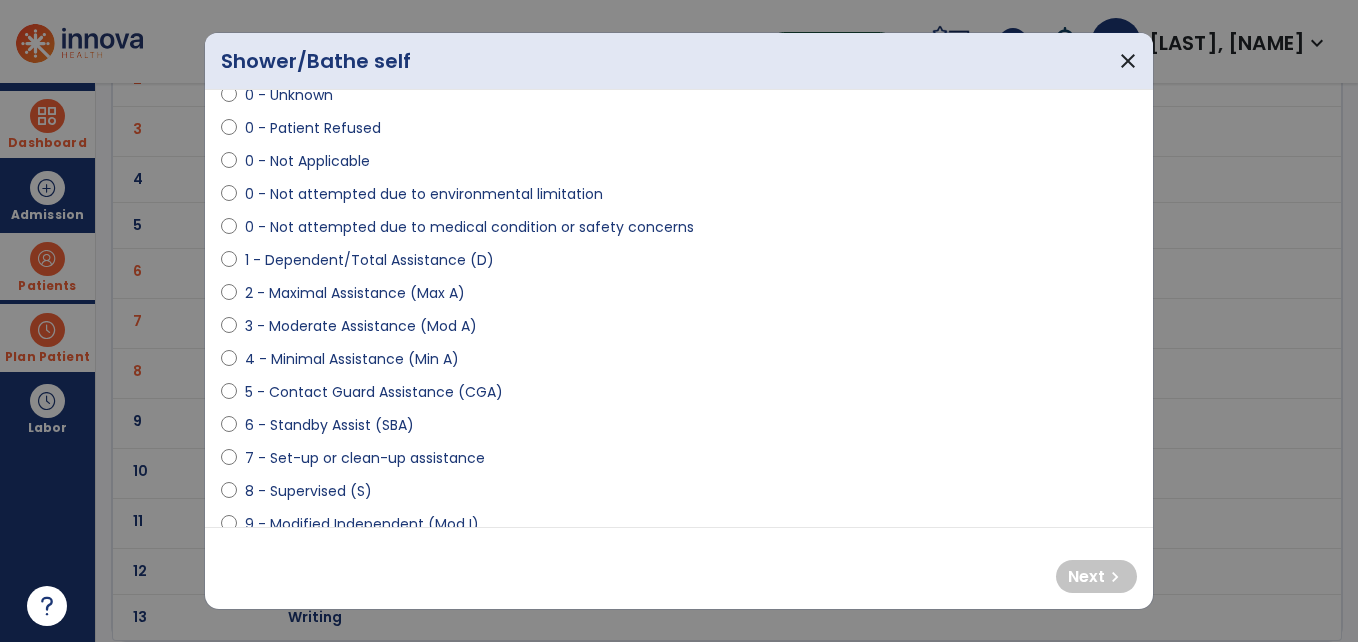 scroll, scrollTop: 110, scrollLeft: 0, axis: vertical 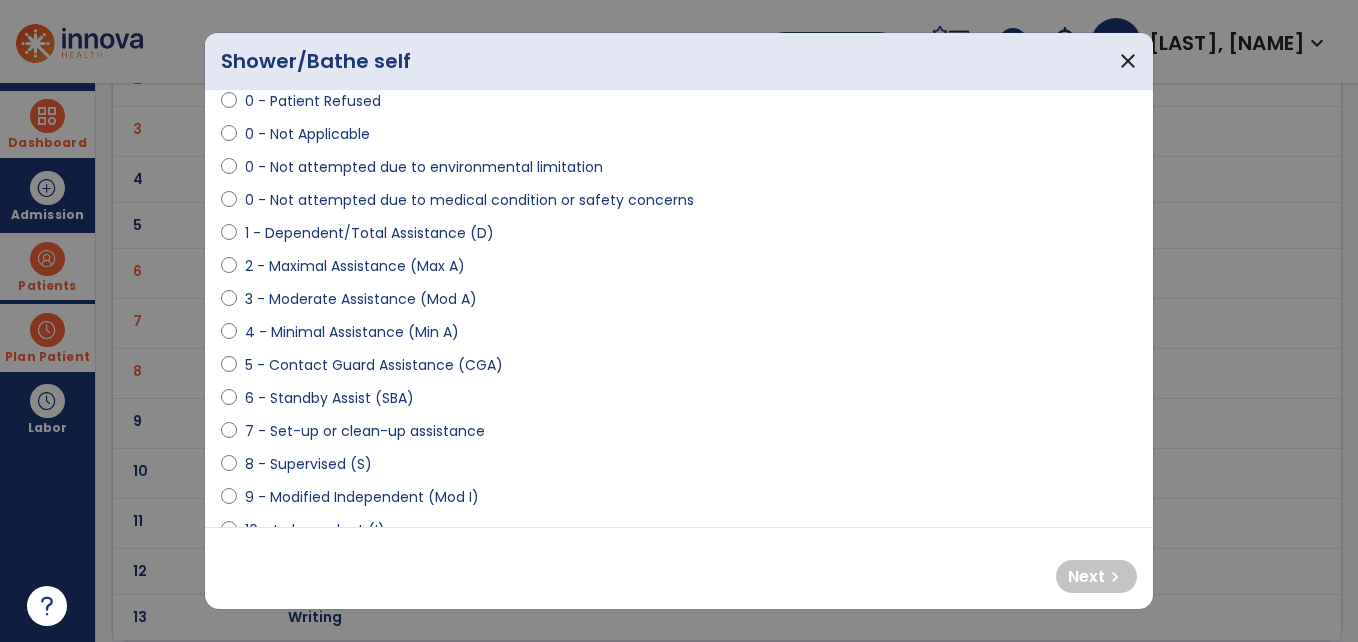 select on "**********" 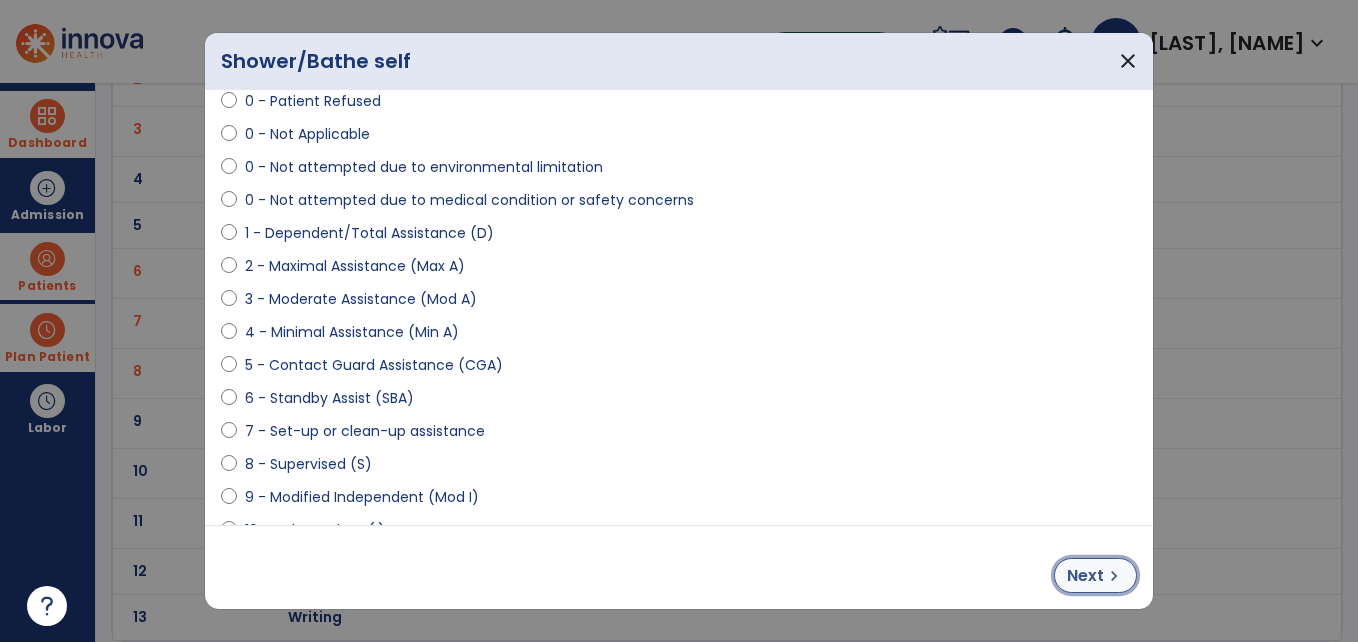 click on "chevron_right" at bounding box center [1114, 576] 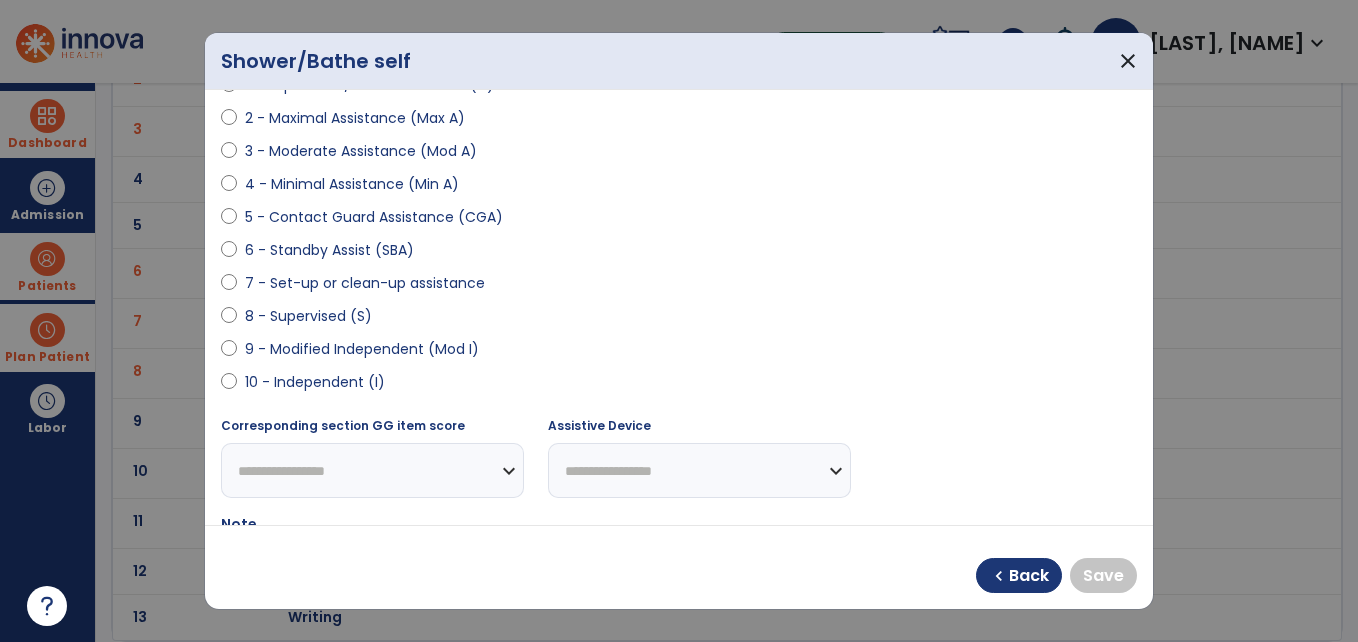 scroll, scrollTop: 261, scrollLeft: 0, axis: vertical 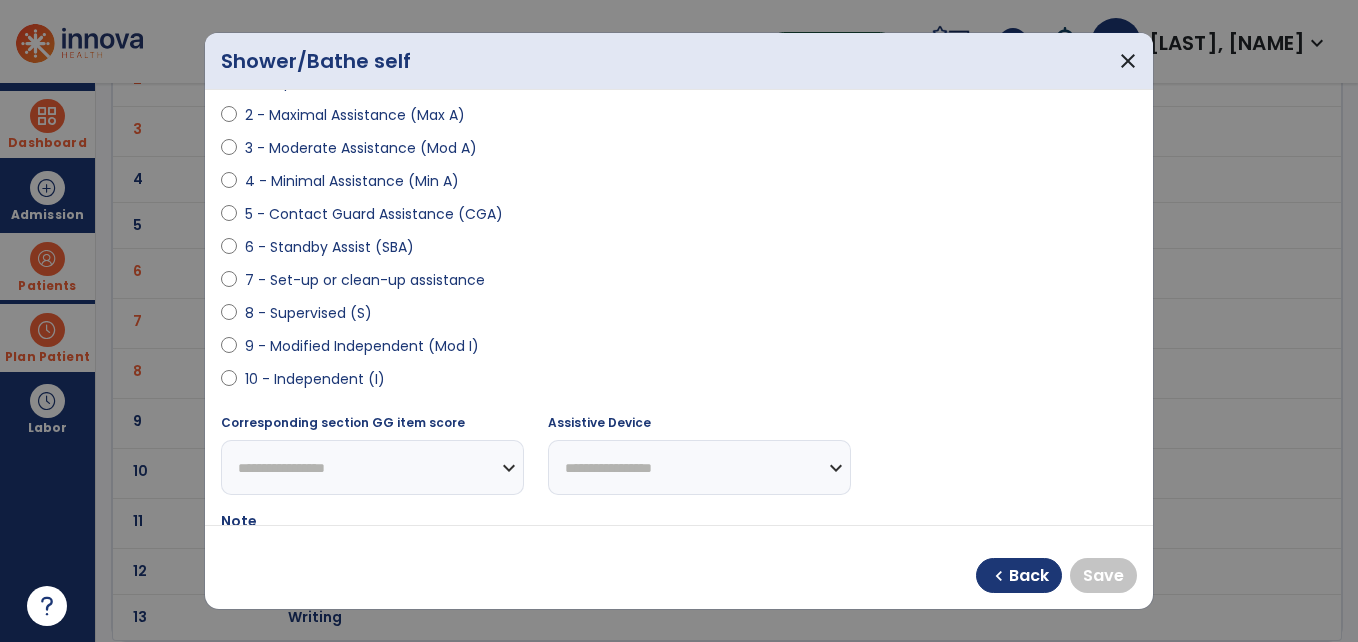 select on "**********" 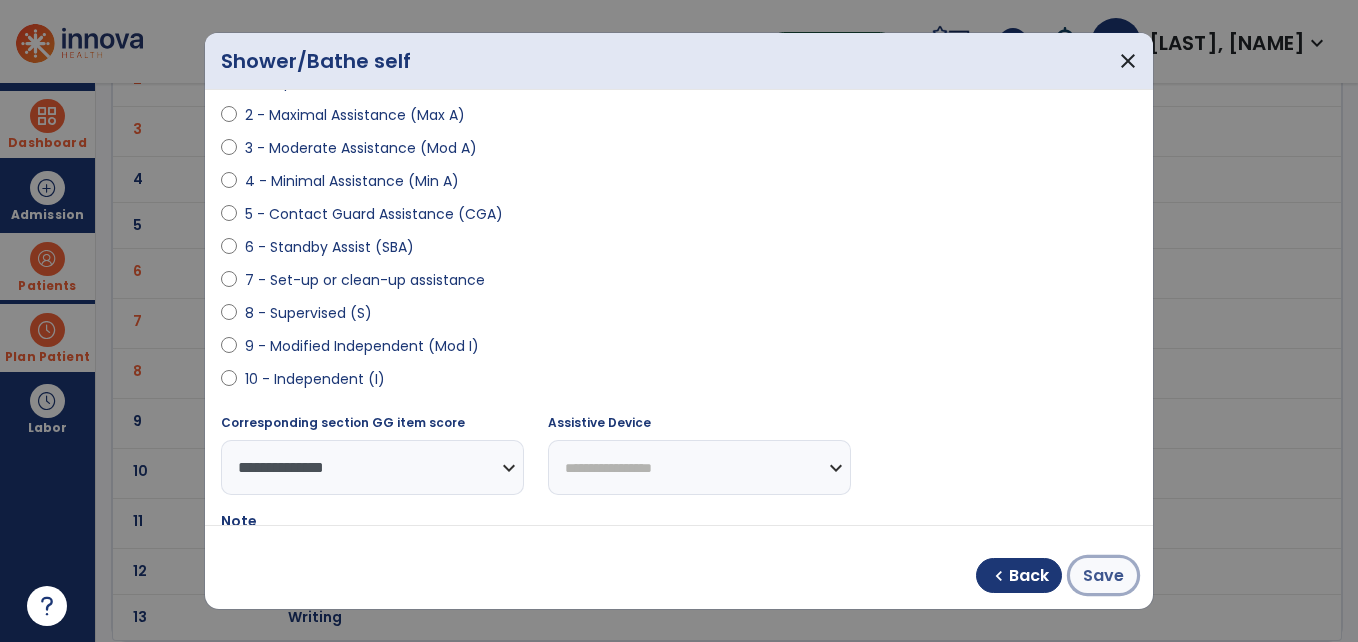 click on "Save" at bounding box center (1103, 576) 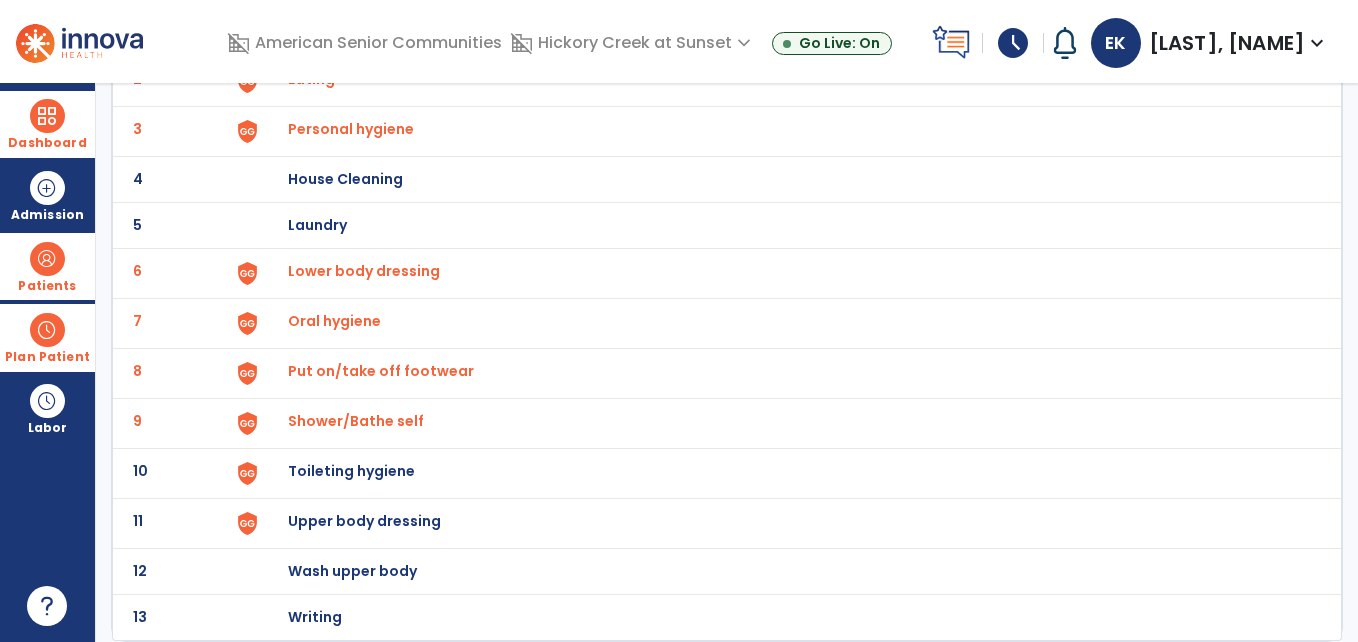 click on "Toileting hygiene" at bounding box center [401, 33] 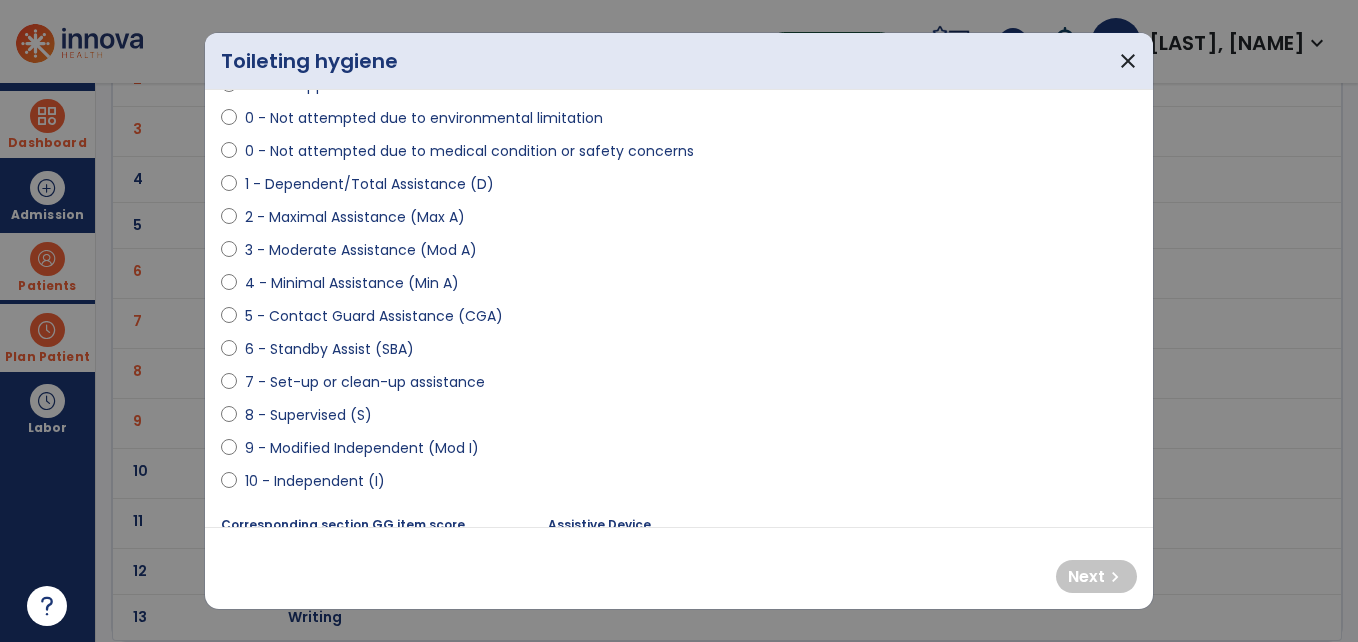 scroll, scrollTop: 168, scrollLeft: 0, axis: vertical 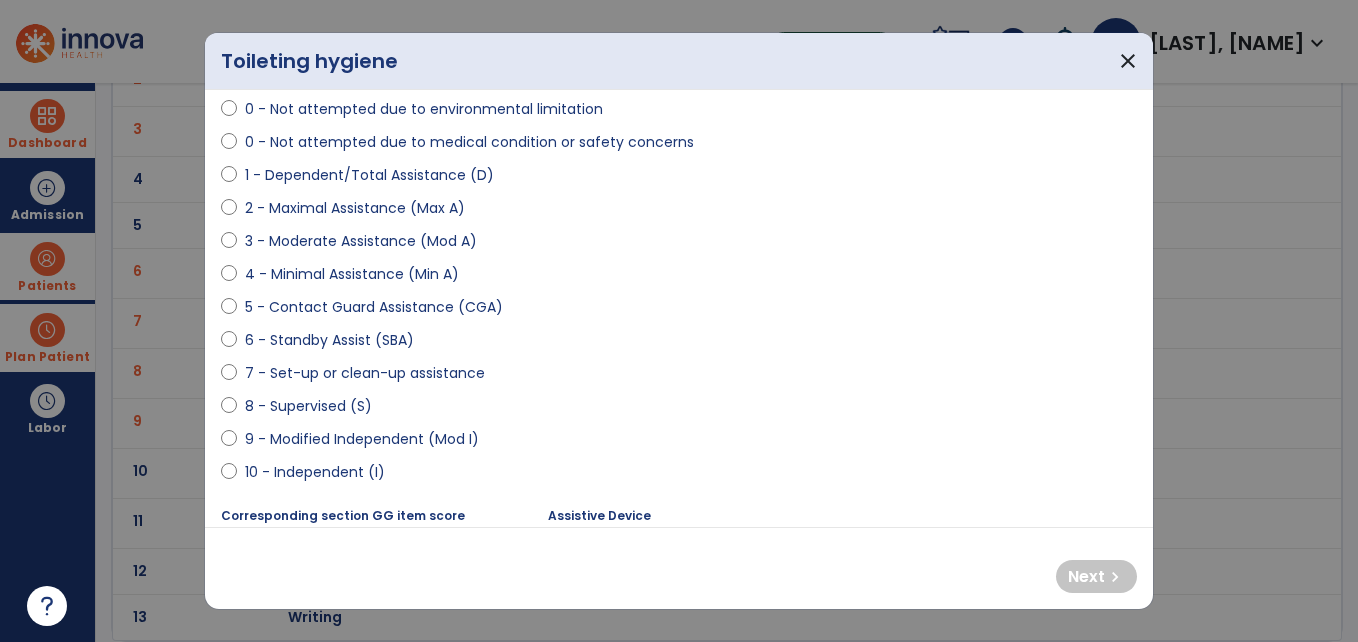 select on "**********" 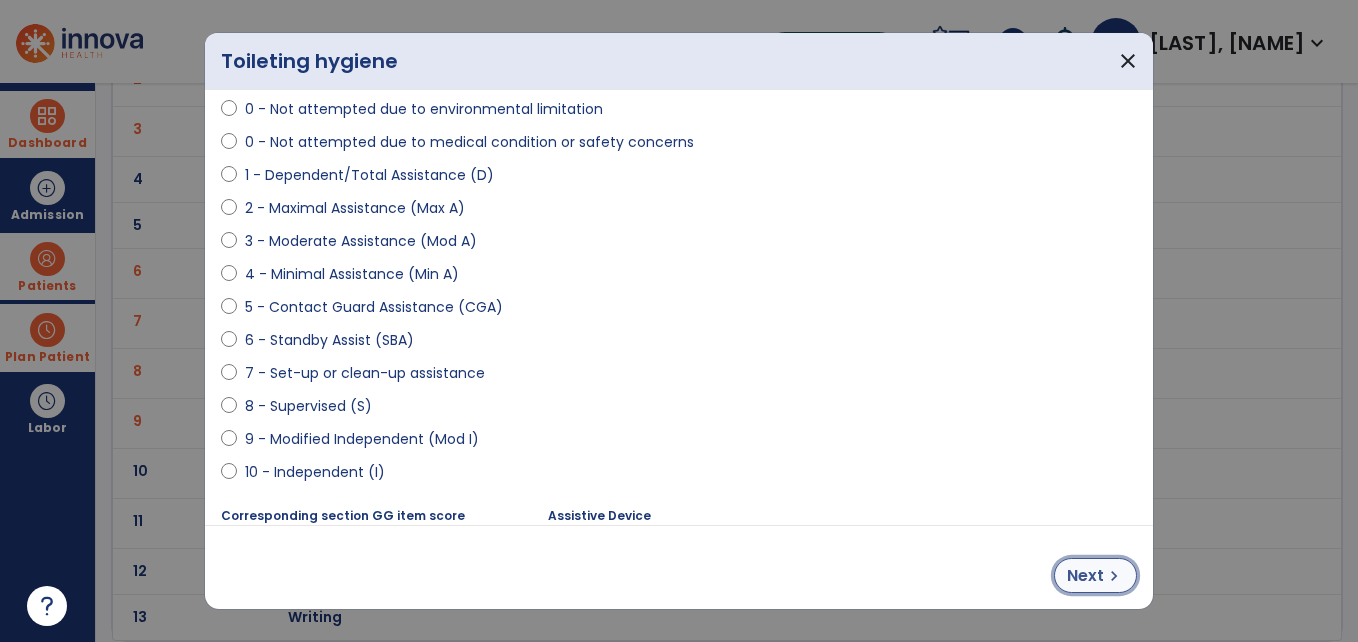 click on "Next" at bounding box center [1085, 576] 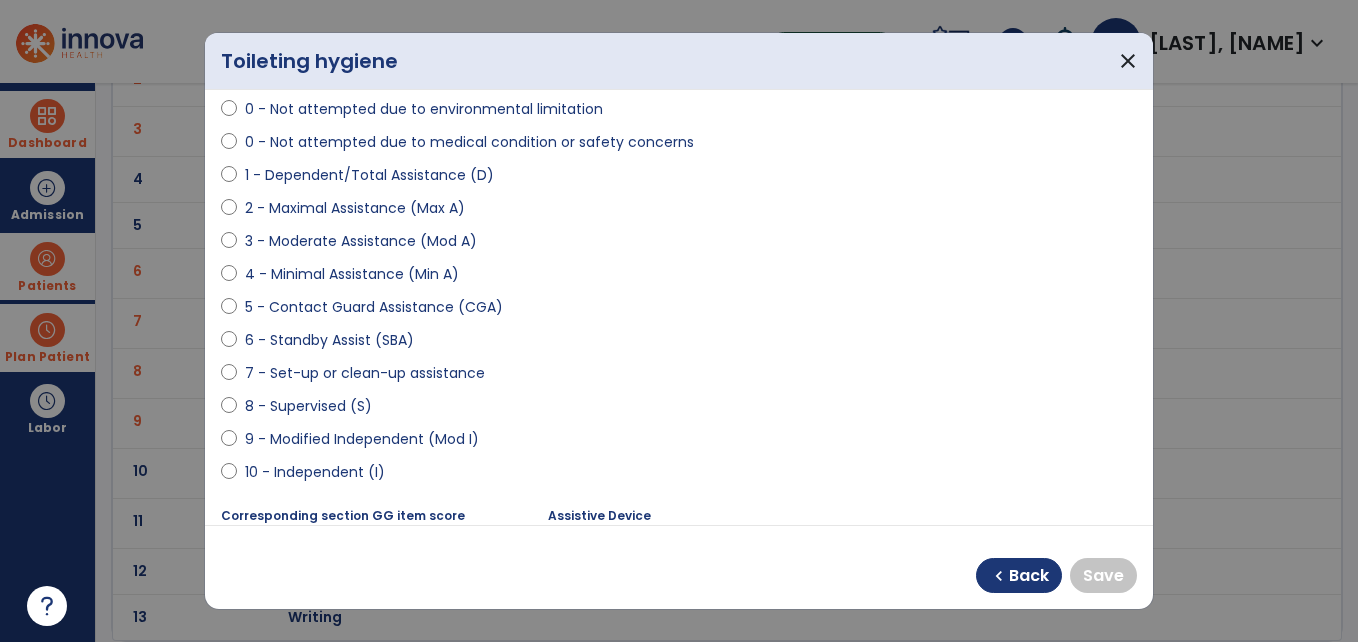 select on "**********" 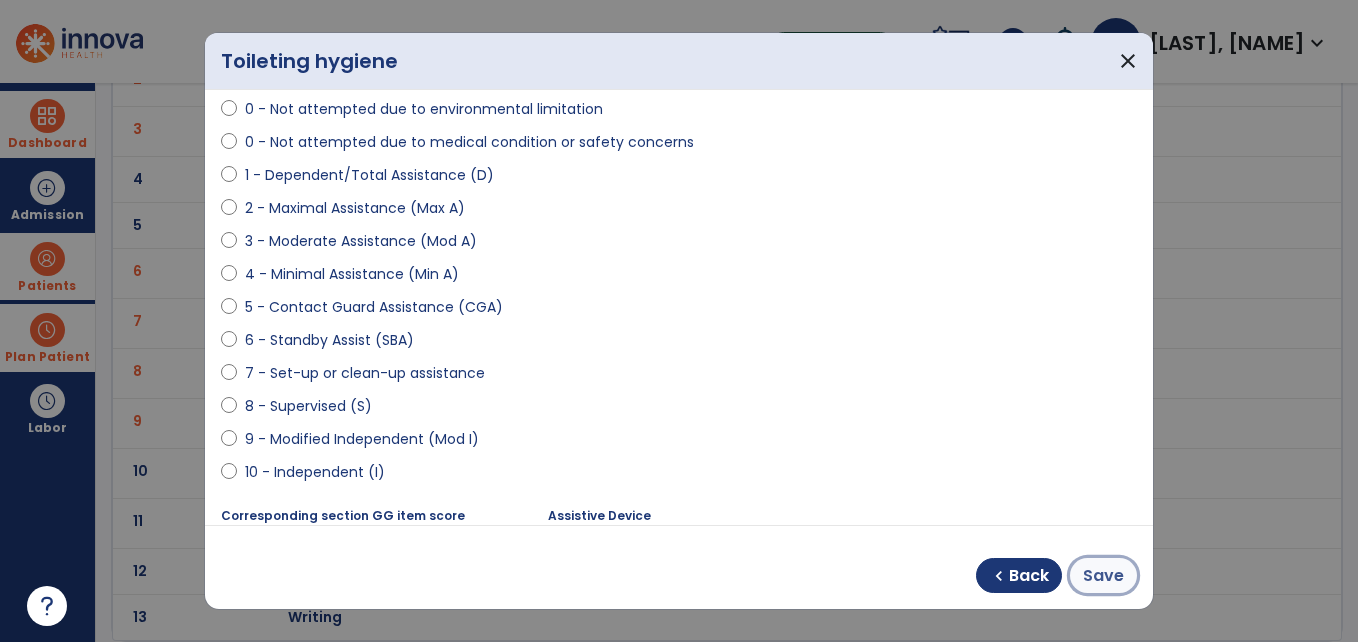 click on "Save" at bounding box center [1103, 576] 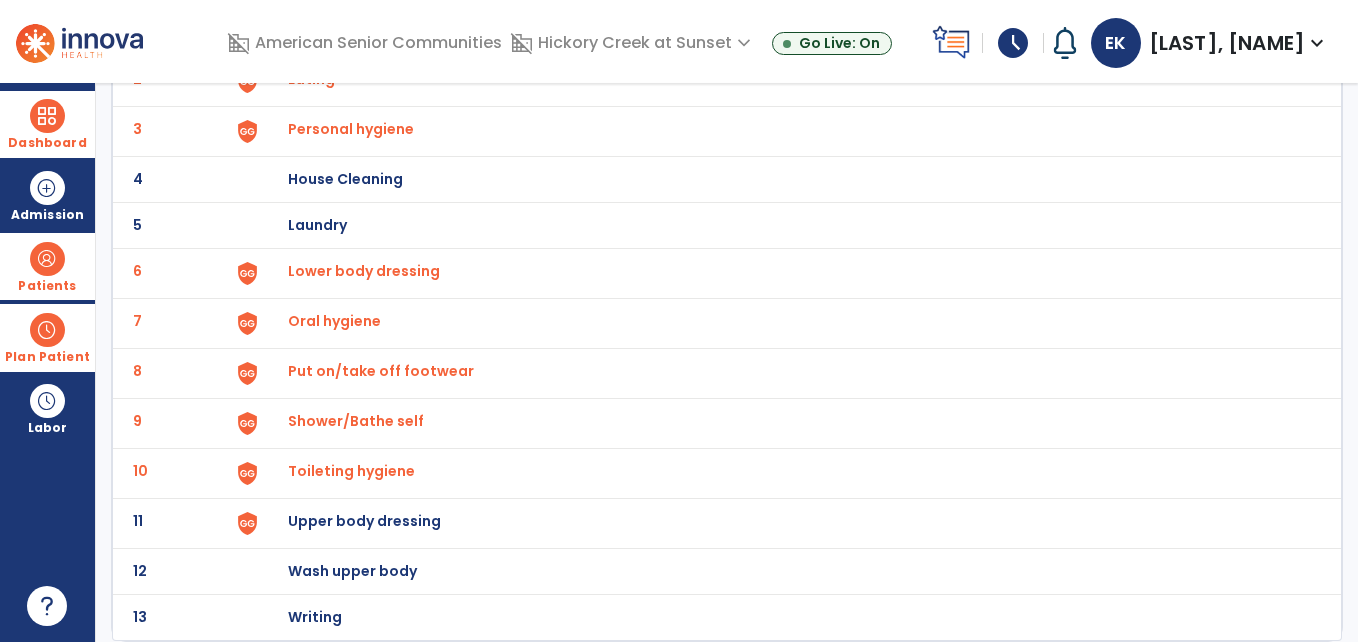 click on "Upper body dressing" at bounding box center (401, 33) 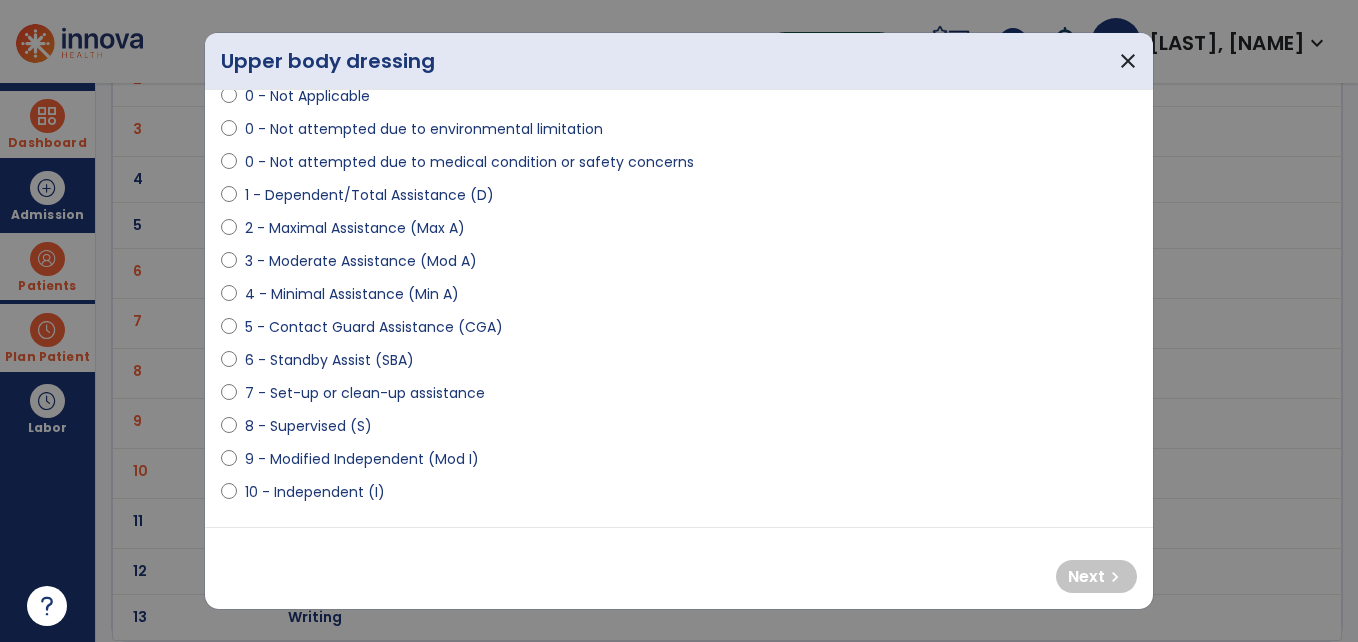 scroll, scrollTop: 151, scrollLeft: 0, axis: vertical 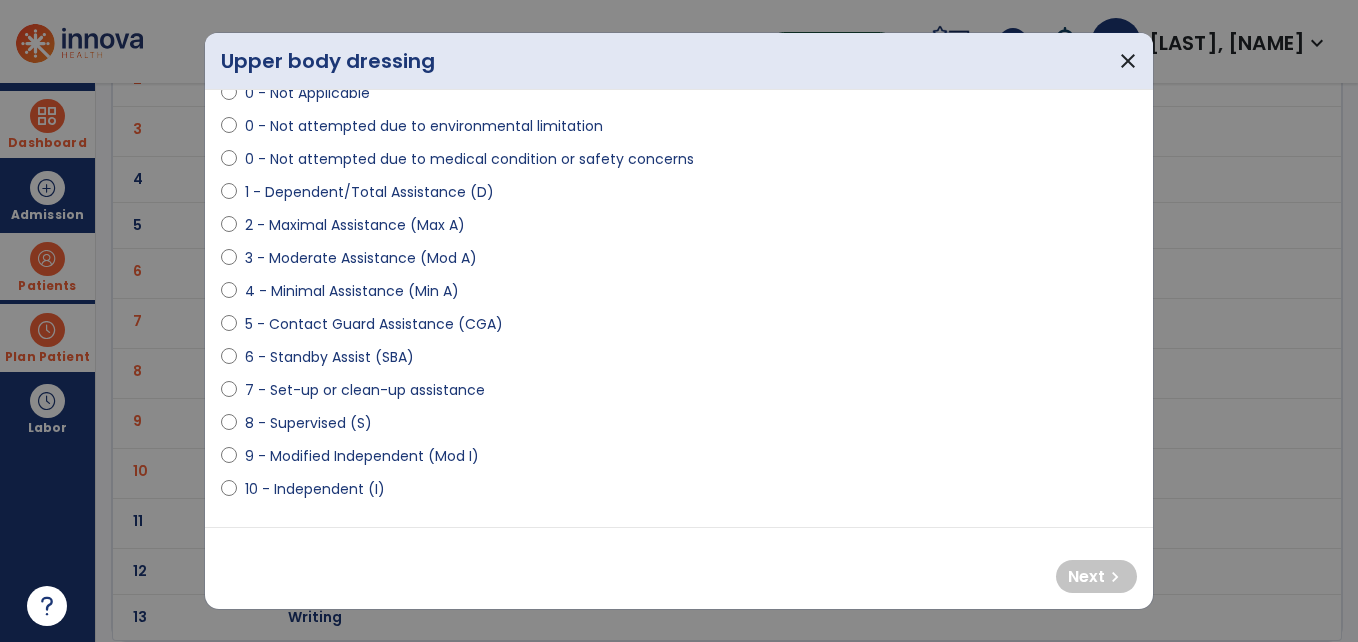 select on "**********" 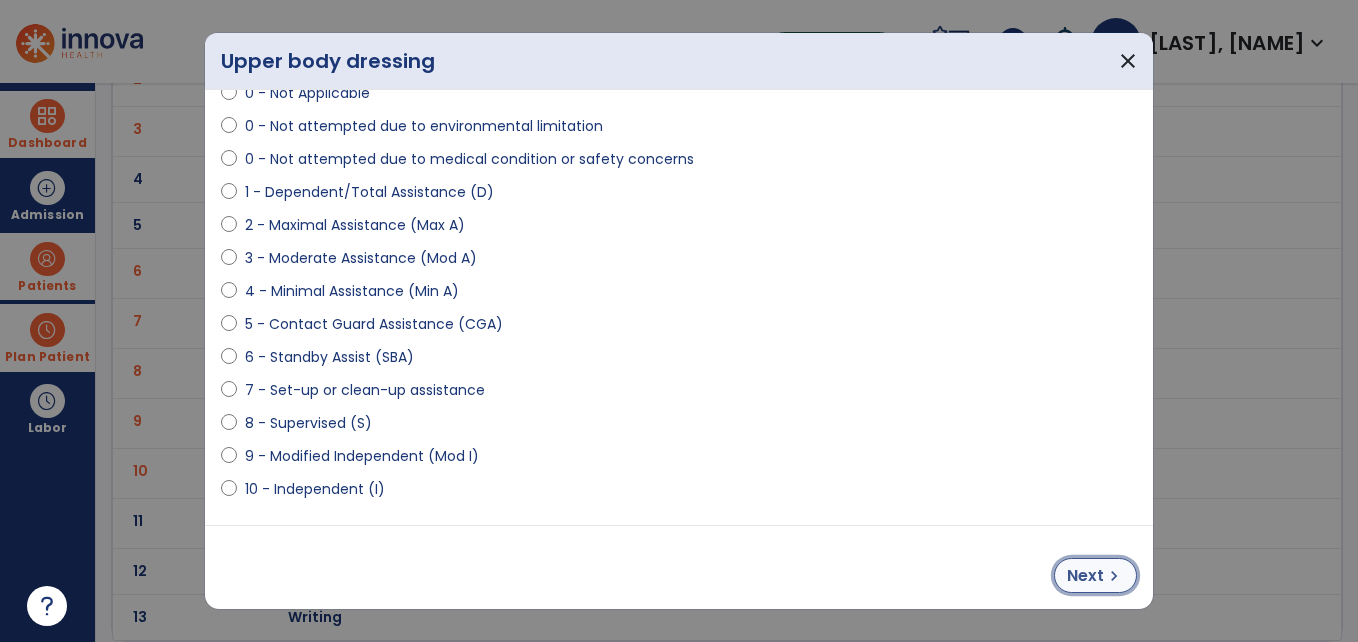 click on "Next" at bounding box center [1085, 576] 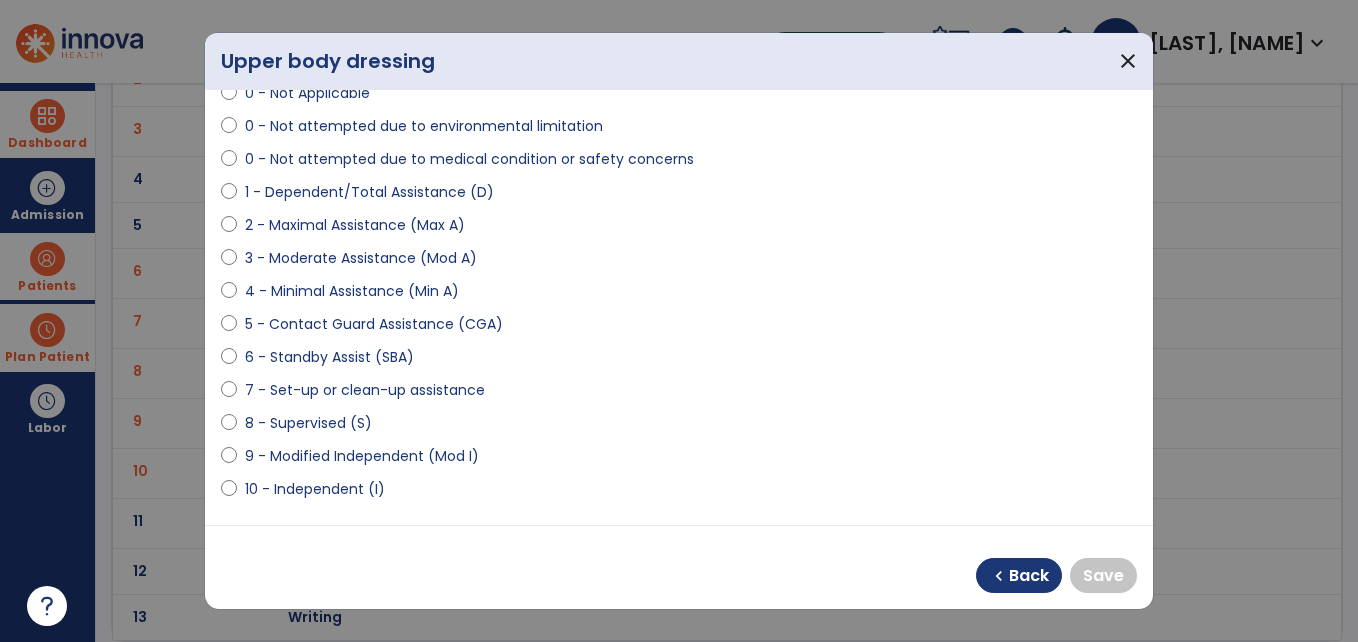 select on "**********" 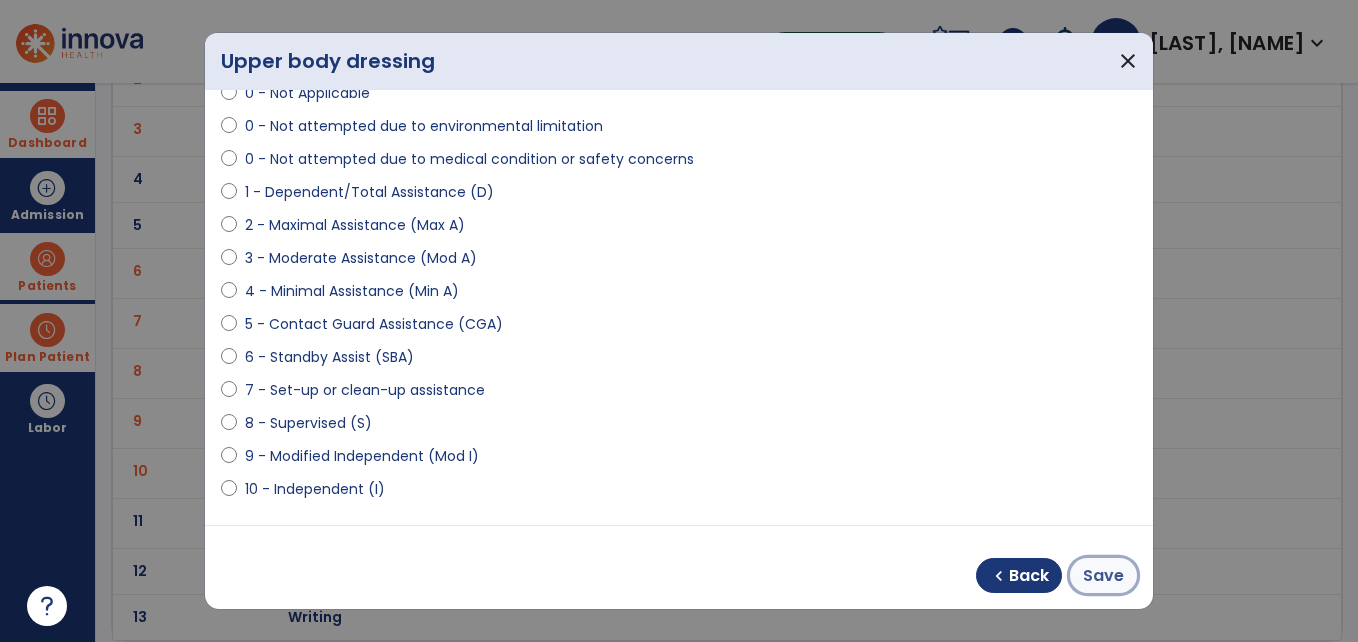 click on "Save" at bounding box center (1103, 576) 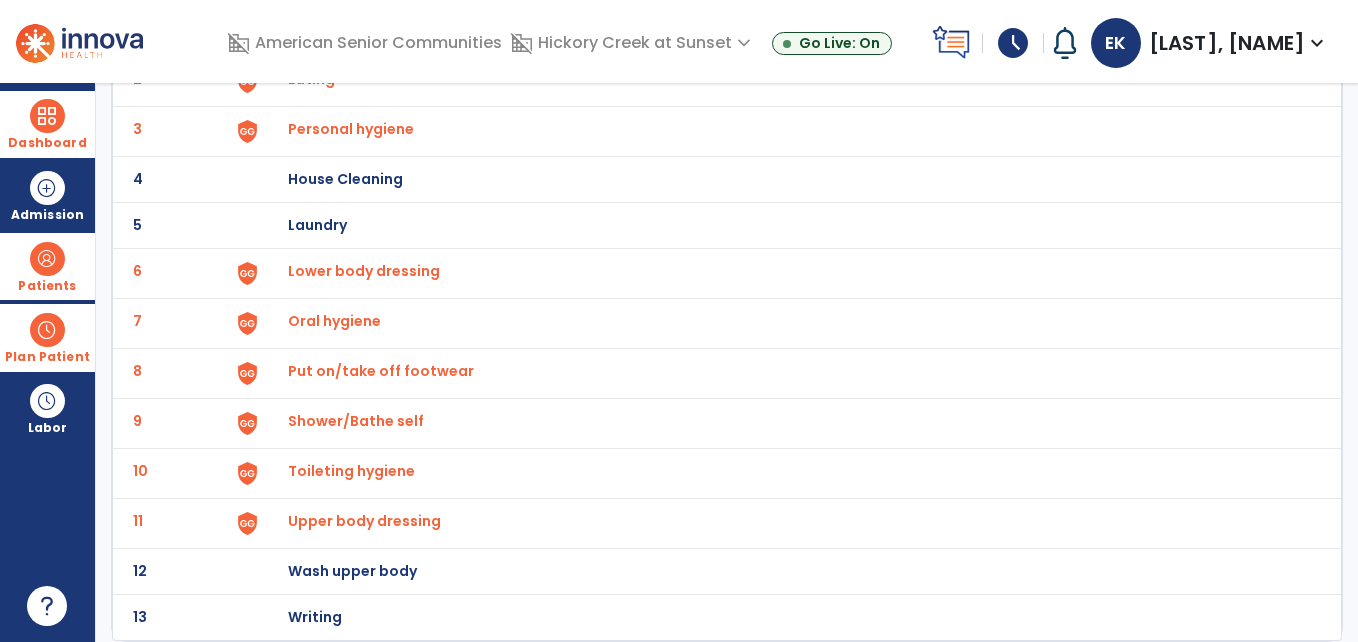 scroll, scrollTop: 0, scrollLeft: 0, axis: both 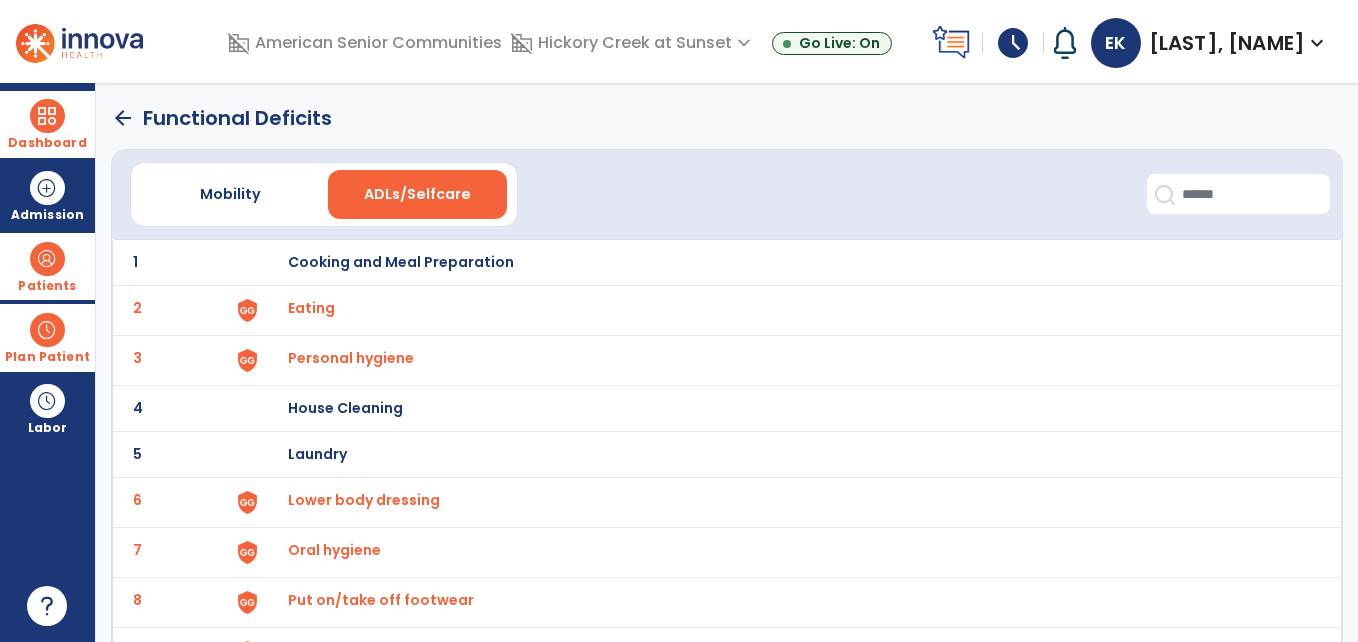 click on "arrow_back" 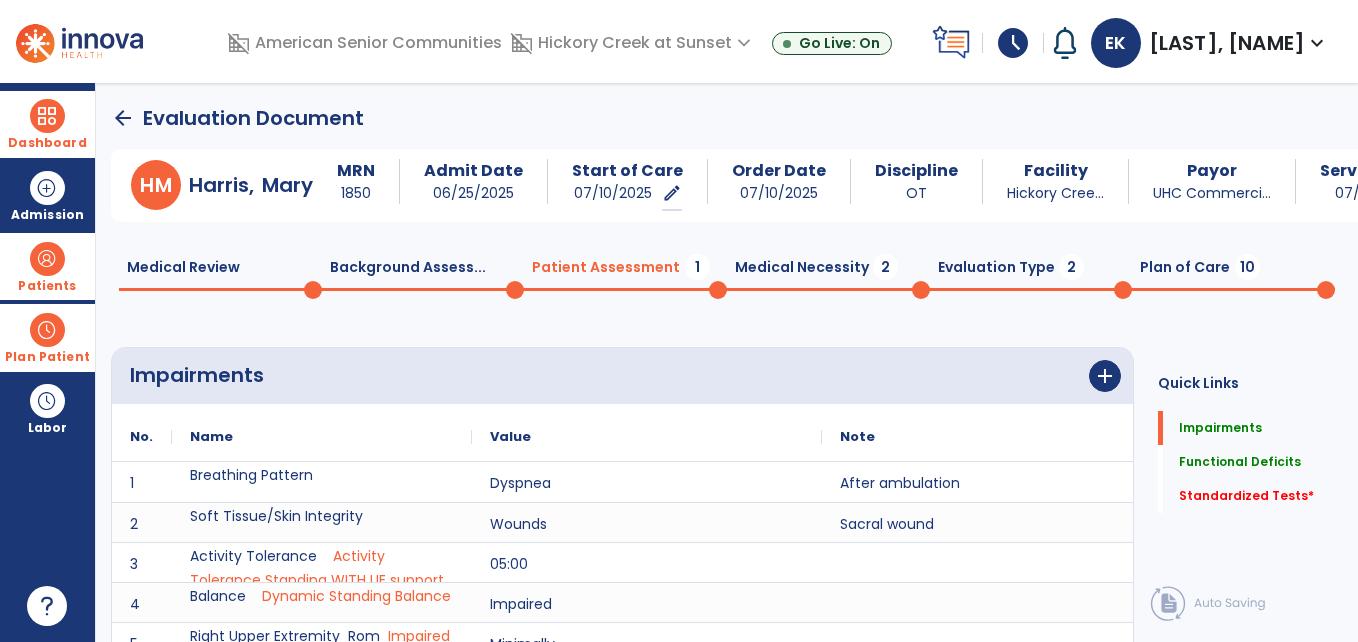 scroll, scrollTop: 20, scrollLeft: 0, axis: vertical 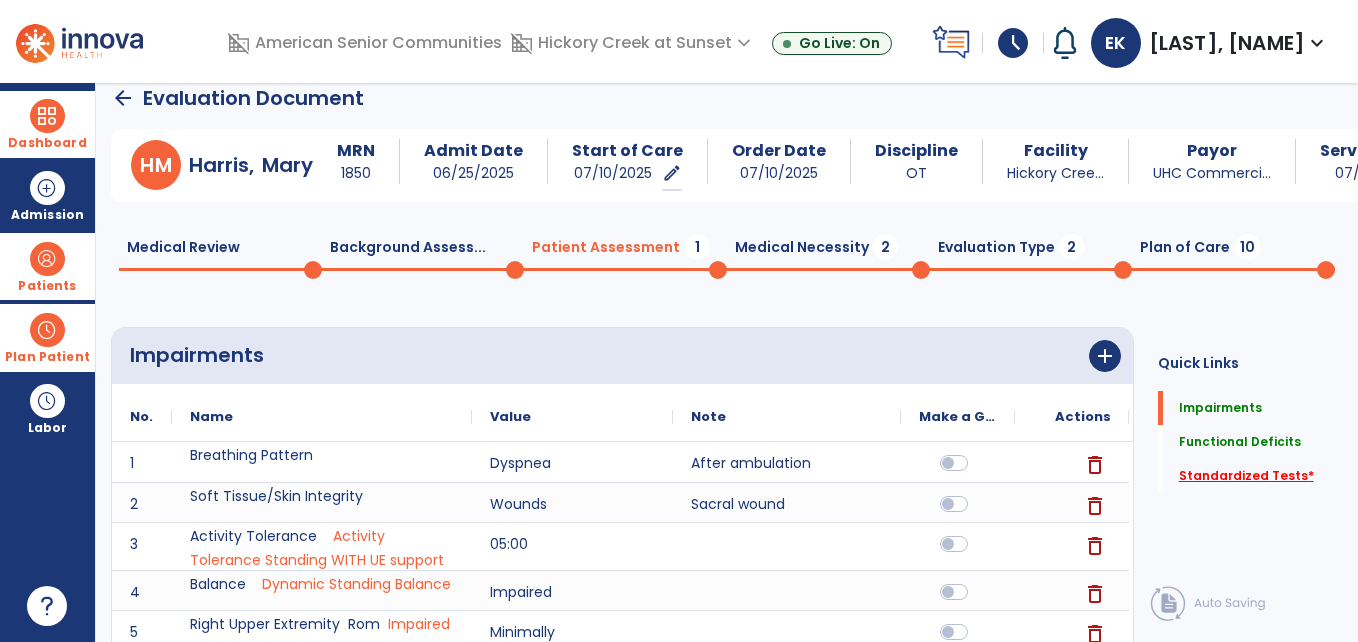 click on "Standardized Tests   *" 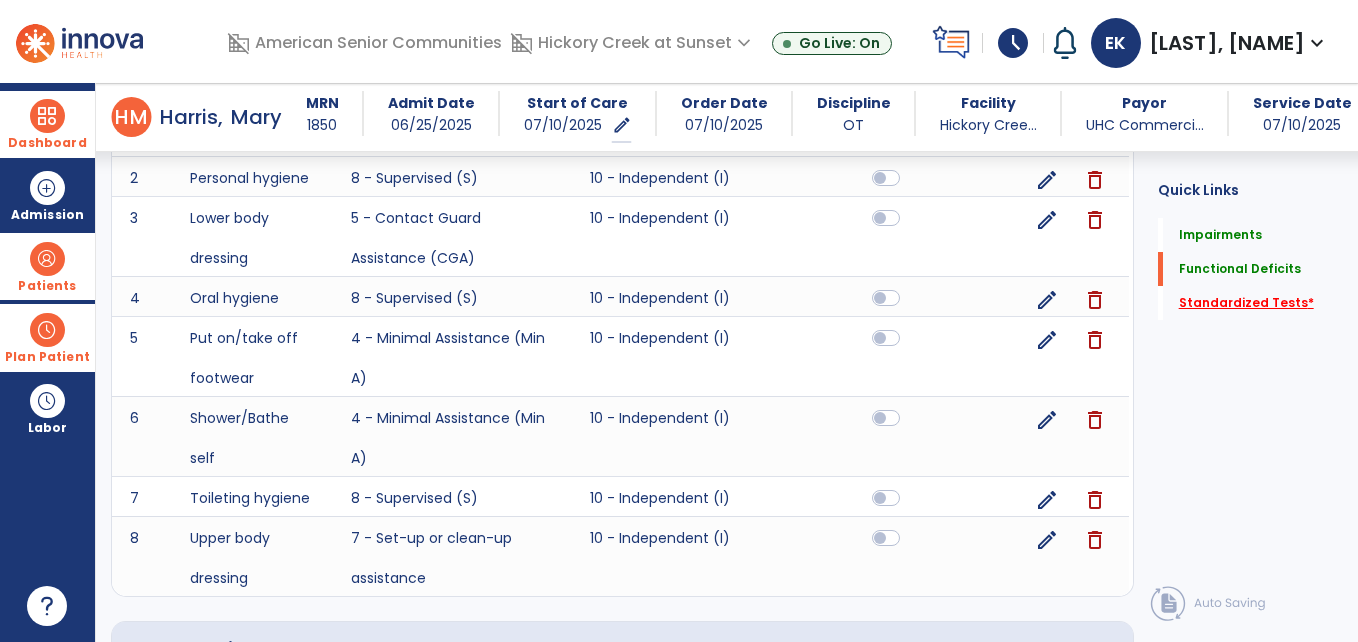 scroll, scrollTop: 1493, scrollLeft: 0, axis: vertical 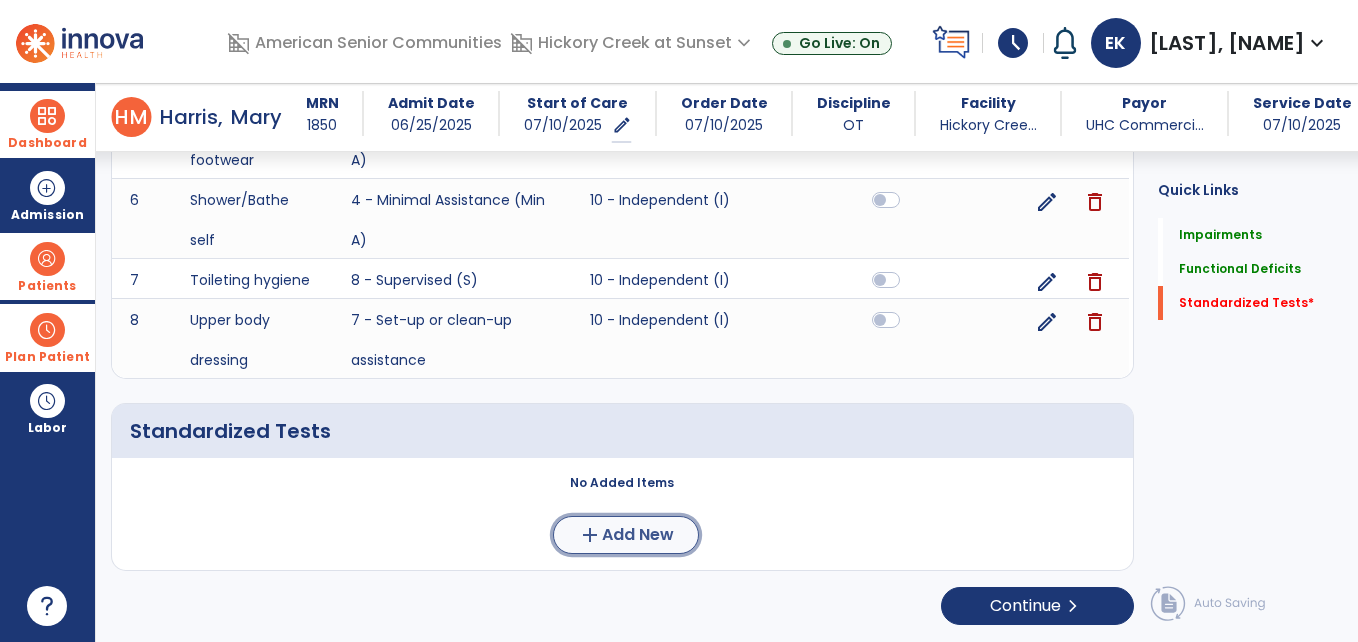 click on "Add New" 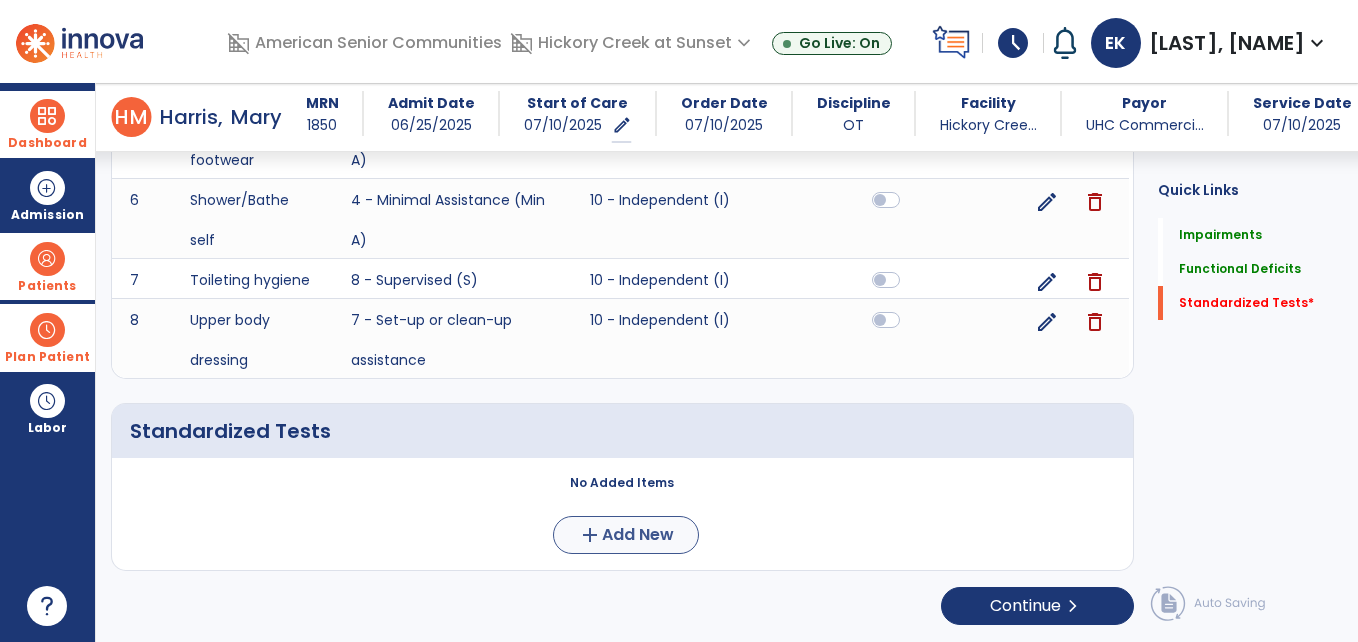 scroll, scrollTop: 0, scrollLeft: 0, axis: both 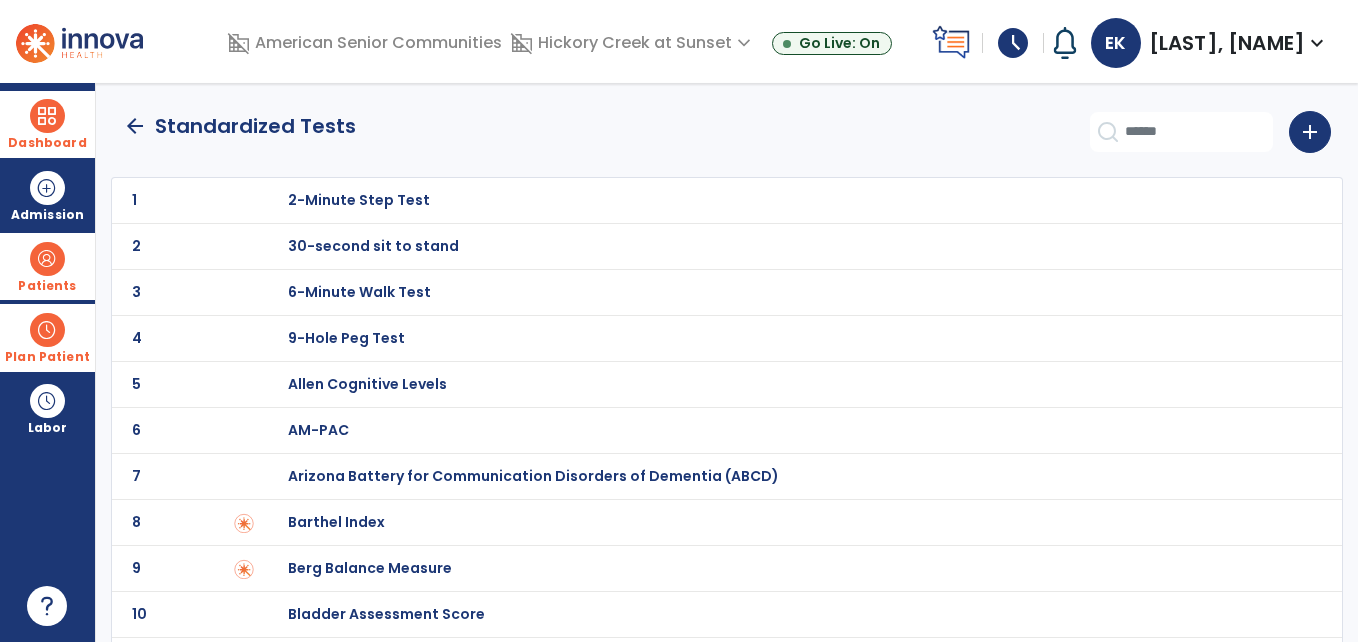 click on "Barthel Index" at bounding box center [359, 200] 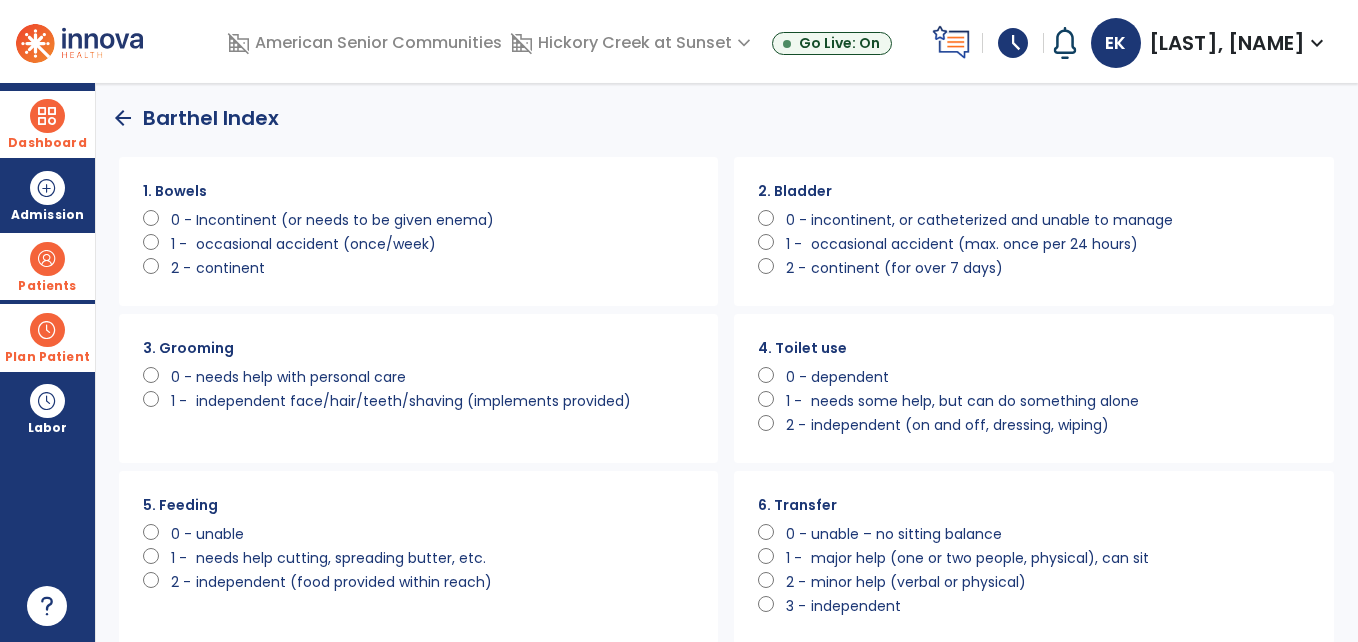 scroll, scrollTop: 0, scrollLeft: 0, axis: both 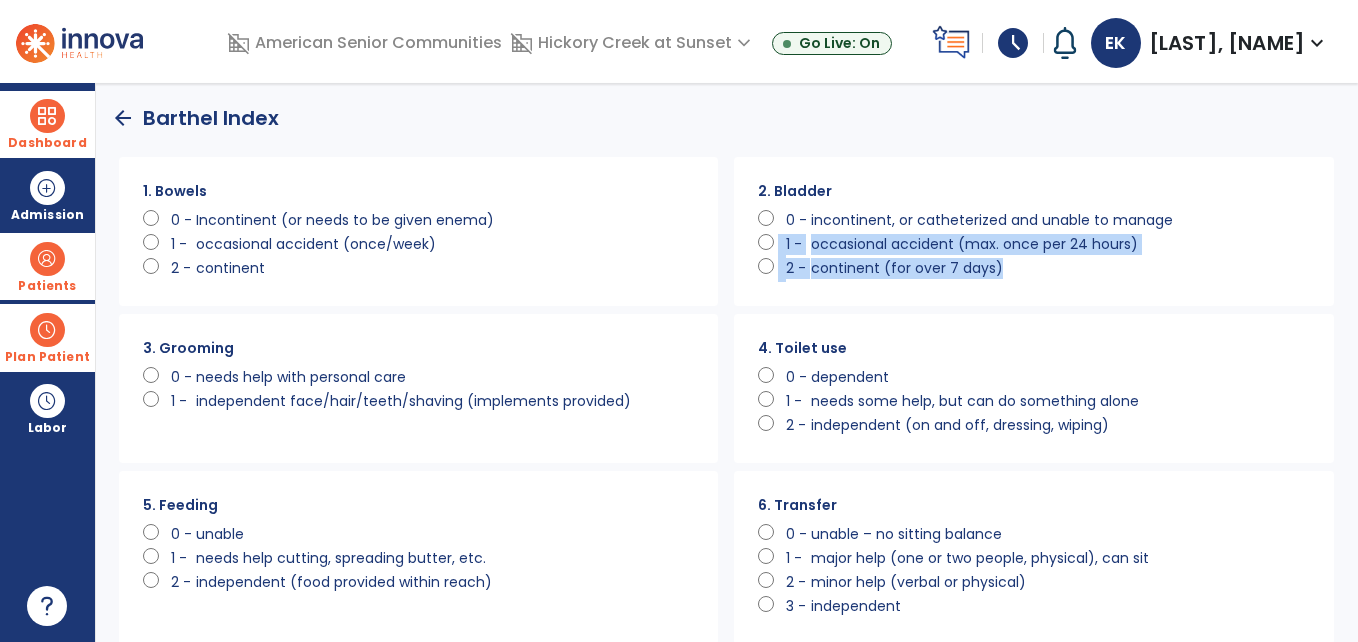 drag, startPoint x: 1352, startPoint y: 221, endPoint x: 1361, endPoint y: 308, distance: 87.46428 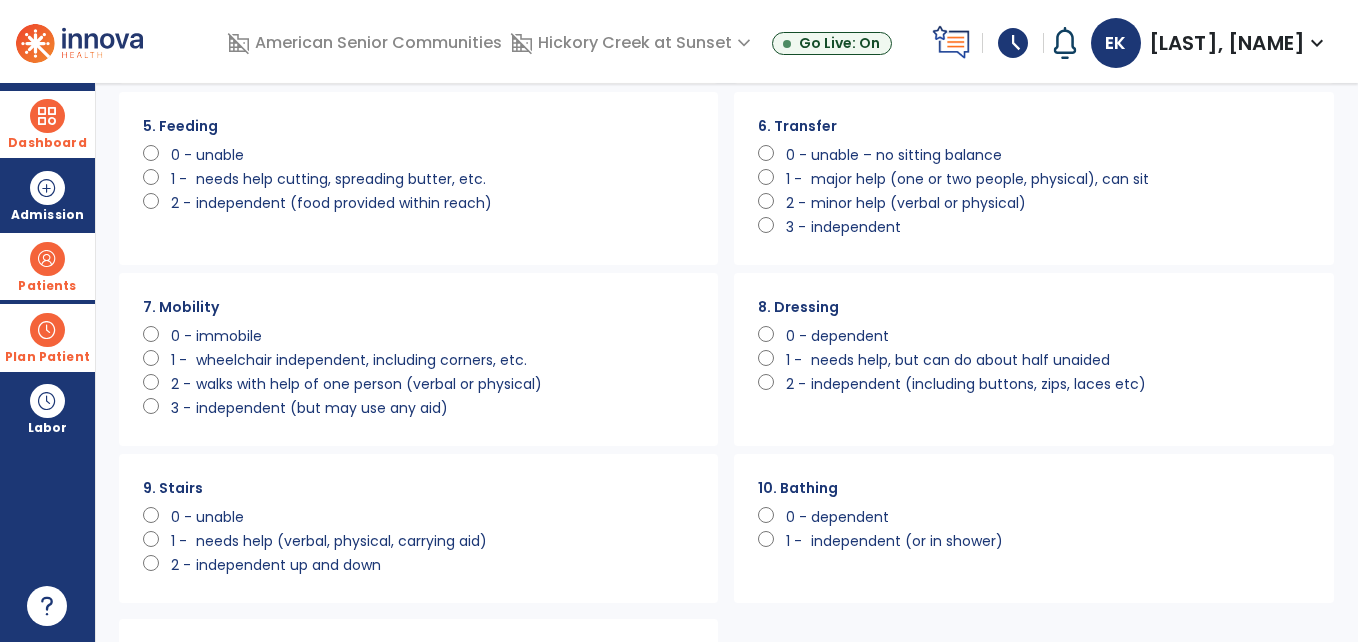 scroll, scrollTop: 383, scrollLeft: 0, axis: vertical 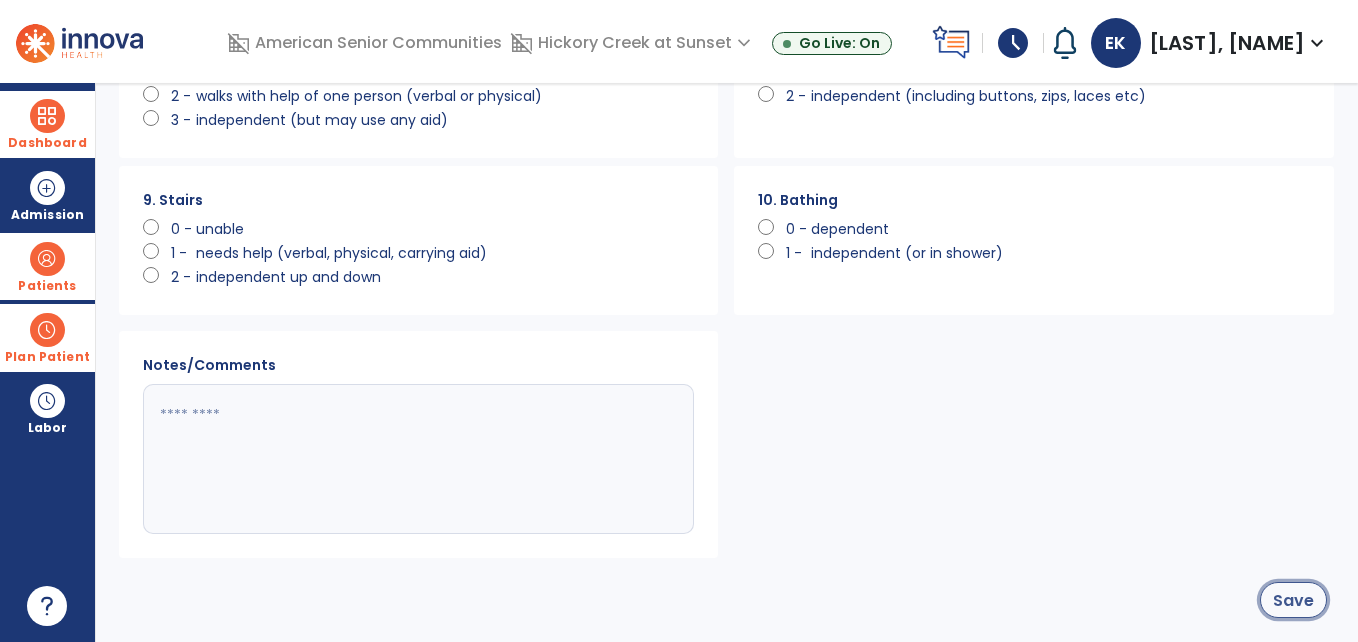 click on "Save" 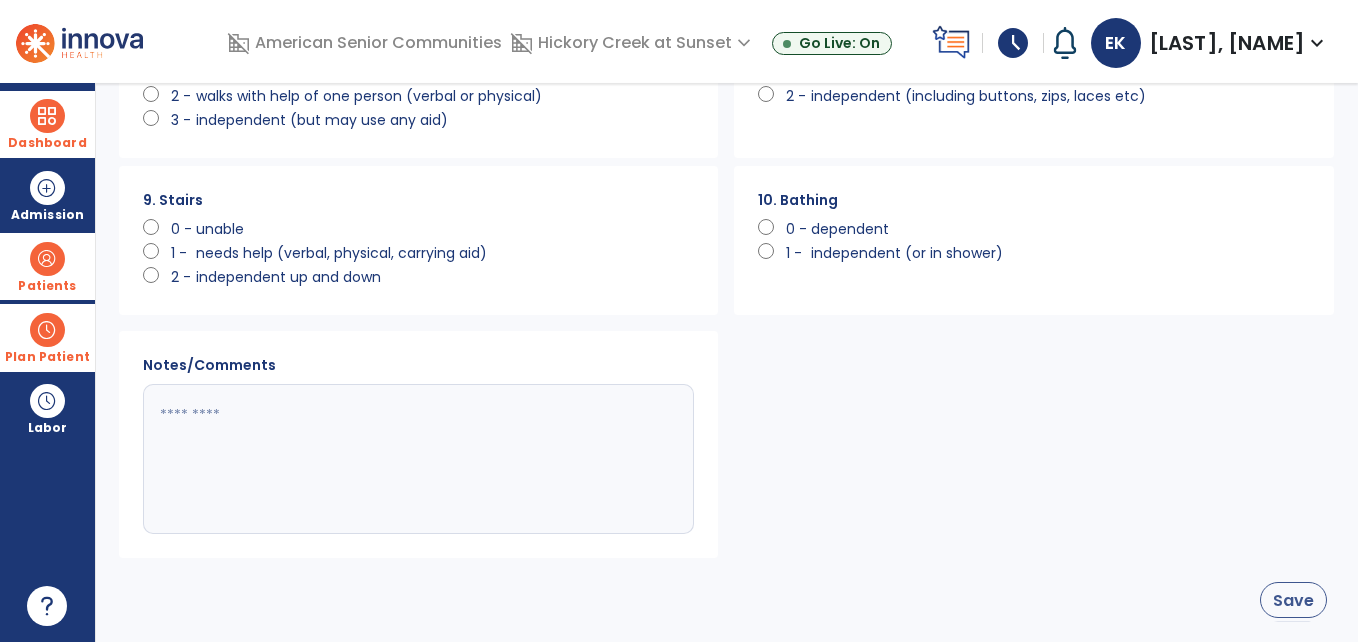 scroll, scrollTop: 1699, scrollLeft: 0, axis: vertical 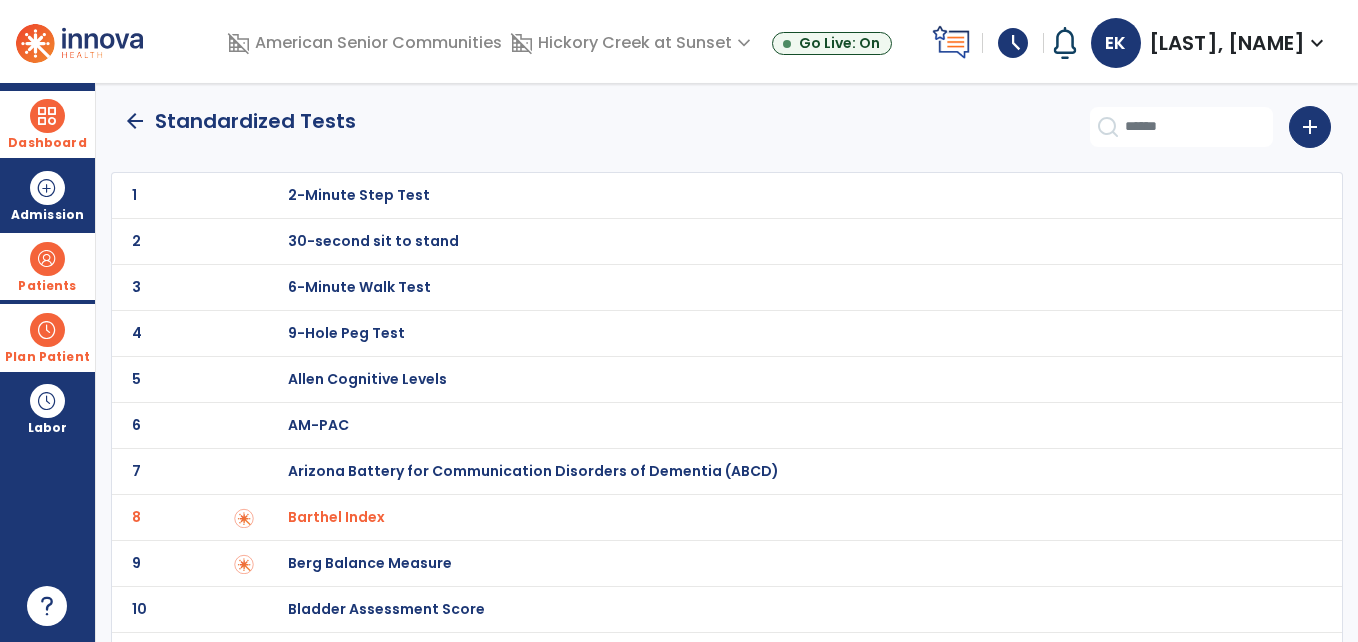 click on "30-second sit to stand" at bounding box center (359, 195) 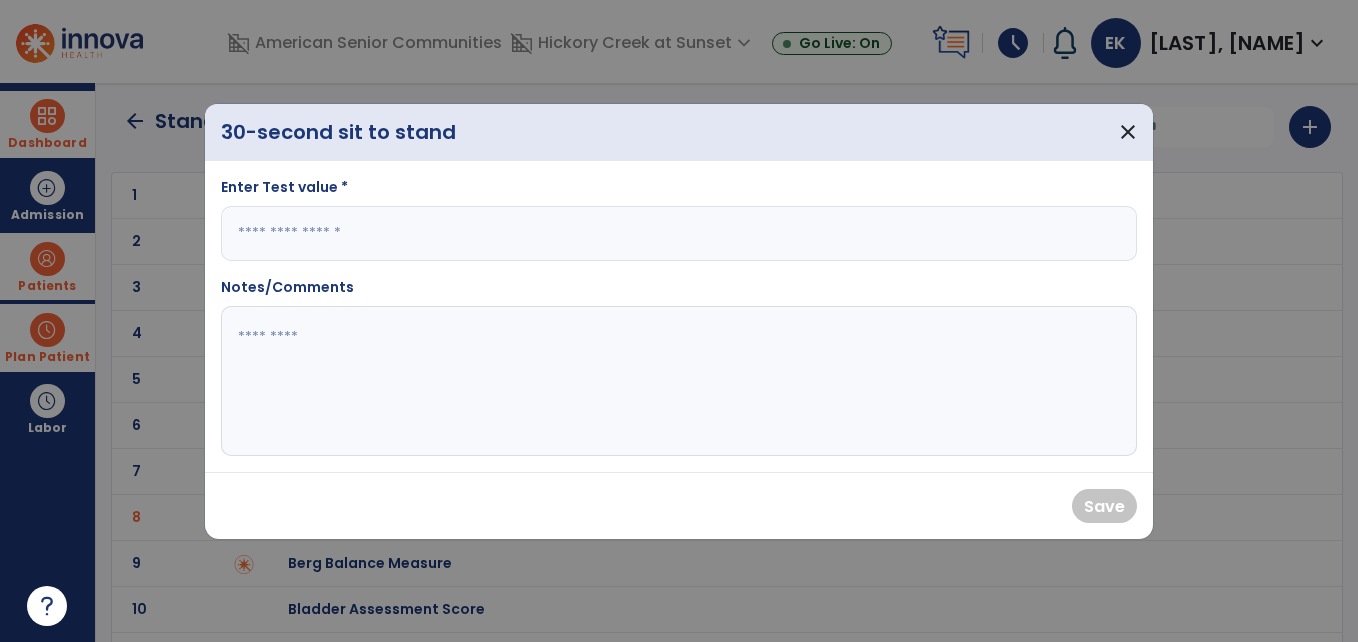 click on "Enter Test value * Notes/Comments" at bounding box center [679, 316] 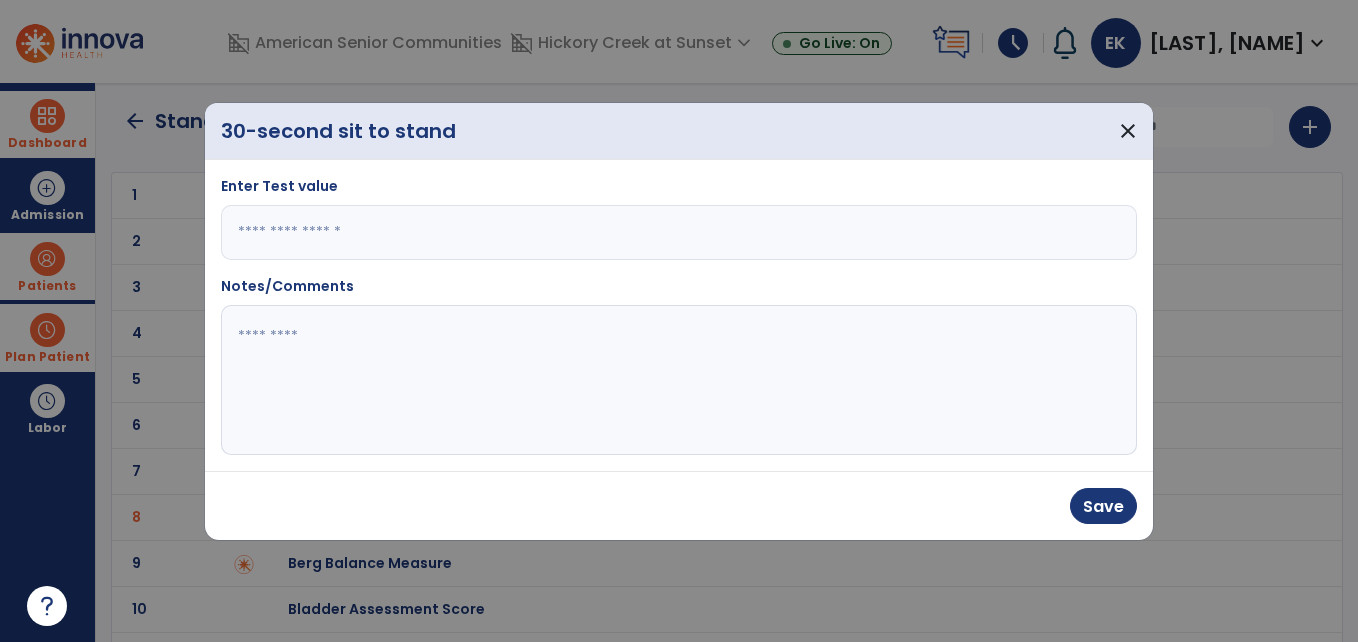 type on "*" 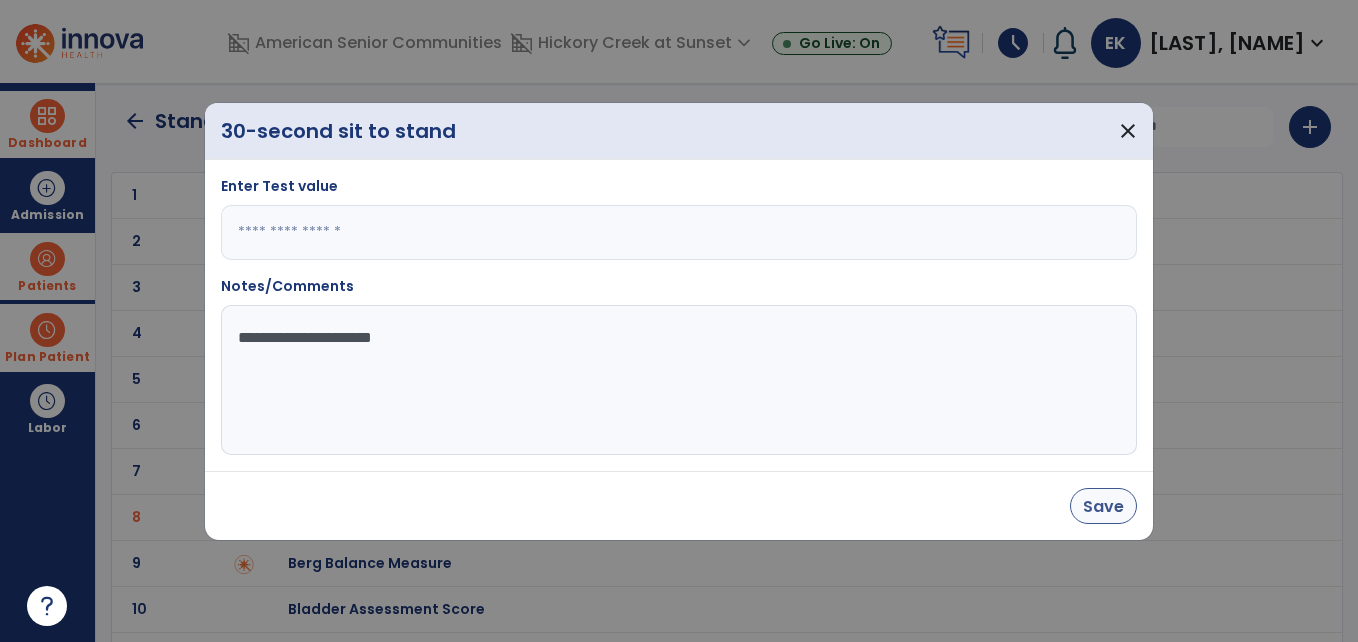 type on "**********" 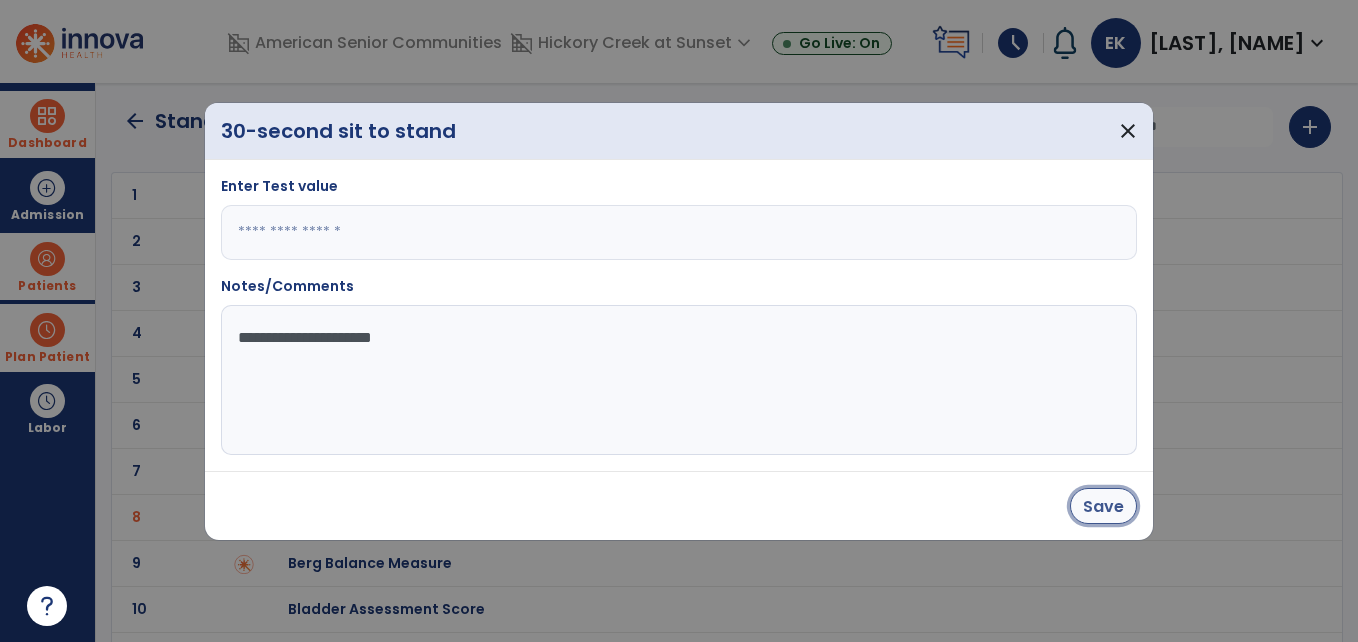 click on "Save" at bounding box center (1103, 506) 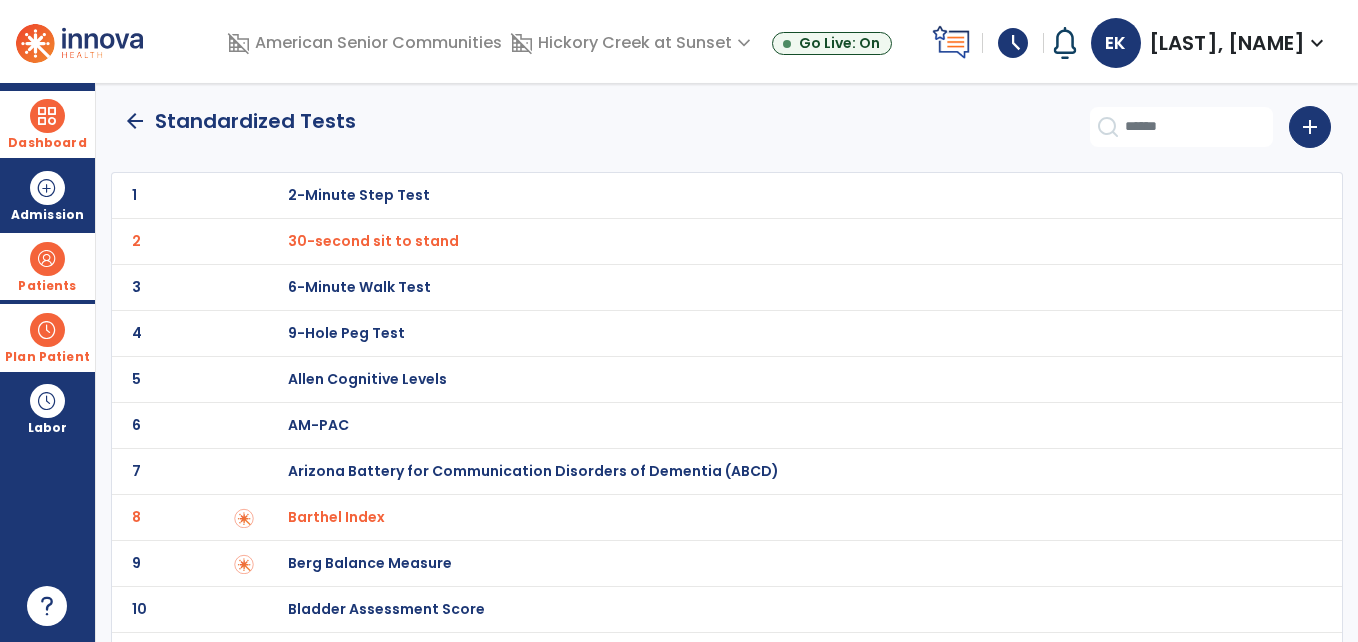click on "arrow_back" 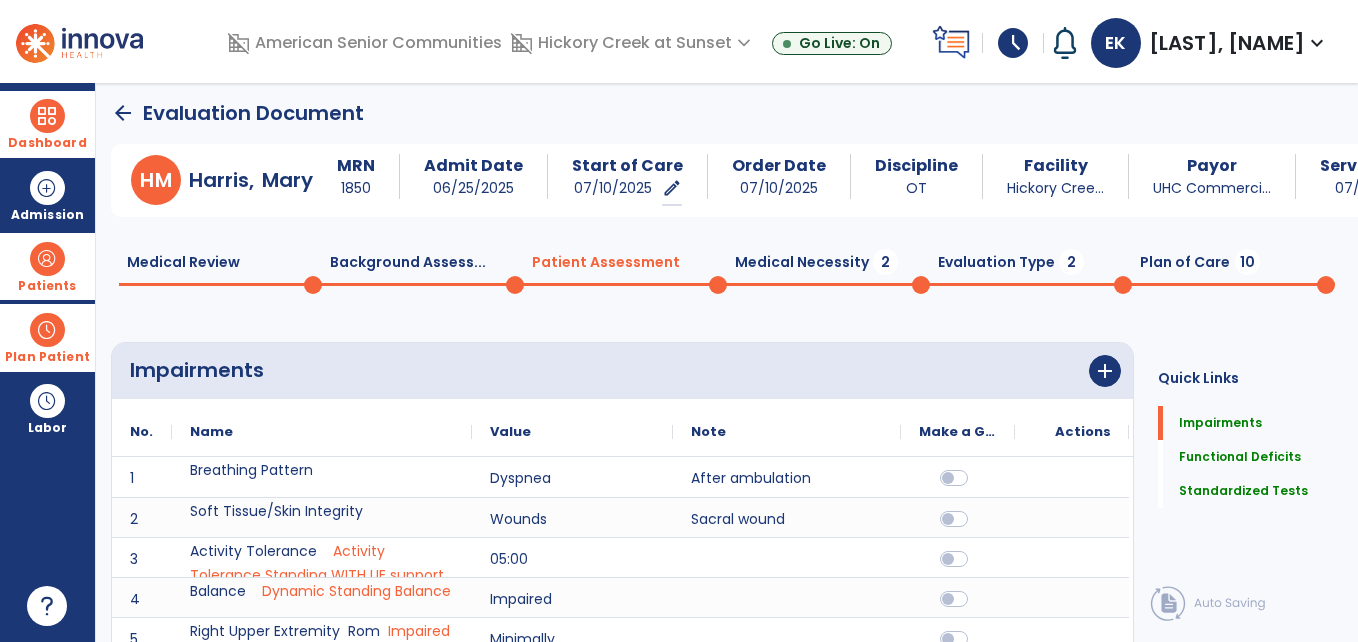 scroll, scrollTop: 20, scrollLeft: 0, axis: vertical 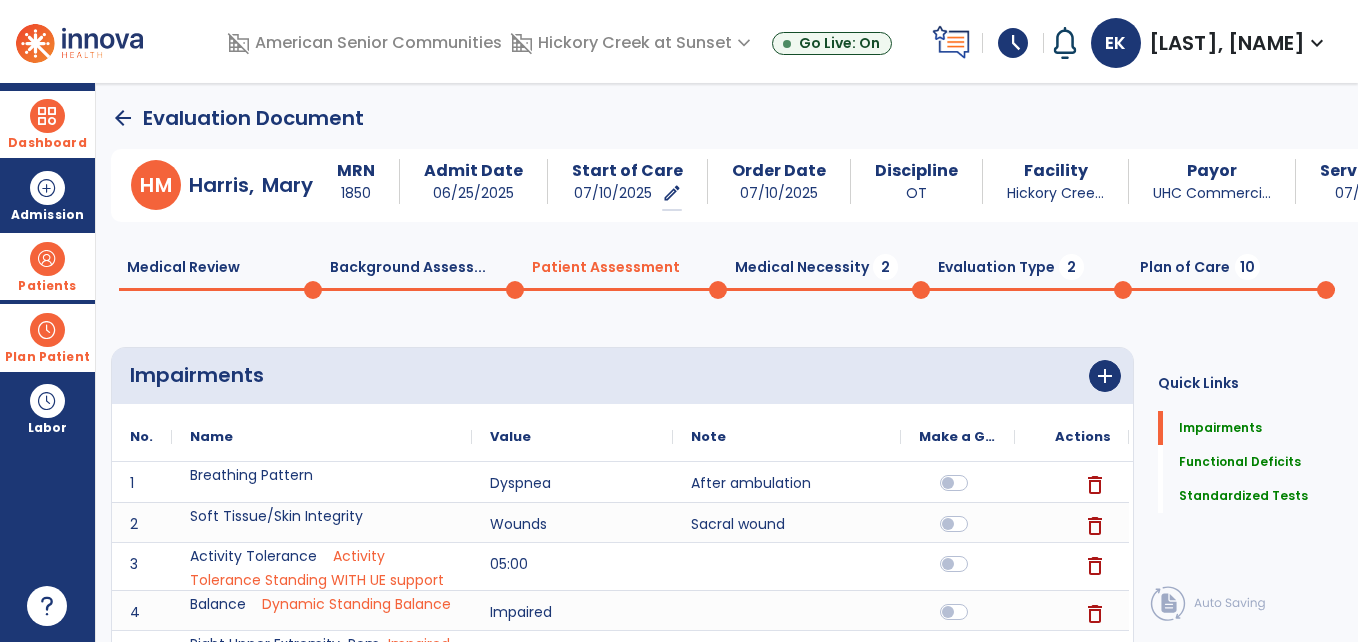 click on "Medical Necessity  2" 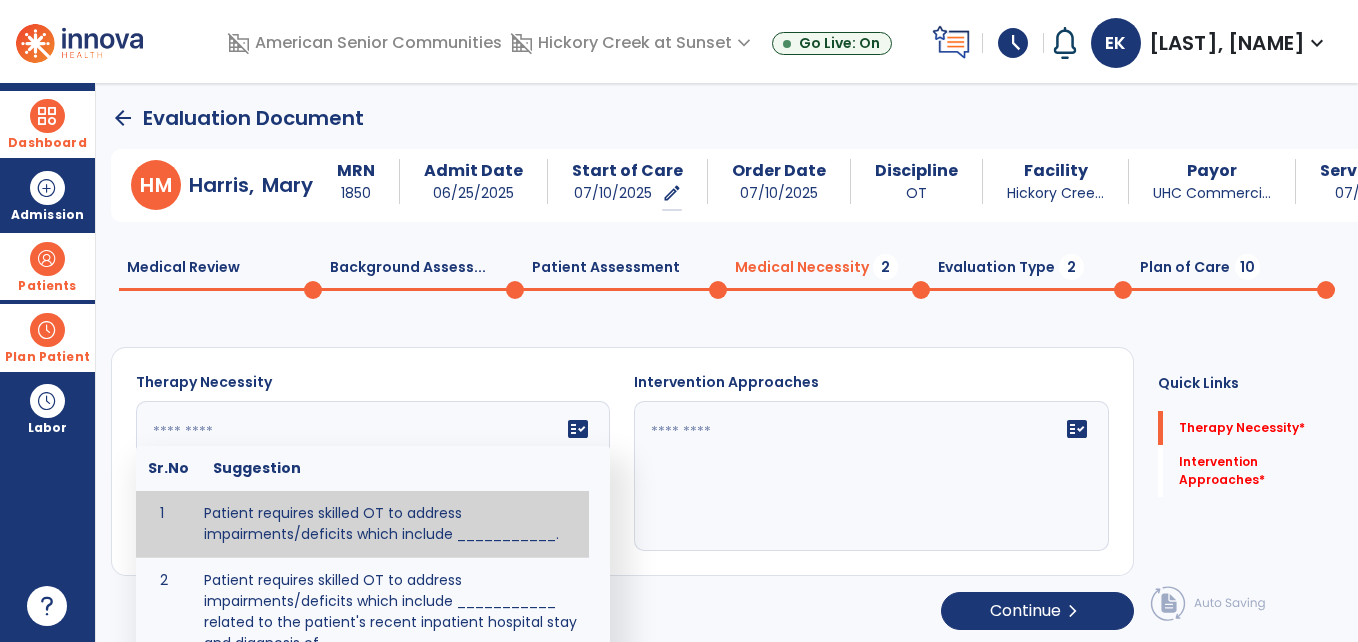 click 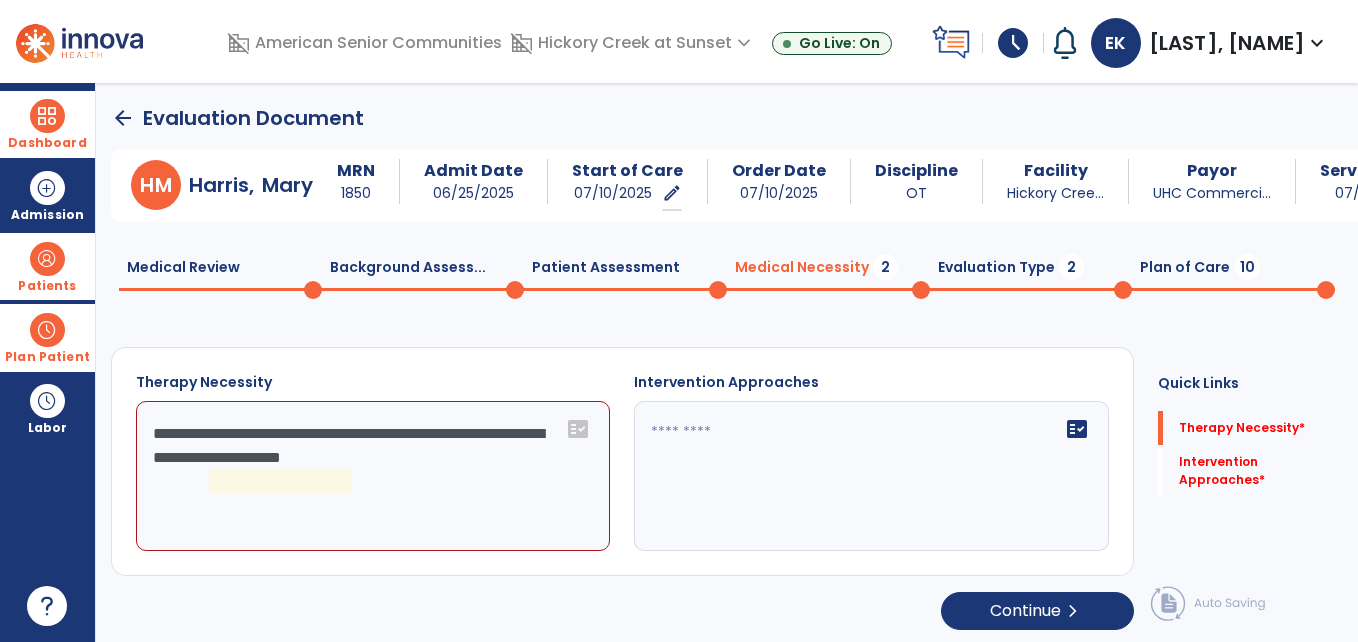 click on "**********" 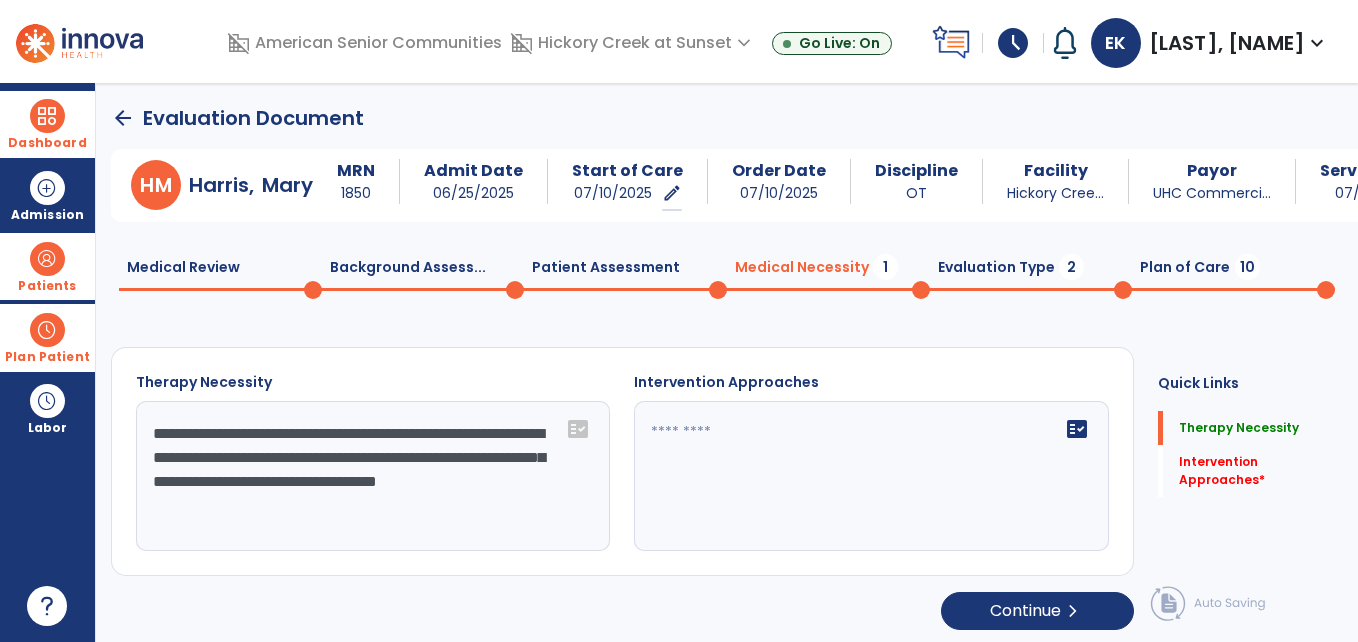 type on "**********" 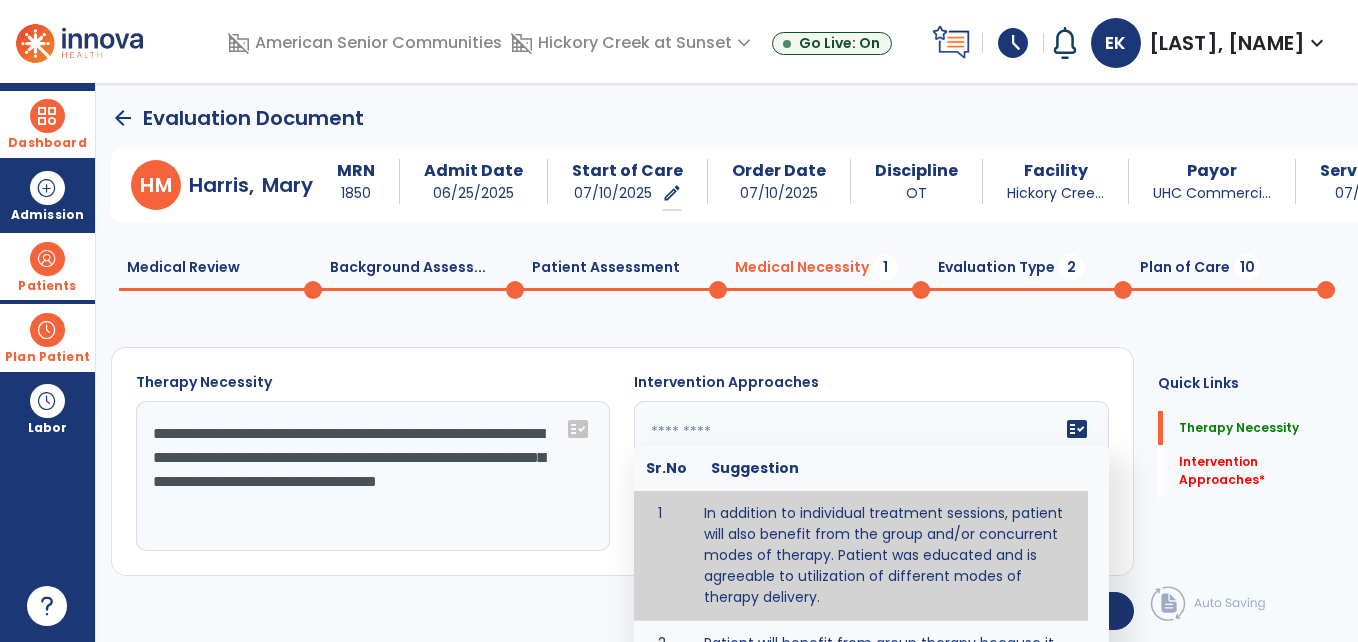 click on "fact_check  Sr.No Suggestion 1 In addition to individual treatment sessions, patient will also benefit from the group and/or concurrent modes of therapy. Patient was educated and is agreeable to utilization of different modes of therapy delivery. 2 Patient will benefit from group therapy because it allows for modeling (a form of learning in which individuals learn by imitating the actions of others and it reduces social isolation and enhances coping mechanisms. 3 Patient will benefit from group therapy to: Create a network that promotes growth and learning by enabling patients to receive and give support and to share experiences from different points of view. 4 Patient will benefit from group/concurrent therapy because it is supported by evidence to promote increased patient engagement and sustainable outcomes. 5 Patient will benefit from group/concurrent therapy to: Promote independence and minimize dependence." 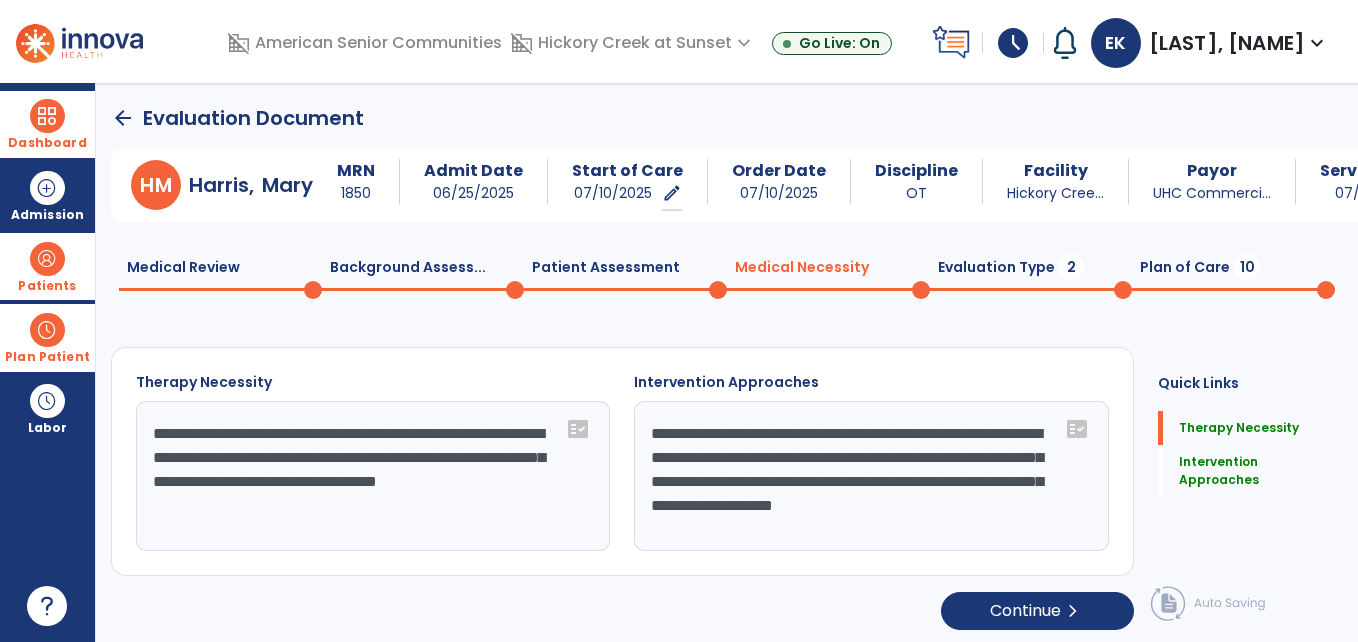 click on "**********" 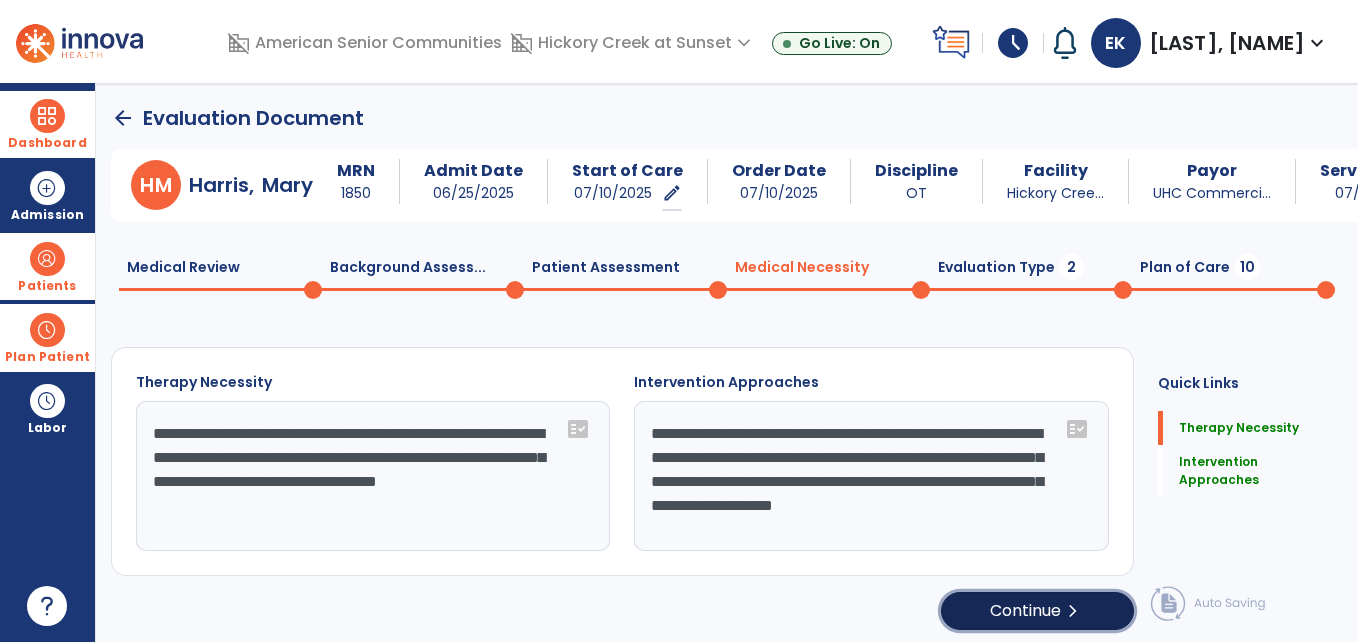 click on "Continue  chevron_right" 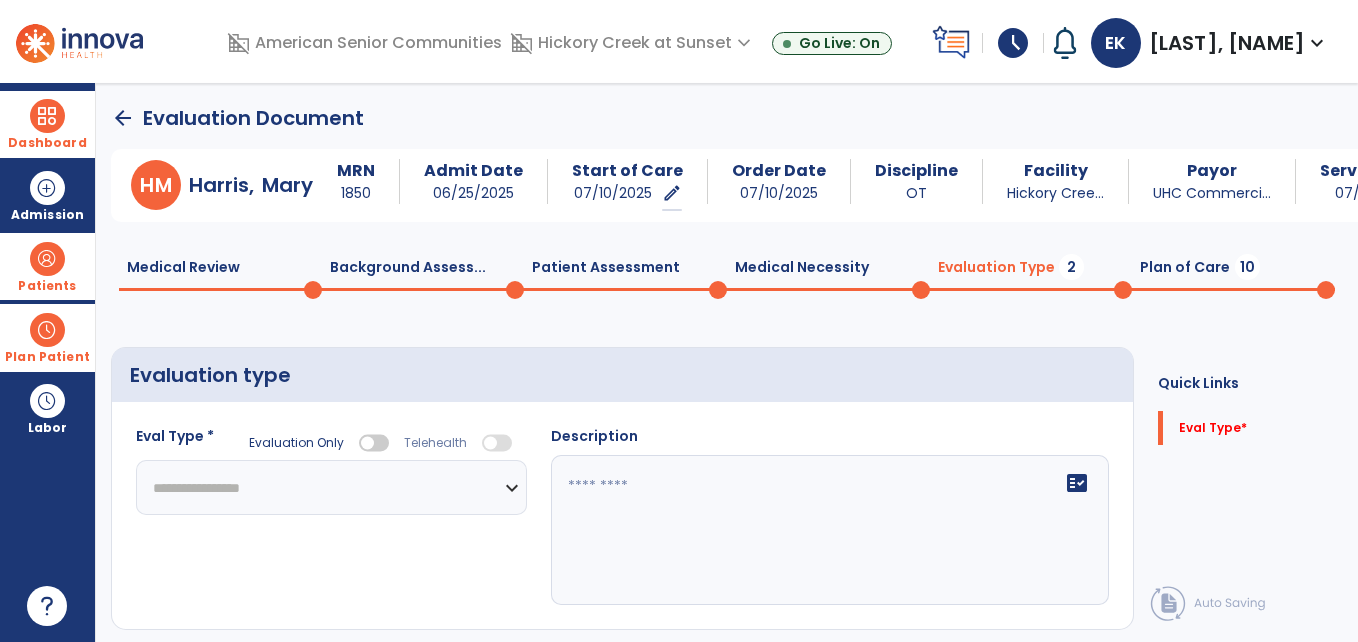 click on "**********" 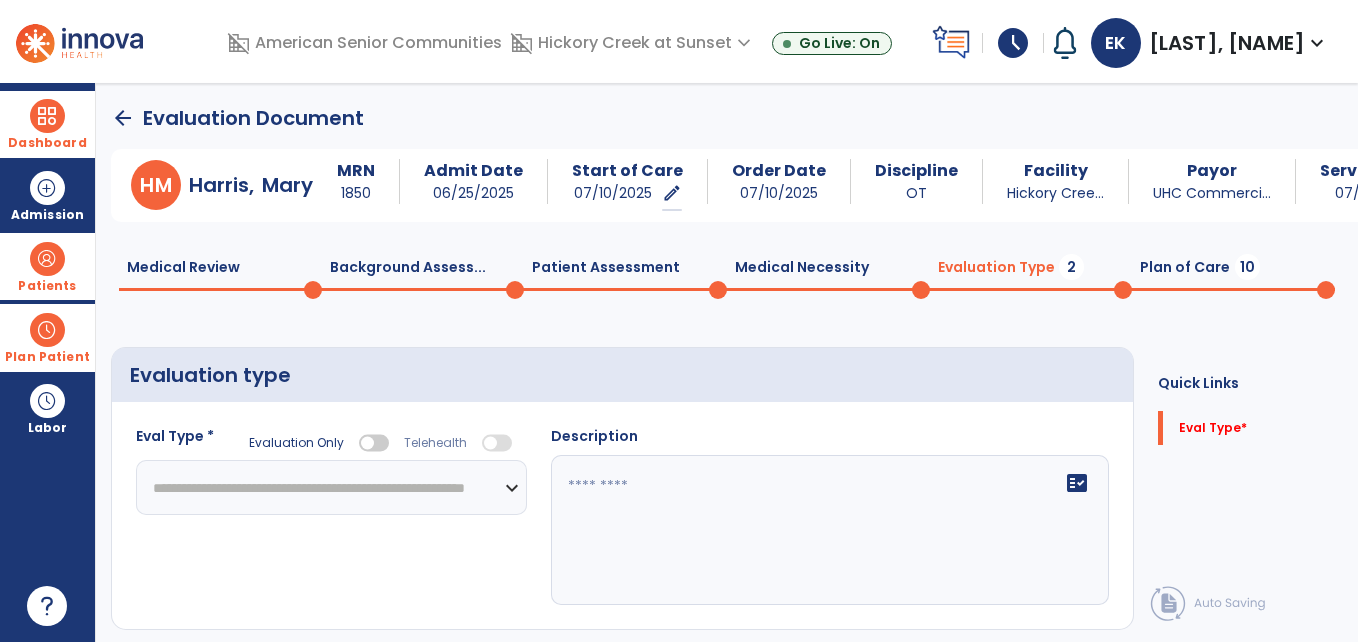 click on "**********" 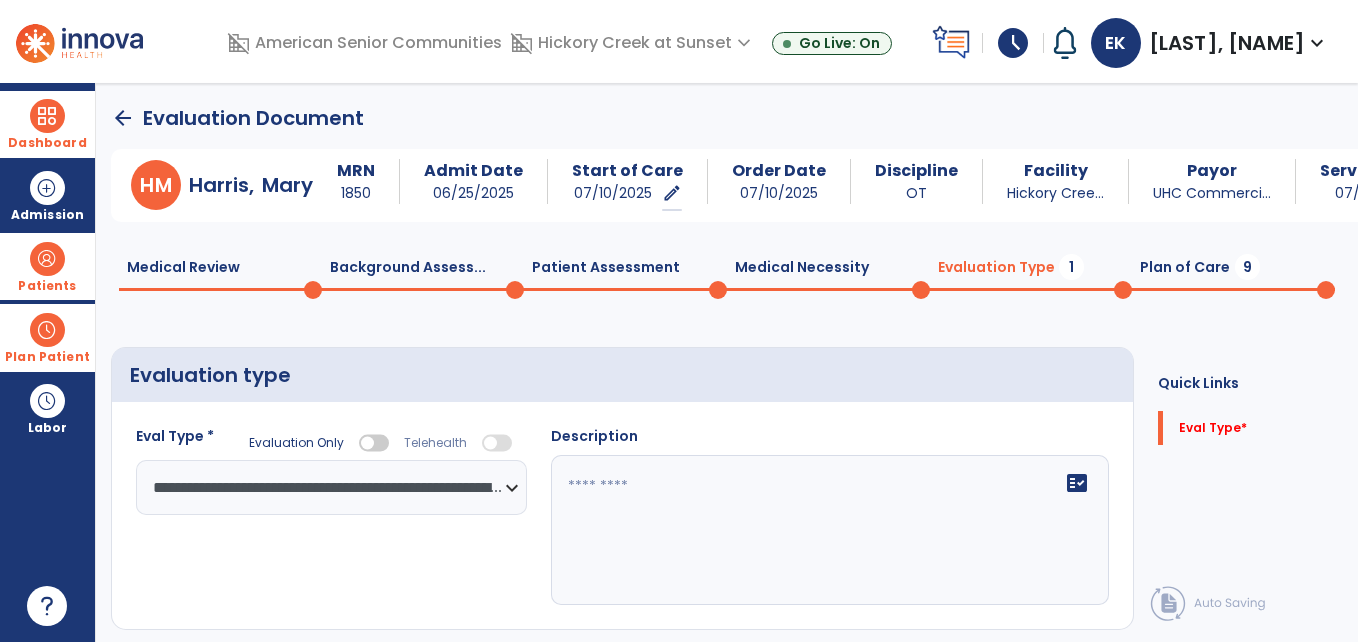 click on "fact_check" 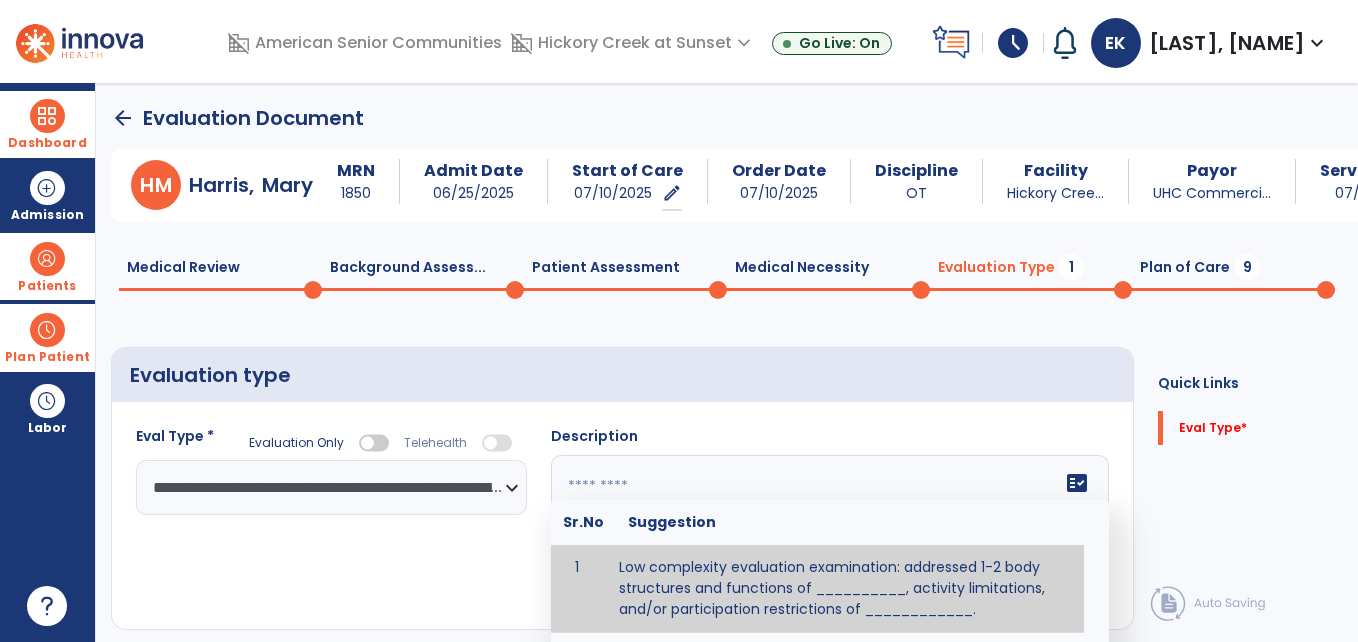 click on "Eval Type   *  Eval Type   *" 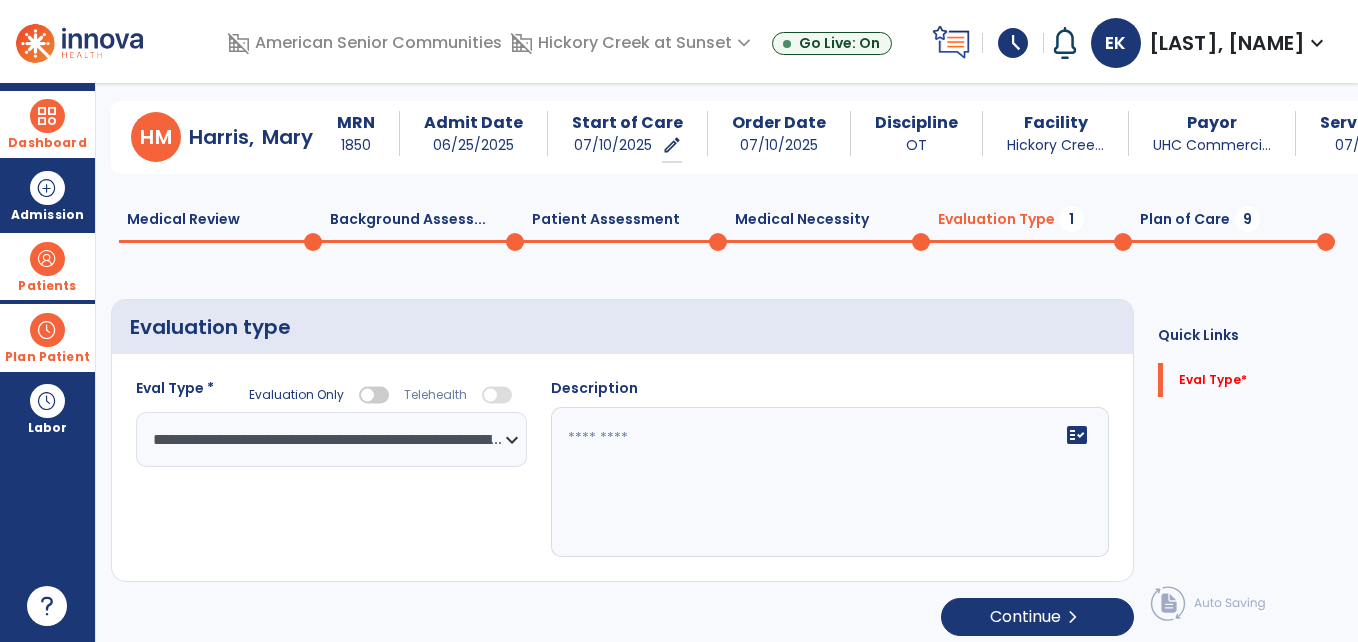 scroll, scrollTop: 42, scrollLeft: 0, axis: vertical 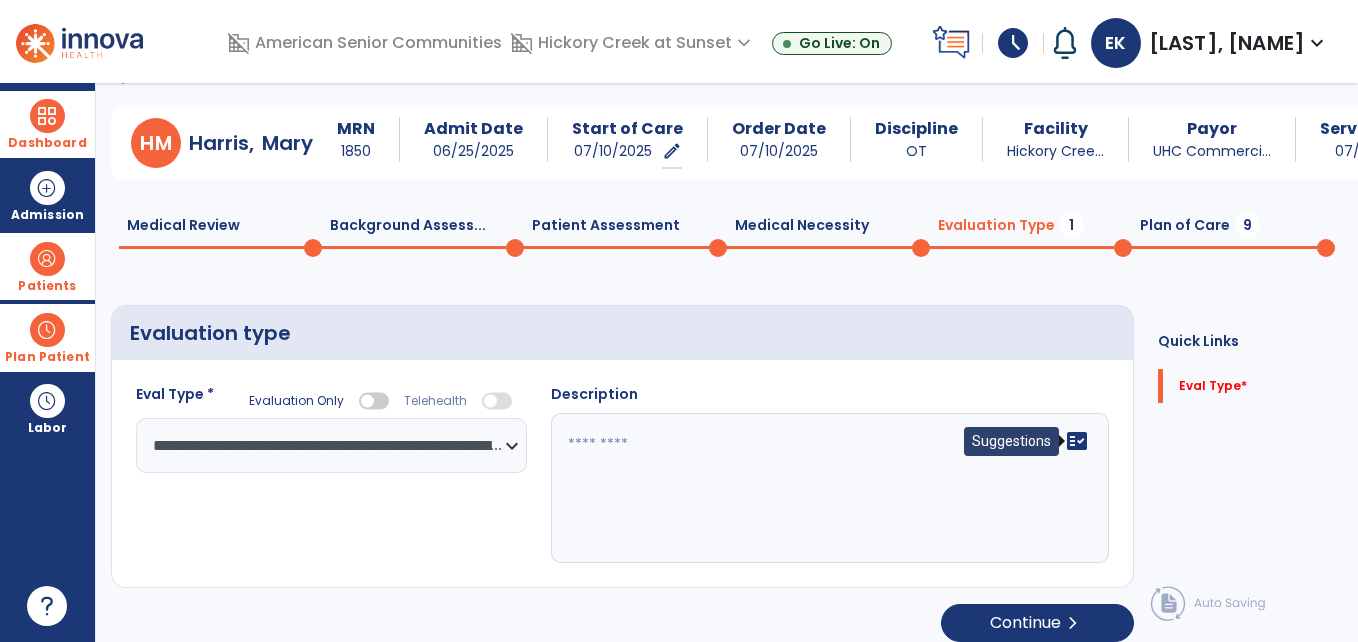 click on "fact_check" 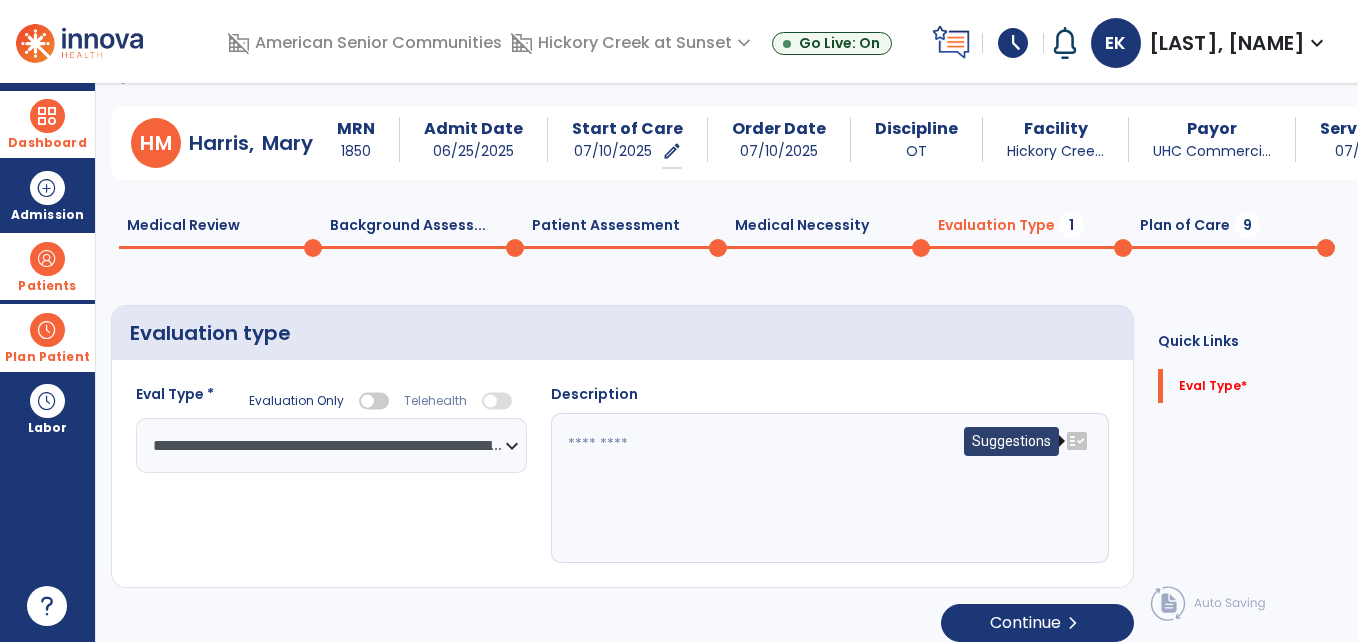 click on "fact_check" 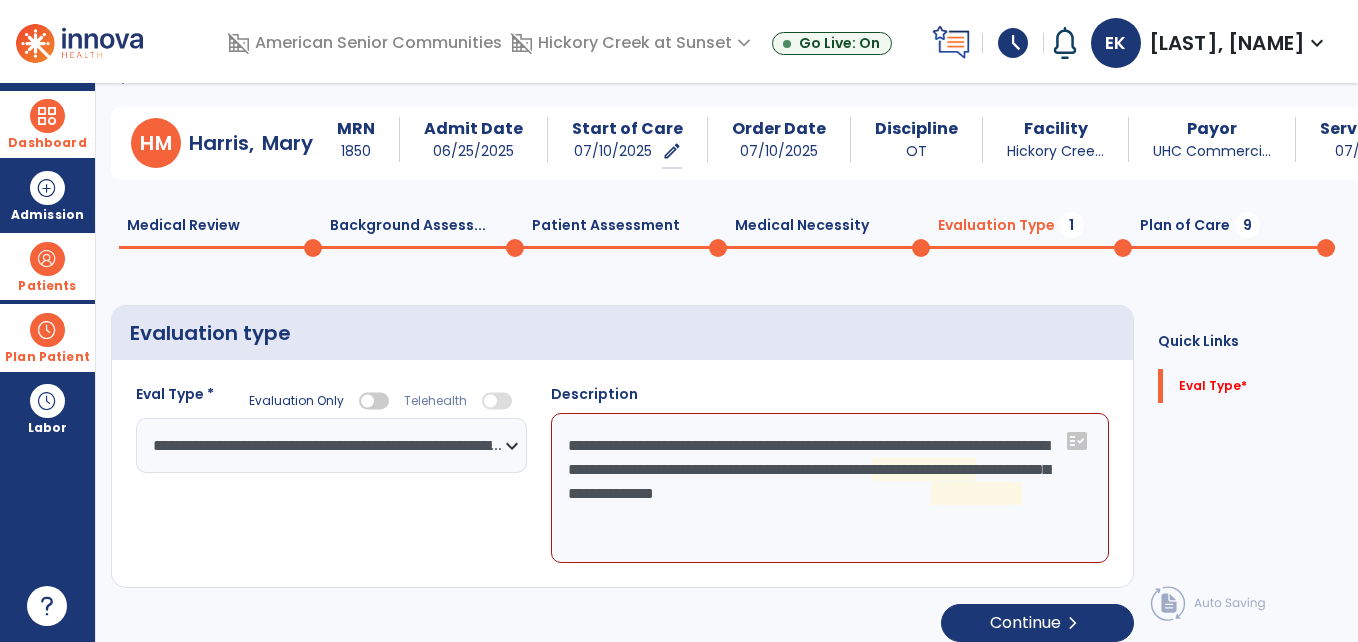 click on "**********" 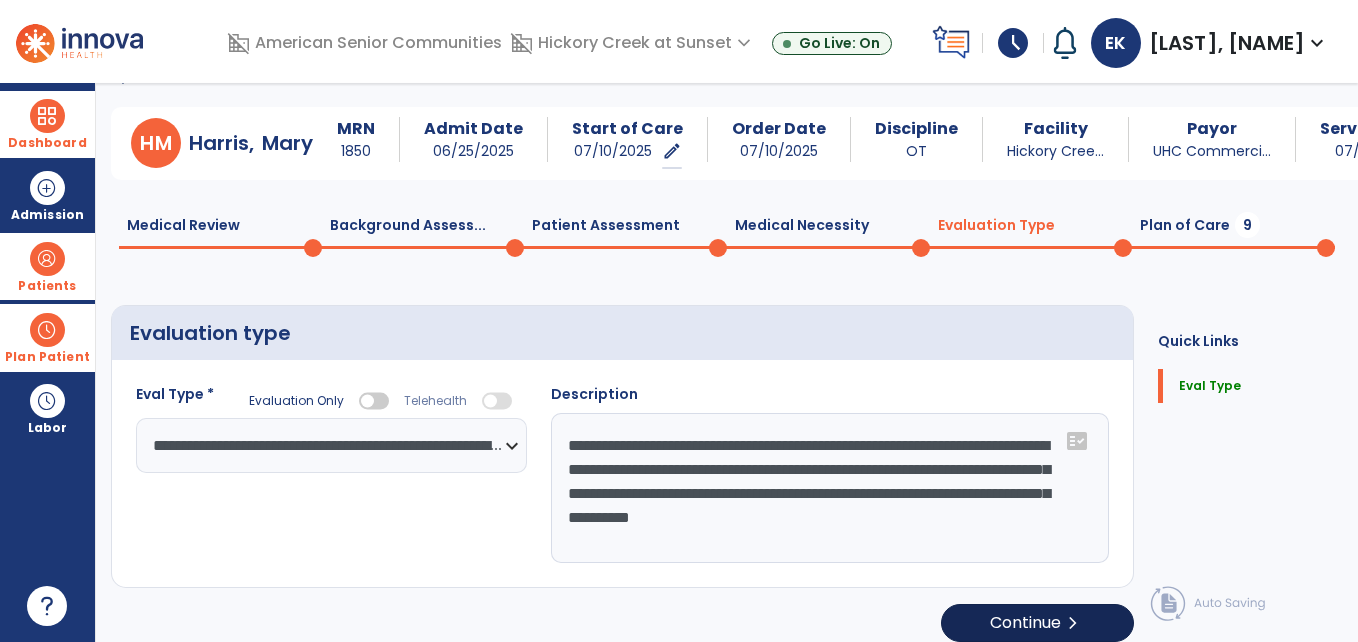 type on "**********" 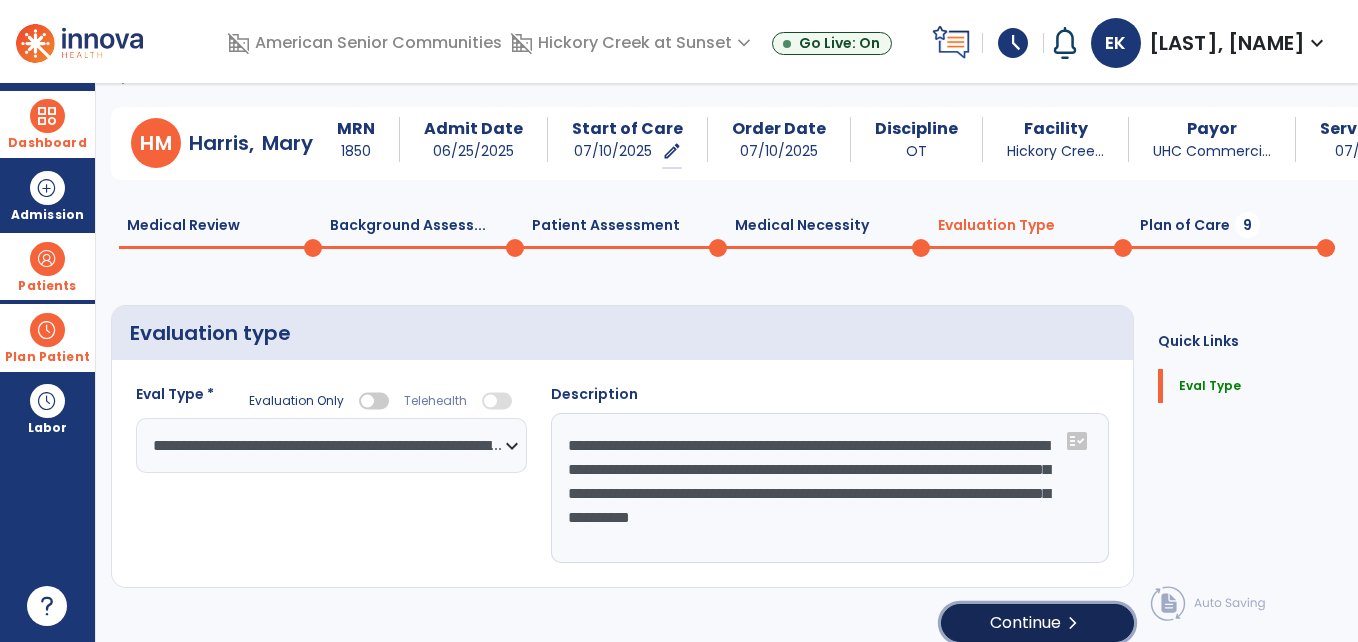 click on "Continue  chevron_right" 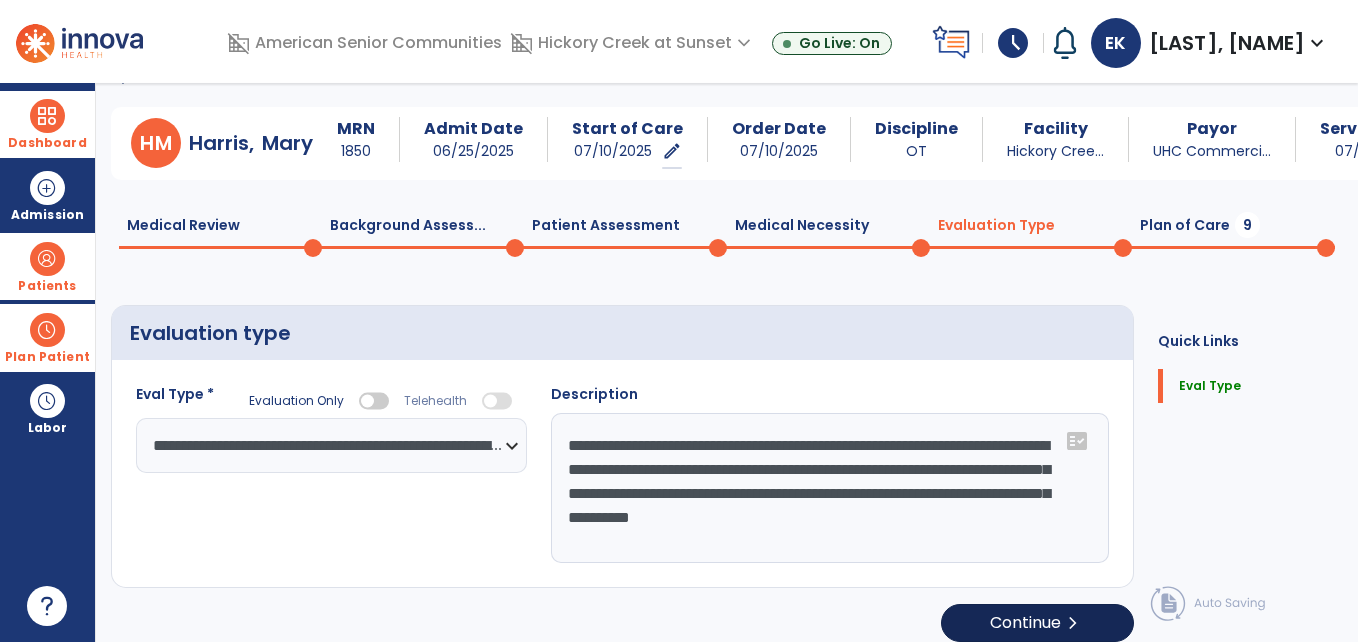 select on "*****" 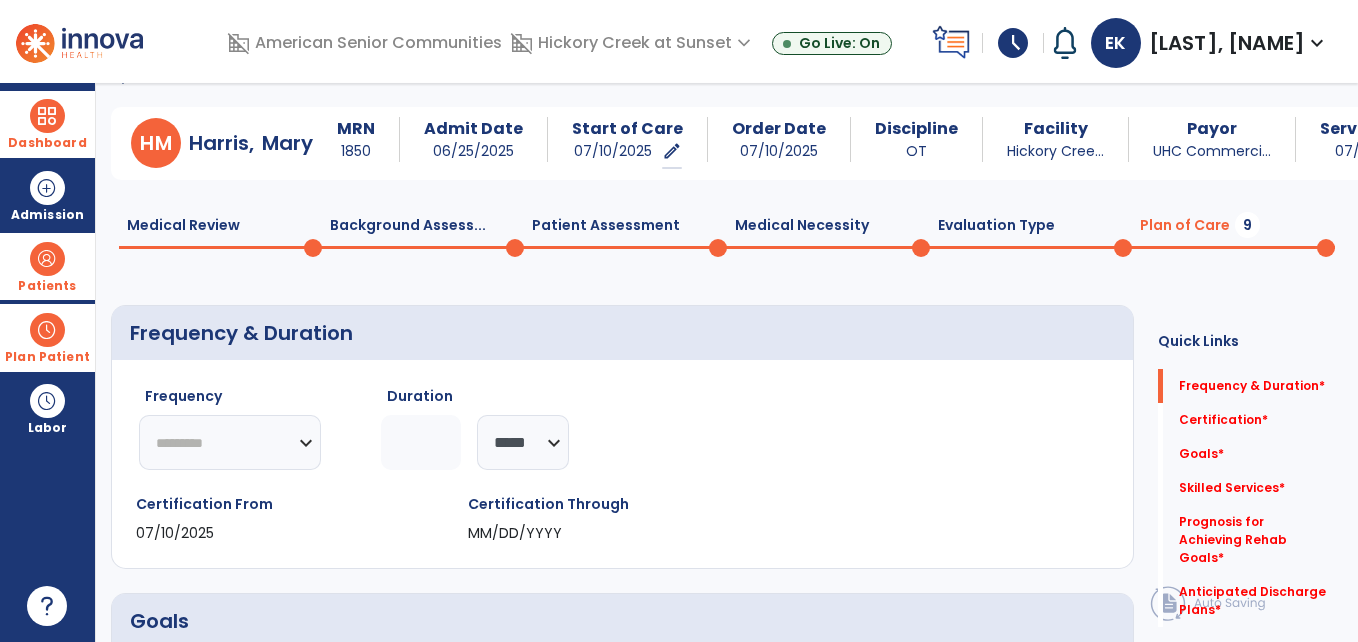 click on "********* ** ** ** ** ** ** **" 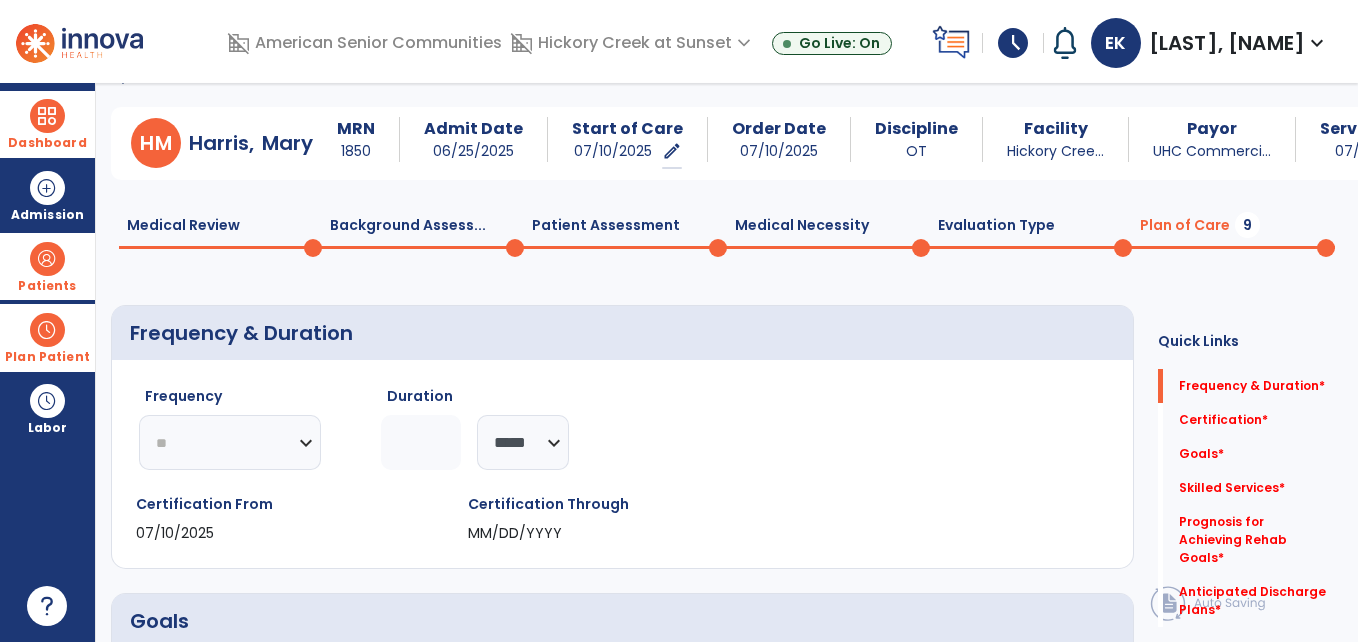 click on "********* ** ** ** ** ** ** **" 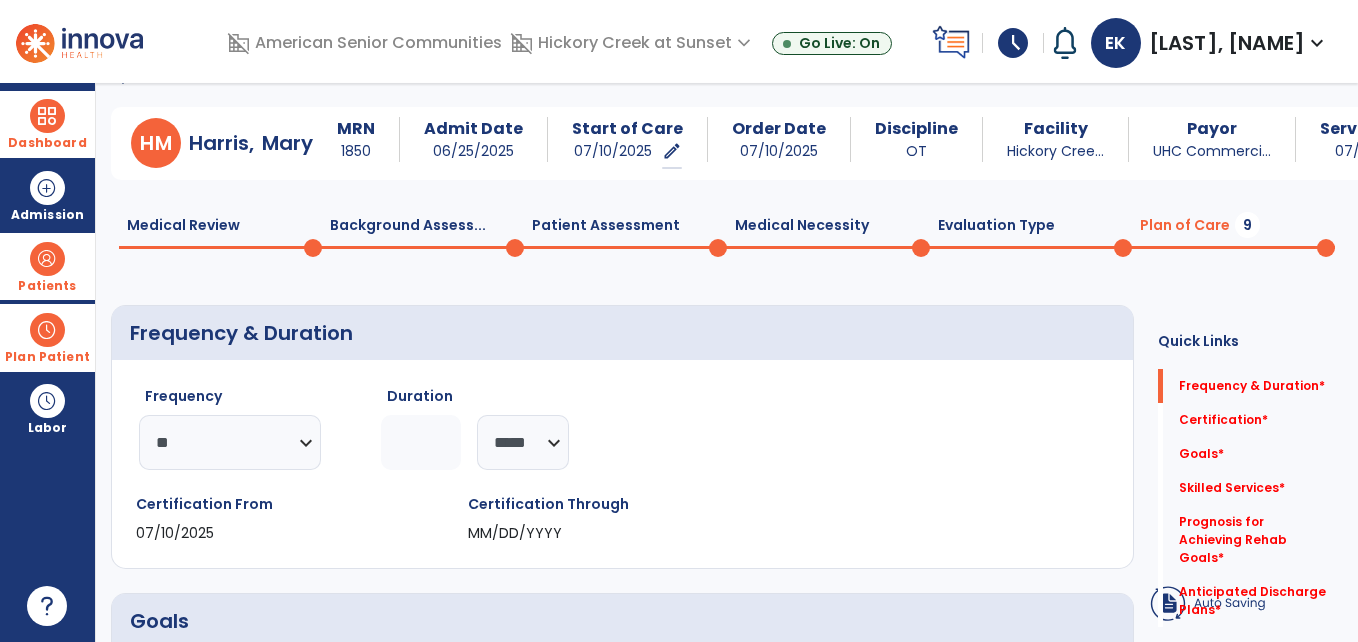 click 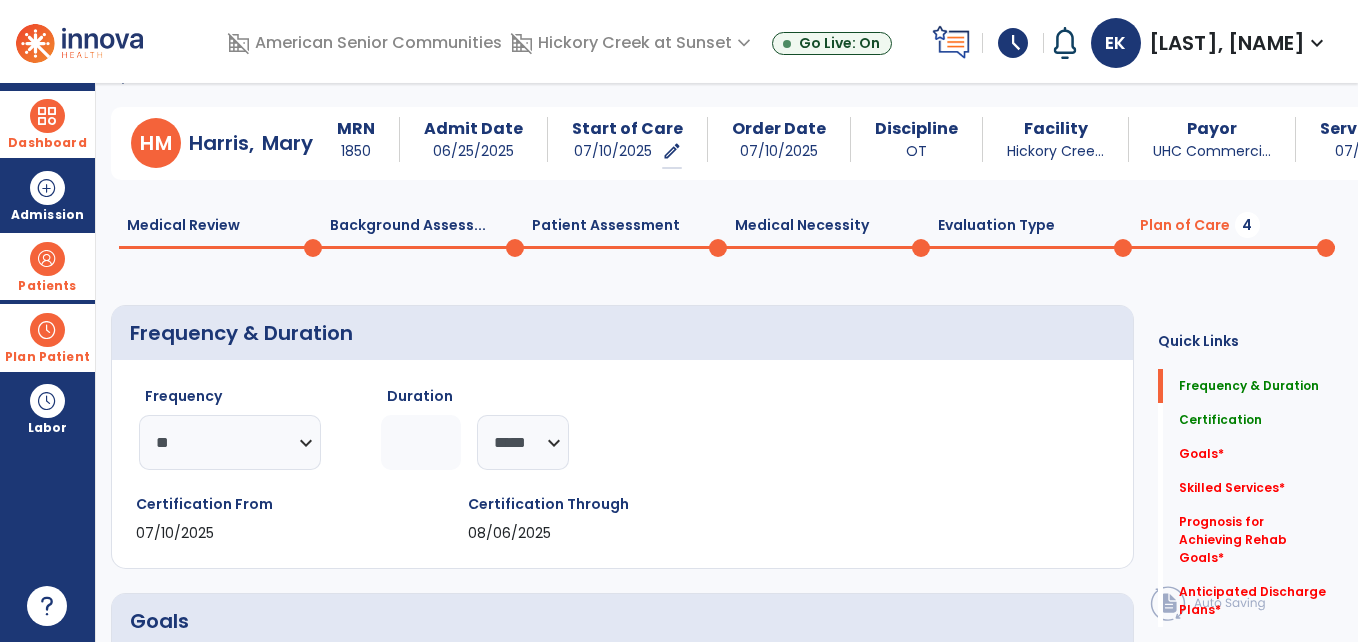 type on "*" 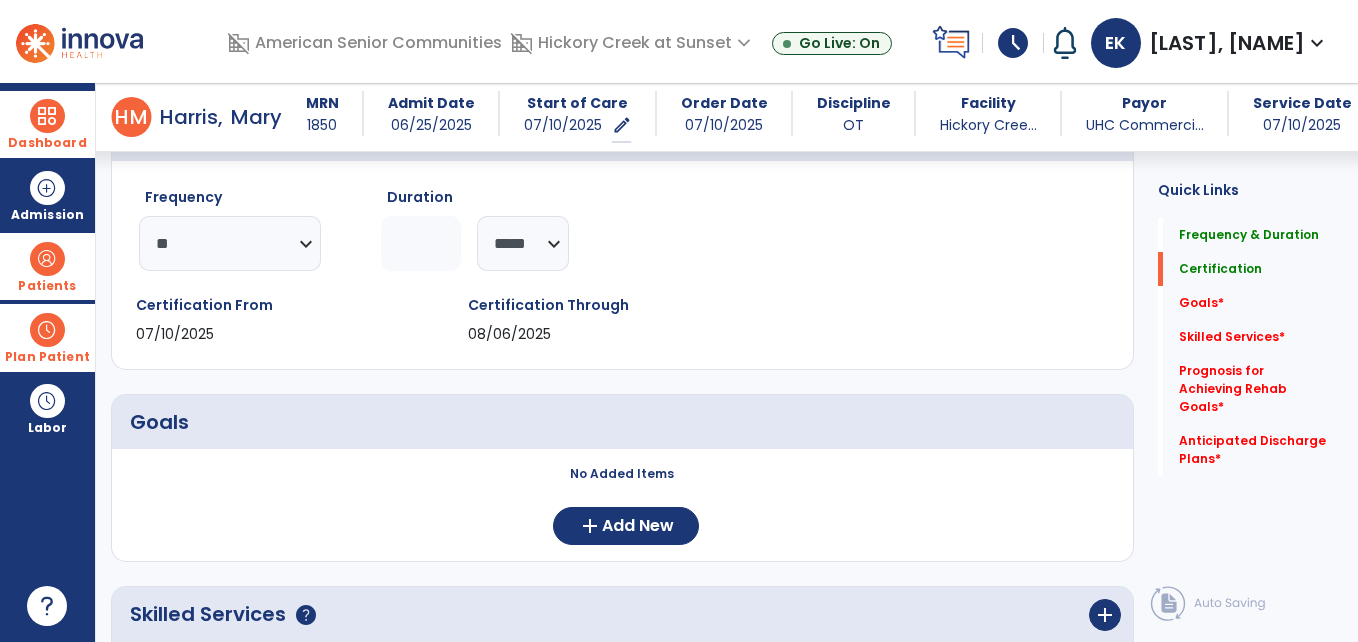 scroll, scrollTop: 242, scrollLeft: 0, axis: vertical 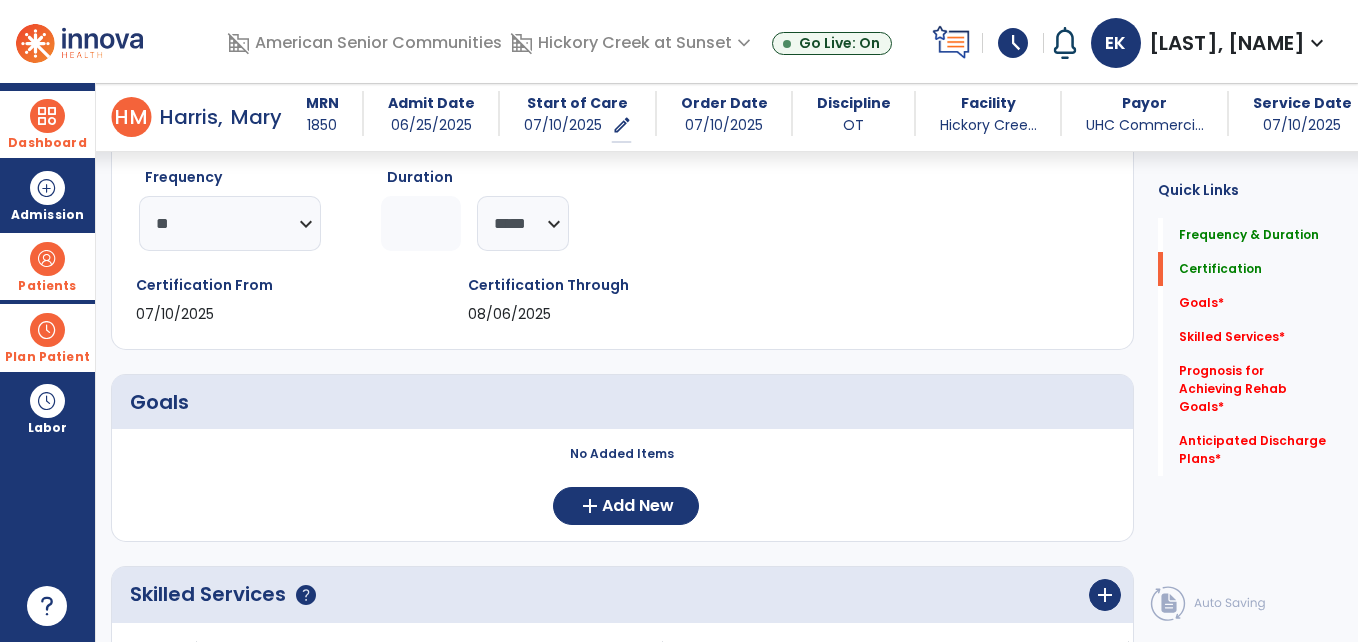 drag, startPoint x: 1155, startPoint y: 270, endPoint x: 1155, endPoint y: 257, distance: 13 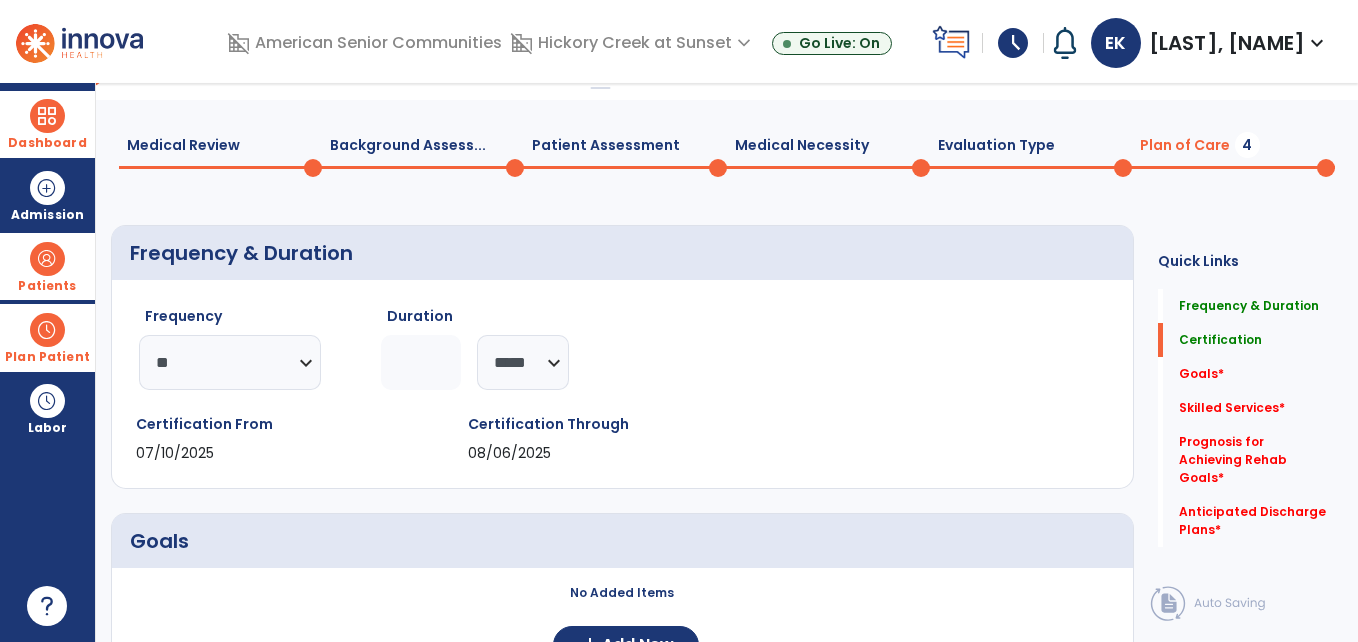 scroll, scrollTop: 0, scrollLeft: 0, axis: both 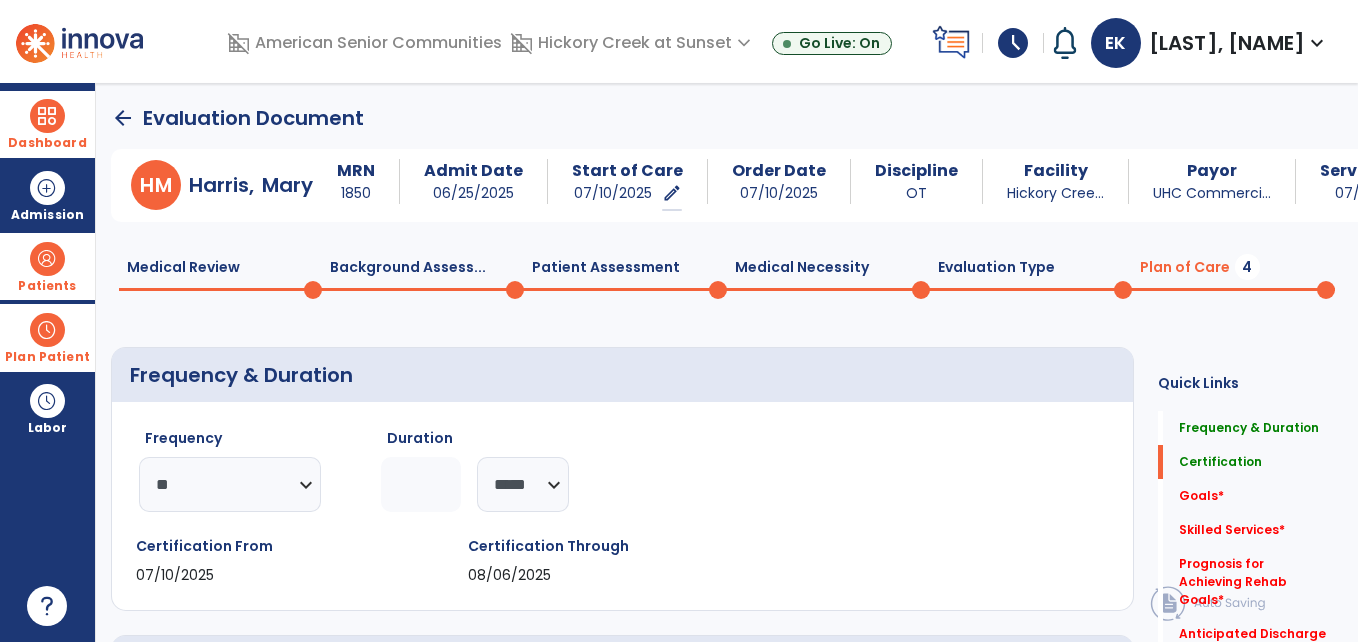 click on "Medical Review  0" 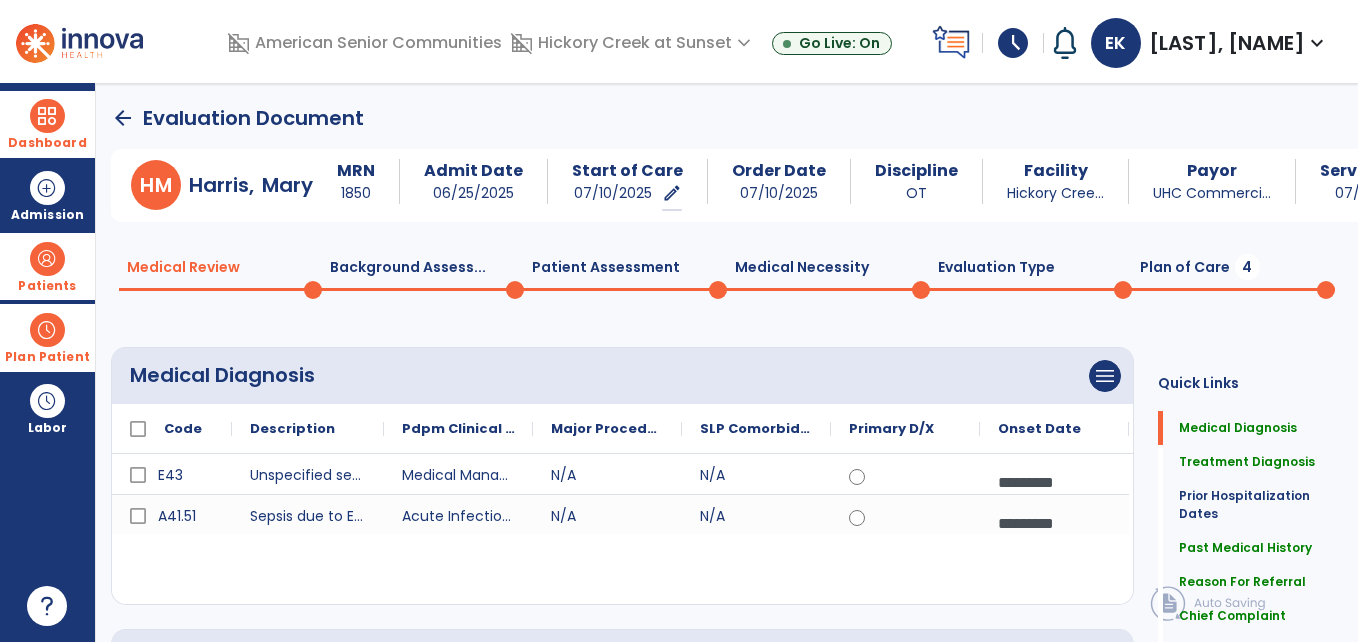 click on "Plan of Care  4" 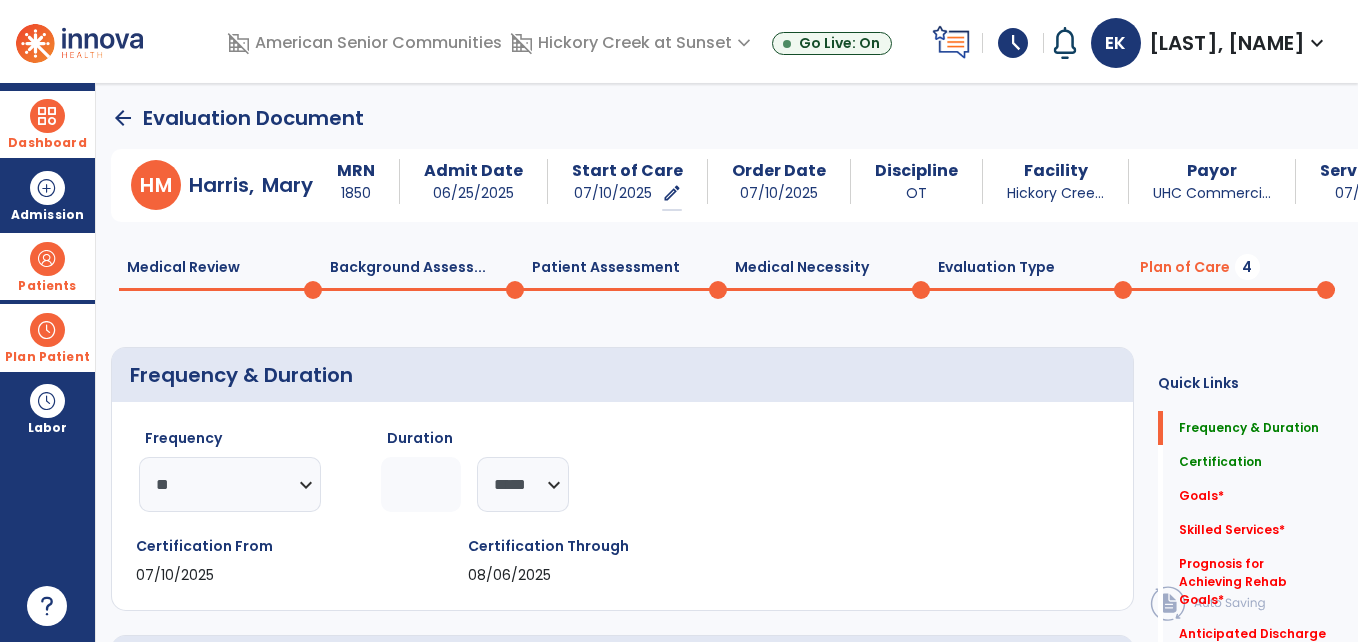 click on "Frequency & Duration   Frequency & Duration" 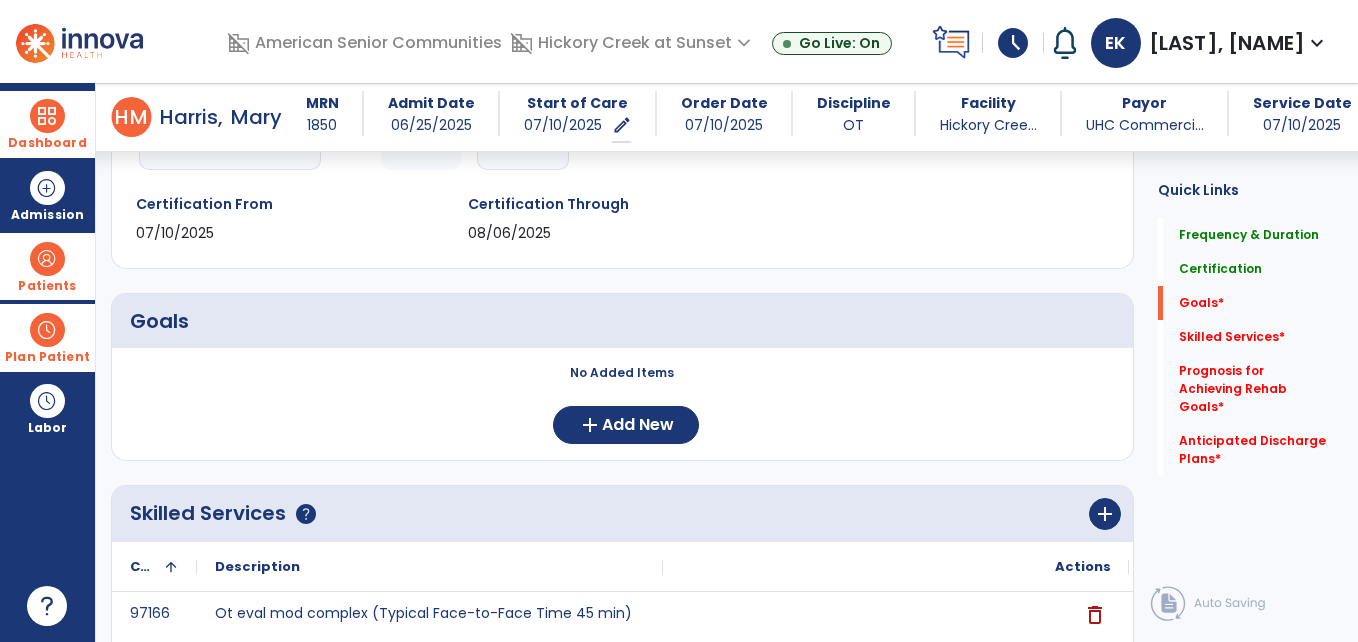 scroll, scrollTop: 400, scrollLeft: 0, axis: vertical 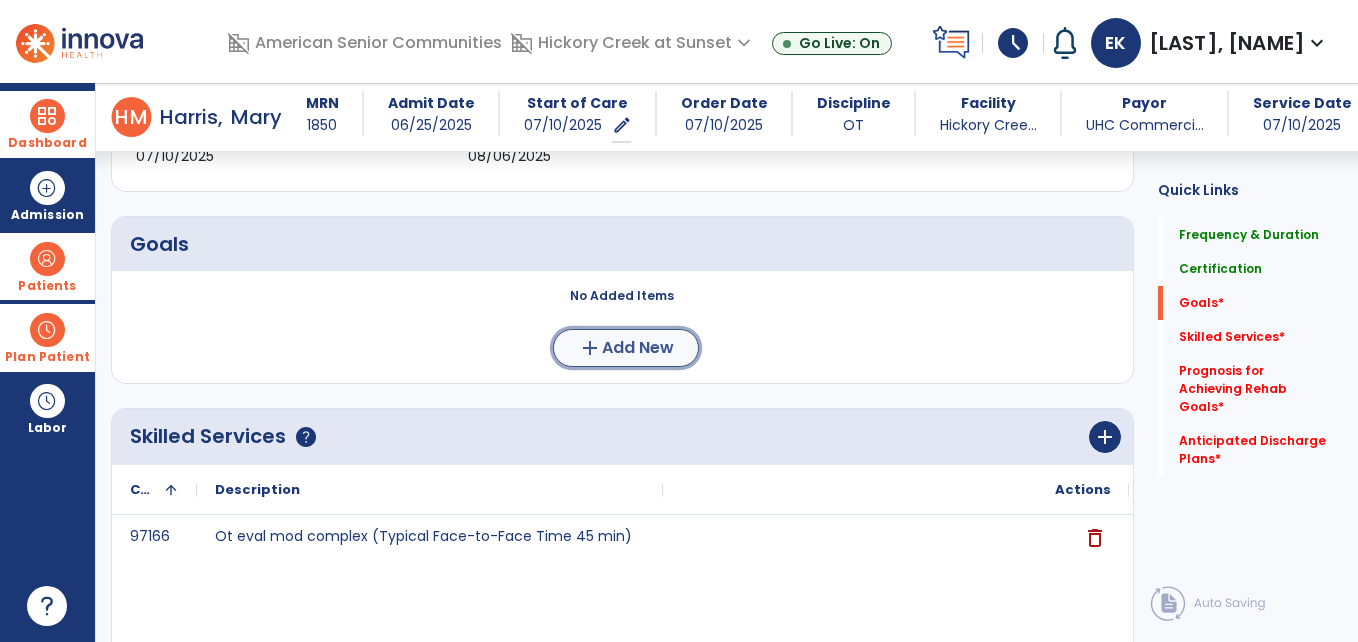 click on "Add New" at bounding box center (638, 348) 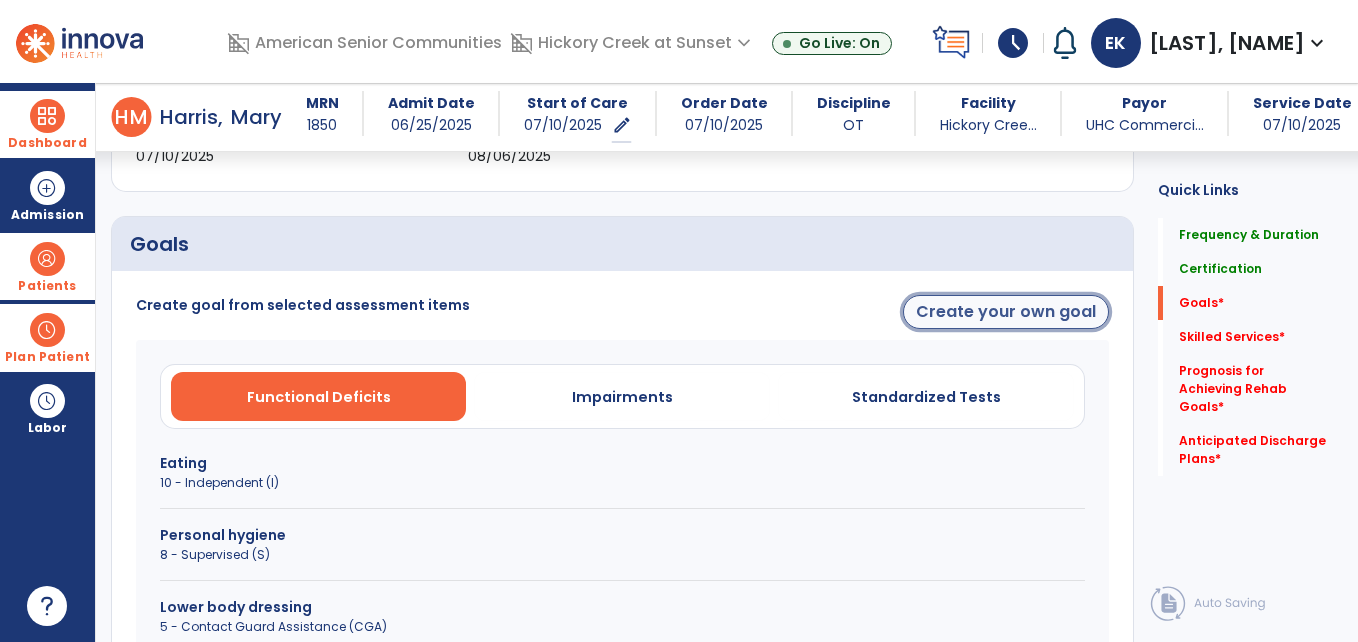 click on "Create your own goal" at bounding box center [1006, 312] 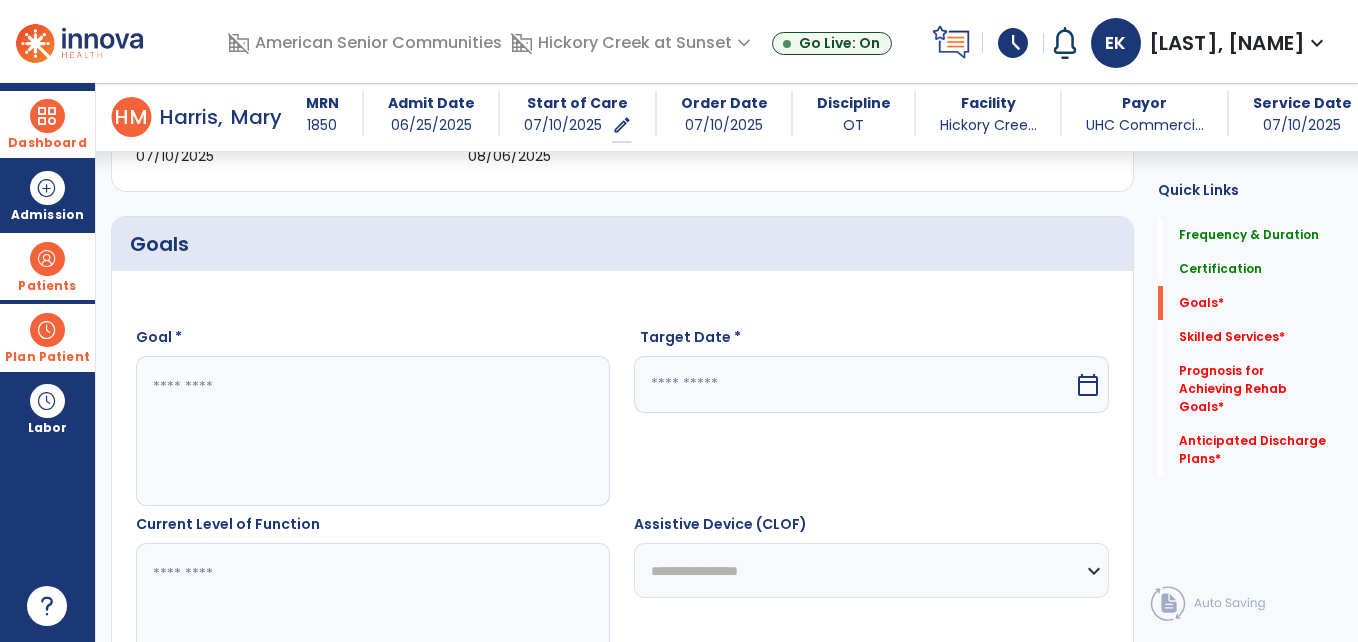 click at bounding box center [372, 431] 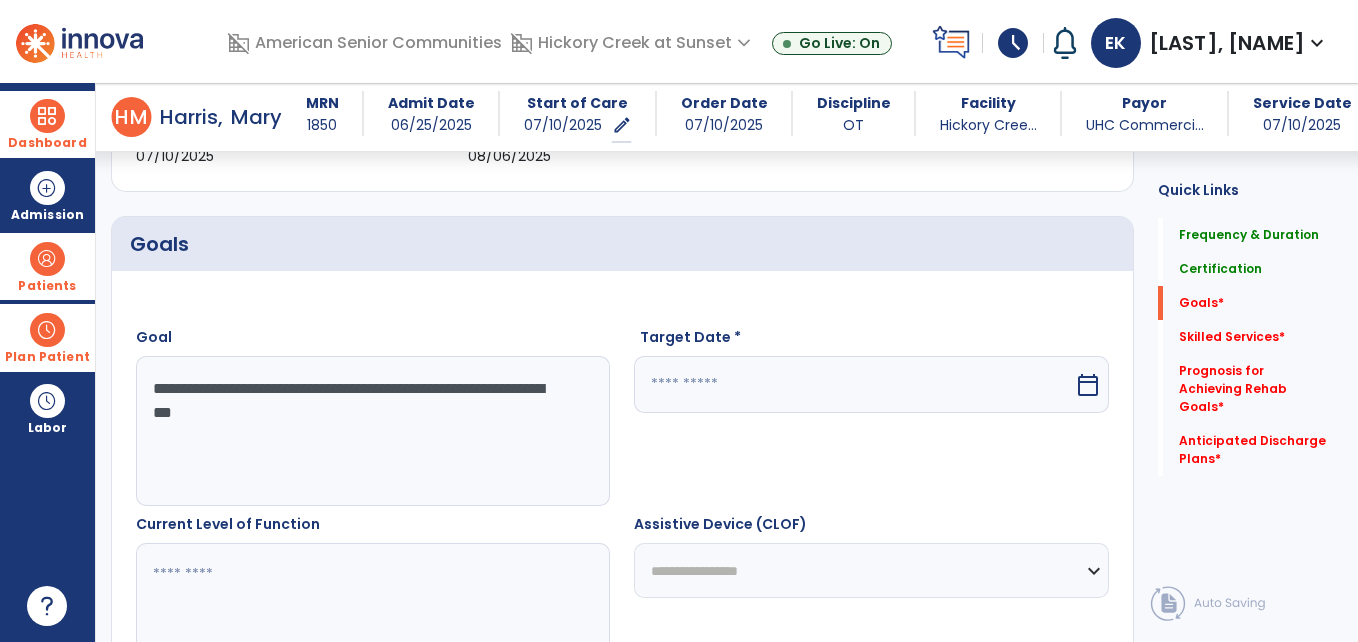 type on "**********" 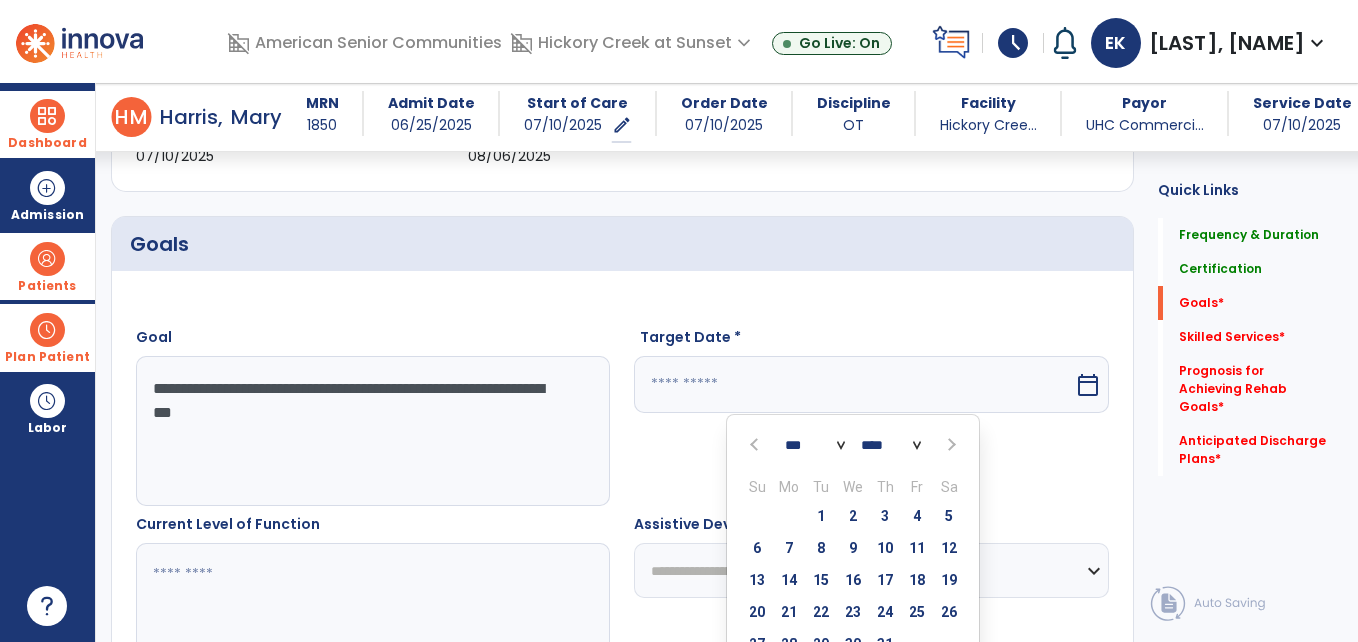 click at bounding box center [949, 445] 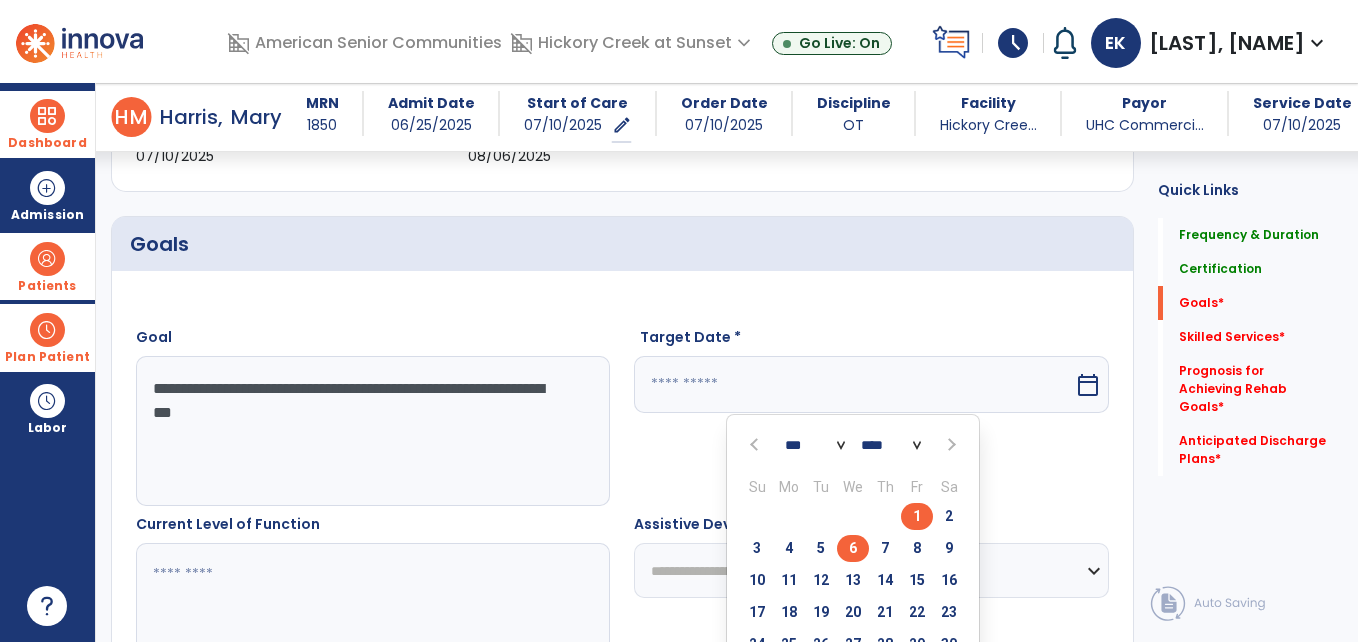 click on "6" at bounding box center [853, 548] 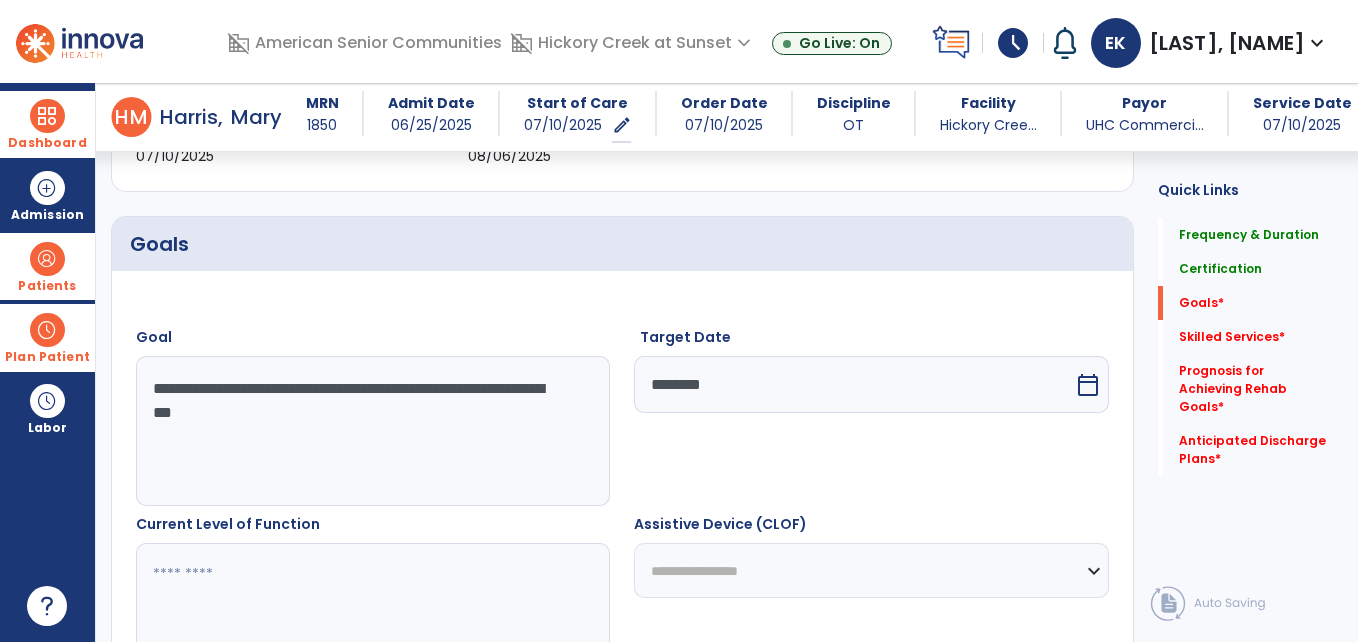 click at bounding box center (372, 618) 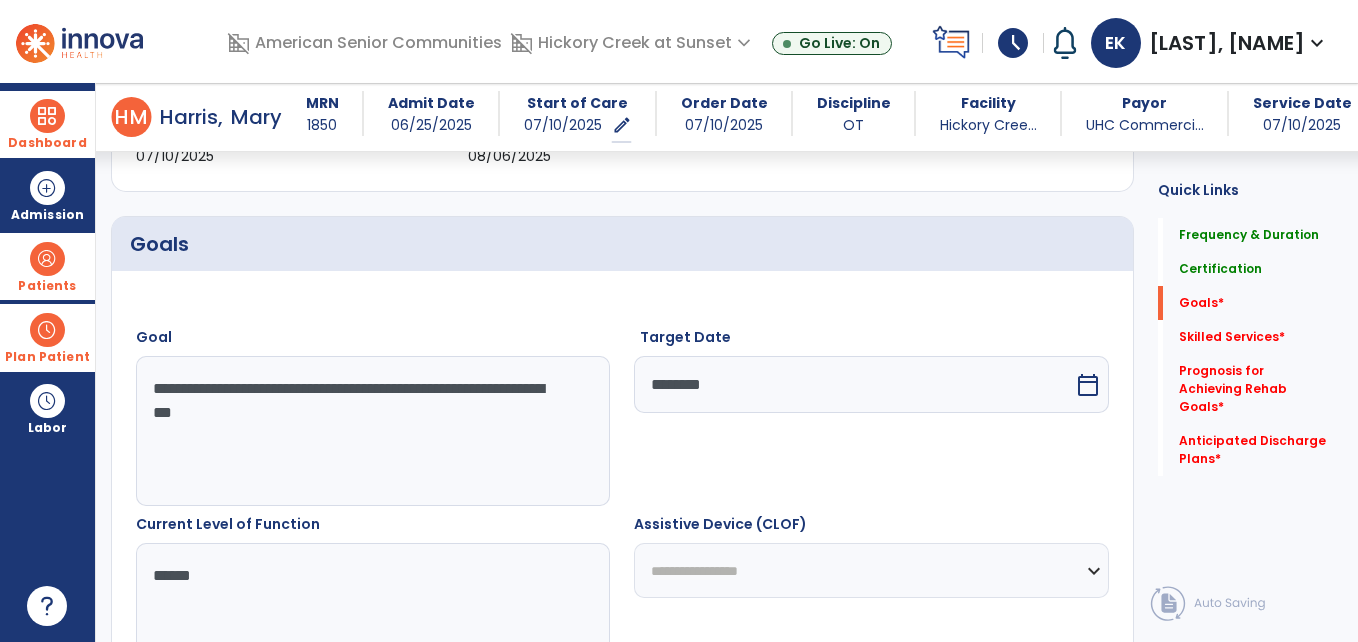 type on "******" 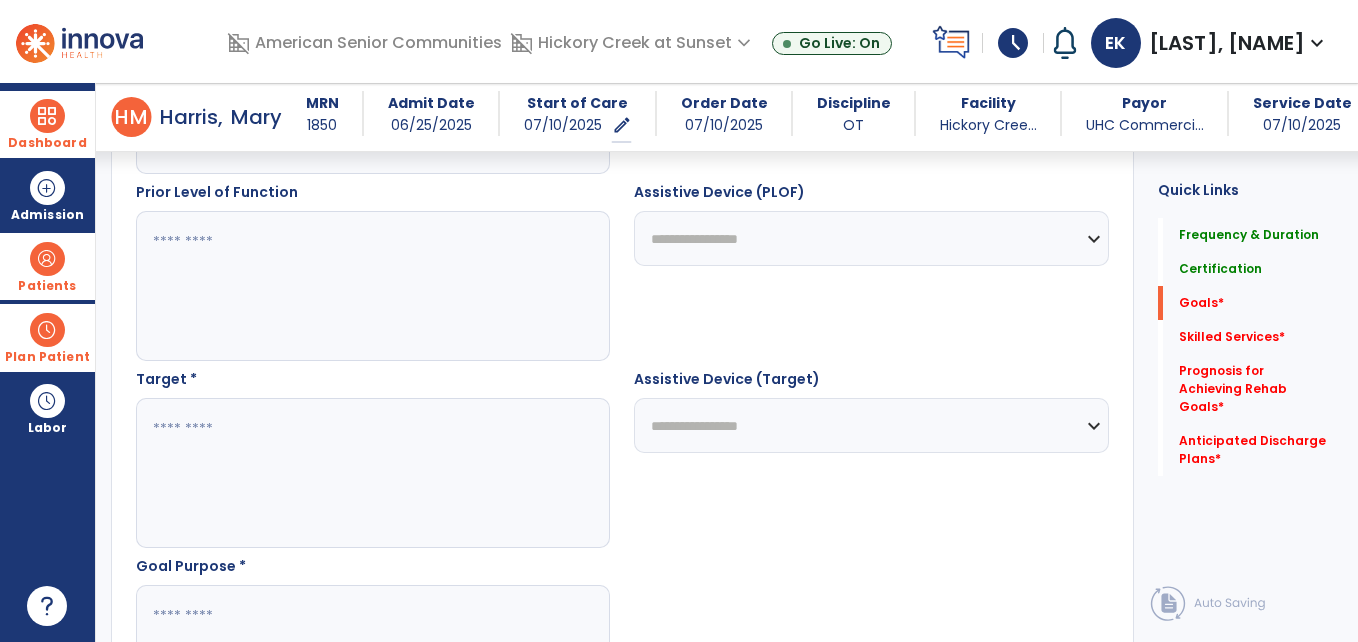 scroll, scrollTop: 920, scrollLeft: 0, axis: vertical 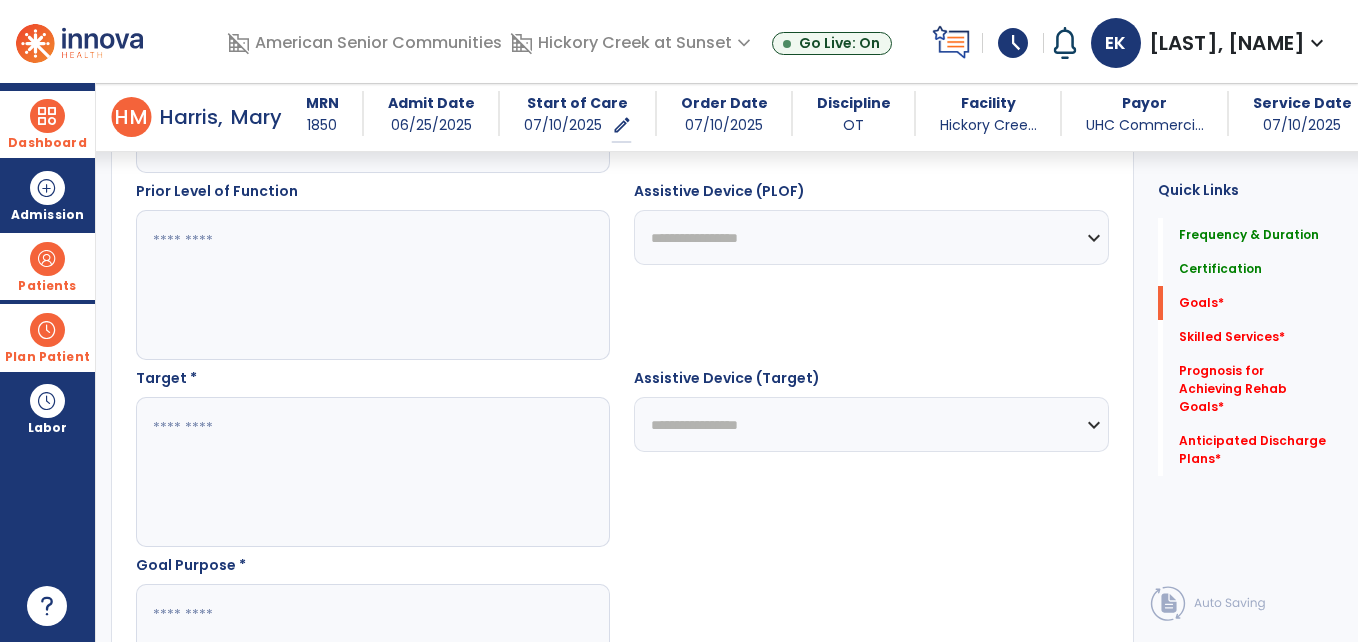click at bounding box center (372, 285) 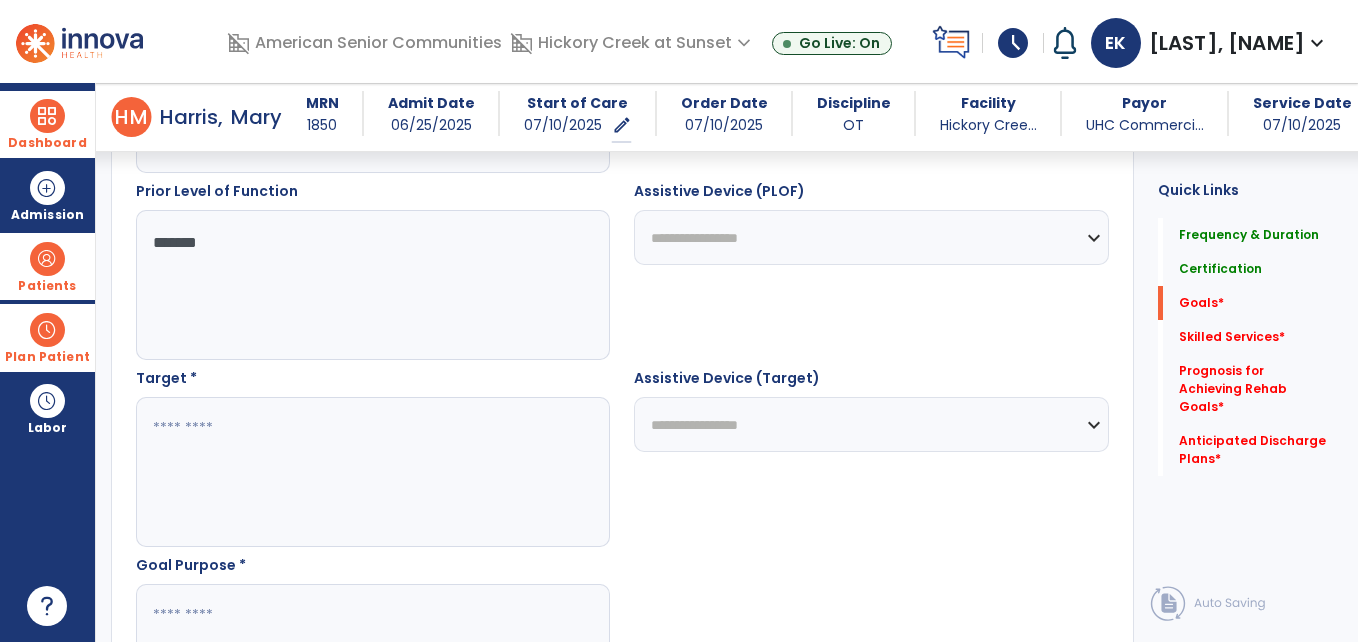 type on "*******" 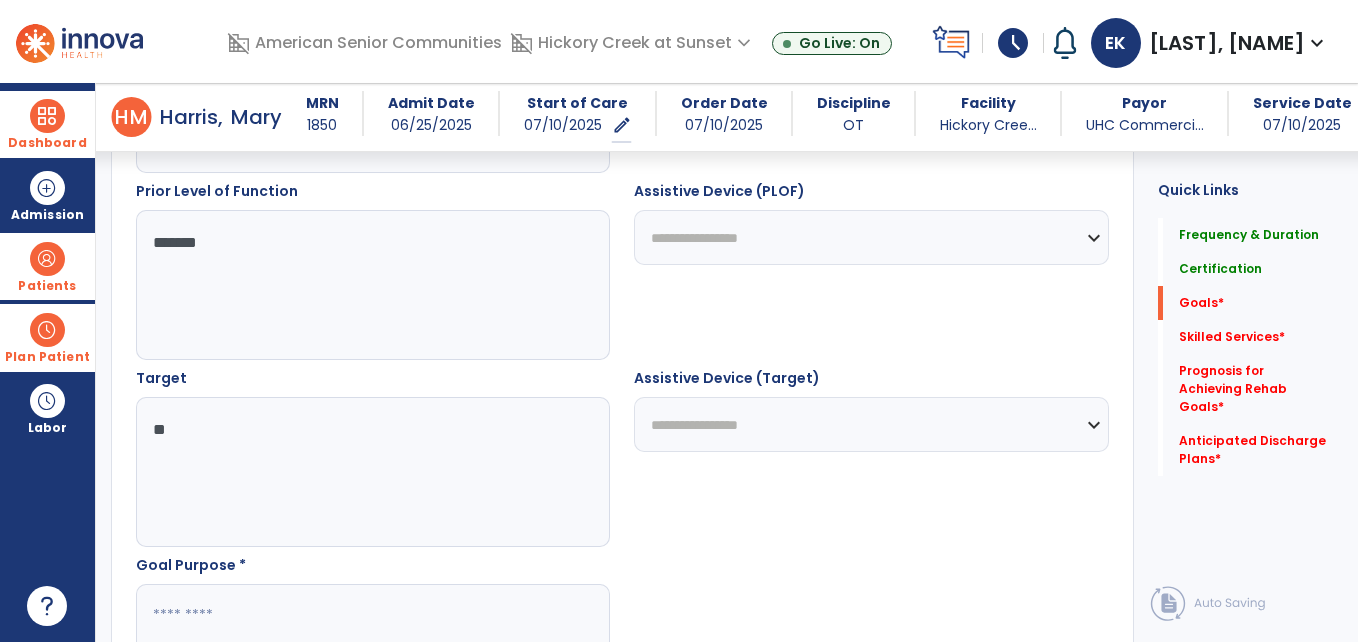 type on "**" 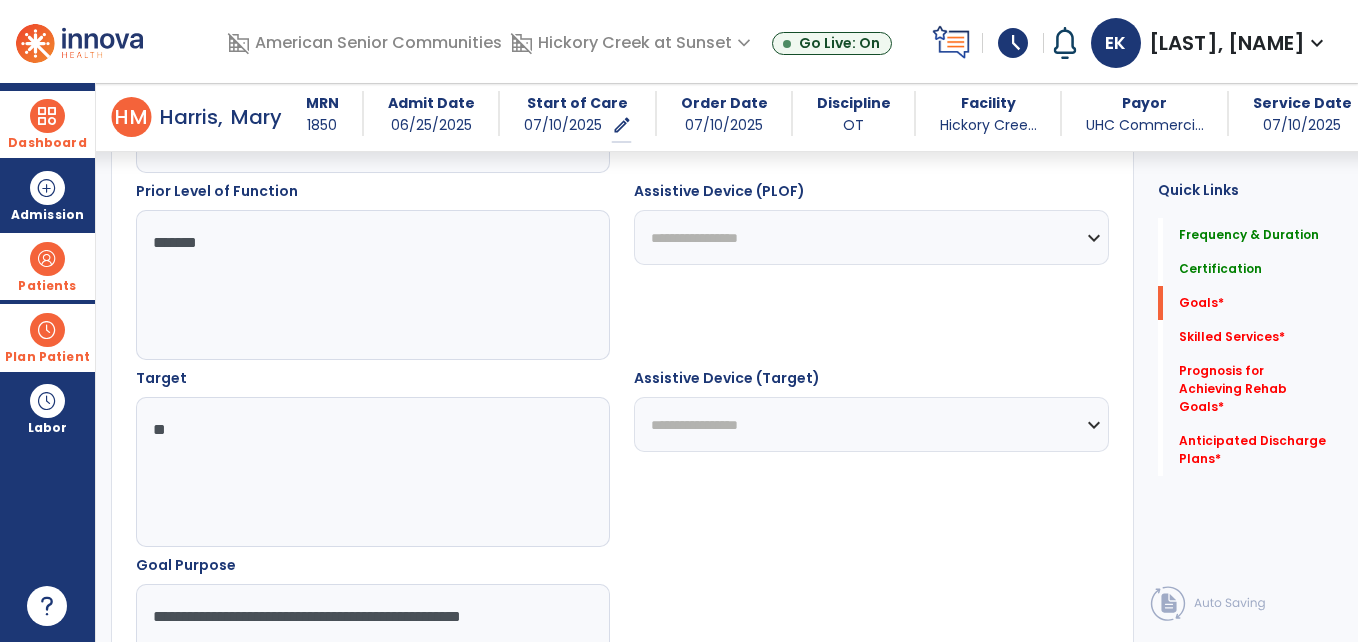 scroll, scrollTop: 932, scrollLeft: 0, axis: vertical 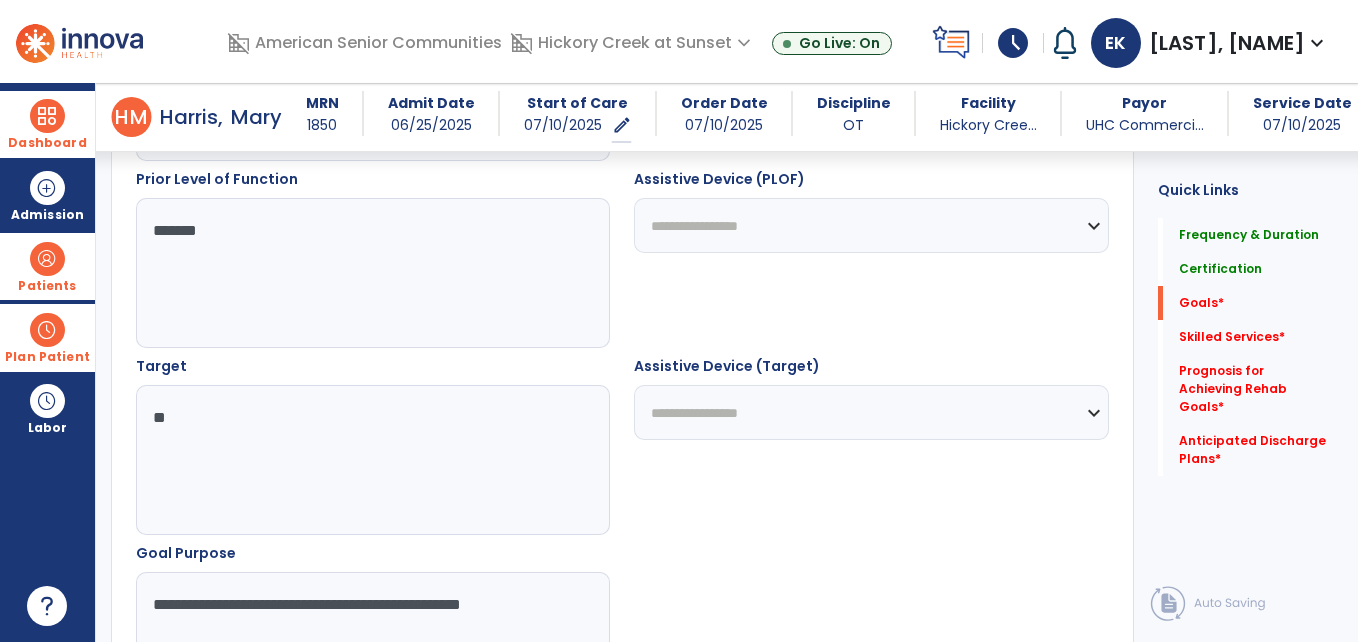type on "**********" 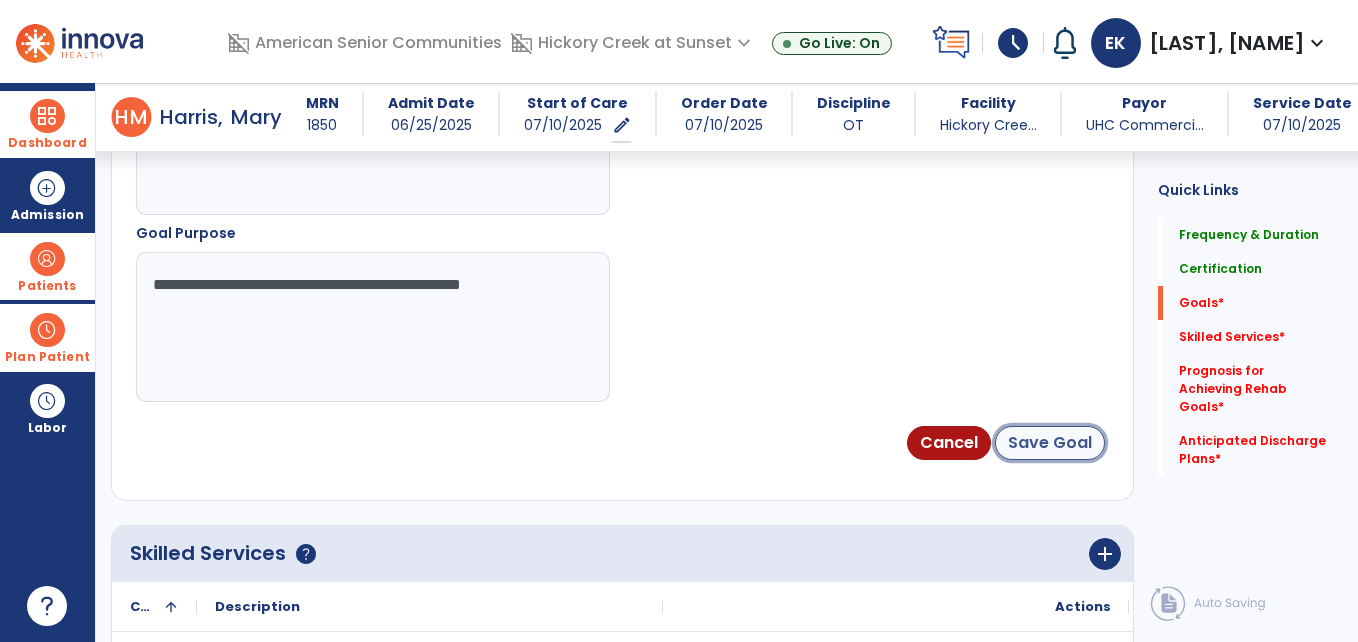 click on "Save Goal" at bounding box center (1050, 443) 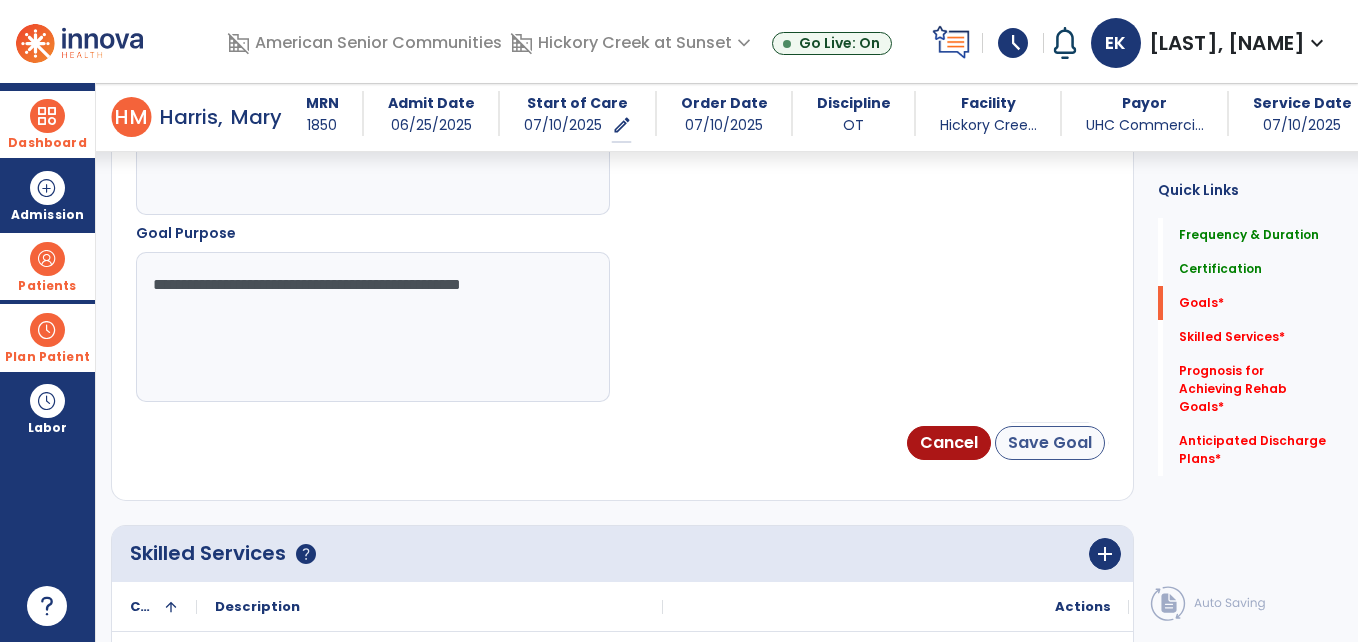 scroll, scrollTop: 173, scrollLeft: 0, axis: vertical 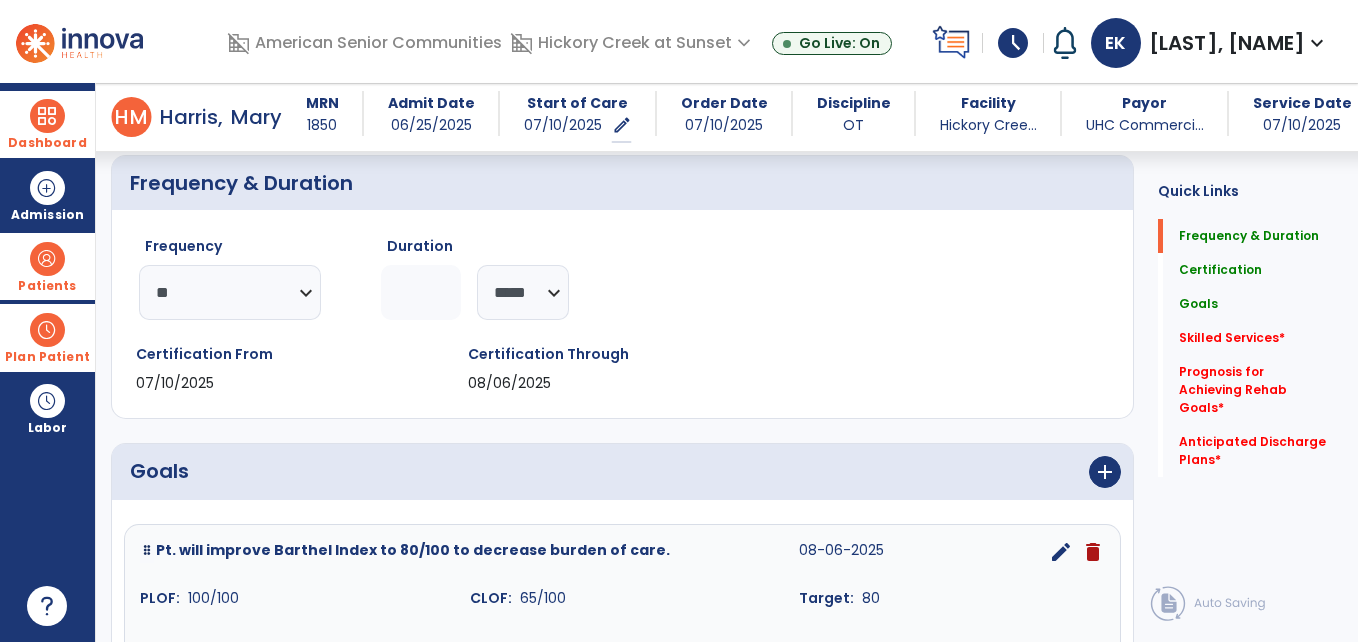 click on "Frequency & Duration   Frequency & Duration" 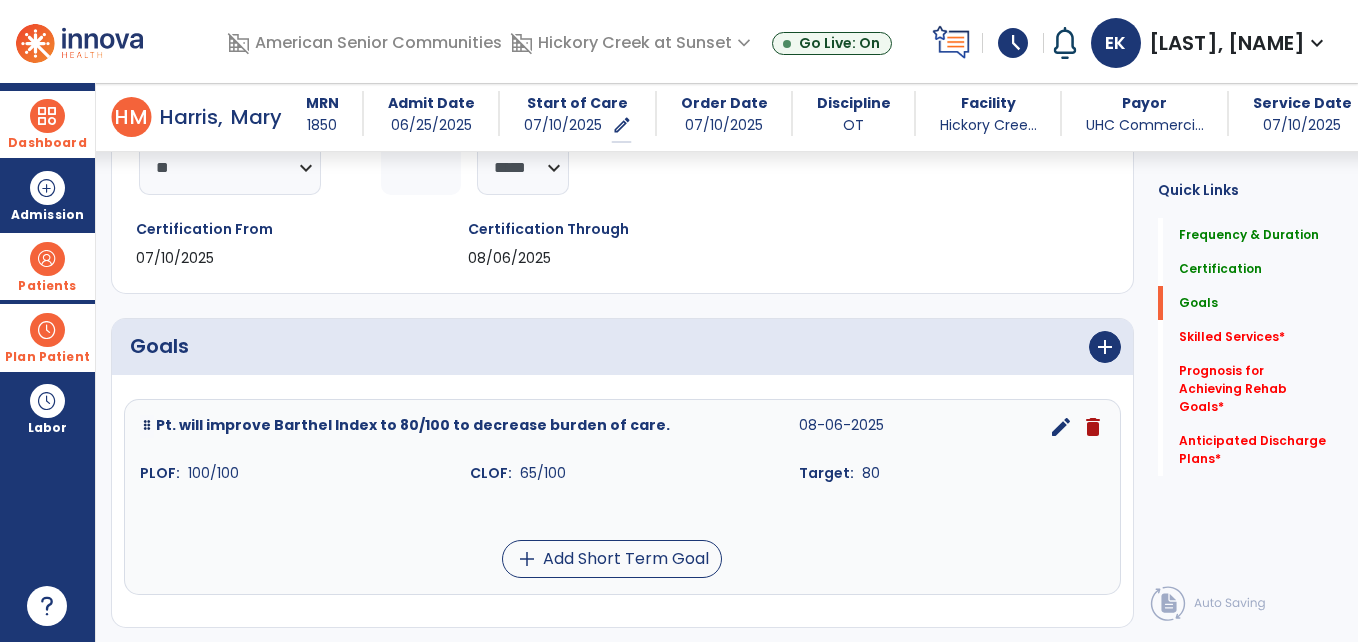 scroll, scrollTop: 373, scrollLeft: 0, axis: vertical 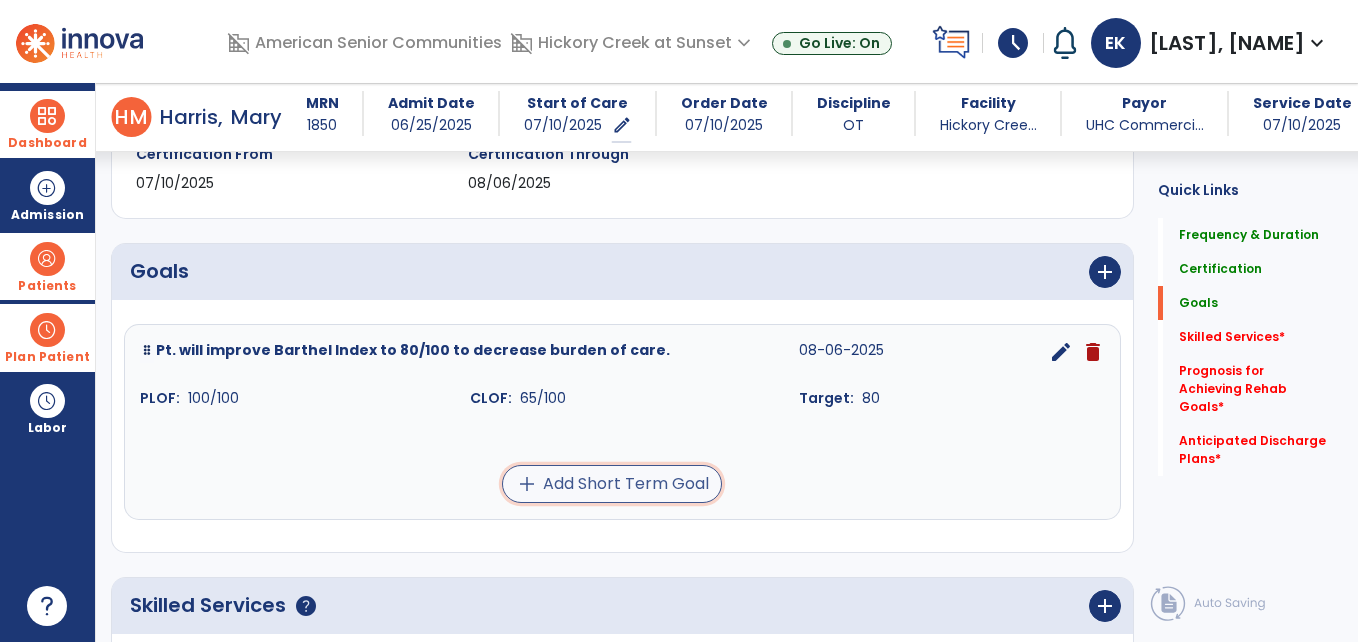 click on "add  Add Short Term Goal" at bounding box center [612, 484] 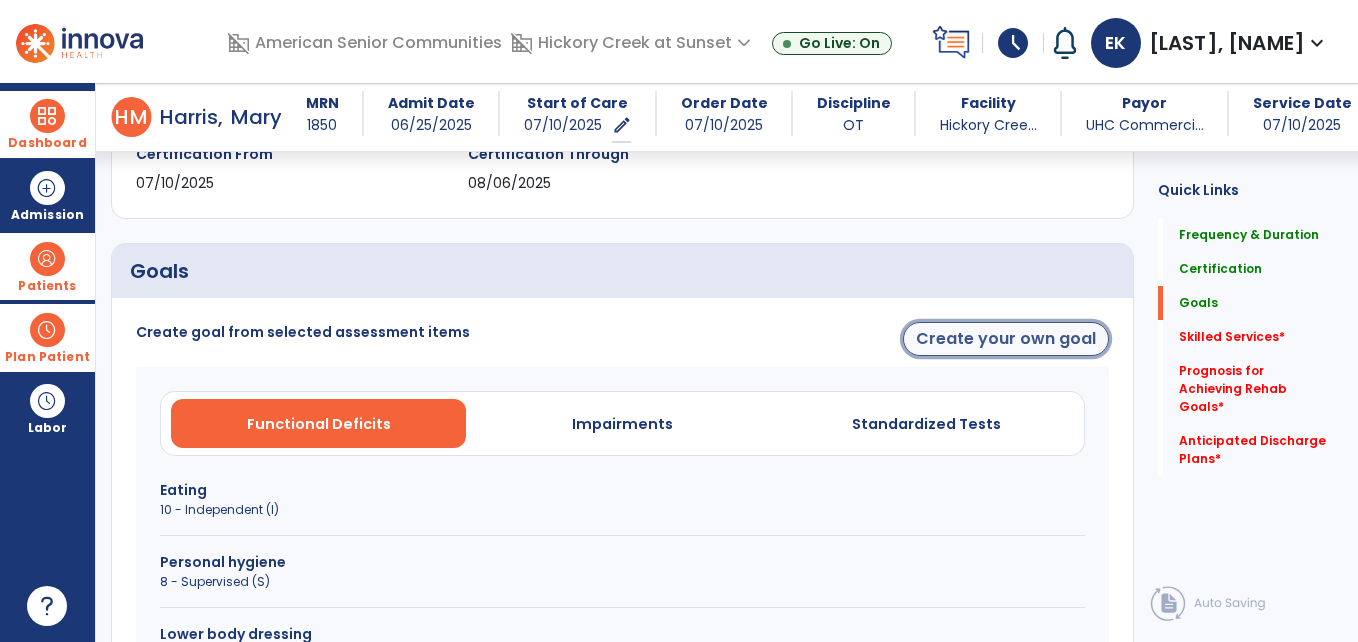 click on "Create your own goal" at bounding box center [1006, 339] 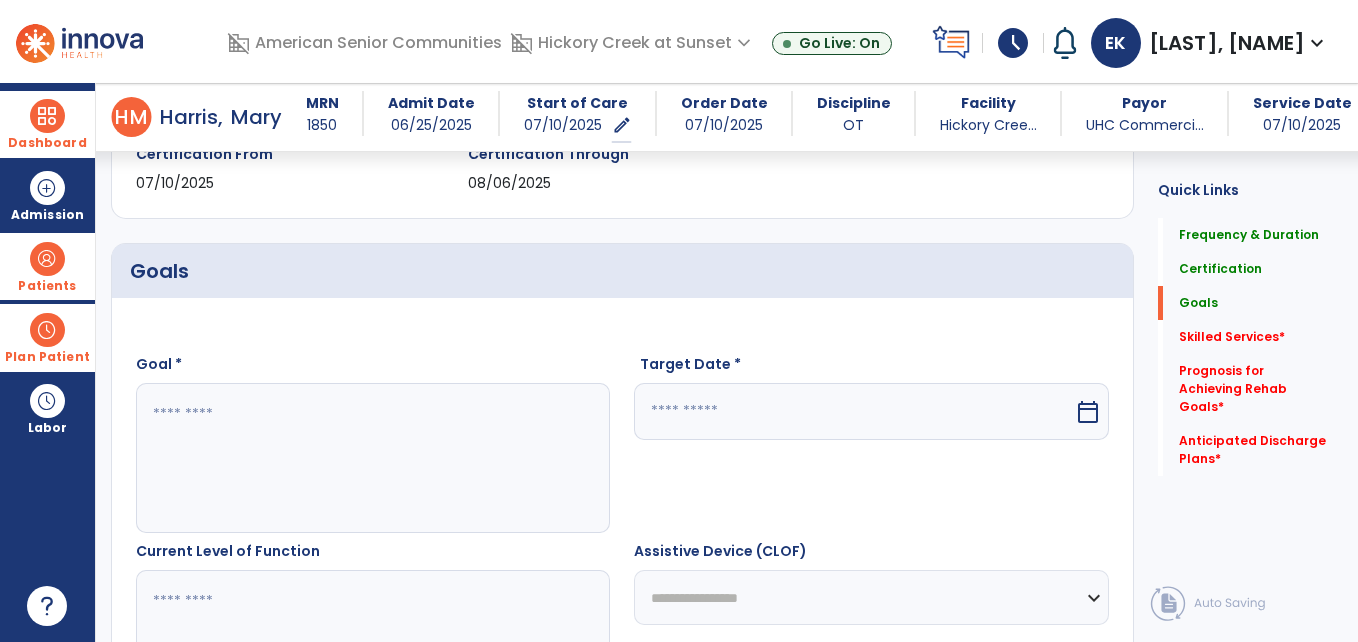 click at bounding box center [372, 458] 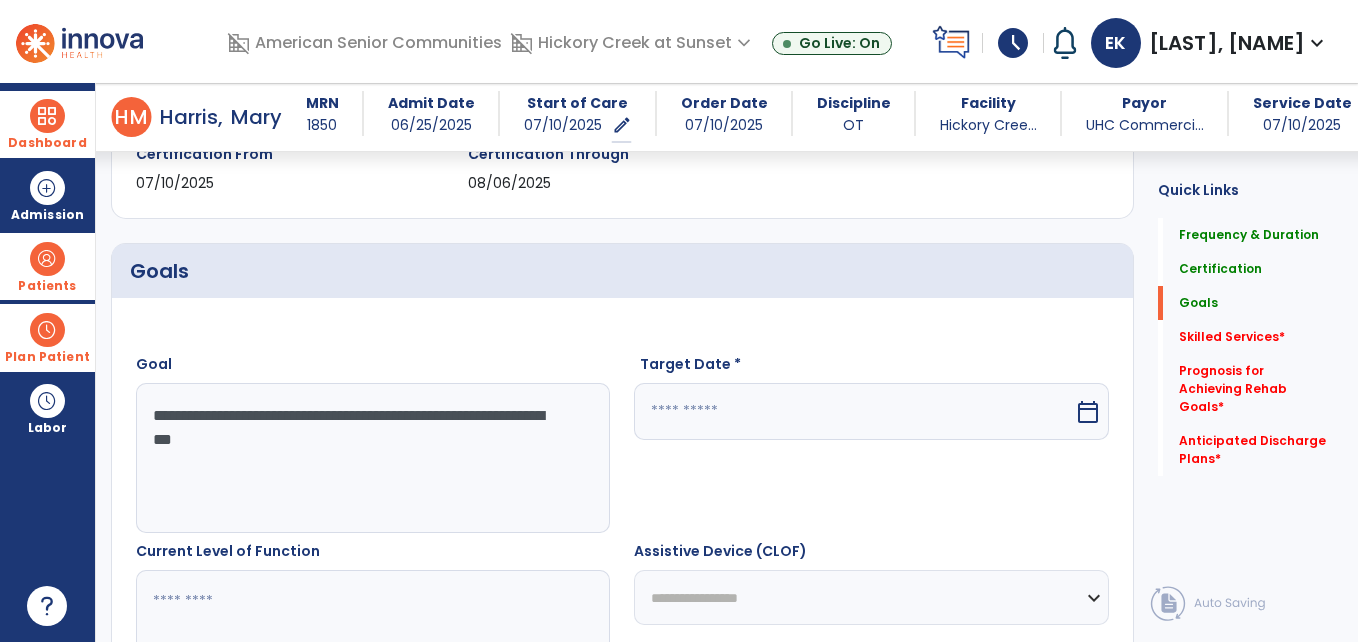 click on "**********" at bounding box center (372, 458) 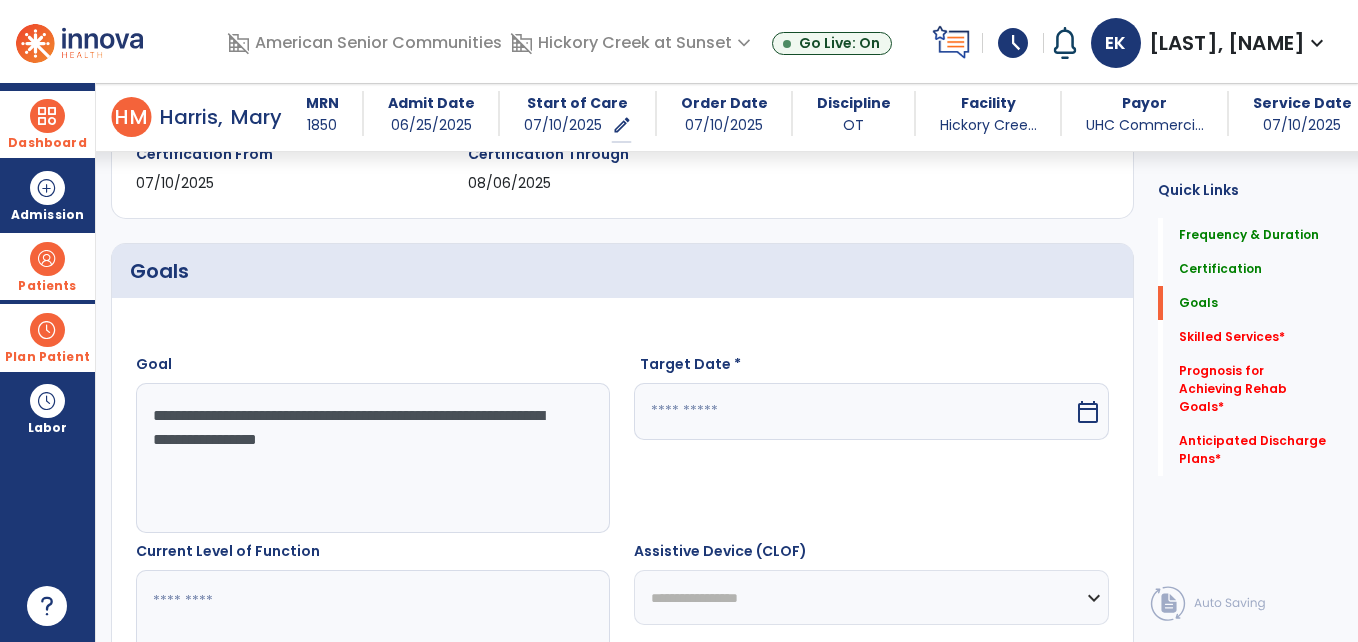 type on "**********" 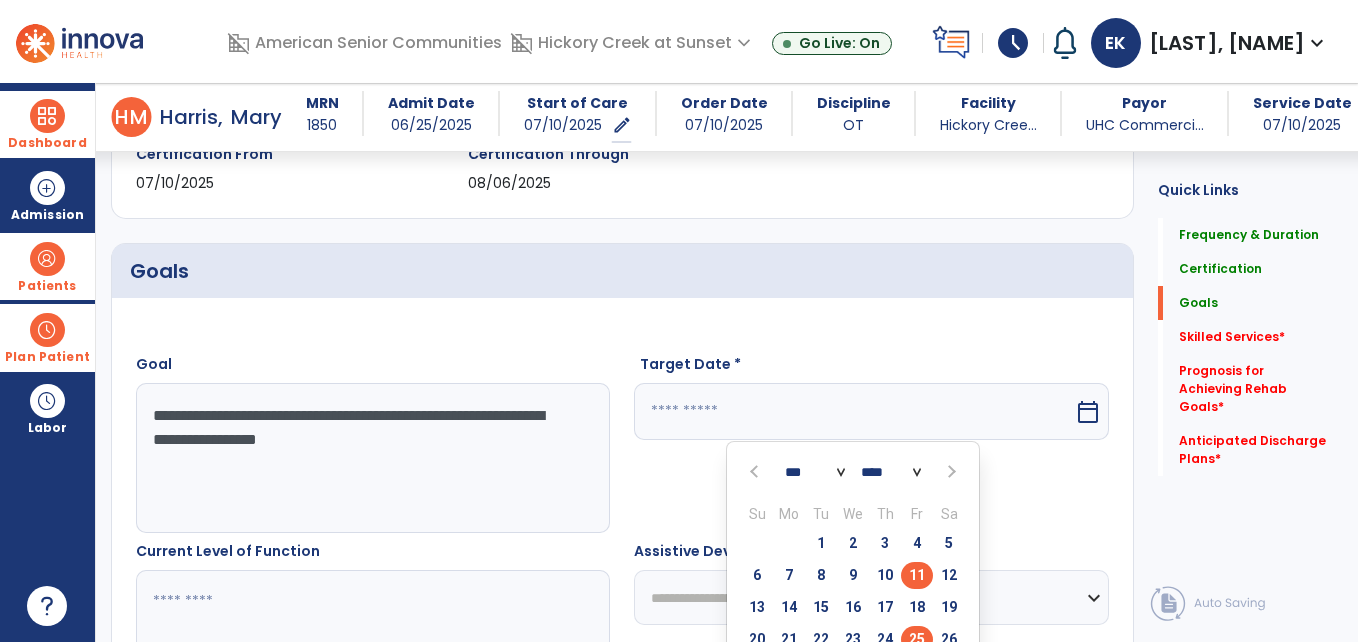 click on "25" at bounding box center [917, 639] 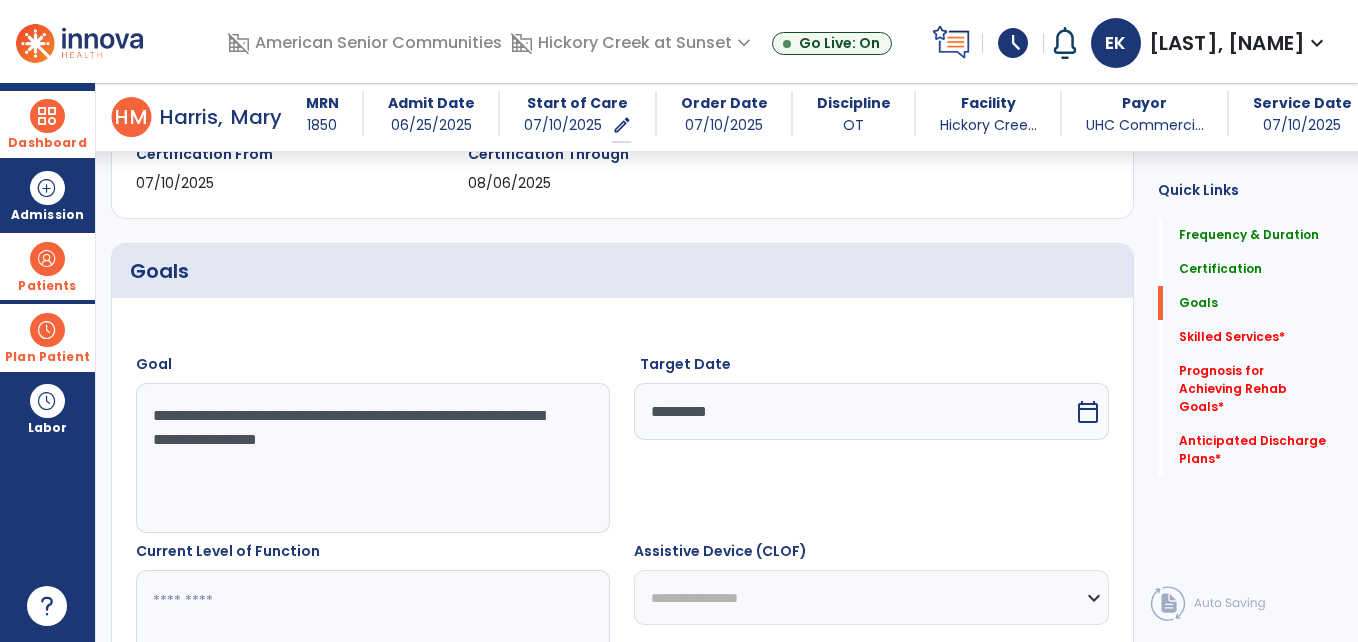 click on "Goals   Goals" 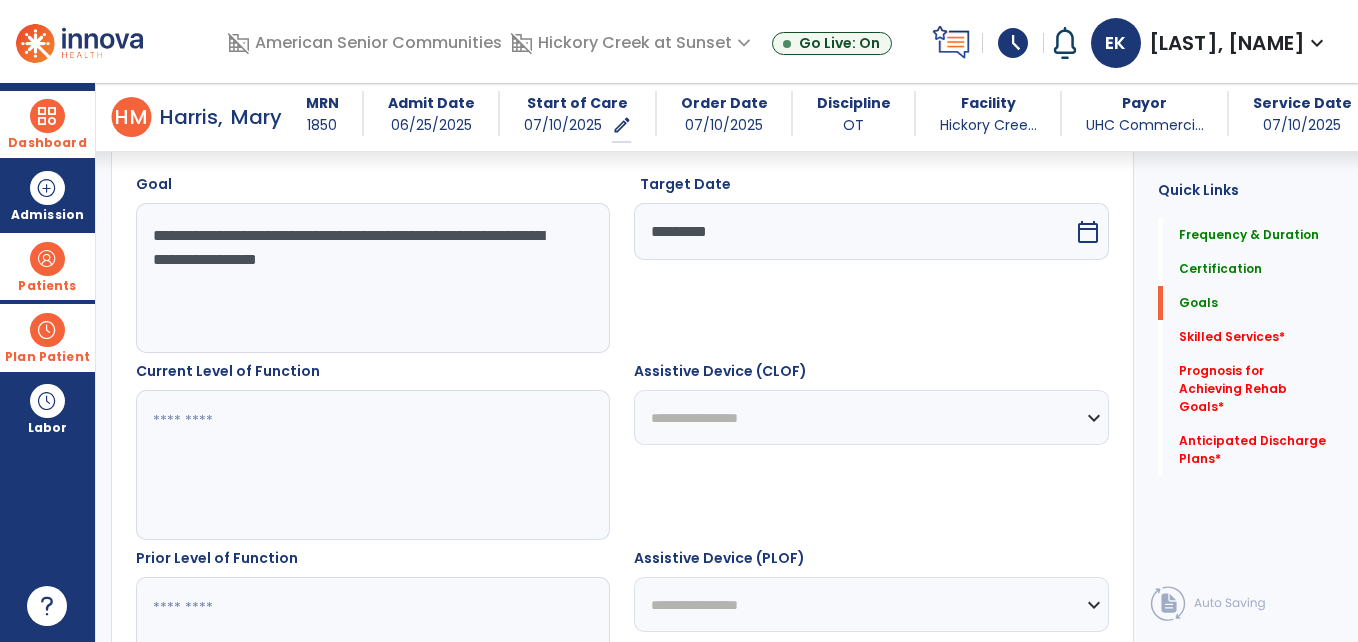 scroll, scrollTop: 613, scrollLeft: 0, axis: vertical 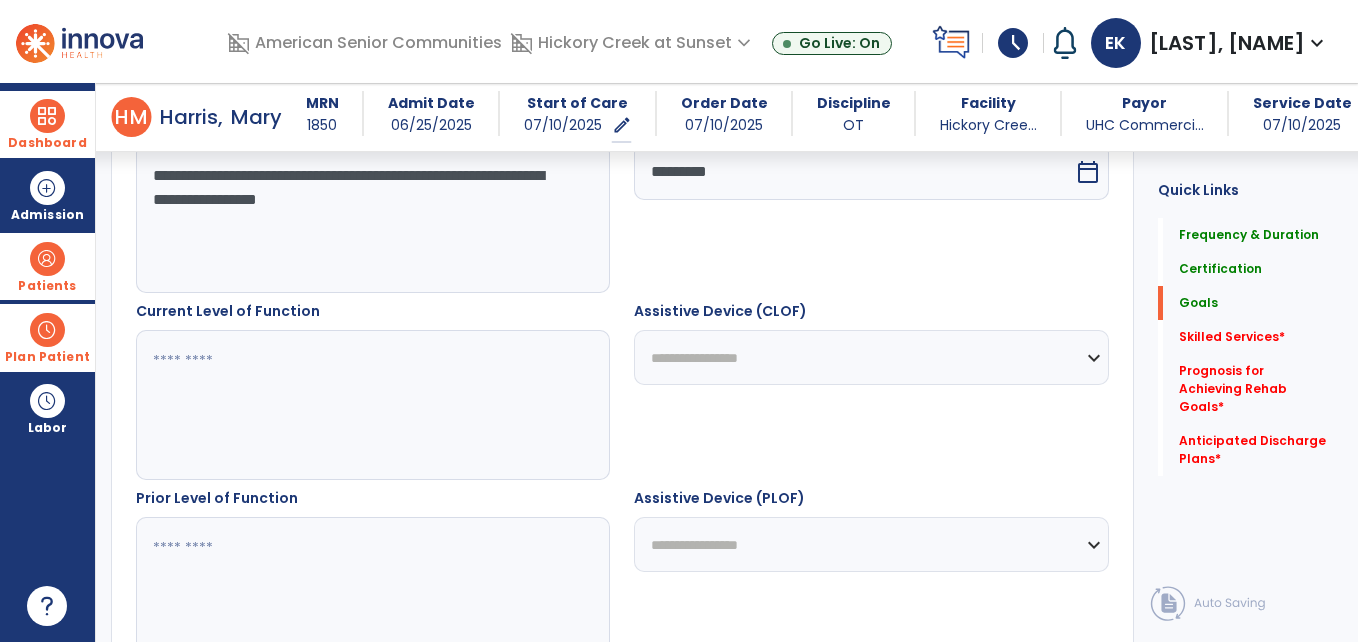 click on "**********" at bounding box center [372, 218] 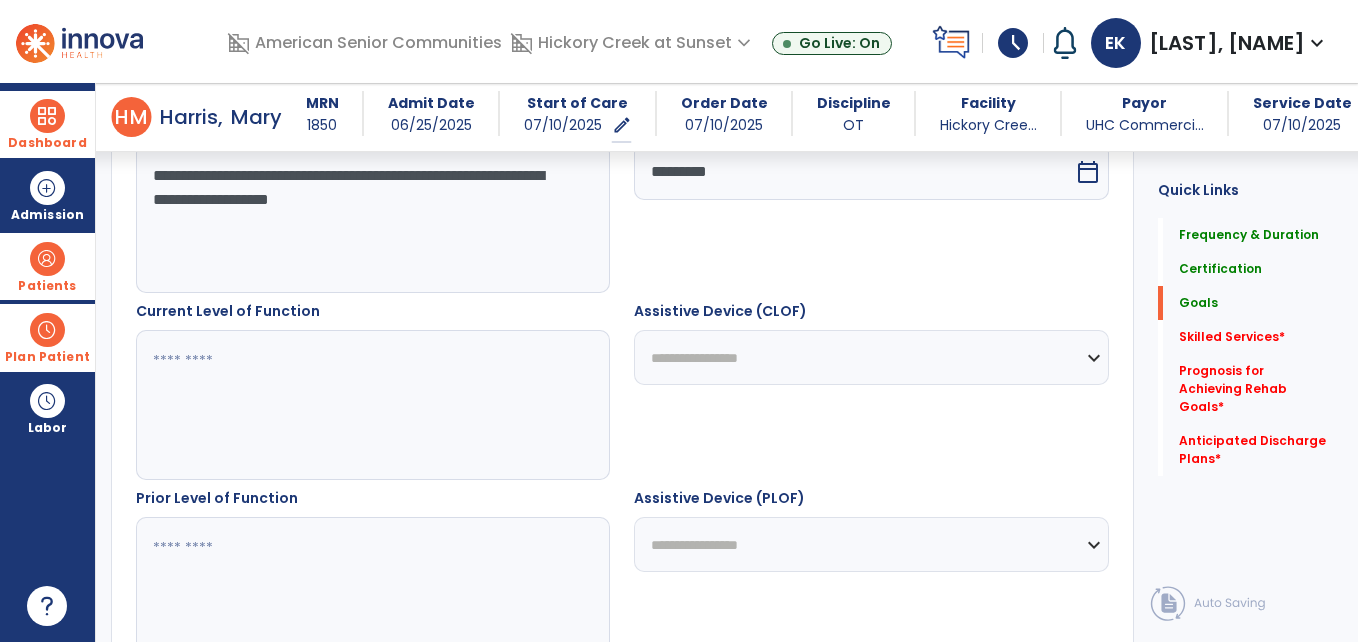 click on "**********" at bounding box center (372, 218) 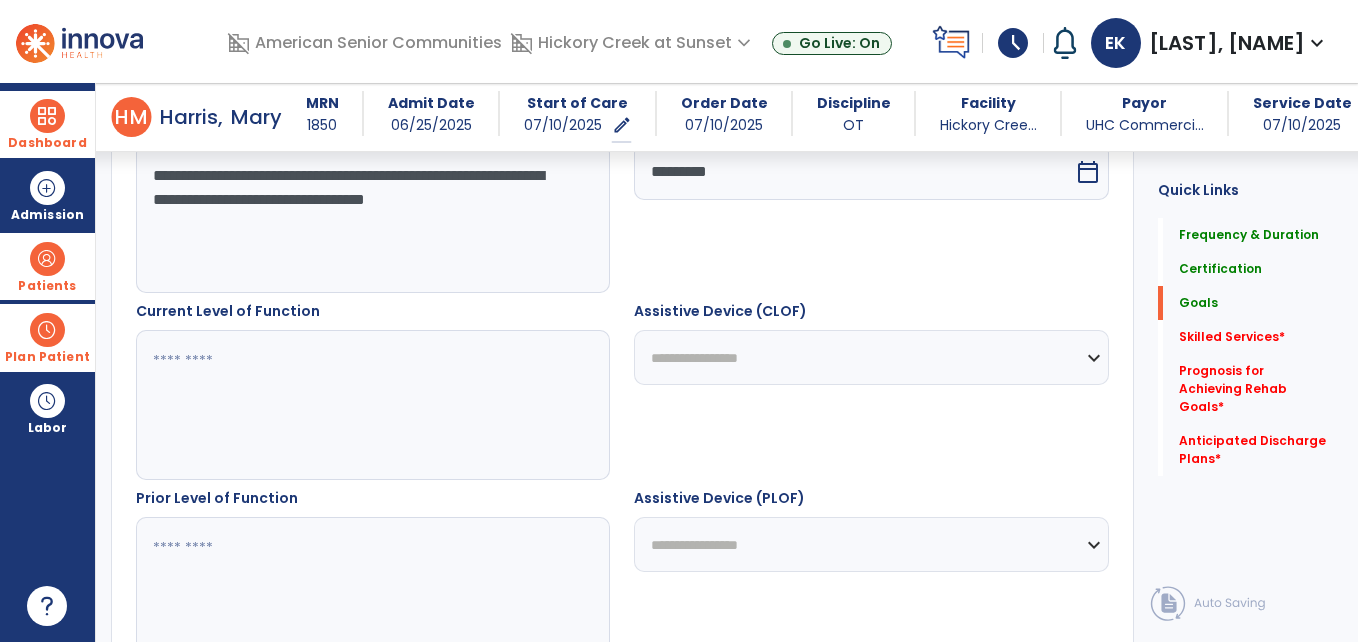 type on "**********" 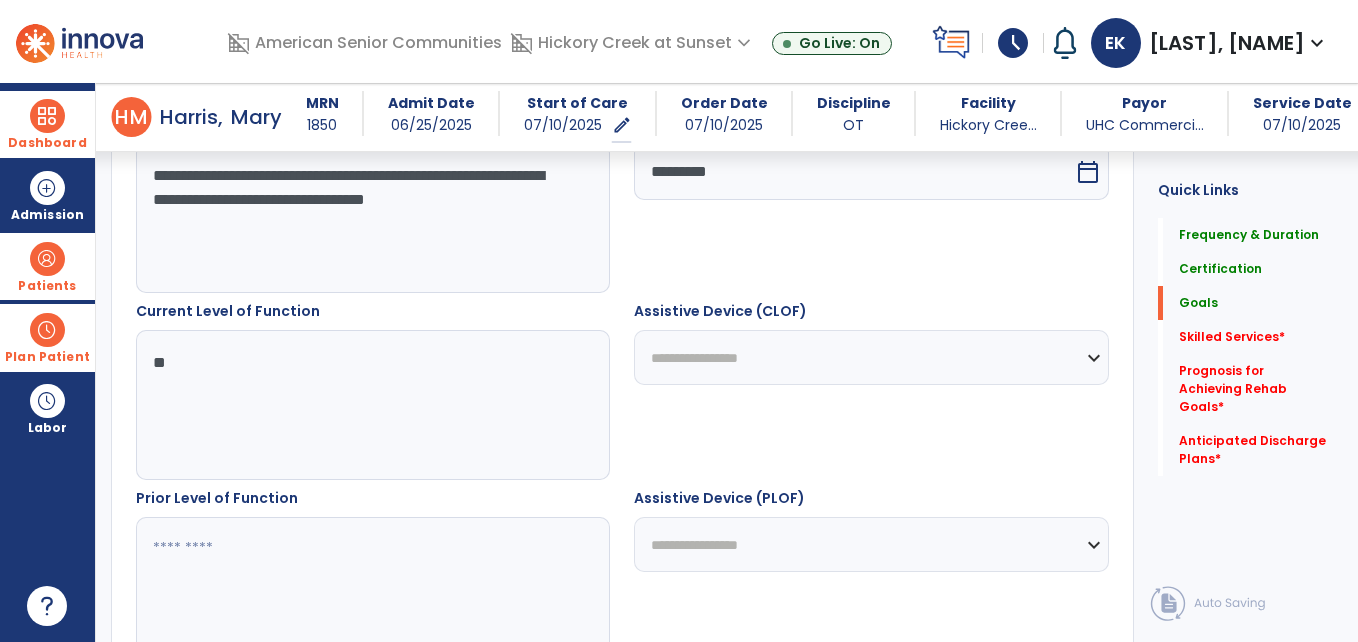 type on "*" 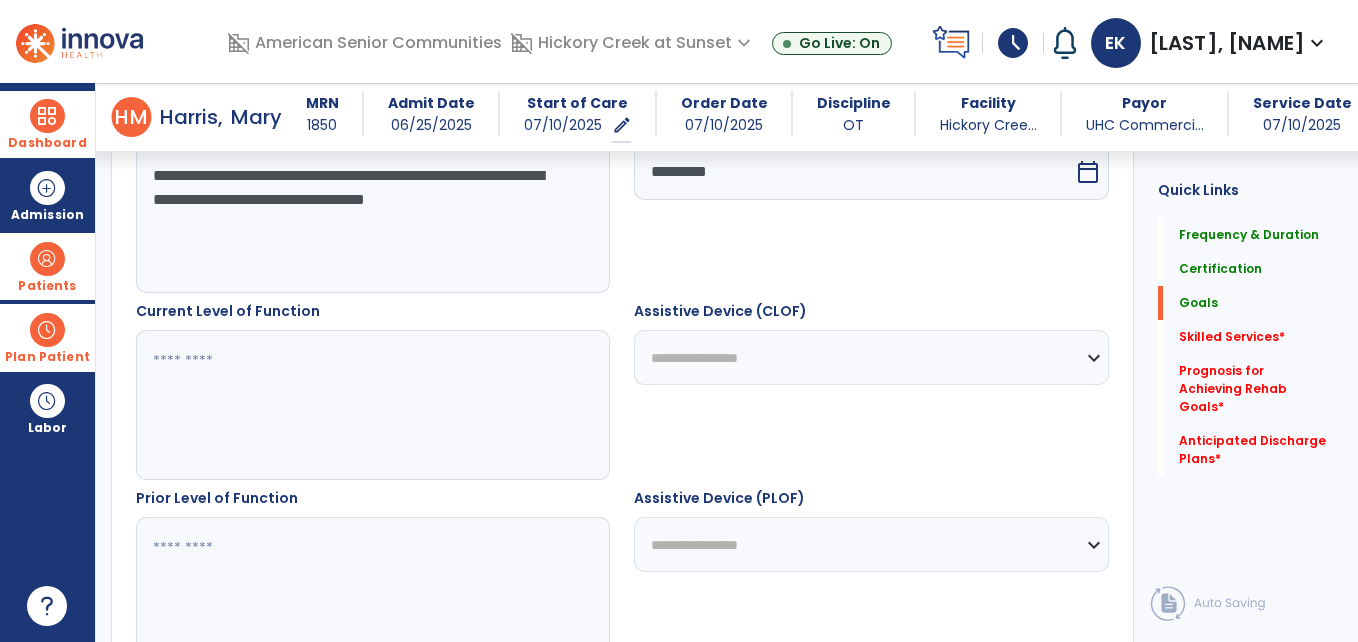 type on "*" 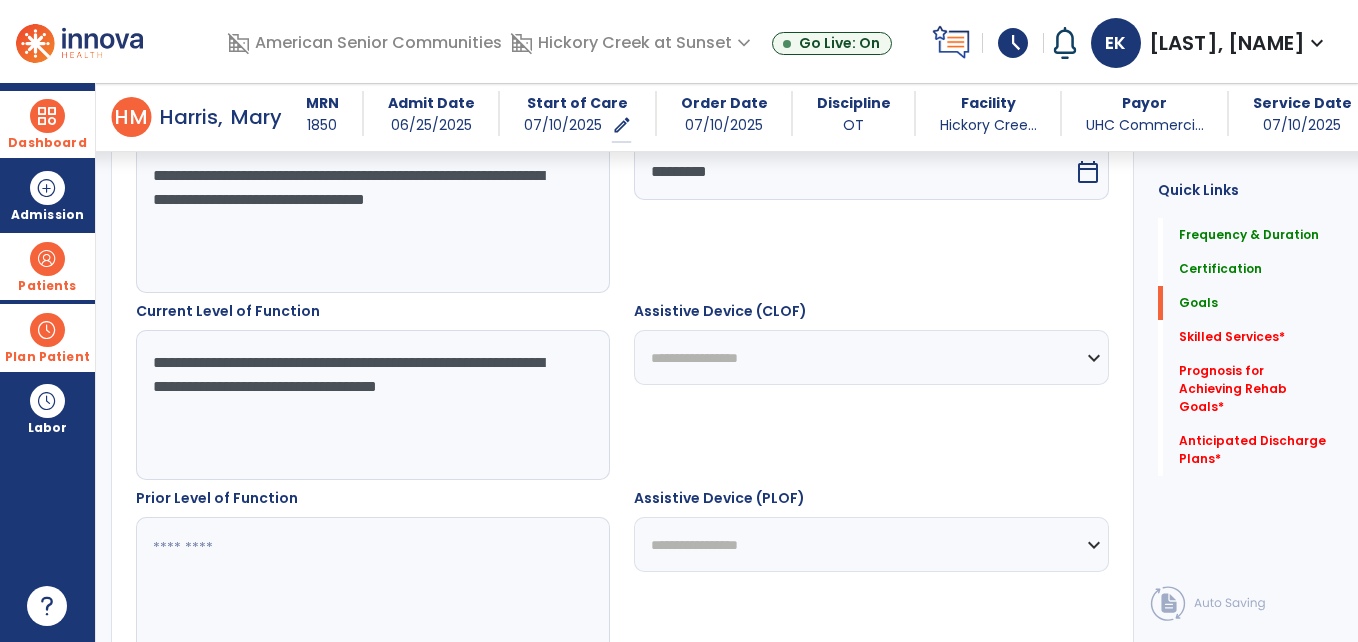 type on "**********" 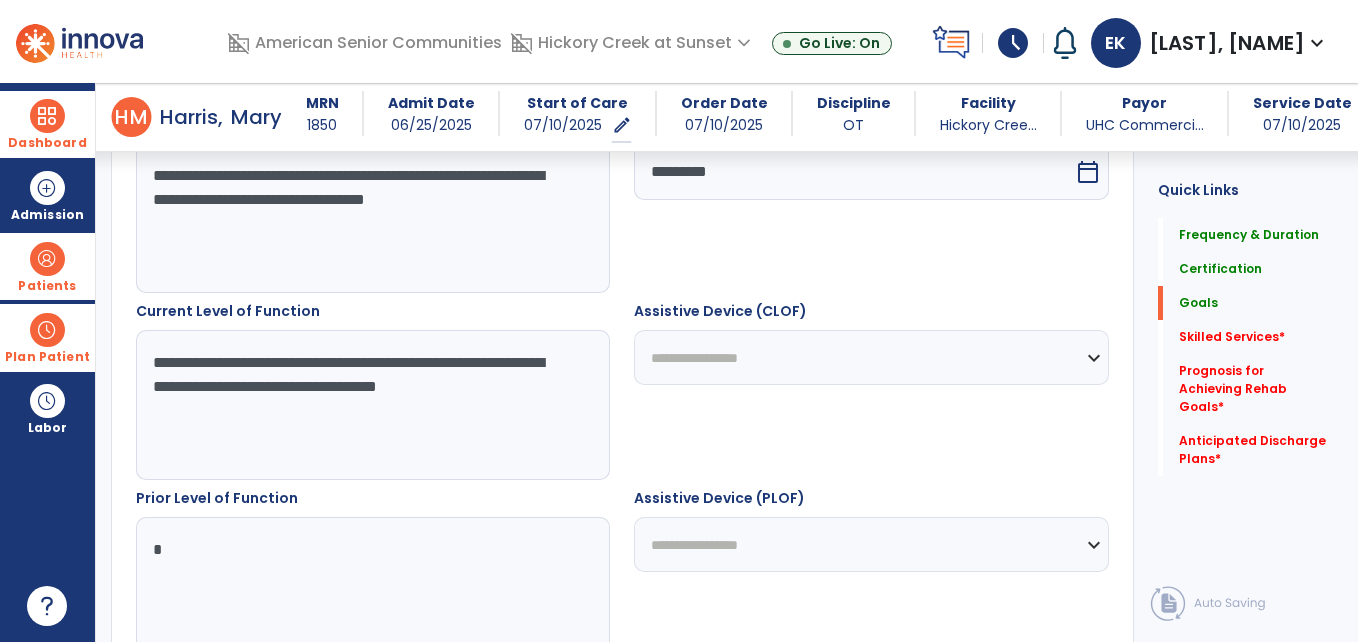 type on "*" 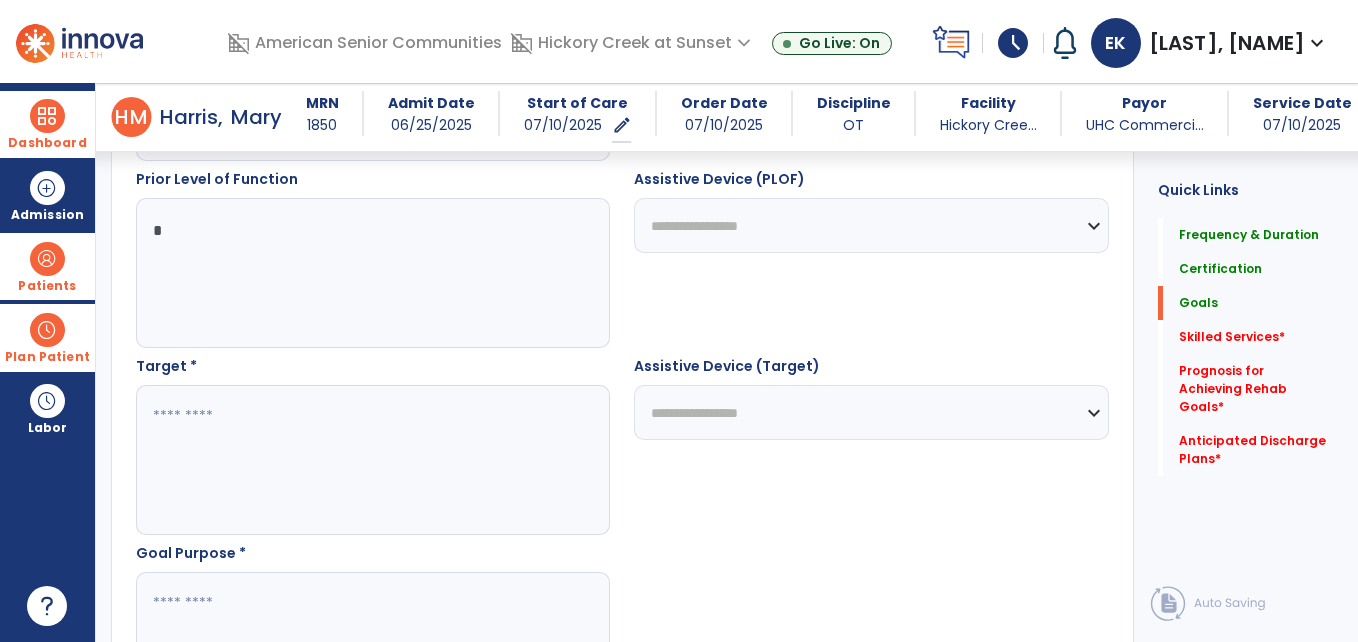 scroll, scrollTop: 1053, scrollLeft: 0, axis: vertical 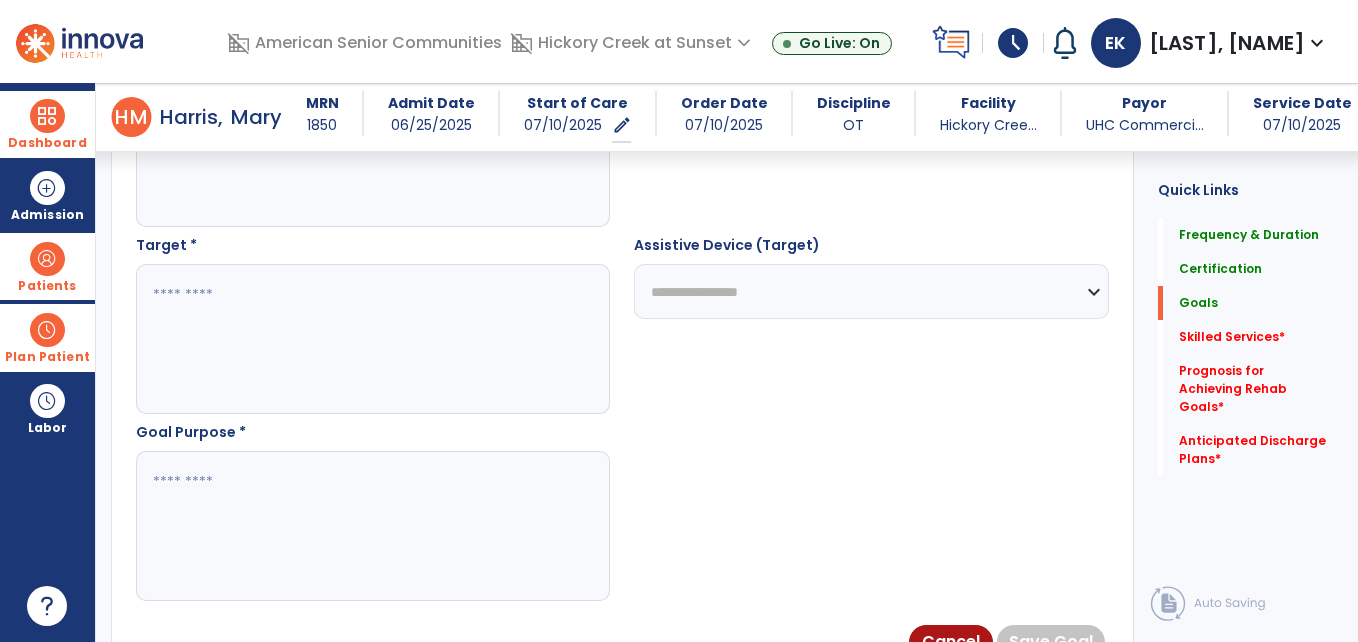 click at bounding box center [372, 339] 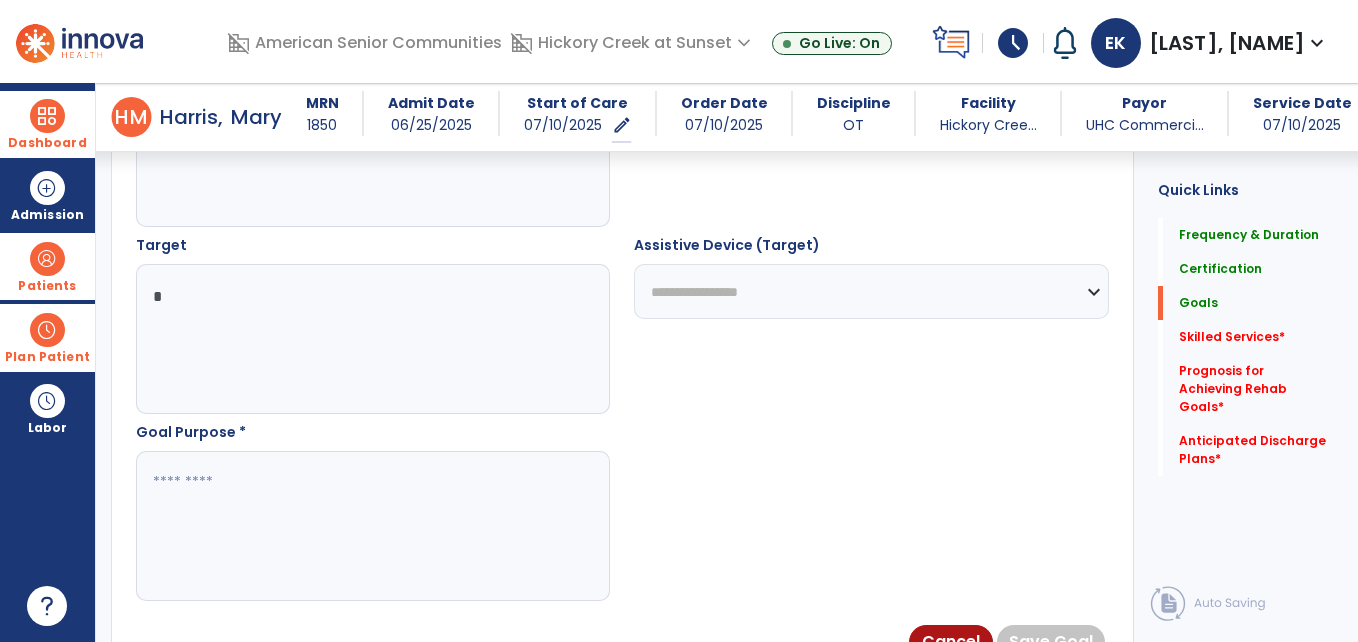 type on "*" 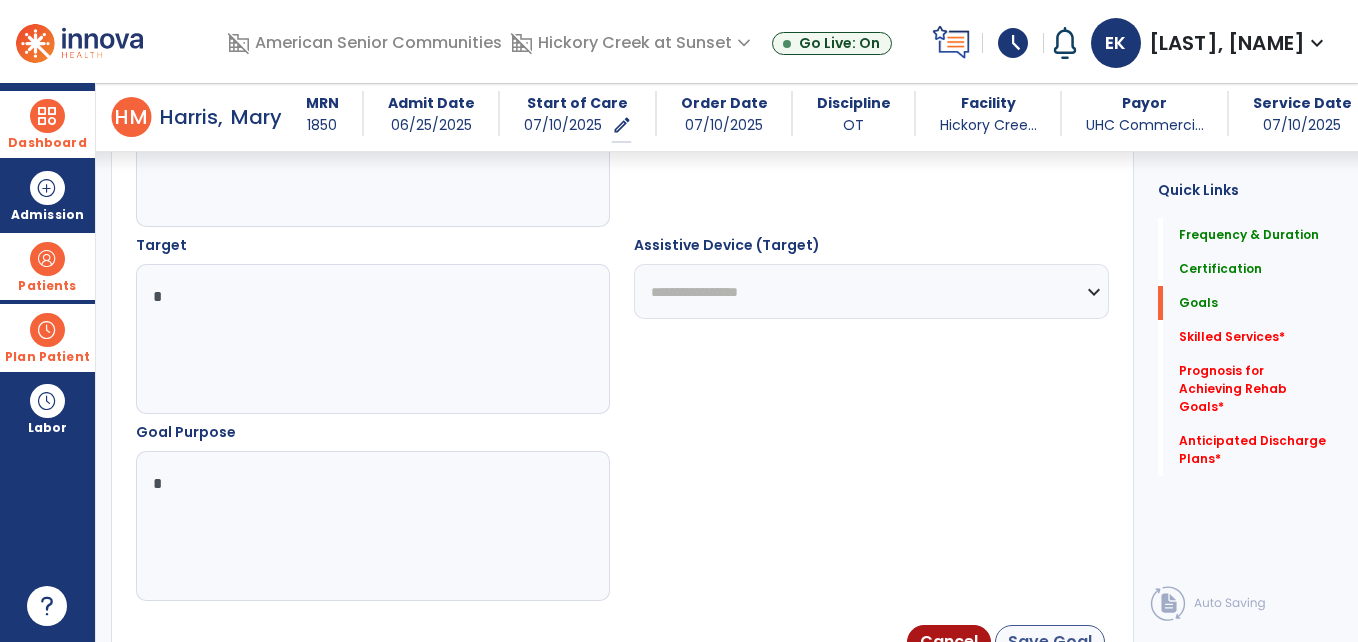type on "*" 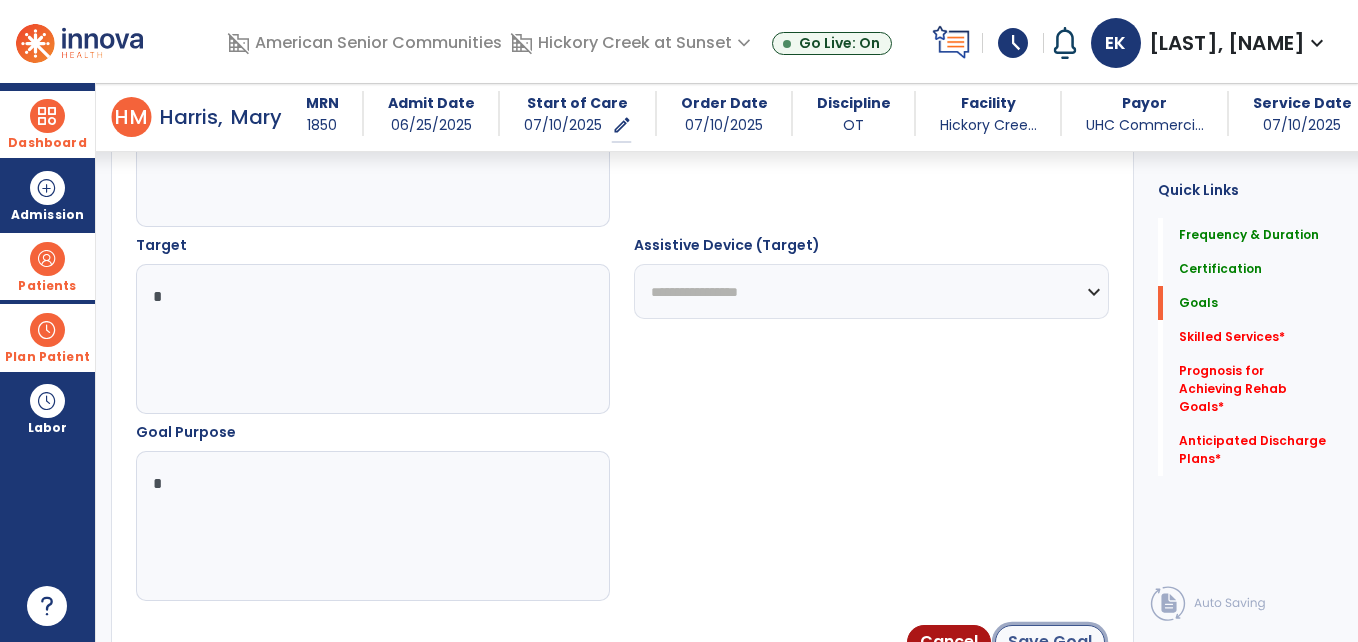 click on "Save Goal" at bounding box center [1050, 642] 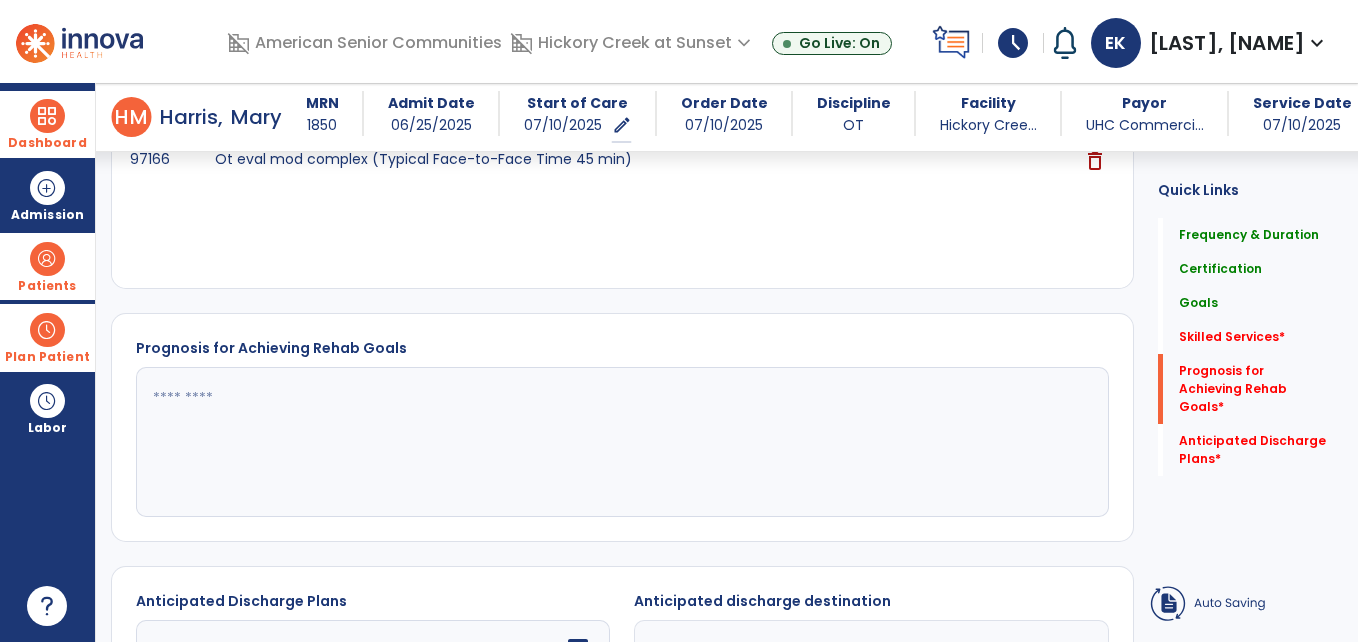 scroll, scrollTop: 1055, scrollLeft: 0, axis: vertical 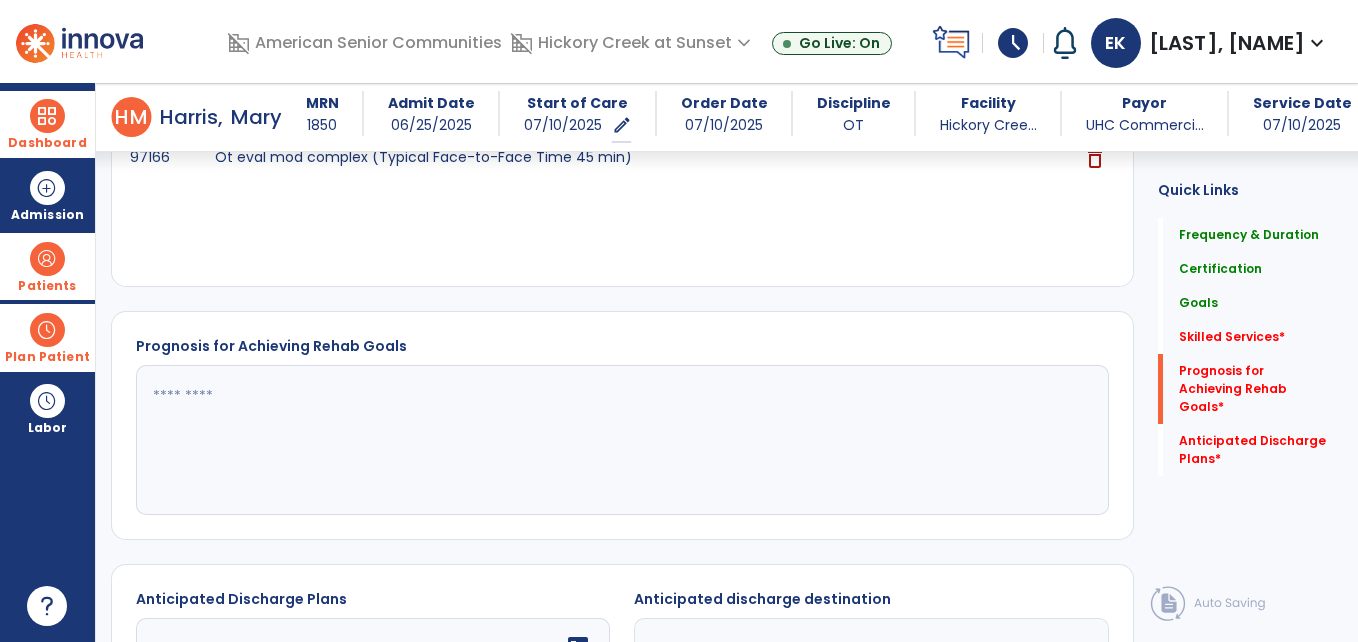 click on "Prognosis for Achieving Rehab Goals   *  Prognosis for Achieving Rehab Goals   *" 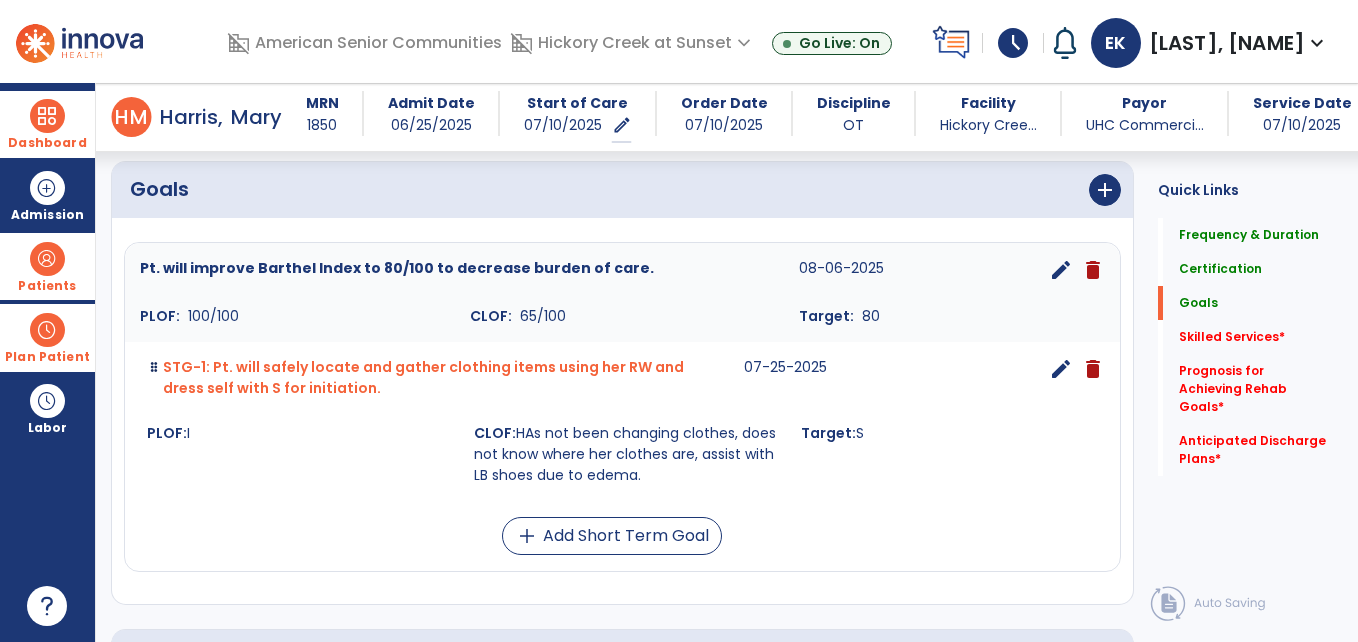 scroll, scrollTop: 495, scrollLeft: 0, axis: vertical 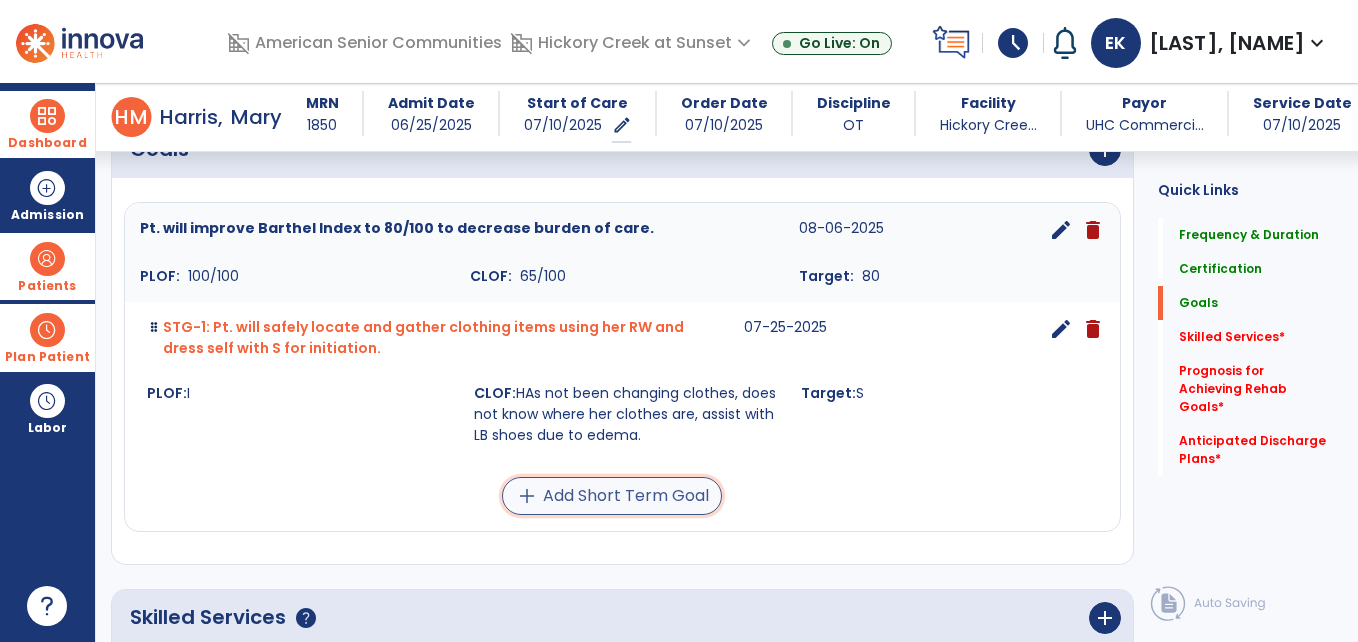 click on "add  Add Short Term Goal" at bounding box center (612, 496) 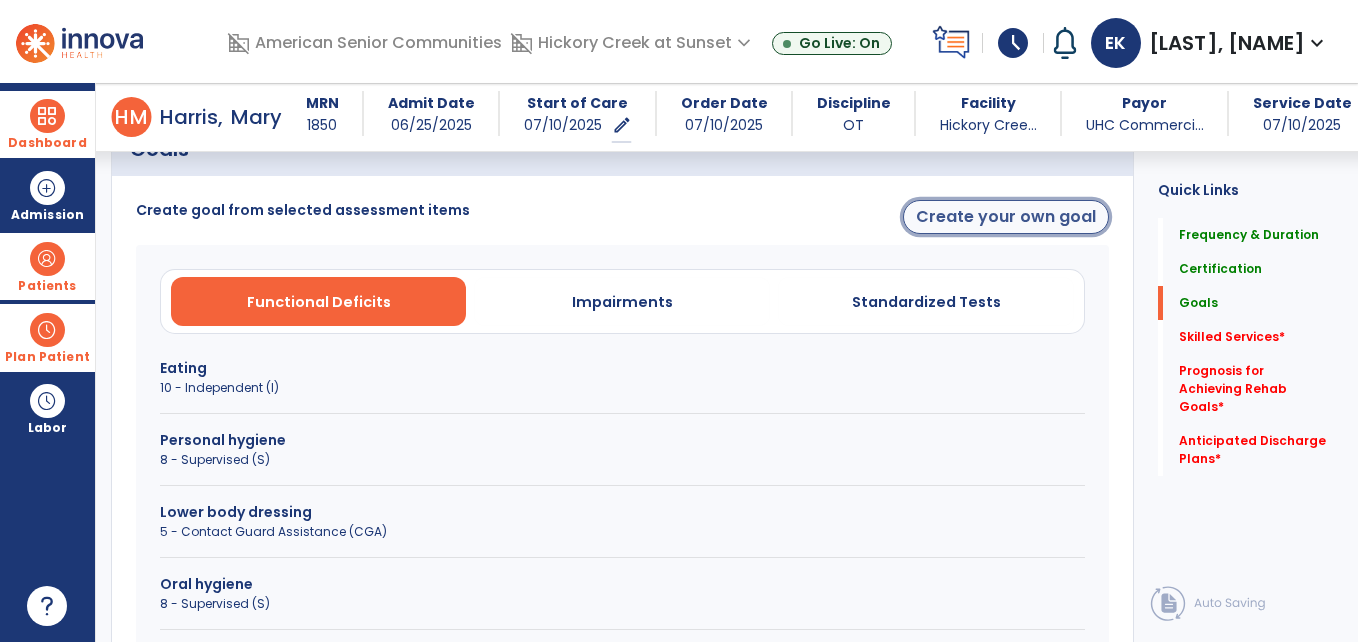 click on "Create your own goal" at bounding box center [1006, 217] 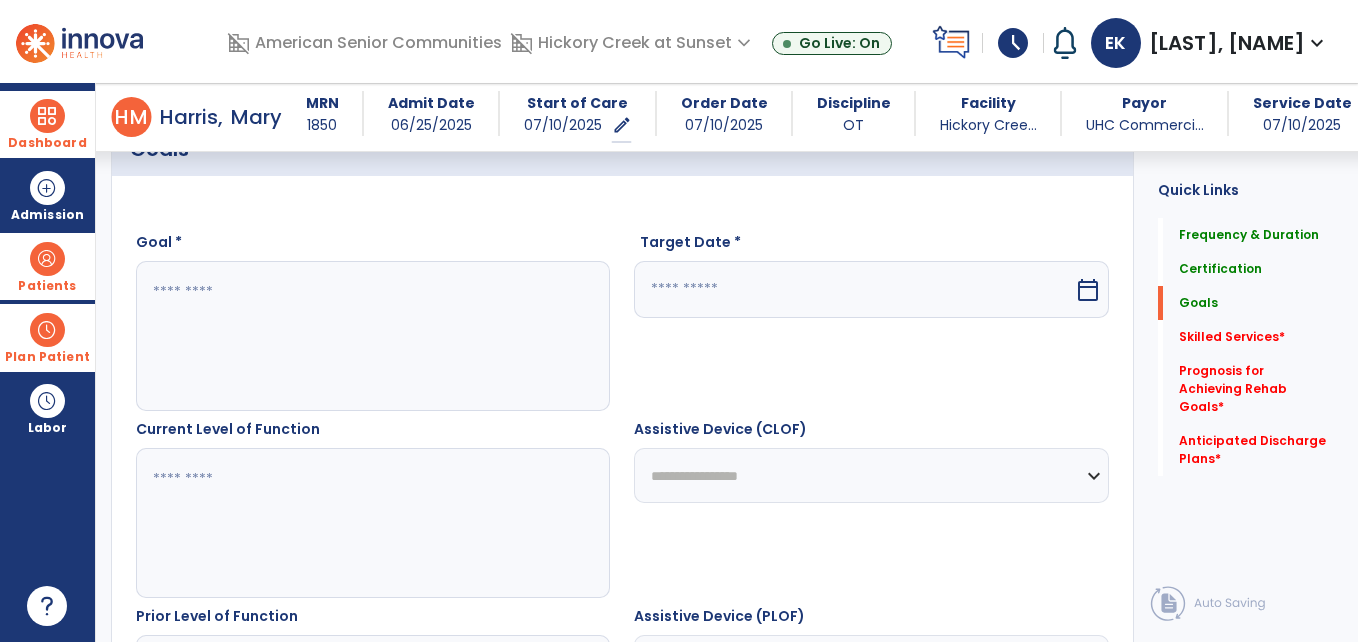 click at bounding box center [372, 336] 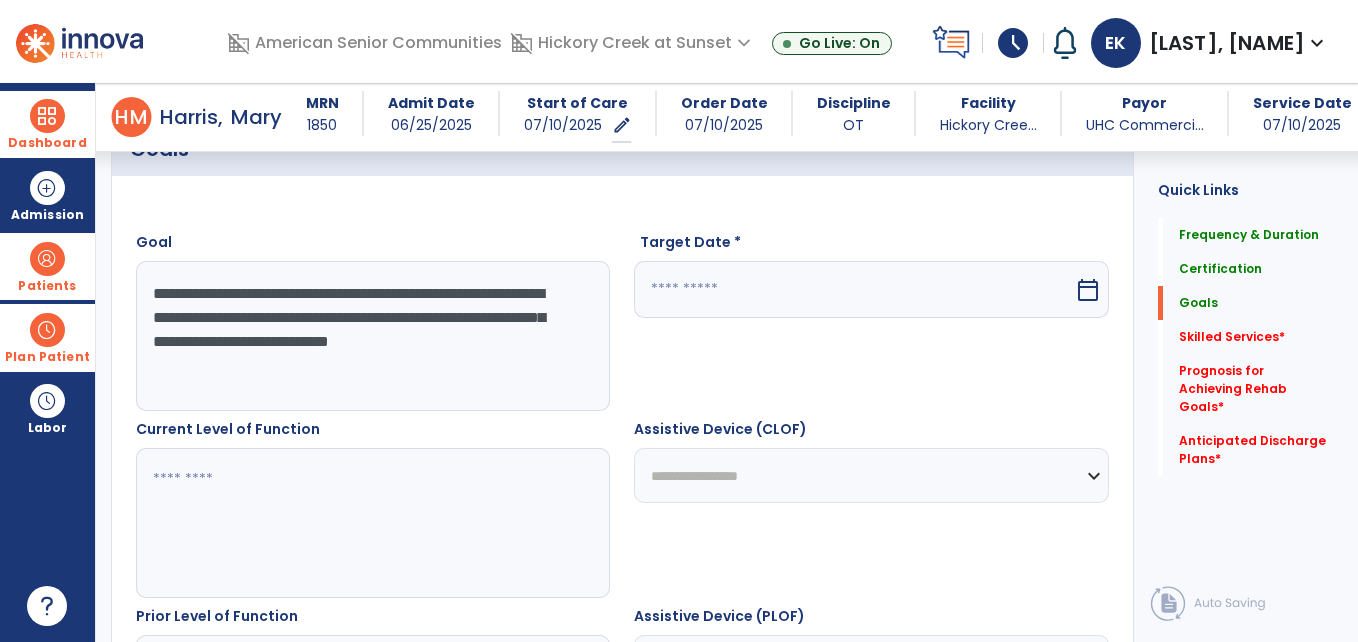 type on "**********" 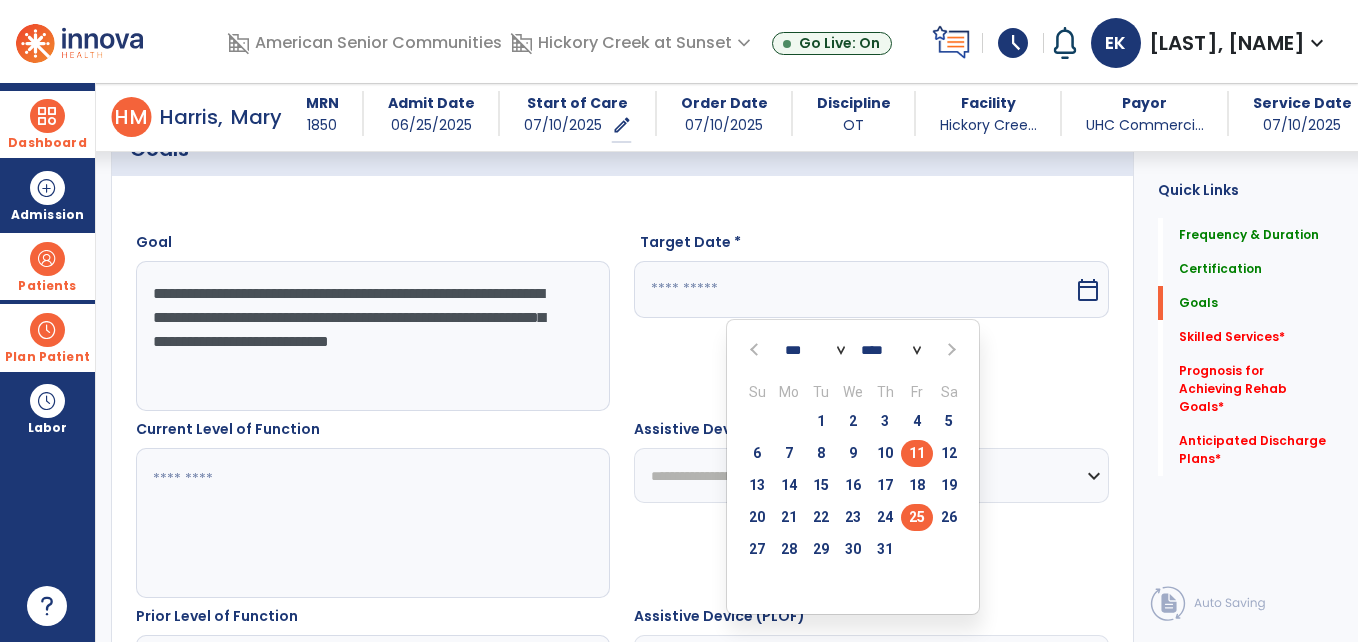 click on "25" at bounding box center [917, 517] 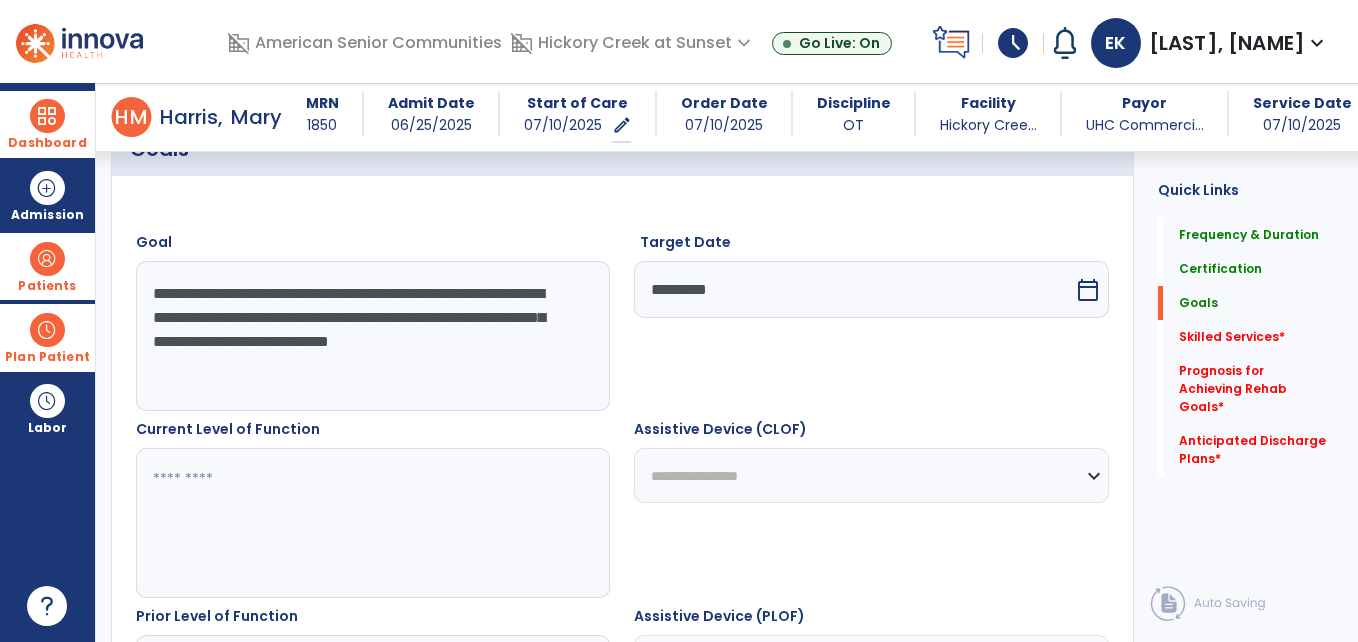 click at bounding box center (372, 523) 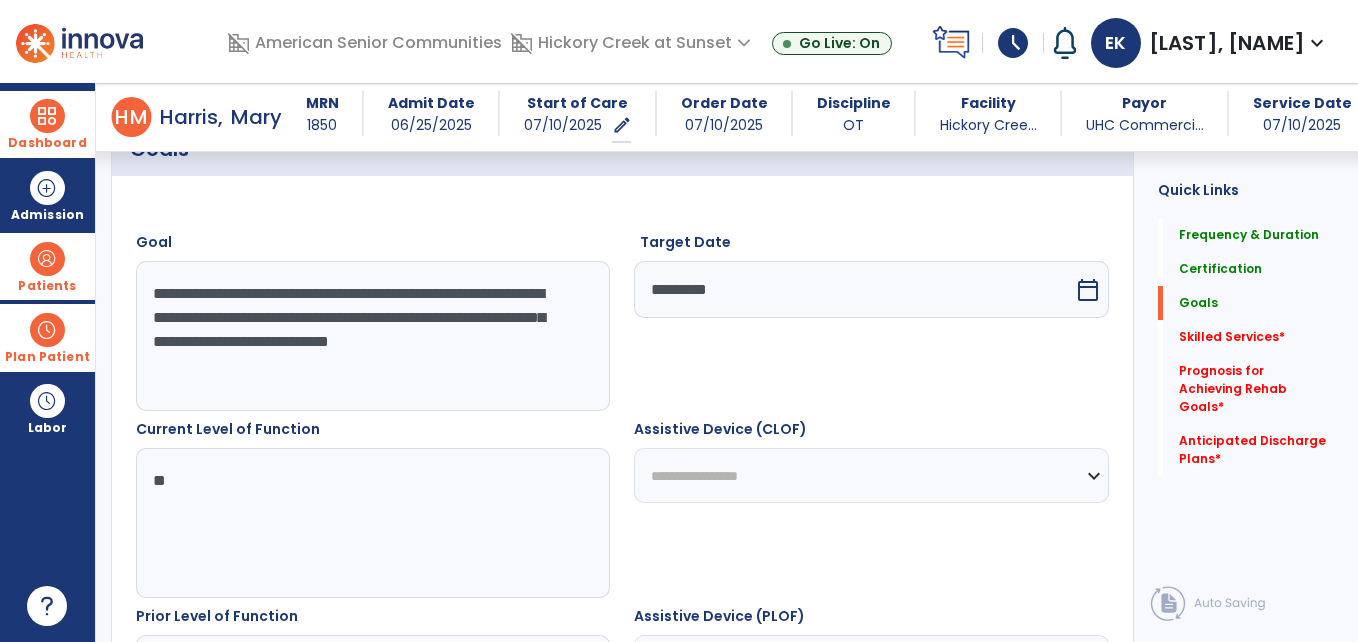 type on "*" 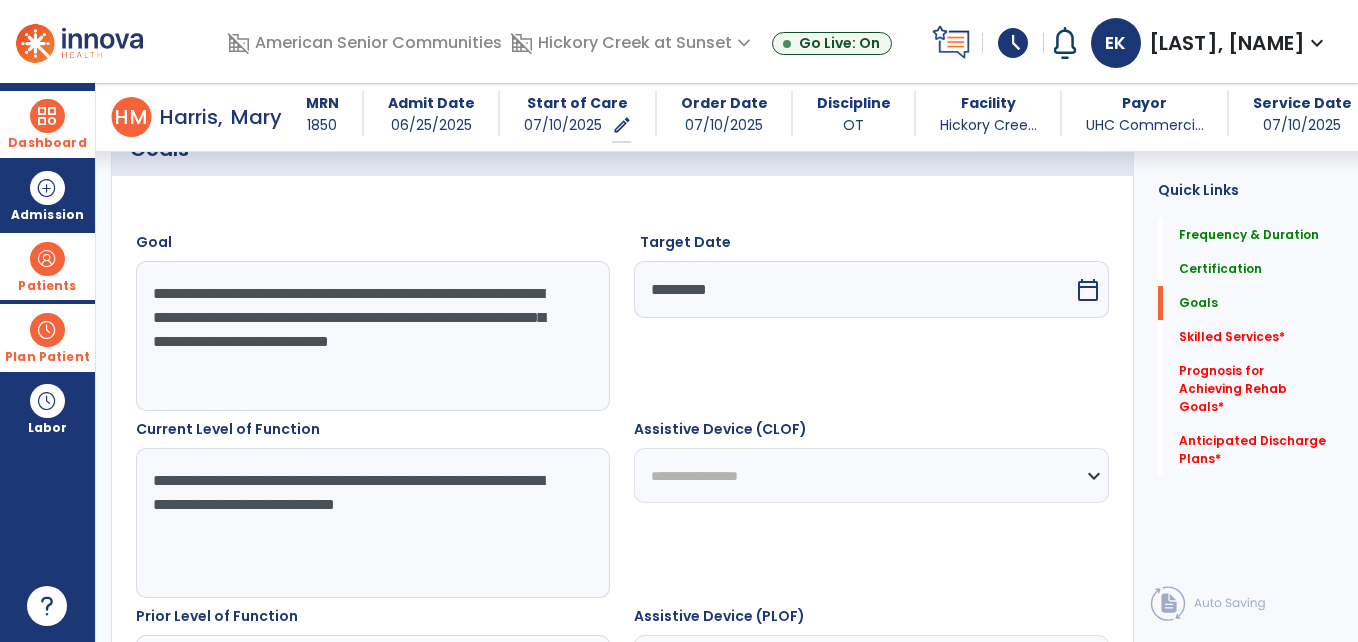 type on "**********" 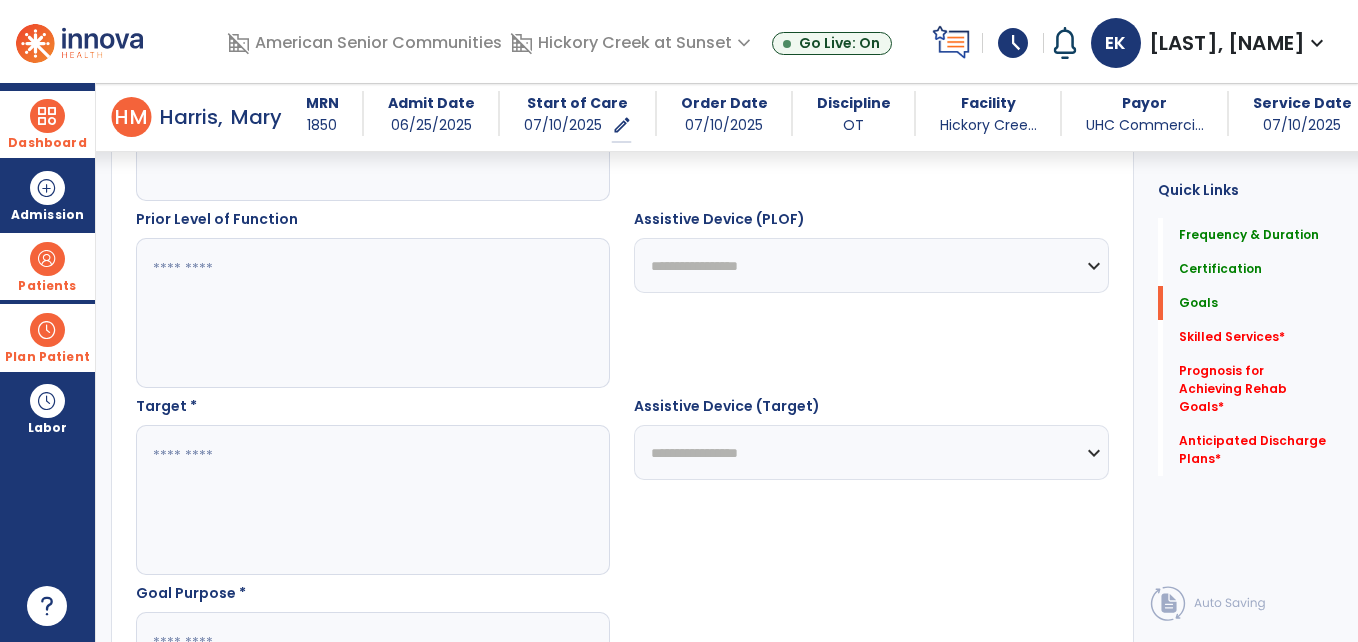 scroll, scrollTop: 895, scrollLeft: 0, axis: vertical 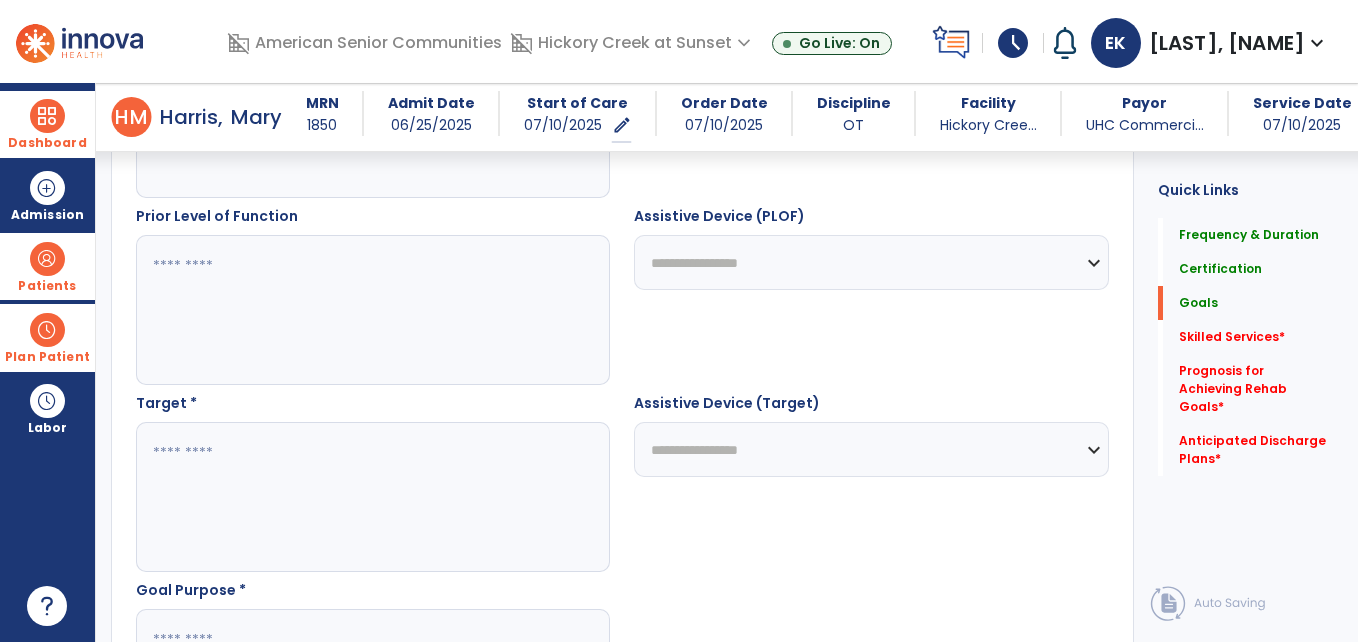 click at bounding box center [372, 310] 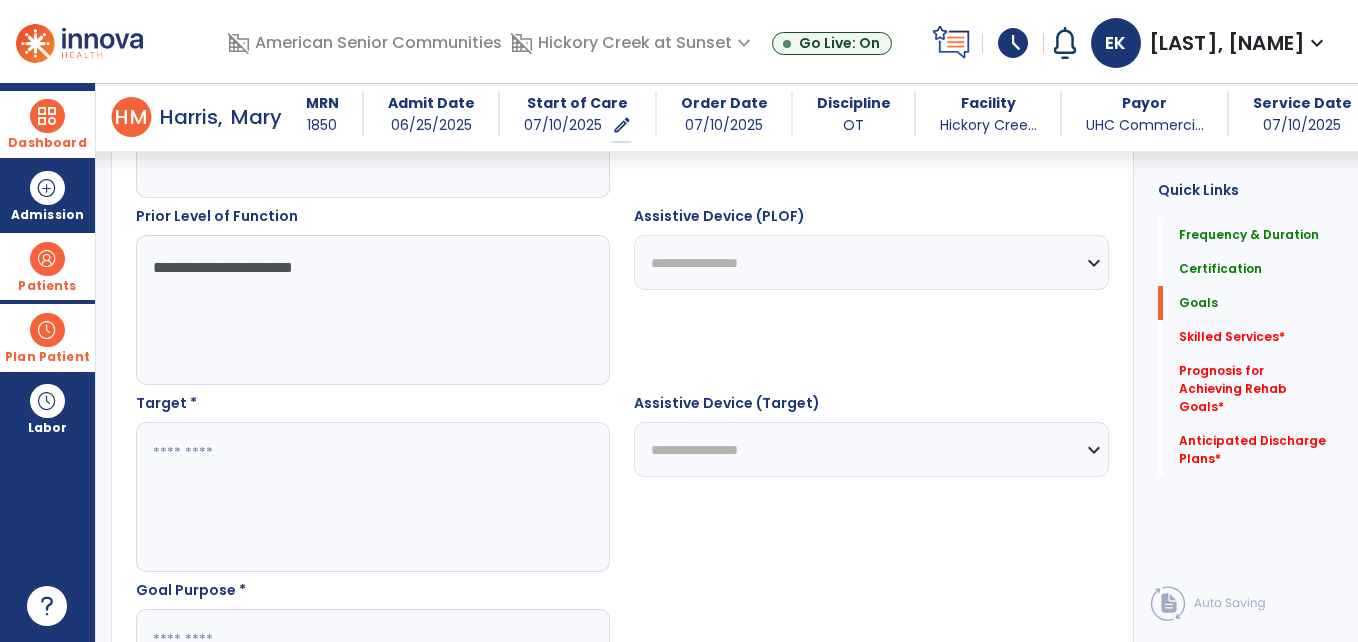 type on "**********" 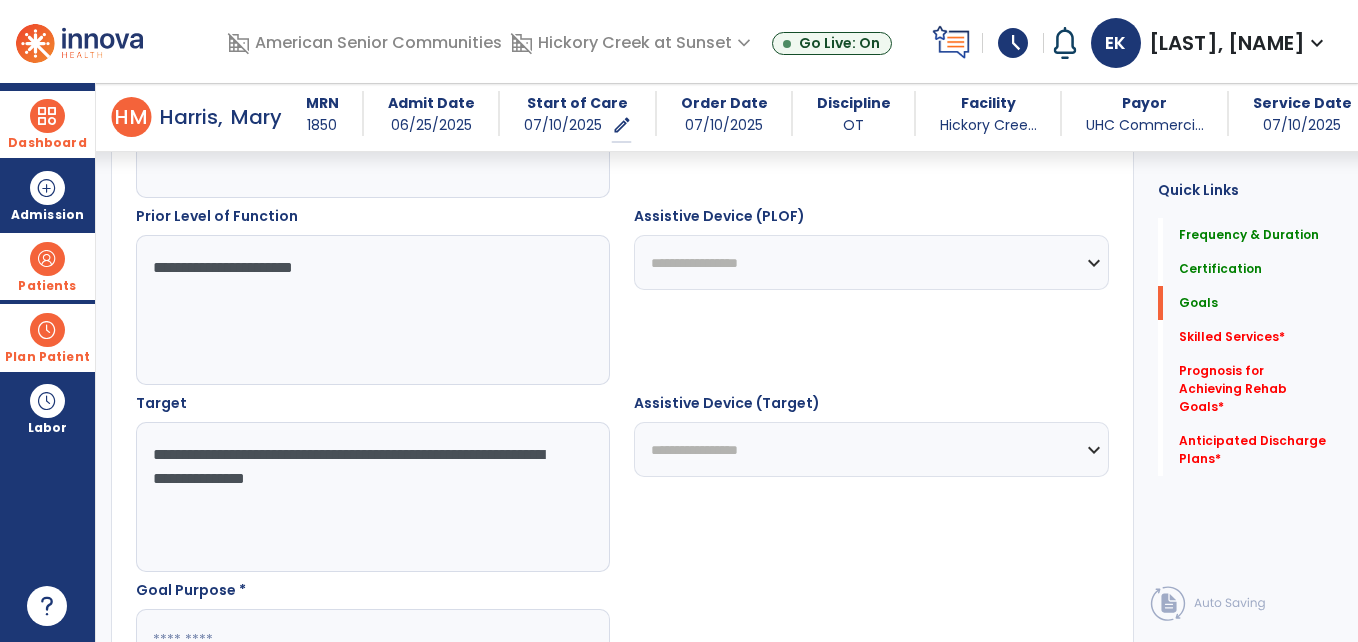 type on "**********" 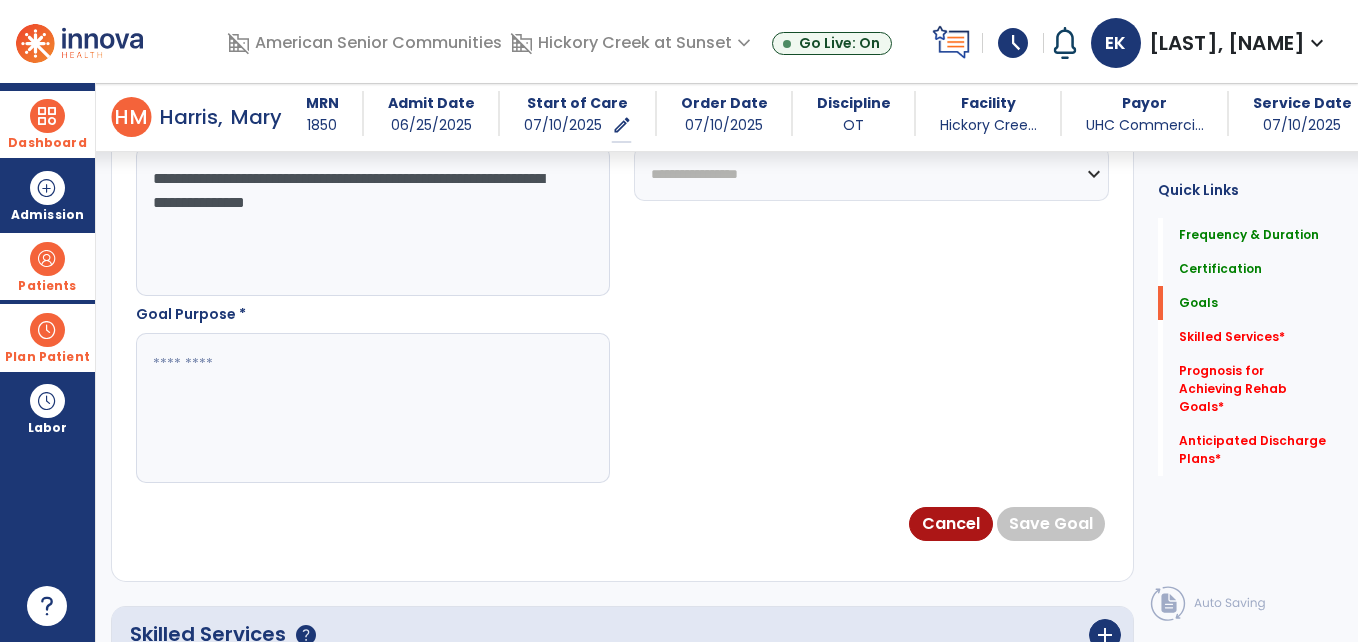 scroll, scrollTop: 1255, scrollLeft: 0, axis: vertical 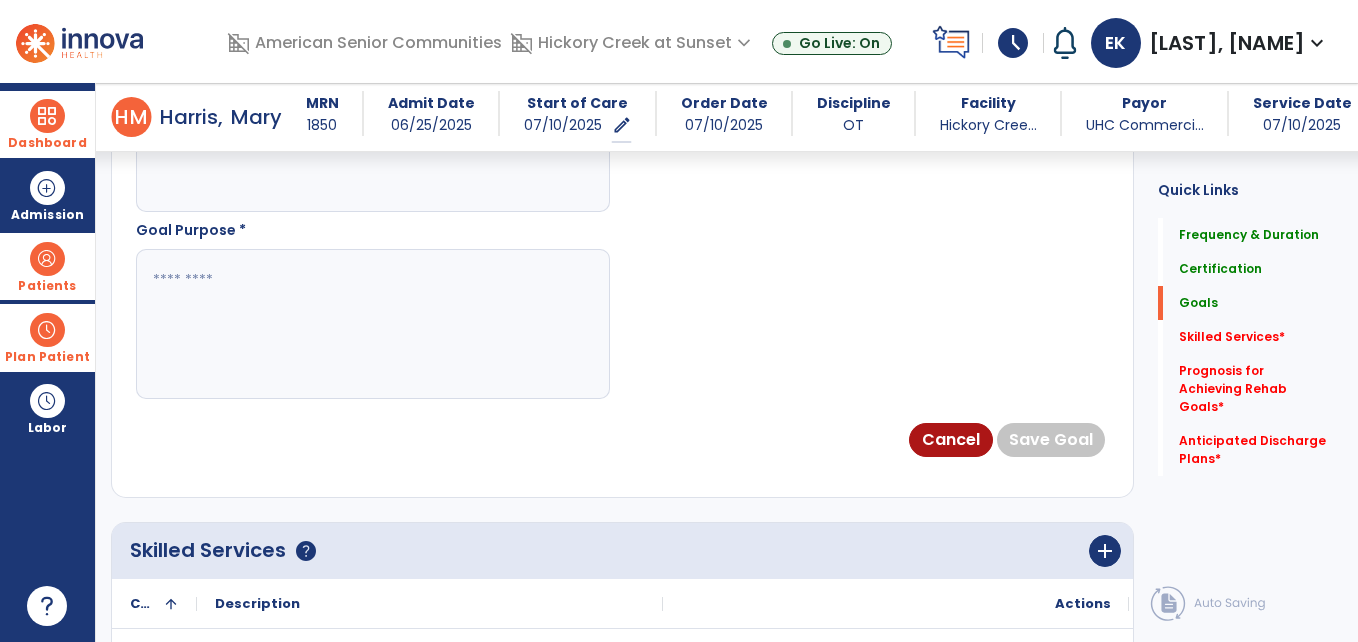click at bounding box center (372, 324) 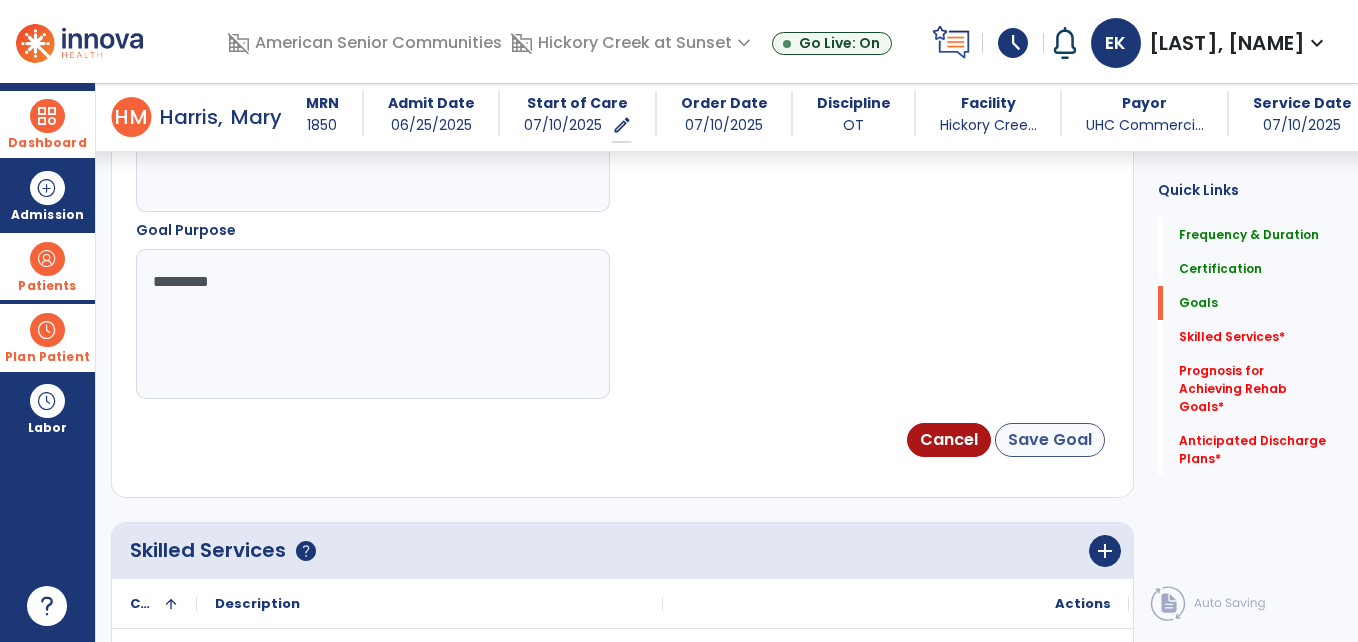 type on "*********" 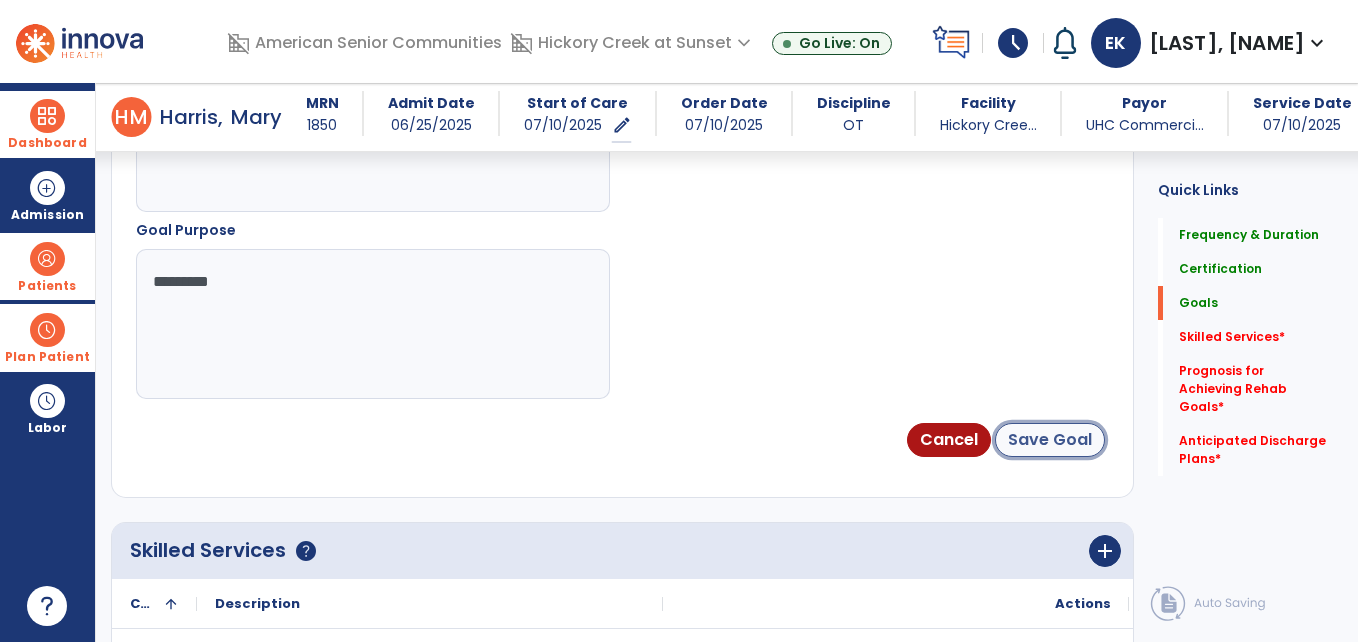 click on "Save Goal" at bounding box center (1050, 440) 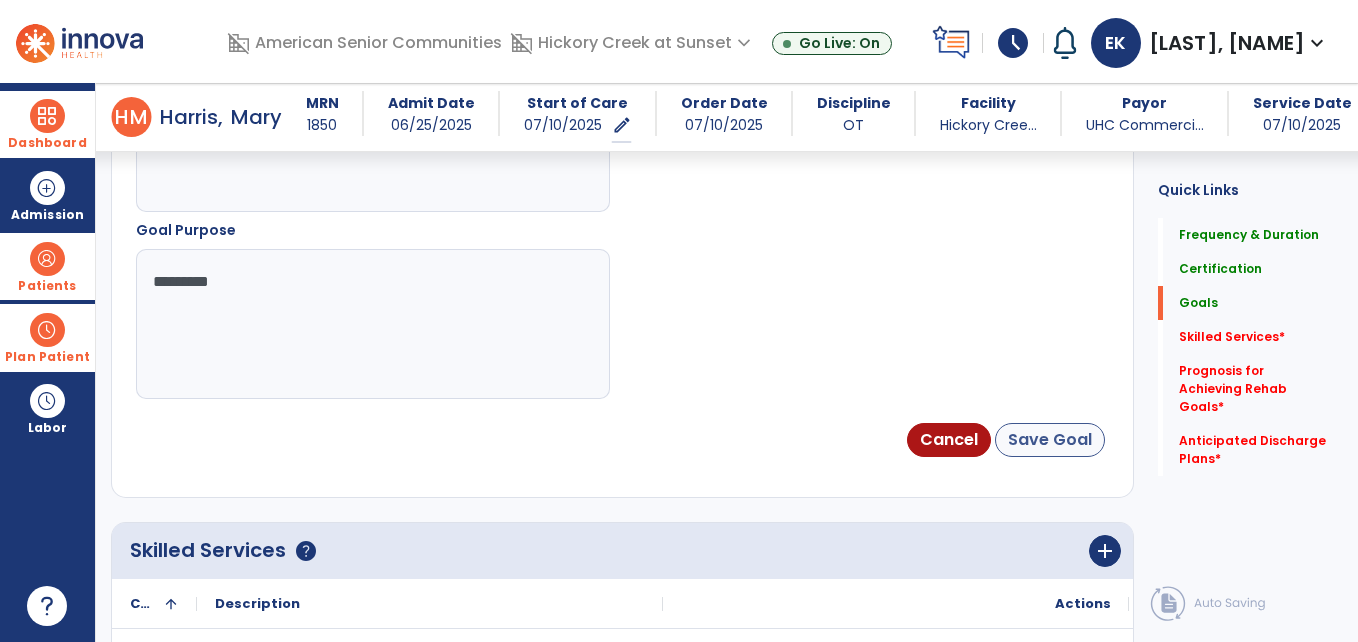 scroll, scrollTop: 176, scrollLeft: 0, axis: vertical 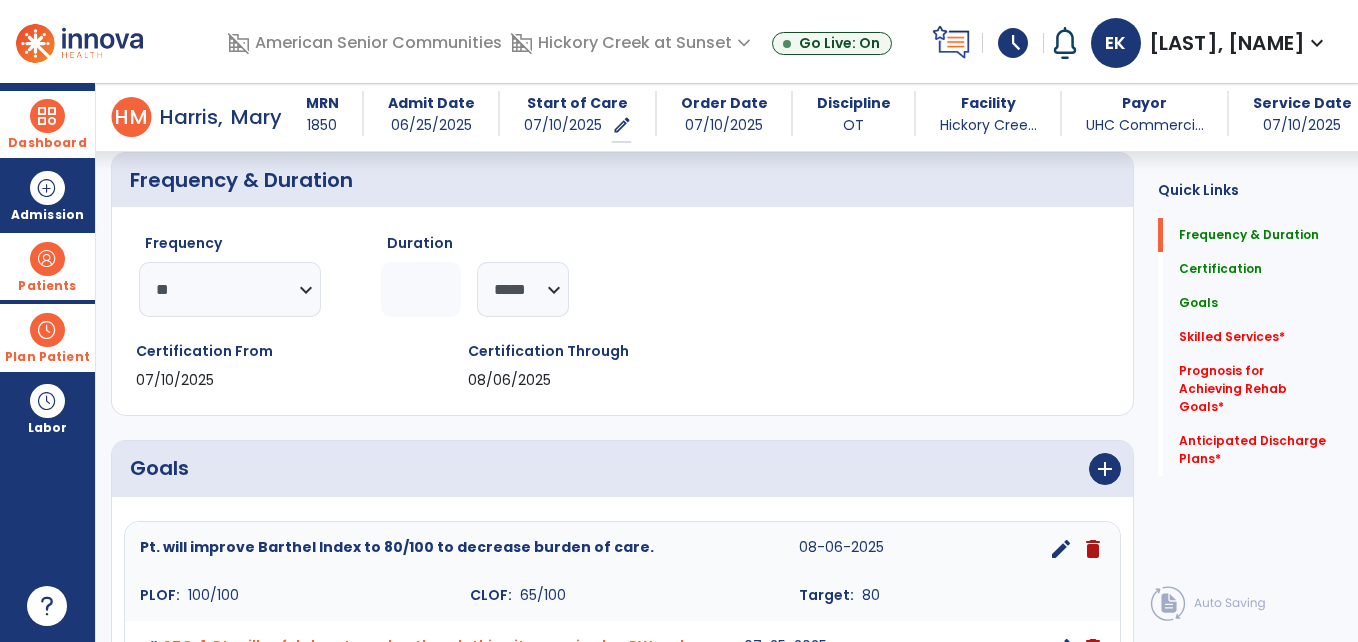 click on "Frequency & Duration   Frequency & Duration" 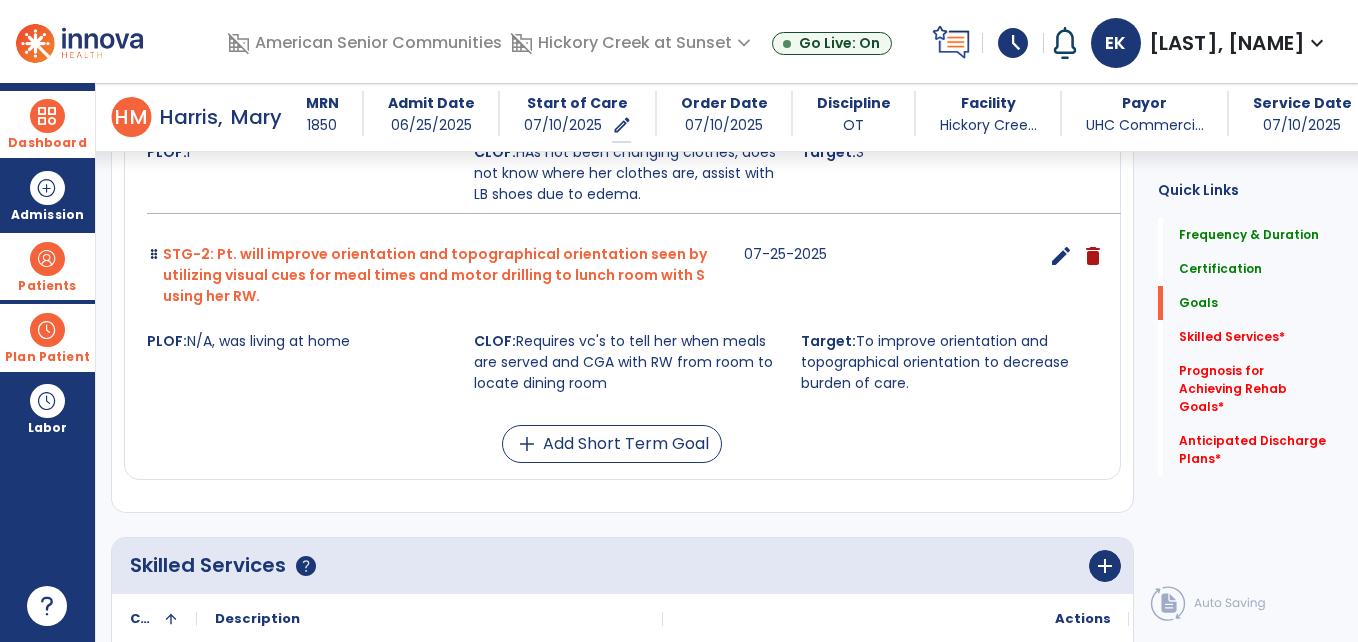 scroll, scrollTop: 776, scrollLeft: 0, axis: vertical 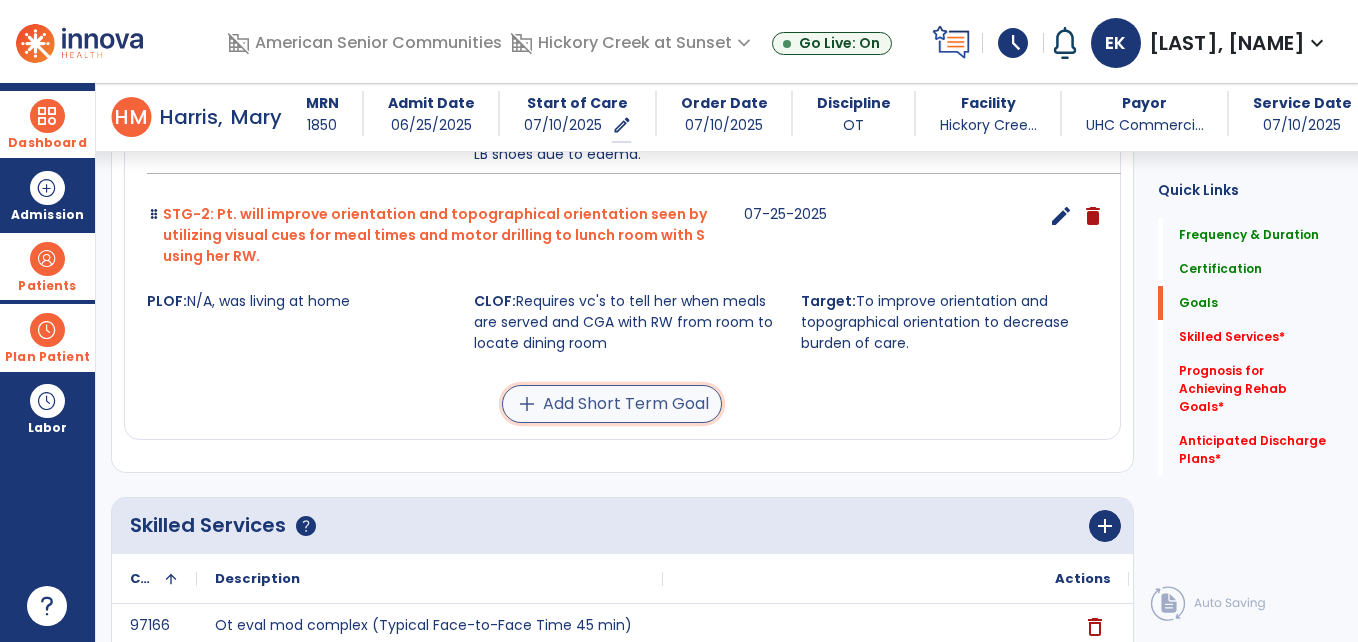 click on "add  Add Short Term Goal" at bounding box center [612, 404] 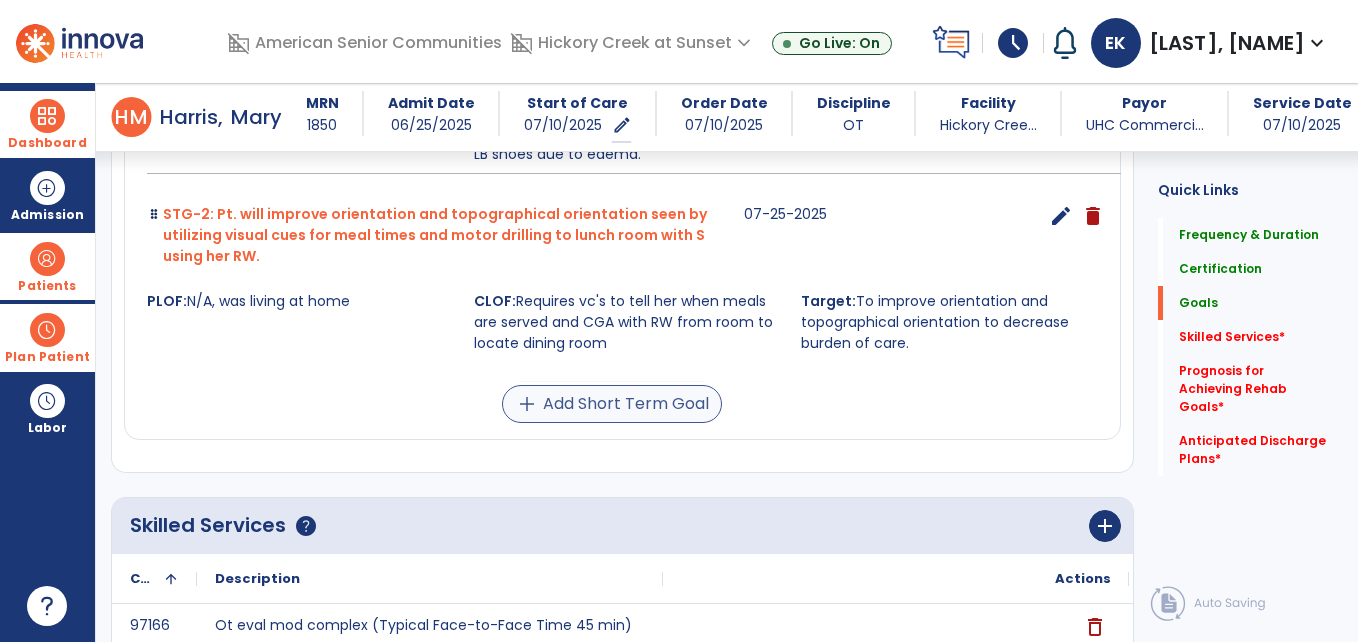 scroll, scrollTop: 1653, scrollLeft: 0, axis: vertical 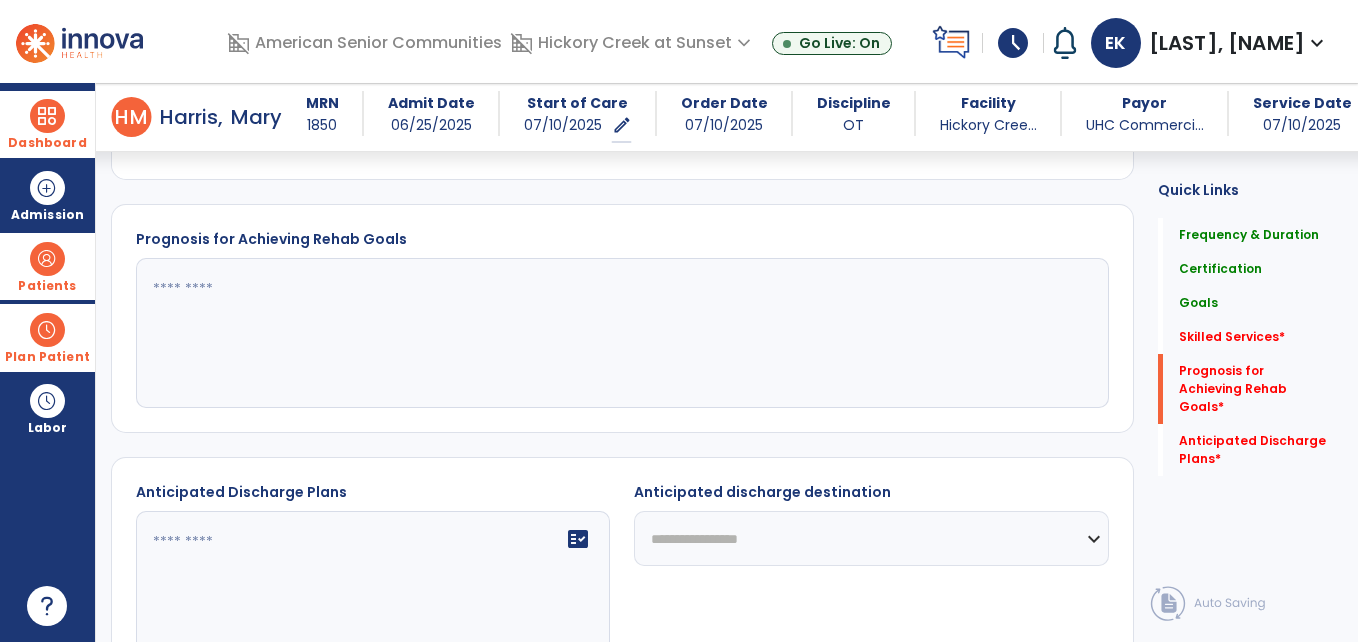 click on "Prognosis for Achieving Rehab Goals   *  Prognosis for Achieving Rehab Goals   *" 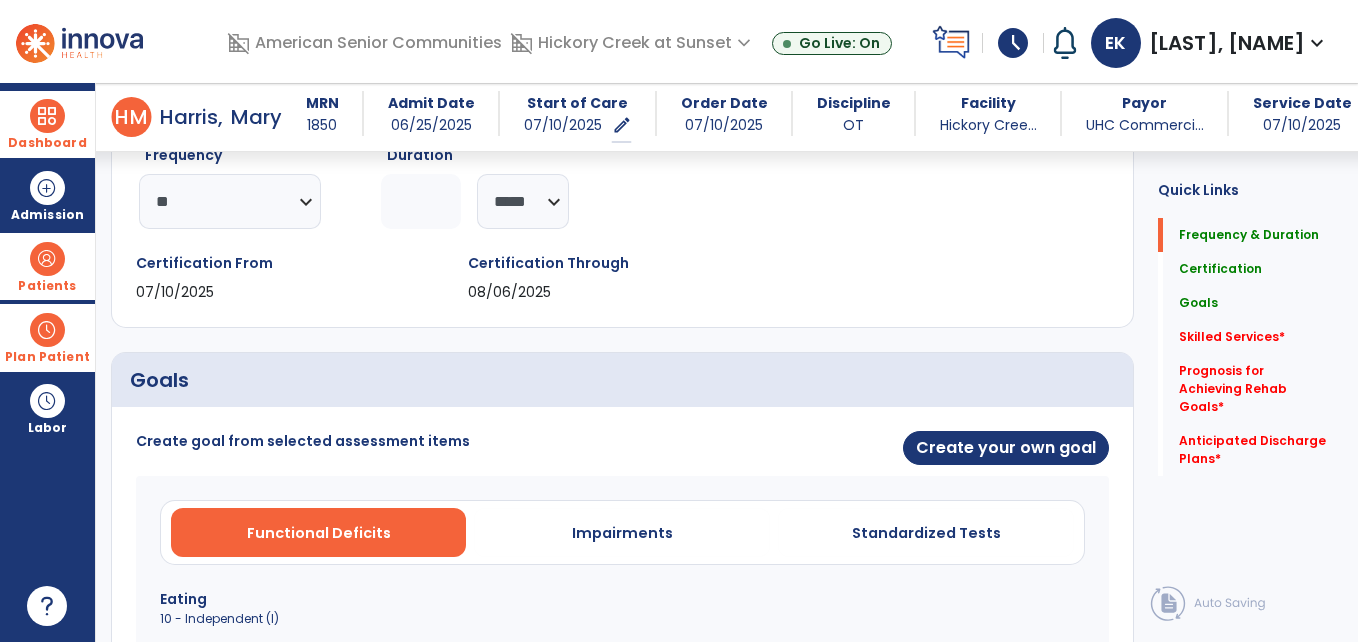 scroll, scrollTop: 253, scrollLeft: 0, axis: vertical 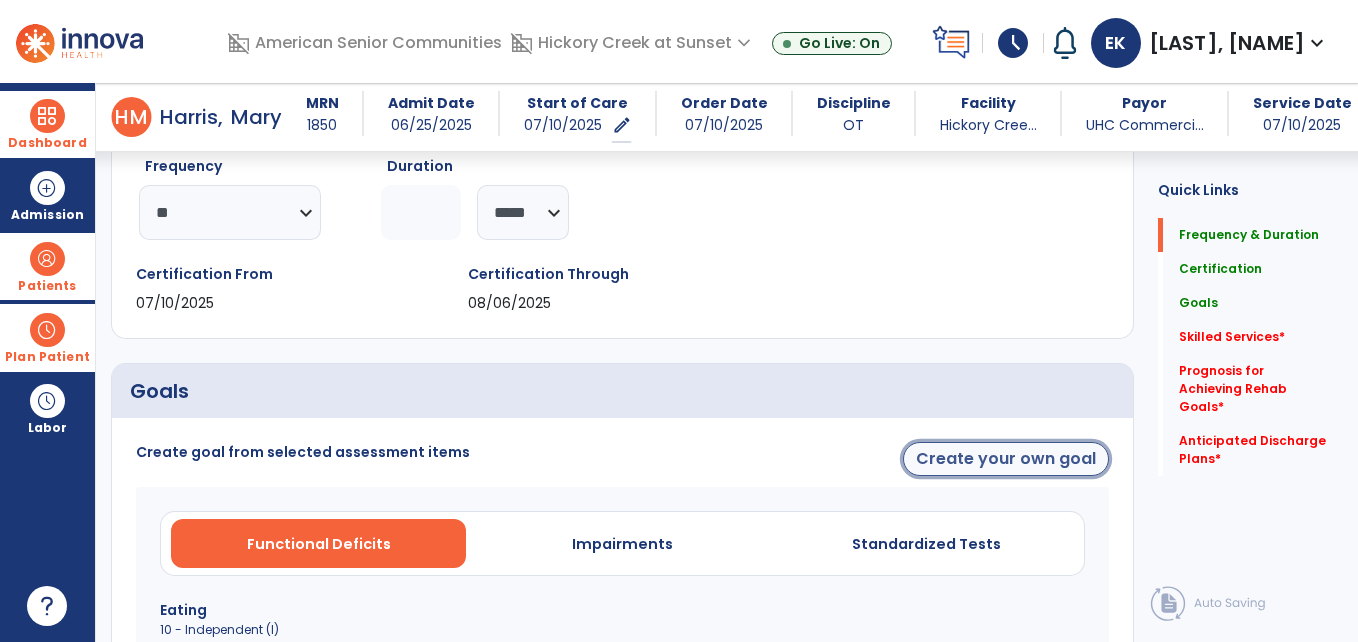 click on "Create your own goal" at bounding box center (1006, 459) 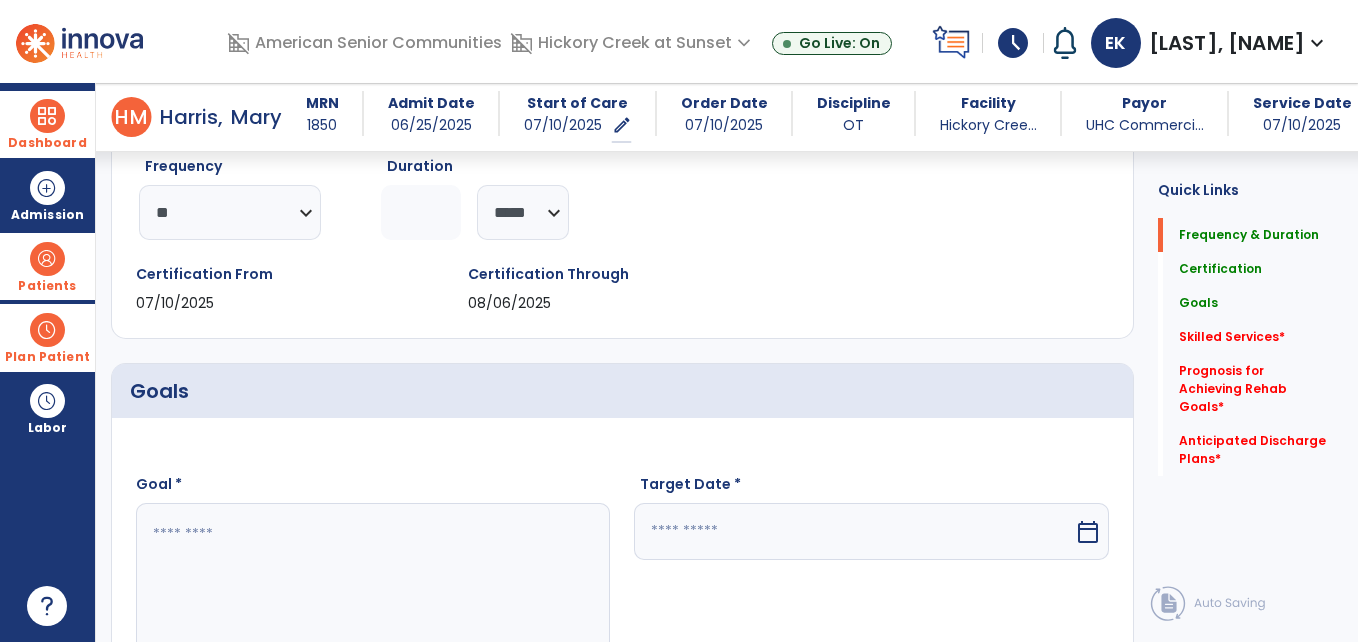 click at bounding box center (372, 578) 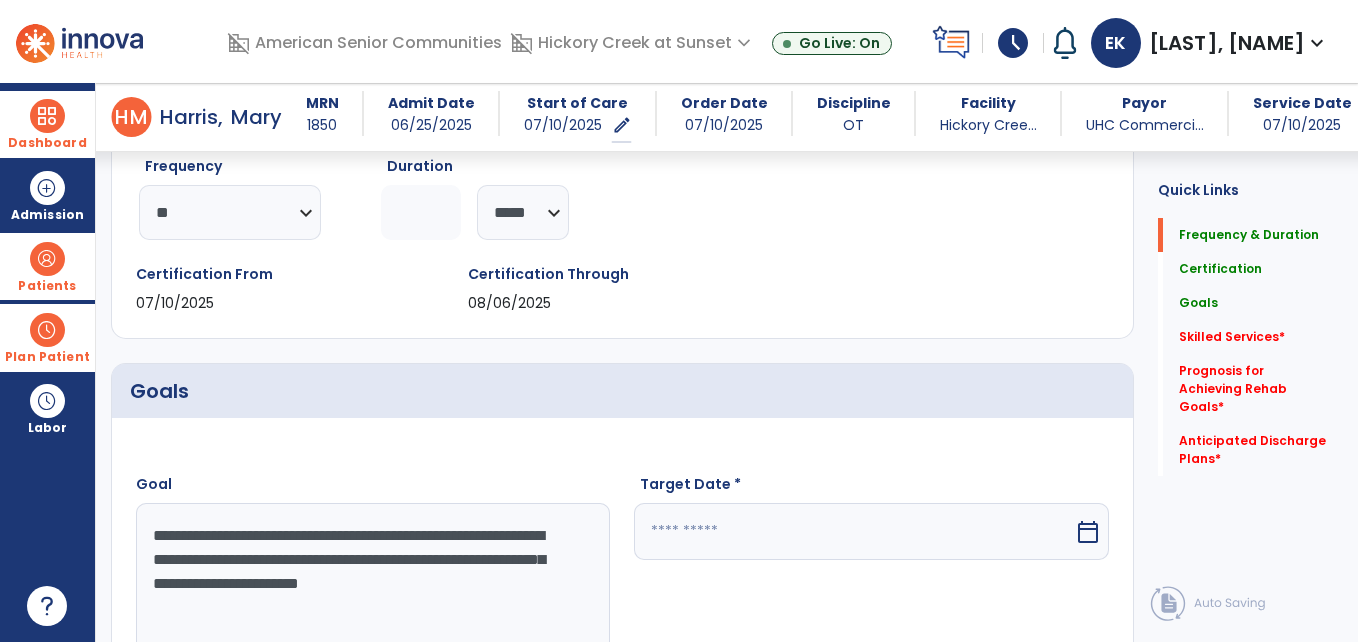type on "**********" 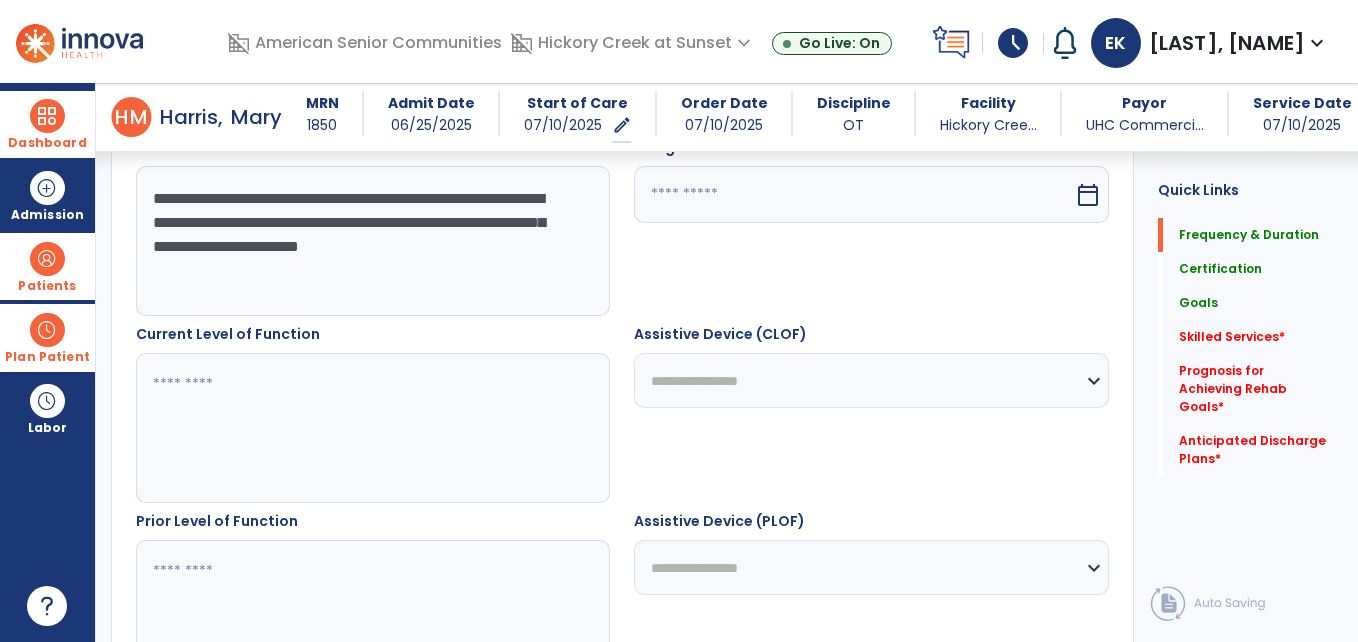 select on "*" 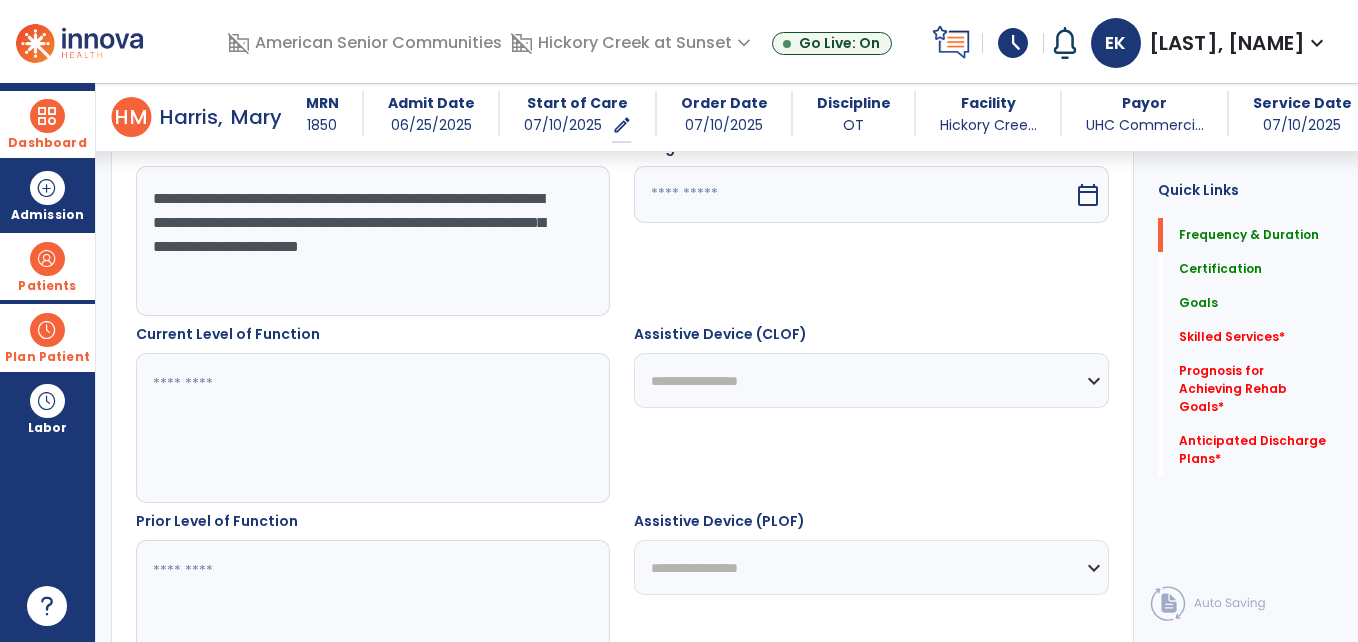 select on "****" 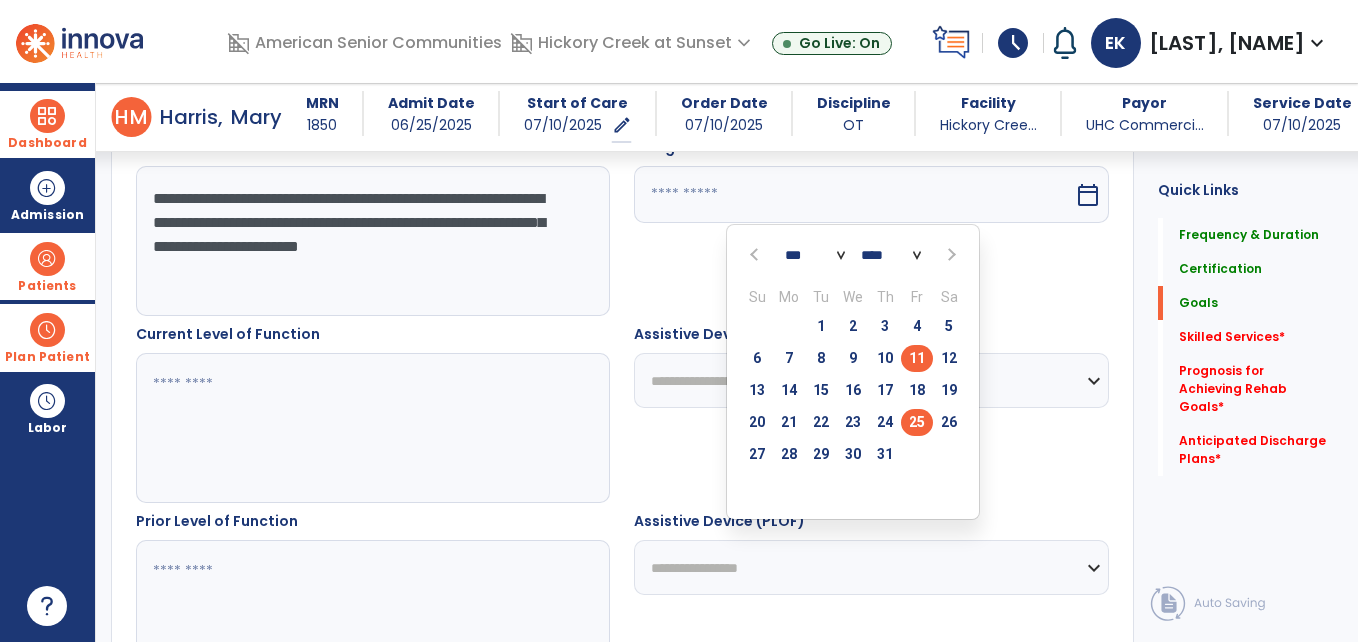 click on "25" at bounding box center (917, 422) 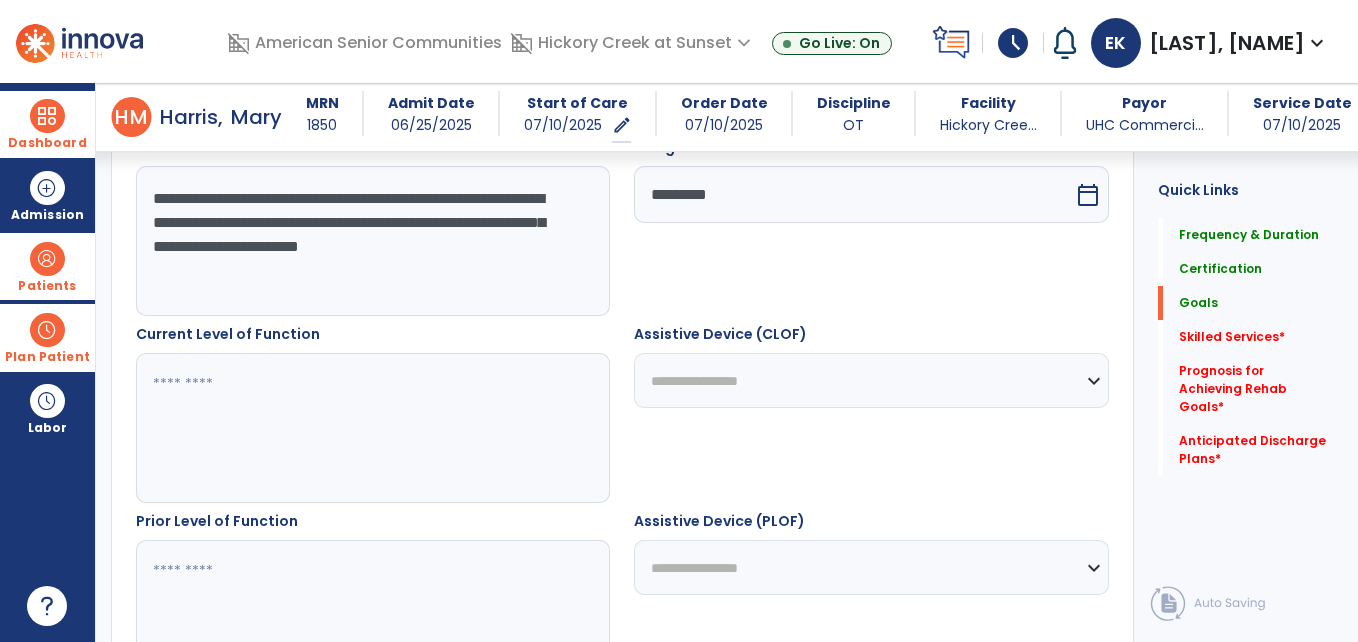 click on "calendar_today" at bounding box center [1088, 195] 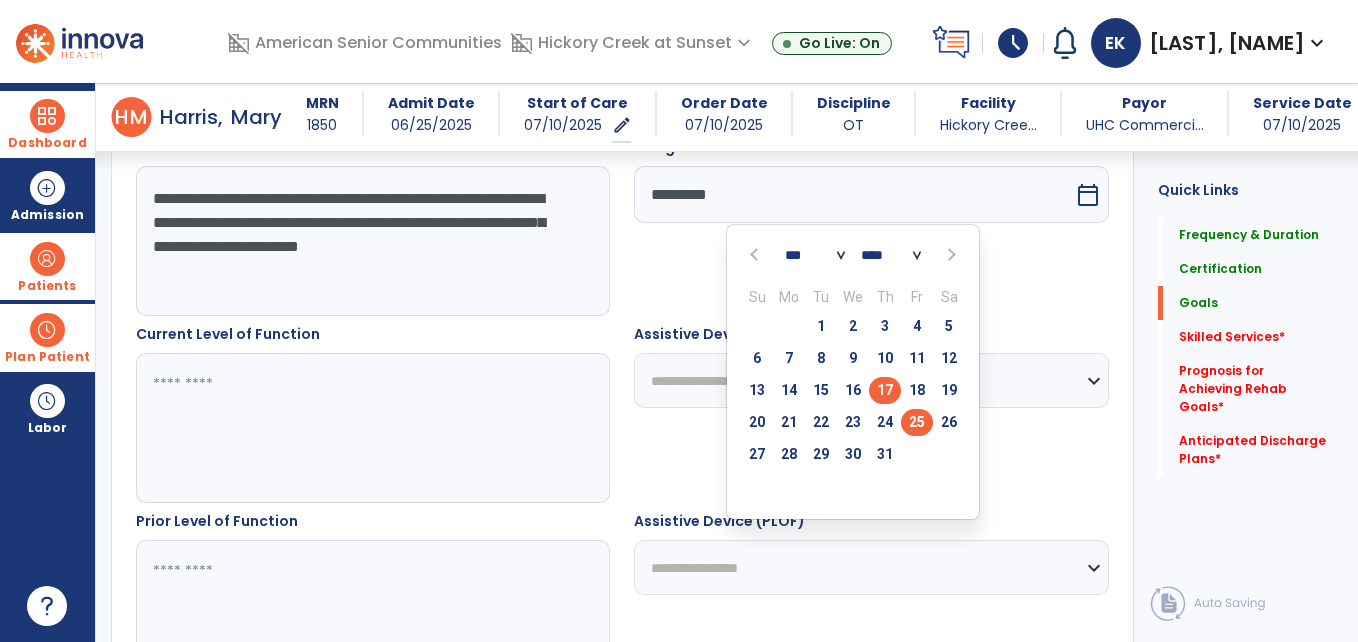 click on "17" at bounding box center (885, 390) 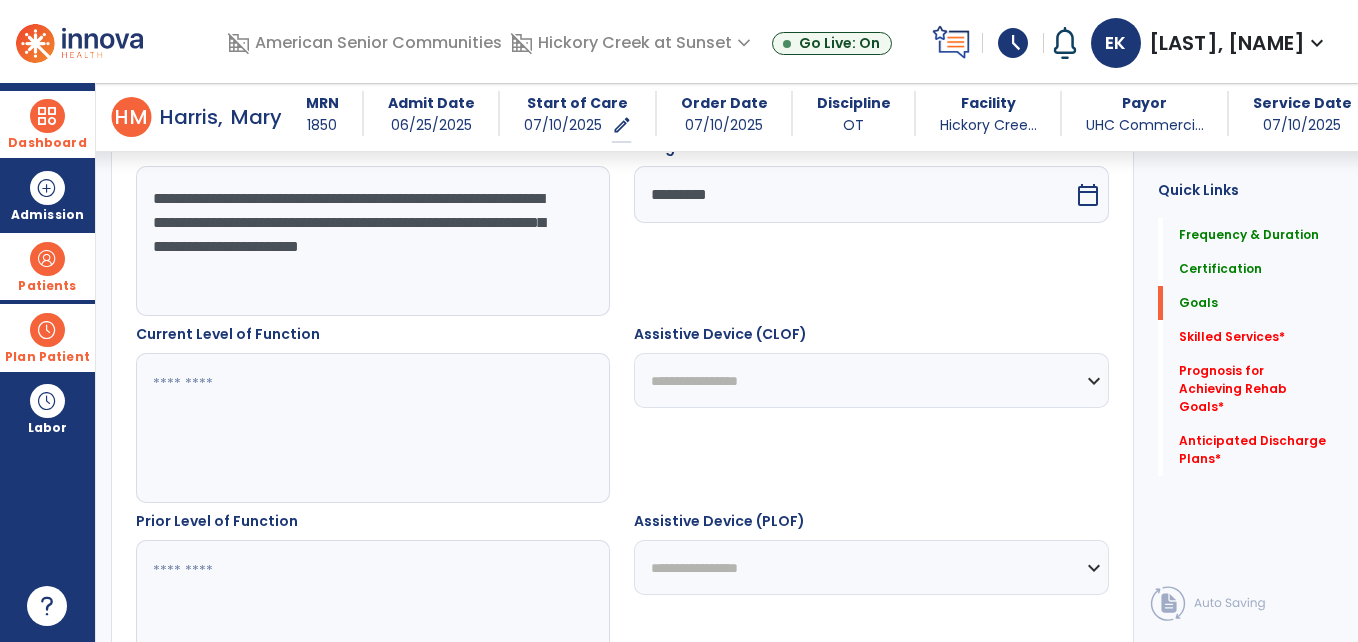 click at bounding box center [372, 428] 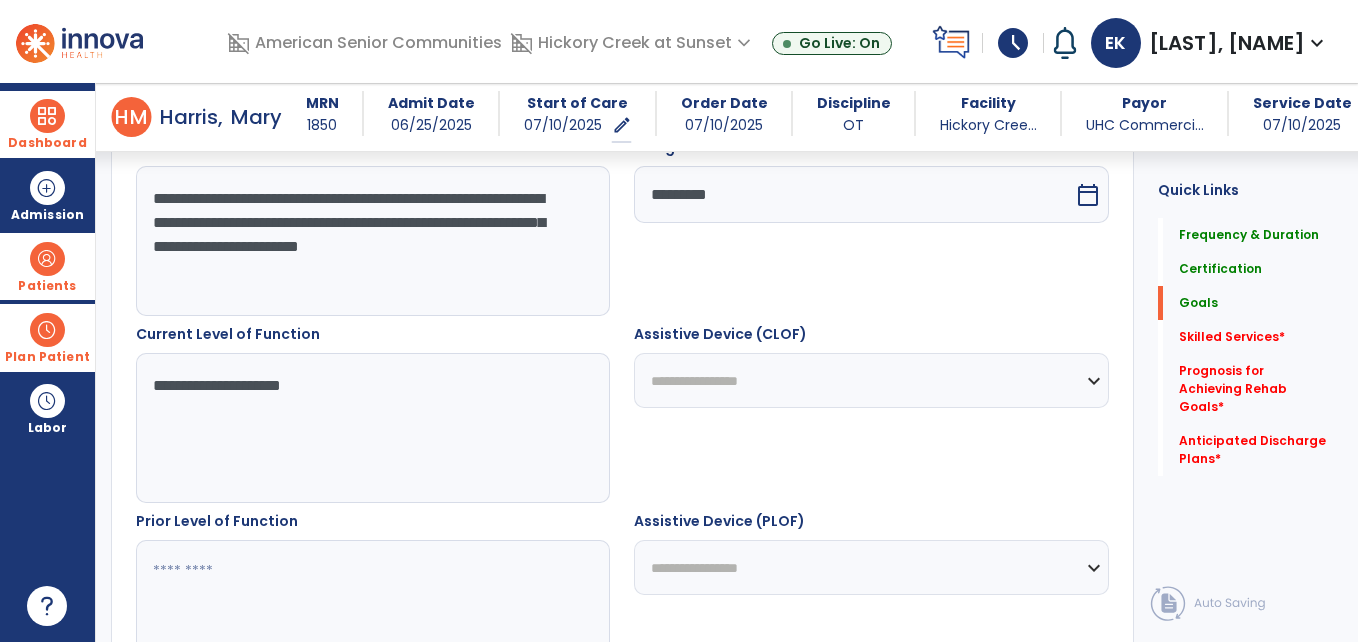 type on "**********" 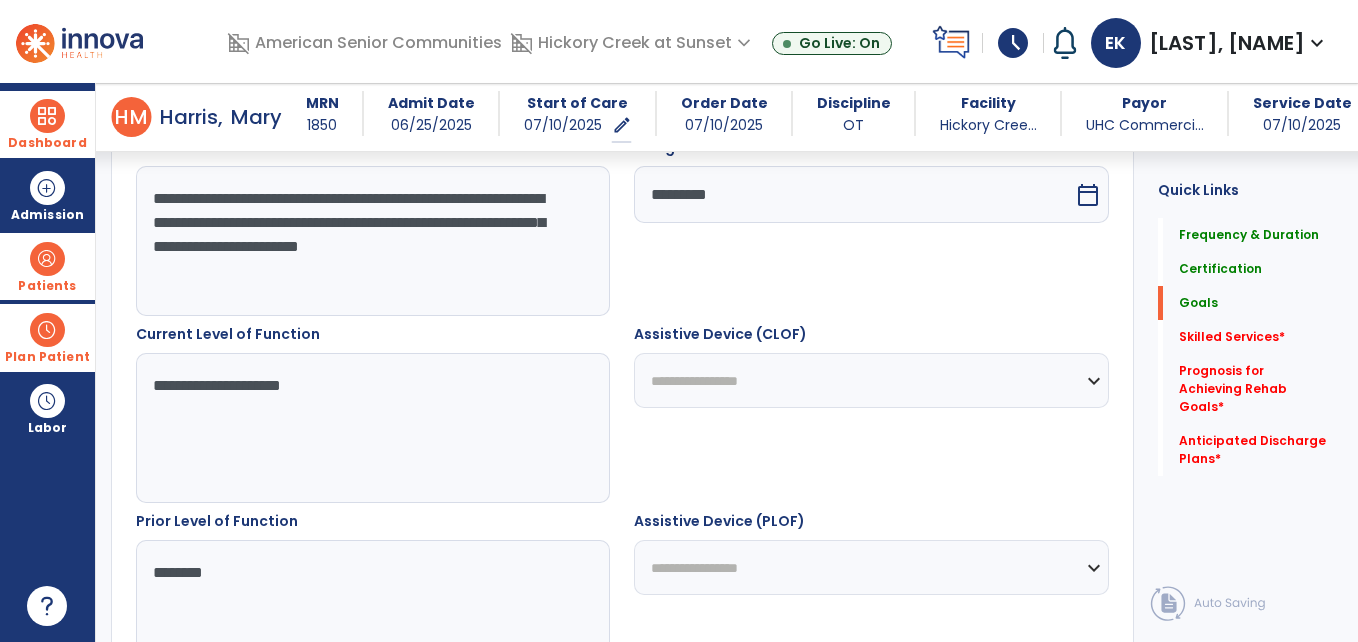 click on "Goals   Goals" 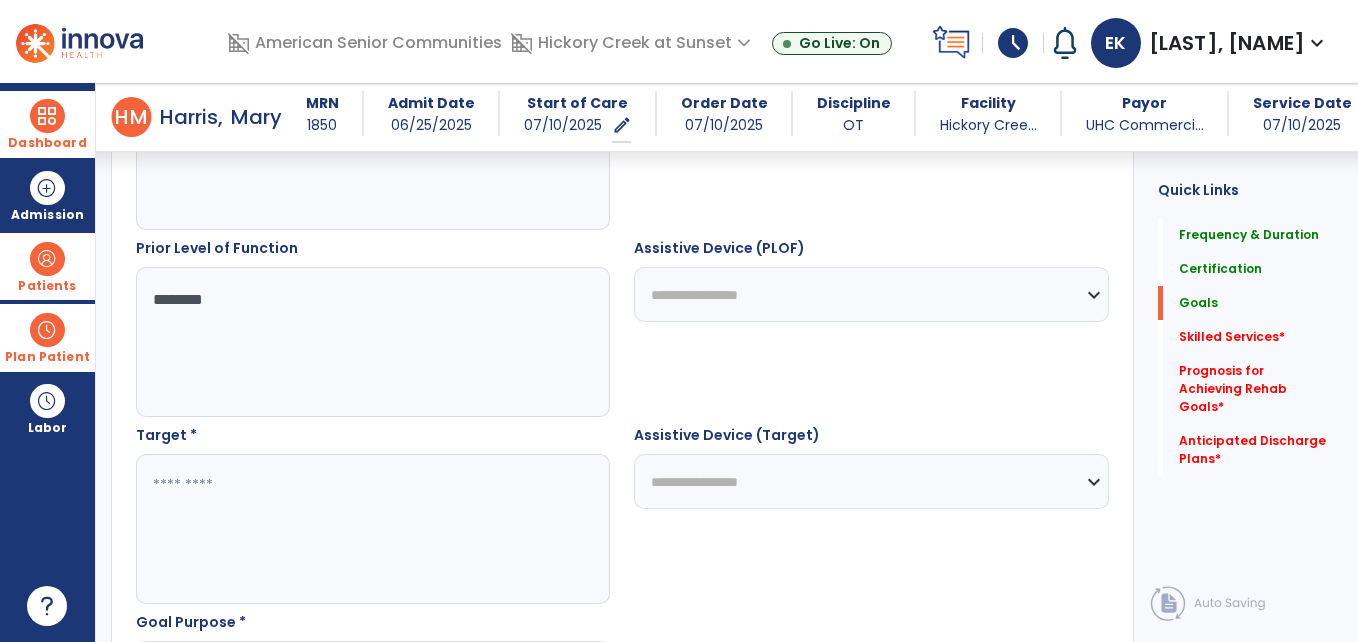 scroll, scrollTop: 910, scrollLeft: 0, axis: vertical 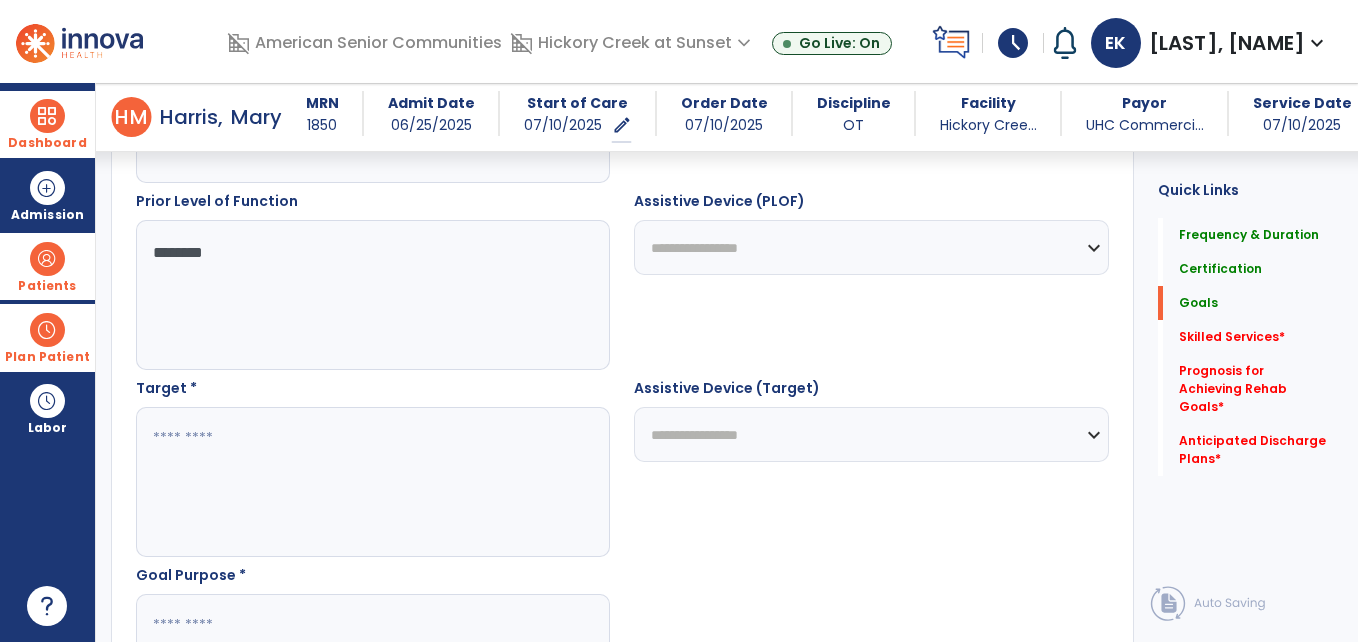 click on "********" at bounding box center (372, 295) 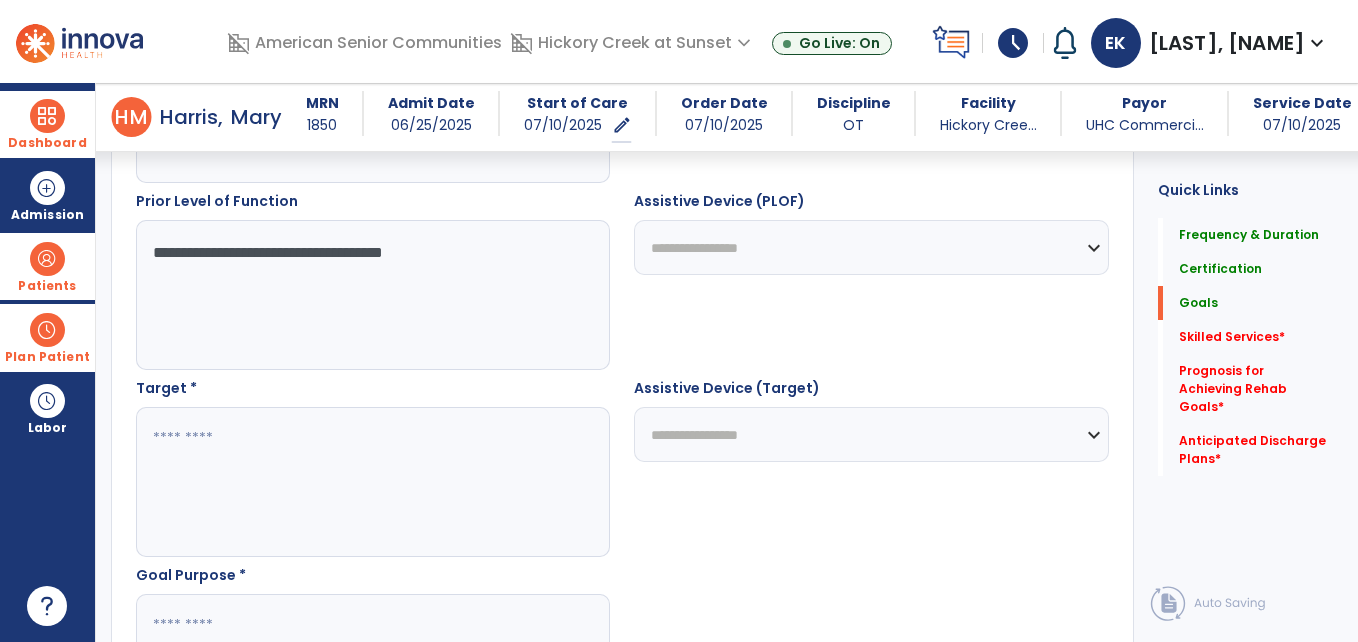 type on "**********" 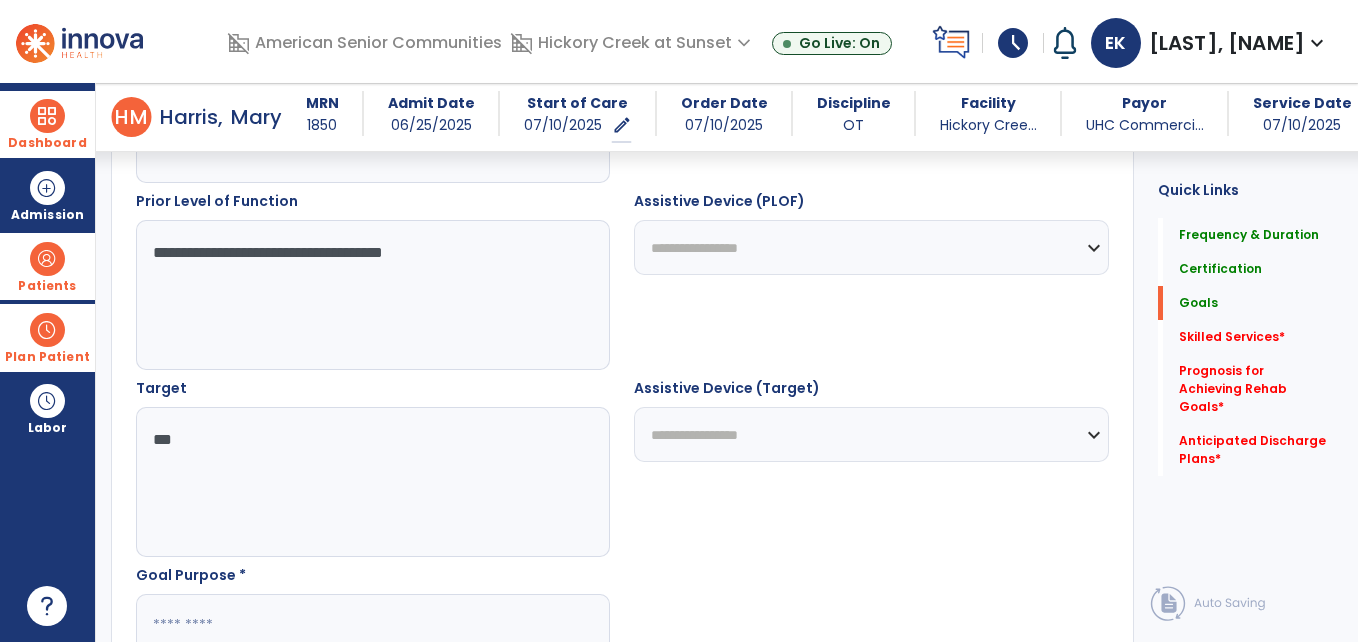 type on "***" 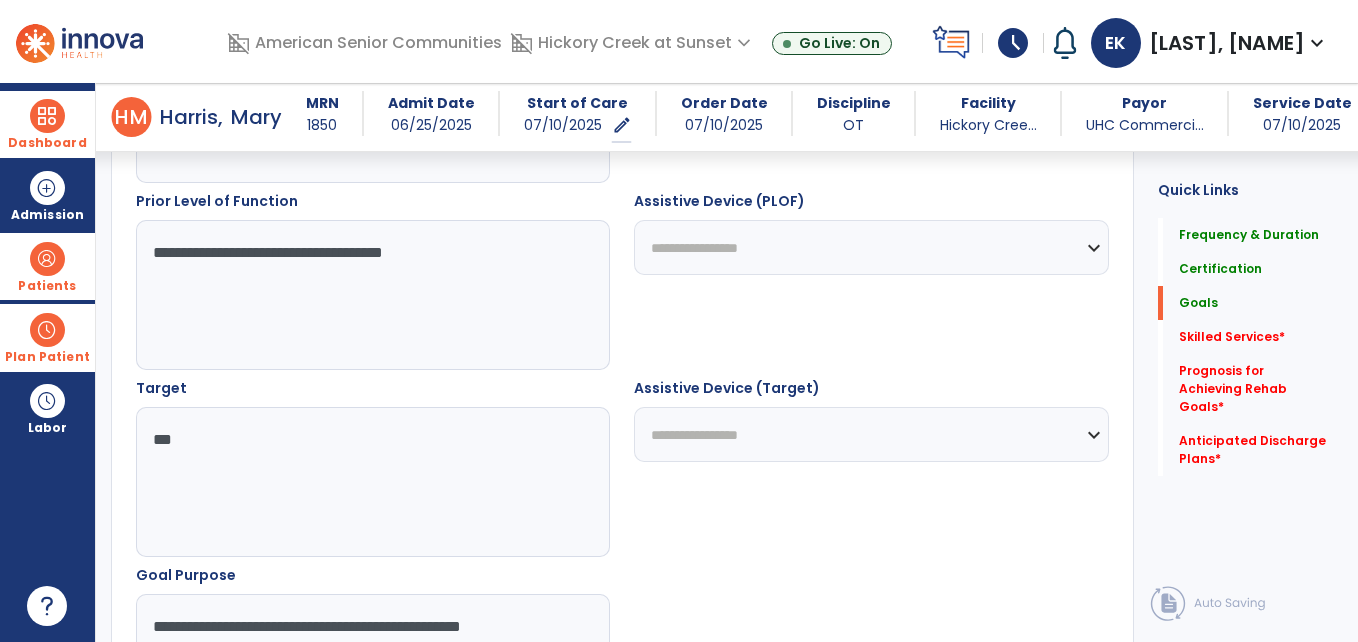 type on "**********" 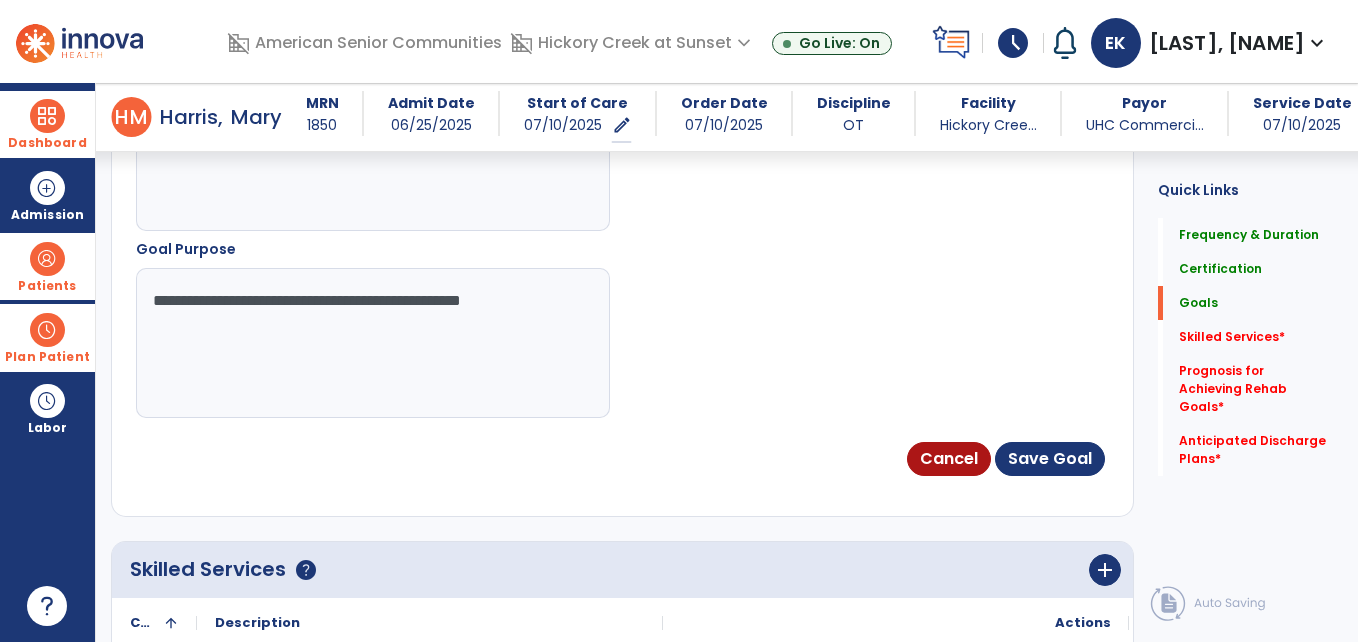 scroll, scrollTop: 1350, scrollLeft: 0, axis: vertical 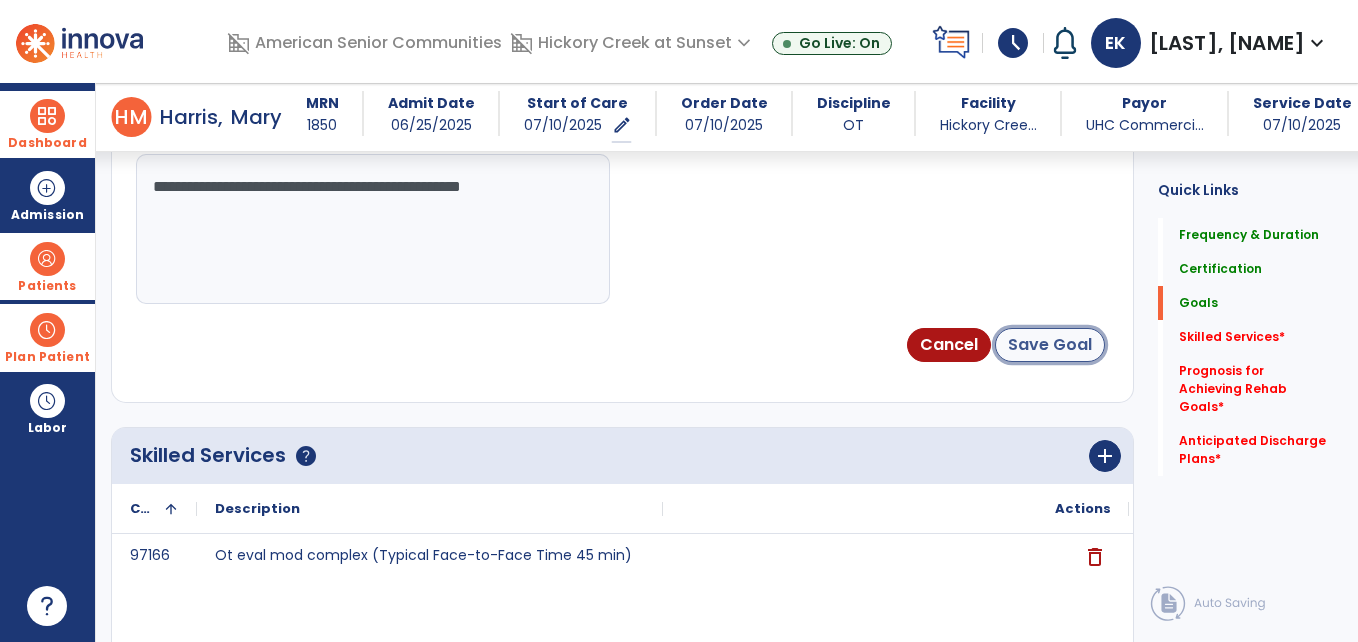 click on "Save Goal" at bounding box center [1050, 345] 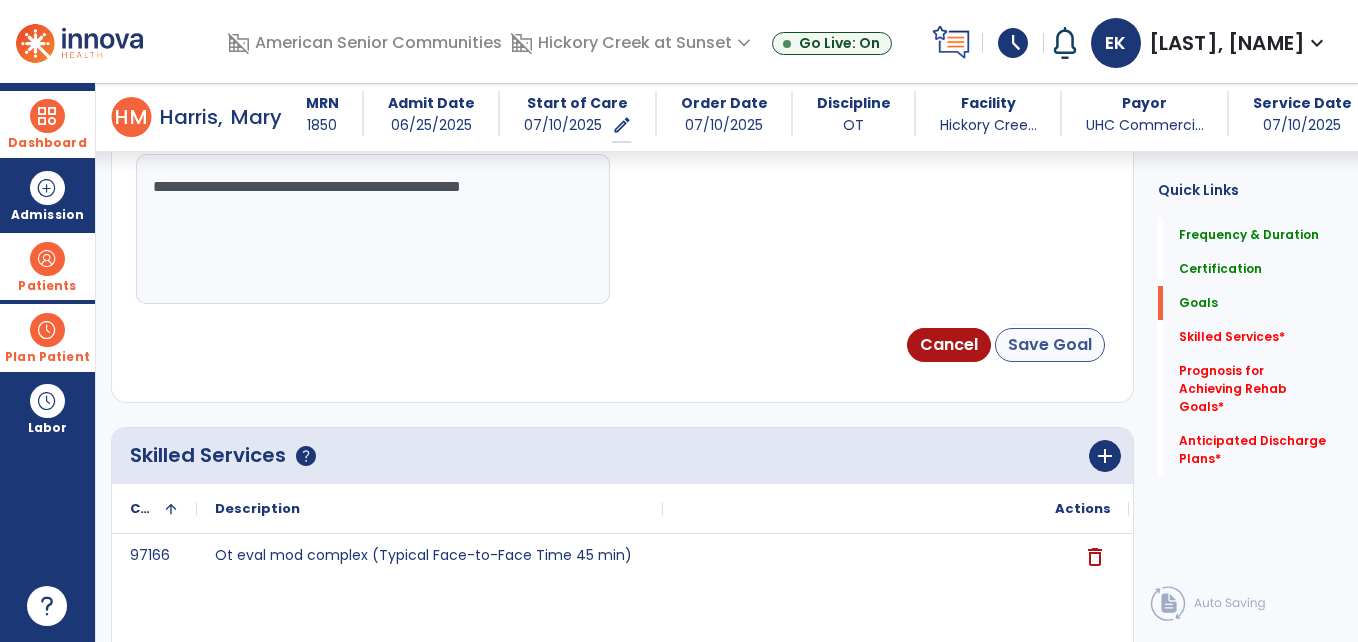 scroll, scrollTop: 271, scrollLeft: 0, axis: vertical 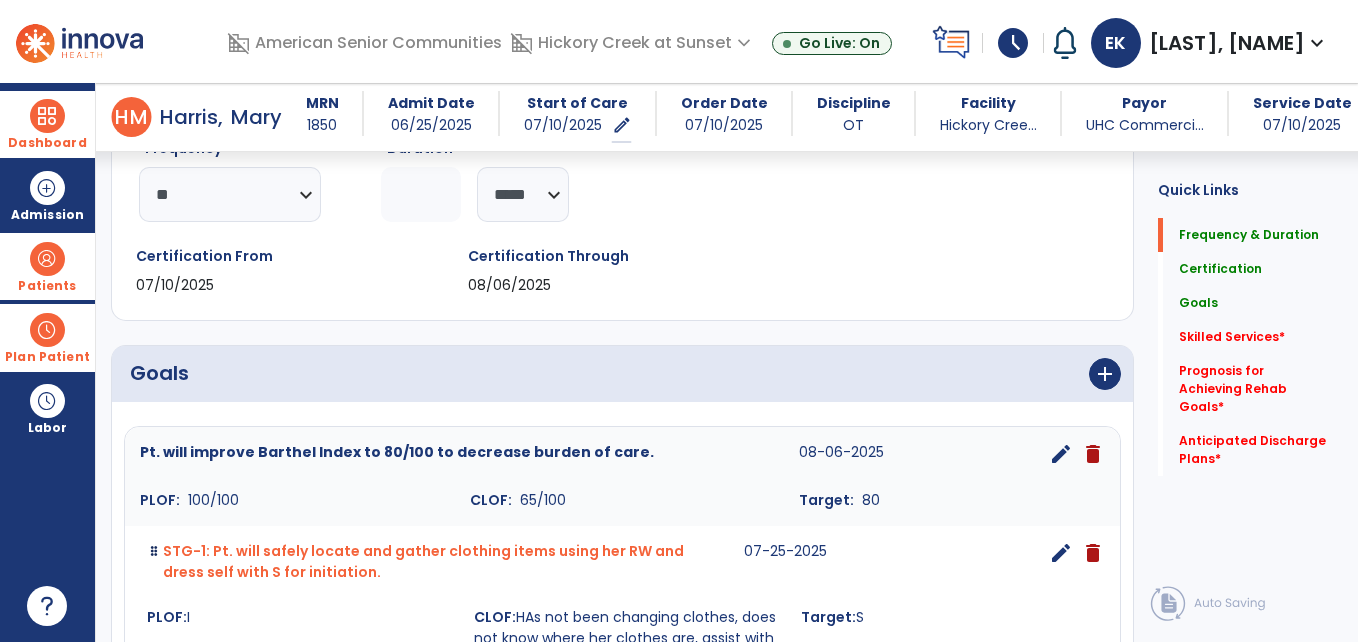 click on "Quick Links  Frequency & Duration   Frequency & Duration   Certification   Certification   Goals   Goals   Skilled Services   *  Skilled Services   *  Prognosis for Achieving Rehab Goals   *  Prognosis for Achieving Rehab Goals   *  Anticipated Discharge Plans   *  Anticipated Discharge Plans   *" 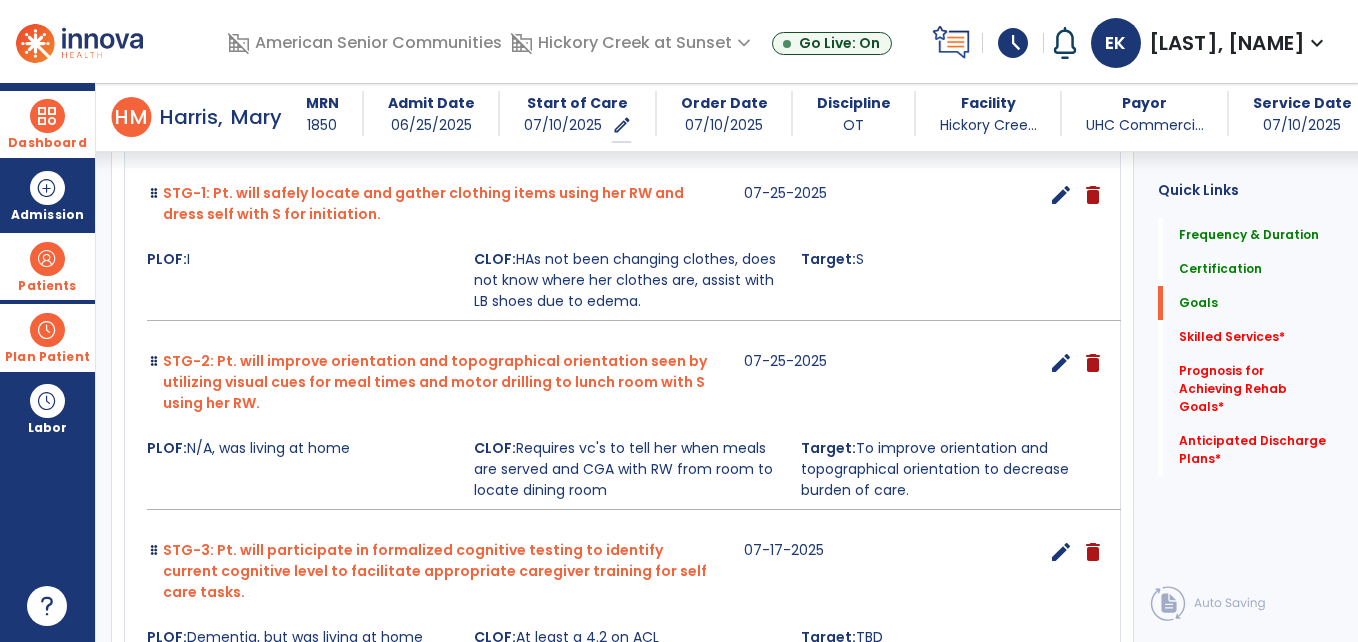 scroll, scrollTop: 631, scrollLeft: 0, axis: vertical 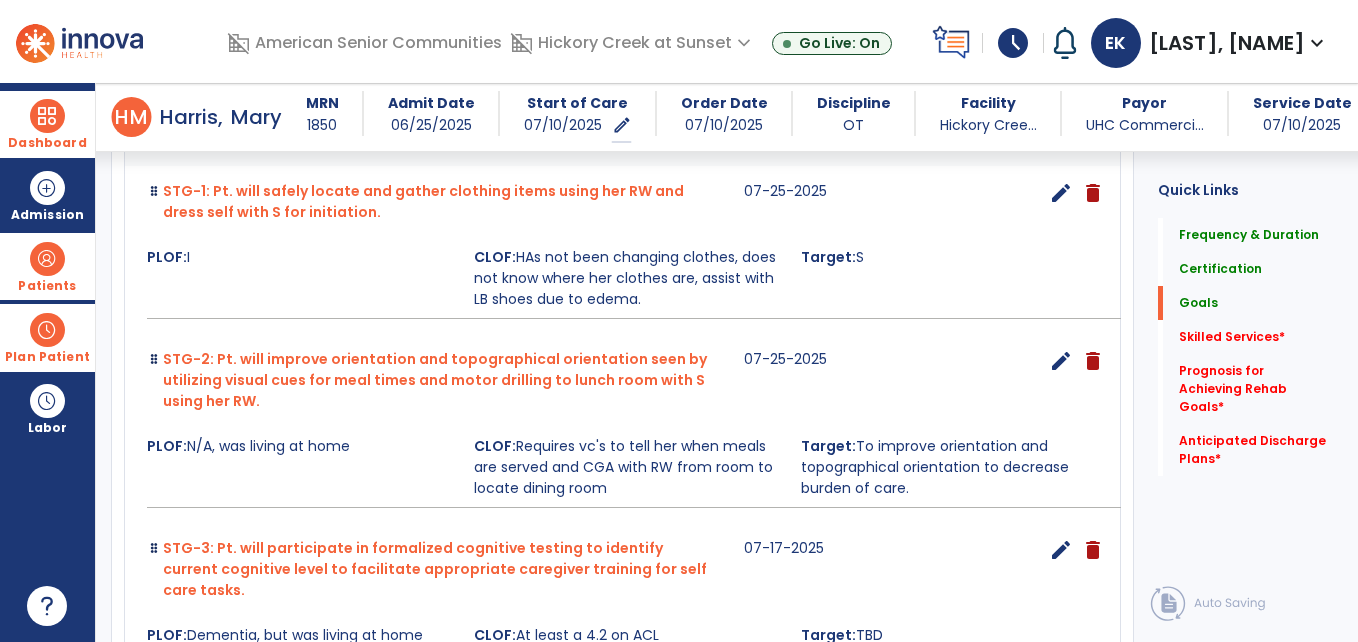 click on "Goals   Goals" 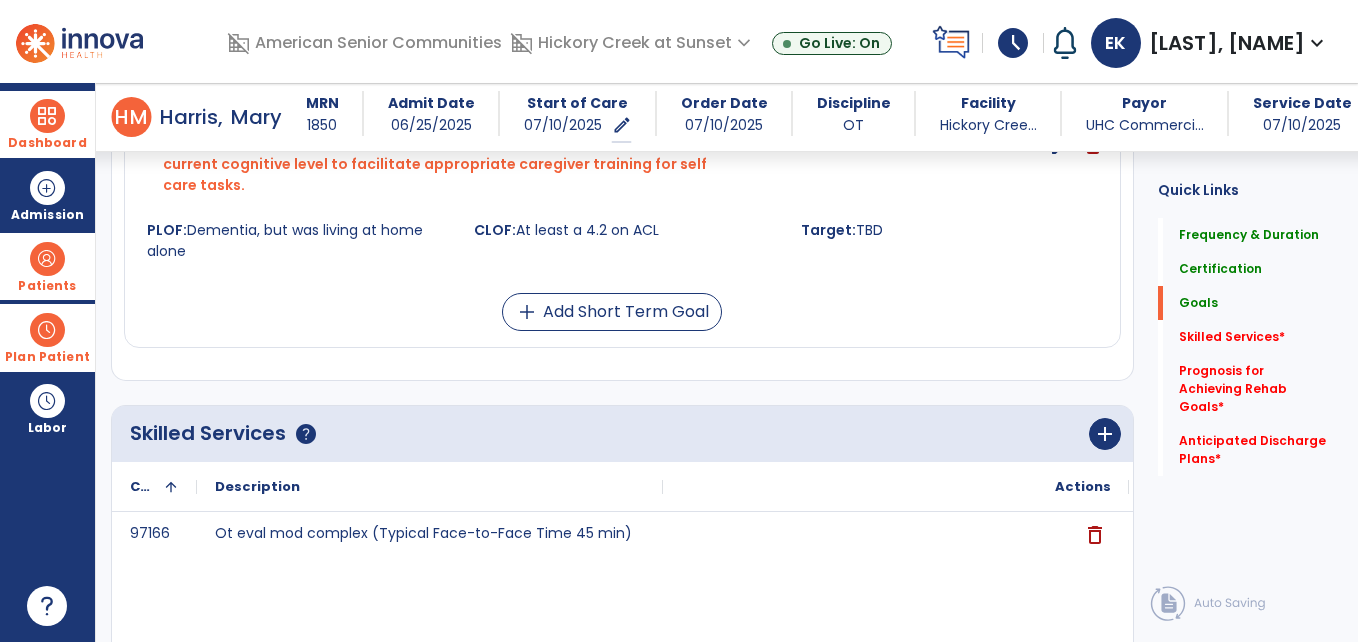scroll, scrollTop: 991, scrollLeft: 0, axis: vertical 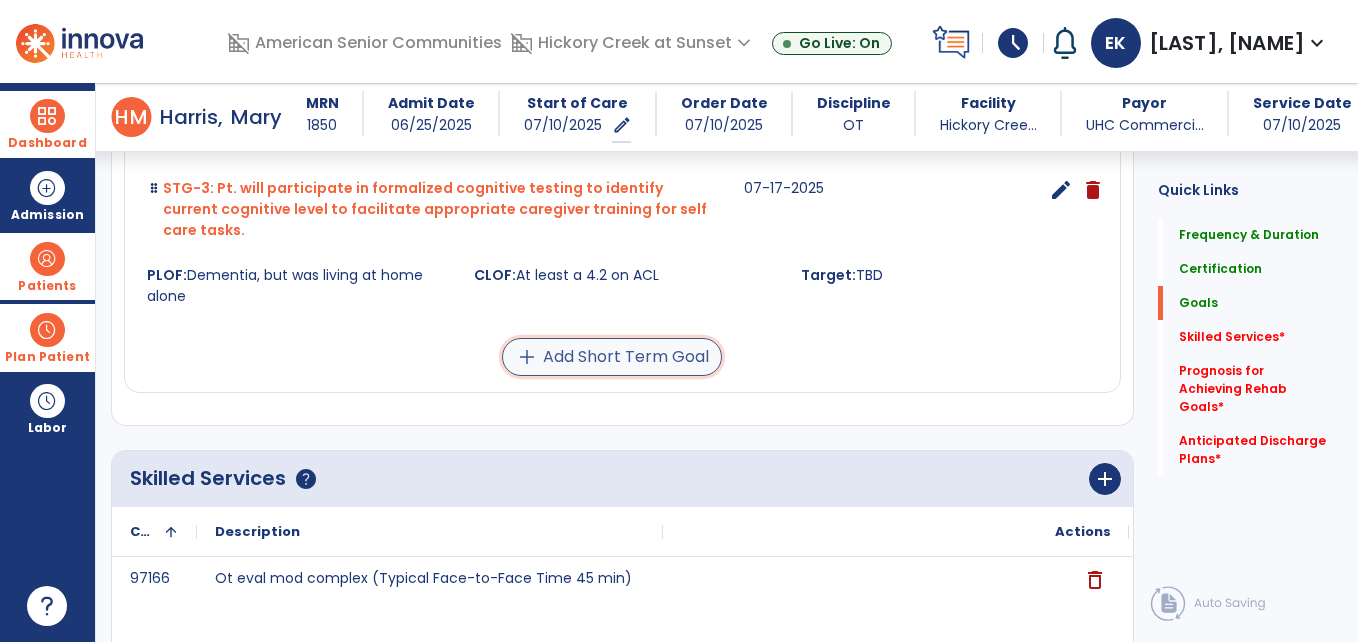 click on "add  Add Short Term Goal" at bounding box center [612, 357] 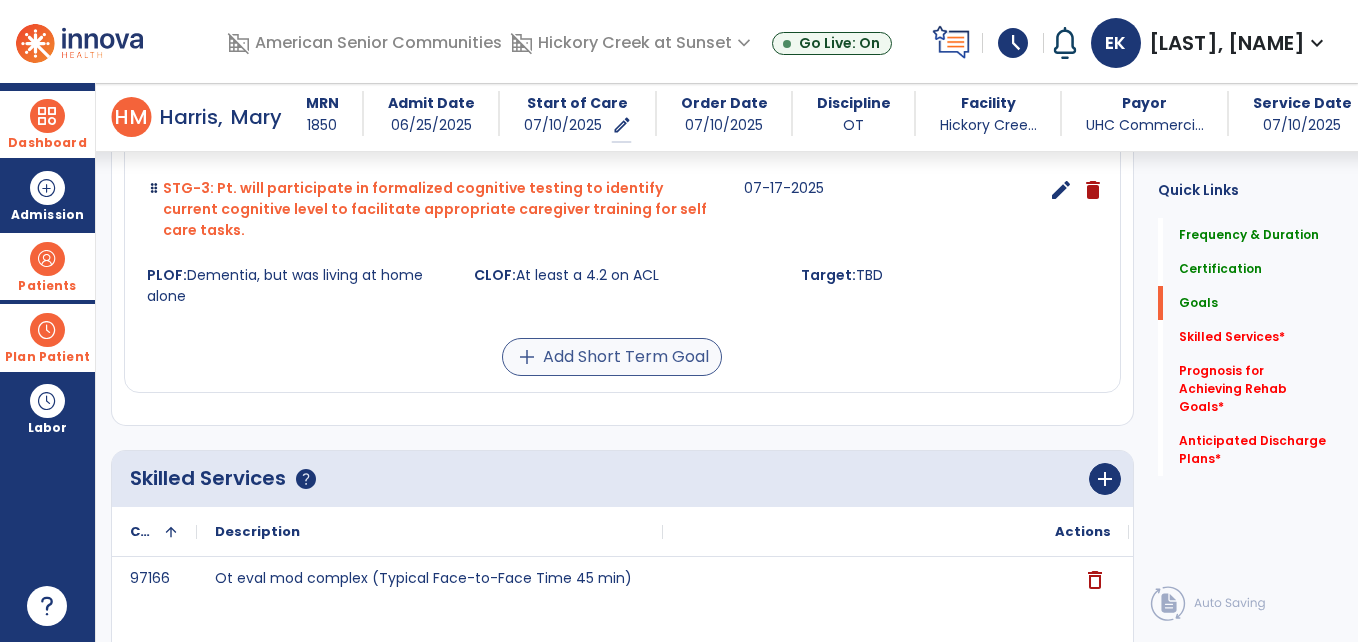 scroll, scrollTop: 1795, scrollLeft: 0, axis: vertical 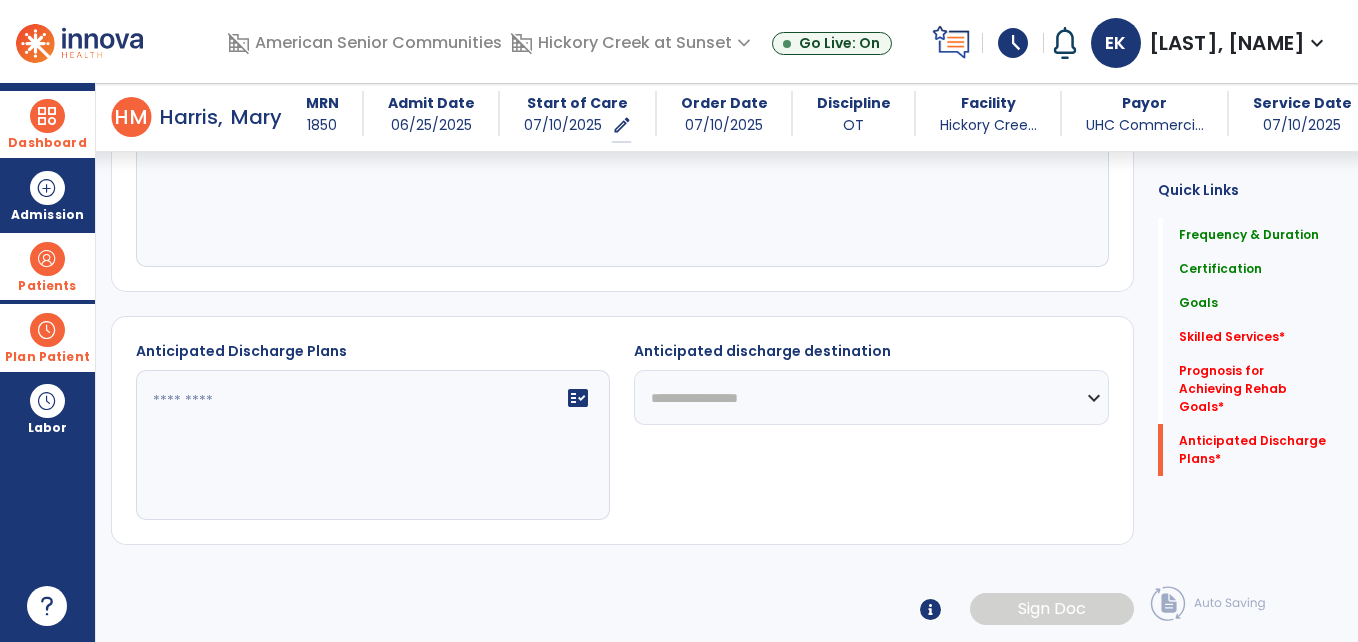 click on "Anticipated Discharge Plans   *  Anticipated Discharge Plans   *" 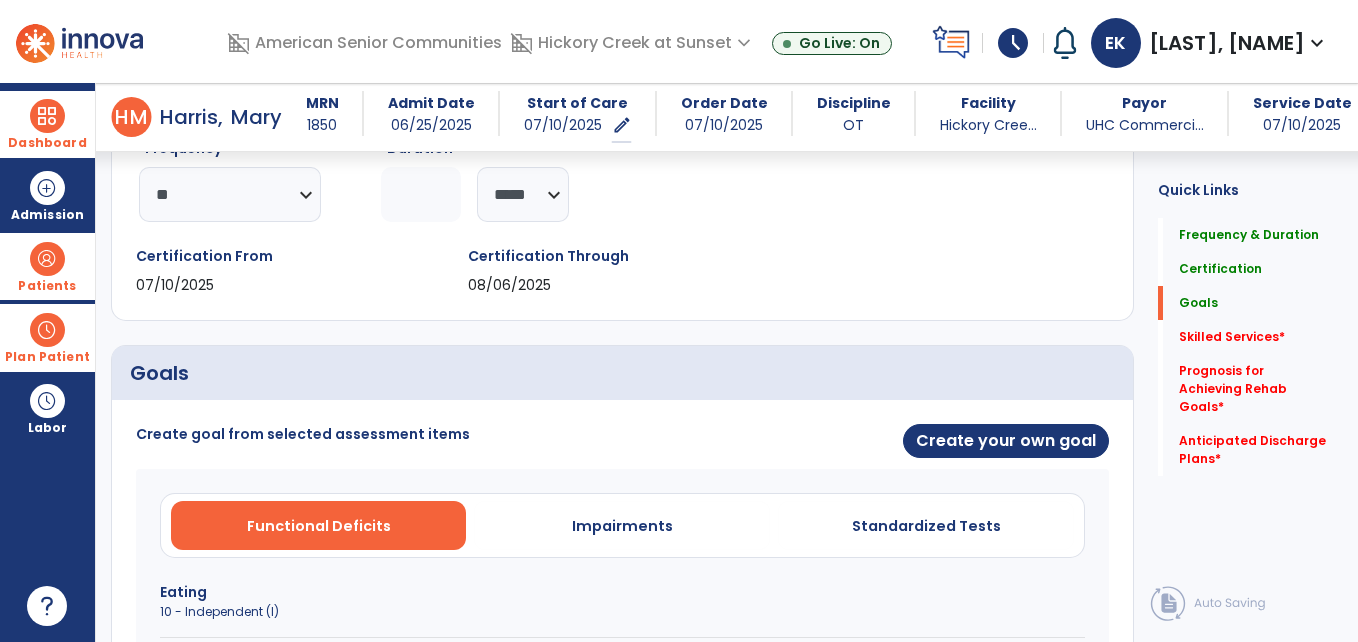 scroll, scrollTop: 355, scrollLeft: 0, axis: vertical 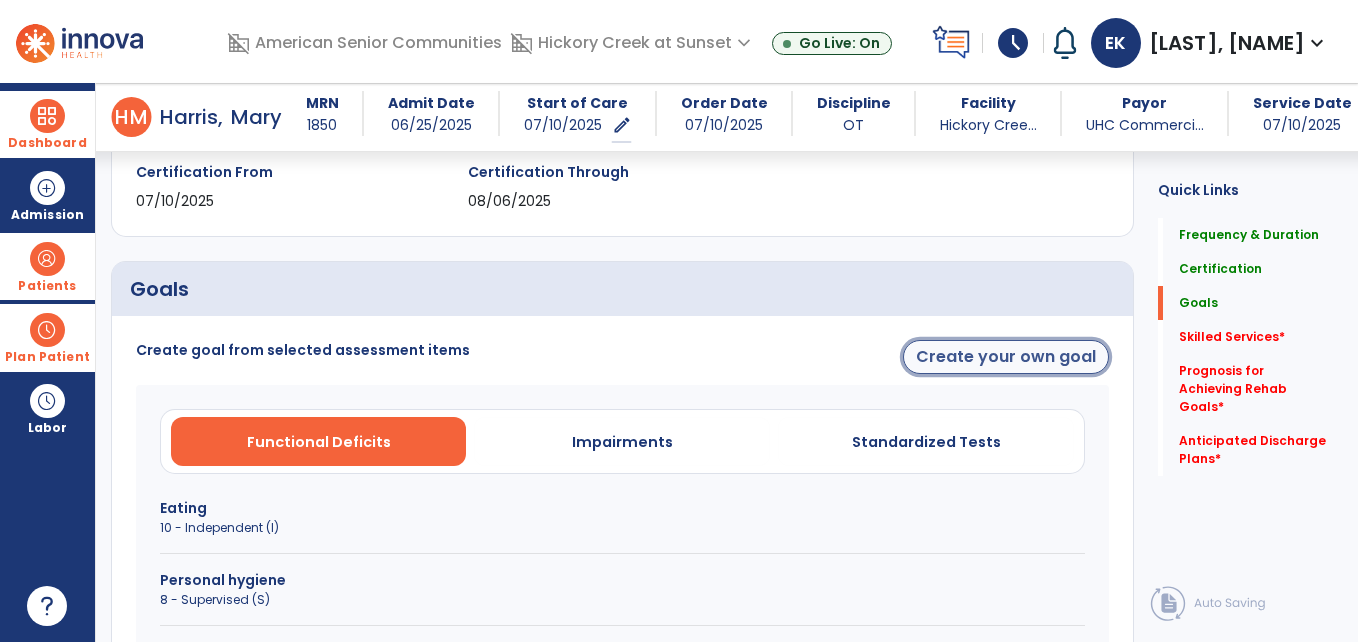 click on "Create your own goal" at bounding box center [1006, 357] 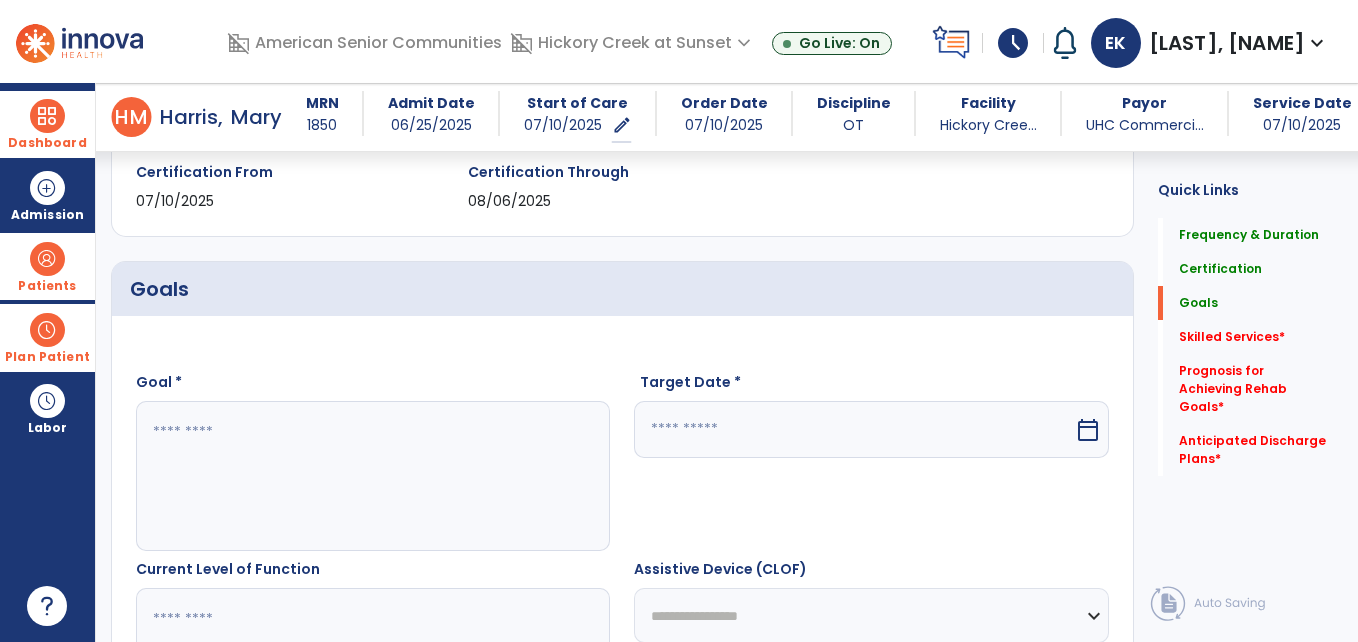 click at bounding box center (372, 476) 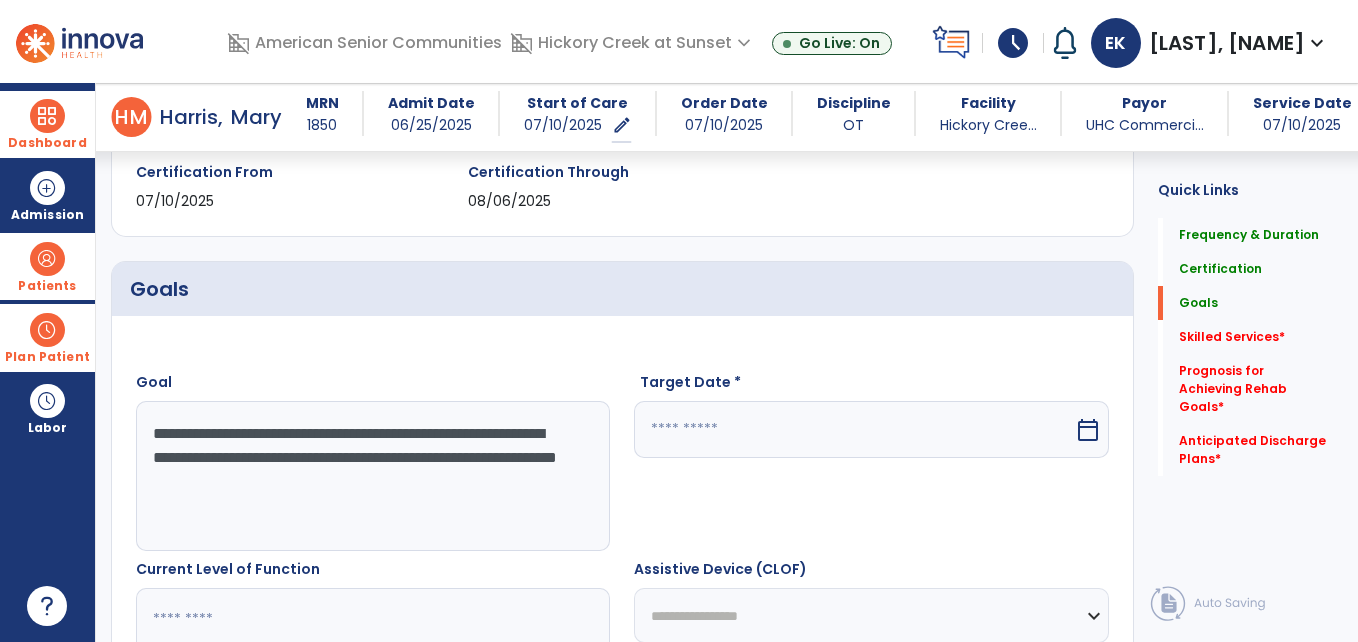click on "**********" at bounding box center [372, 476] 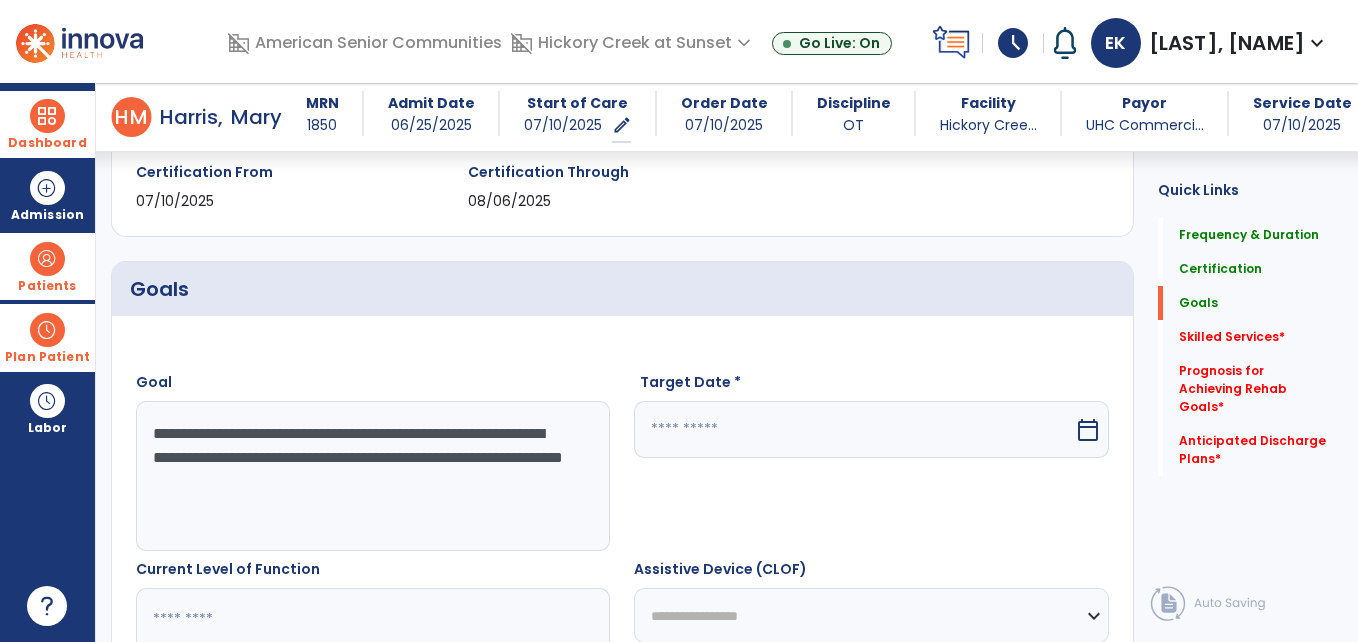 click on "**********" at bounding box center [372, 476] 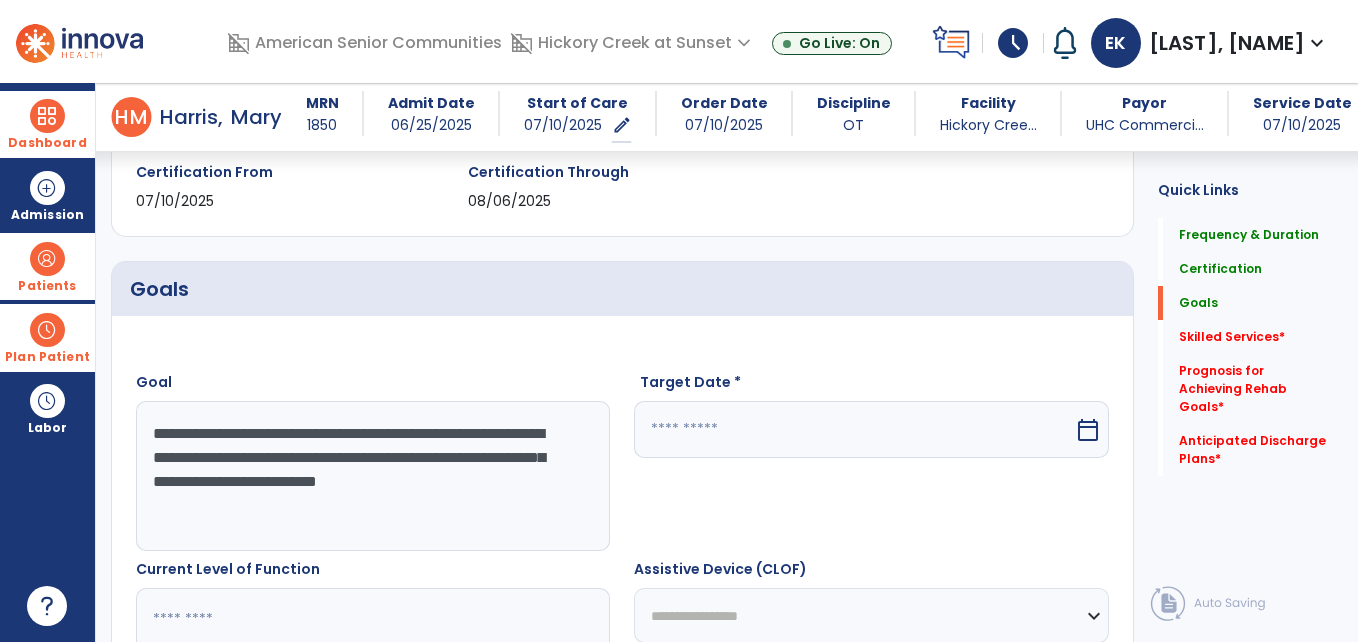 type on "**********" 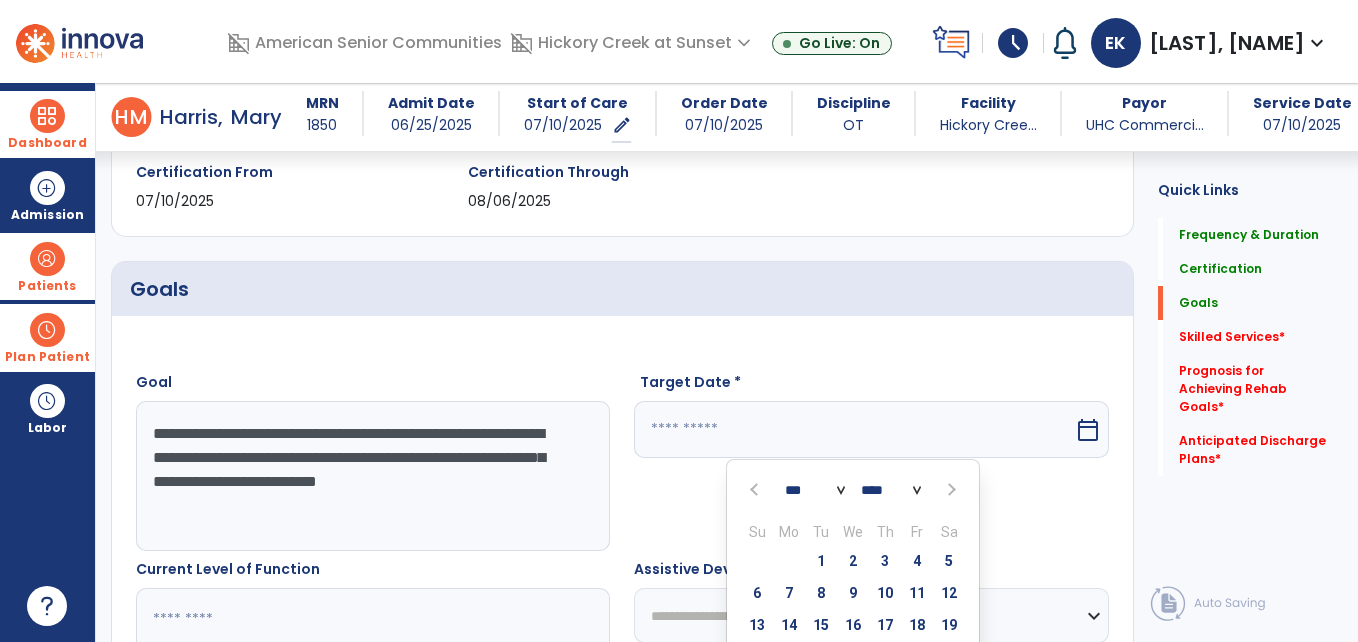 click on "Goals   Goals" 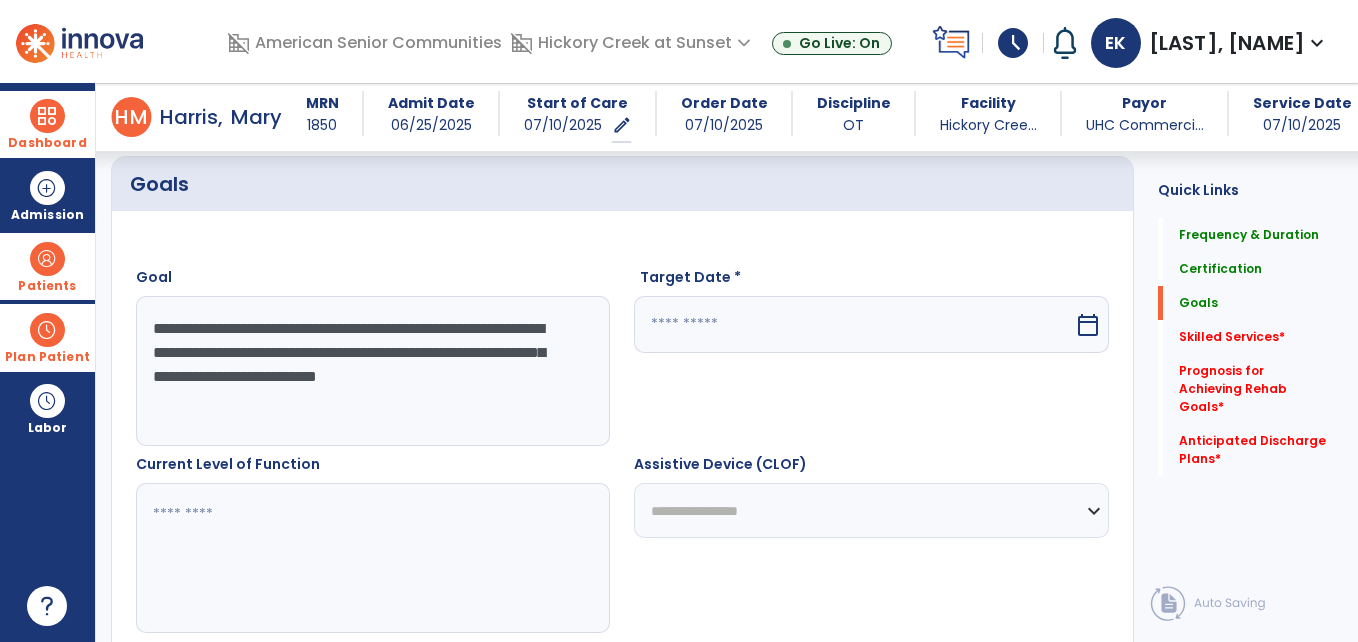 scroll, scrollTop: 515, scrollLeft: 0, axis: vertical 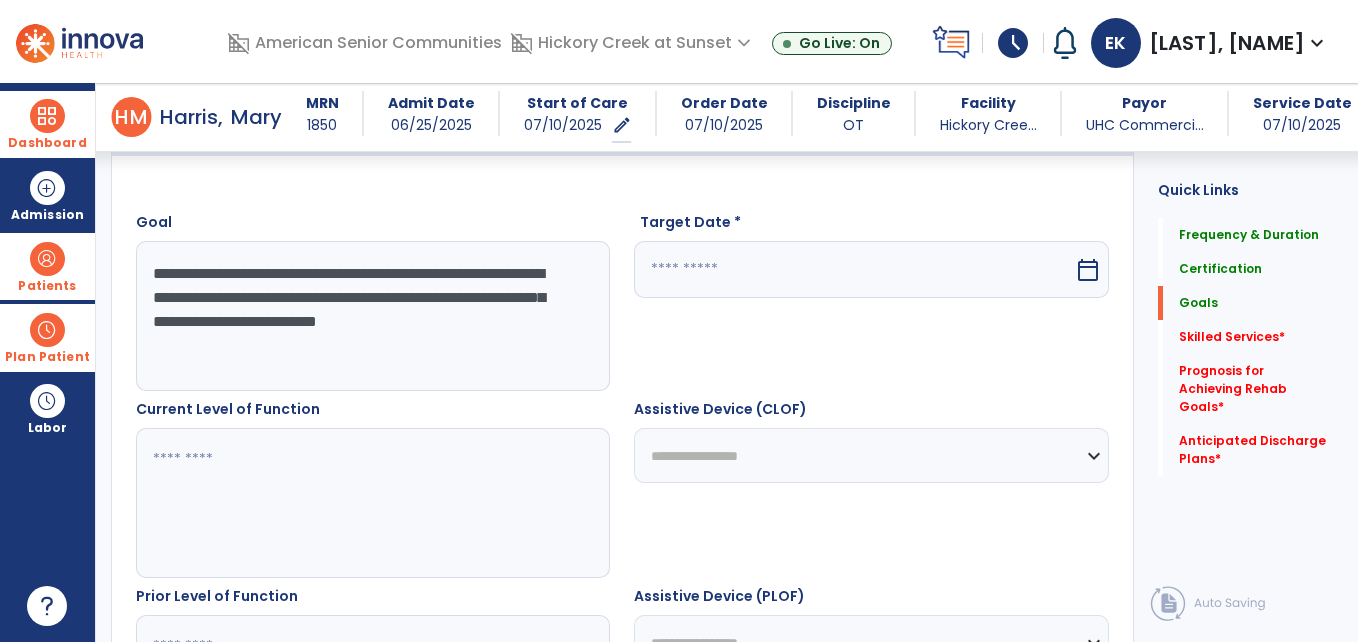 click on "calendar_today" at bounding box center [1088, 270] 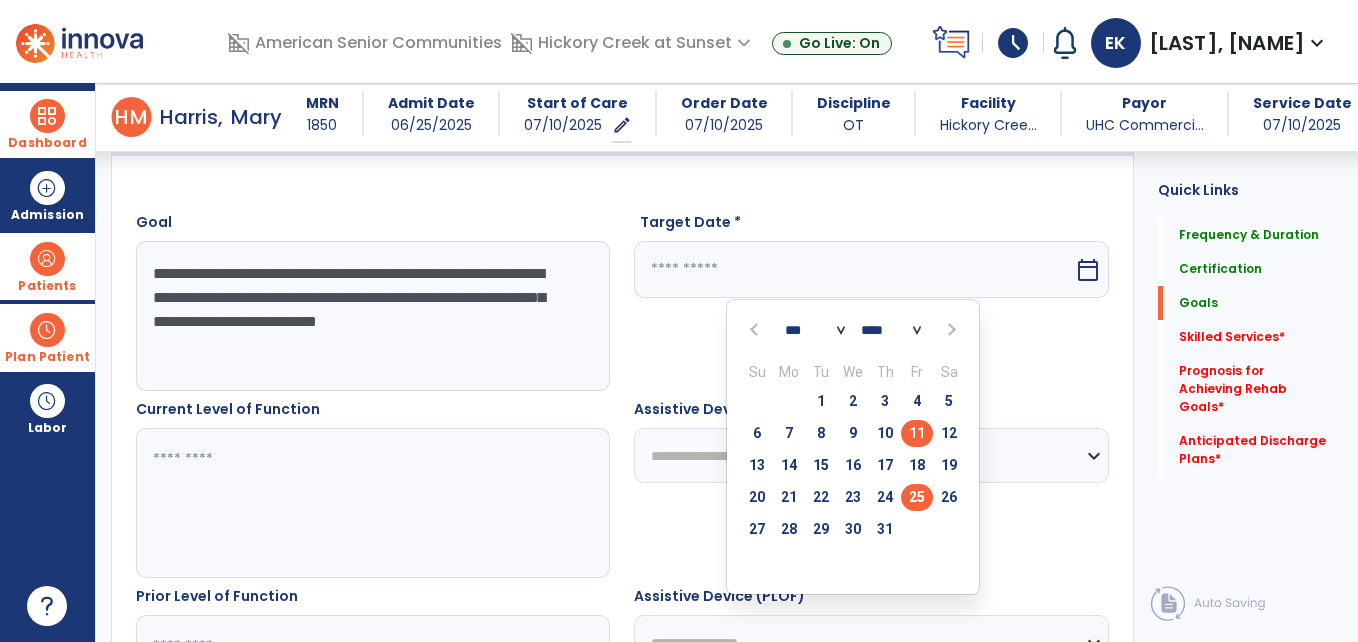click on "25" at bounding box center [917, 497] 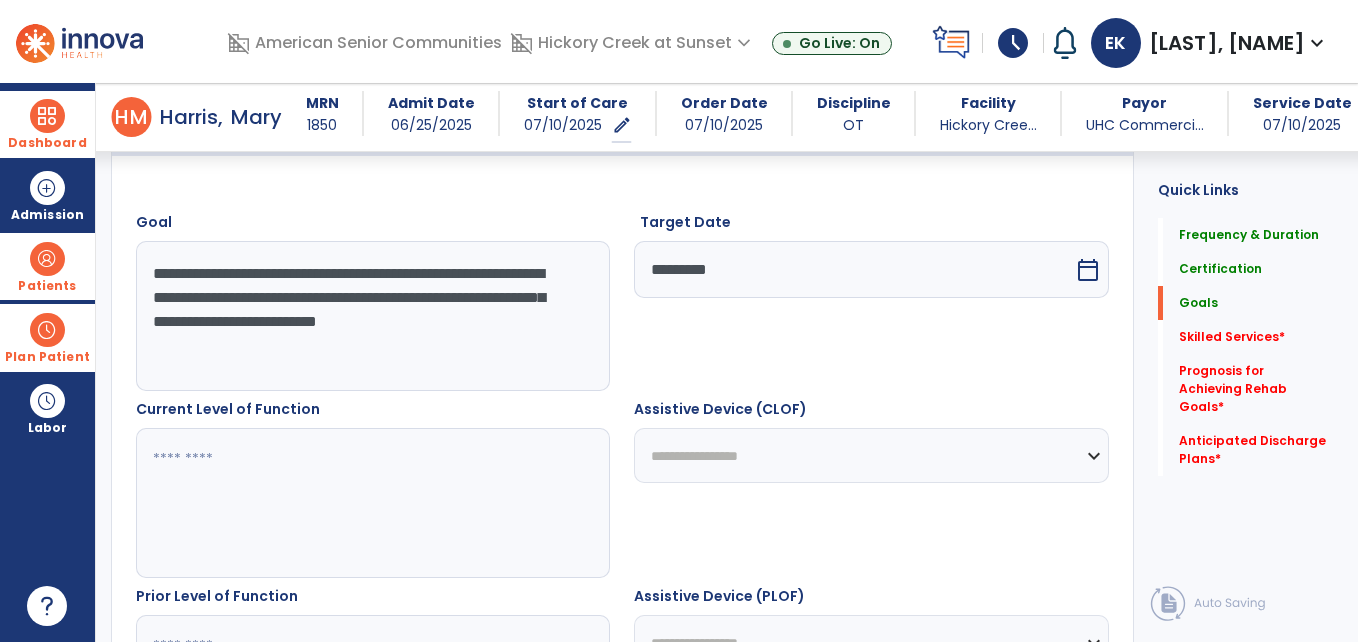 click at bounding box center [372, 503] 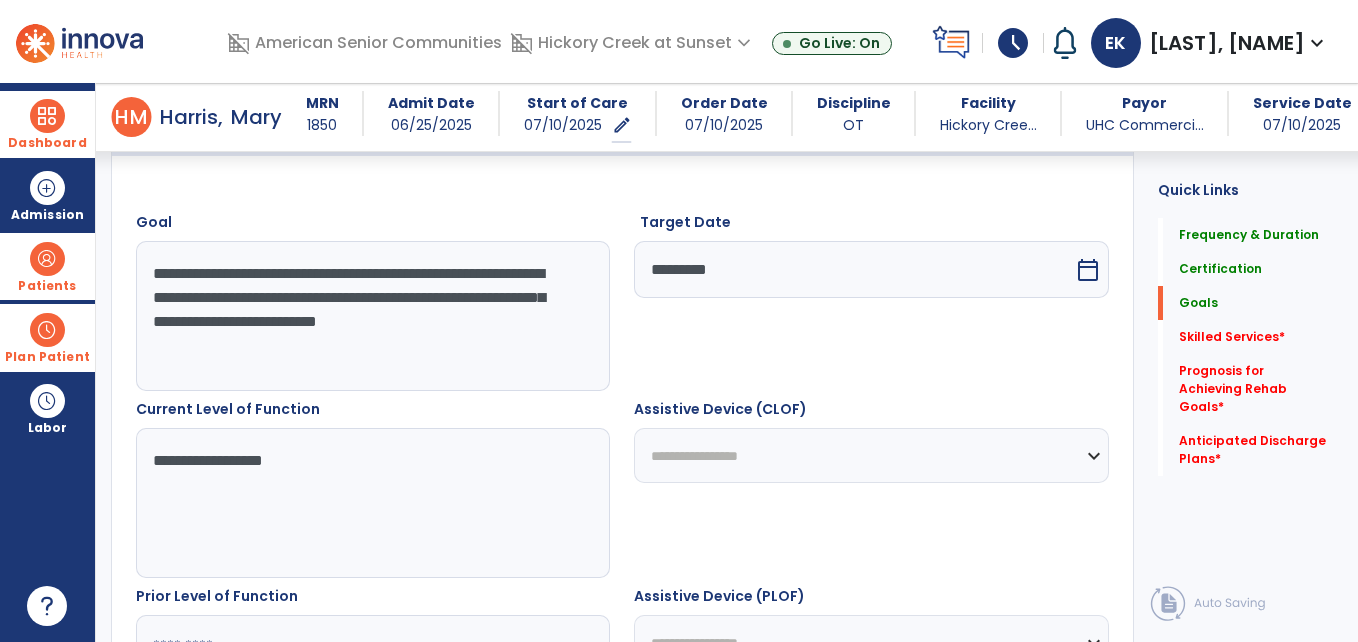 type on "**********" 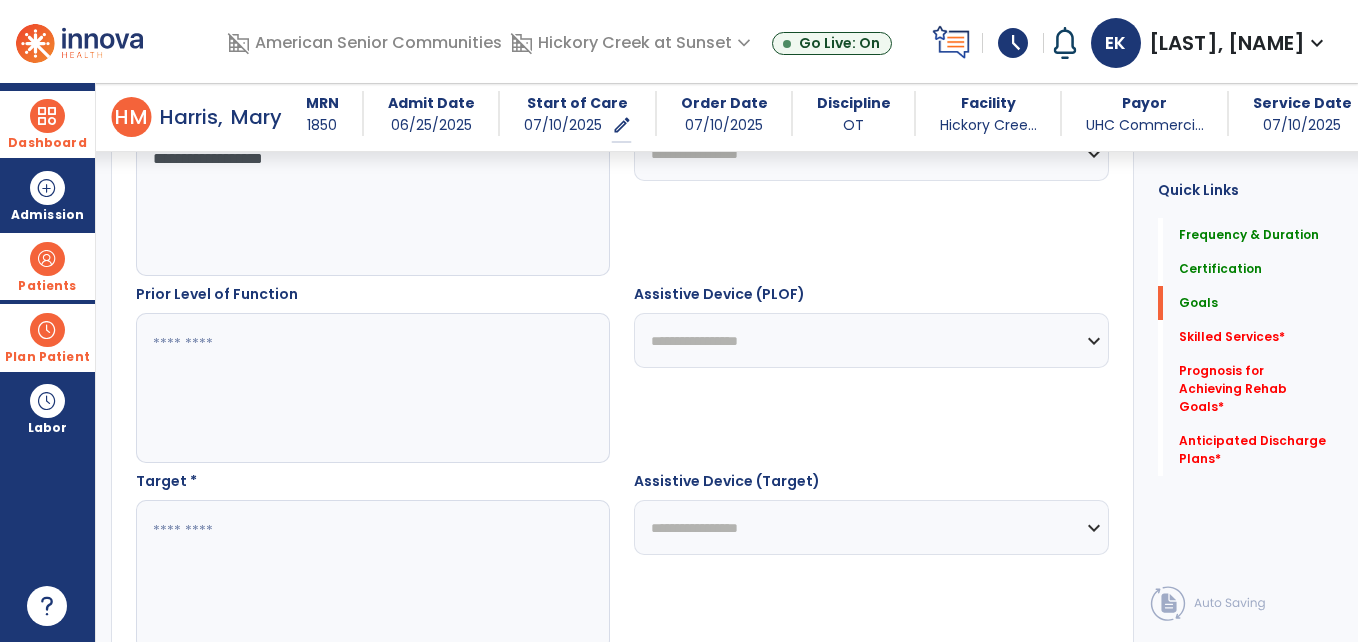 scroll, scrollTop: 875, scrollLeft: 0, axis: vertical 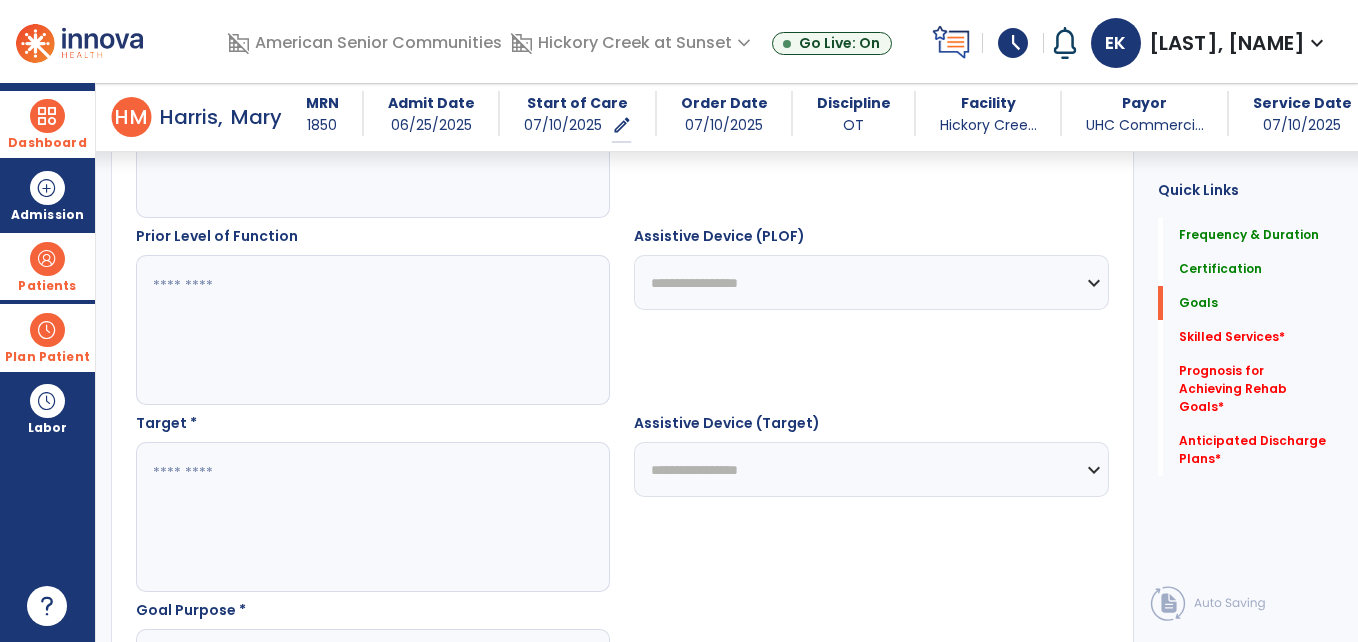 click at bounding box center (372, 330) 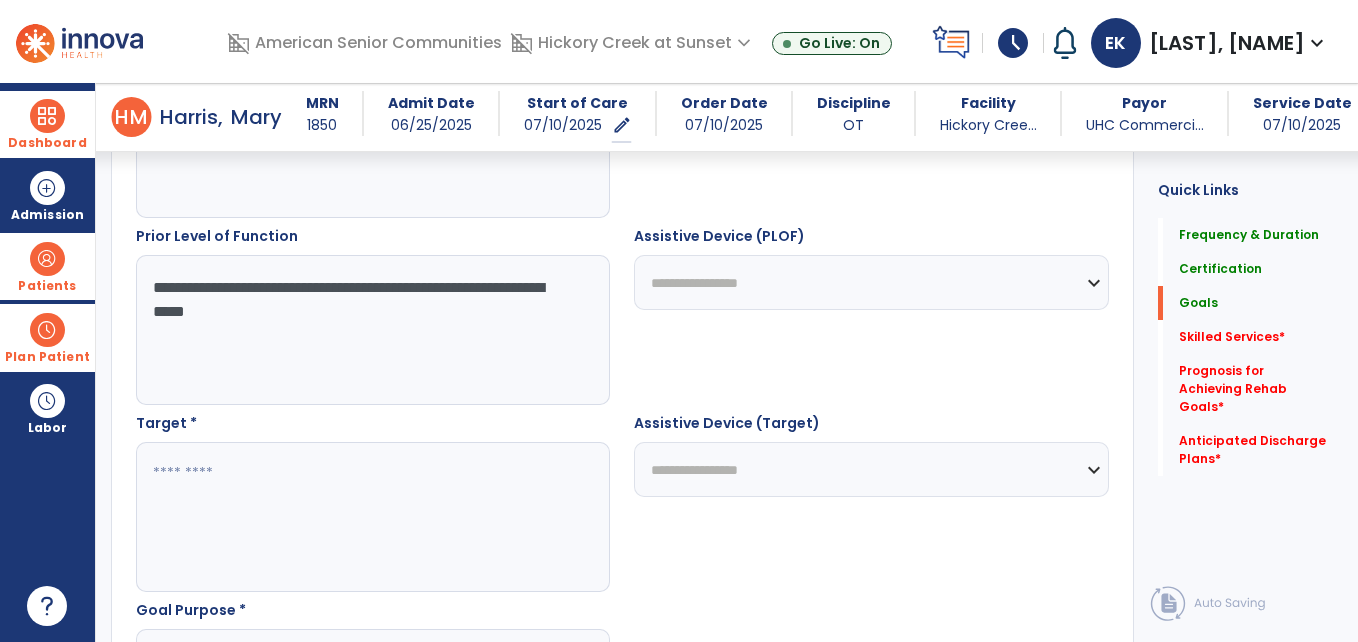 type on "**********" 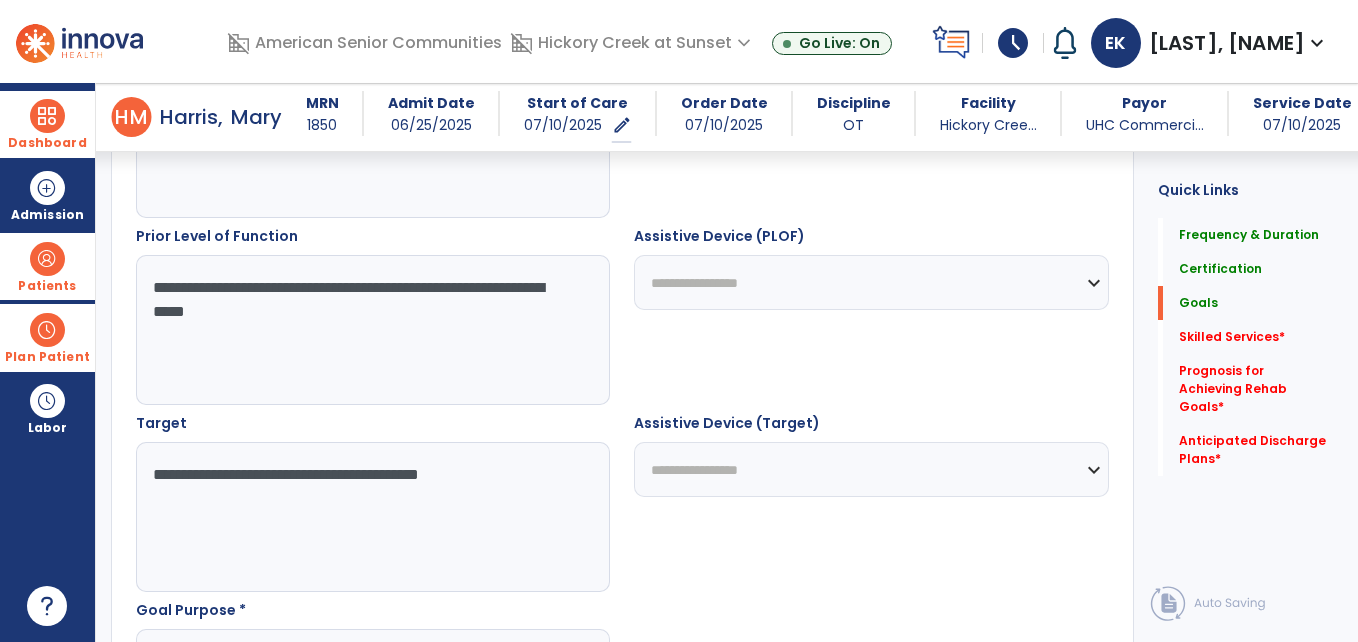 type on "**********" 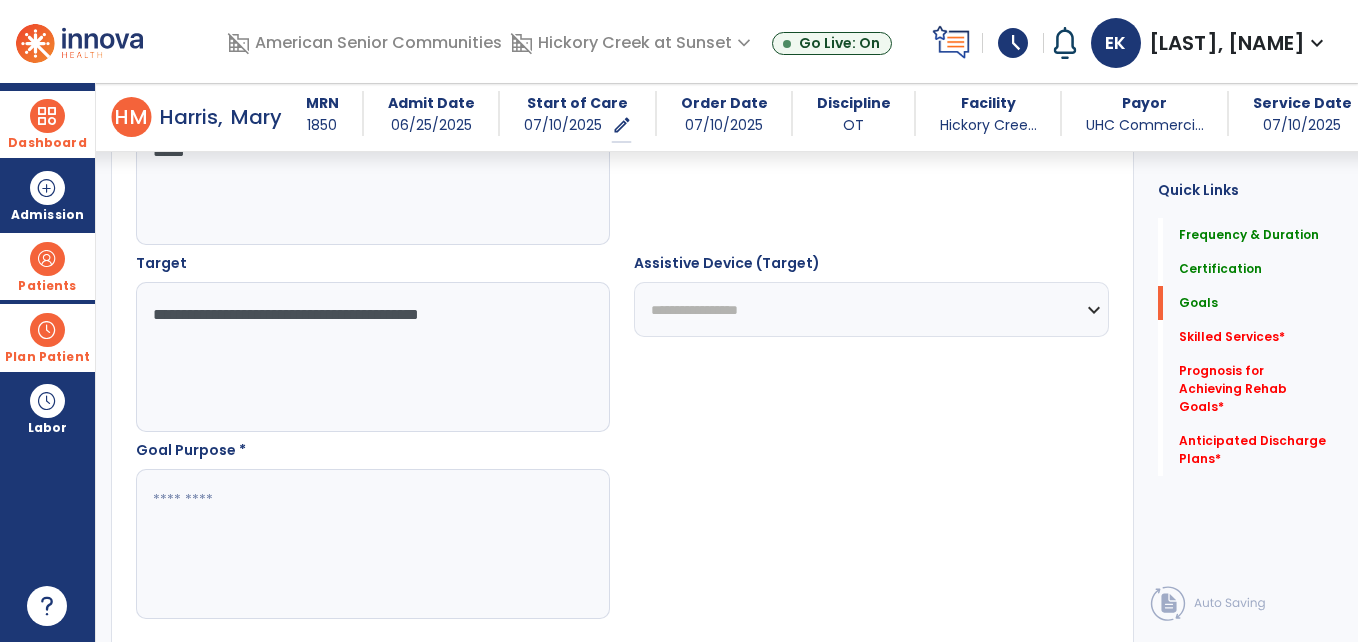 scroll, scrollTop: 1075, scrollLeft: 0, axis: vertical 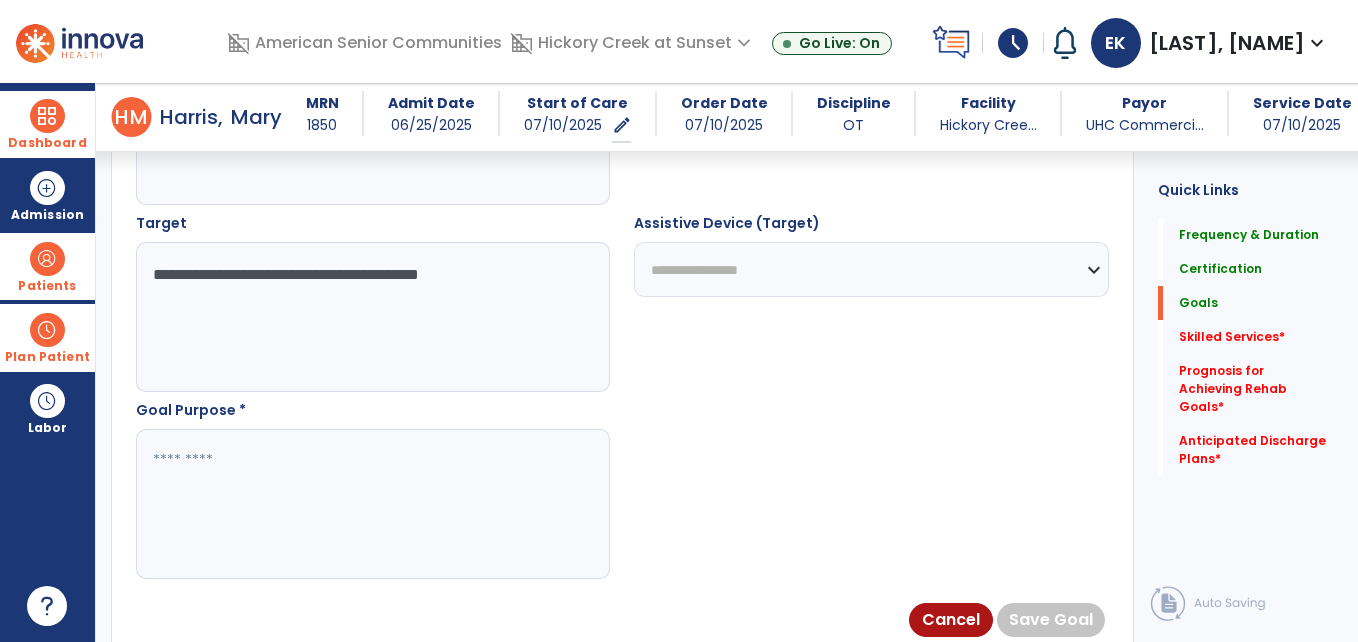click at bounding box center [372, 504] 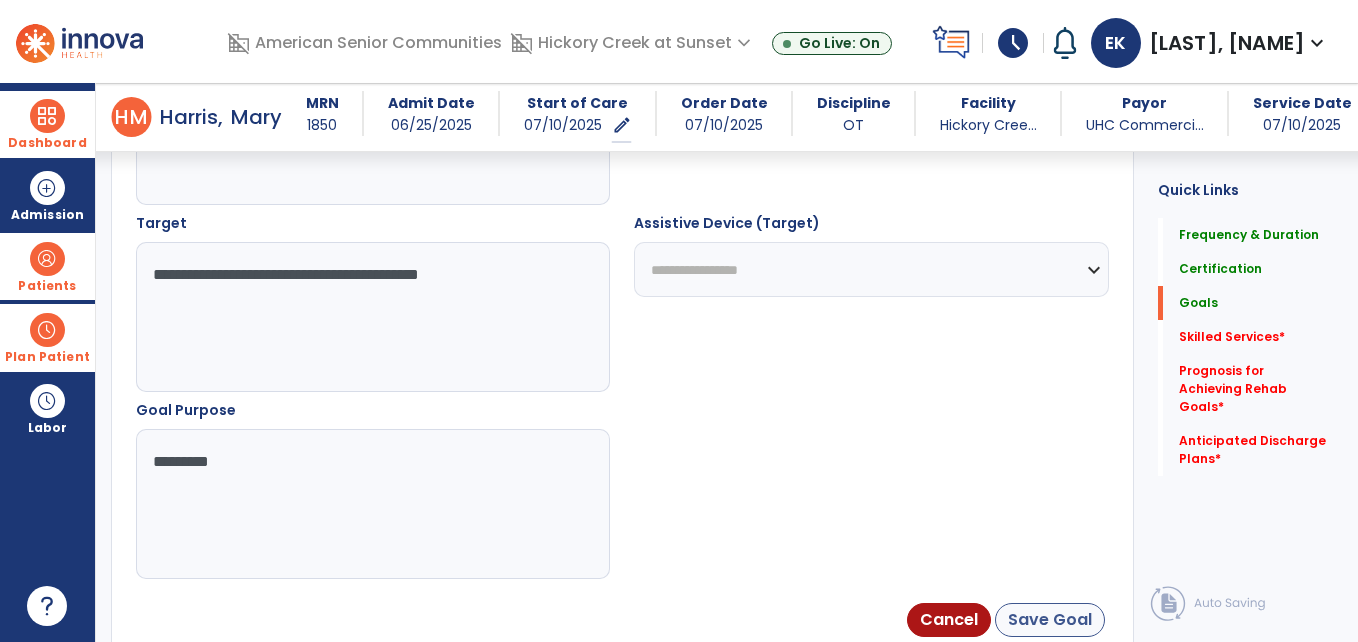 type on "*********" 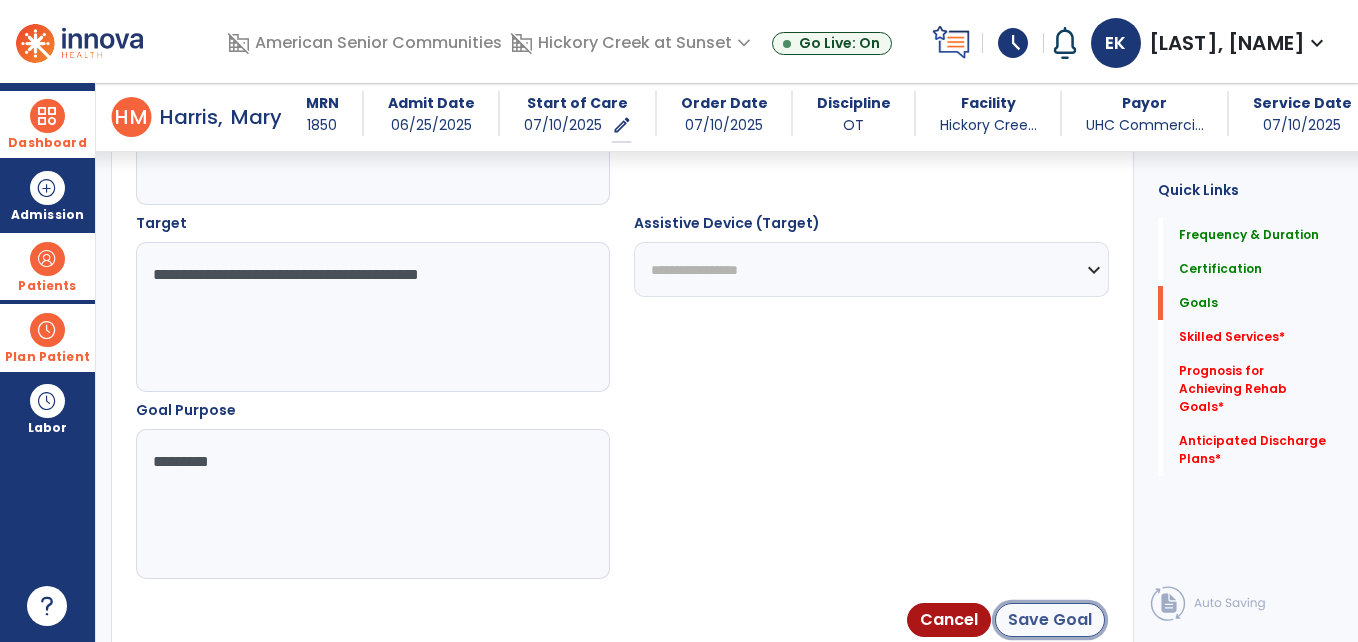 click on "Save Goal" at bounding box center (1050, 620) 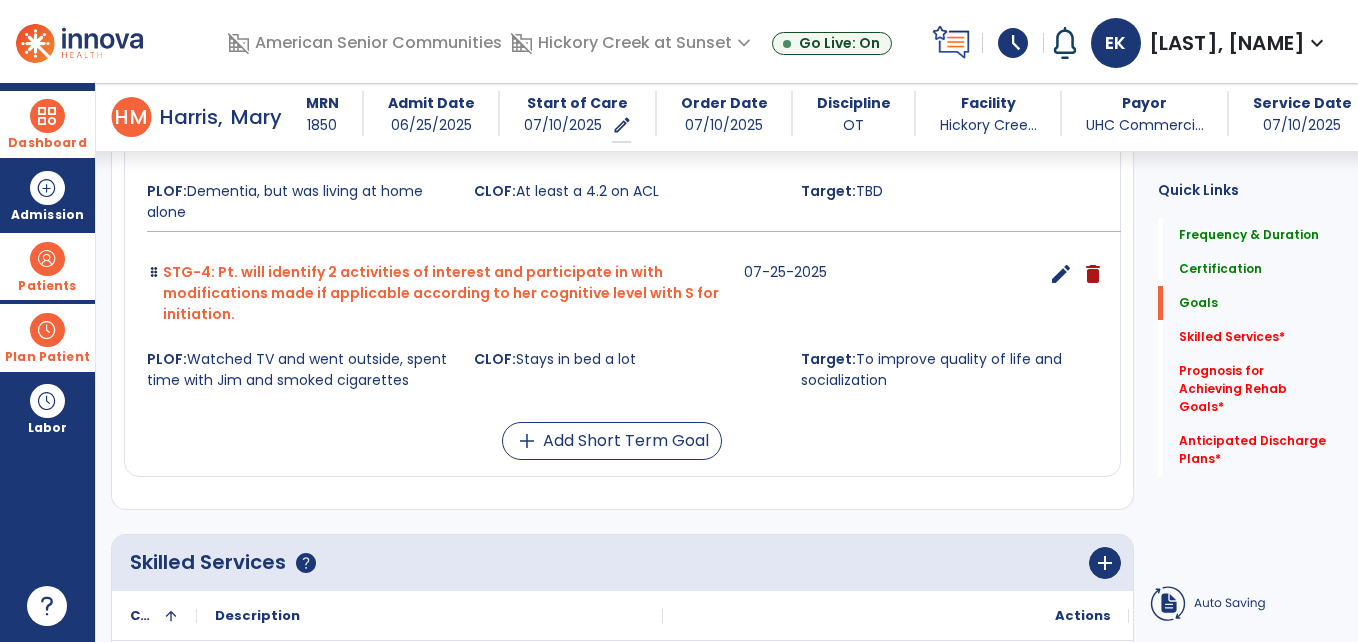 scroll, scrollTop: 1077, scrollLeft: 0, axis: vertical 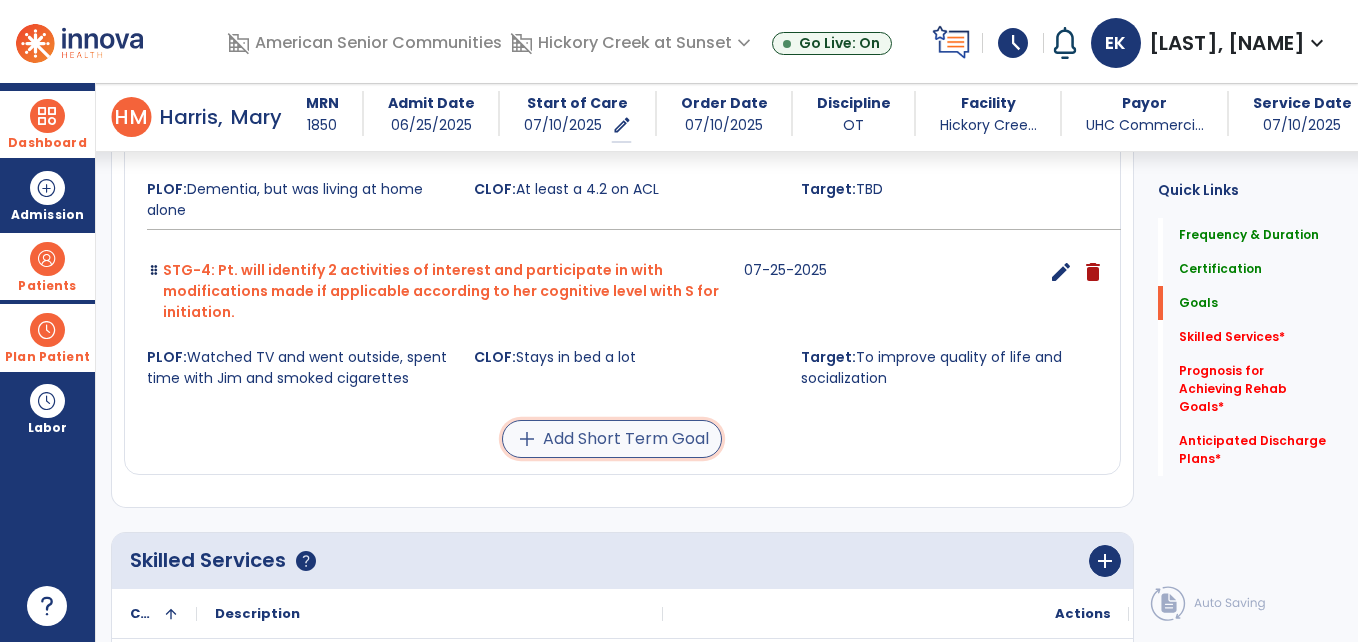 click on "add  Add Short Term Goal" at bounding box center (612, 439) 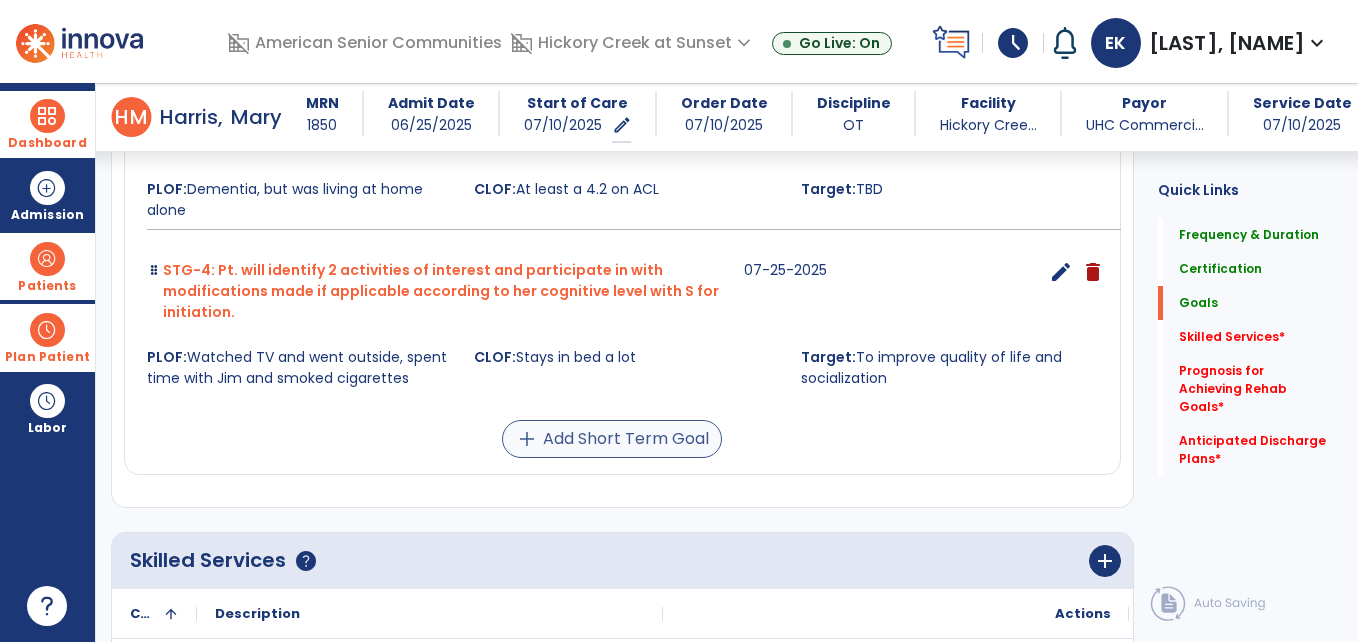 scroll, scrollTop: 1795, scrollLeft: 0, axis: vertical 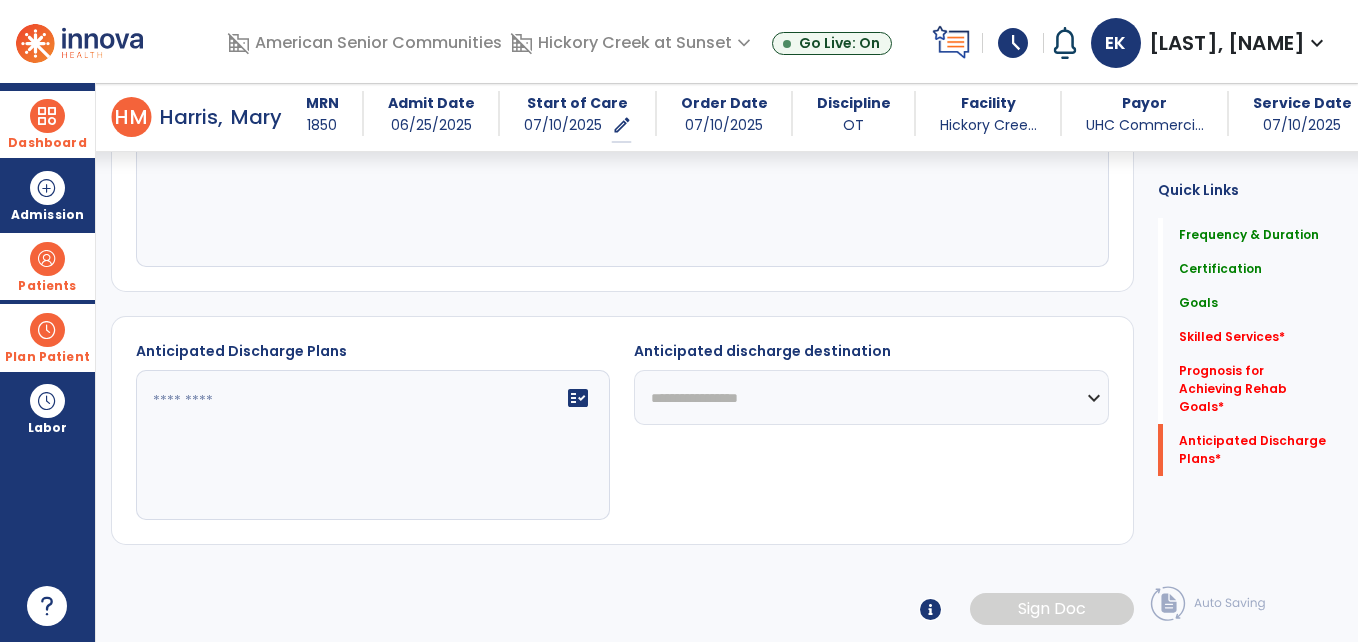 click on "Anticipated Discharge Plans   *  Anticipated Discharge Plans   *" 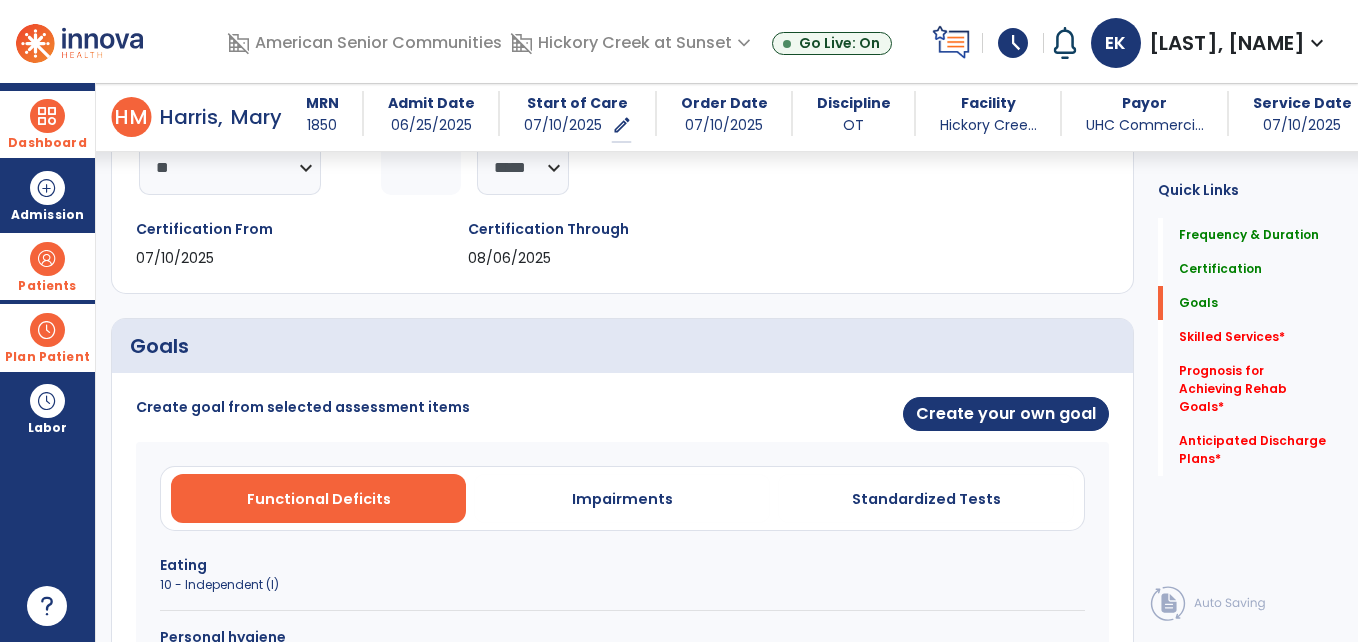 scroll, scrollTop: 275, scrollLeft: 0, axis: vertical 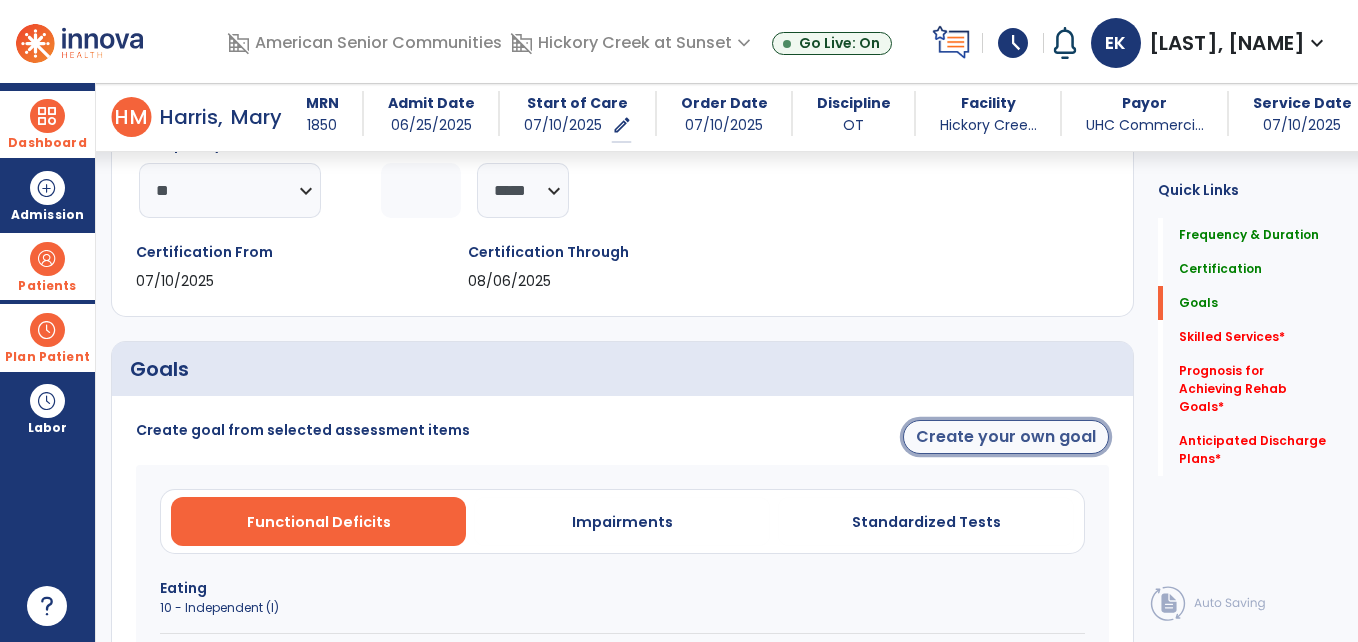 click on "Create your own goal" at bounding box center [1006, 437] 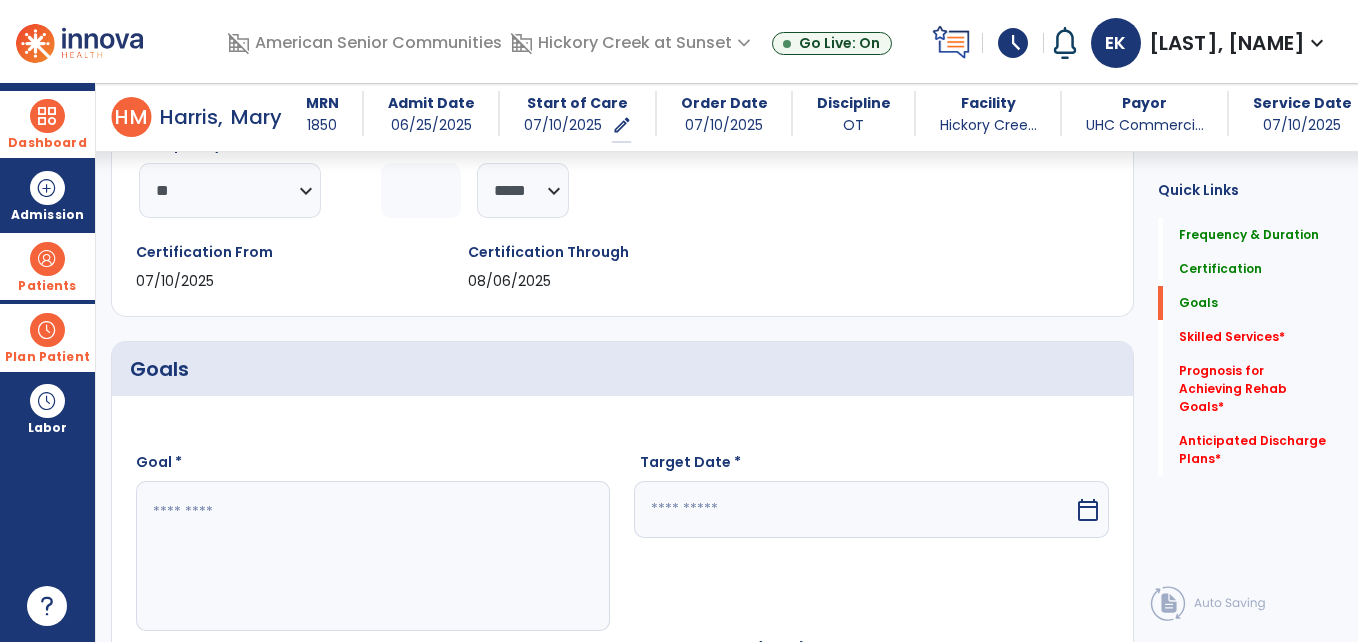 click at bounding box center [372, 556] 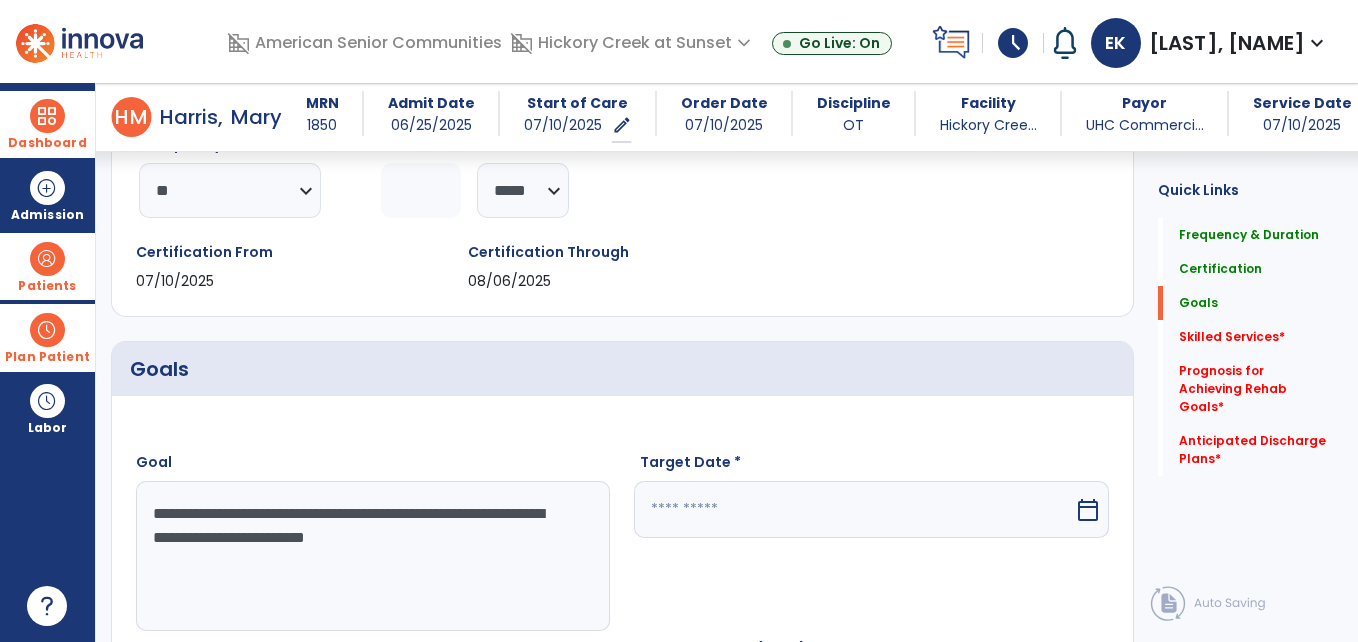 type on "**********" 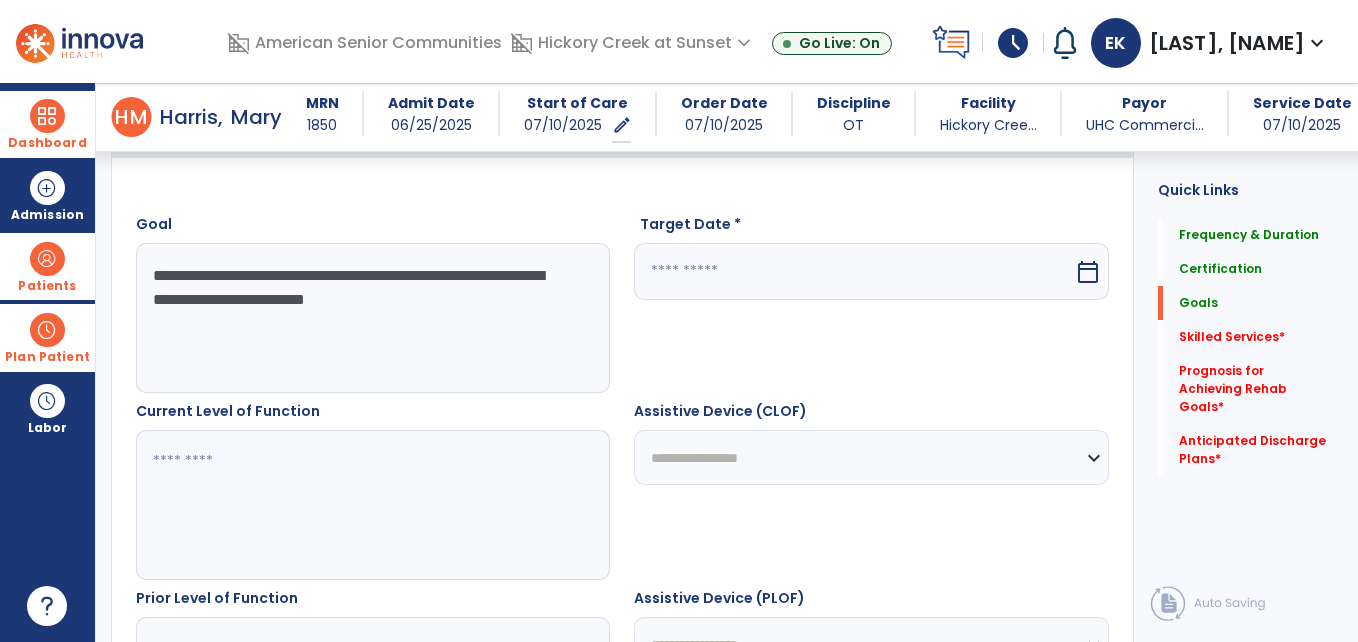 scroll, scrollTop: 555, scrollLeft: 0, axis: vertical 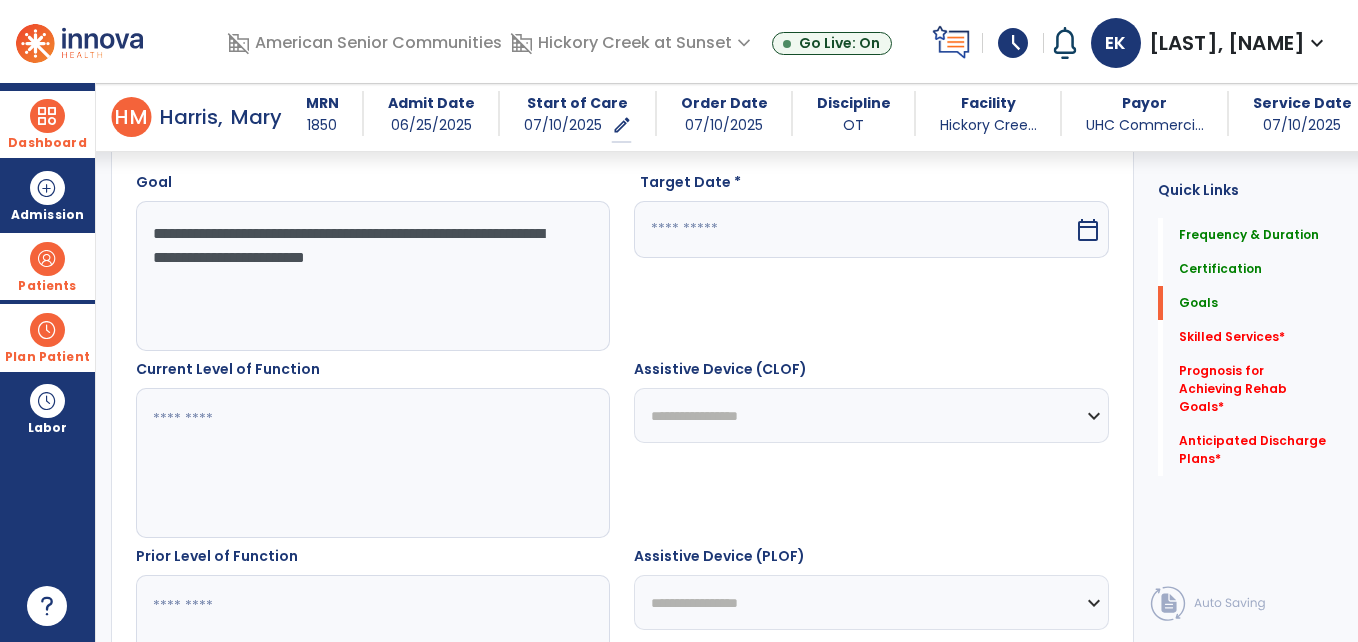 click on "calendar_today" at bounding box center (1088, 230) 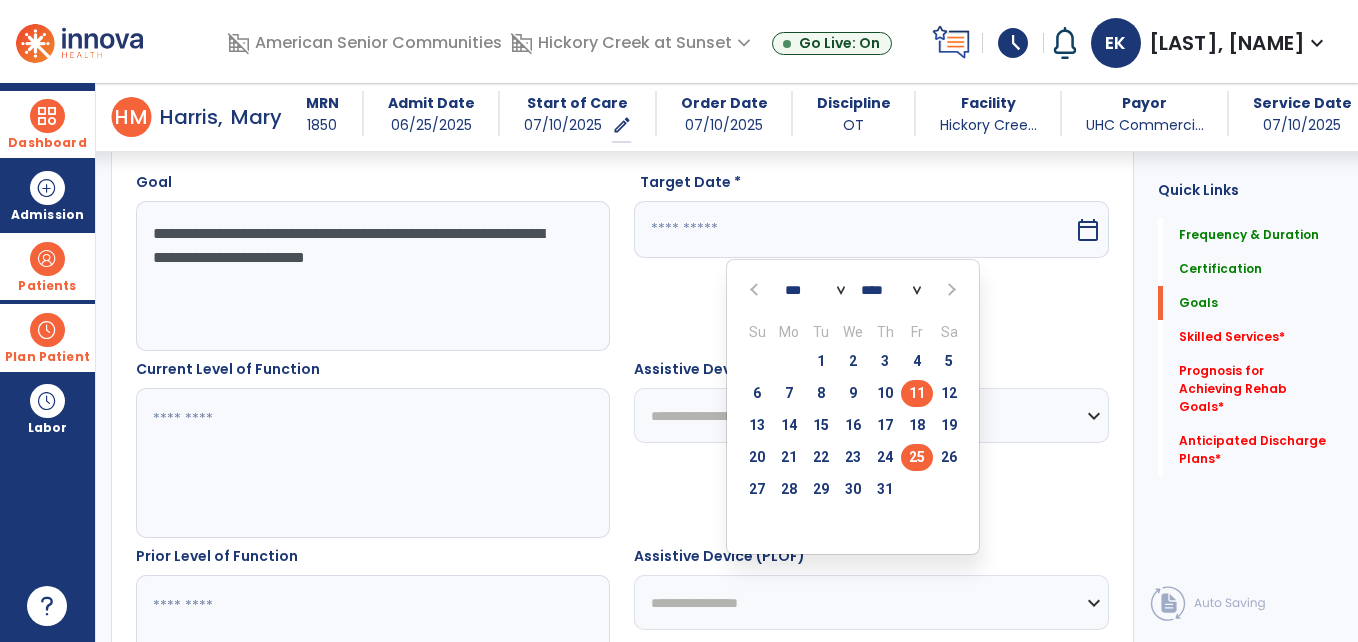 click on "25" at bounding box center [917, 457] 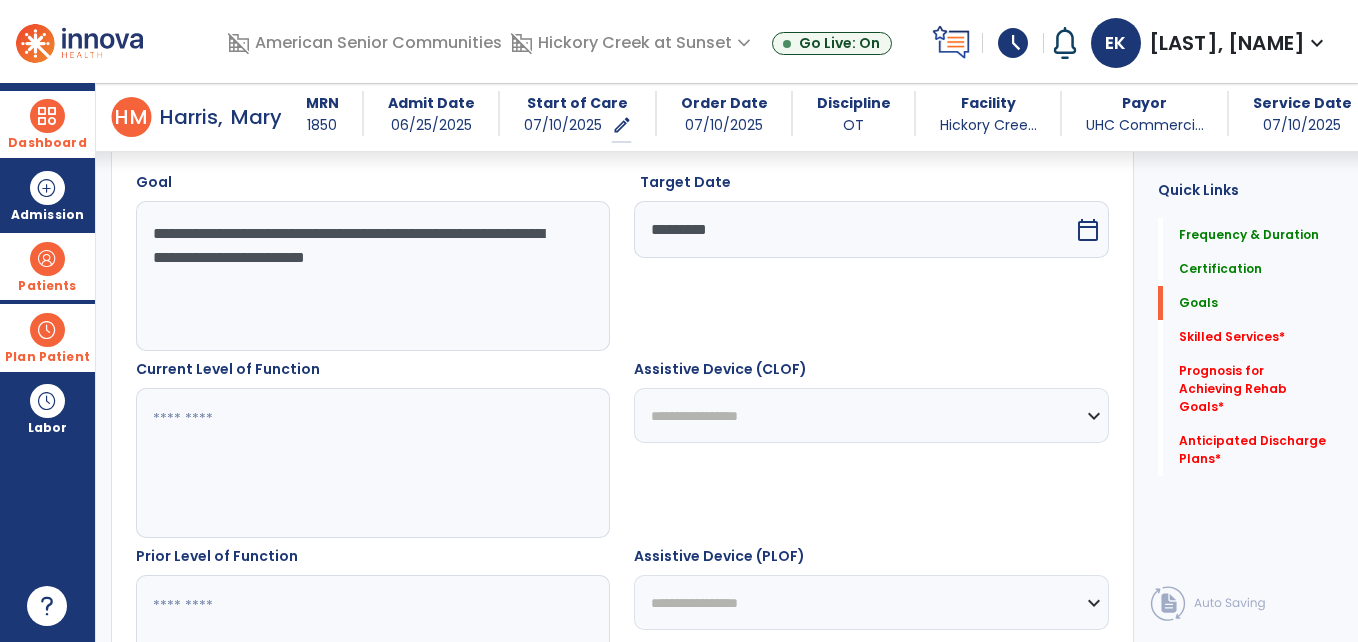 click at bounding box center (372, 463) 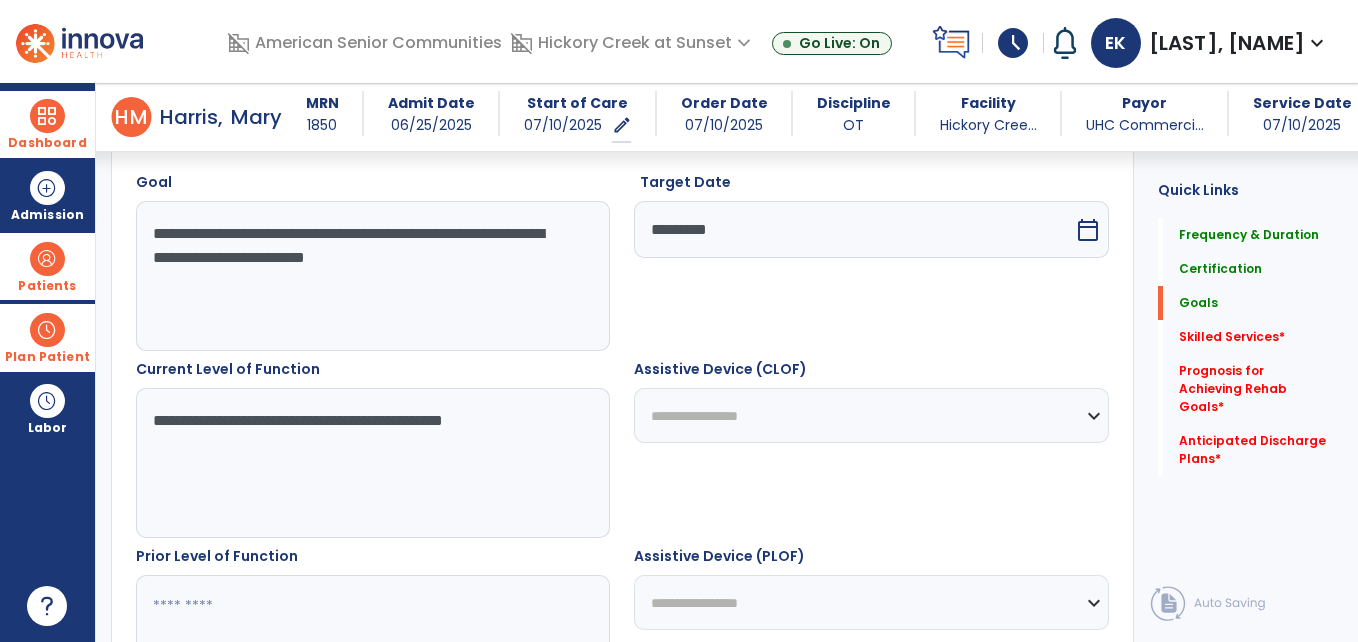 type on "**********" 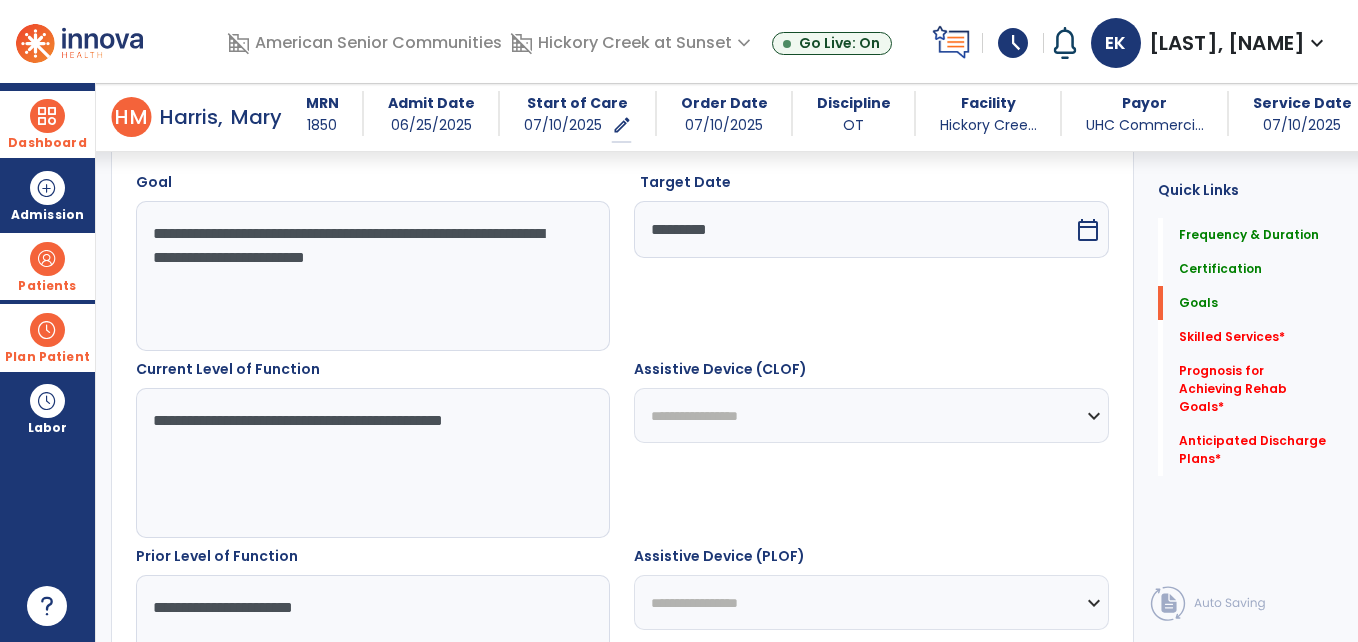 type on "**********" 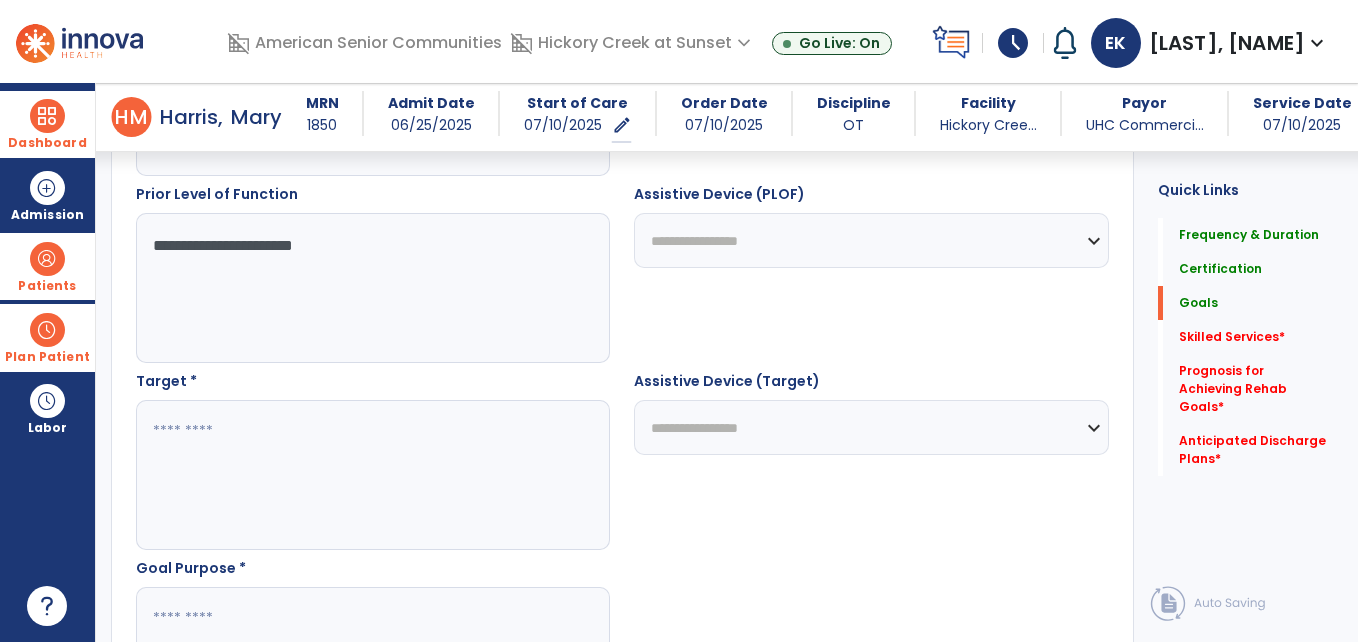 scroll, scrollTop: 1075, scrollLeft: 0, axis: vertical 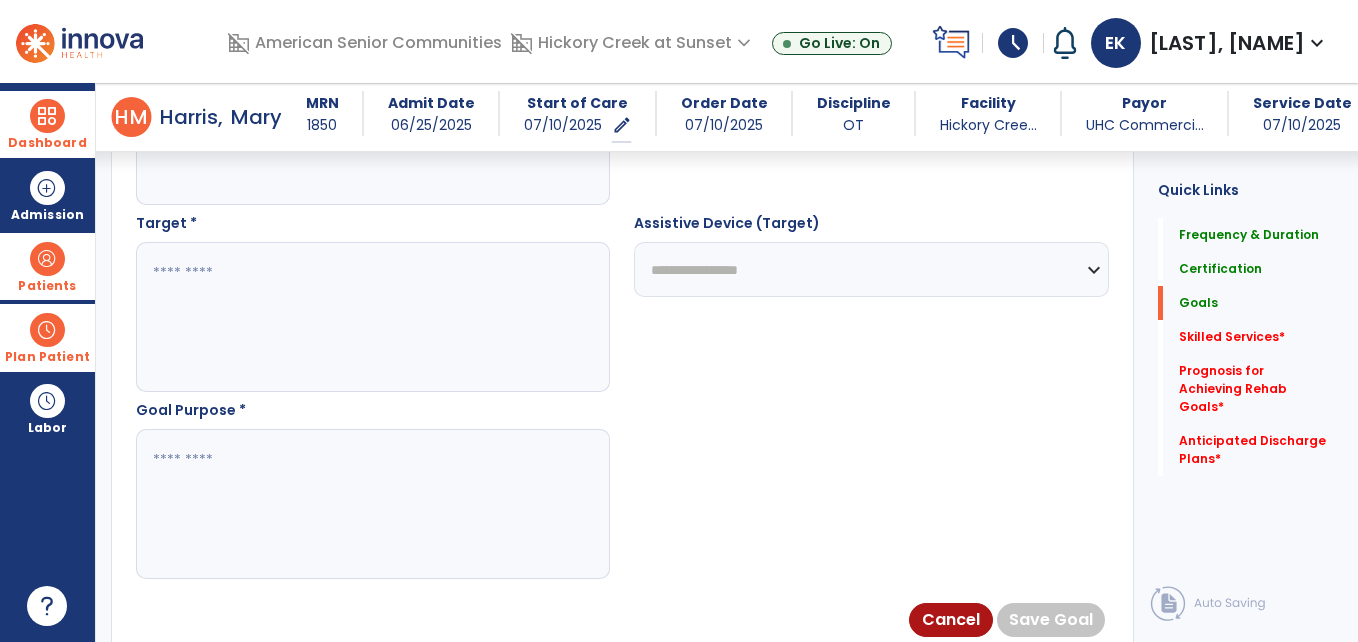 click at bounding box center (372, 317) 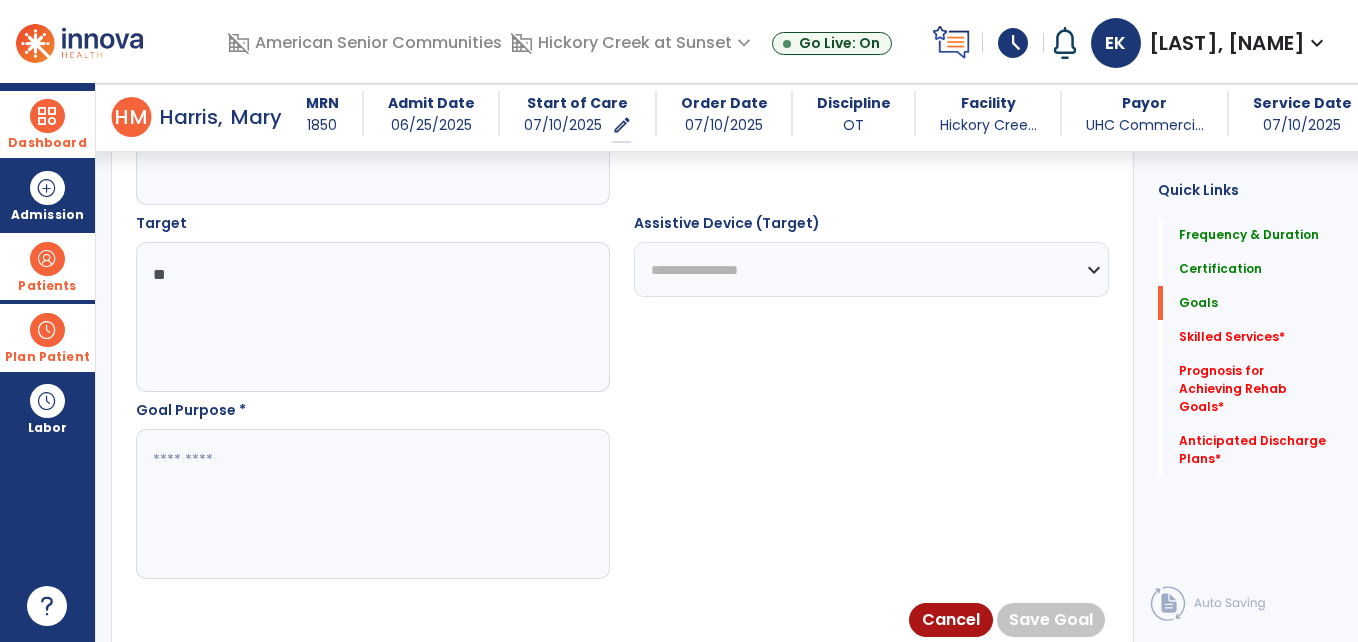 type on "*" 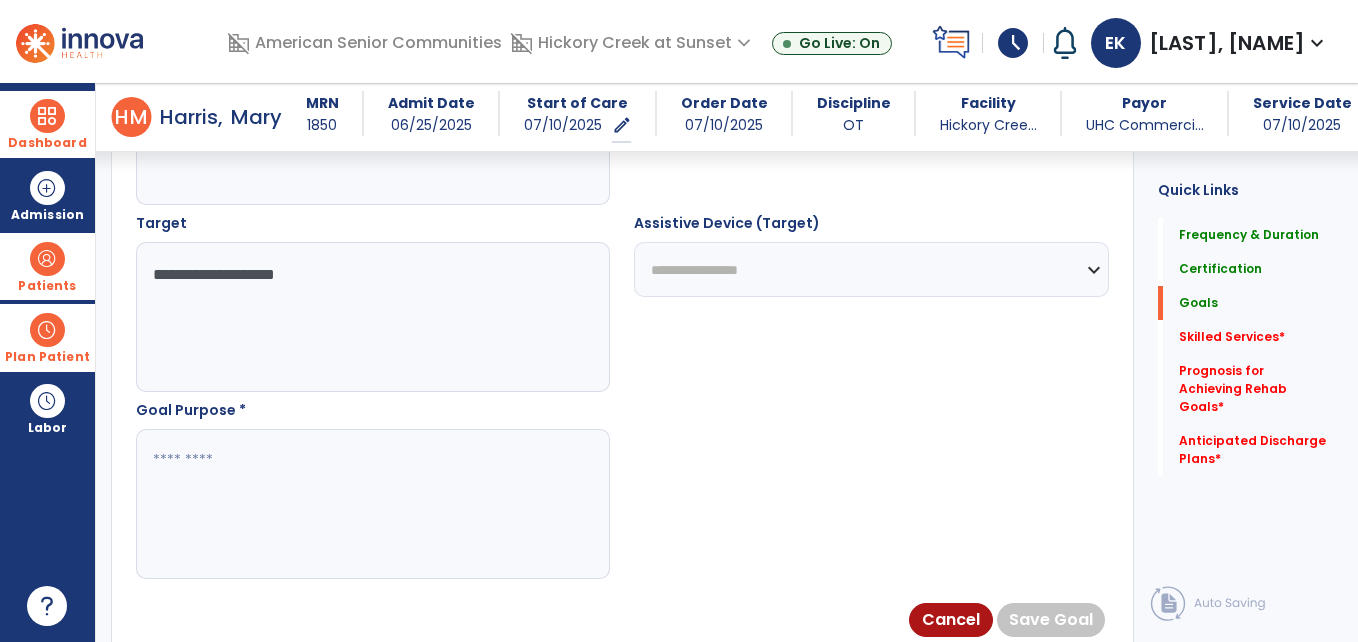 type on "**********" 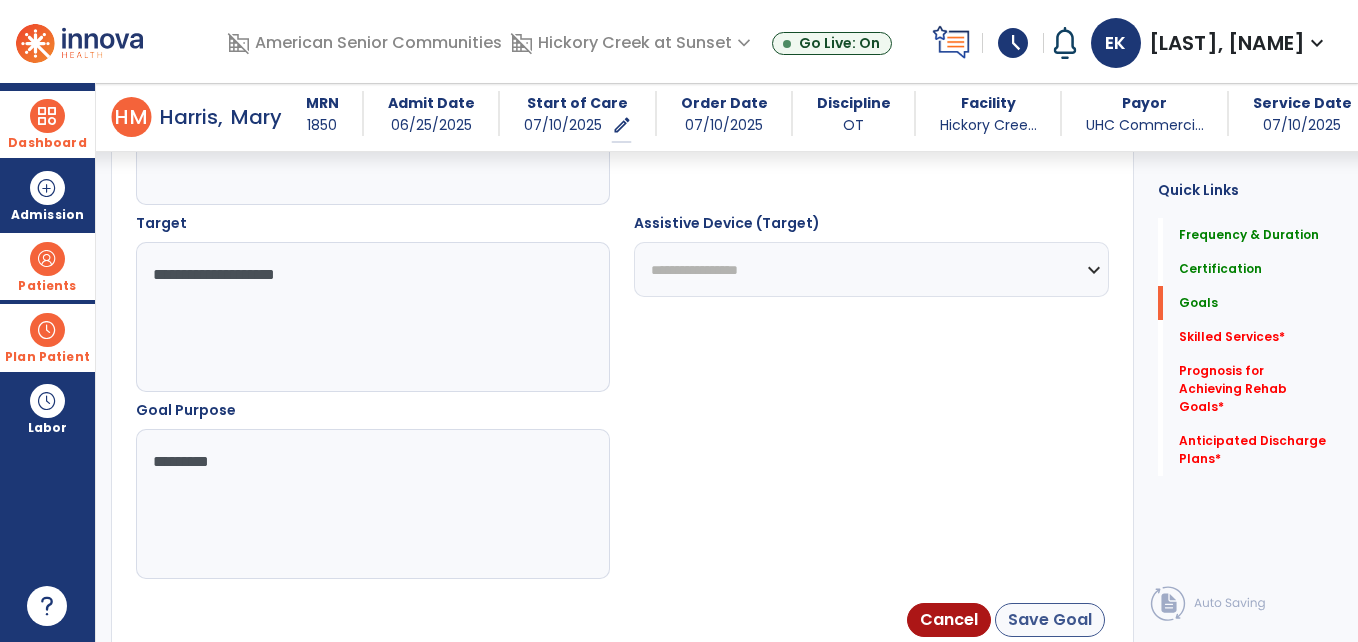 type on "*********" 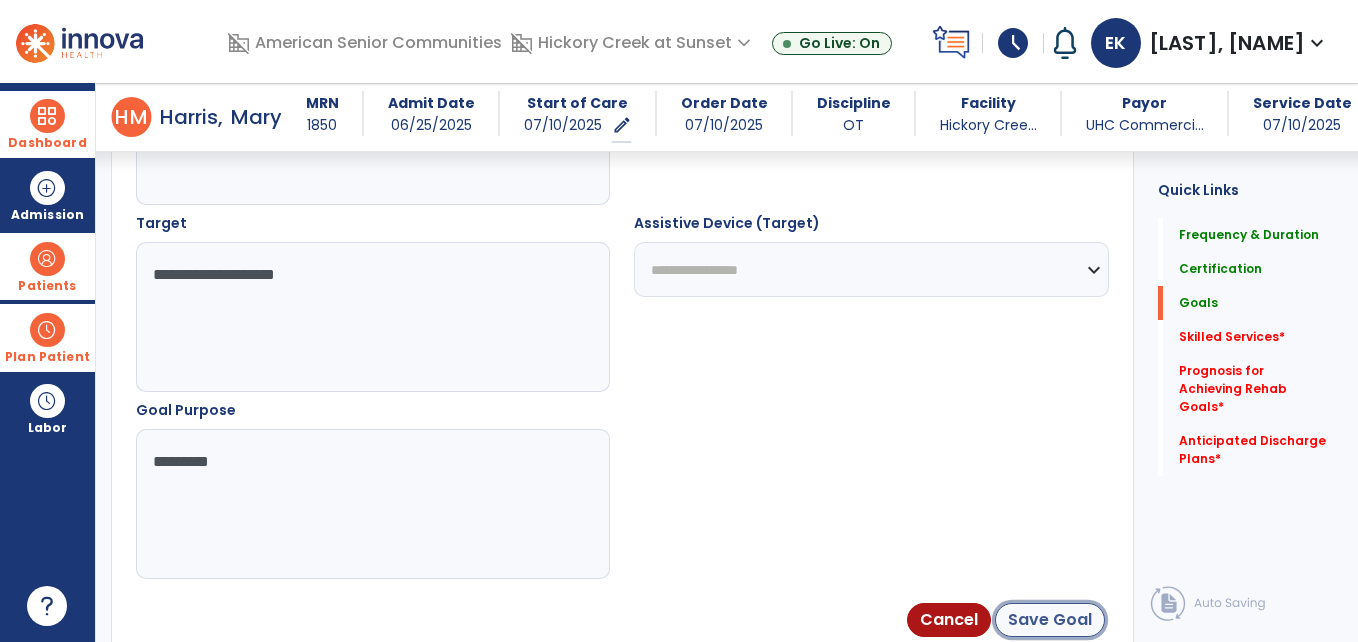 click on "Save Goal" at bounding box center (1050, 620) 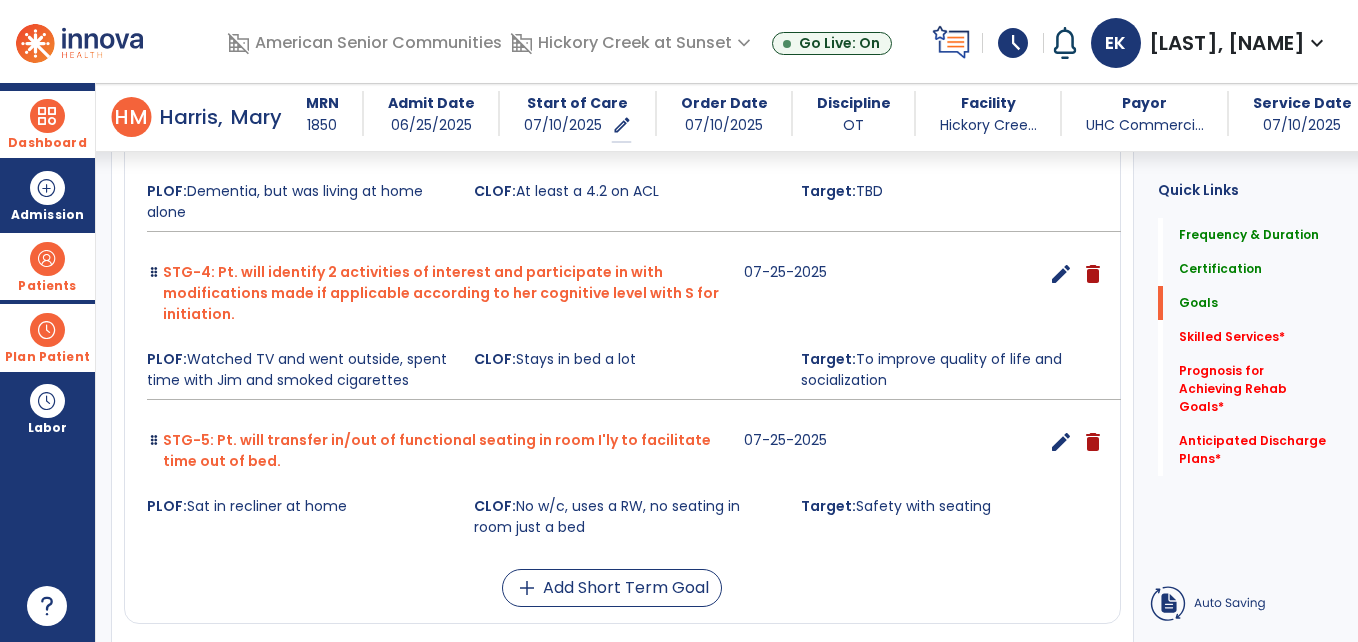 scroll, scrollTop: 1077, scrollLeft: 0, axis: vertical 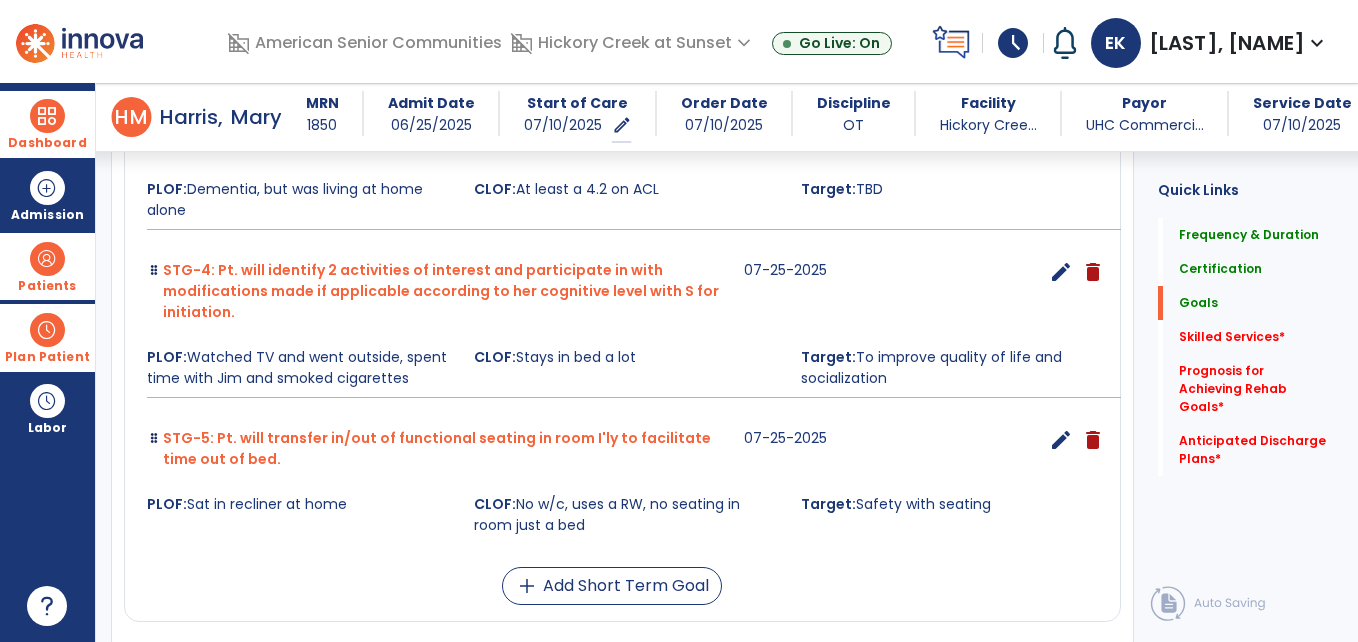 click on "Goals   Goals" 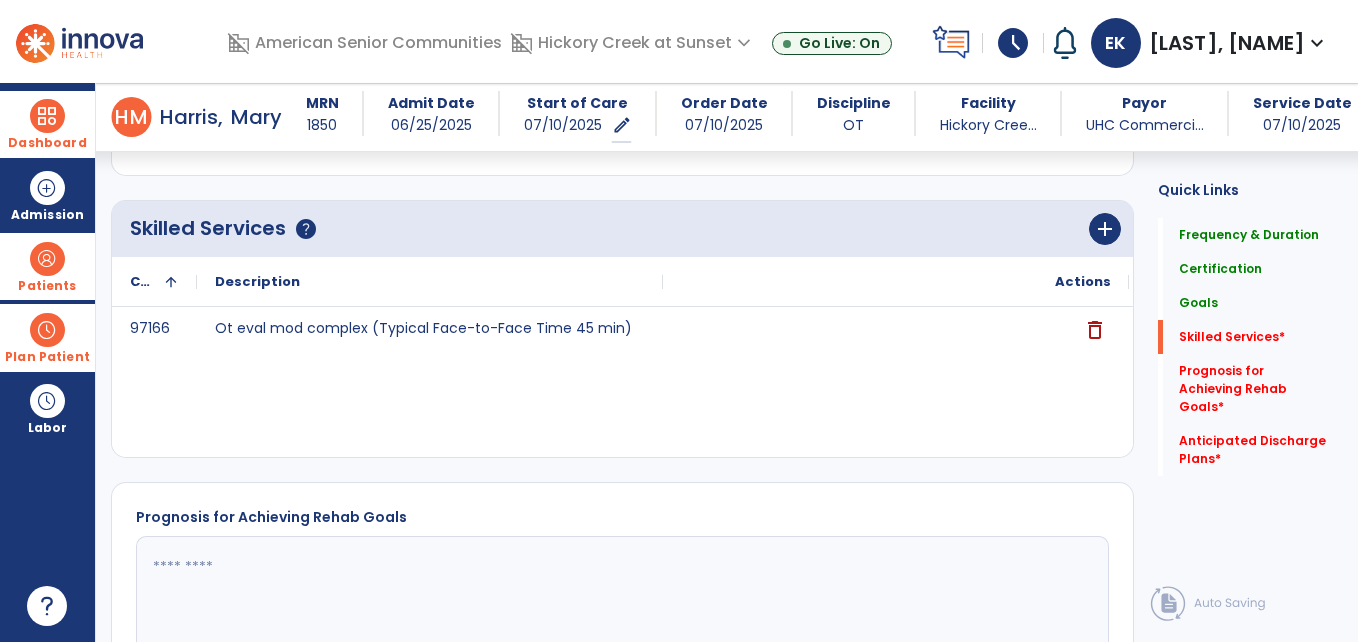 scroll, scrollTop: 1557, scrollLeft: 0, axis: vertical 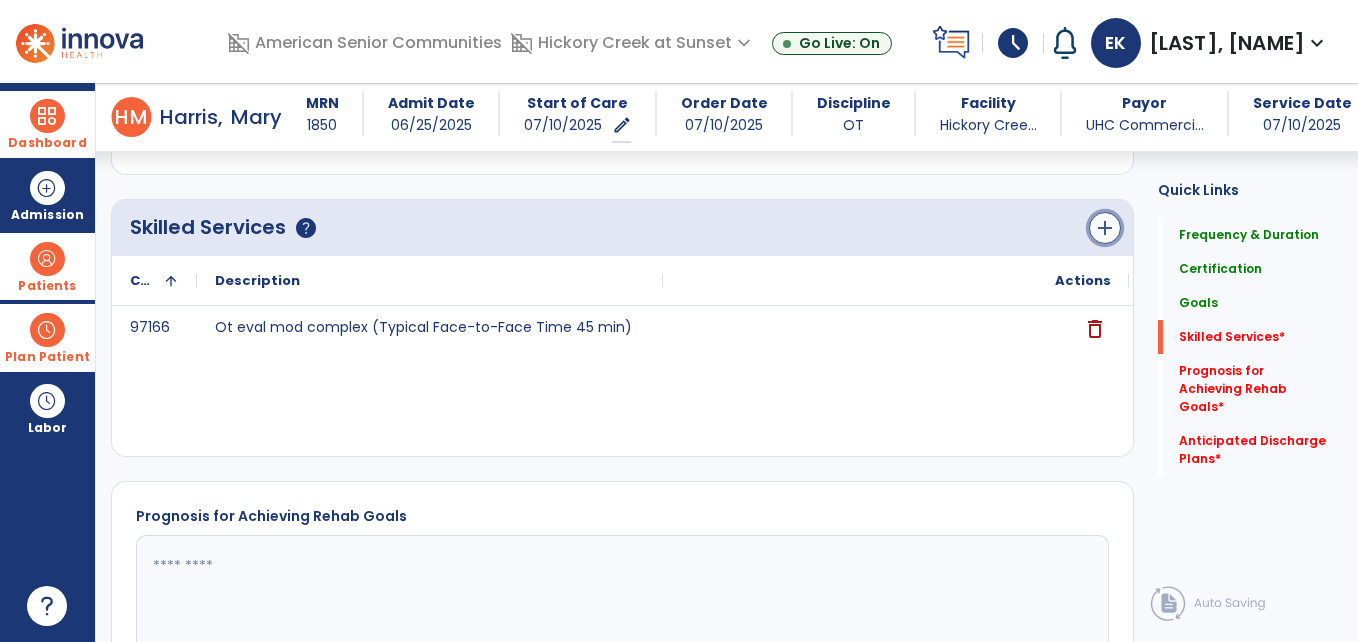 click on "add" 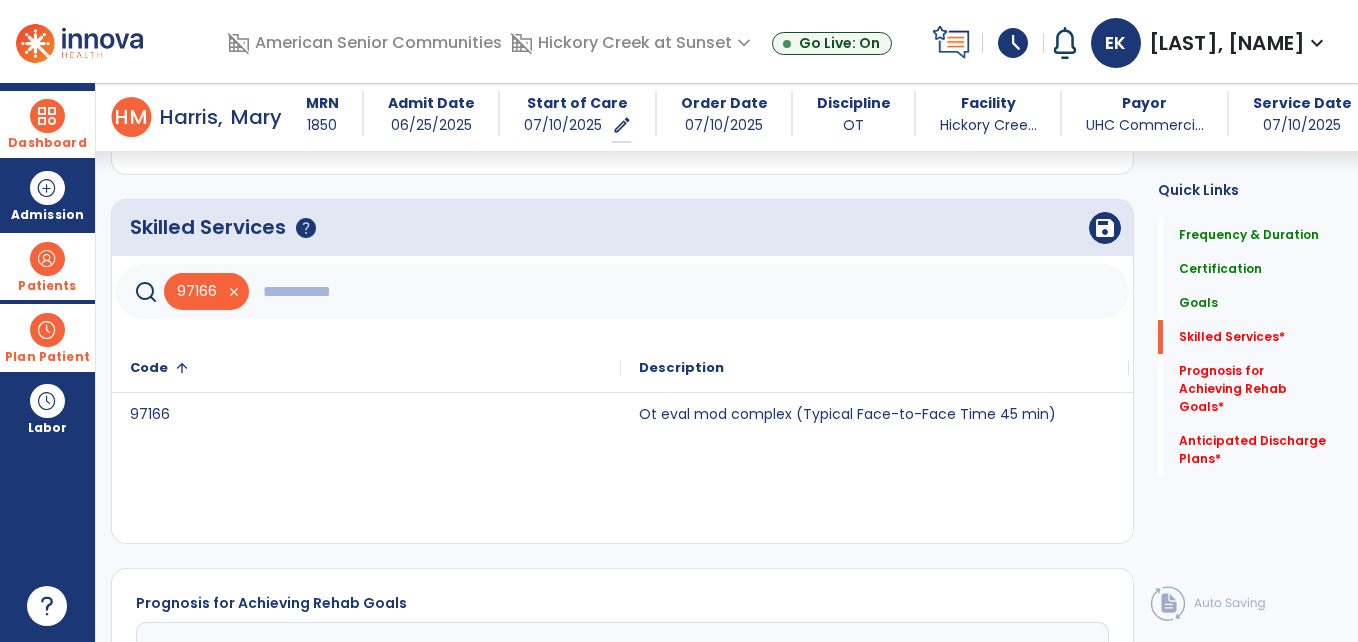 click 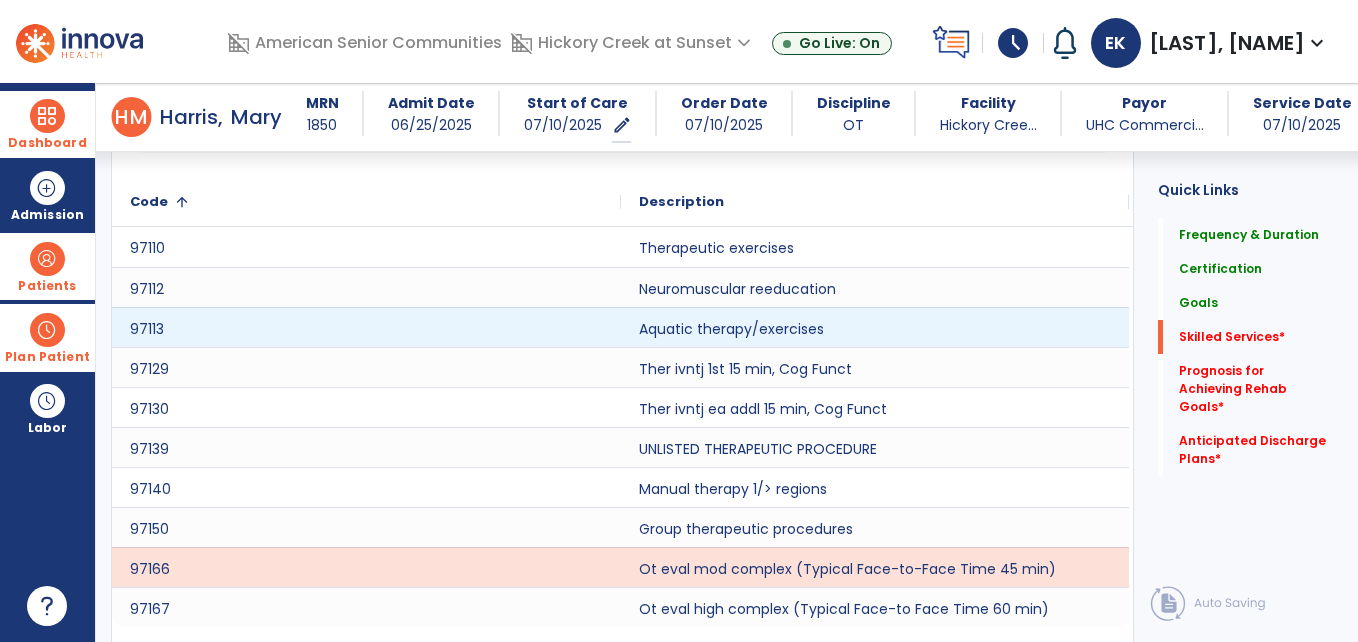 scroll, scrollTop: 1734, scrollLeft: 0, axis: vertical 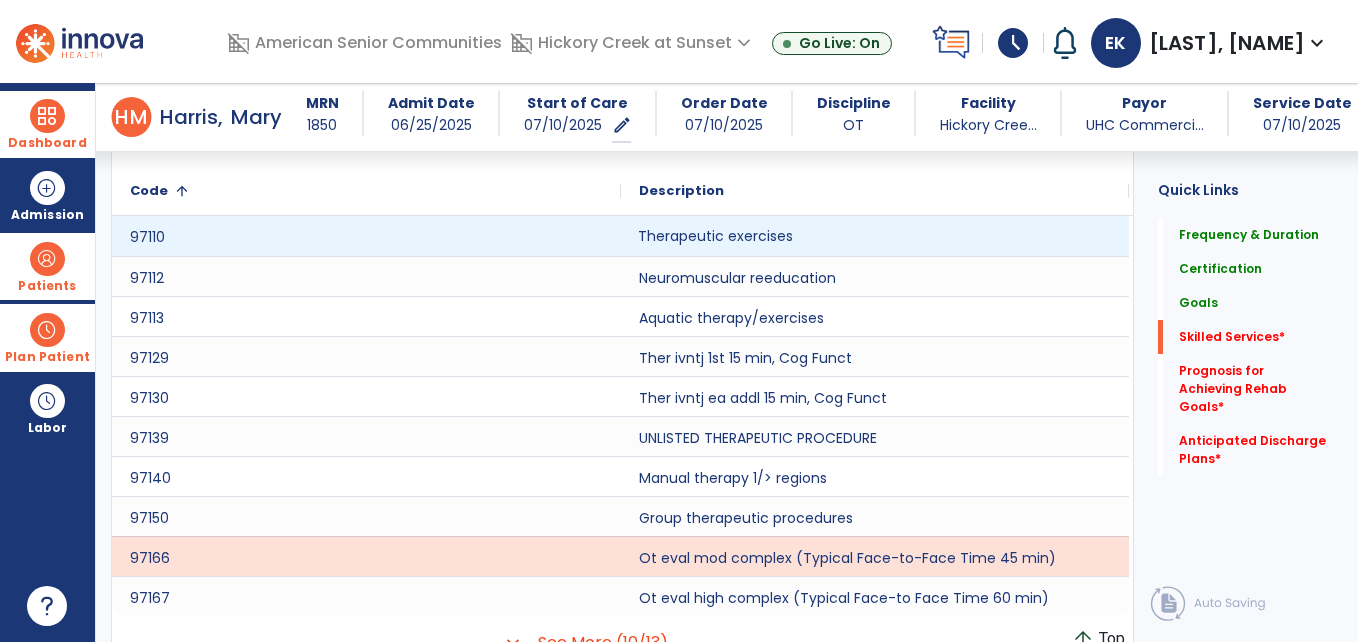 click on "Therapeutic exercises" 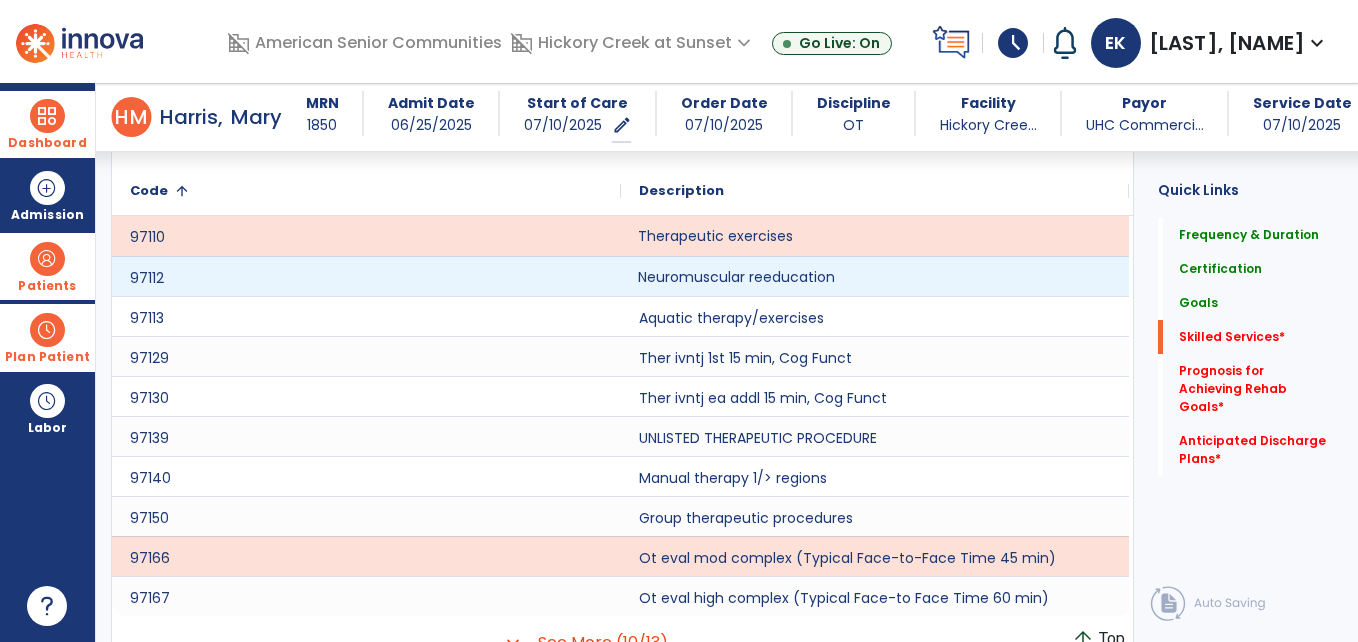 click on "Neuromuscular reeducation" 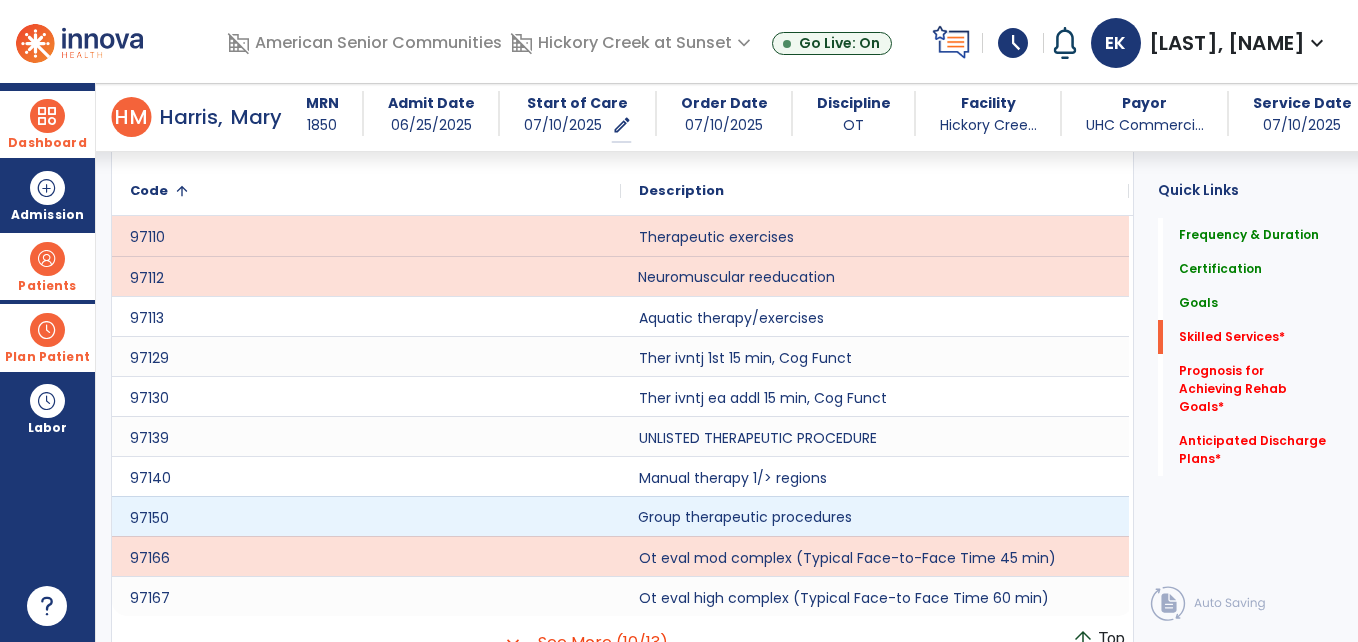 click on "Group therapeutic procedures" 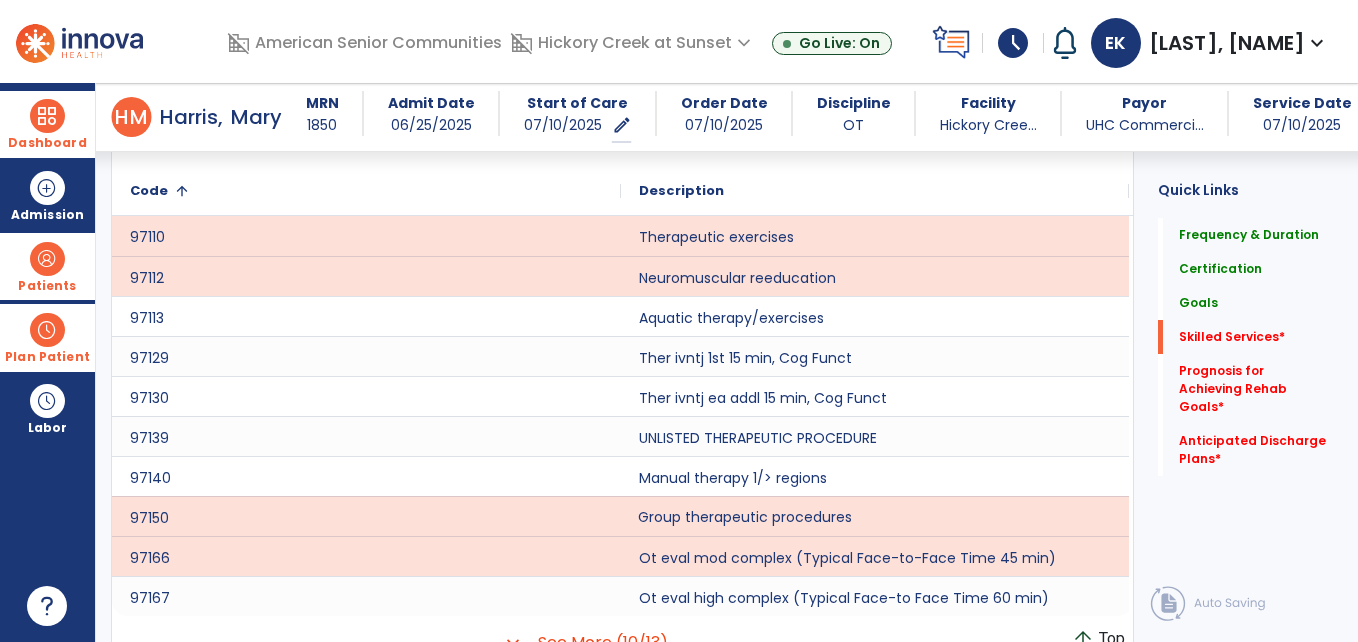 click on "Skilled Services   *  Skilled Services   *" 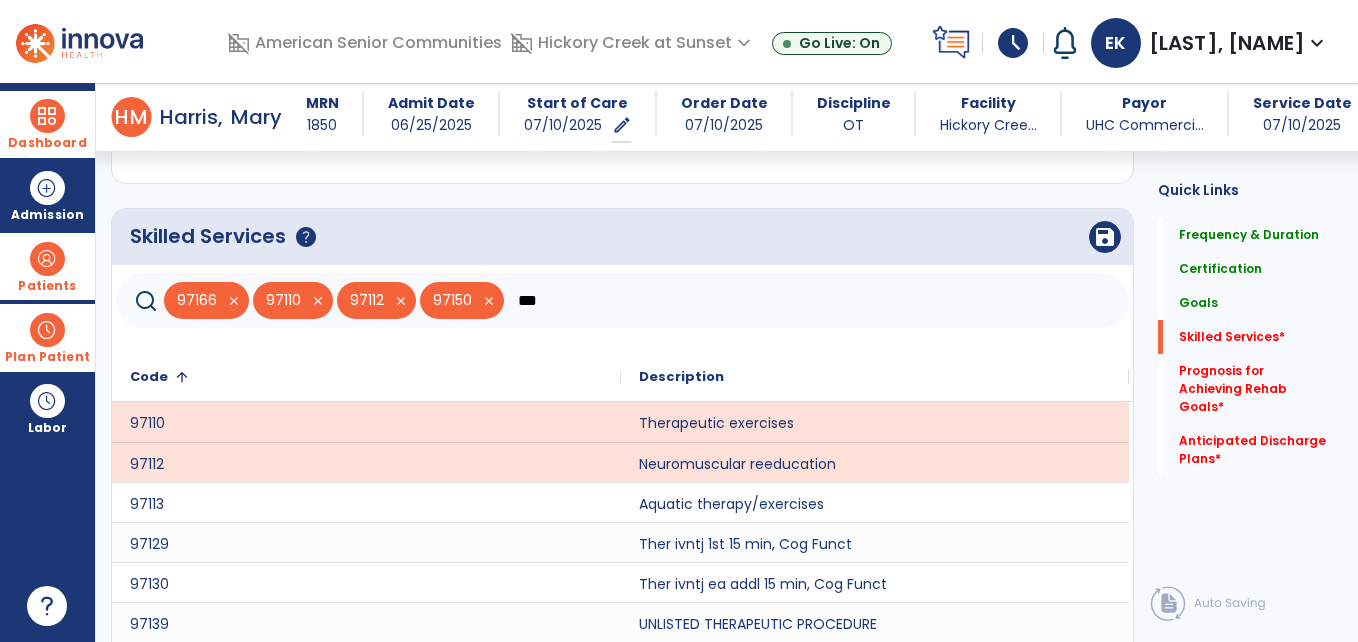 scroll, scrollTop: 1534, scrollLeft: 0, axis: vertical 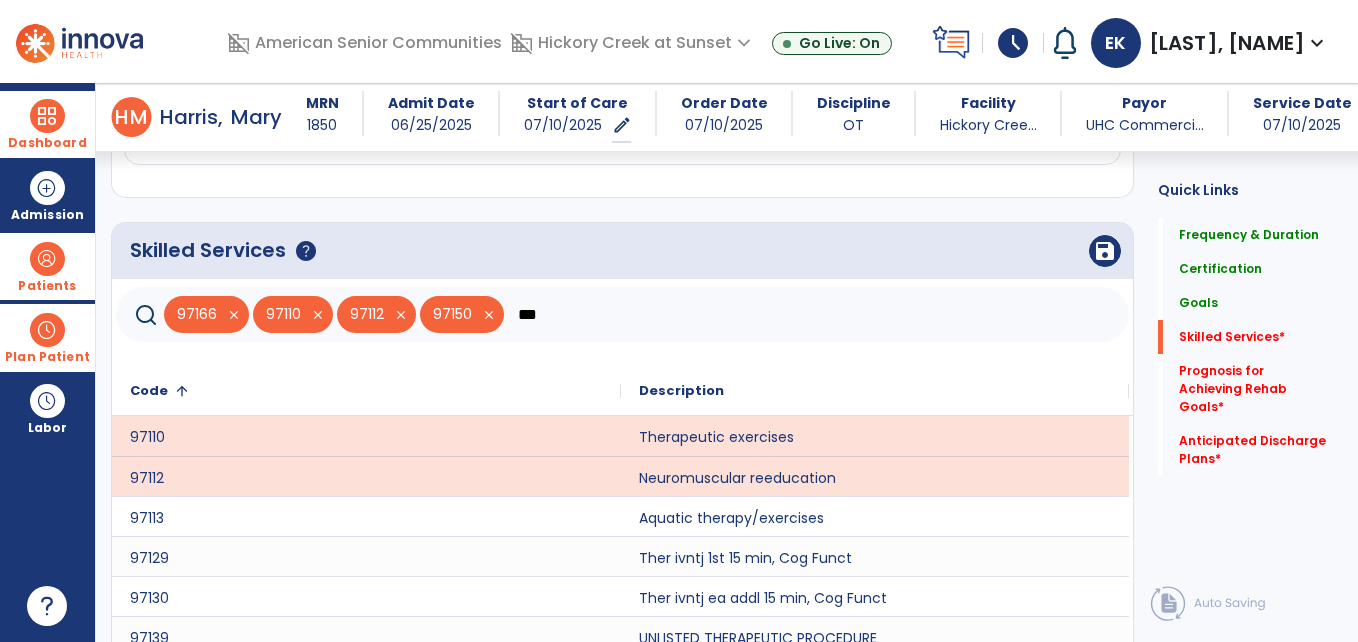 click on "***" 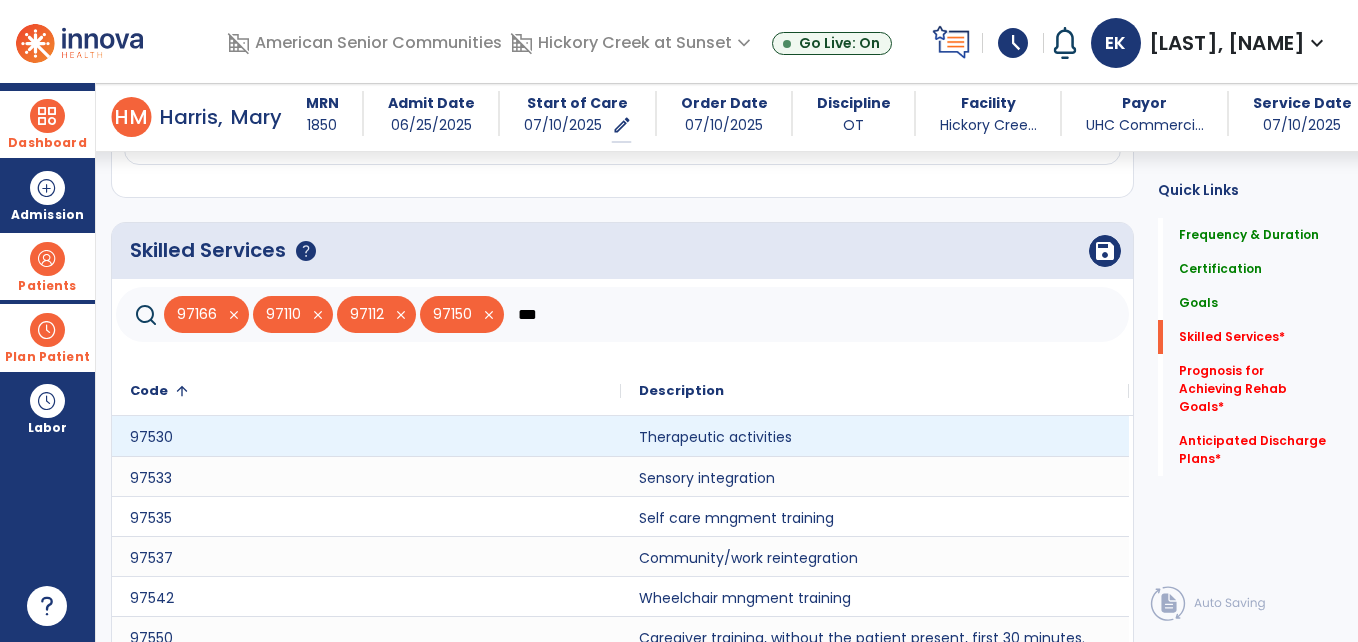 type on "***" 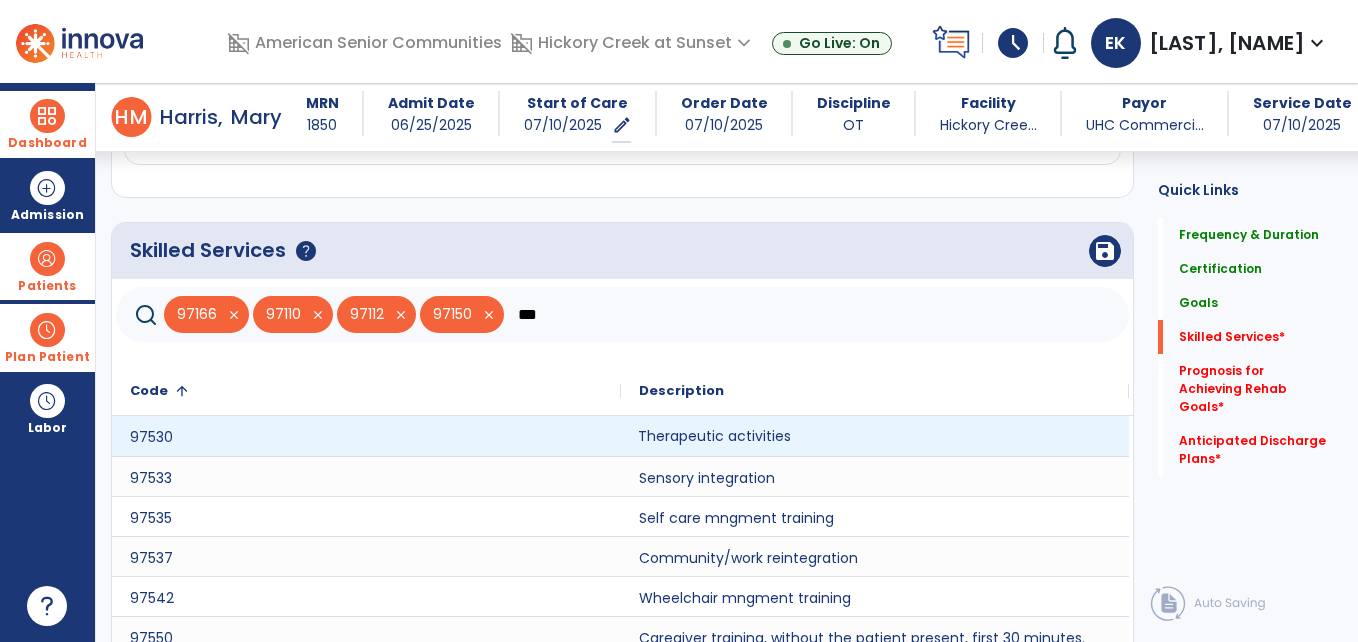 click on "Therapeutic activities" 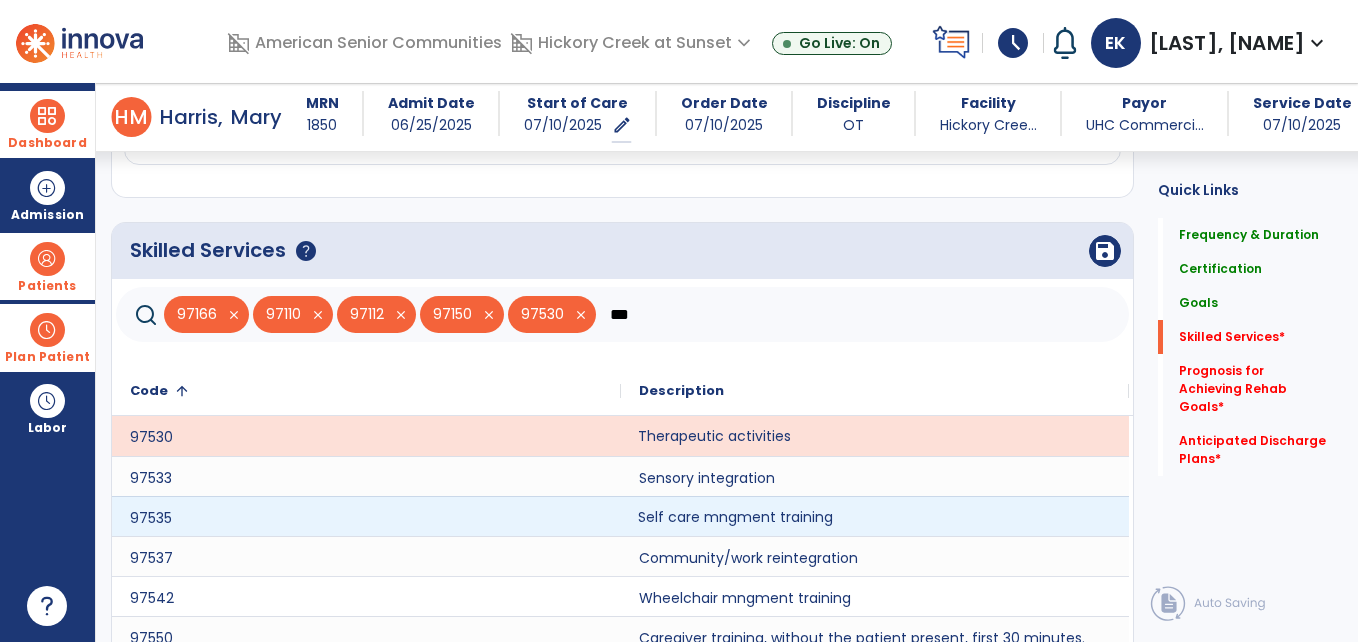 click on "Self care mngment training" 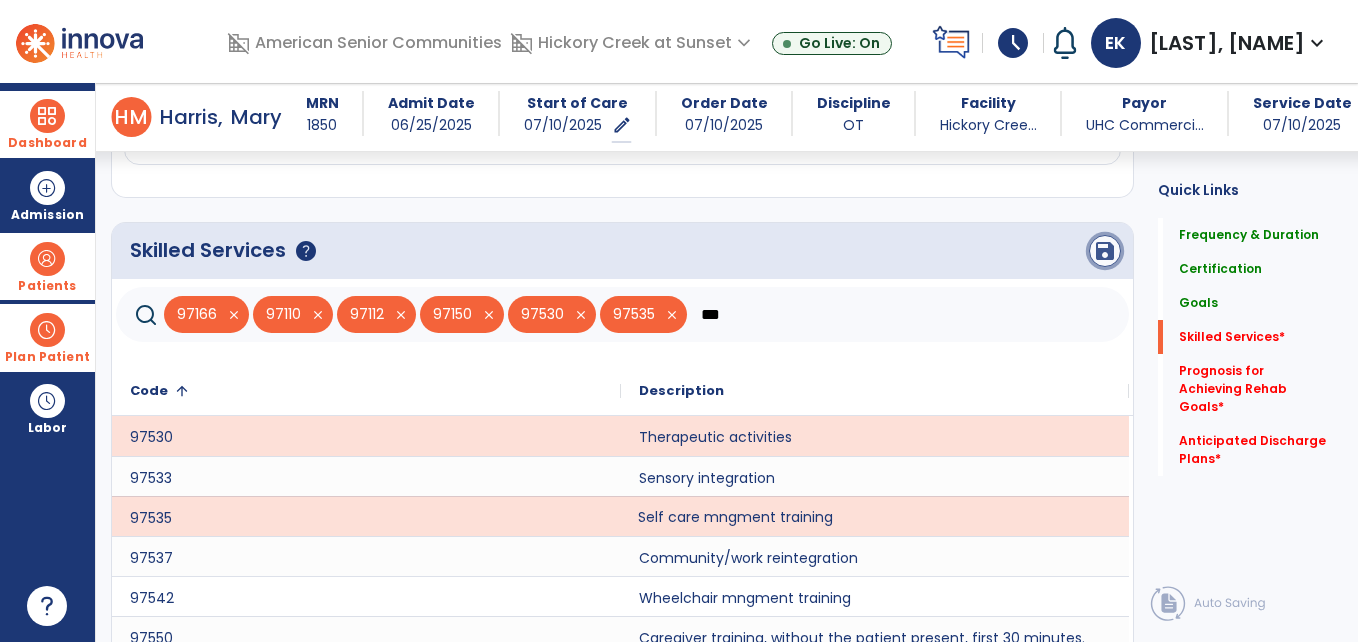 click on "save" 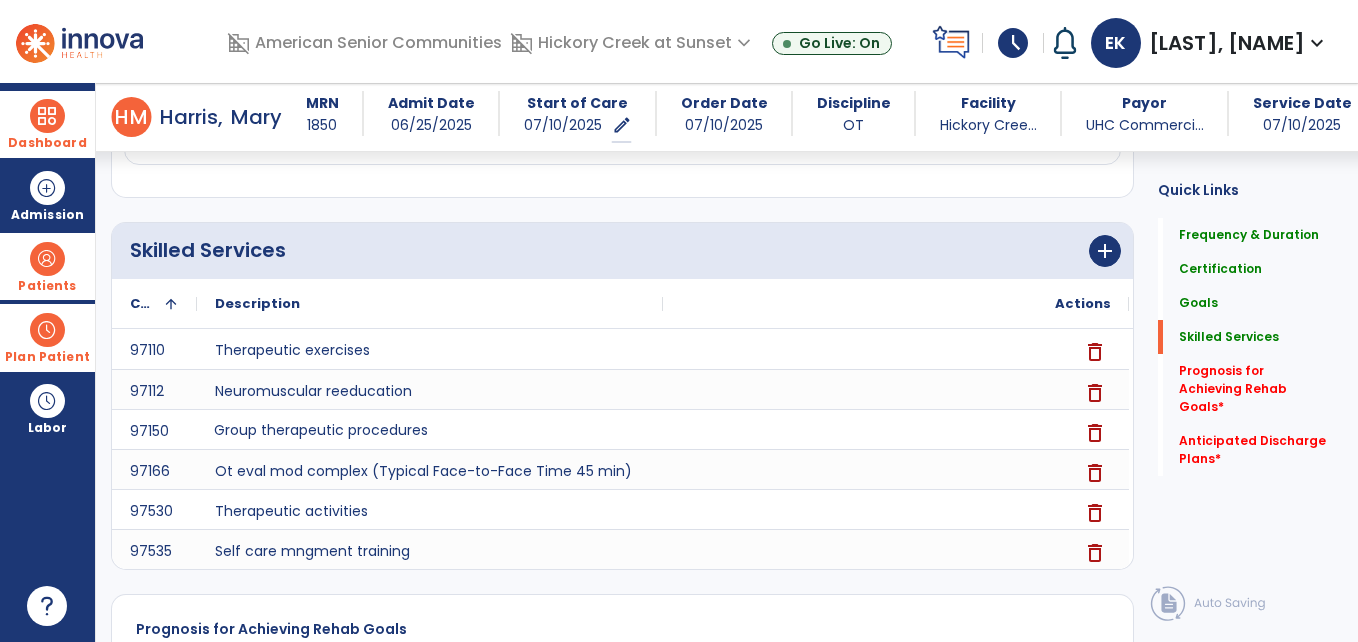 scroll, scrollTop: 545, scrollLeft: 0, axis: vertical 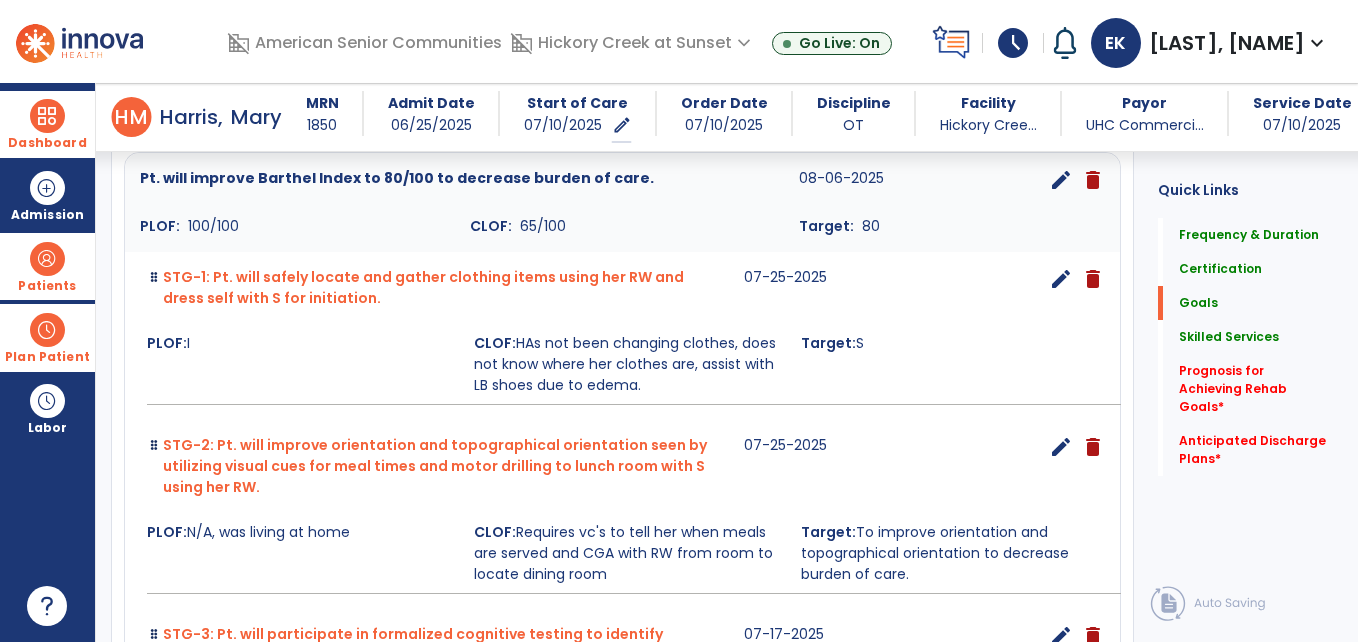 click on "Goals   Goals" 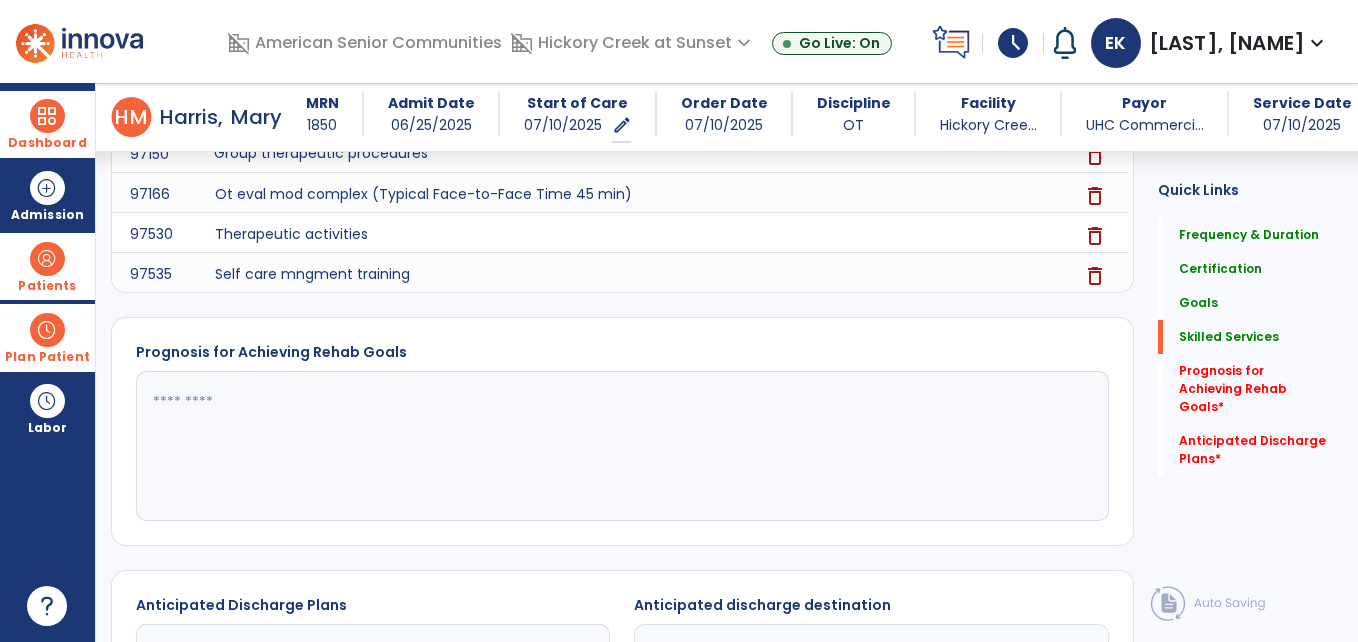 scroll, scrollTop: 1905, scrollLeft: 0, axis: vertical 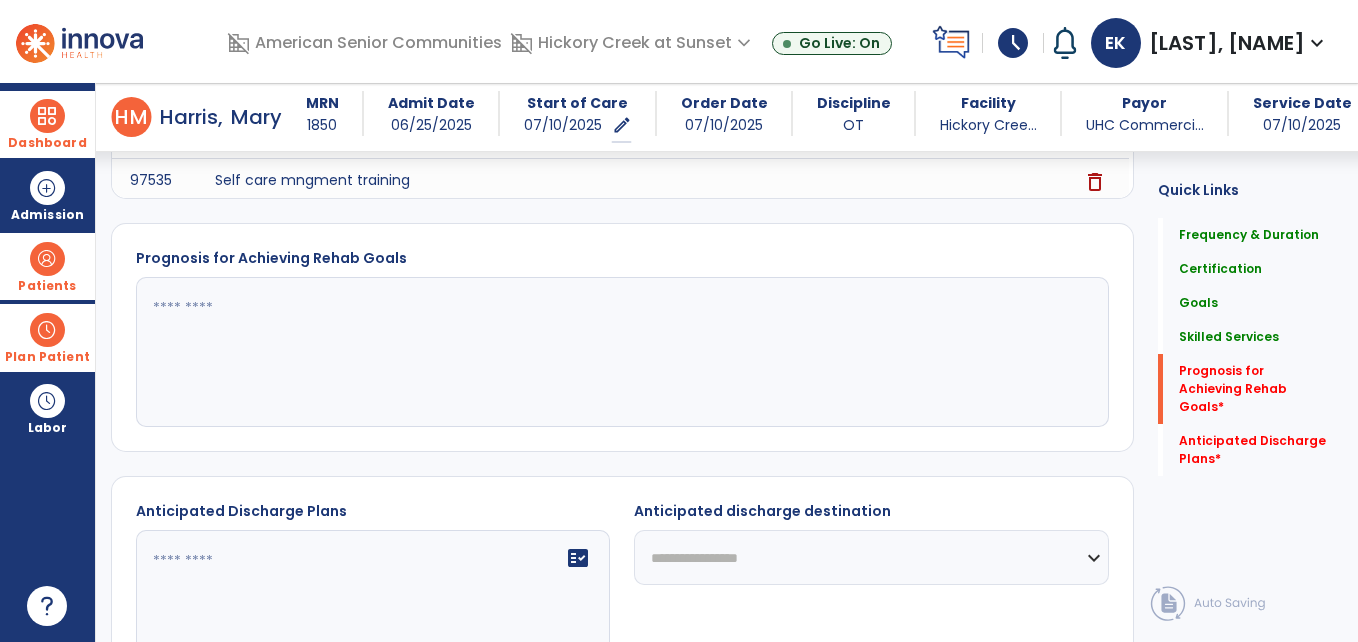 click 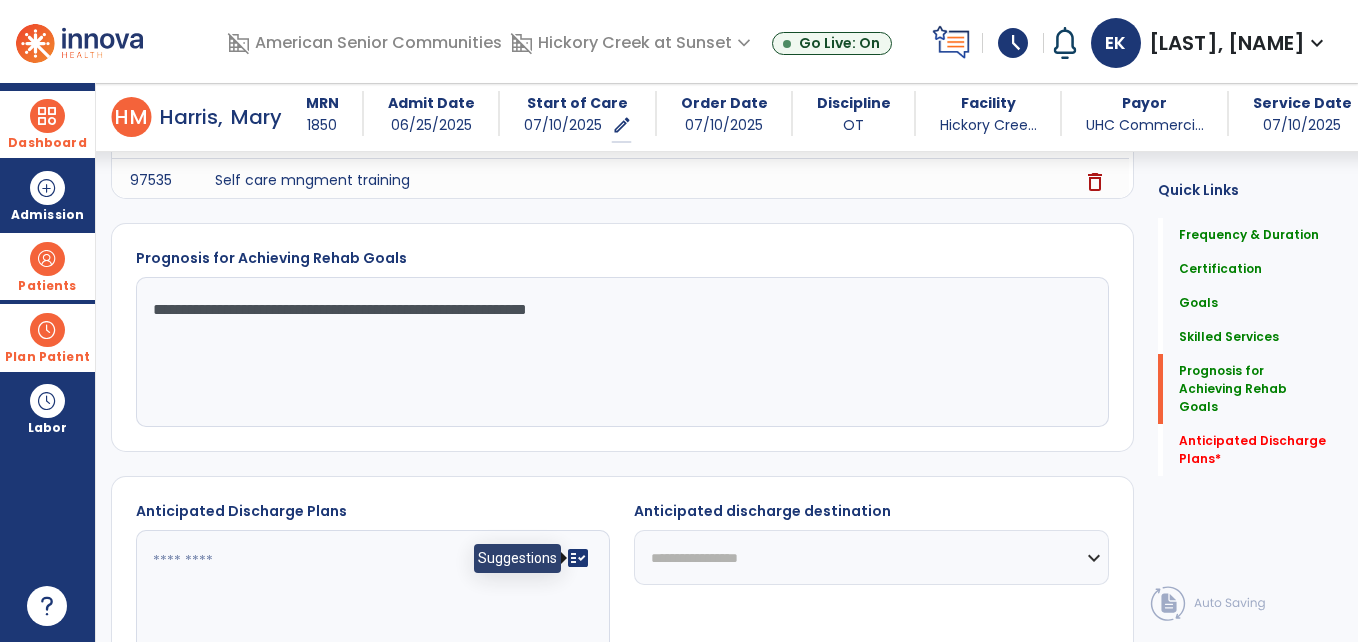 type on "**********" 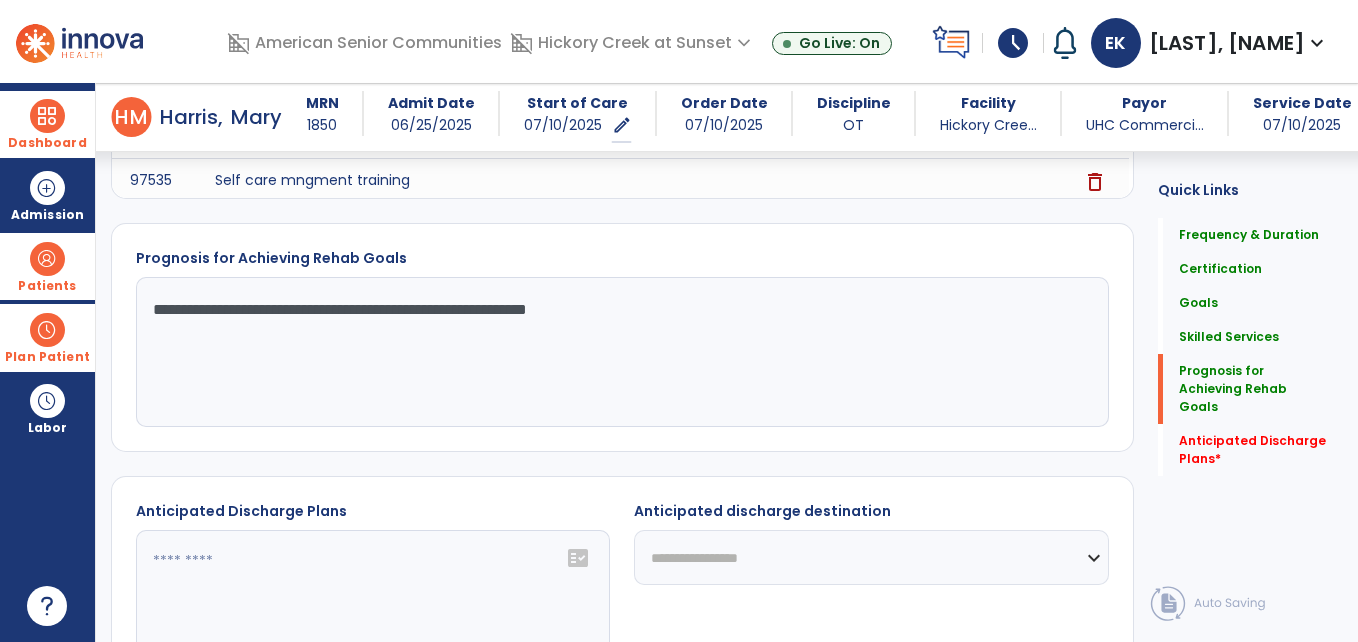click on "fact_check" 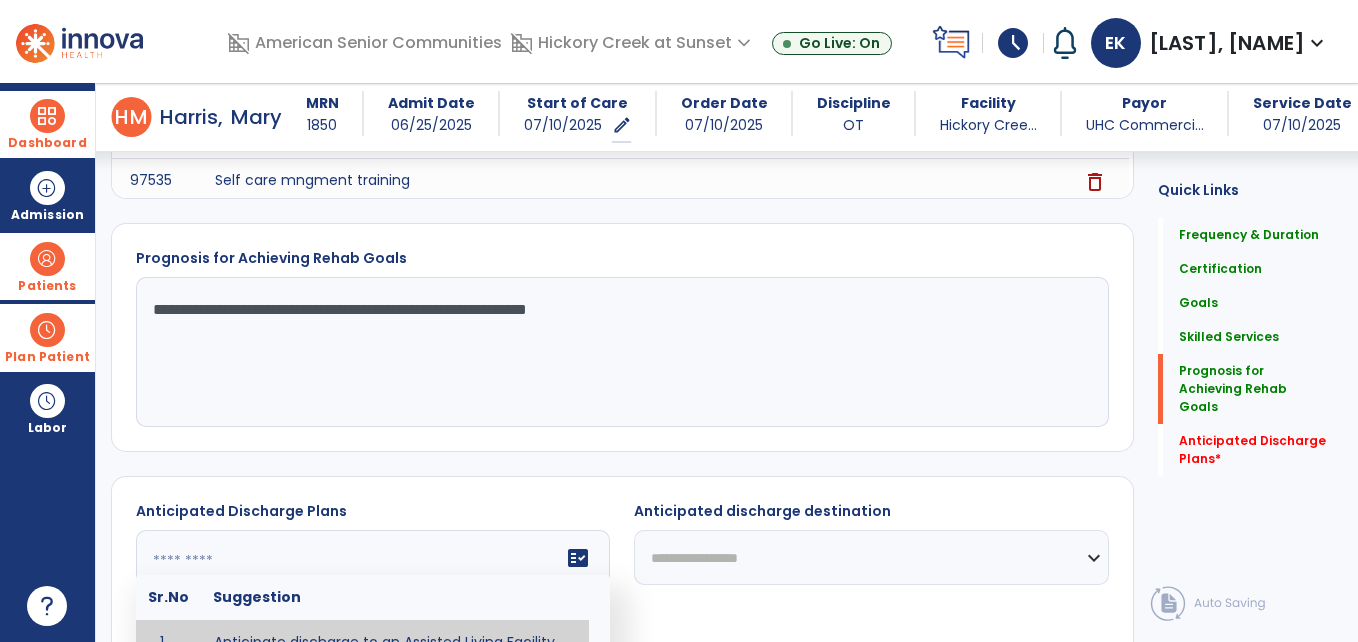 click on "Prognosis for Achieving Rehab Goals   Prognosis for Achieving Rehab Goals" 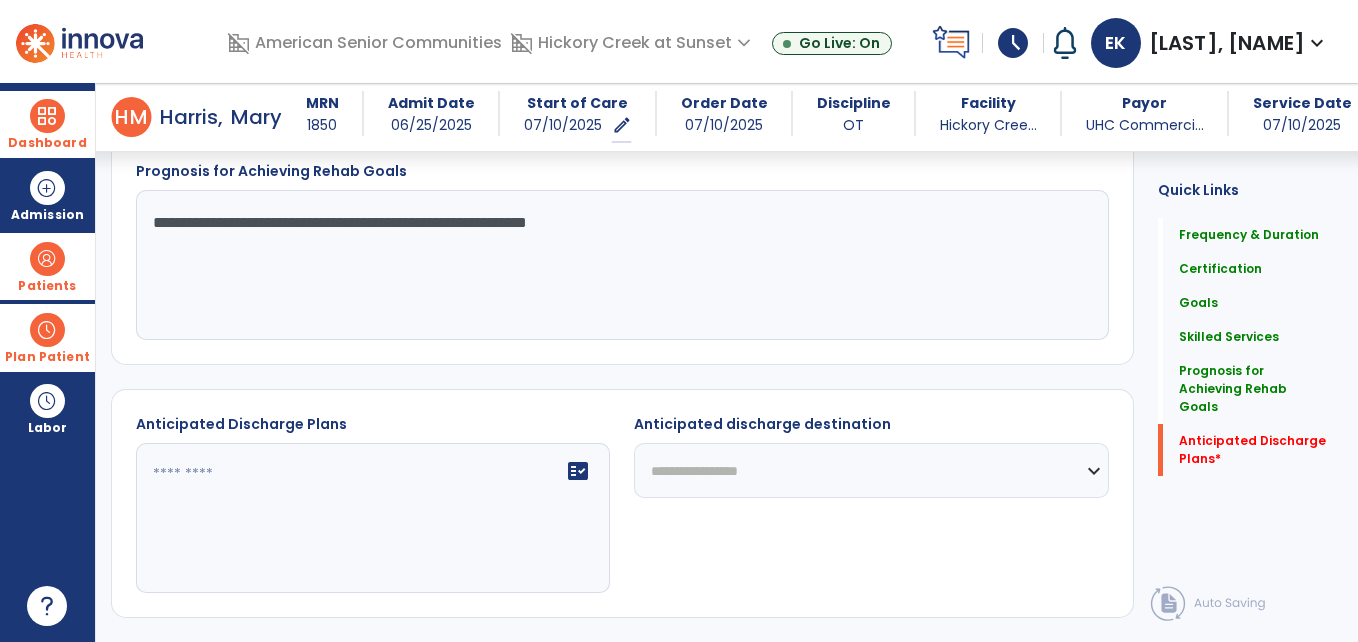 scroll, scrollTop: 2045, scrollLeft: 0, axis: vertical 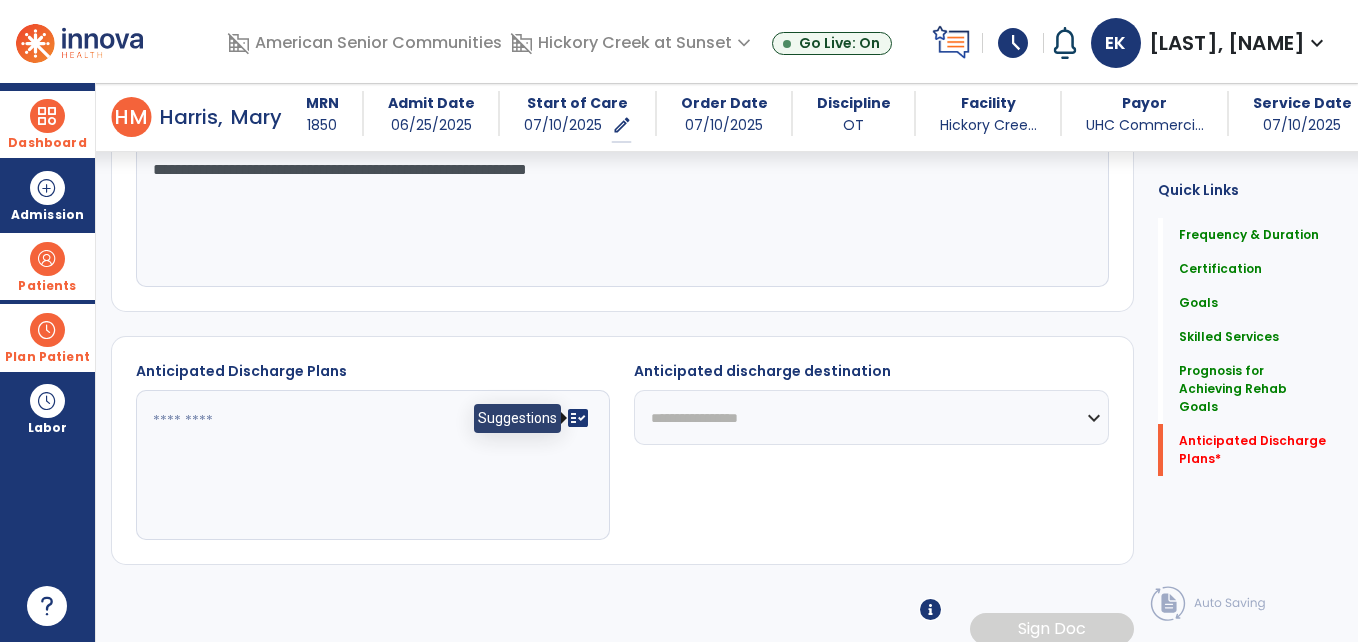 click on "fact_check" 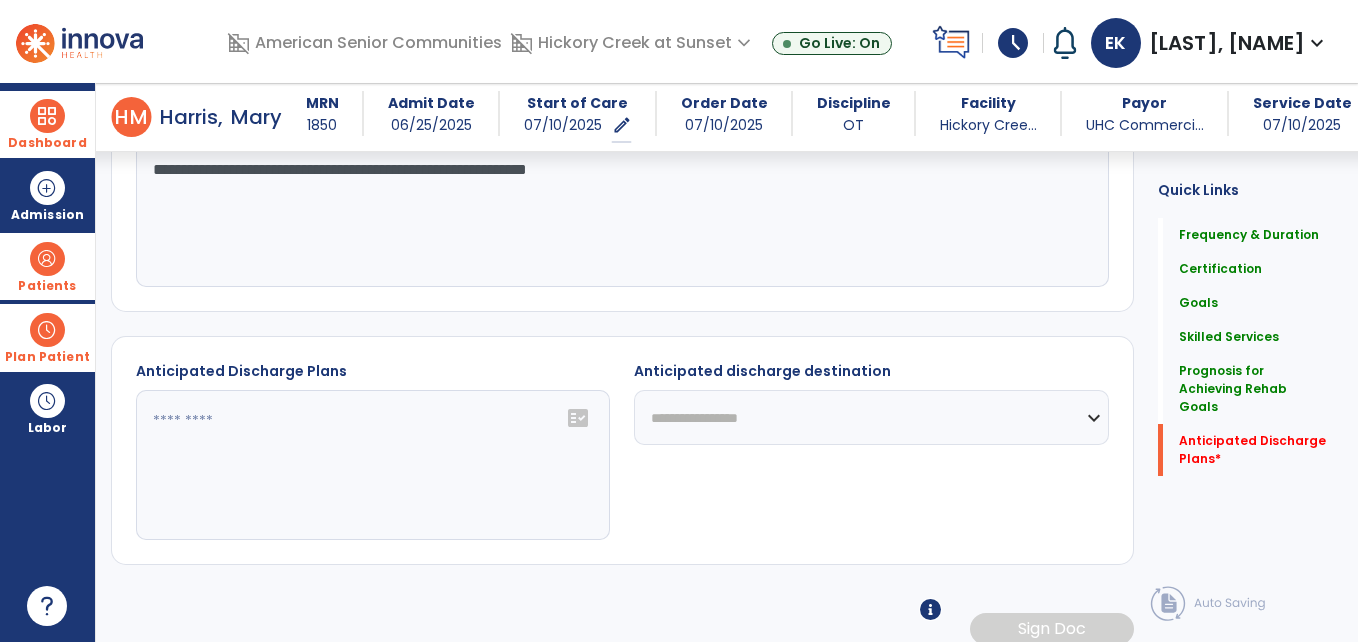 click on "fact_check" 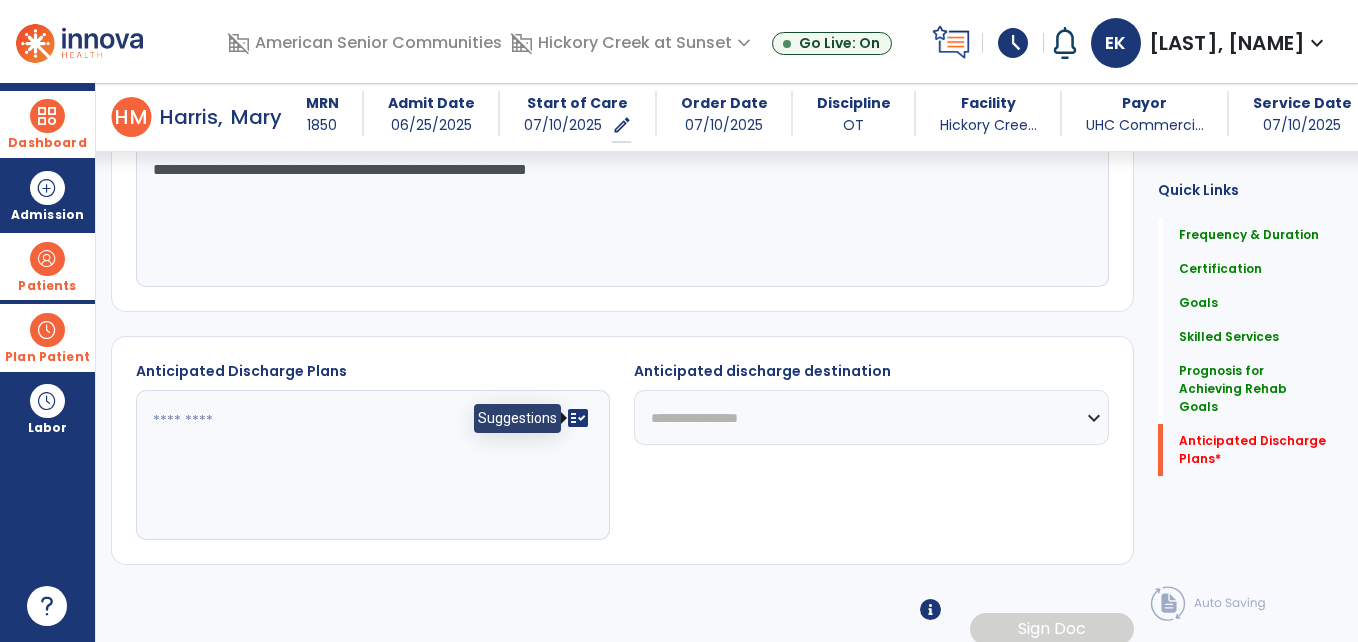 click on "fact_check" 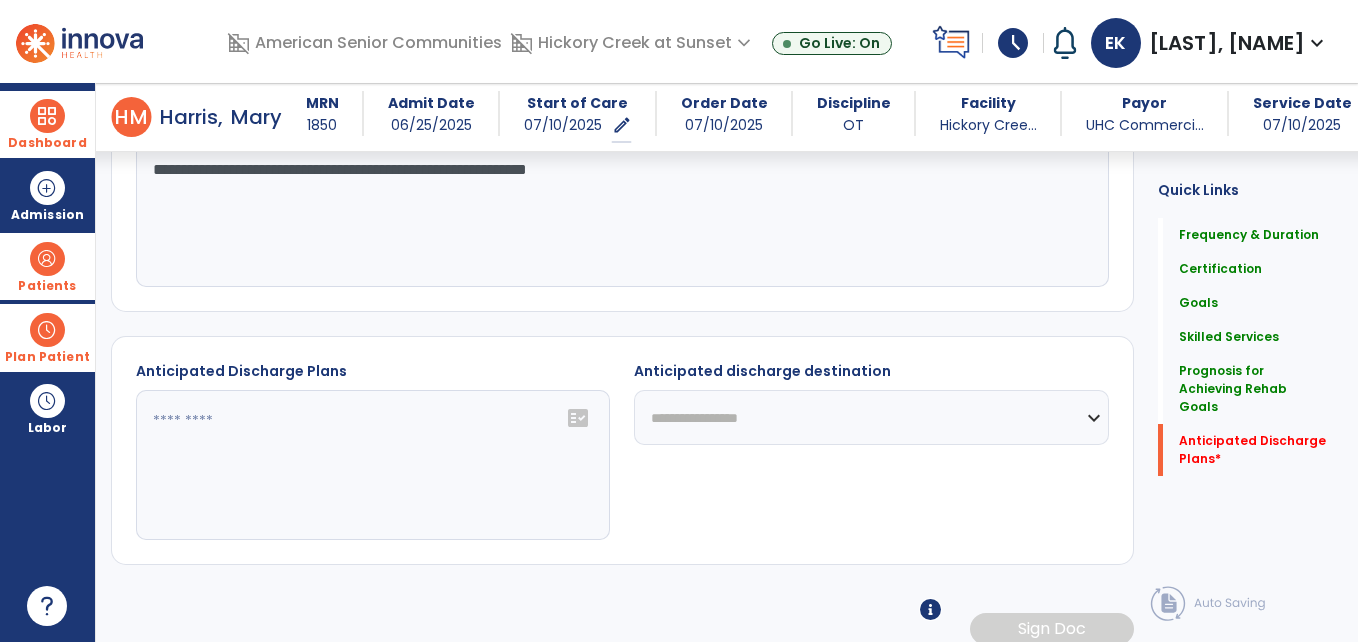 click on "fact_check" 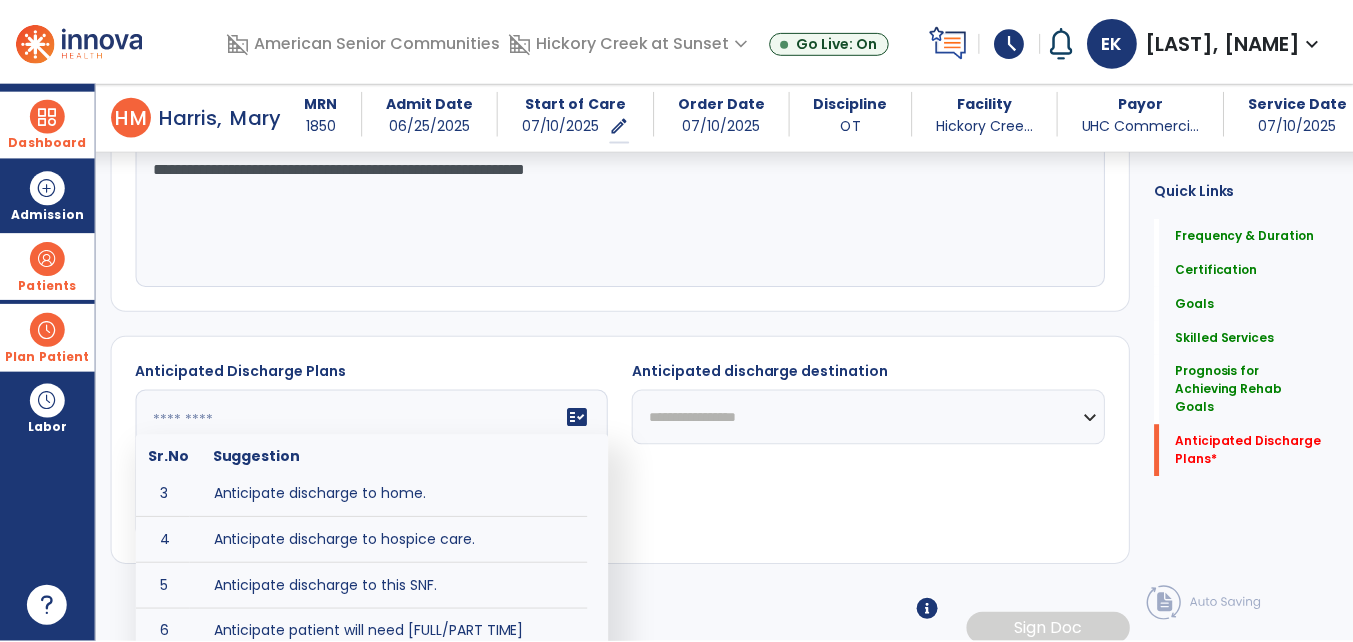 scroll, scrollTop: 118, scrollLeft: 0, axis: vertical 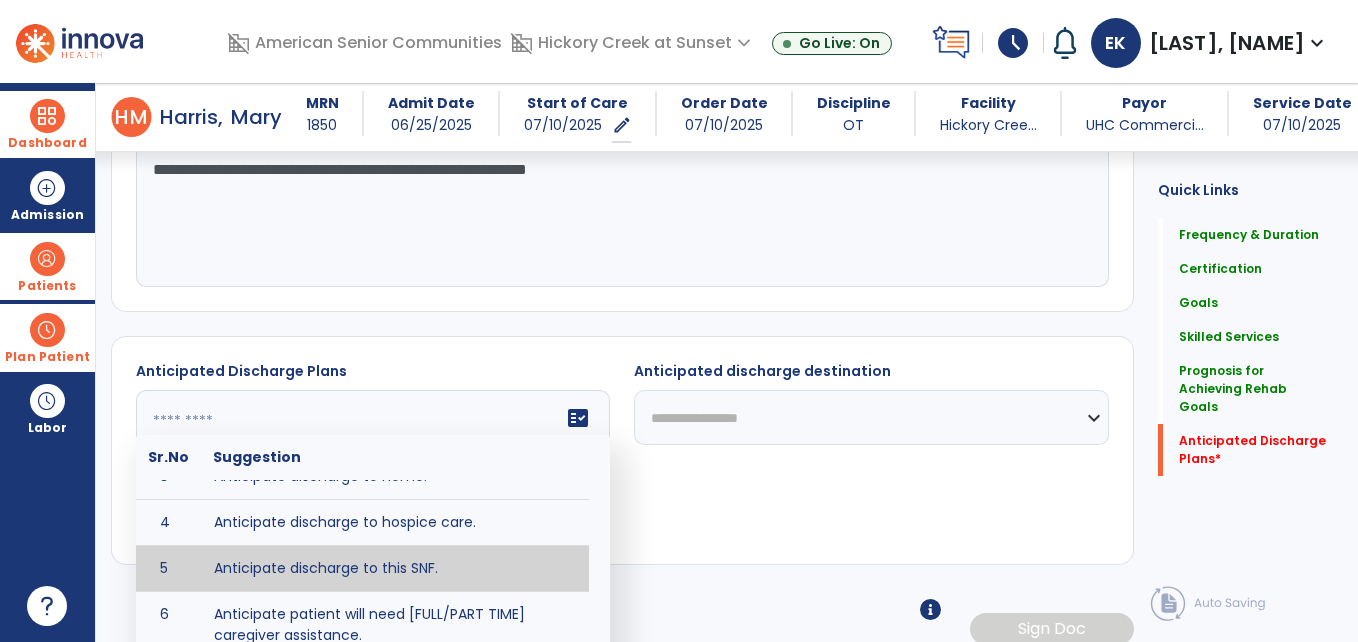 type on "**********" 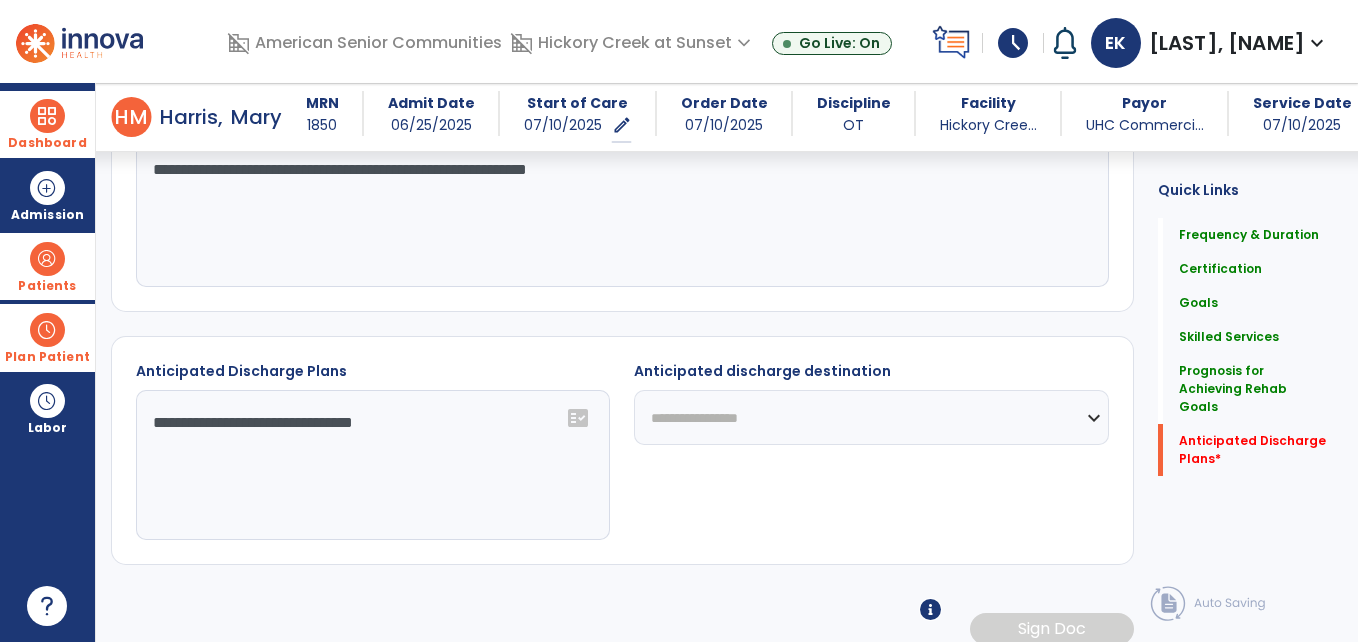 click on "**********" 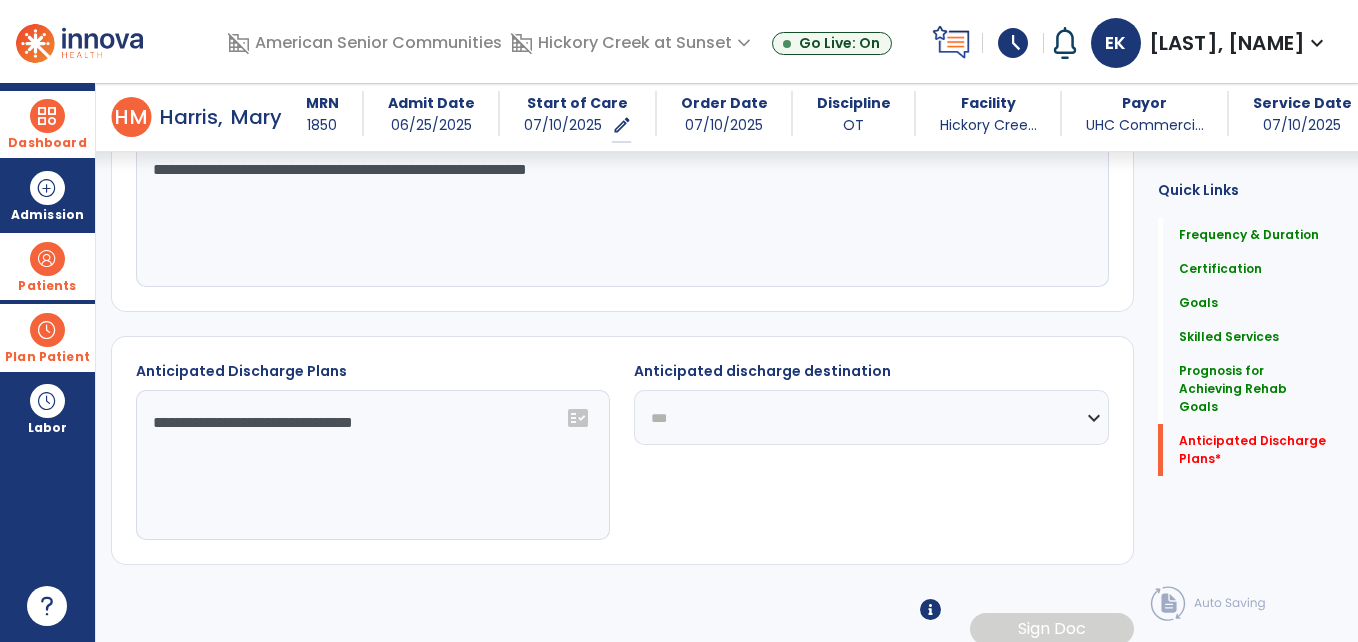 click on "**********" 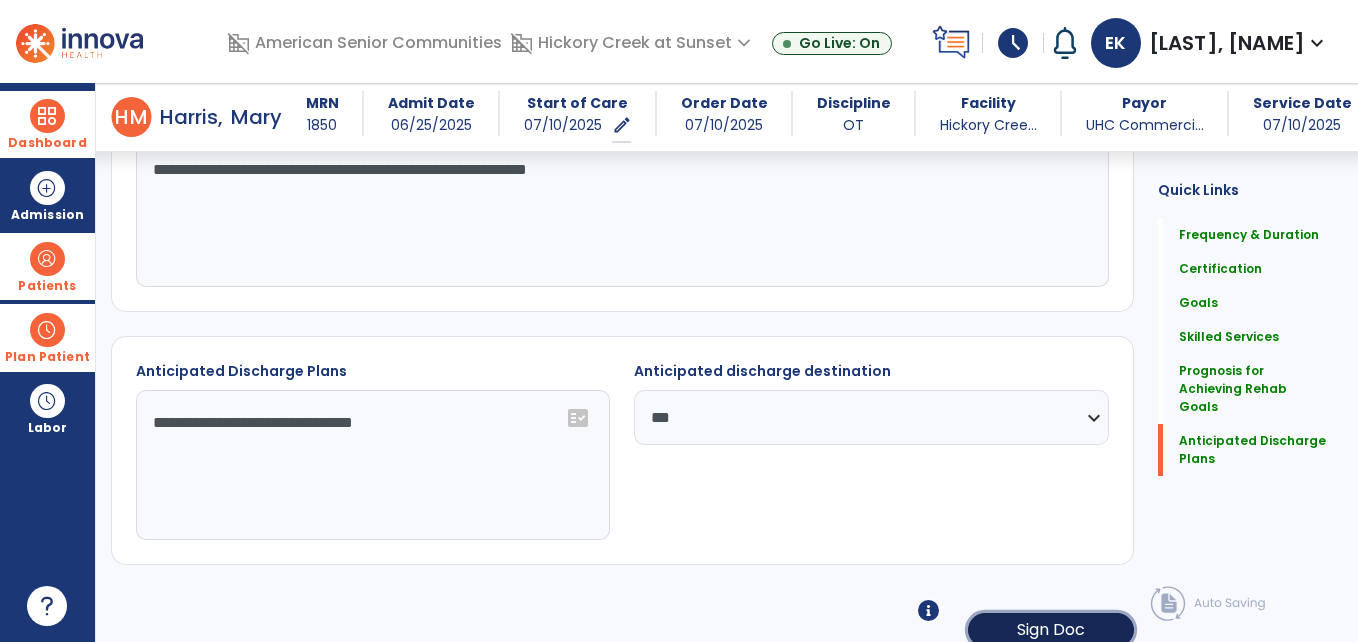 click on "Sign Doc" 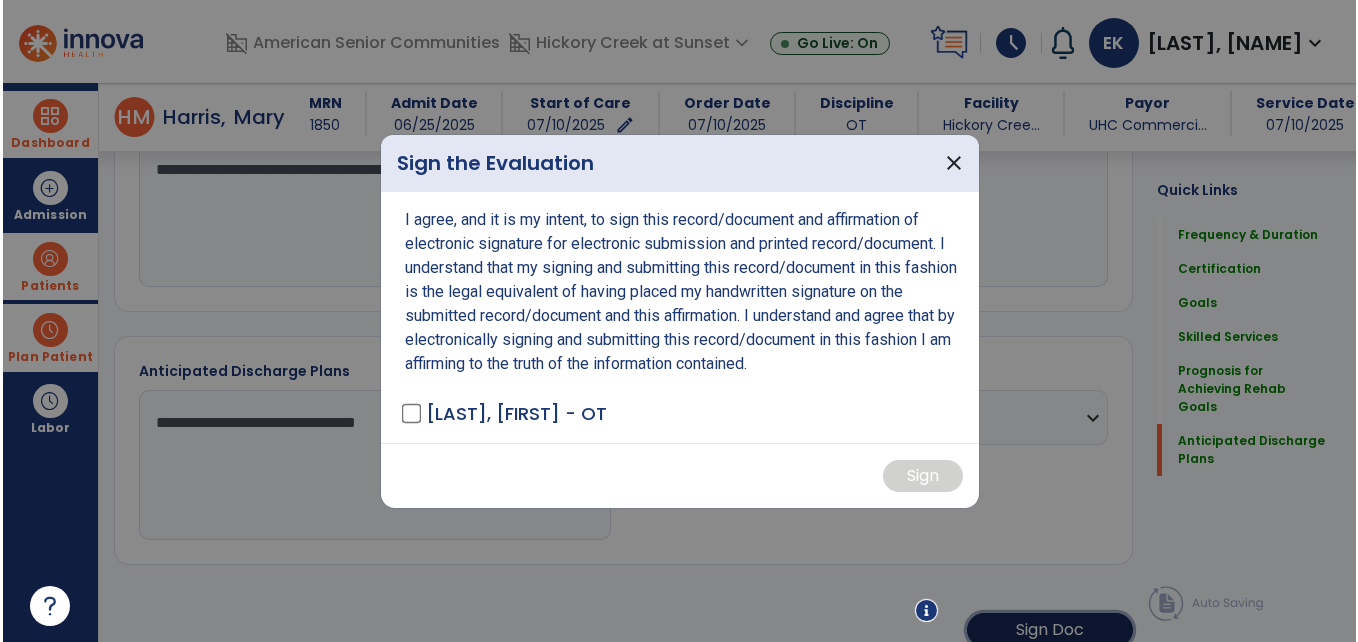 scroll, scrollTop: 2045, scrollLeft: 0, axis: vertical 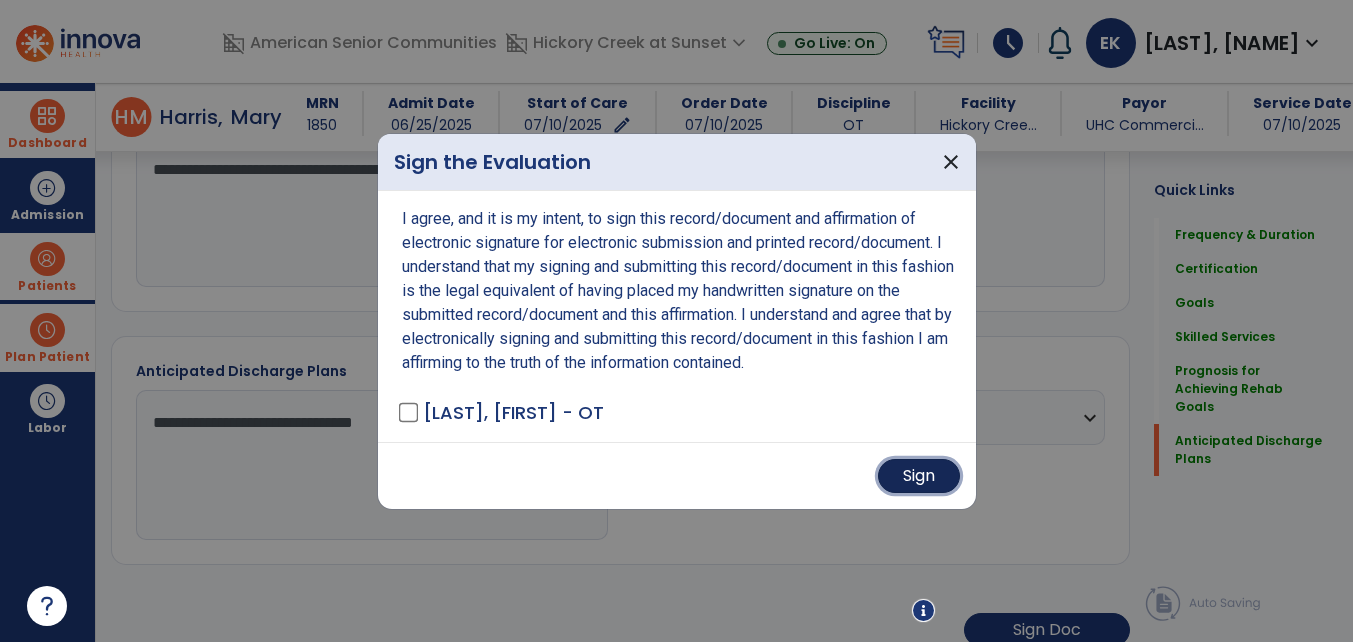 click on "Sign" at bounding box center (919, 476) 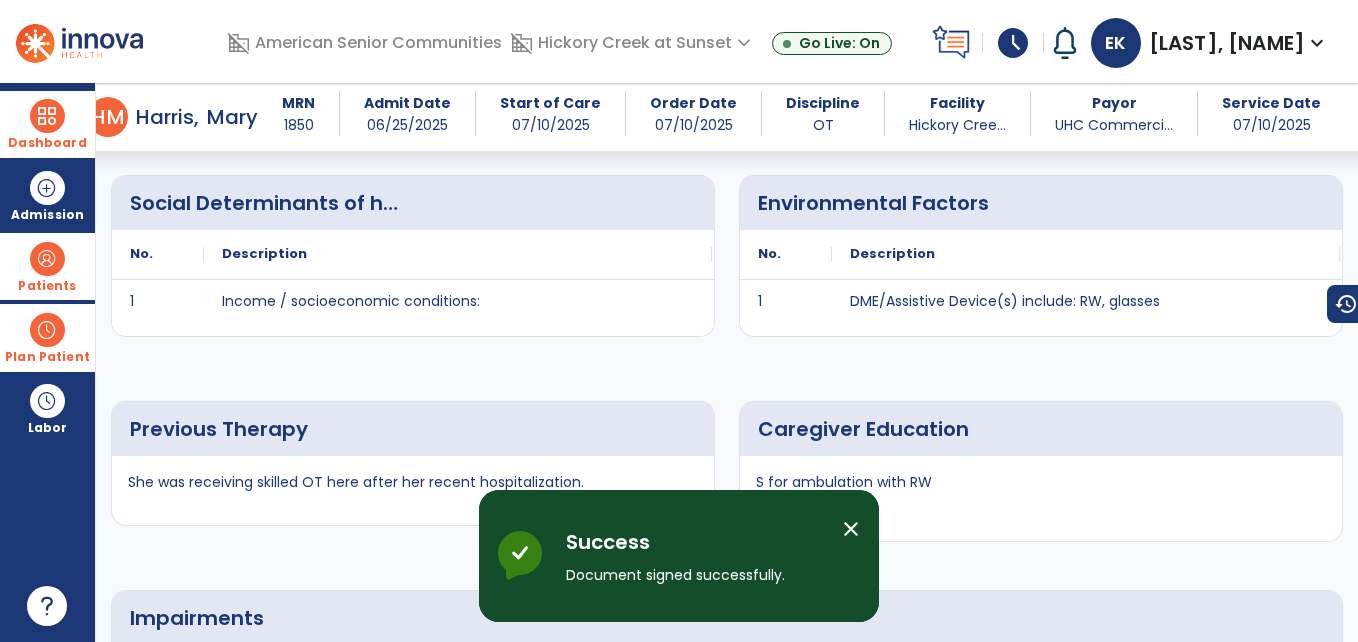 scroll, scrollTop: 1541, scrollLeft: 0, axis: vertical 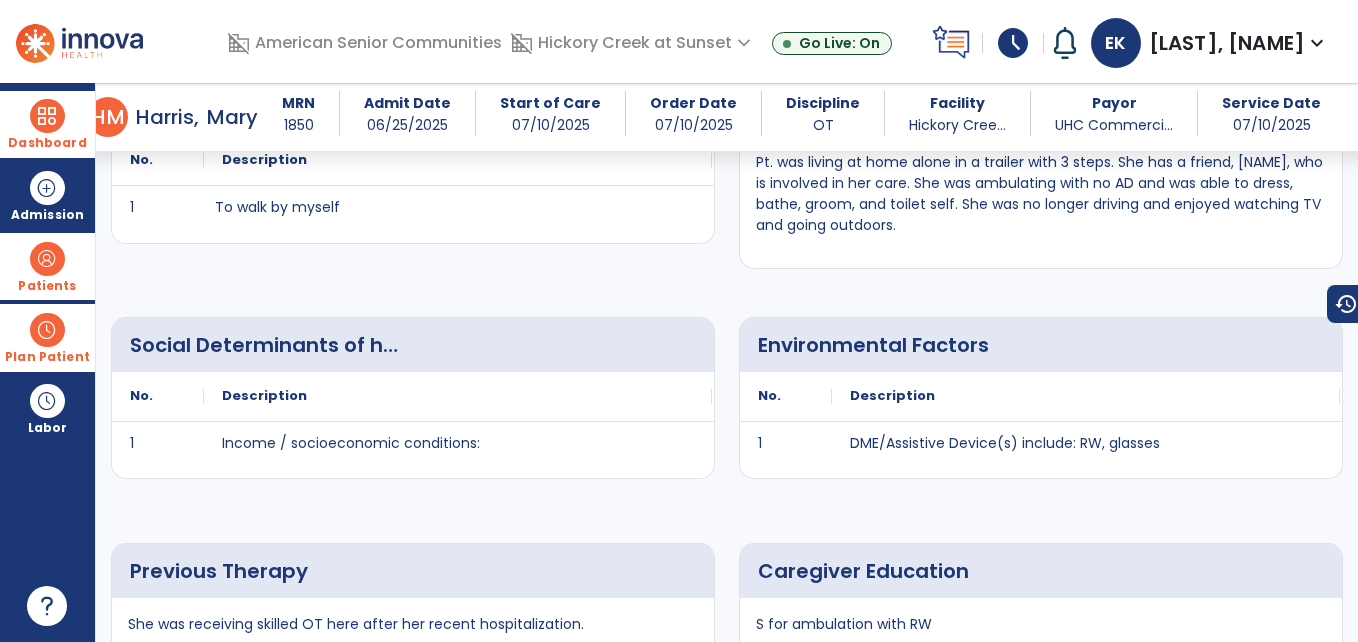 select on "**" 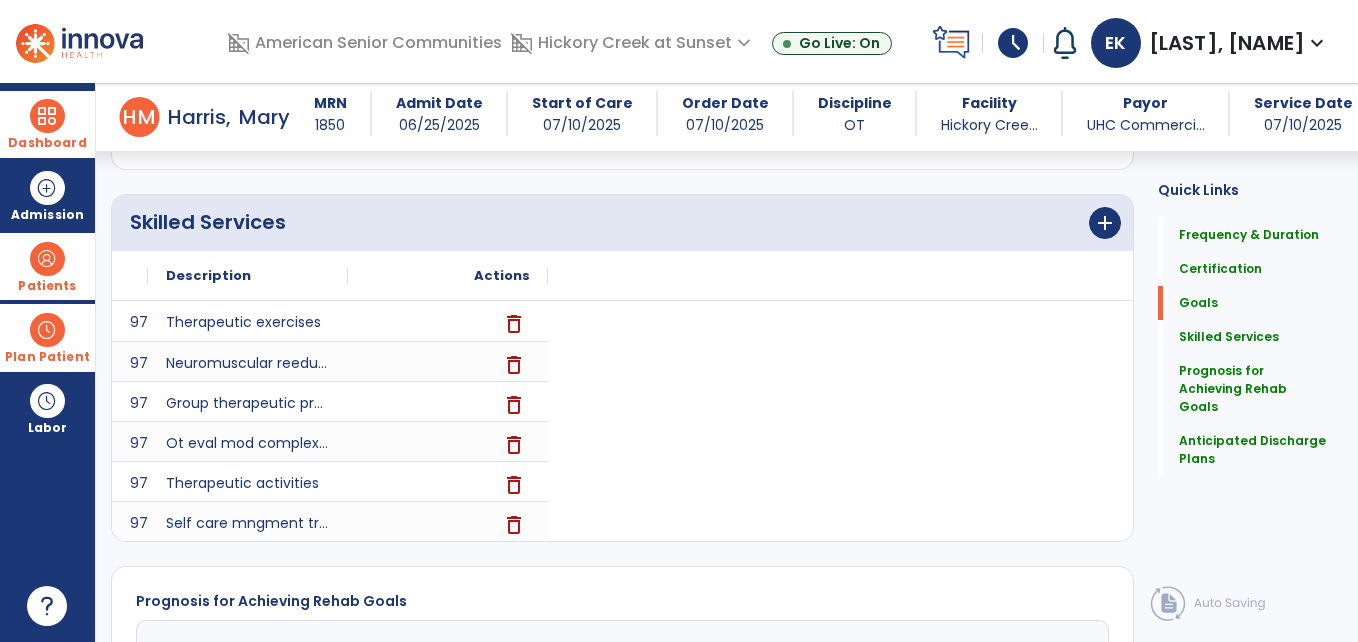 scroll, scrollTop: 1119, scrollLeft: 0, axis: vertical 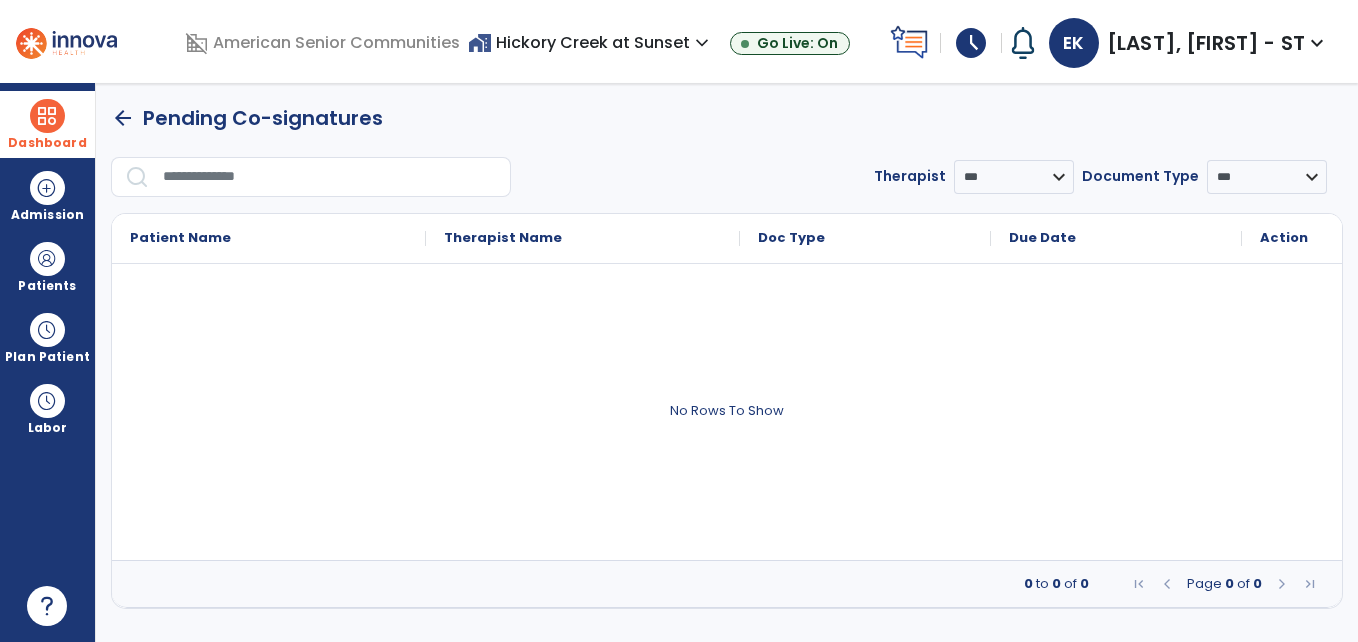 click on "Dashboard" at bounding box center [47, 124] 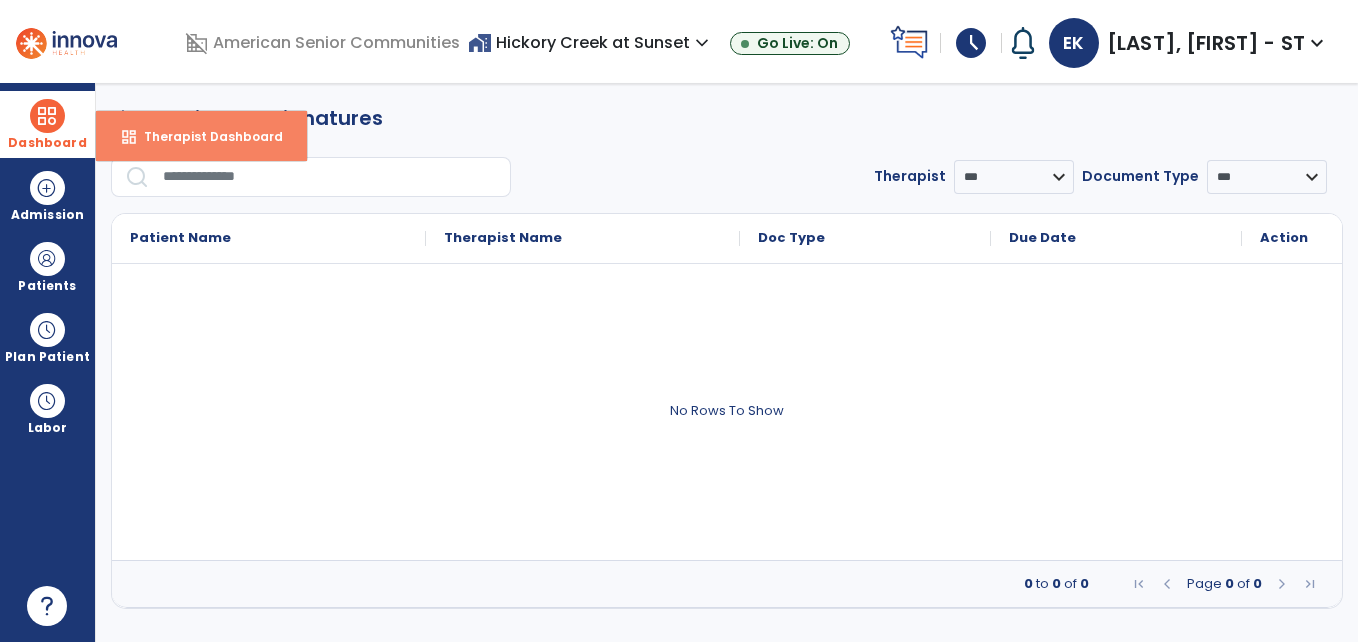 click on "dashboard  Therapist Dashboard" at bounding box center [201, 136] 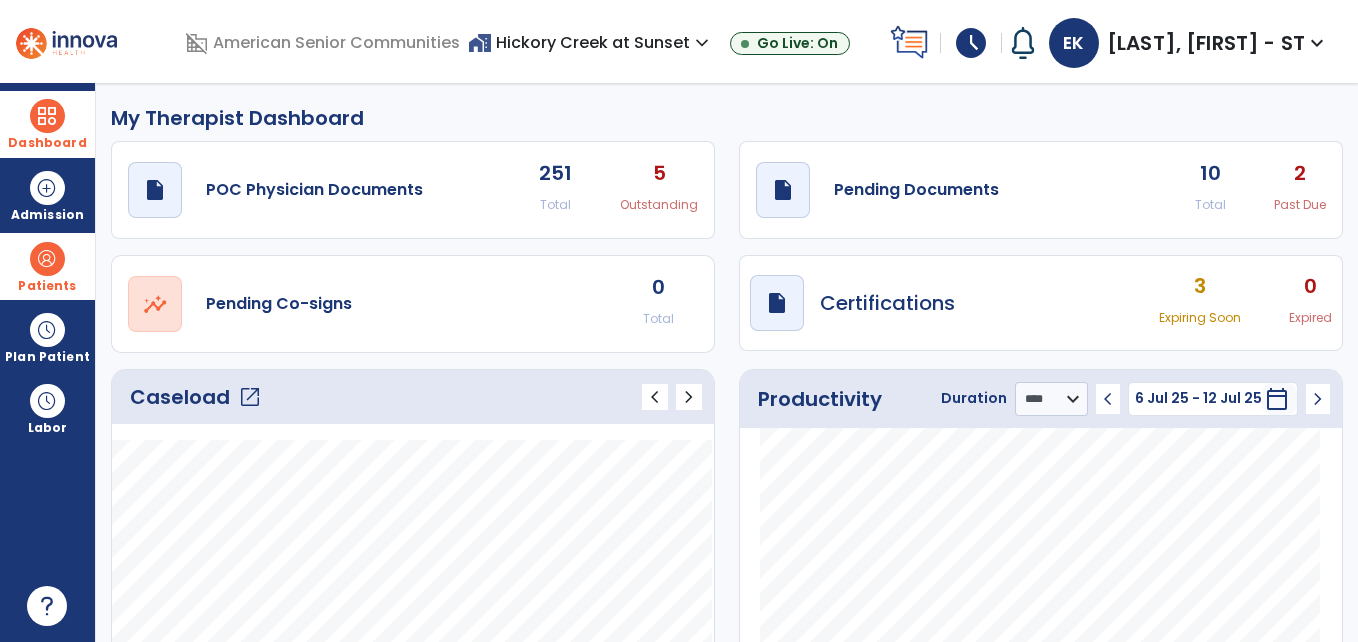 click at bounding box center [47, 259] 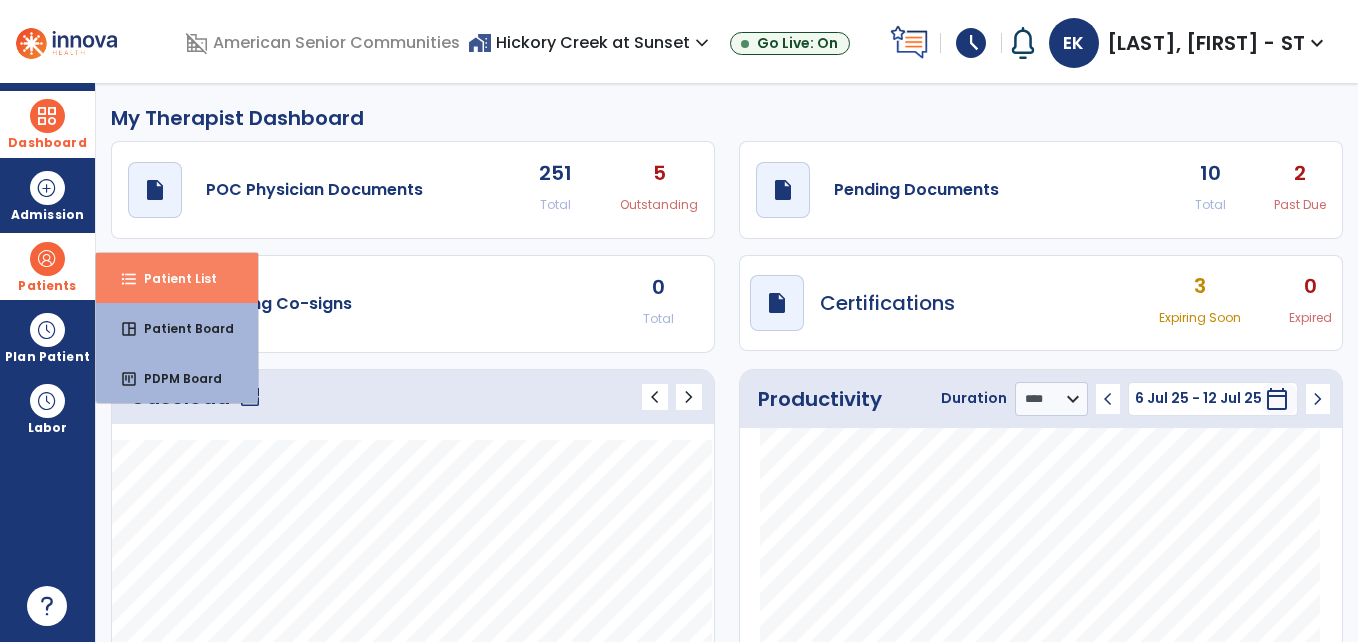 click on "Patient List" at bounding box center [172, 278] 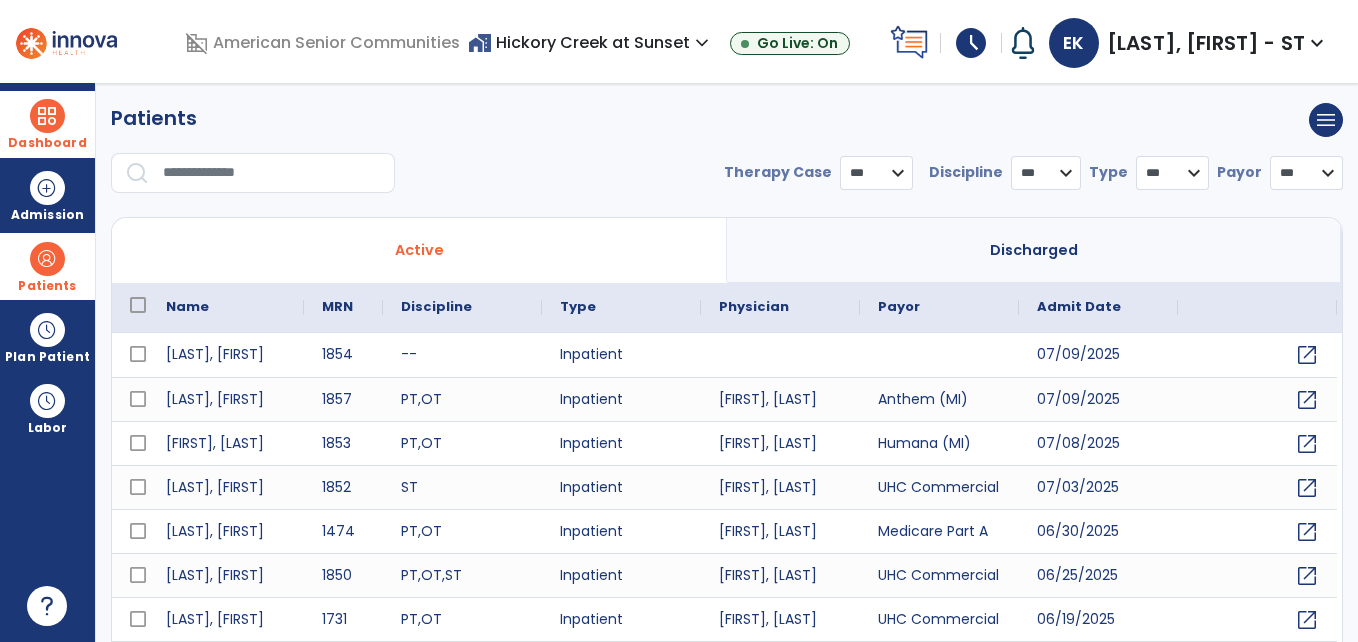 select on "***" 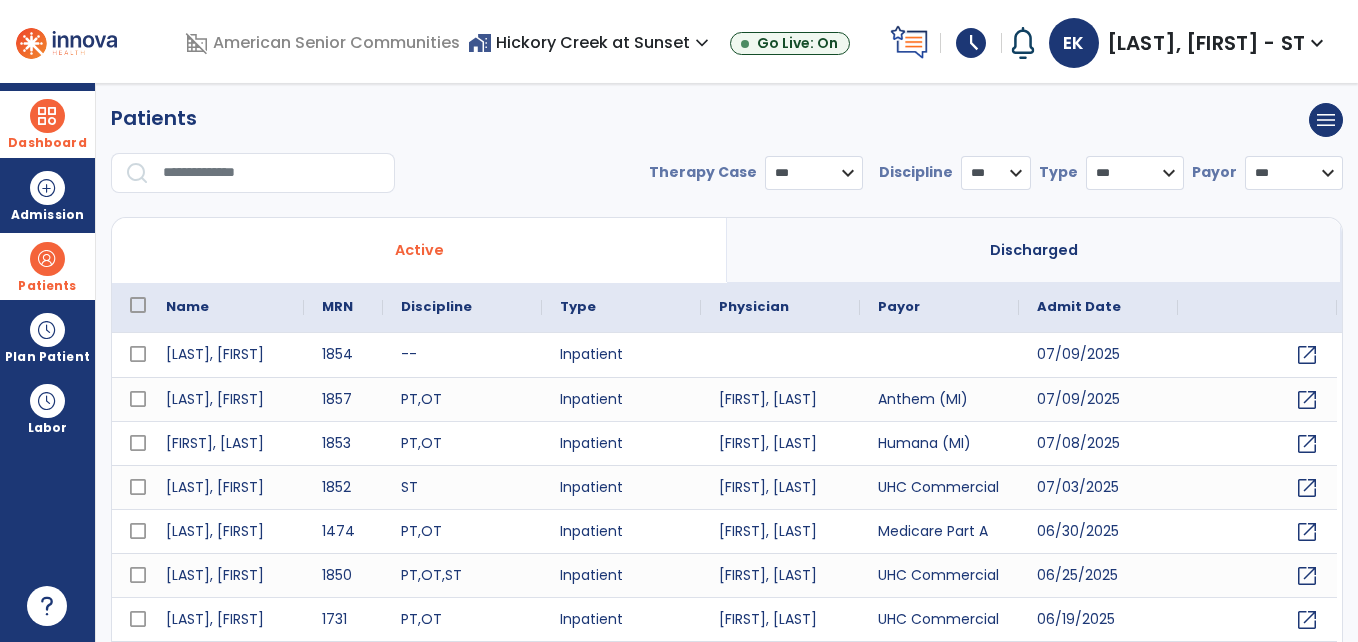 click at bounding box center (272, 173) 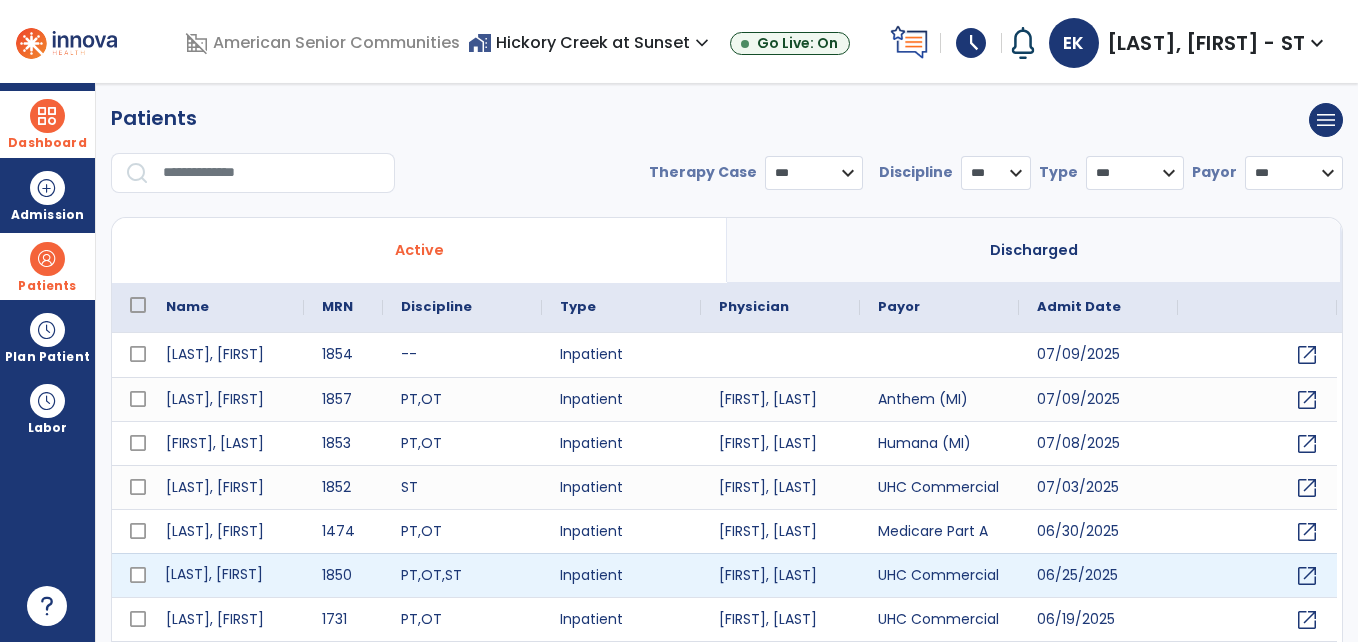 click on "[LAST], [FIRST]" at bounding box center [226, 575] 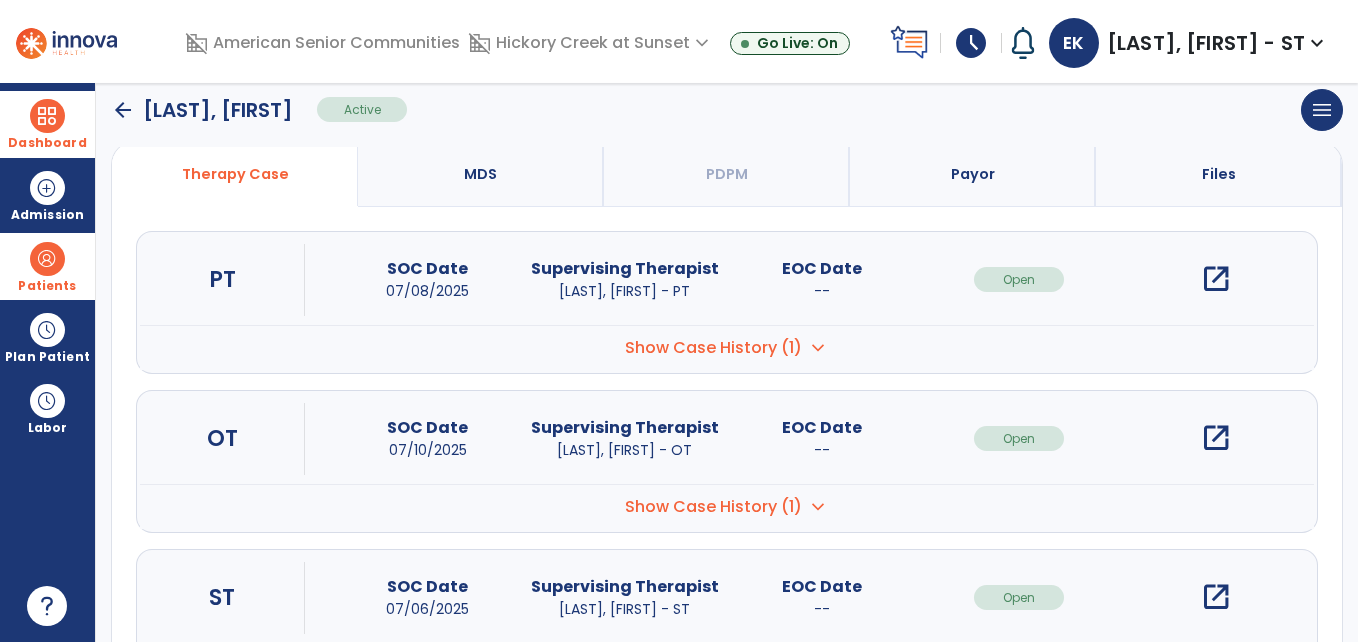 scroll, scrollTop: 188, scrollLeft: 0, axis: vertical 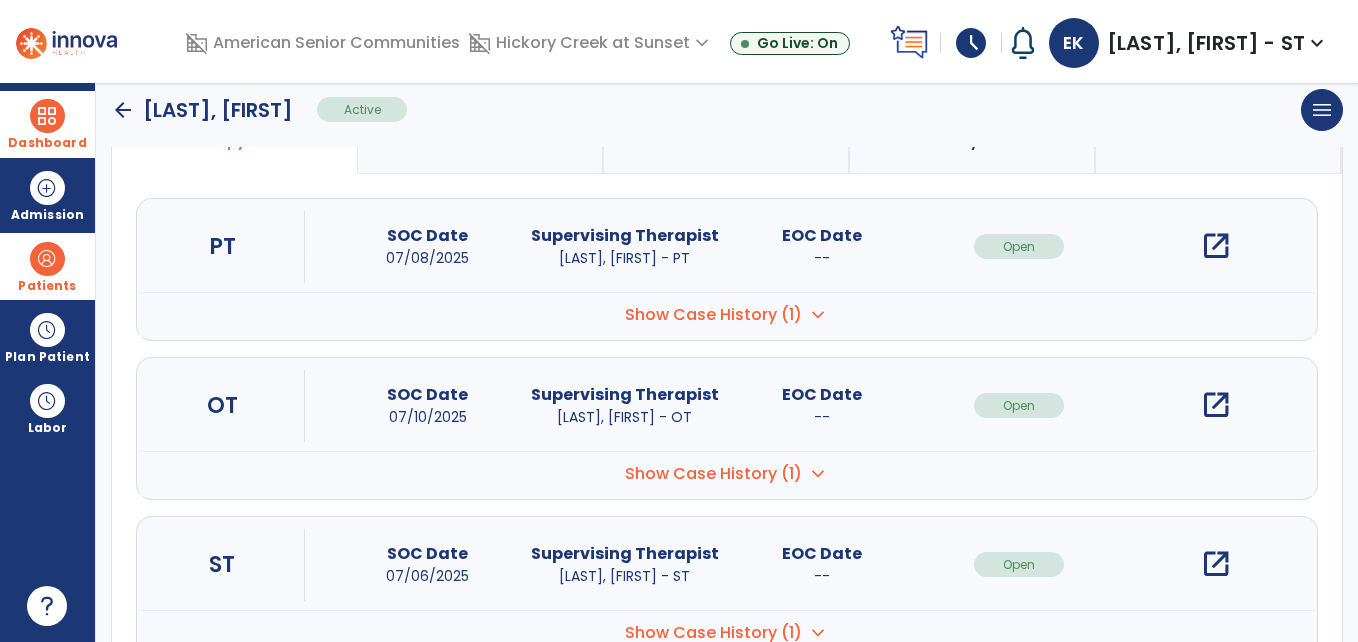 click on "open_in_new" at bounding box center [1216, 405] 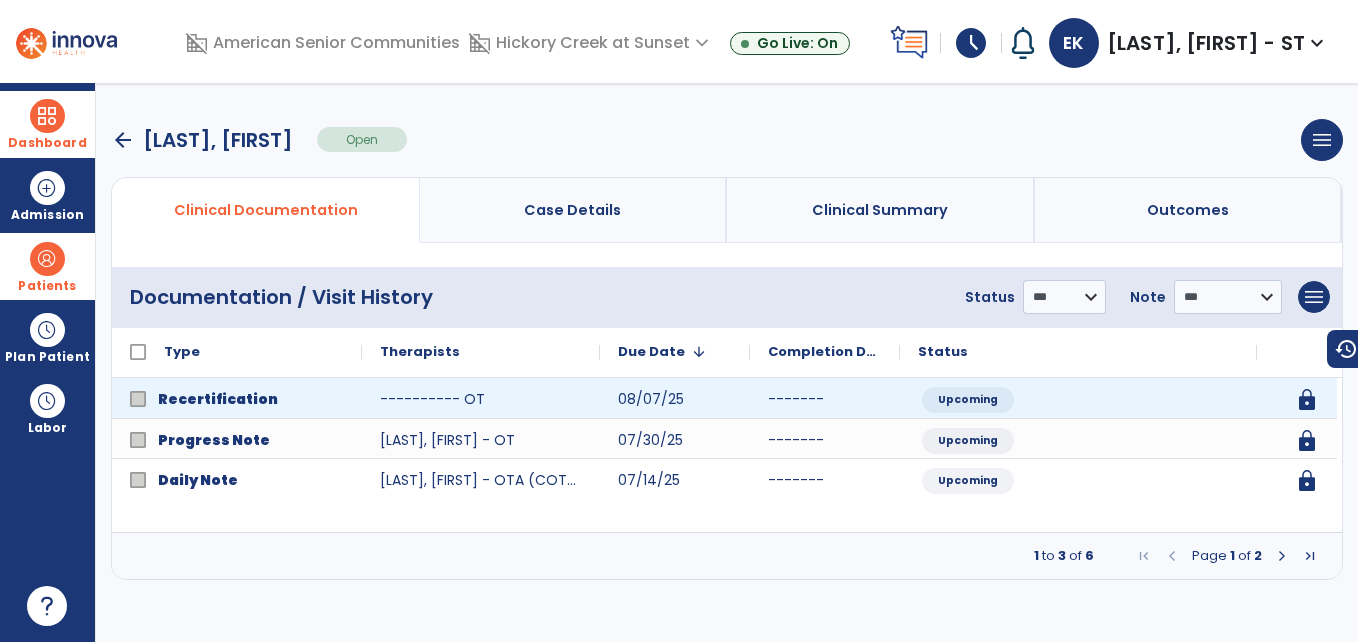 scroll, scrollTop: 0, scrollLeft: 0, axis: both 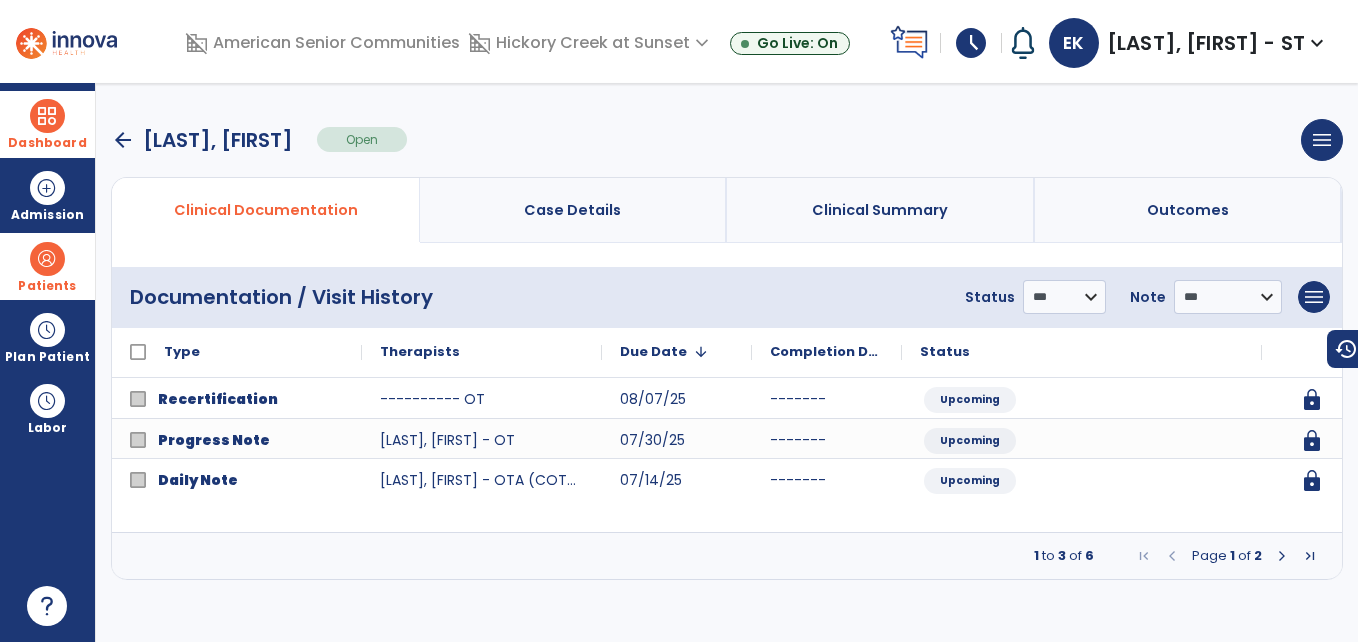 click at bounding box center (1282, 556) 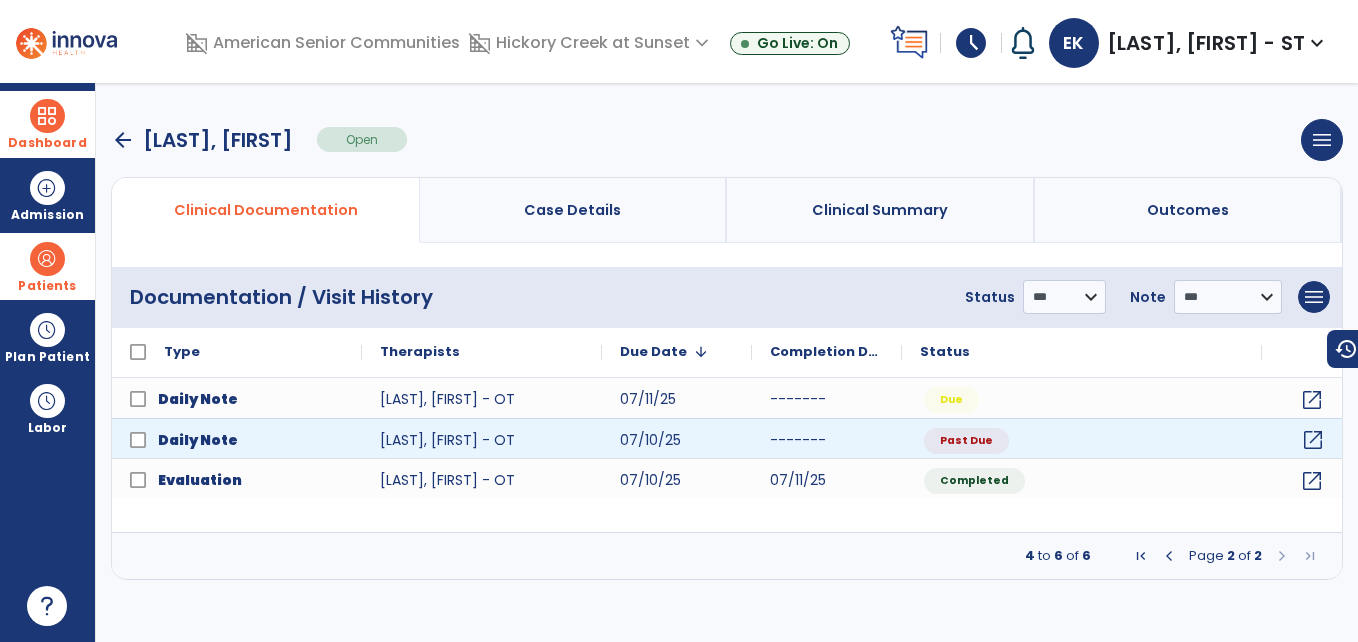 click on "open_in_new" 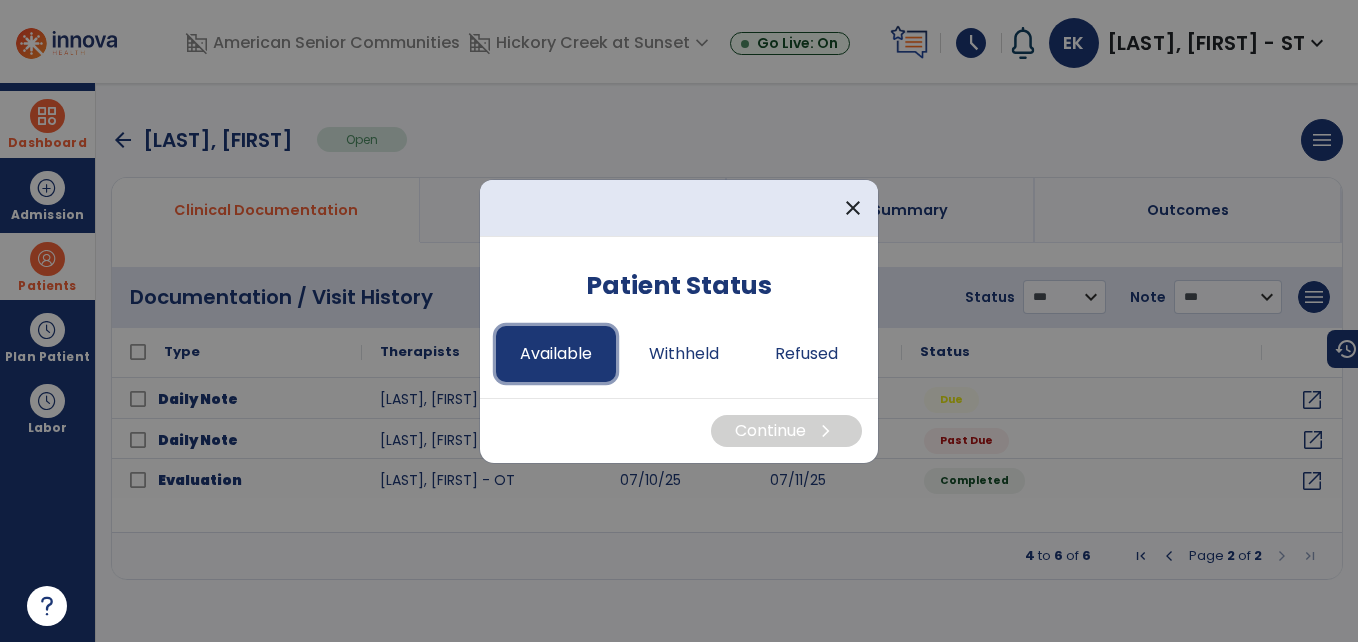 click on "Available" at bounding box center [556, 354] 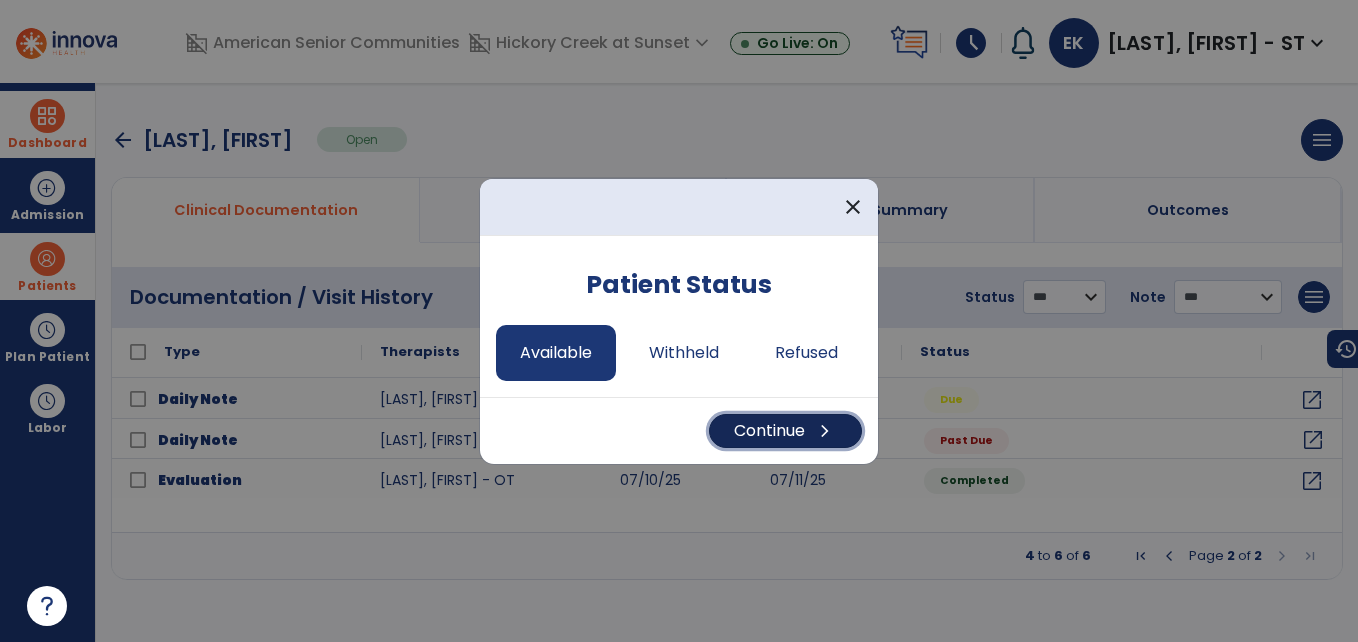 click on "Continue   chevron_right" at bounding box center (785, 431) 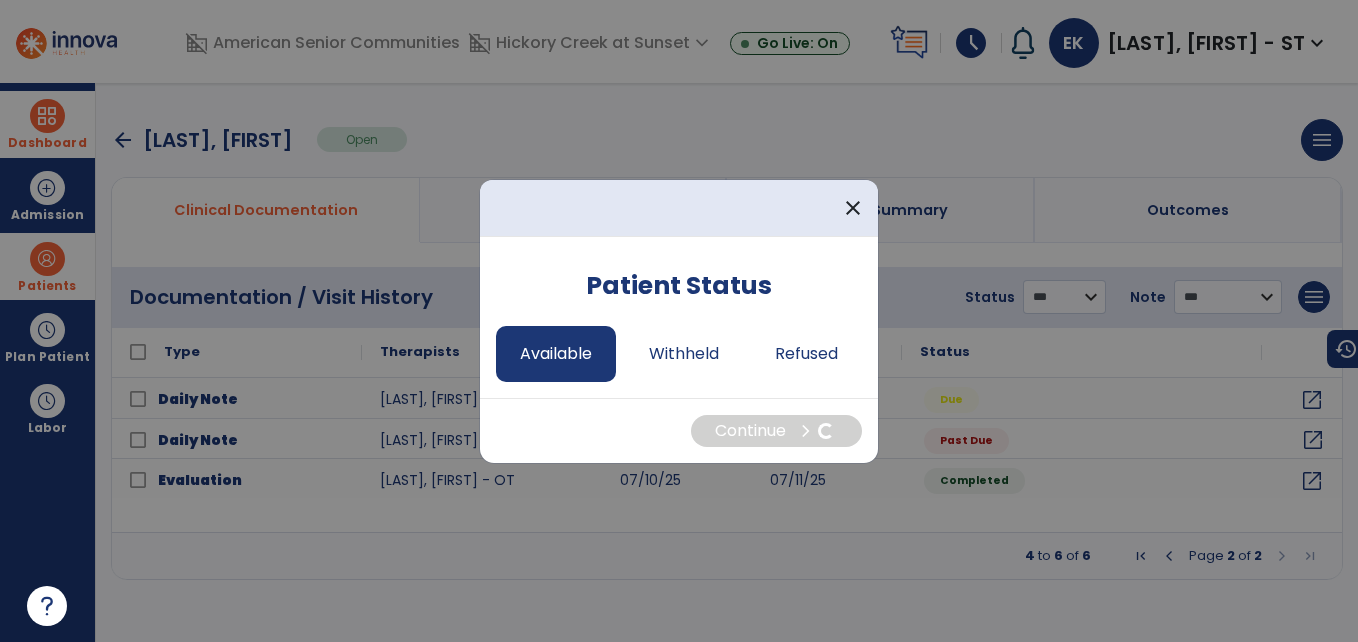 select on "*" 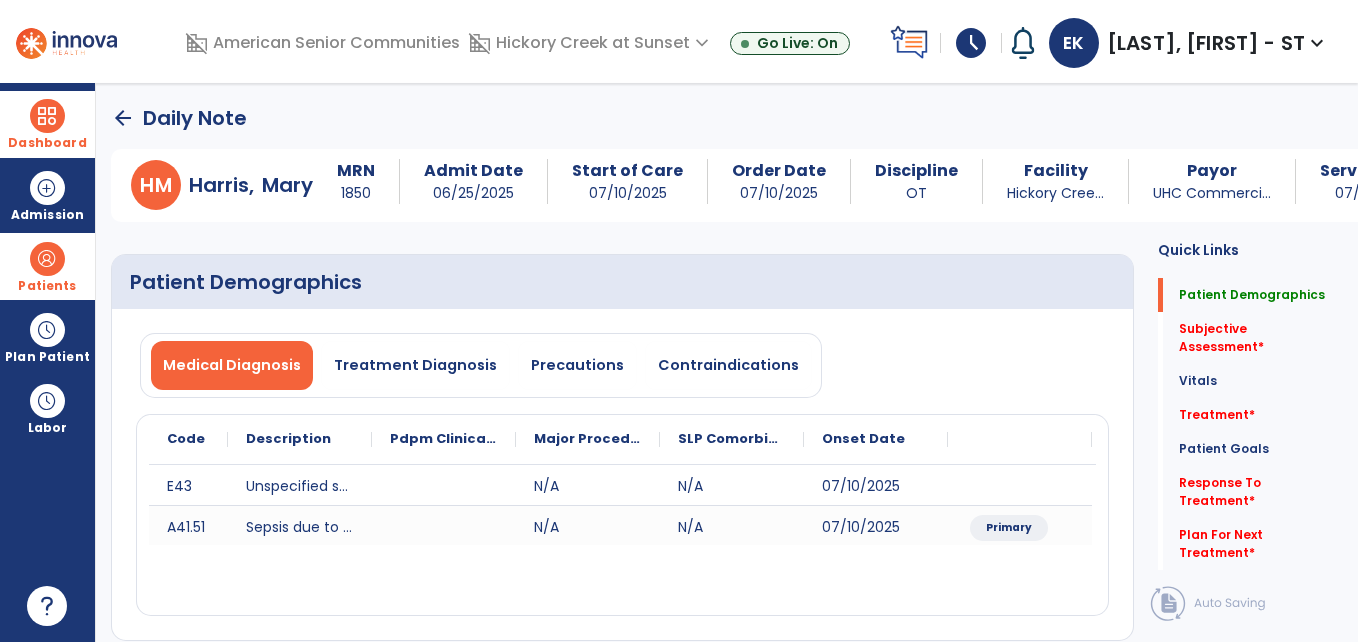 click on "Patient Demographics   Patient Demographics" 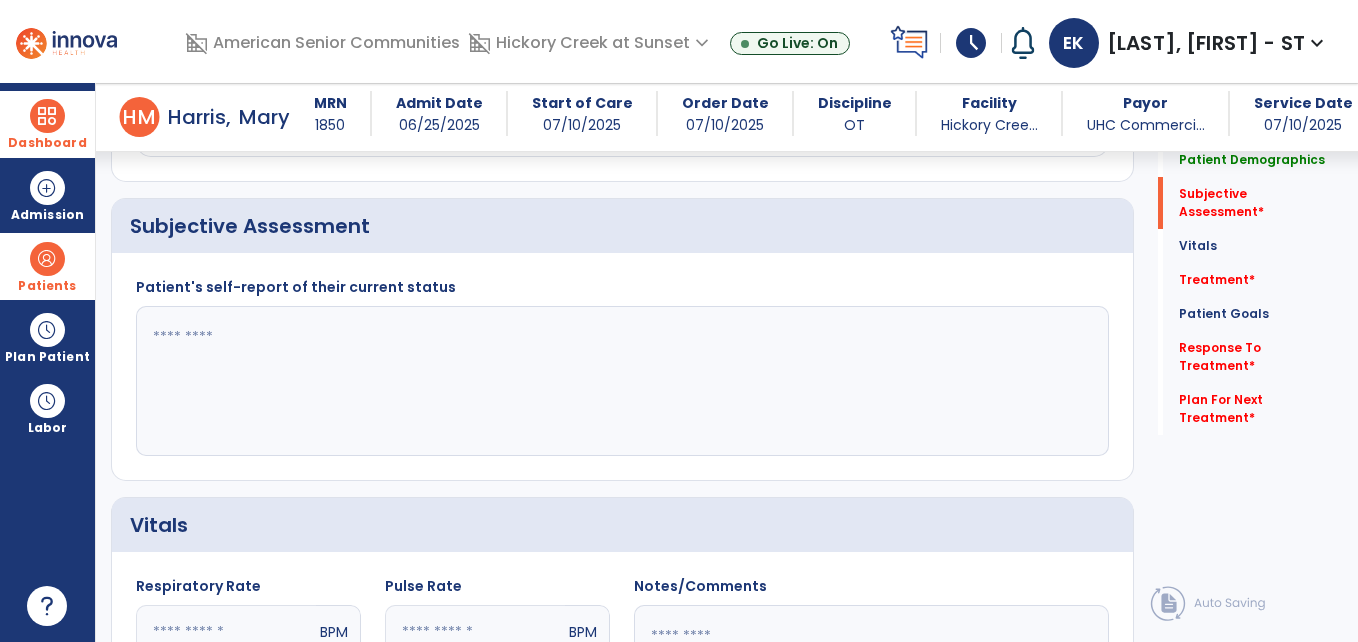 scroll, scrollTop: 480, scrollLeft: 0, axis: vertical 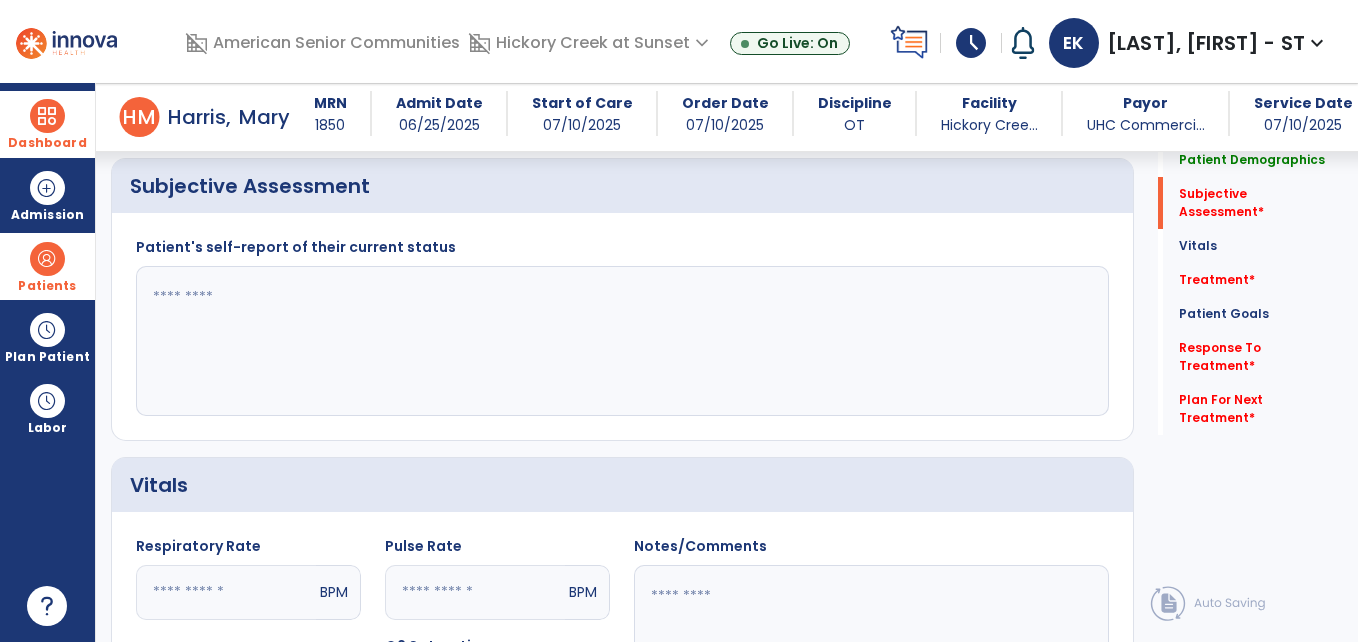 click 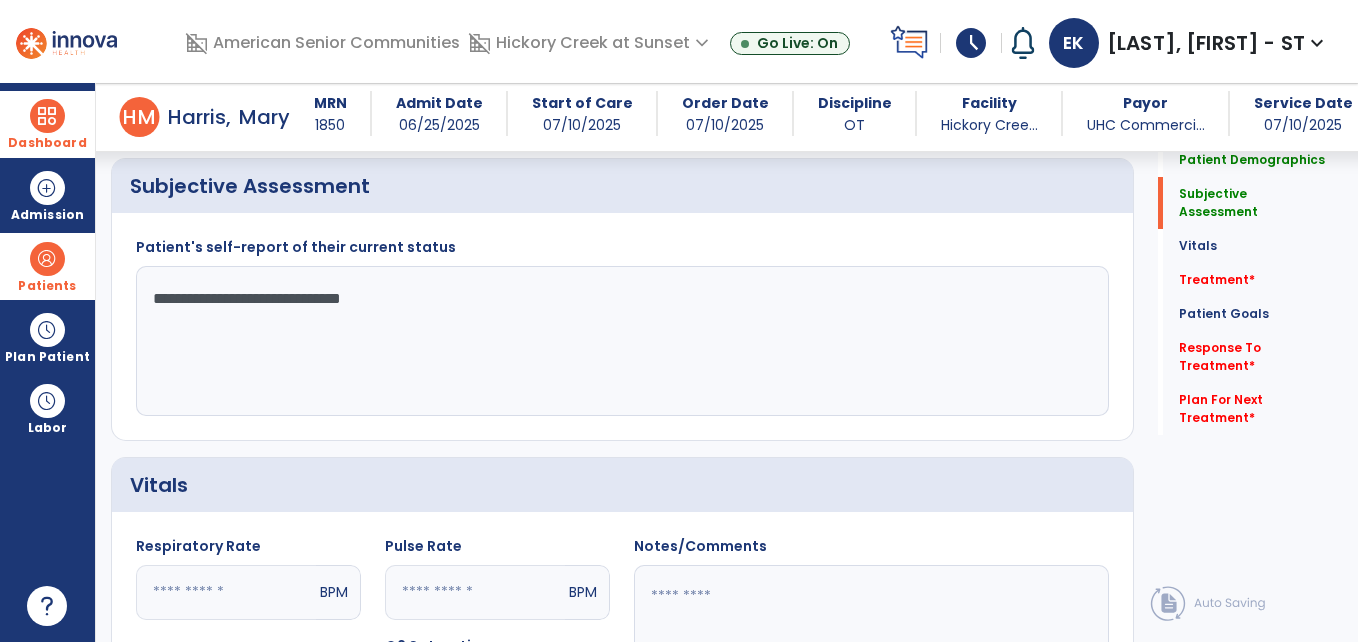 type on "**********" 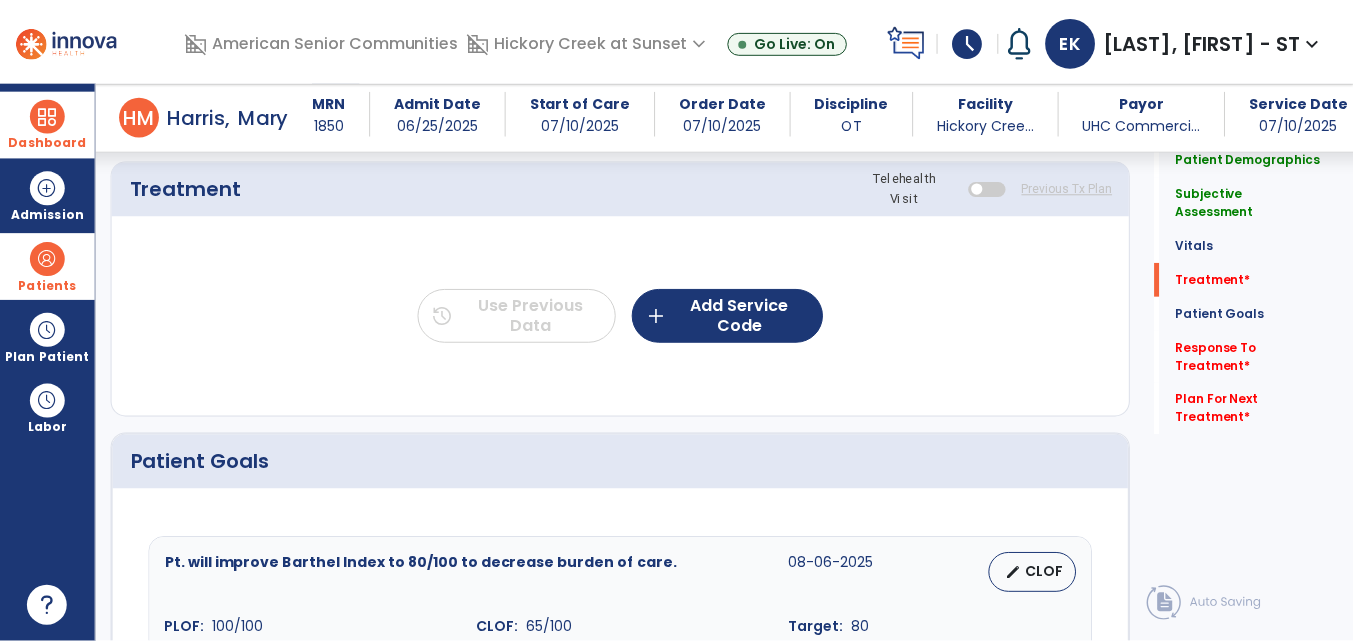scroll, scrollTop: 1200, scrollLeft: 0, axis: vertical 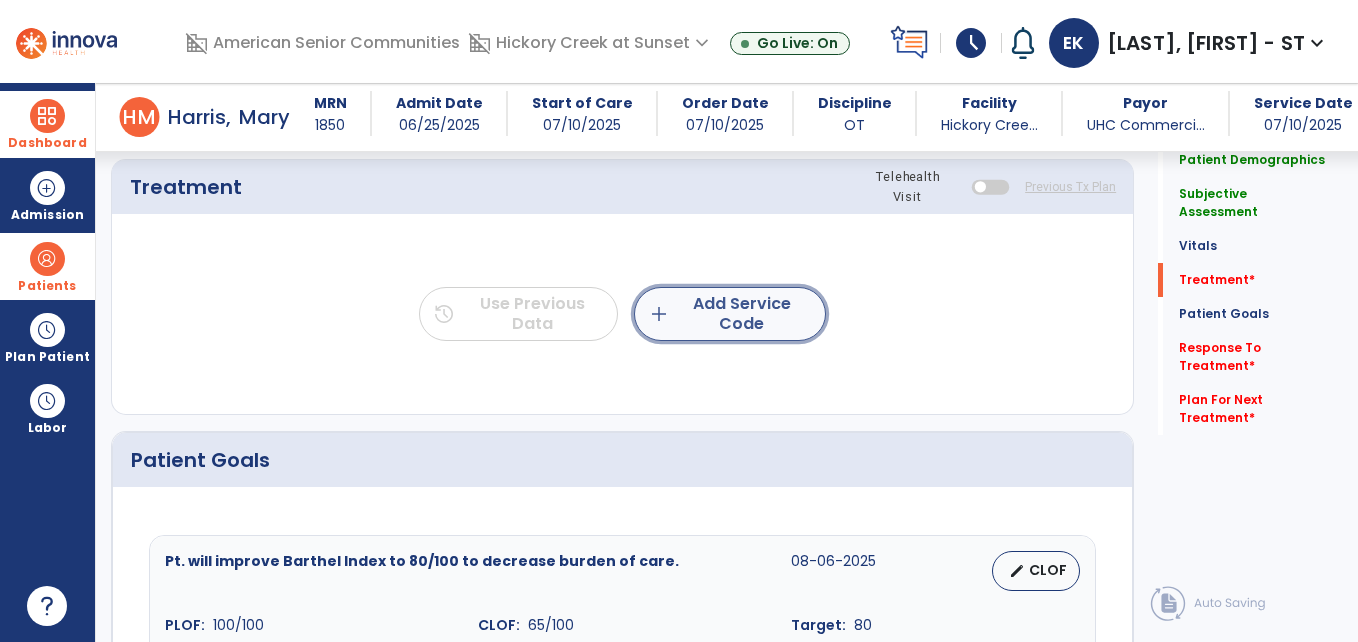 click on "add  Add Service Code" 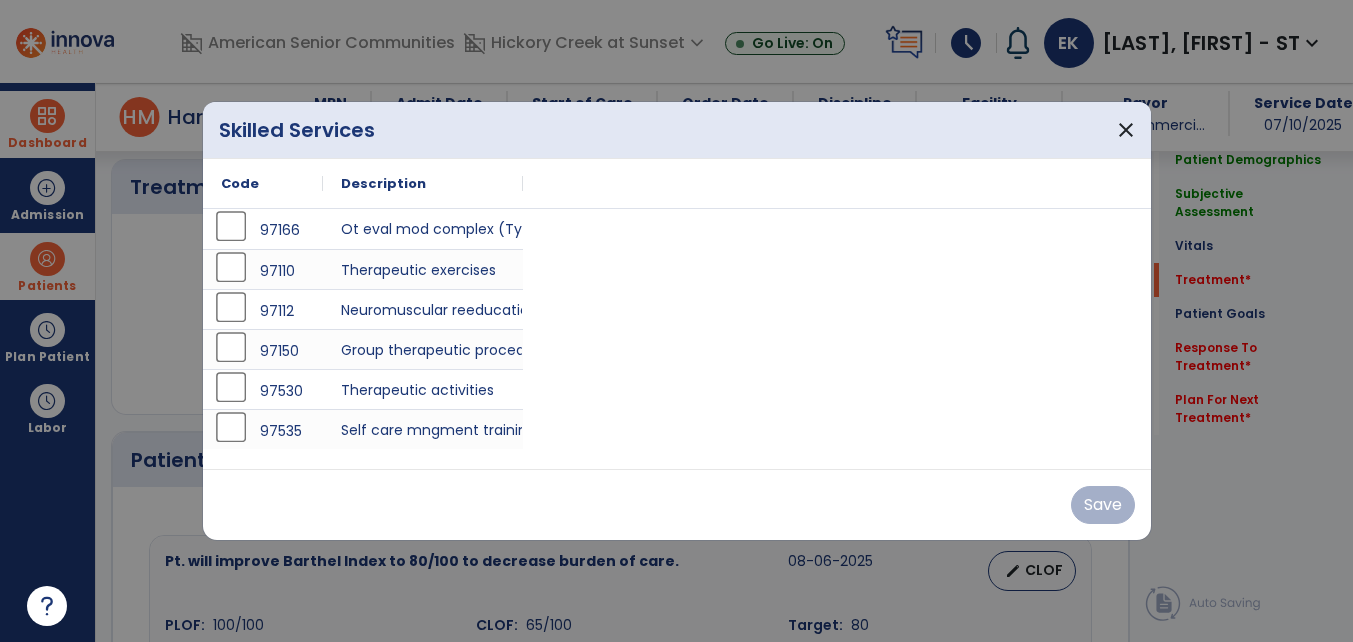 scroll, scrollTop: 1200, scrollLeft: 0, axis: vertical 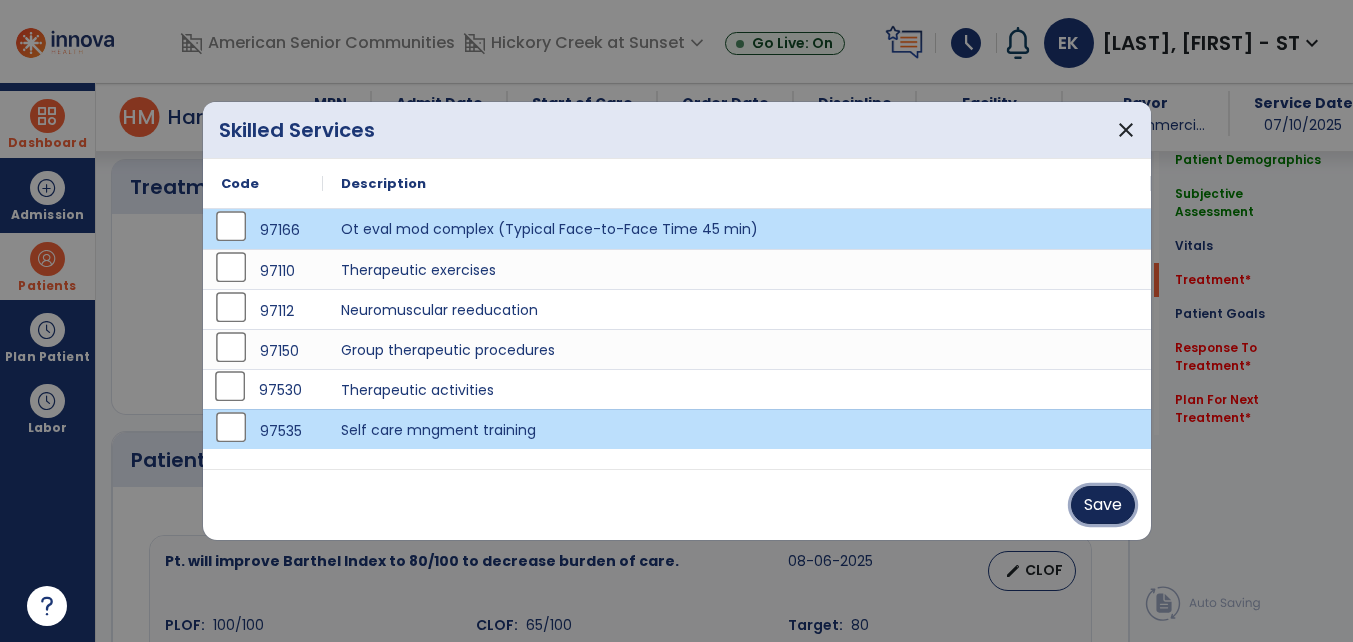click on "Save" at bounding box center [1103, 505] 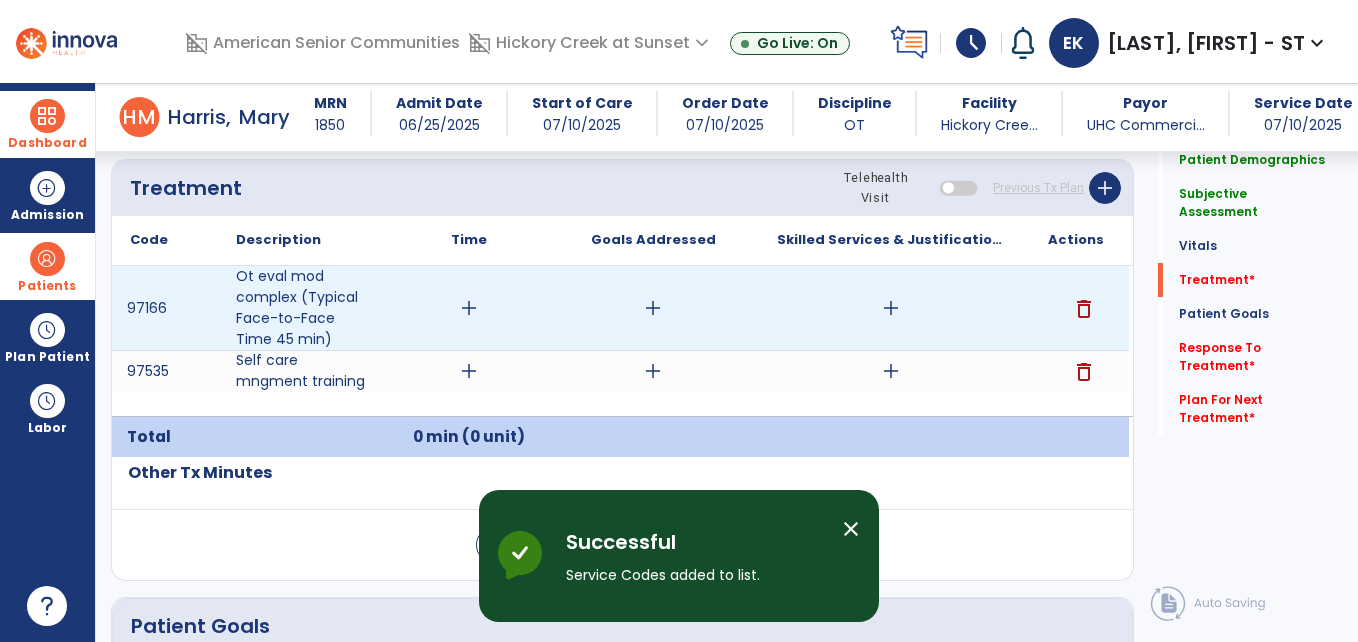 click on "add" at bounding box center [469, 308] 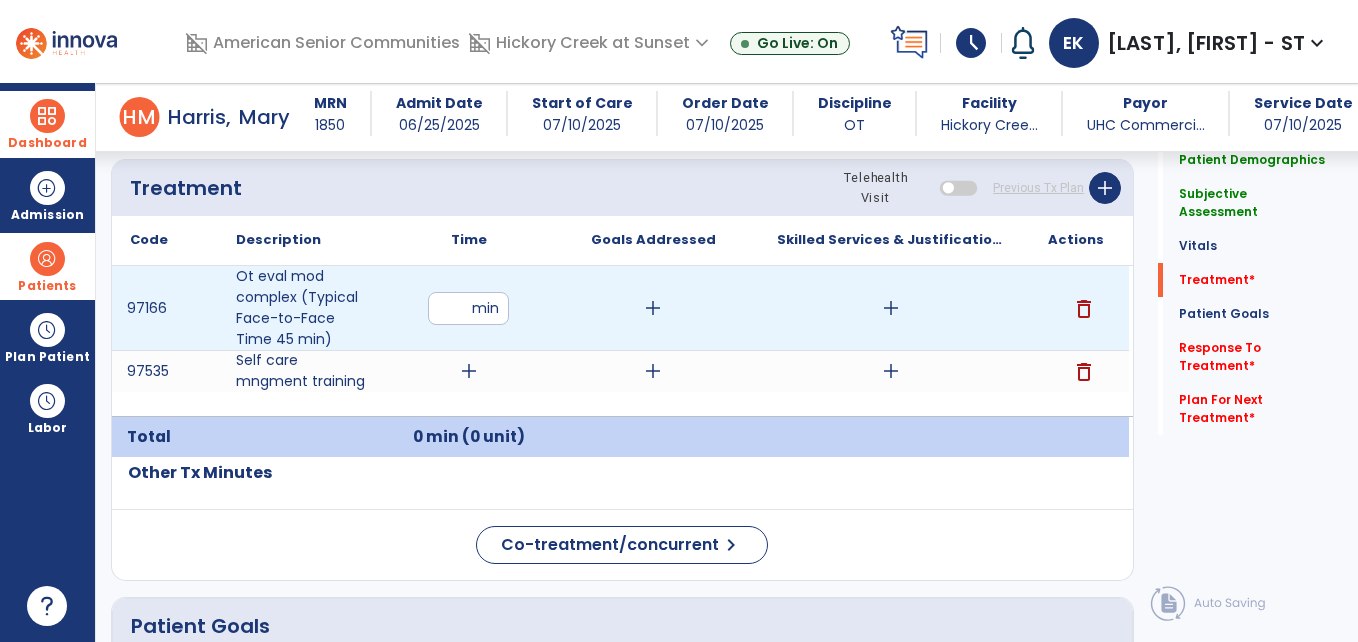 type on "**" 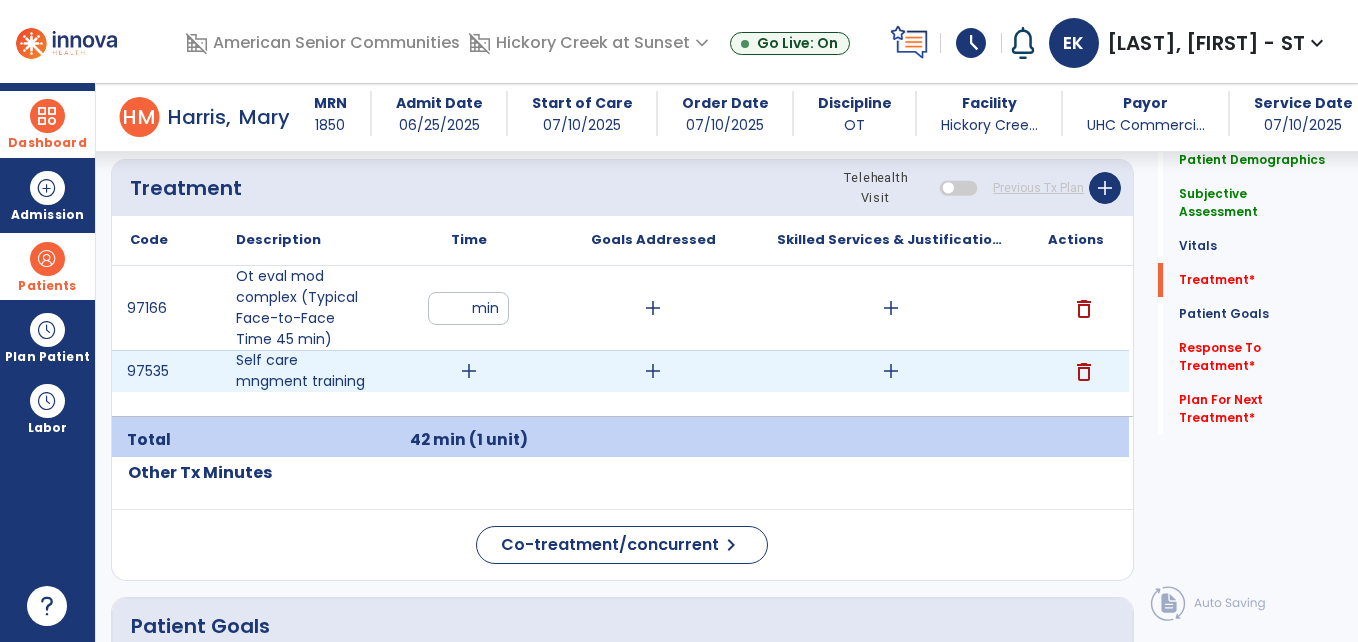 click on "add" at bounding box center [469, 371] 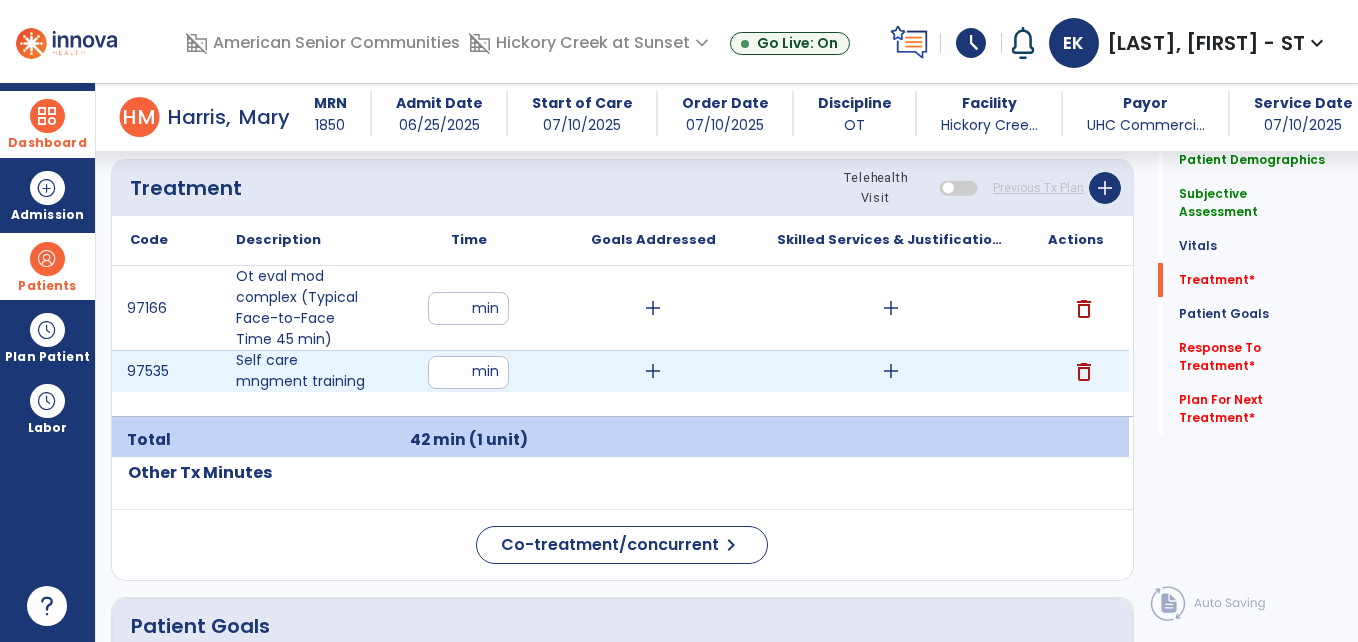 type on "**" 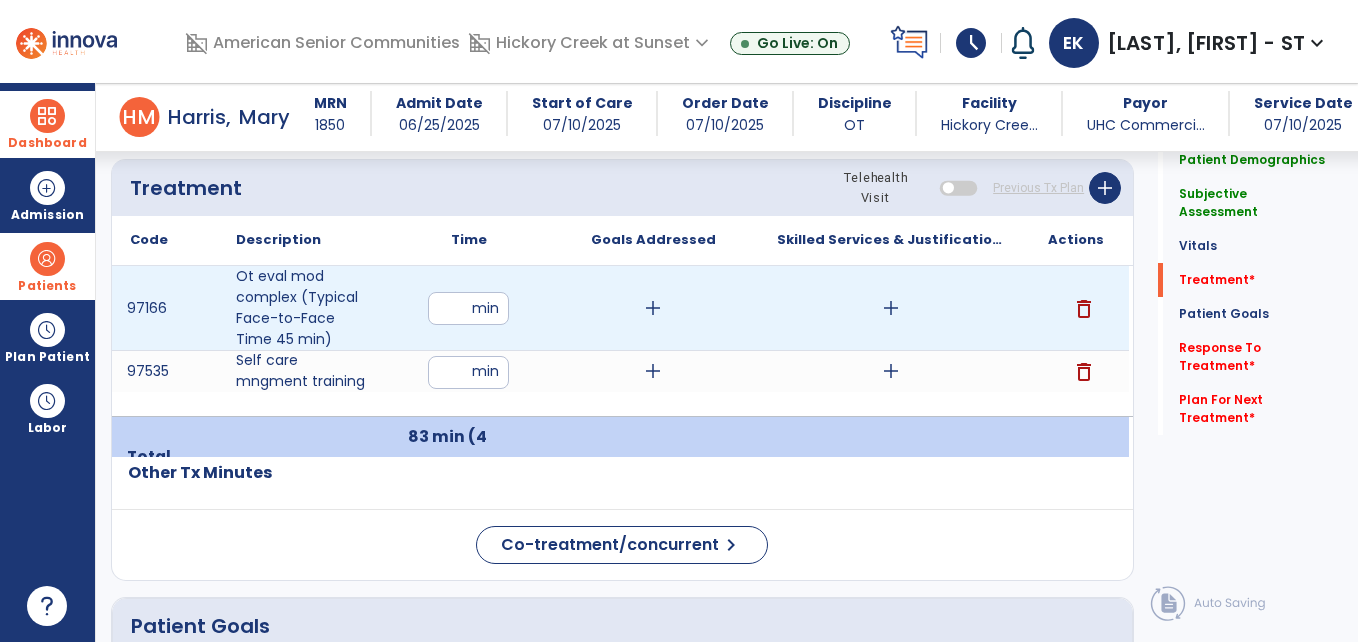 click on "add" at bounding box center (653, 308) 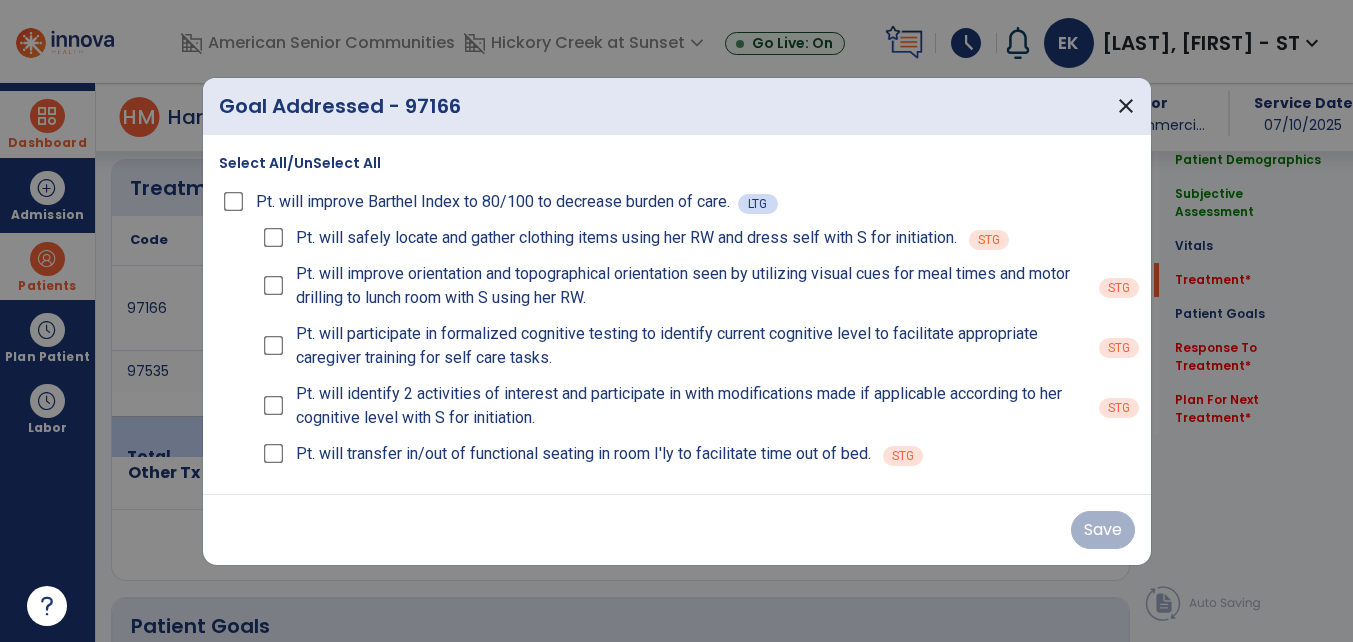 scroll, scrollTop: 1200, scrollLeft: 0, axis: vertical 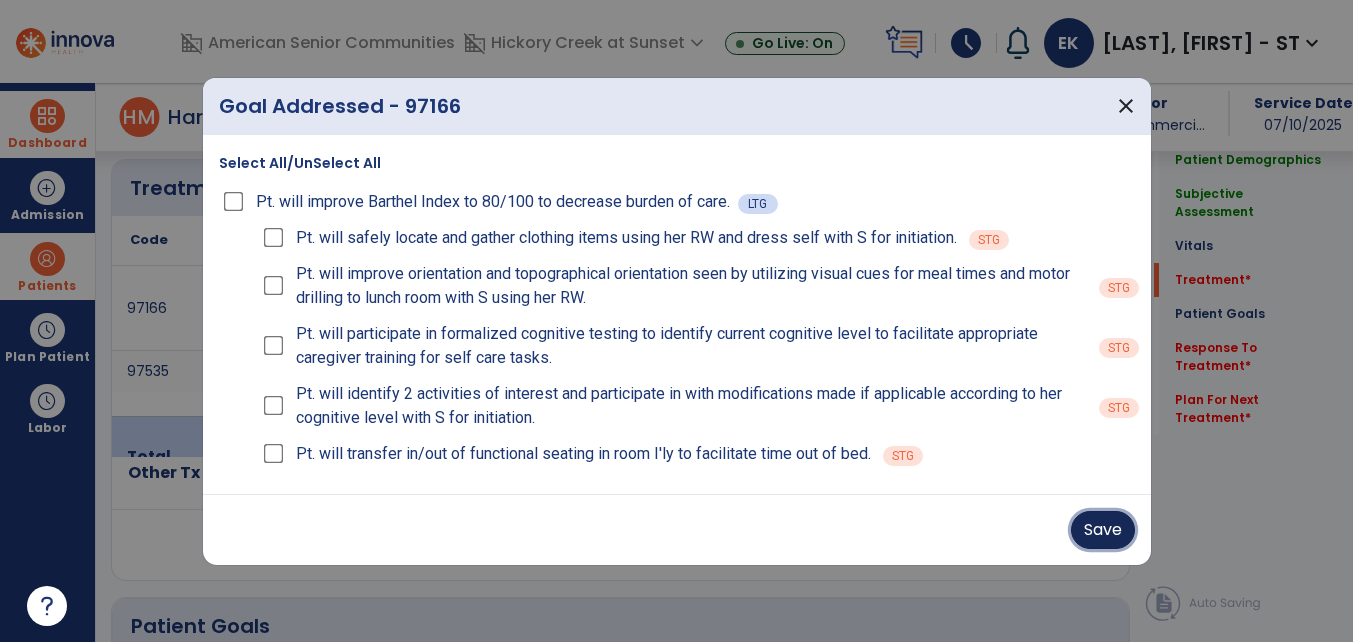 click on "Save" at bounding box center (1103, 530) 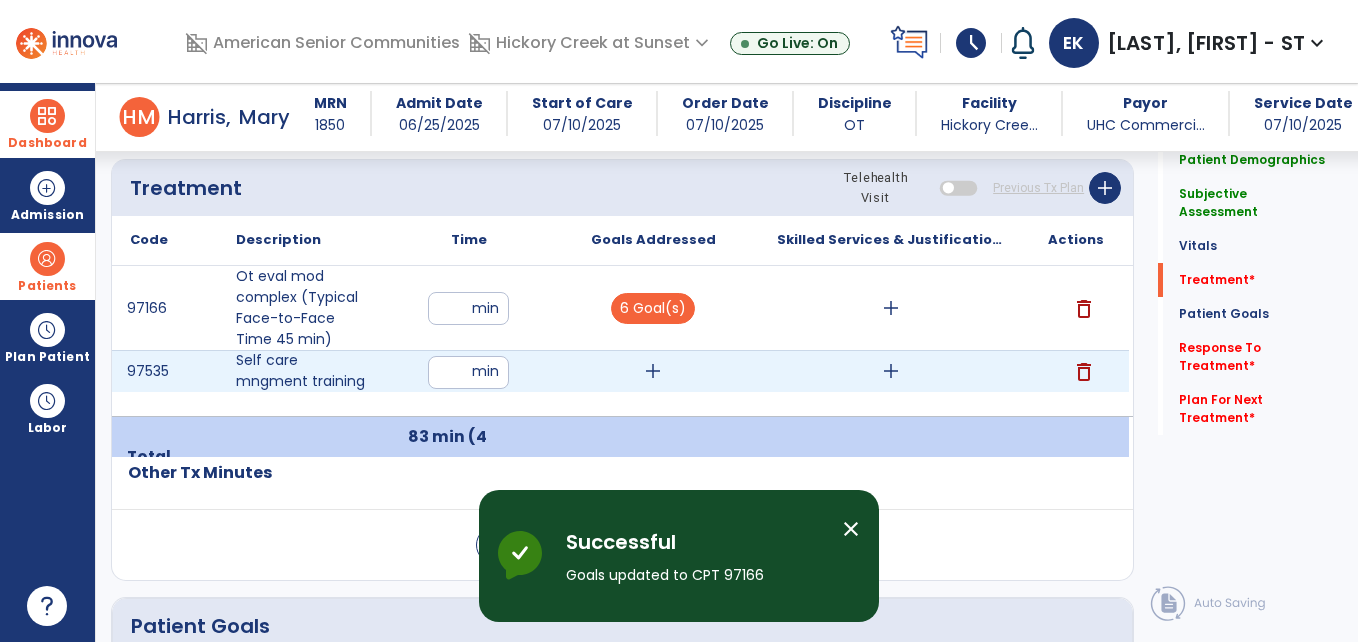 click on "add" at bounding box center (653, 371) 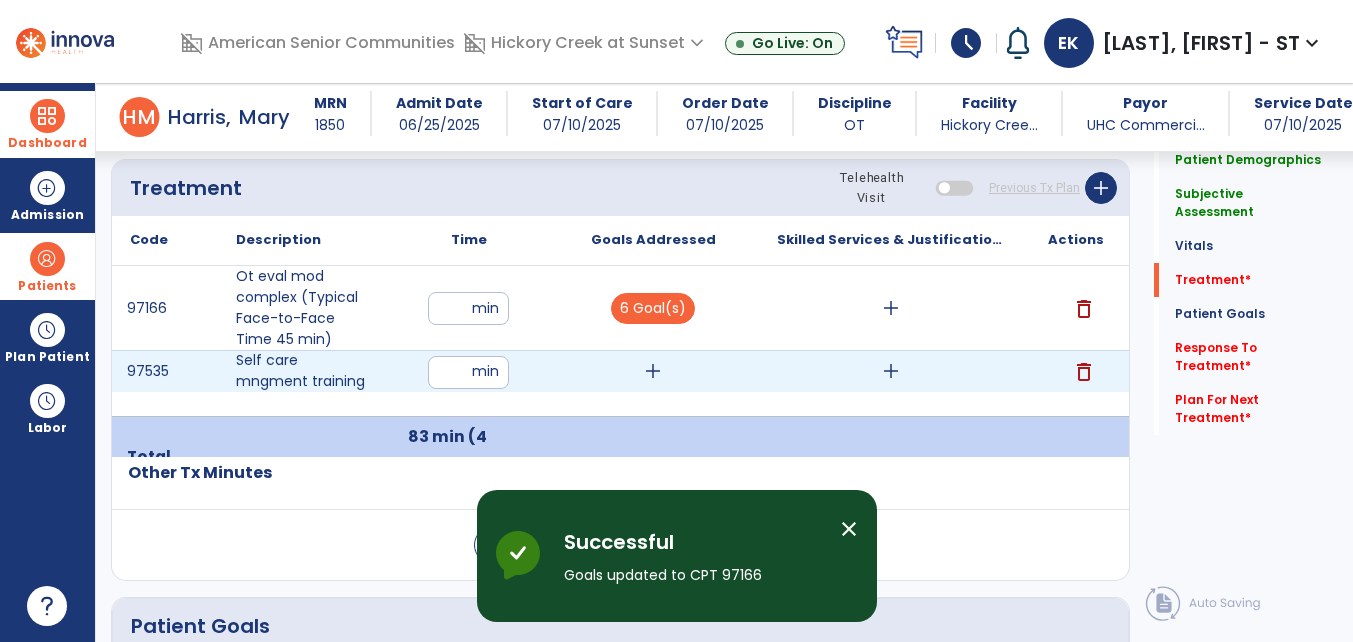 scroll, scrollTop: 1200, scrollLeft: 0, axis: vertical 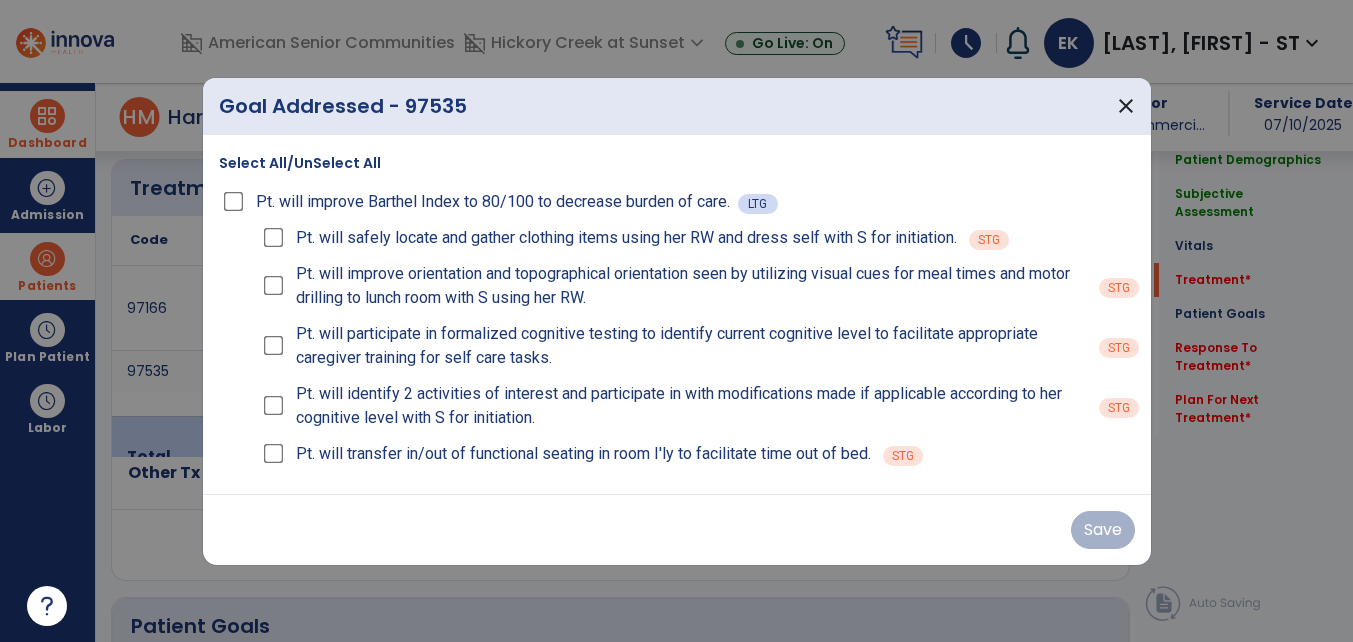 click on "Select All/UnSelect All" at bounding box center (300, 163) 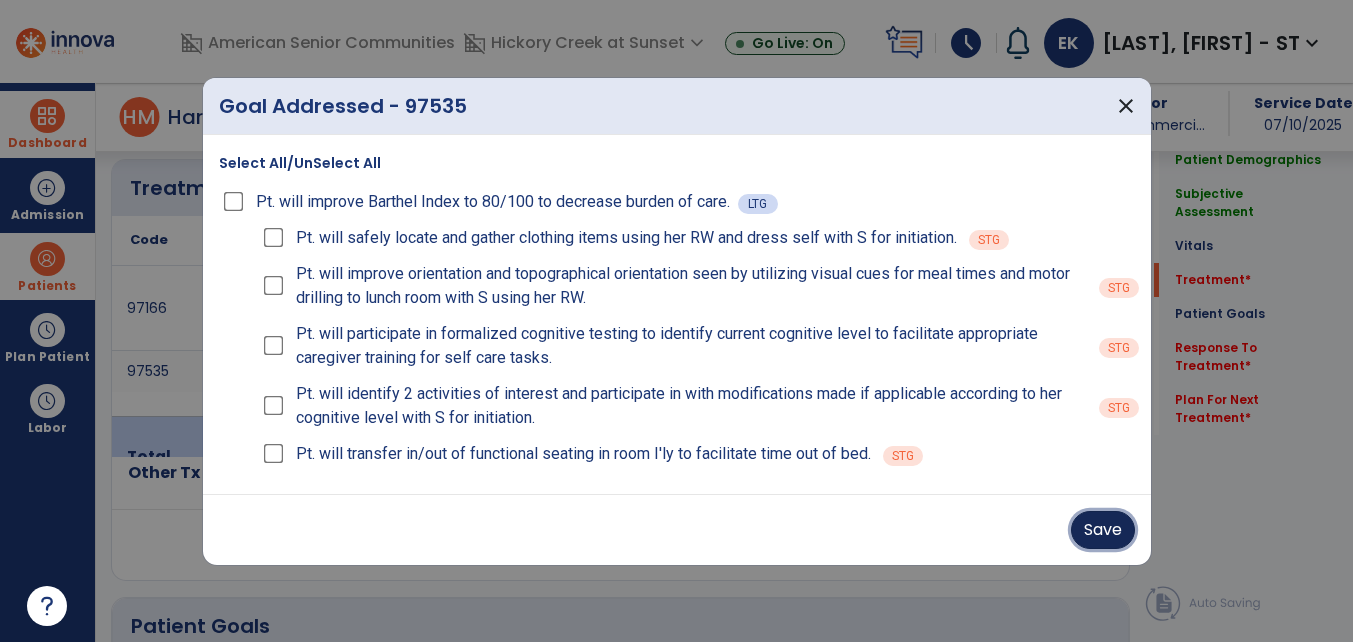 click on "Save" at bounding box center (1103, 530) 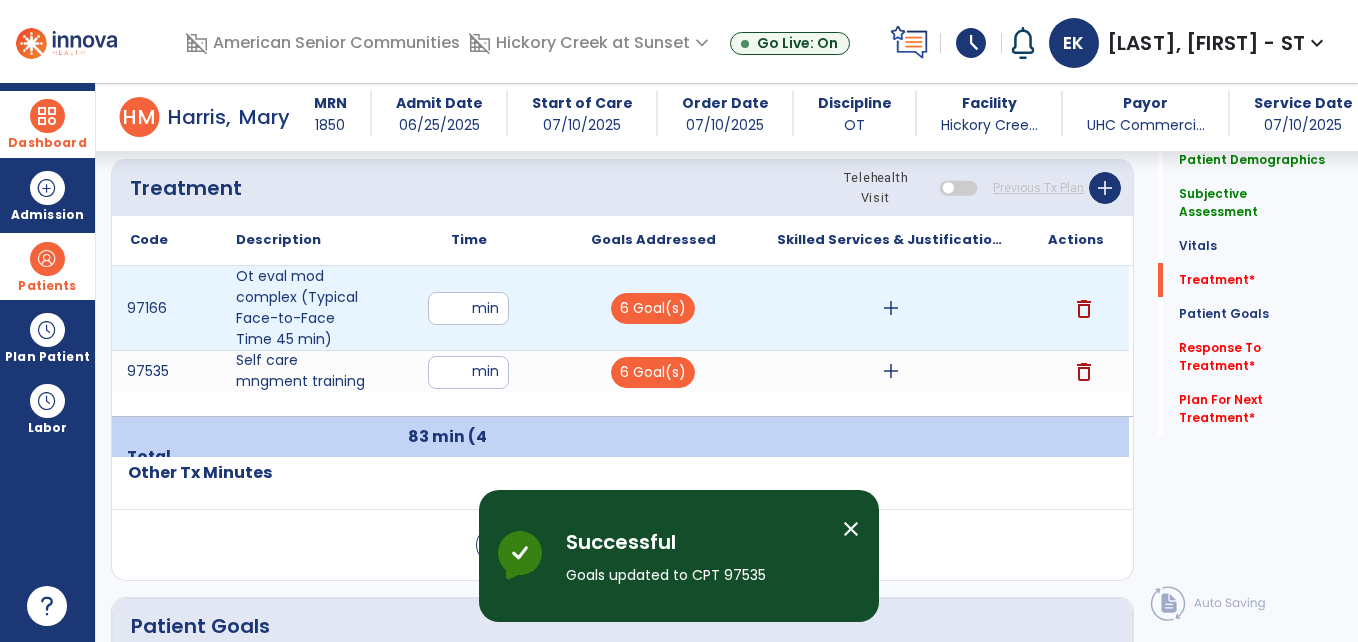 click on "add" at bounding box center [891, 308] 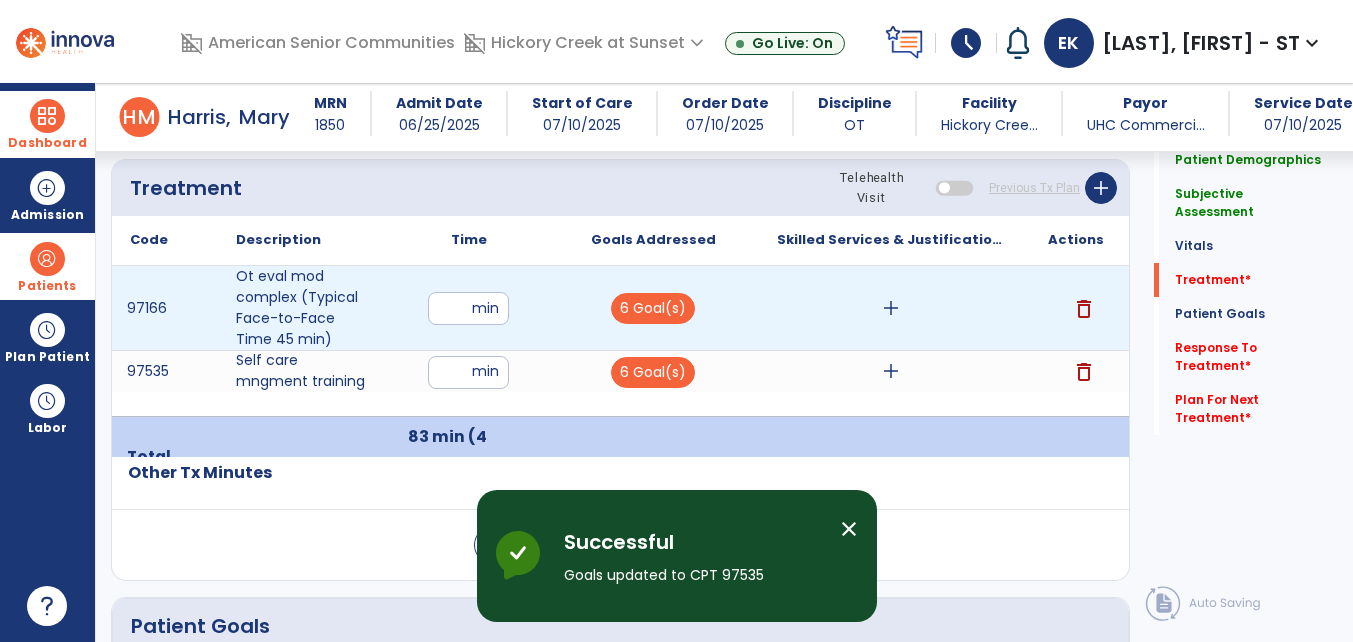 scroll, scrollTop: 1200, scrollLeft: 0, axis: vertical 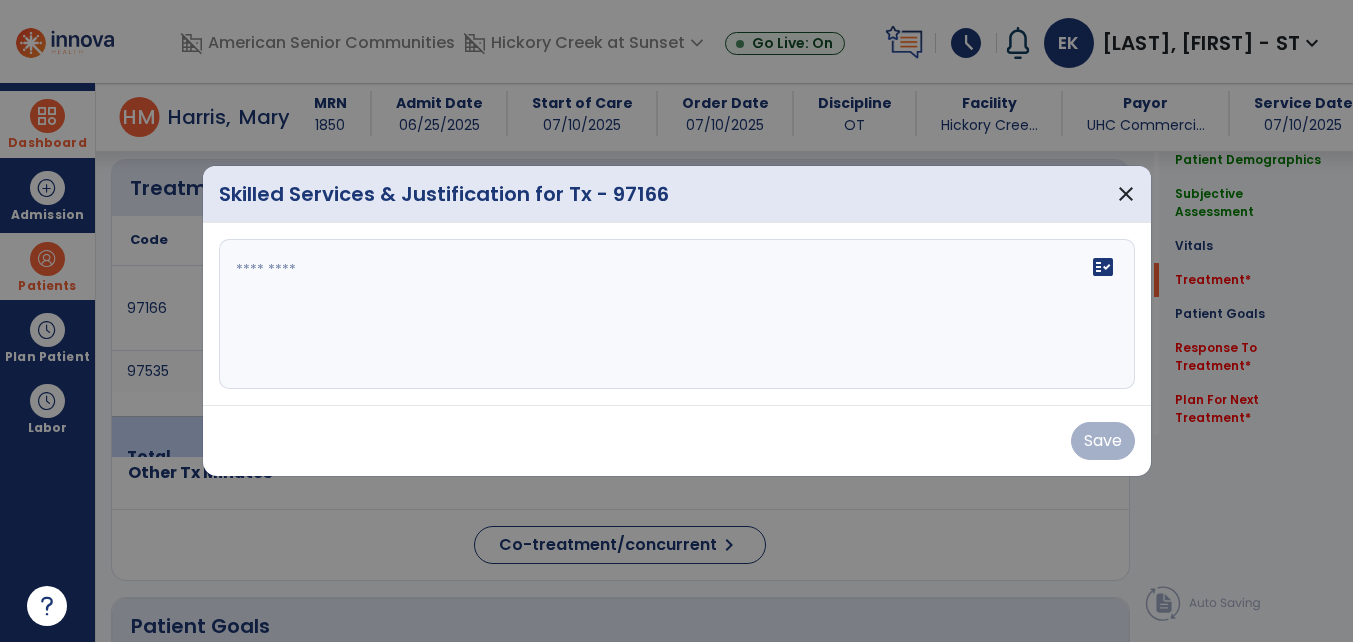click on "fact_check" at bounding box center [677, 314] 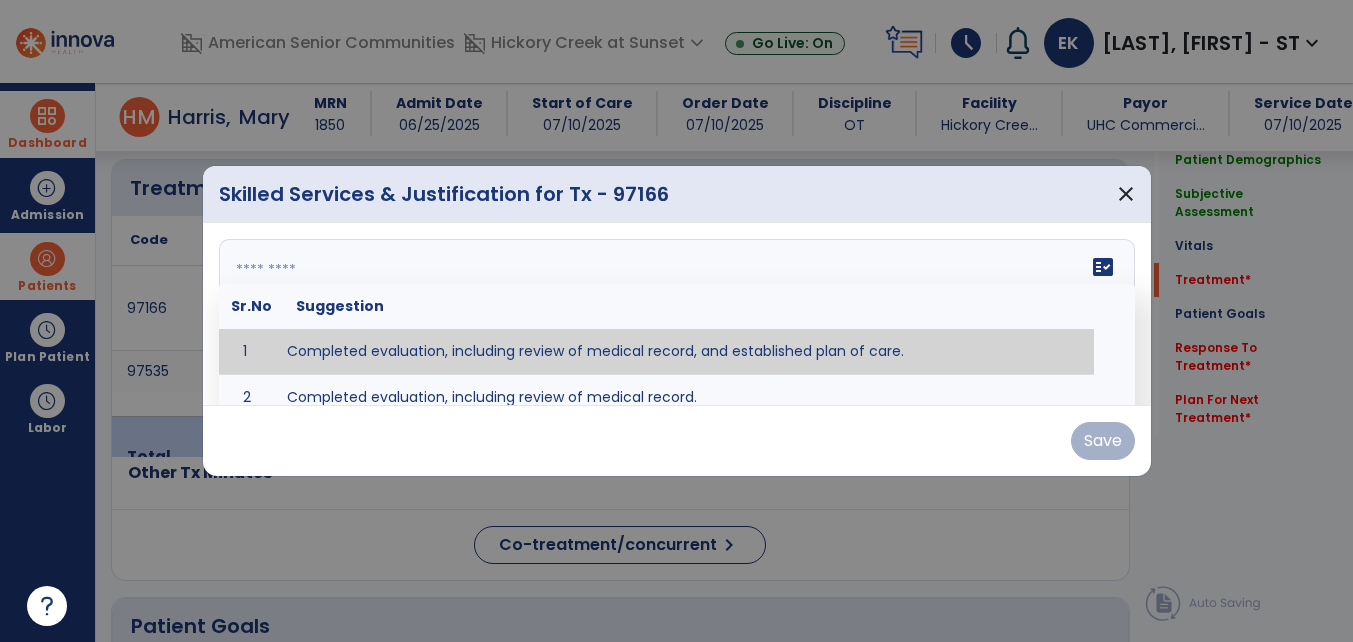 type on "**********" 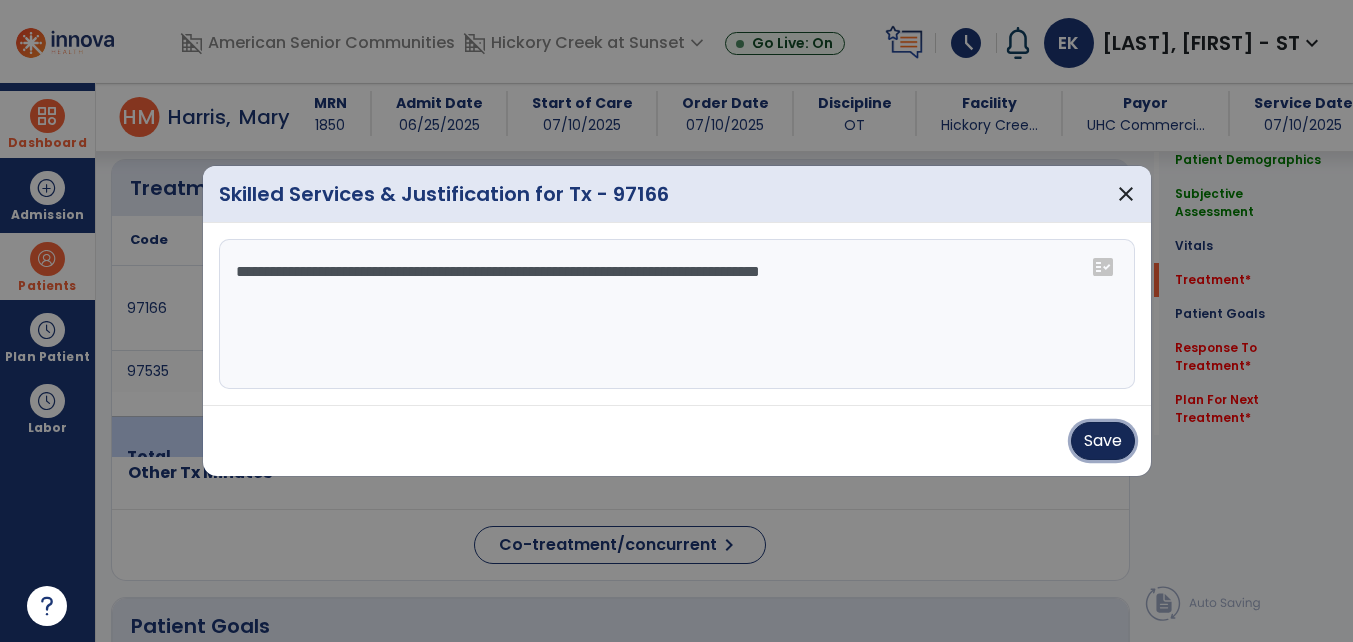 click on "Save" at bounding box center (1103, 441) 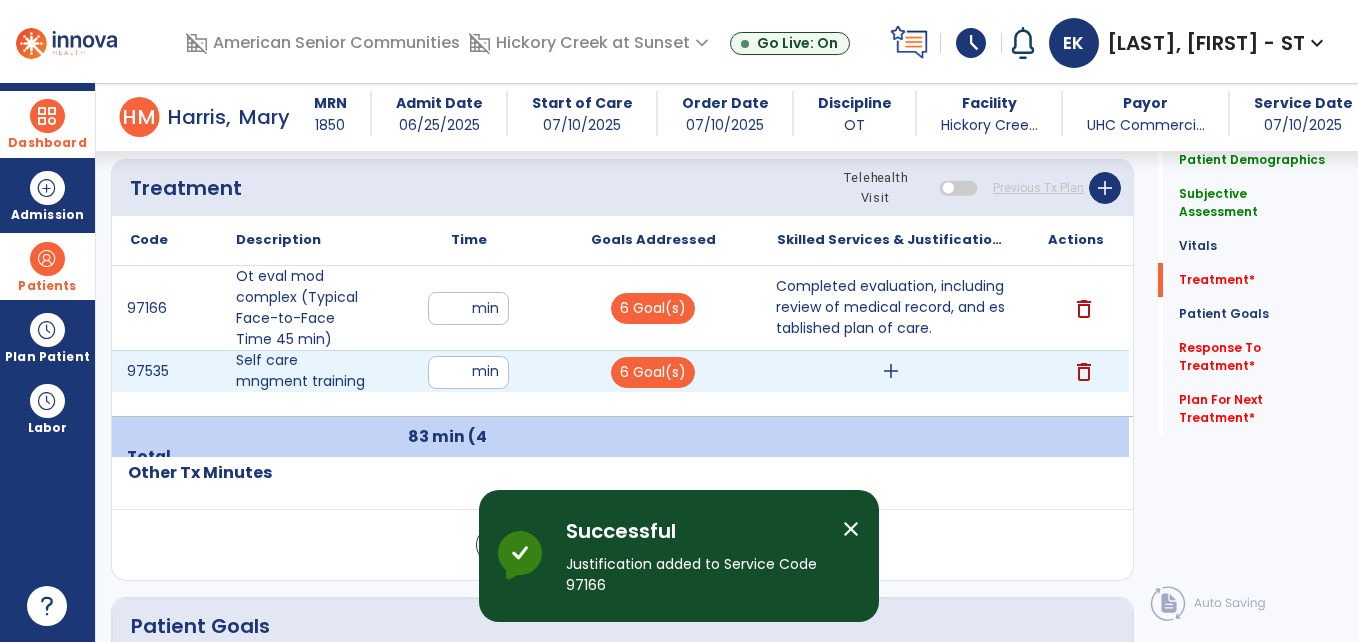 click on "add" at bounding box center [891, 371] 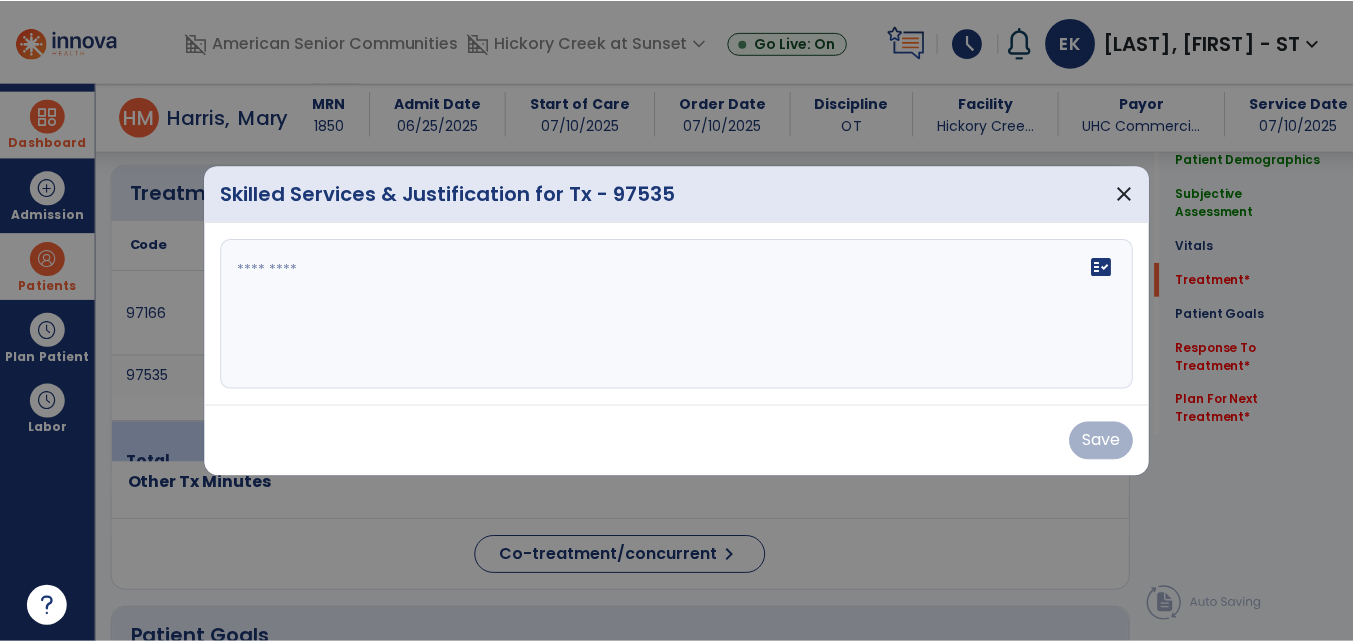 scroll, scrollTop: 1200, scrollLeft: 0, axis: vertical 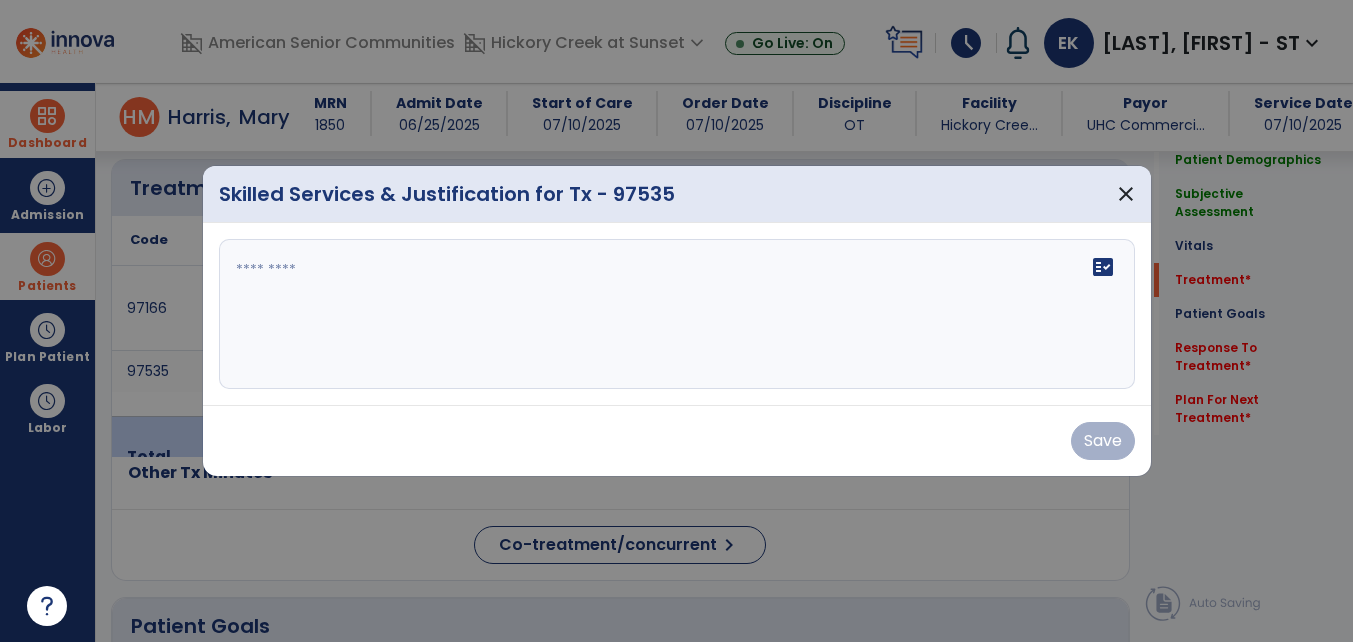 click on "fact_check" at bounding box center (677, 314) 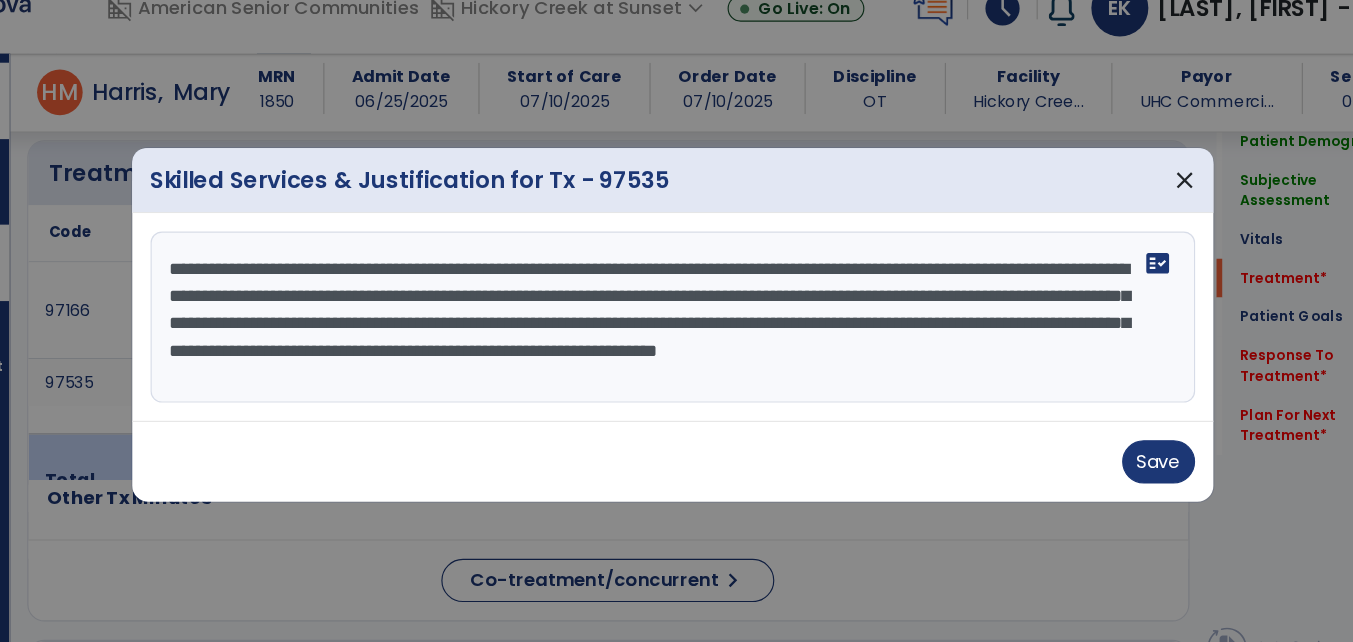 click on "**********" at bounding box center [677, 314] 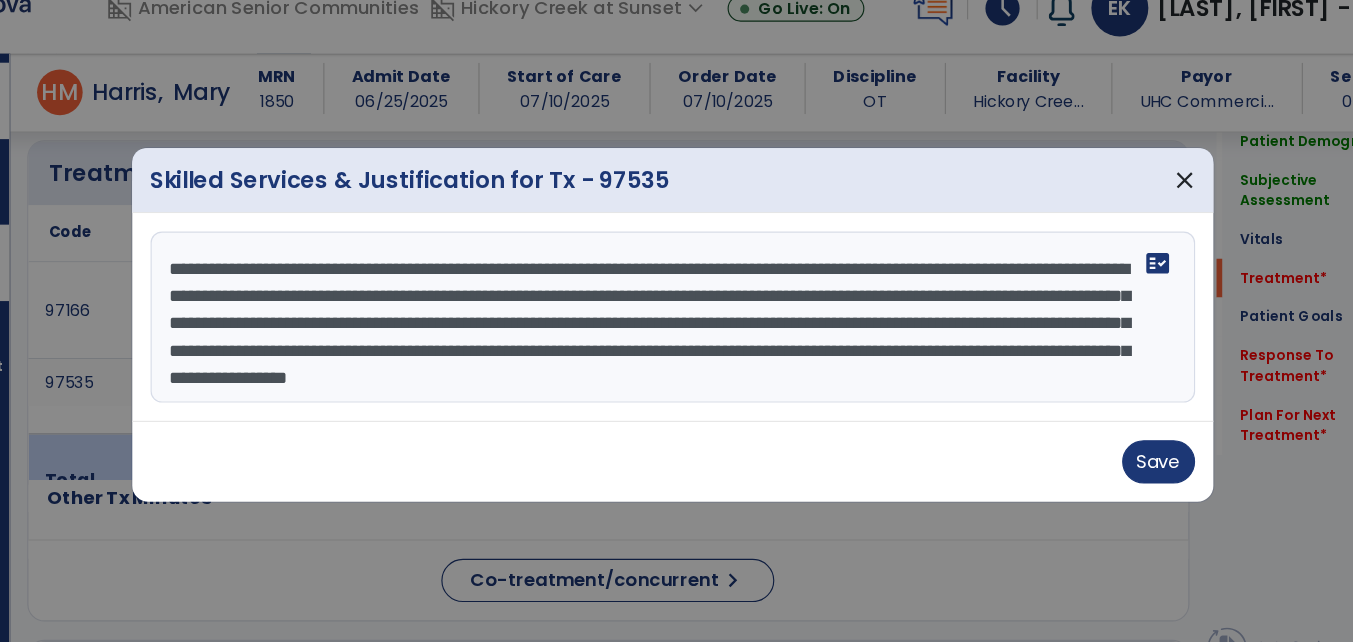 click on "**********" at bounding box center [677, 314] 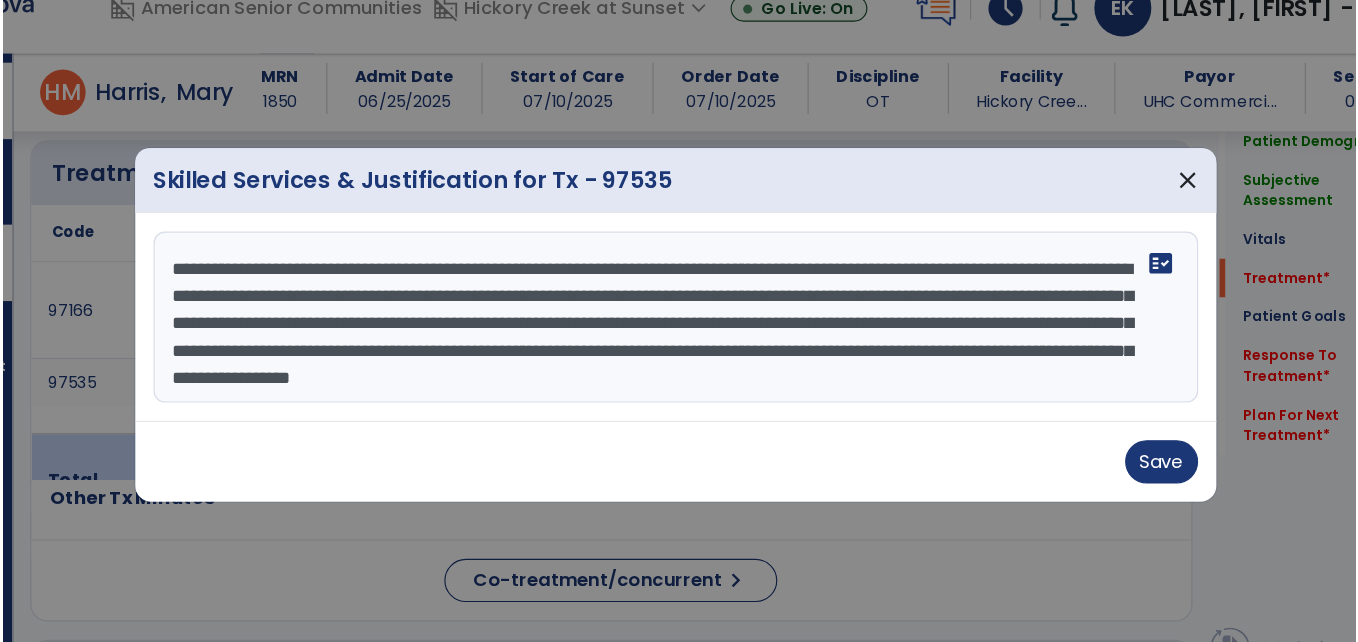 scroll, scrollTop: 15, scrollLeft: 0, axis: vertical 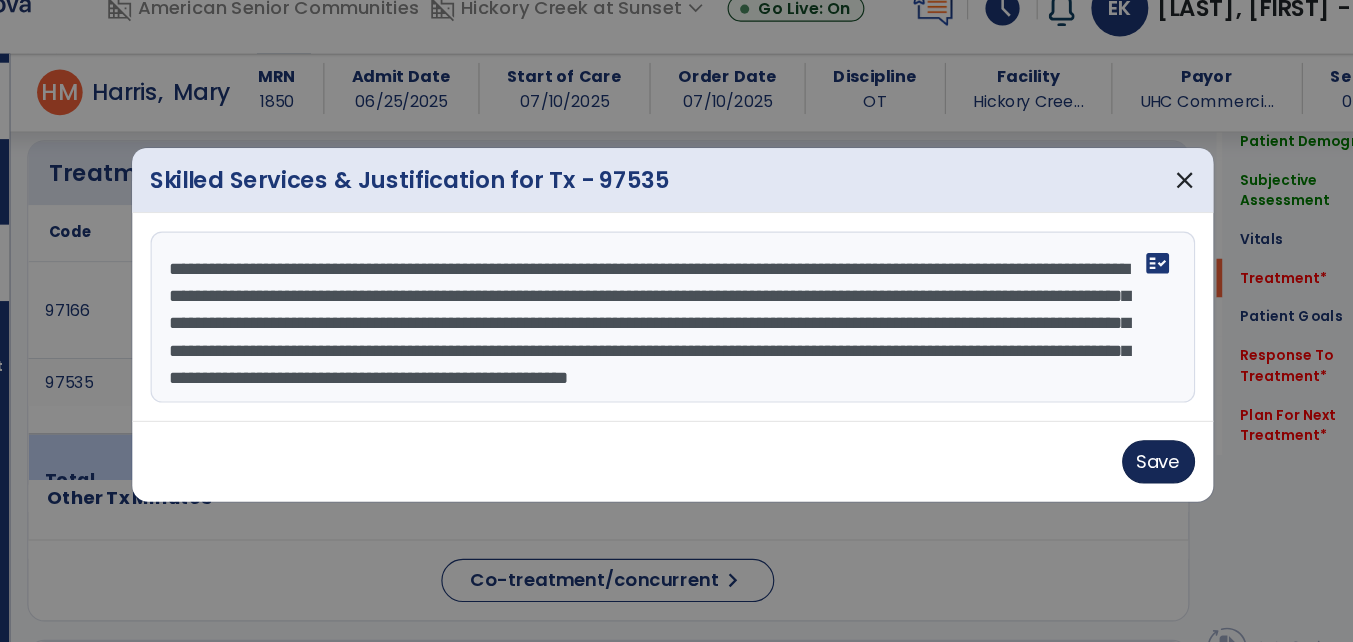 type on "**********" 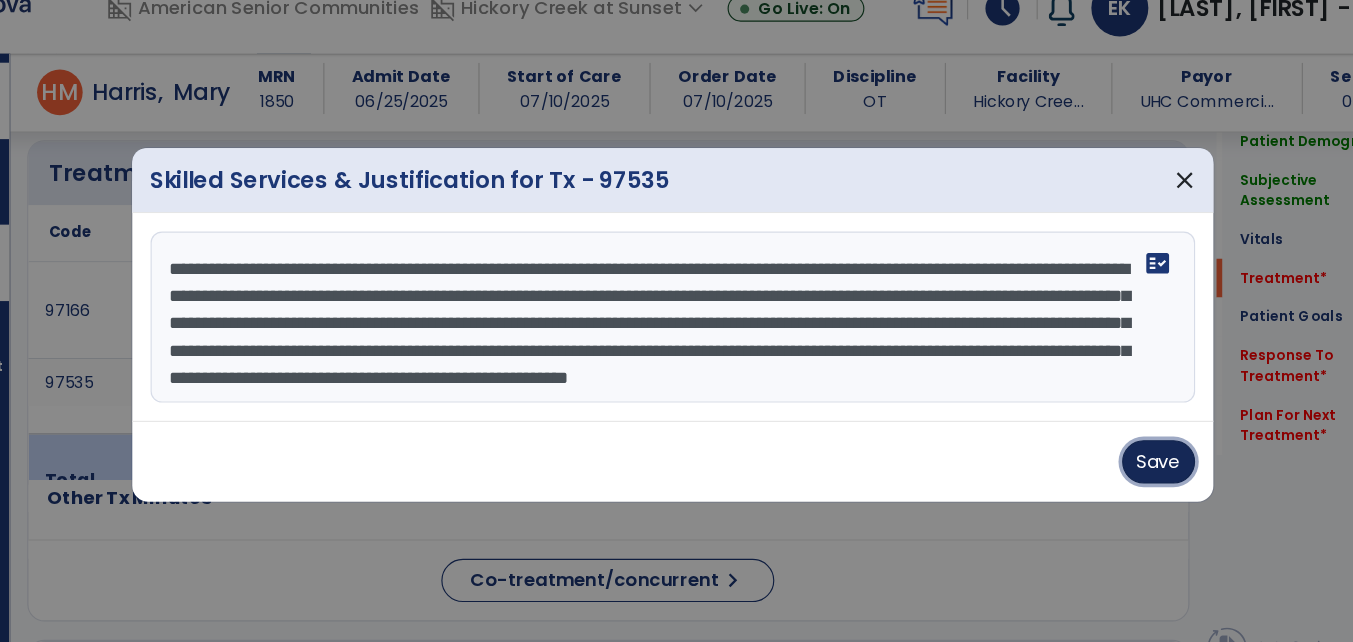 click on "Save" at bounding box center [1103, 441] 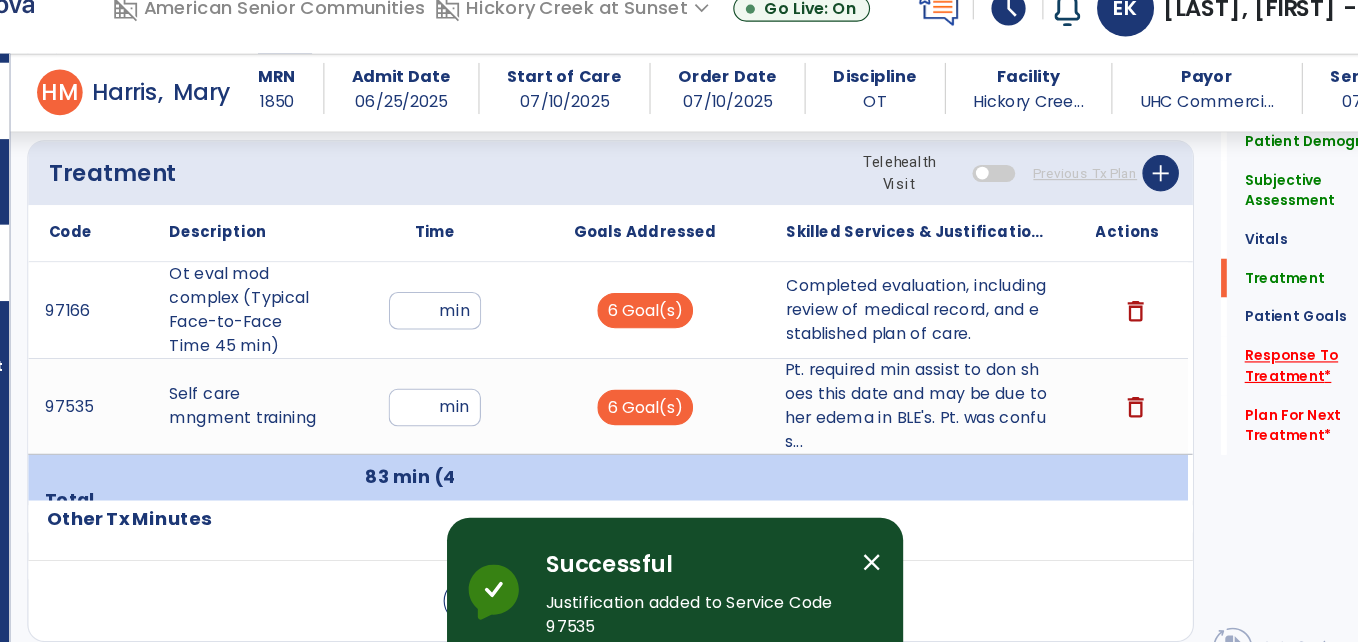 click on "Response To Treatment   *" 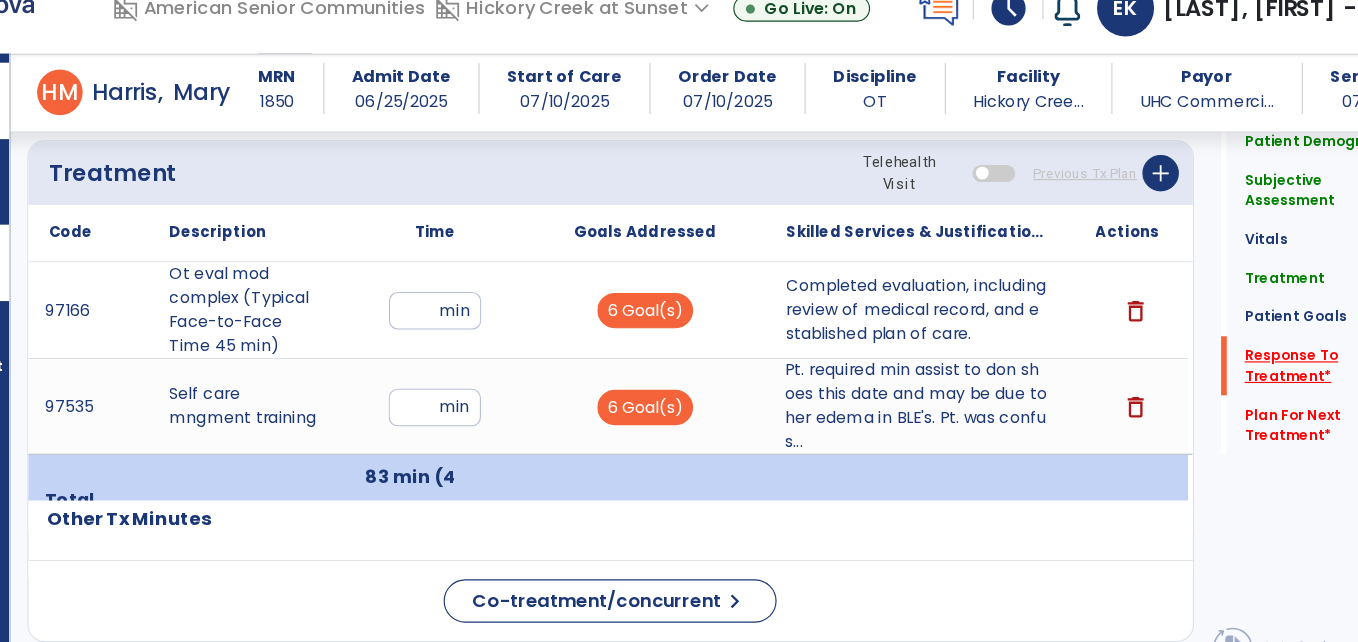 scroll, scrollTop: 0, scrollLeft: 0, axis: both 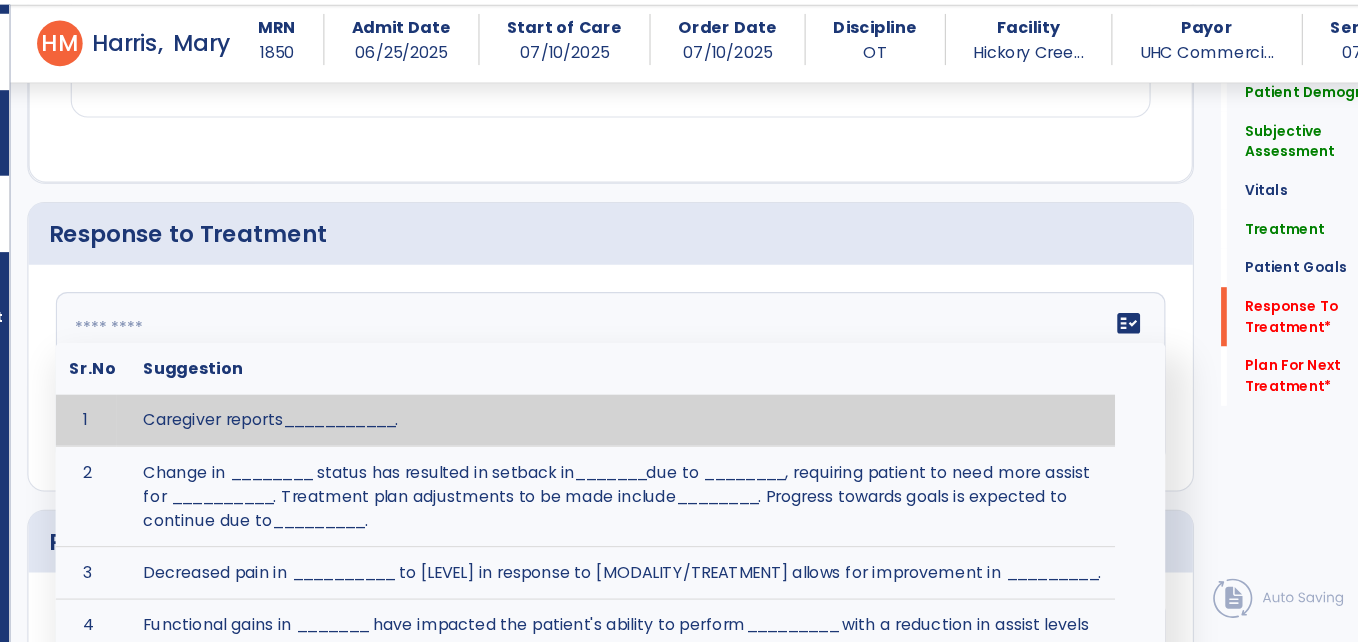 click 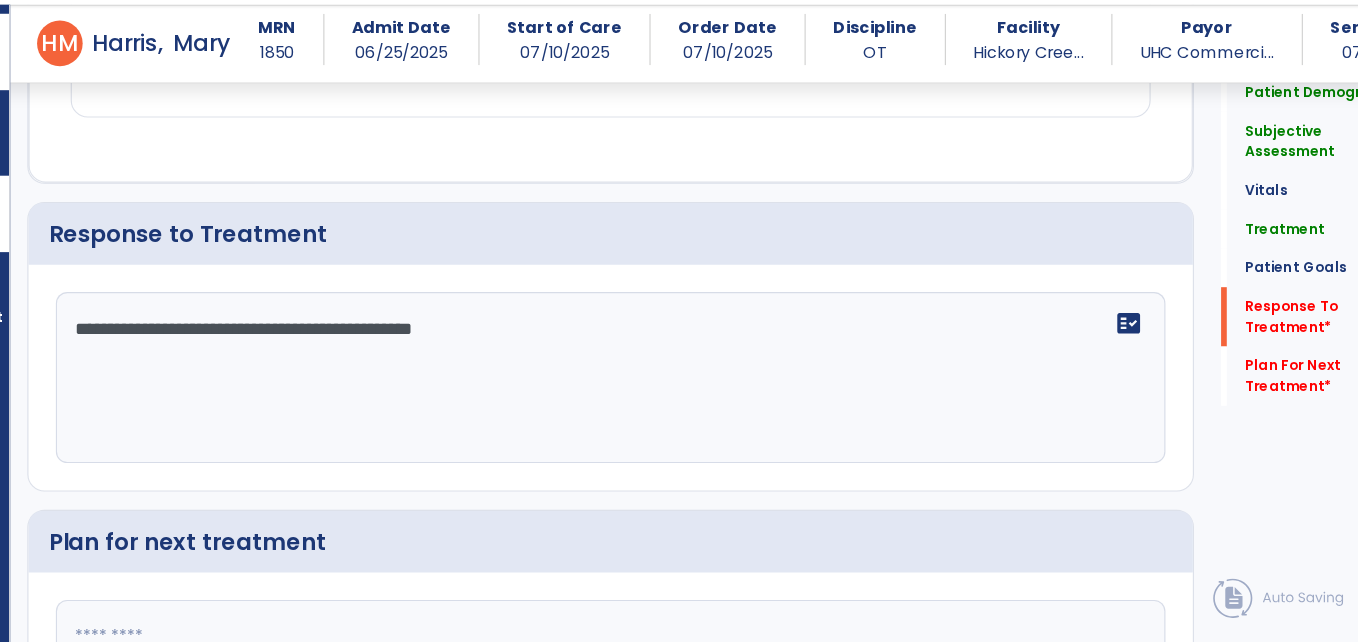 type on "**********" 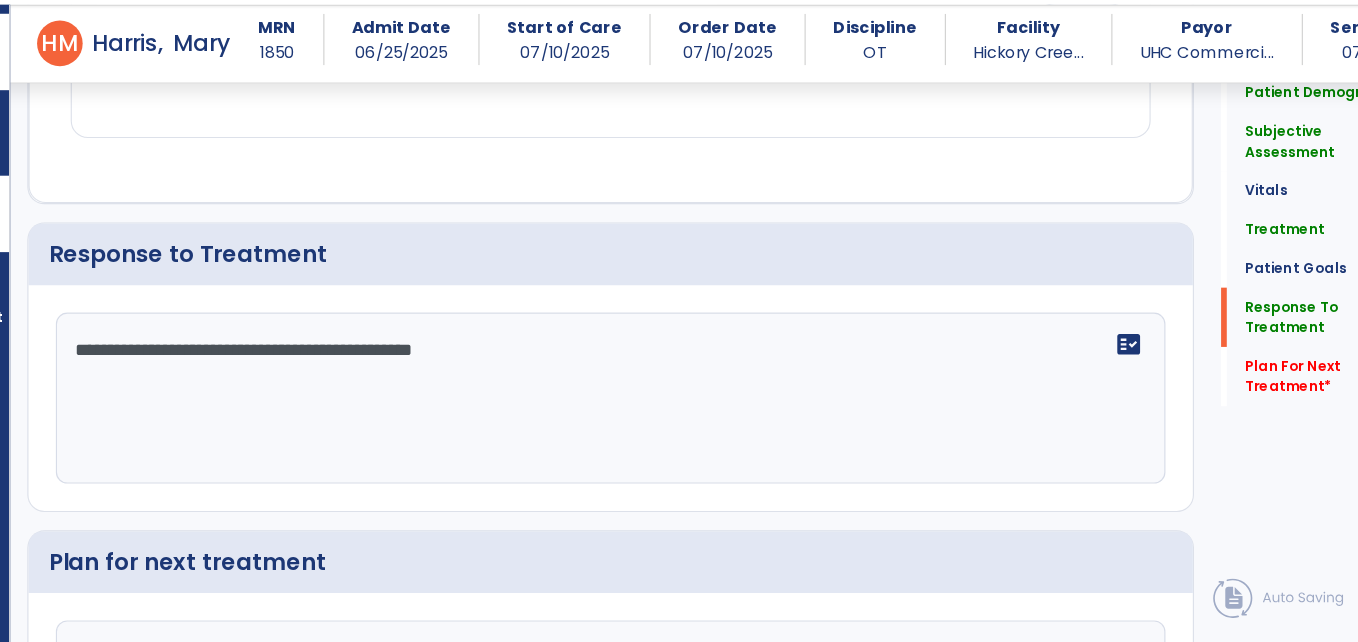scroll, scrollTop: 2738, scrollLeft: 0, axis: vertical 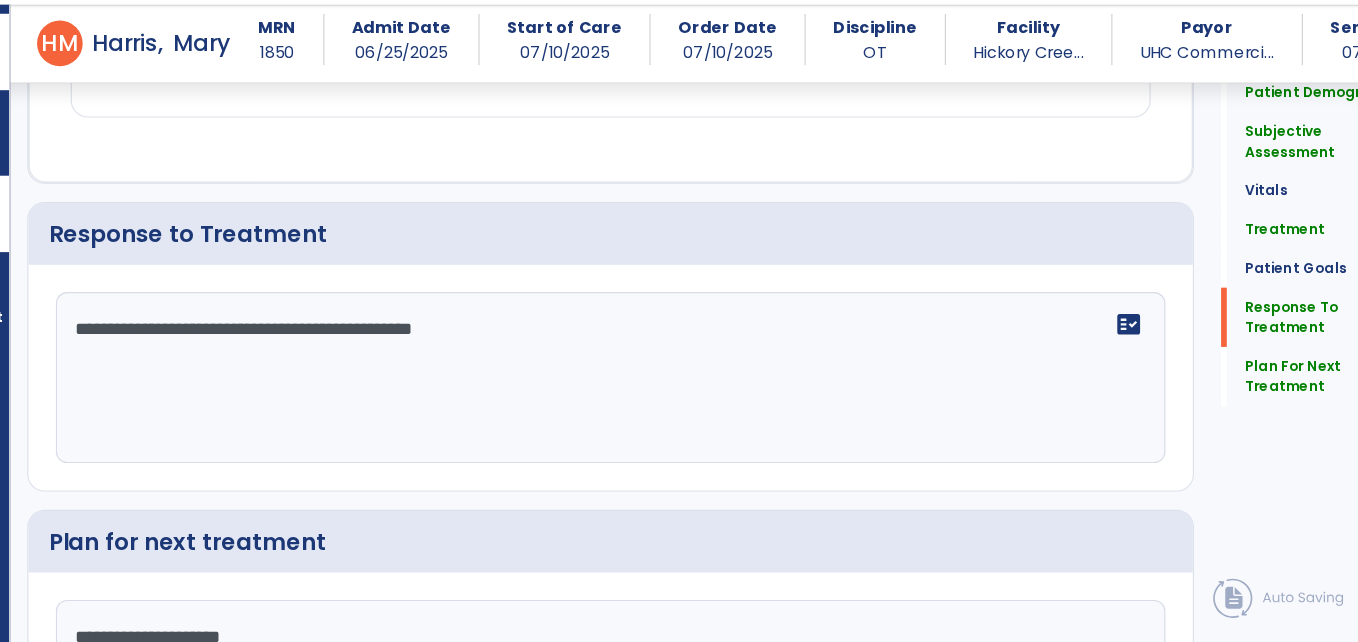 type on "**********" 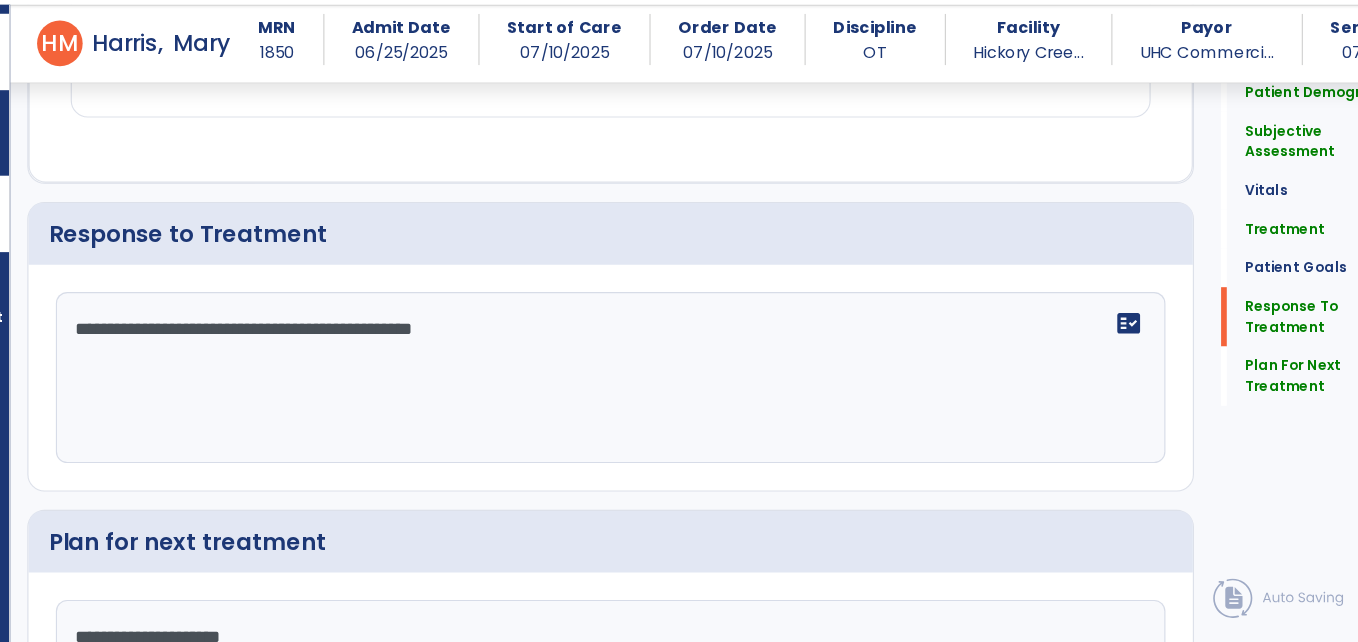 click on "Quick Links  Patient Demographics   Patient Demographics   Subjective Assessment   Subjective Assessment   Vitals   Vitals   Treatment   Treatment   Patient Goals   Patient Goals   Response To Treatment   Response To Treatment   Plan For Next Treatment   Plan For Next Treatment" 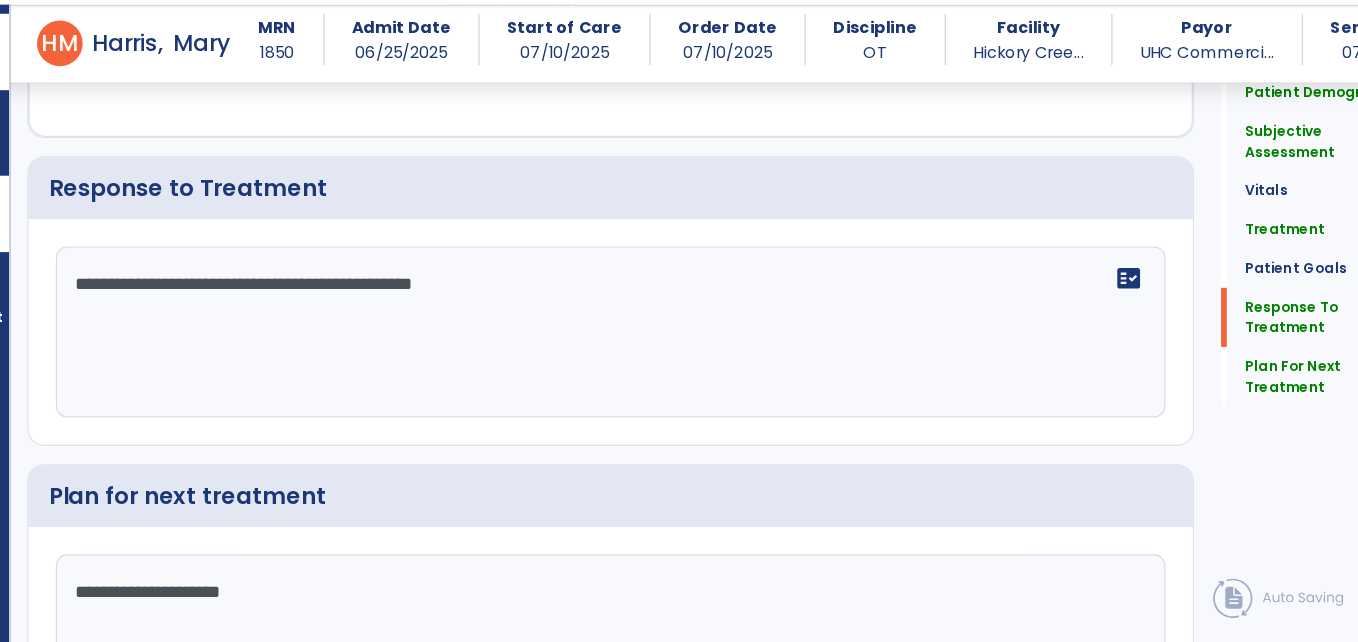 scroll, scrollTop: 2922, scrollLeft: 0, axis: vertical 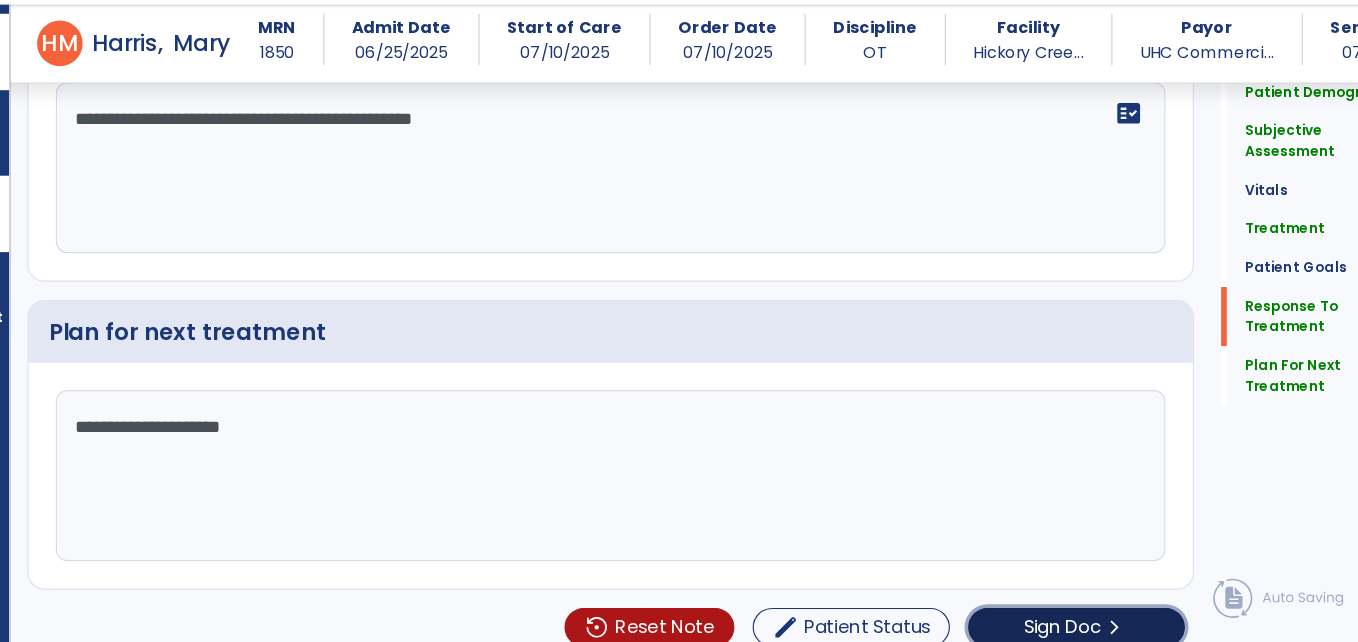 click on "Sign Doc  chevron_right" 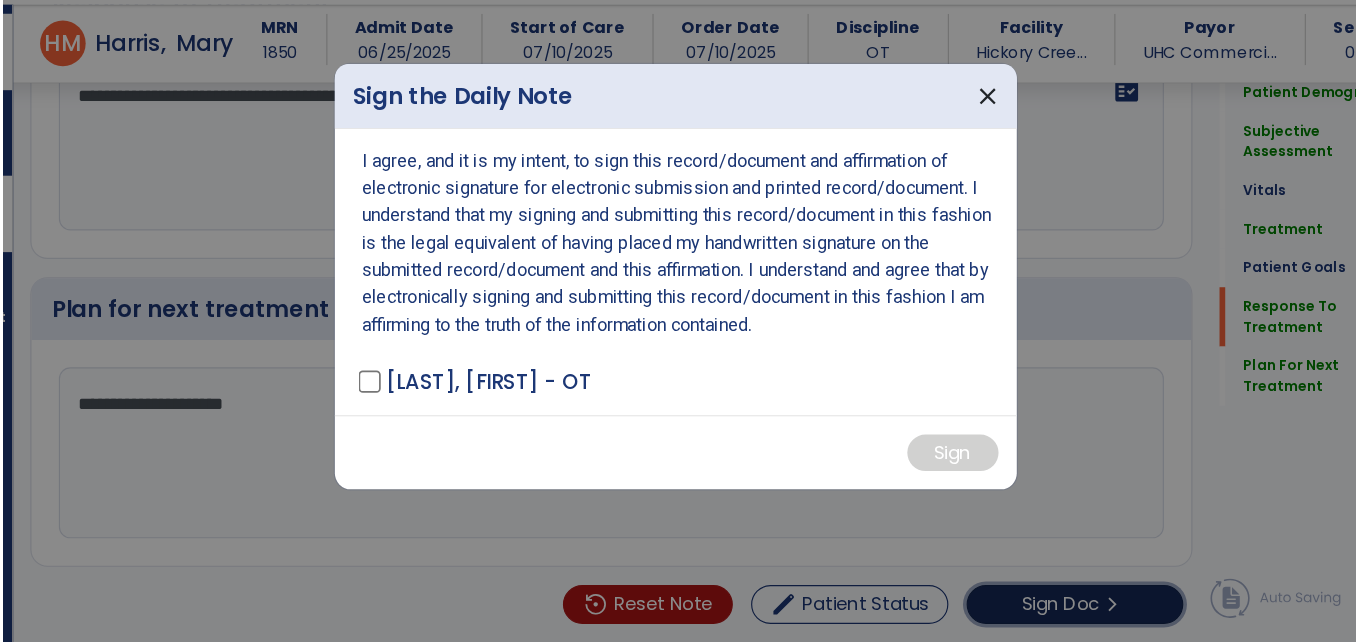 scroll, scrollTop: 2943, scrollLeft: 0, axis: vertical 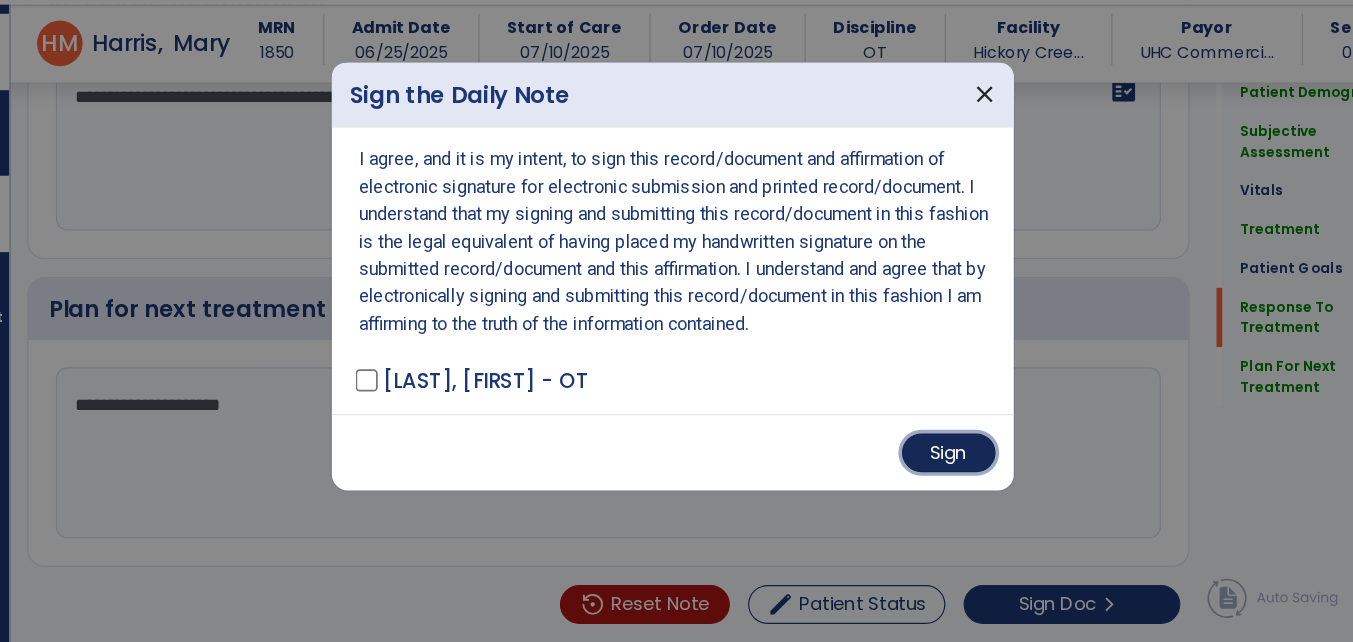 click on "Sign" at bounding box center (919, 476) 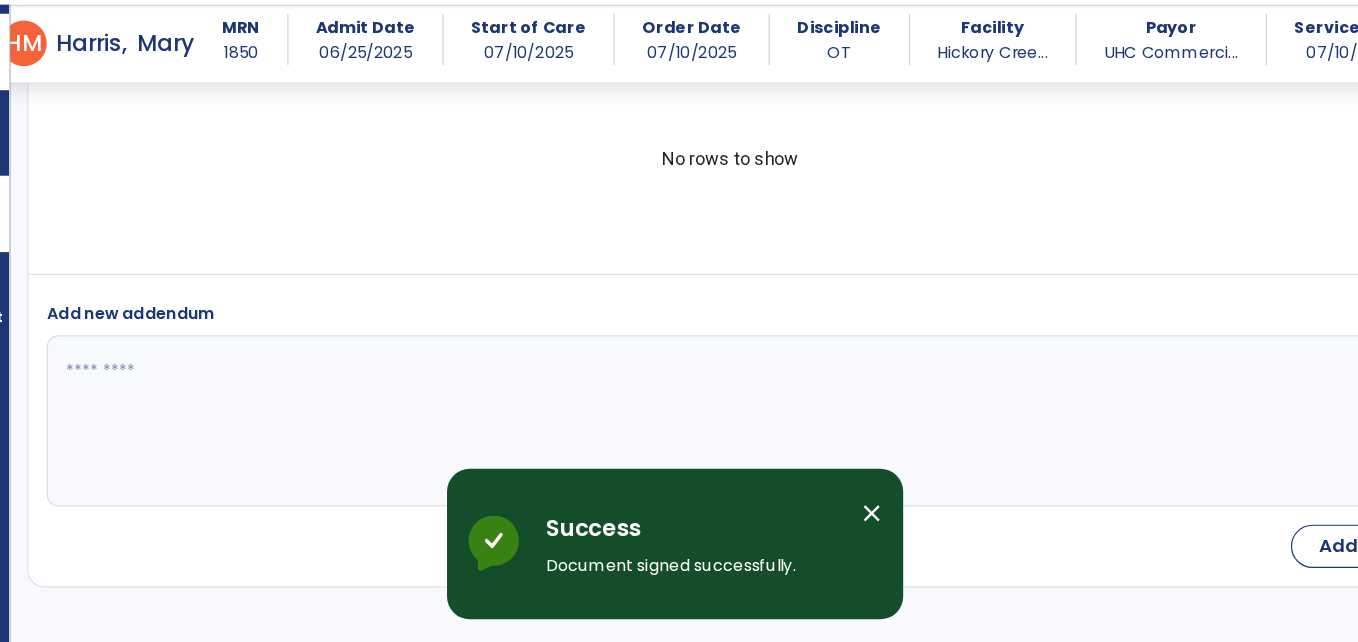 scroll, scrollTop: 5437, scrollLeft: 0, axis: vertical 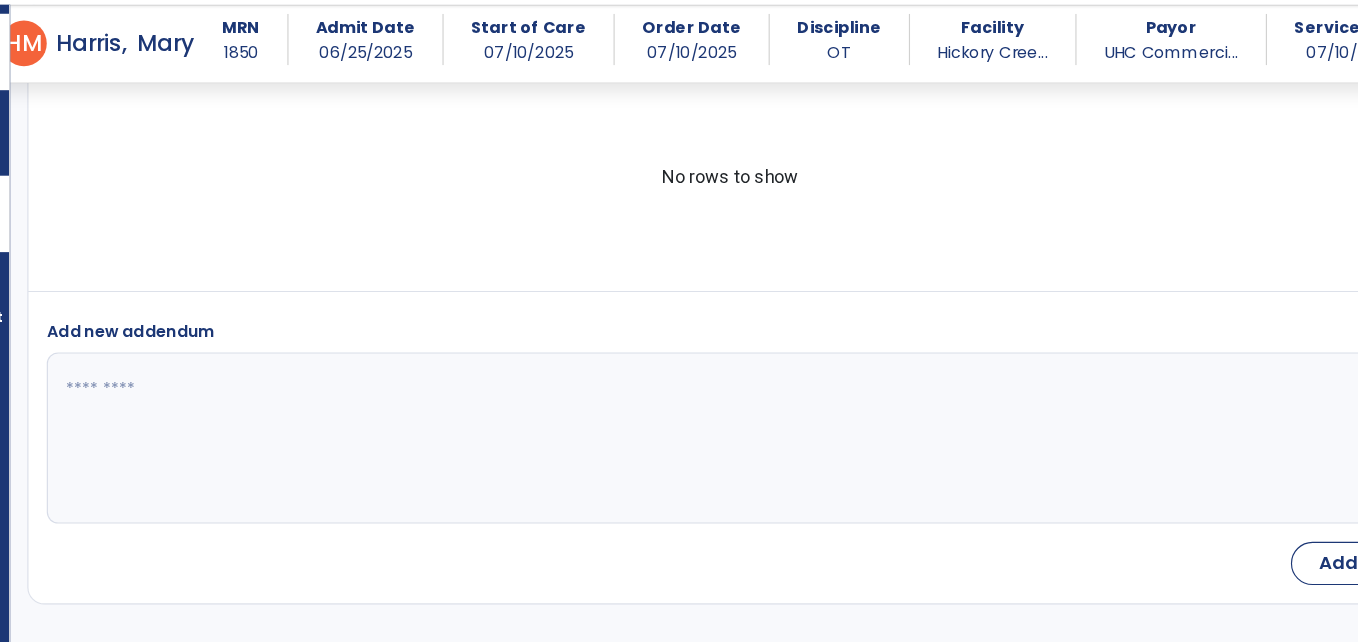 select on "*" 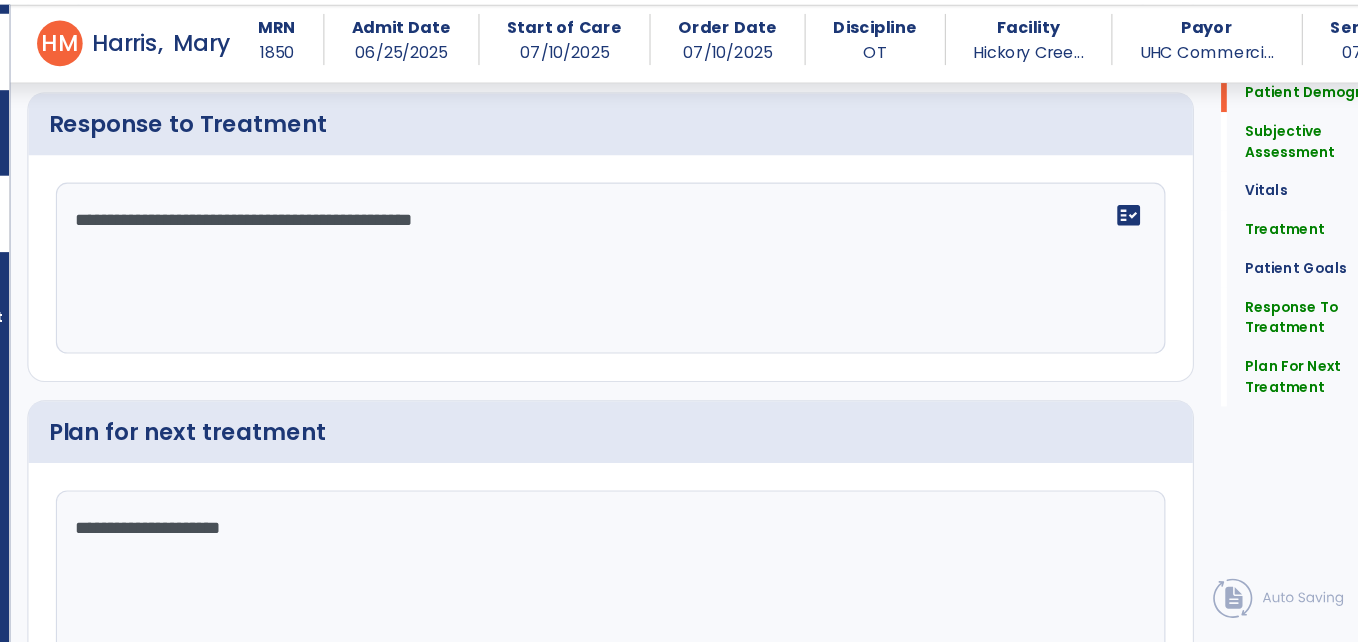 scroll, scrollTop: 2852, scrollLeft: 0, axis: vertical 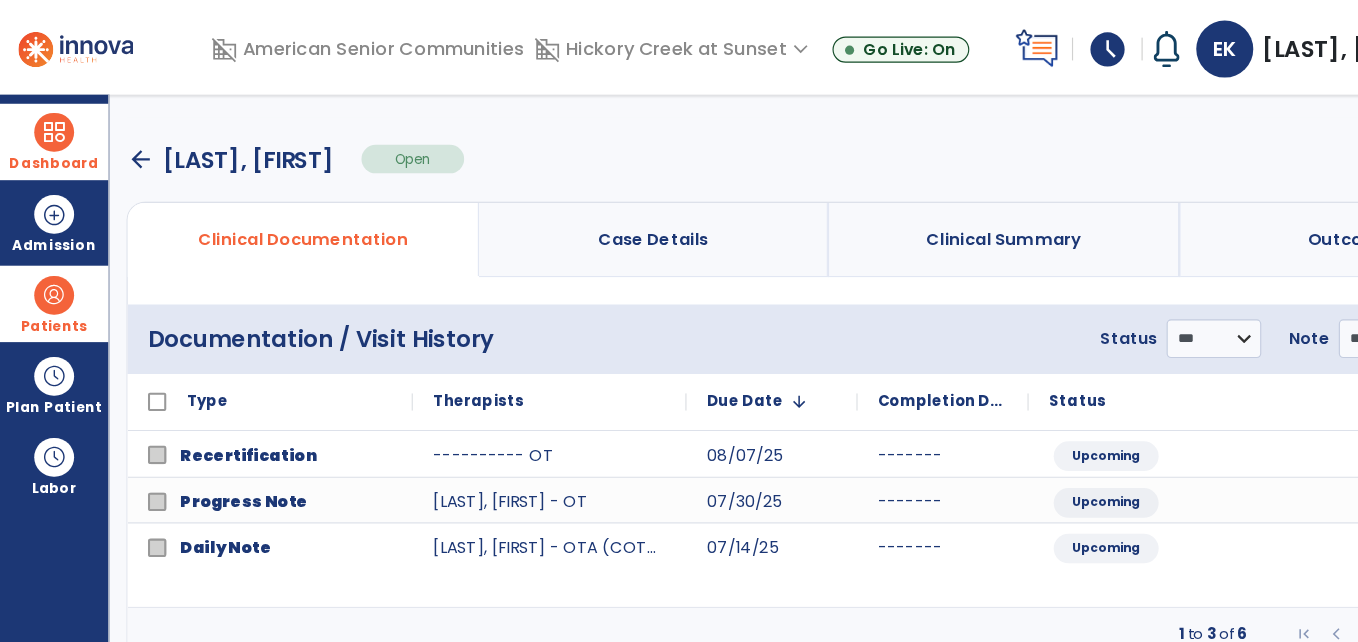 click at bounding box center (47, 116) 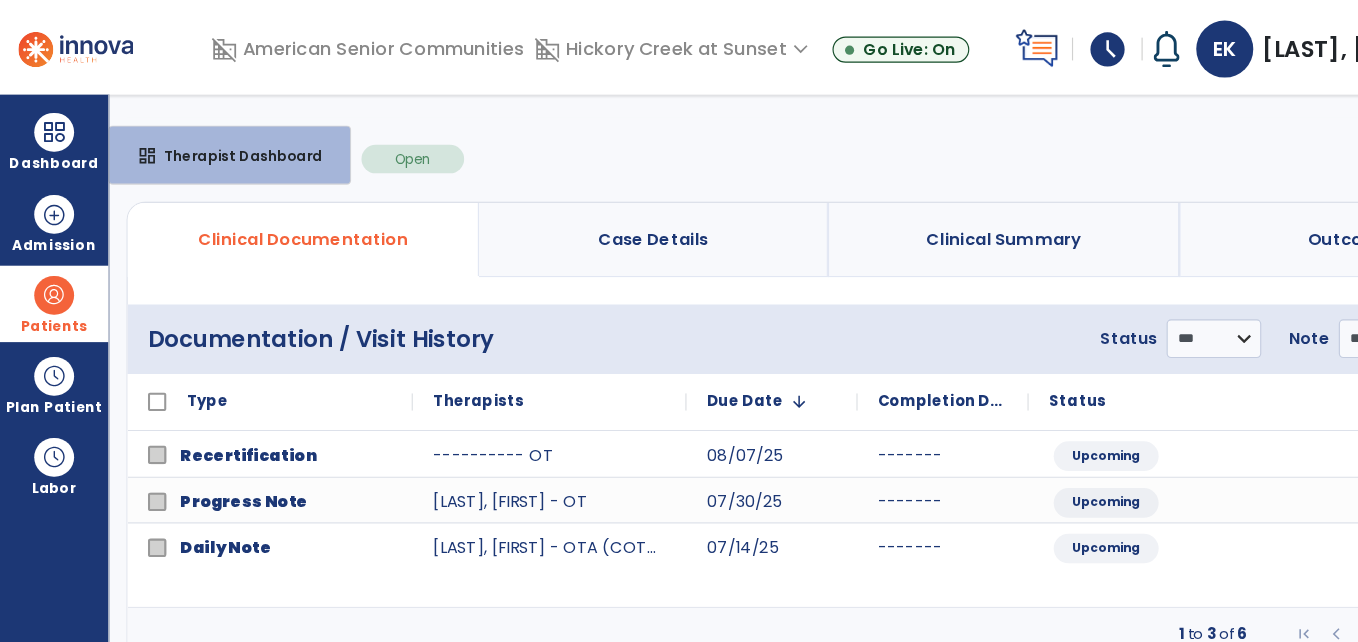click at bounding box center (66, 41) 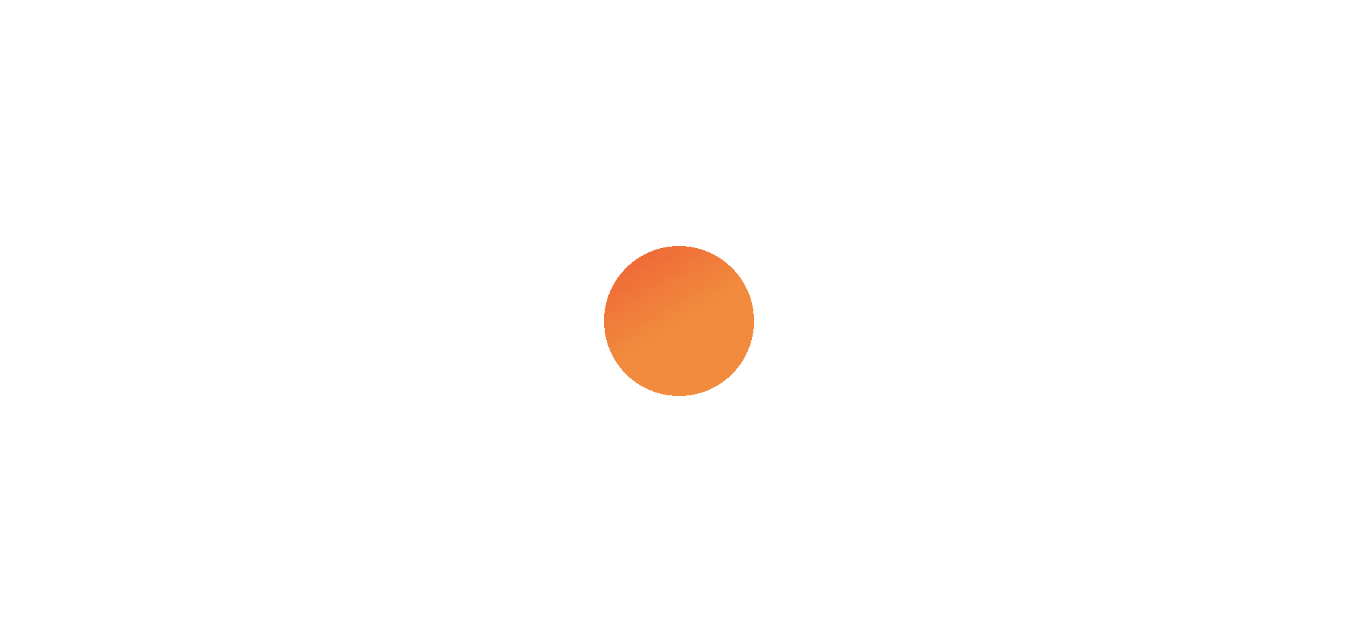 scroll, scrollTop: 0, scrollLeft: 0, axis: both 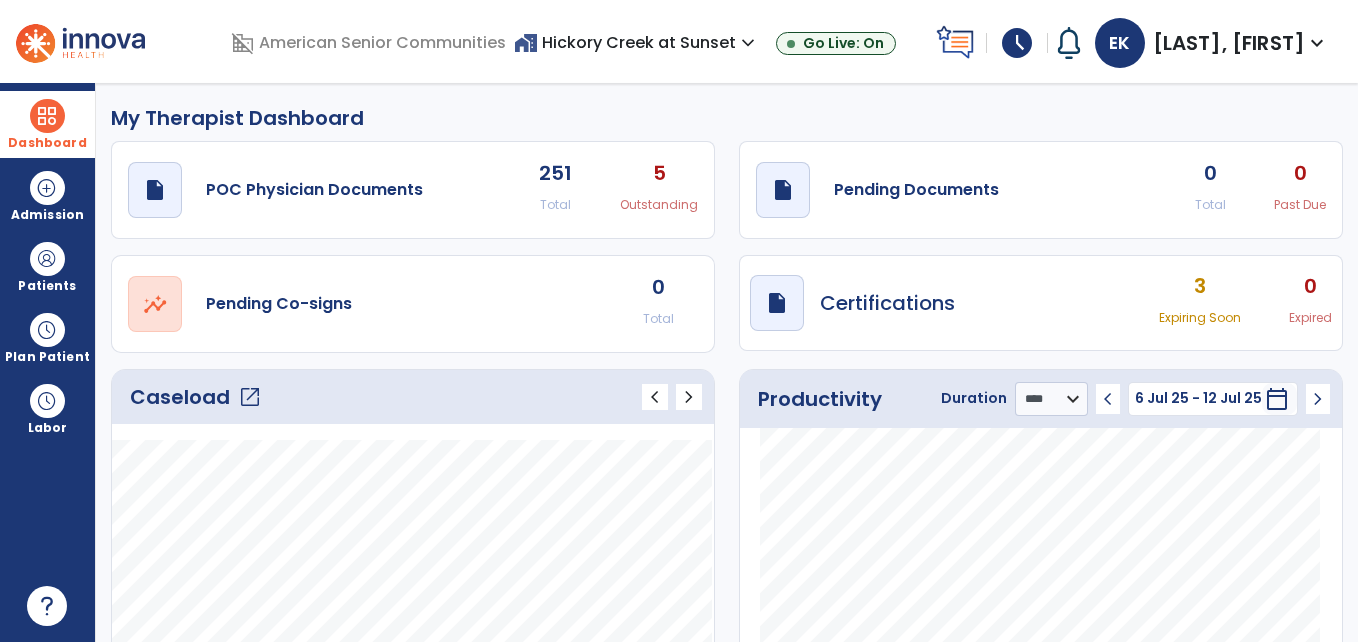 click at bounding box center (47, 116) 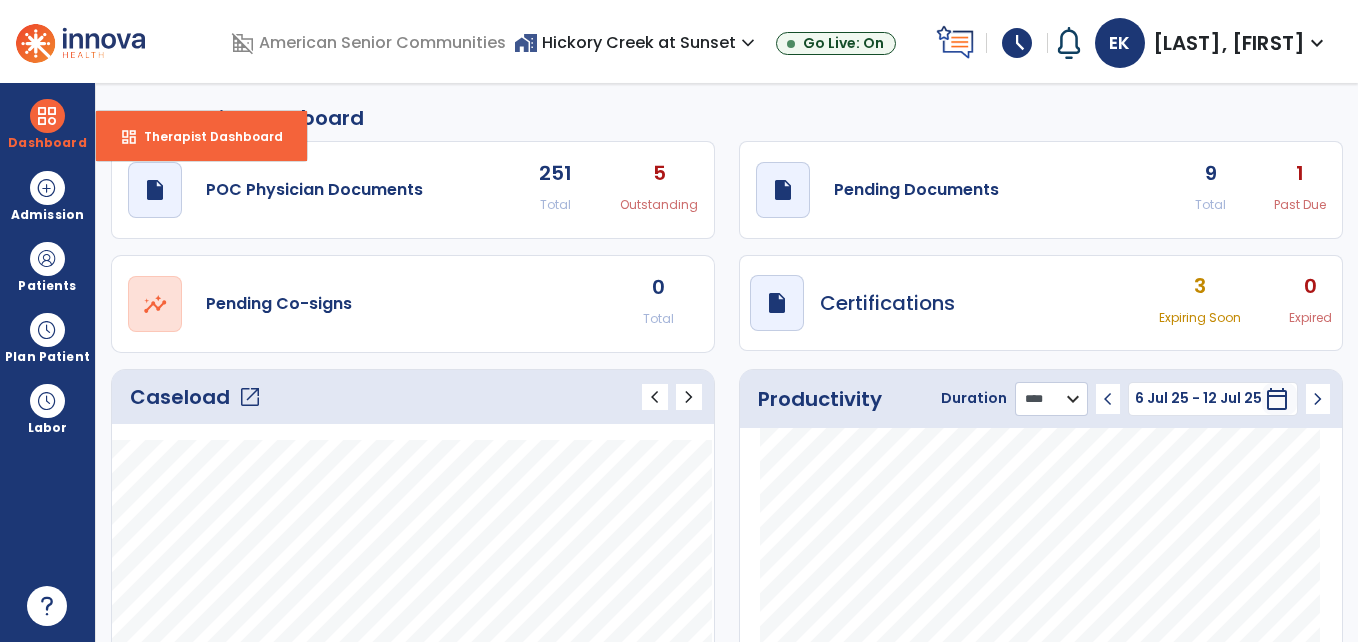 click on "******** **** ***" 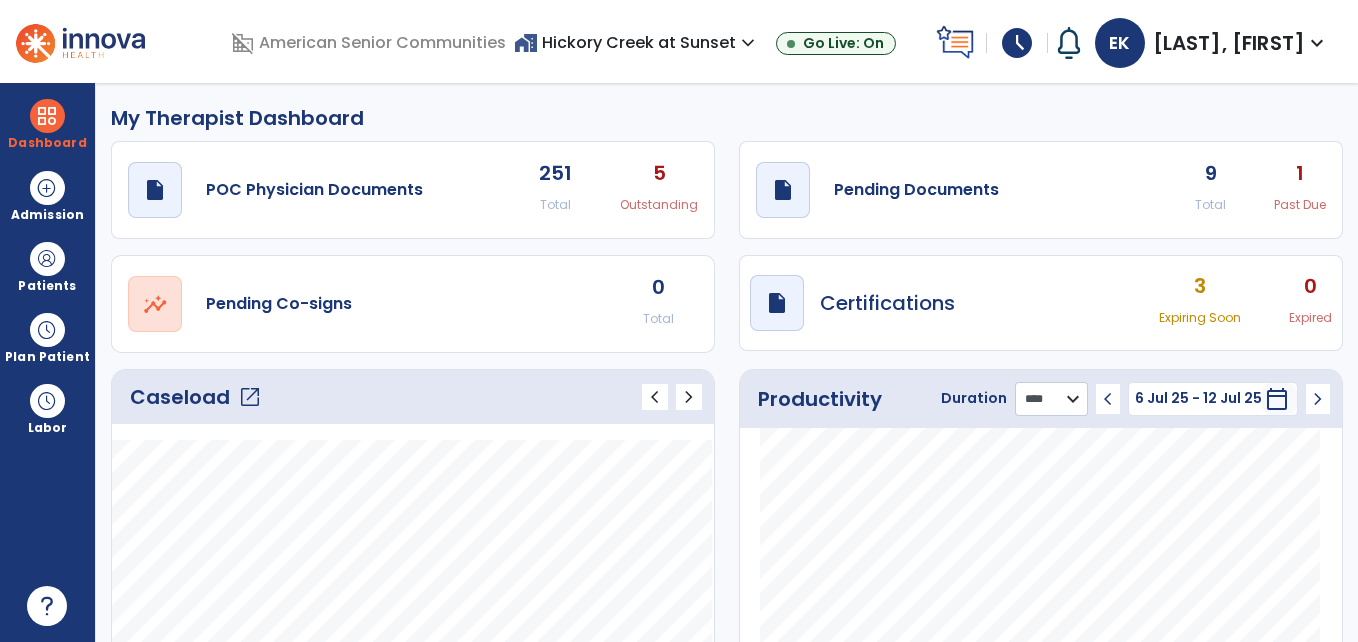 select on "***" 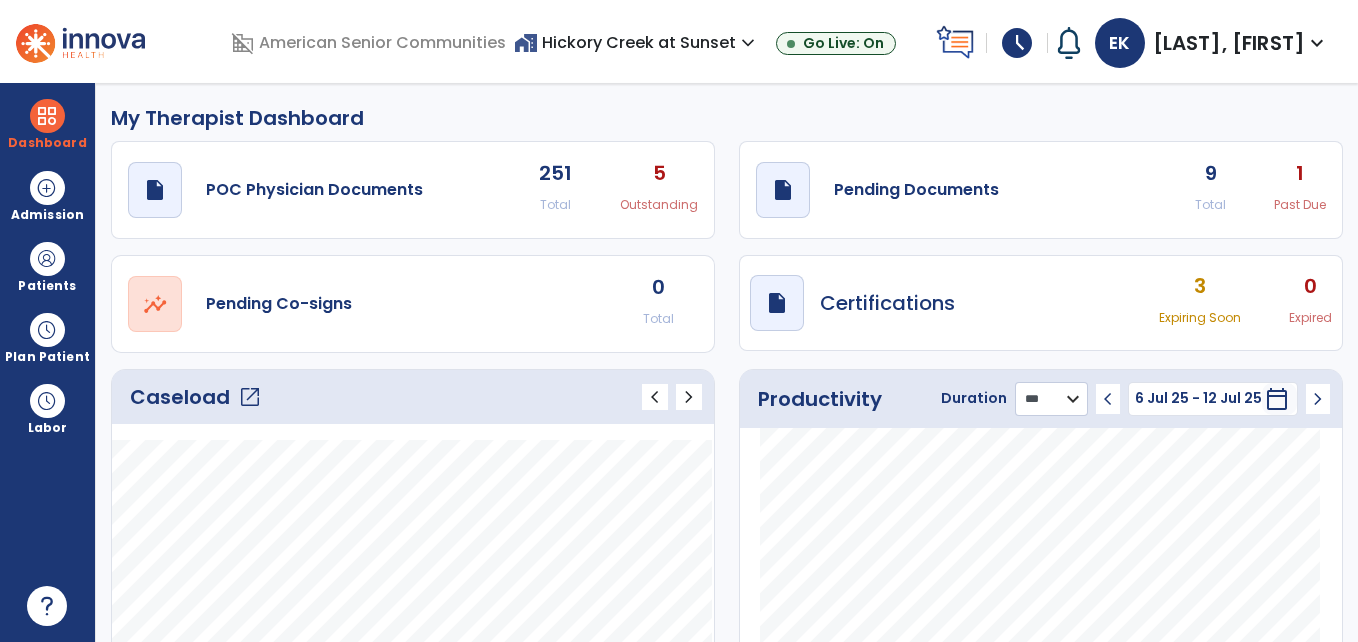 click on "******** **** ***" 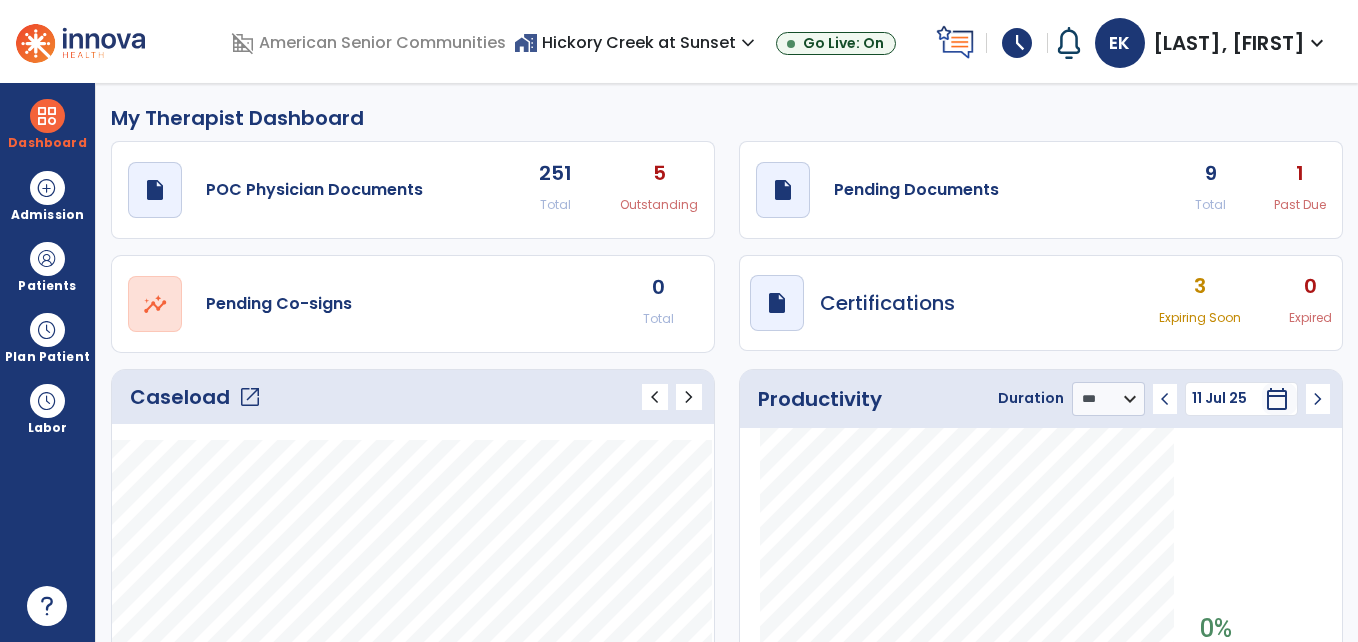 click on "chevron_left" 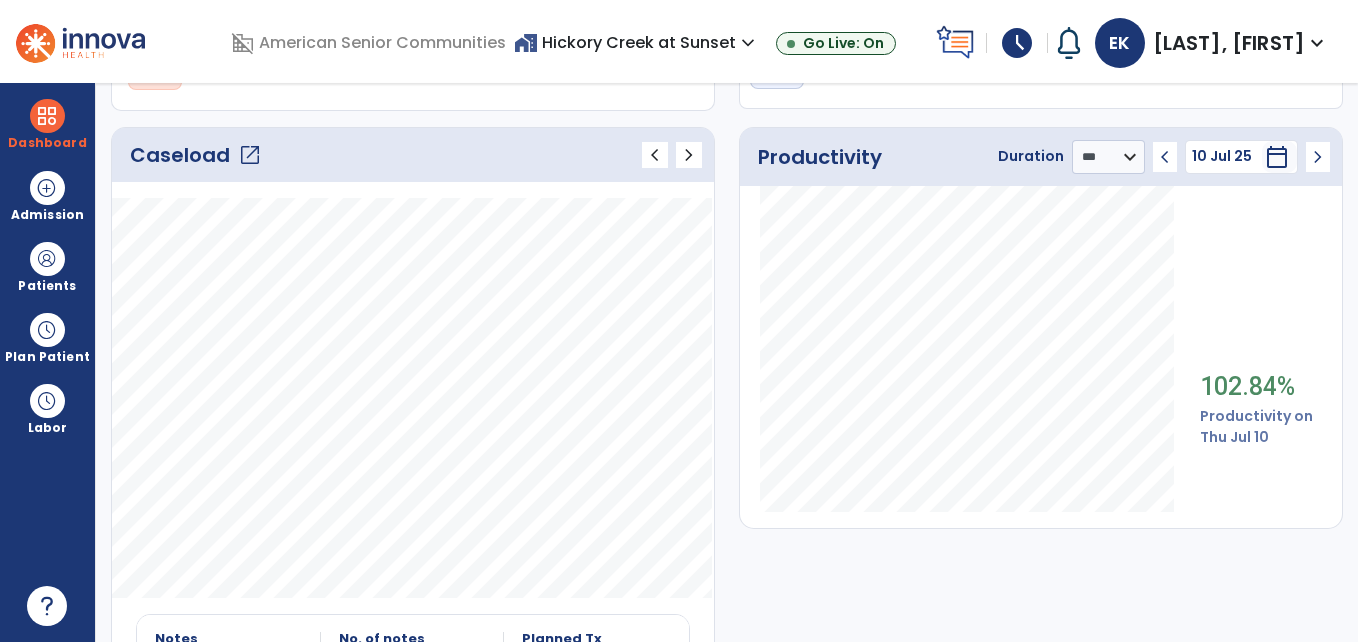 scroll, scrollTop: 244, scrollLeft: 0, axis: vertical 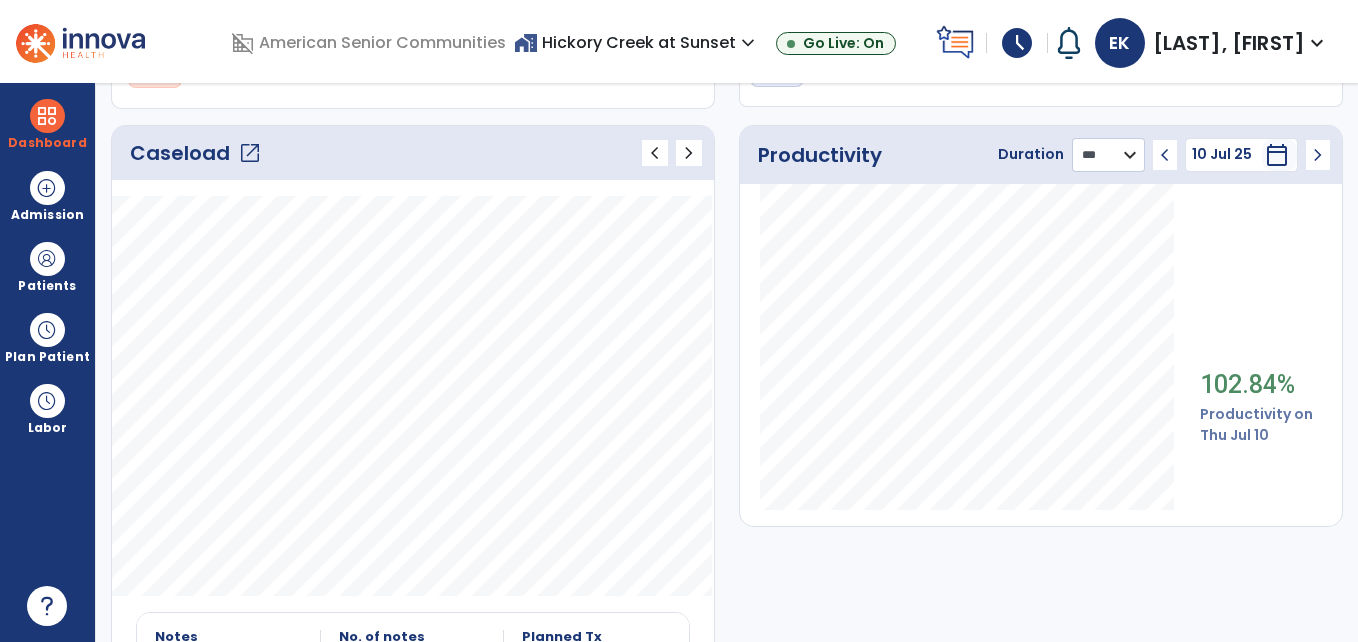 click on "******** **** ***" 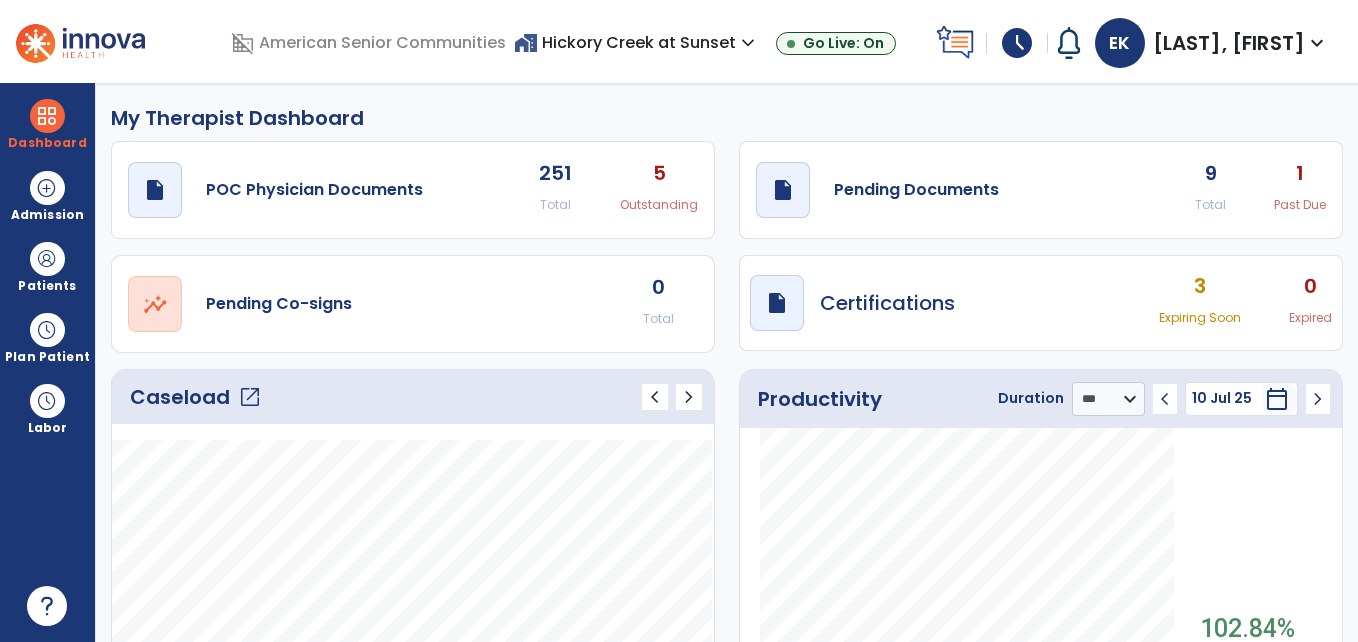 click on "chevron_left" 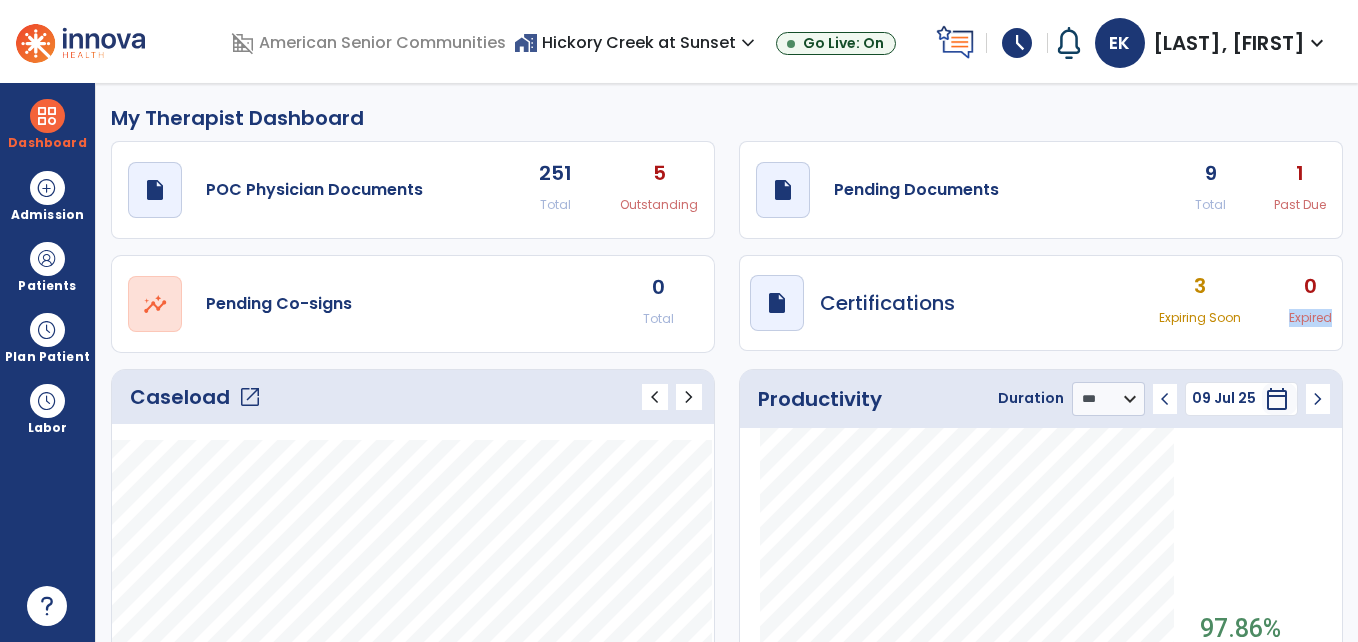 drag, startPoint x: 1352, startPoint y: 261, endPoint x: 1361, endPoint y: 323, distance: 62.649822 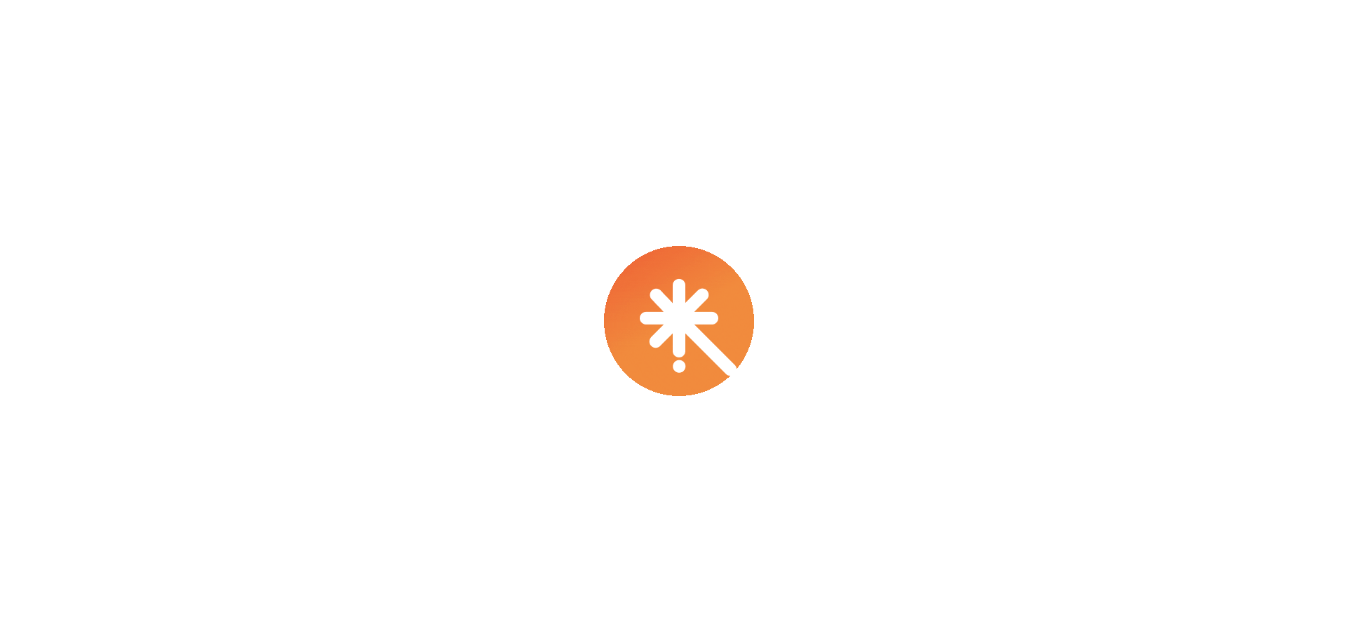scroll, scrollTop: 0, scrollLeft: 0, axis: both 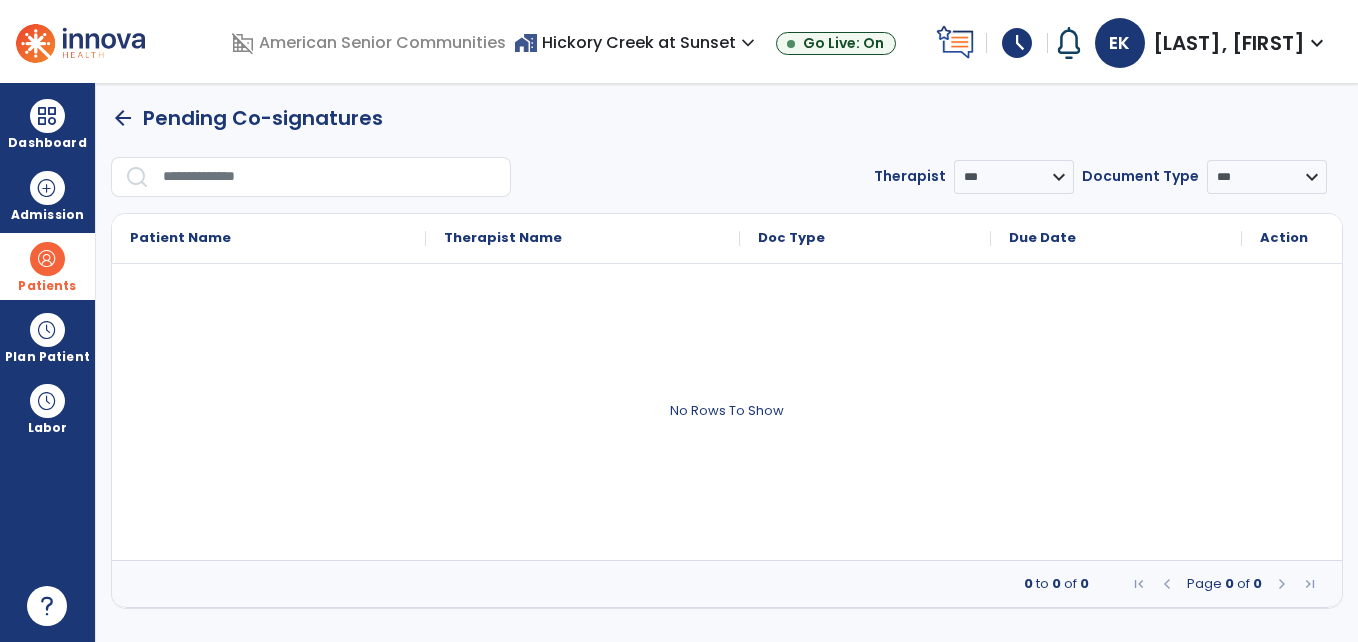 click on "Patients" at bounding box center (47, 286) 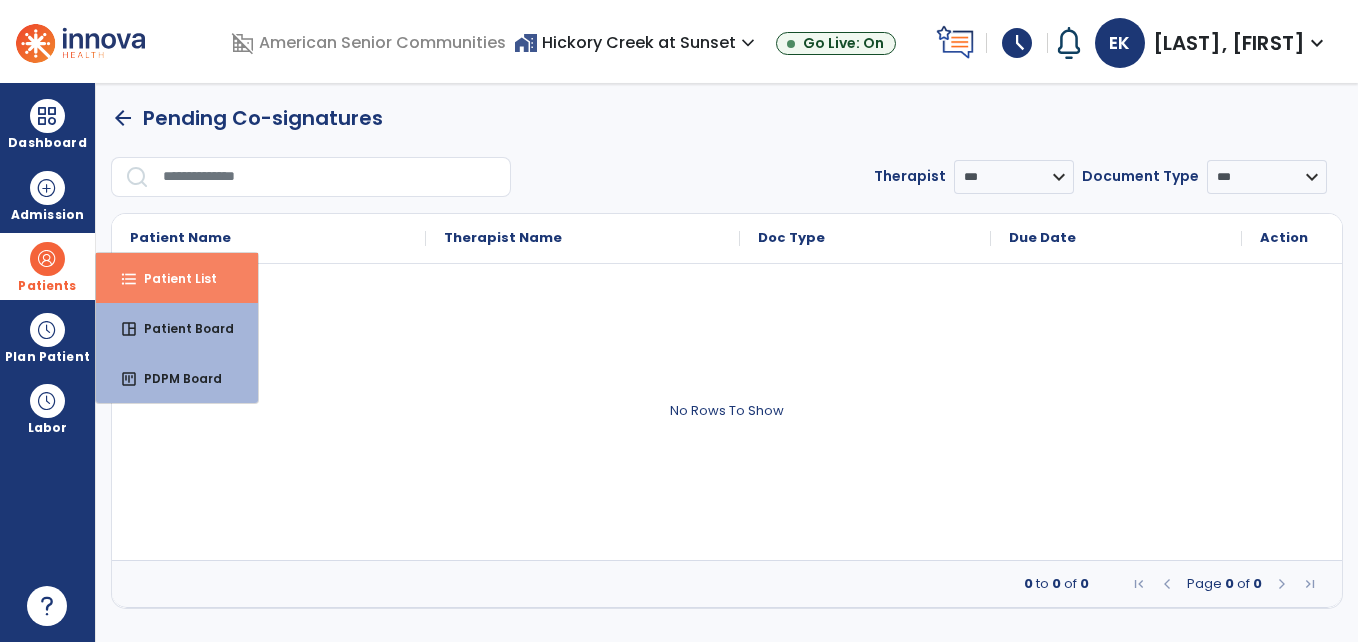 click on "Patient List" at bounding box center (172, 278) 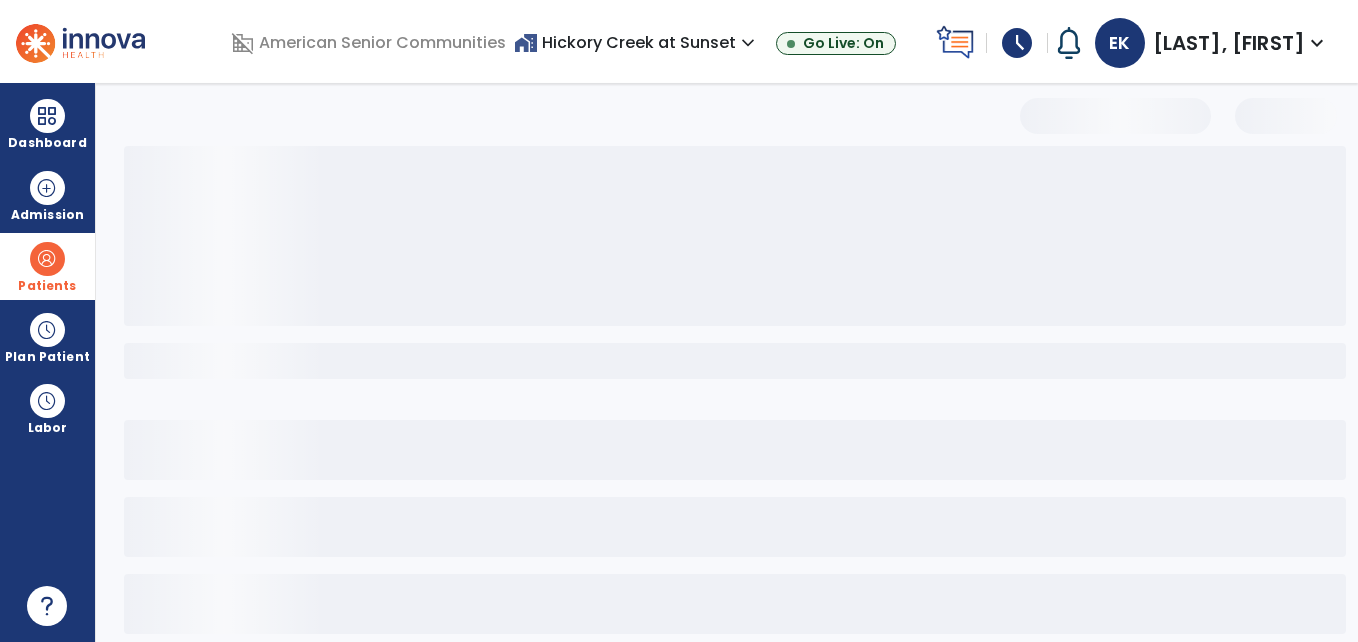 select on "***" 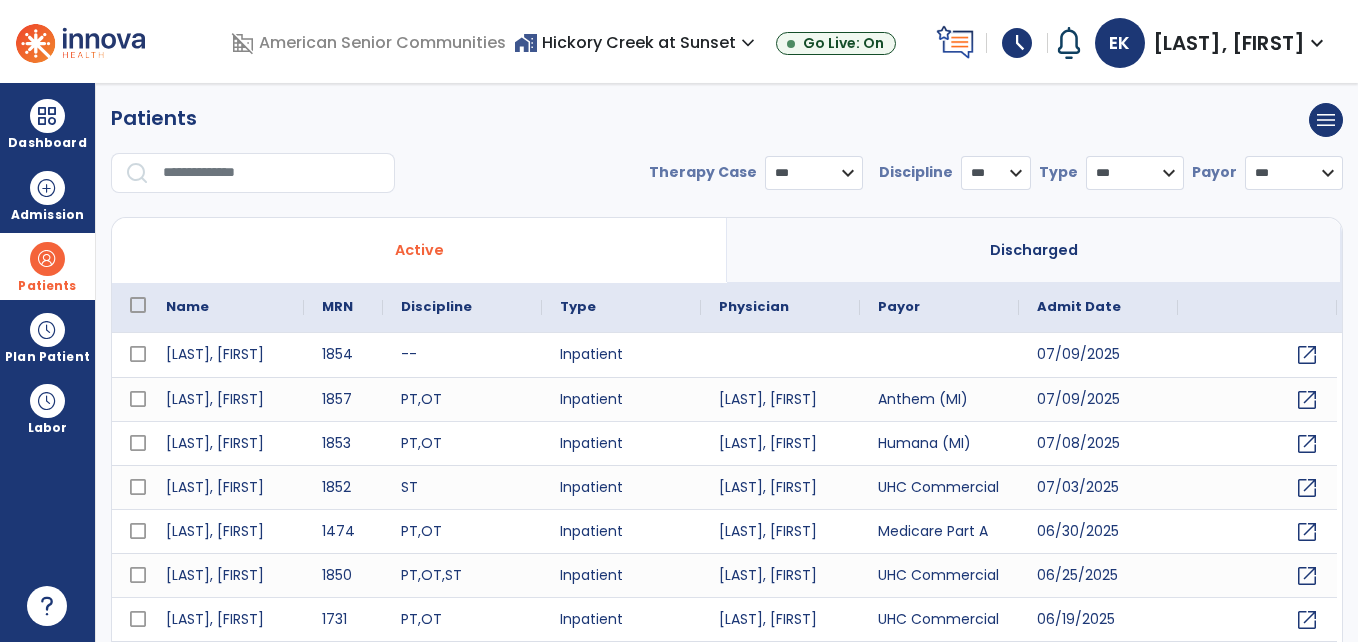 click at bounding box center (272, 173) 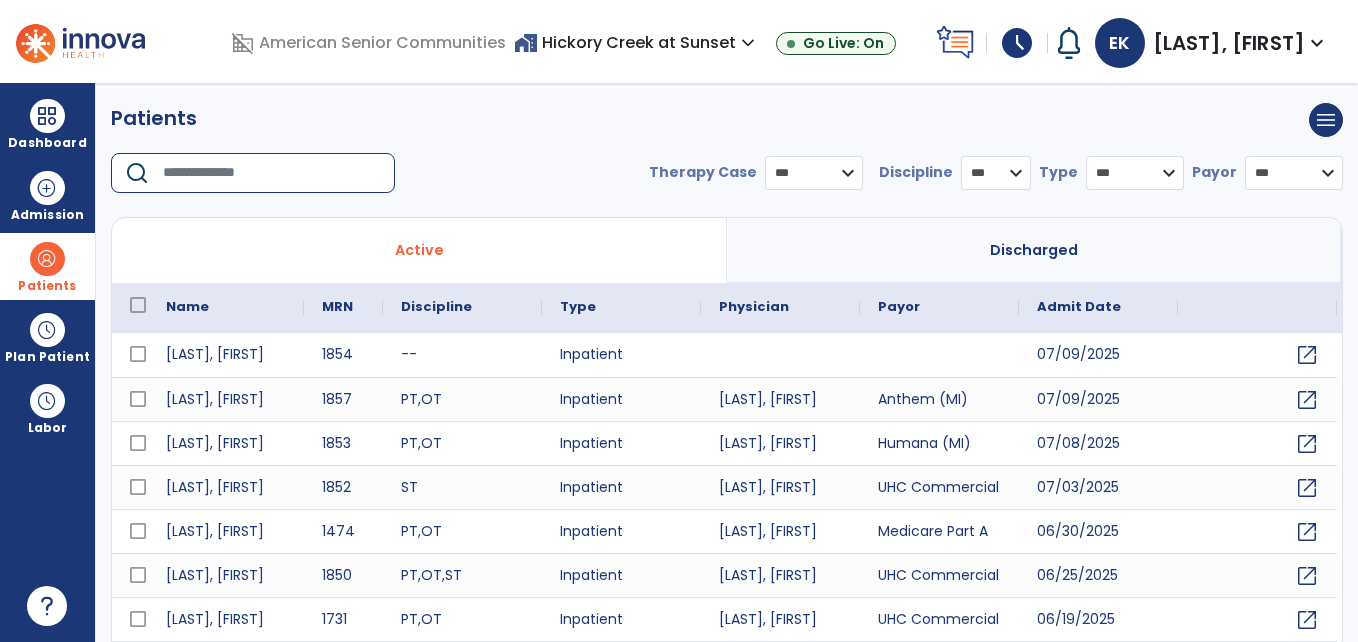 type on "*" 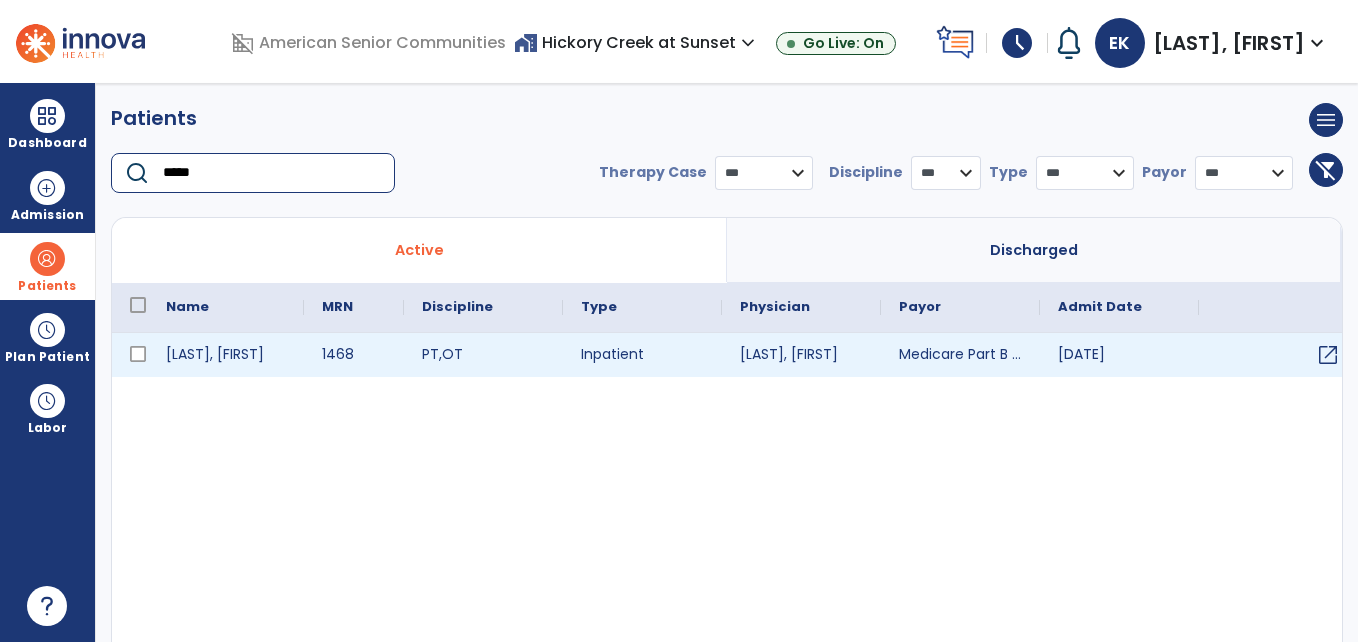 type on "*****" 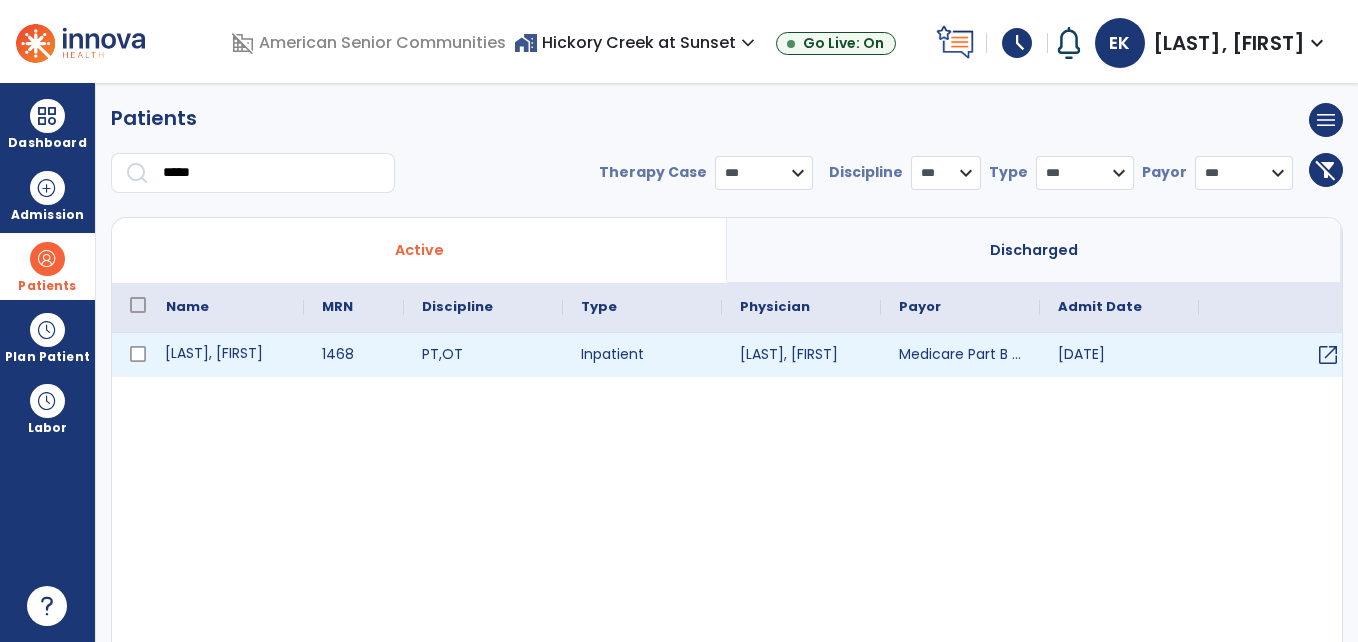click on "[LAST], [FIRST]" at bounding box center (226, 355) 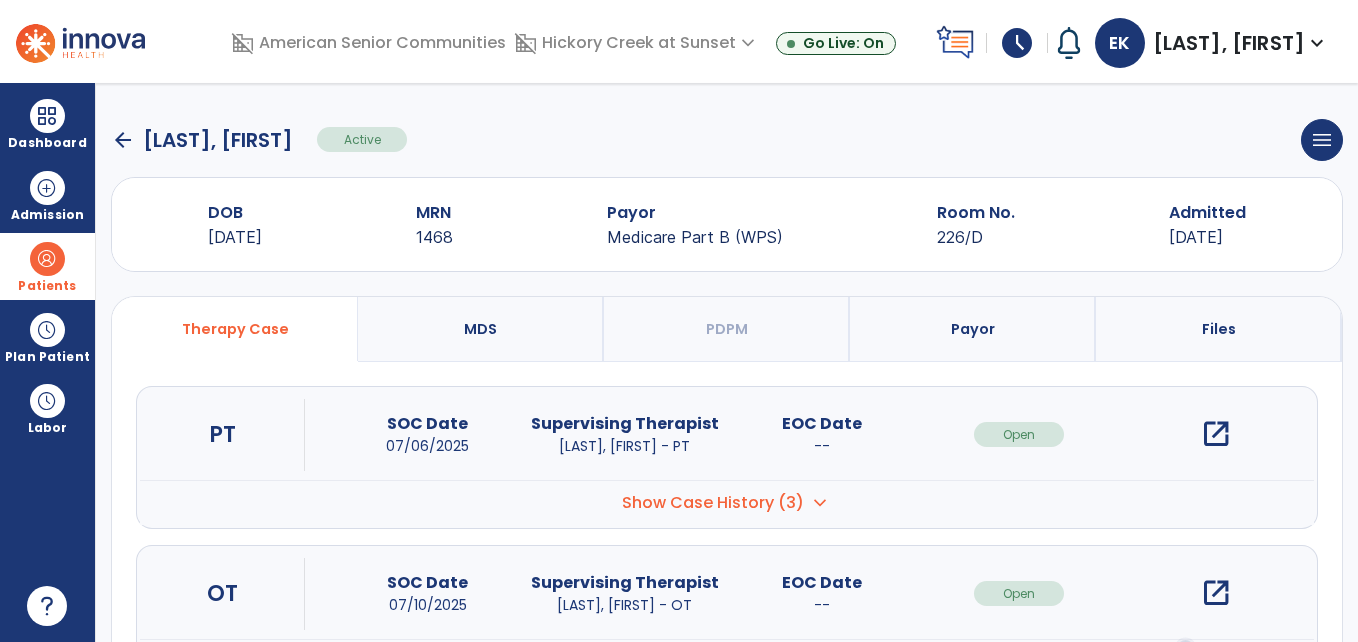scroll, scrollTop: 209, scrollLeft: 0, axis: vertical 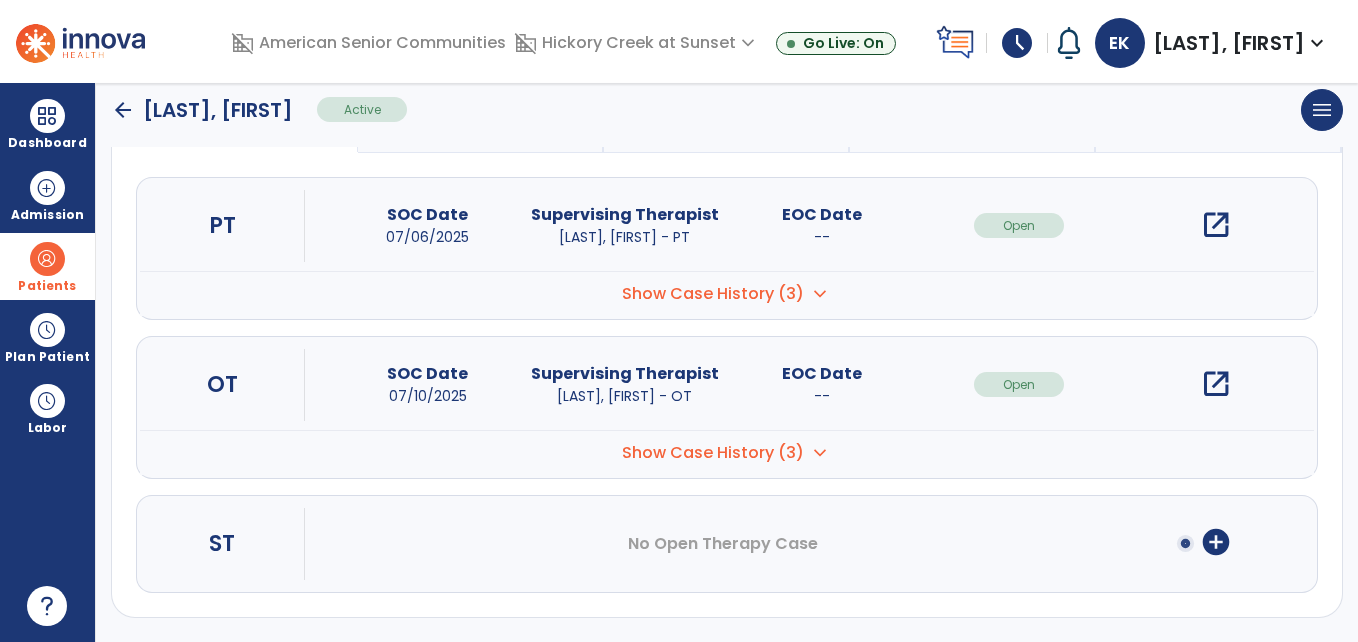 click on "open_in_new" at bounding box center (1216, 384) 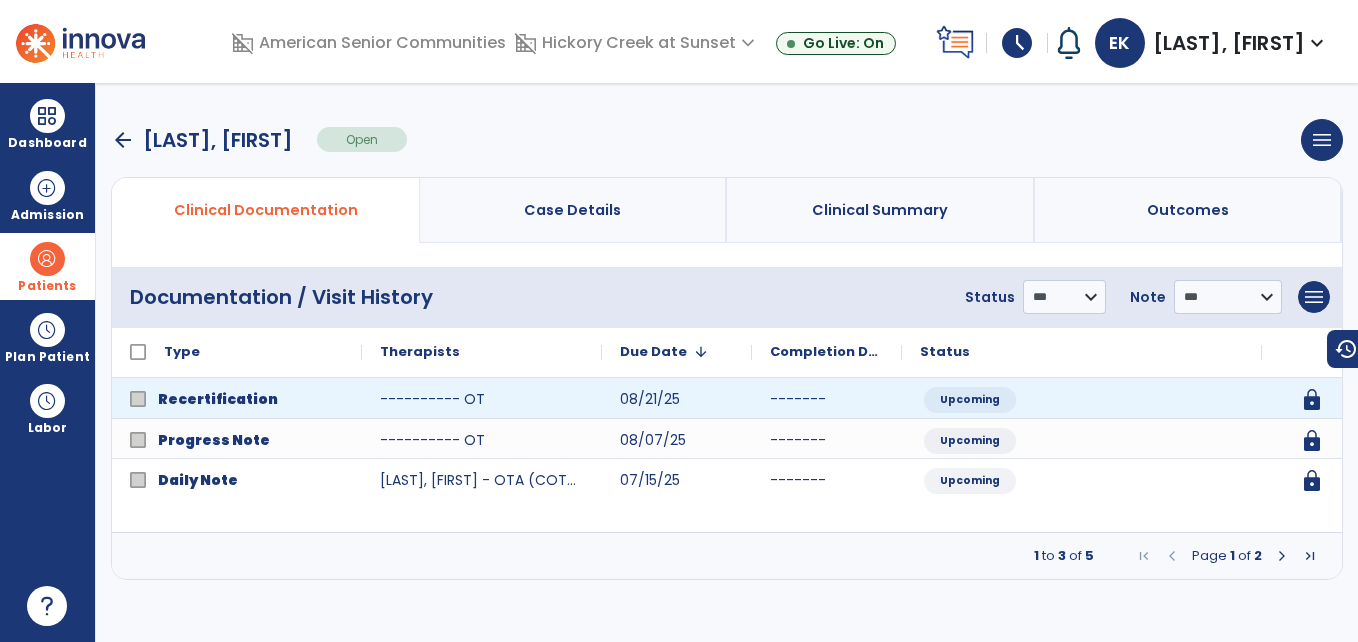 scroll, scrollTop: 0, scrollLeft: 0, axis: both 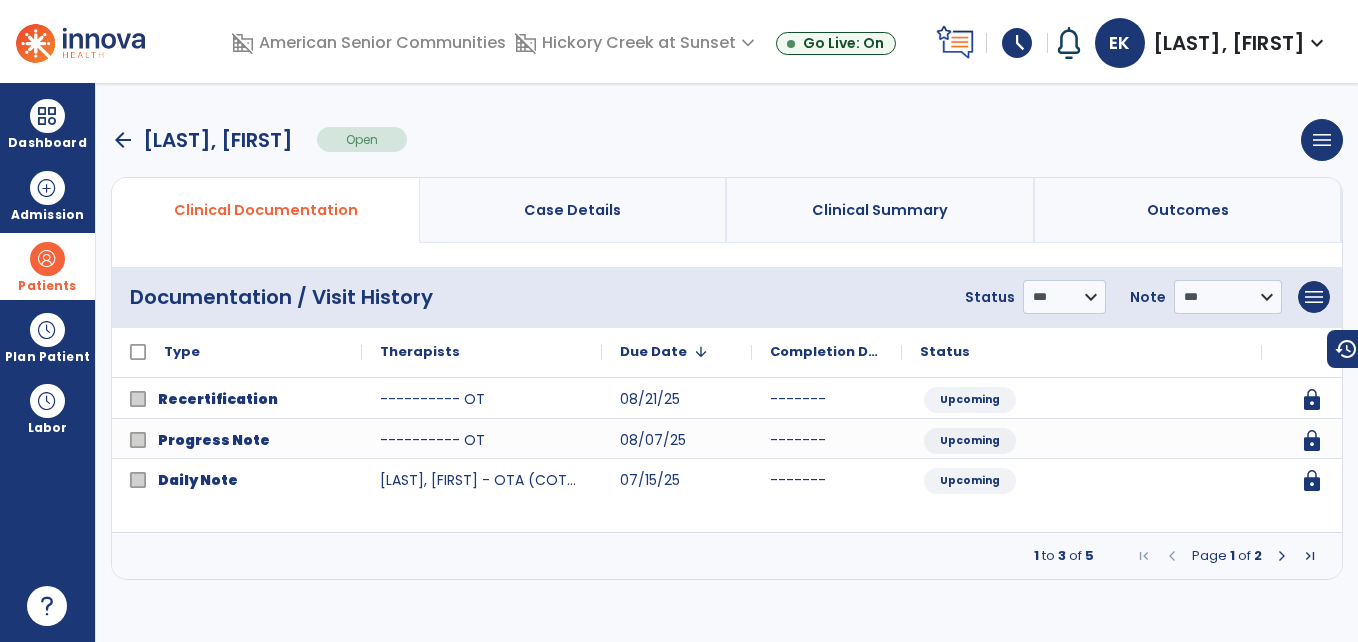 click at bounding box center (1282, 556) 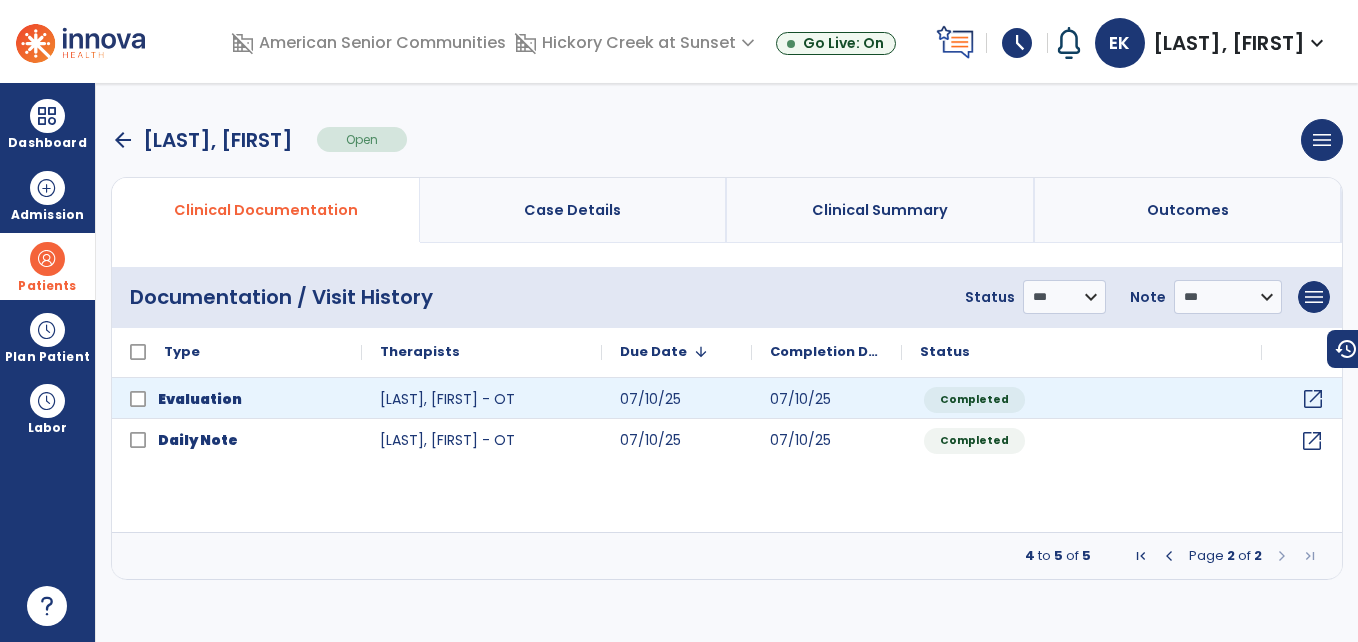click on "open_in_new" 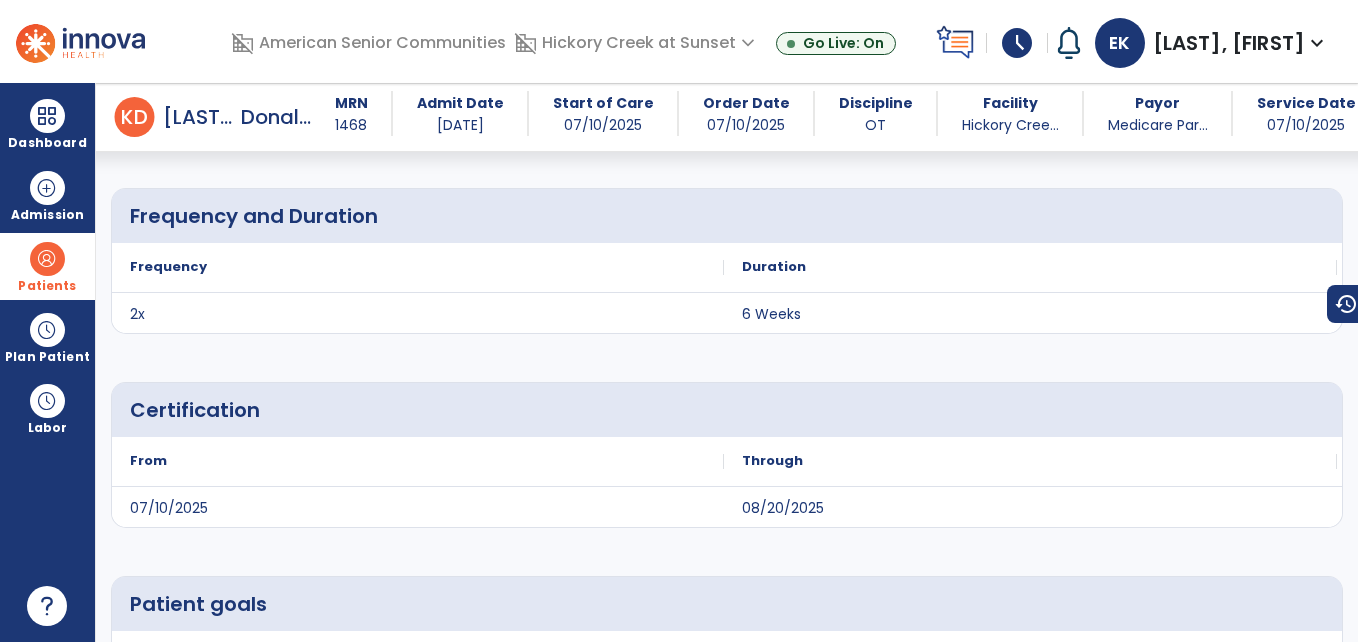 scroll, scrollTop: 4533, scrollLeft: 0, axis: vertical 